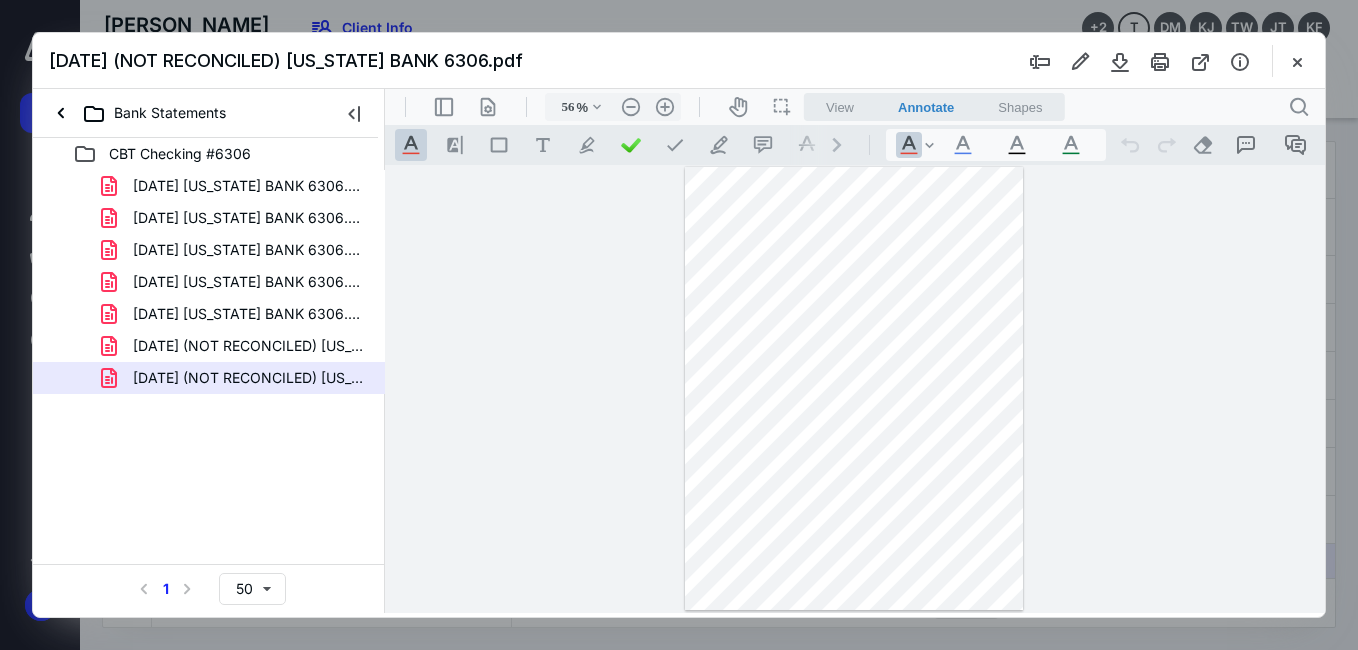 scroll, scrollTop: 0, scrollLeft: 0, axis: both 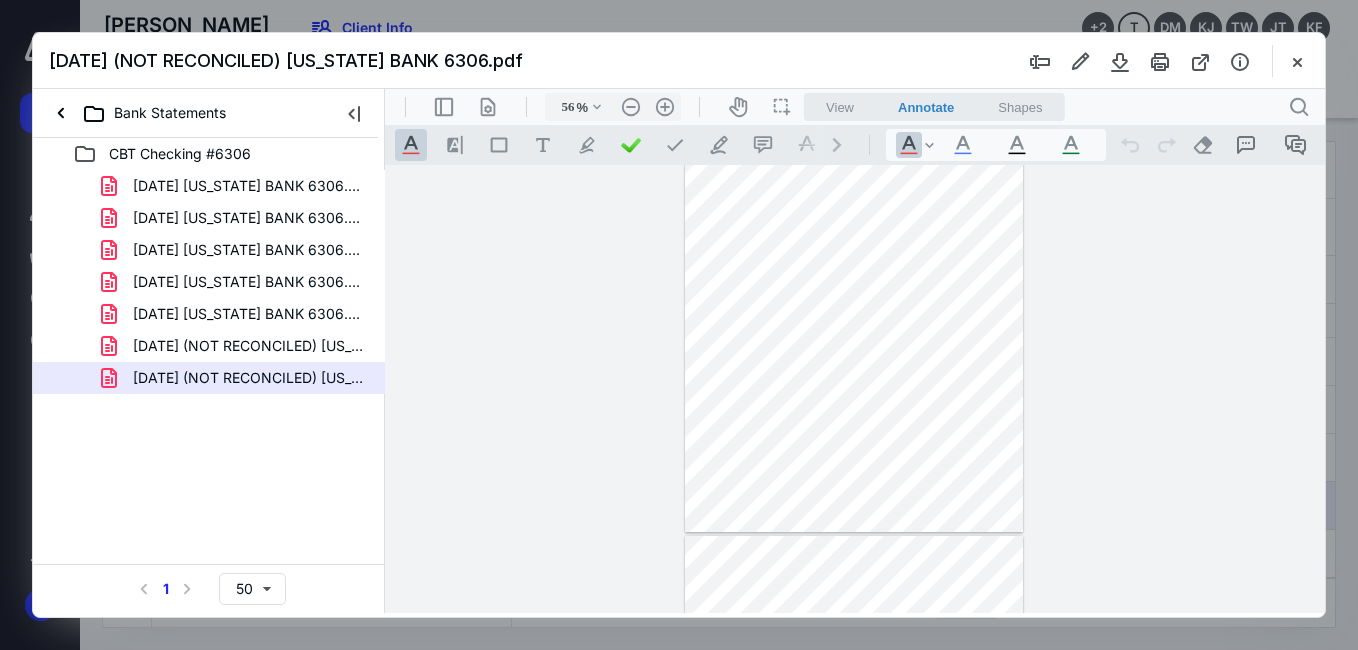 type 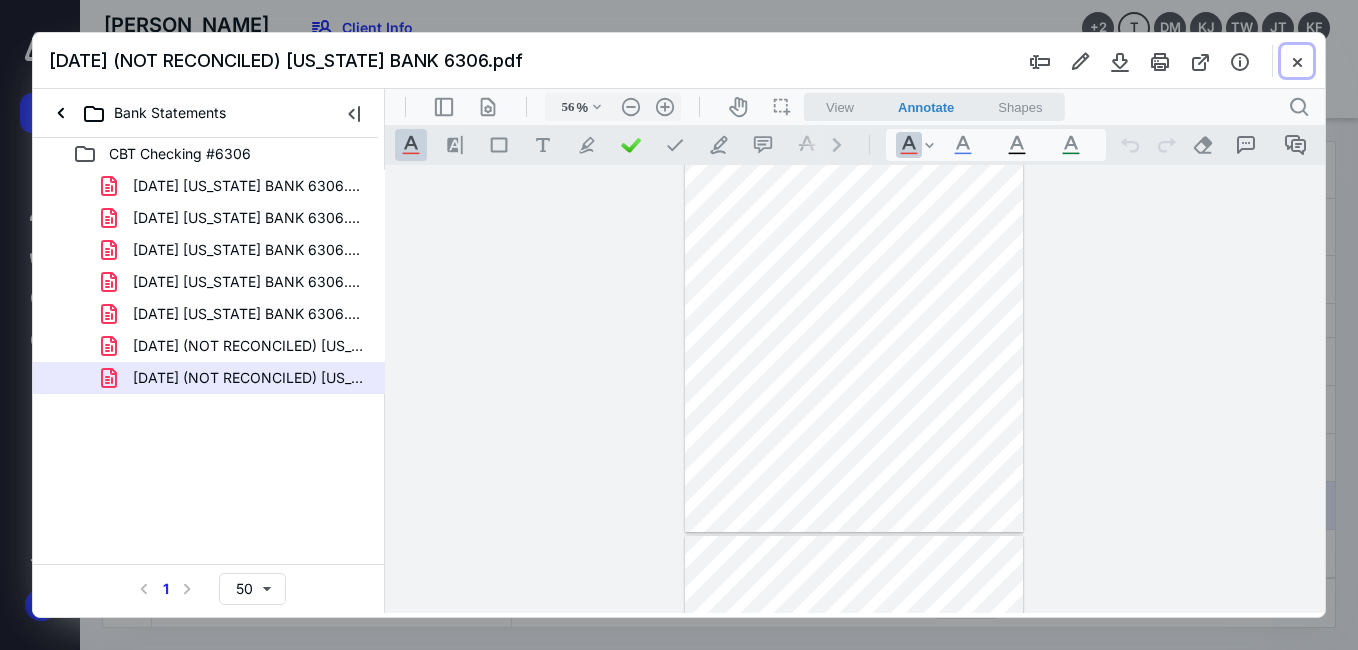 click at bounding box center [1297, 61] 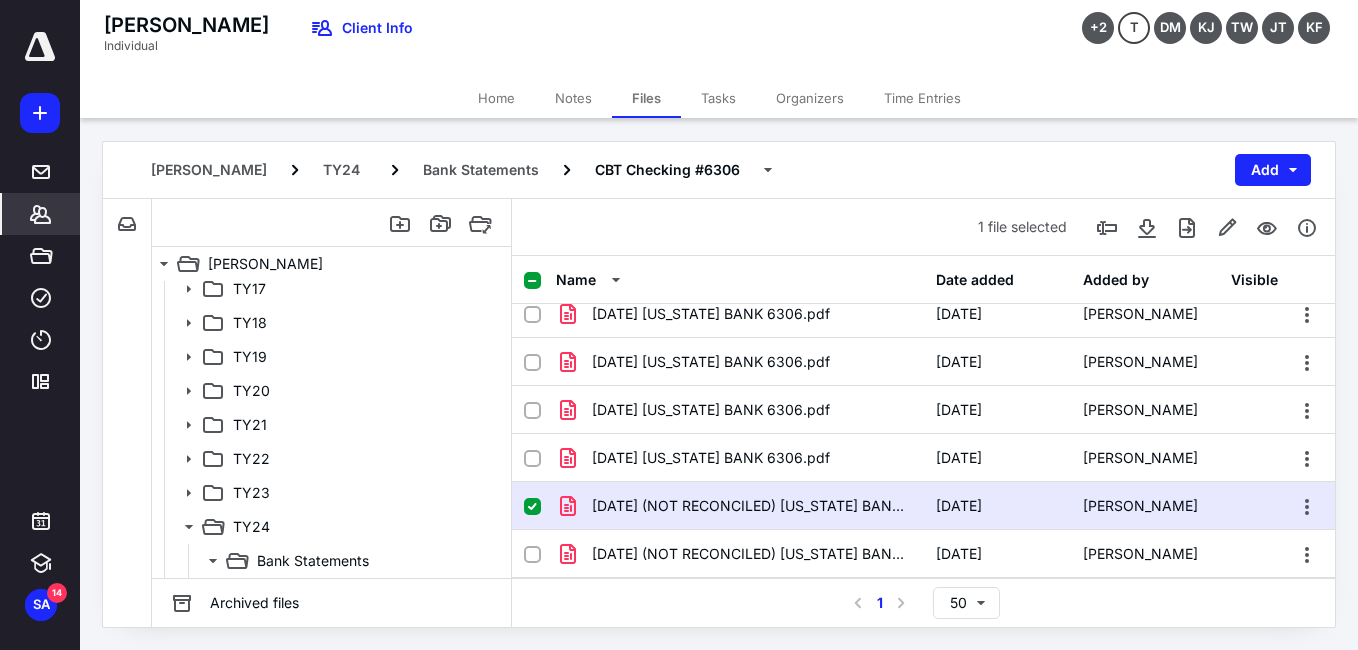 click 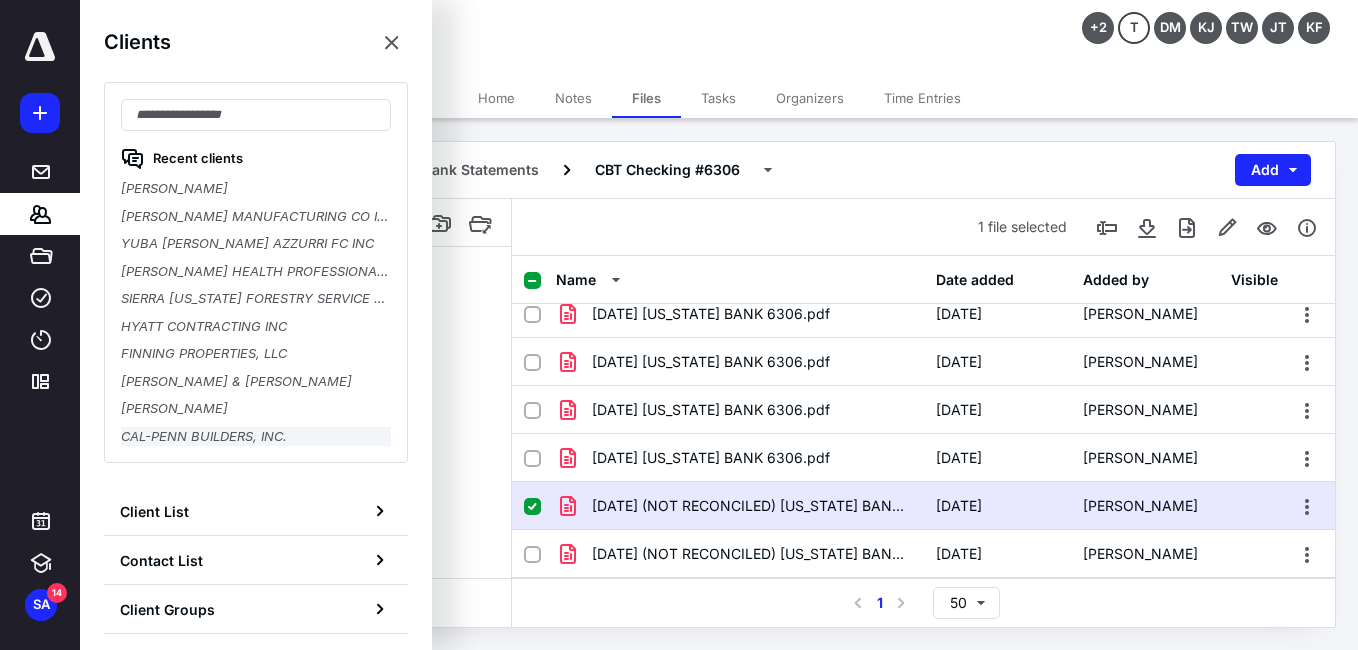 click on "CAL-PENN BUILDERS, INC." at bounding box center [256, 437] 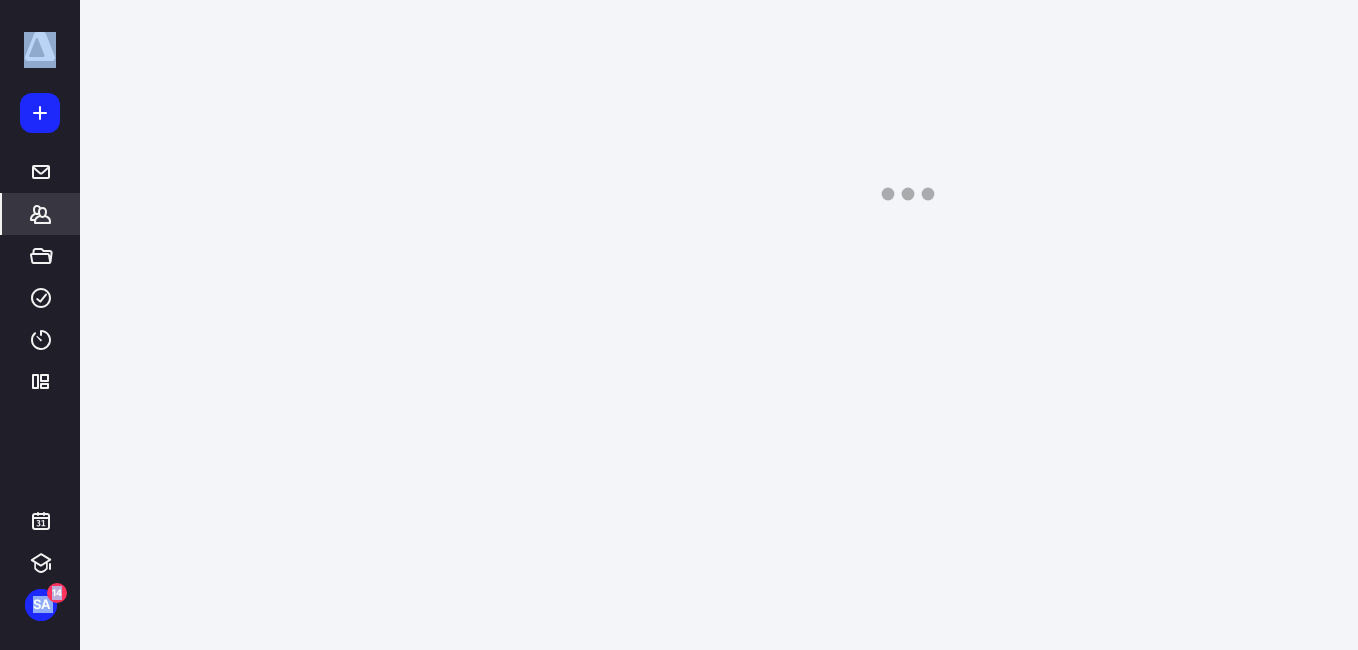 click on "clients-ui (corona squad)
Inbox Clients Files Work Time Templates SA 14 primary-navbar (blue squad) primary-navbar (blue squad) client-menu (corona squad)" at bounding box center [679, 325] 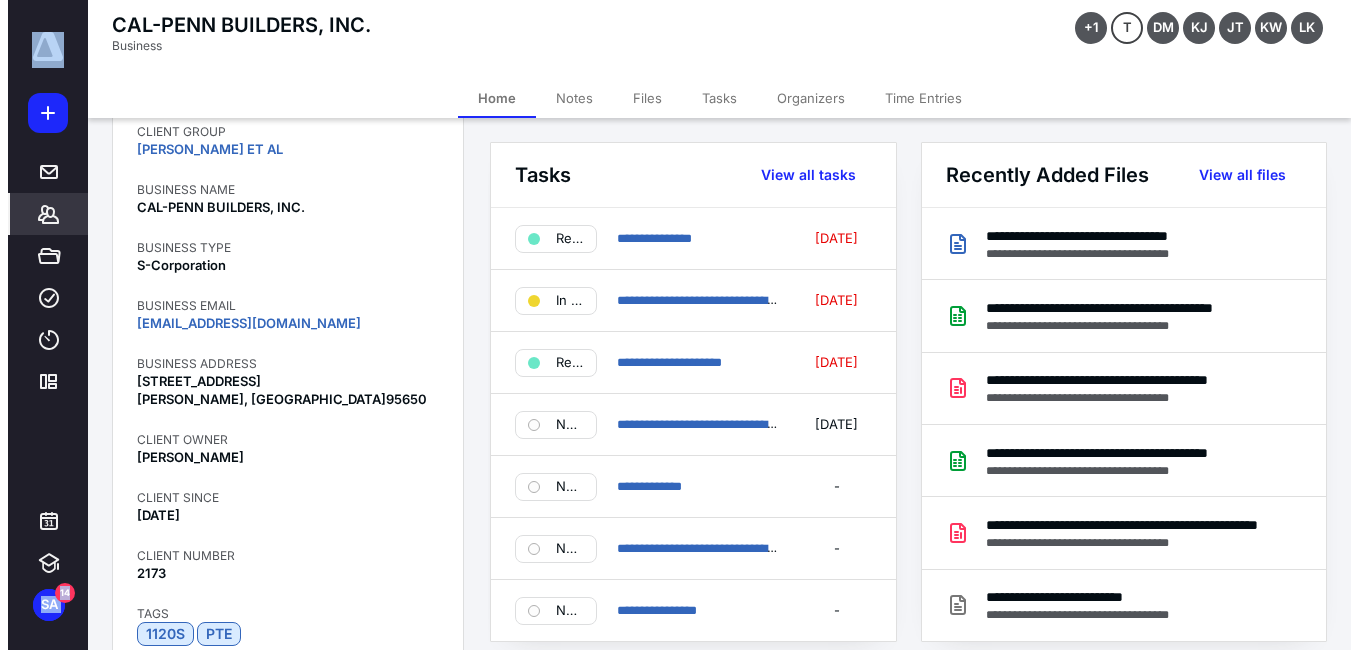scroll, scrollTop: 100, scrollLeft: 0, axis: vertical 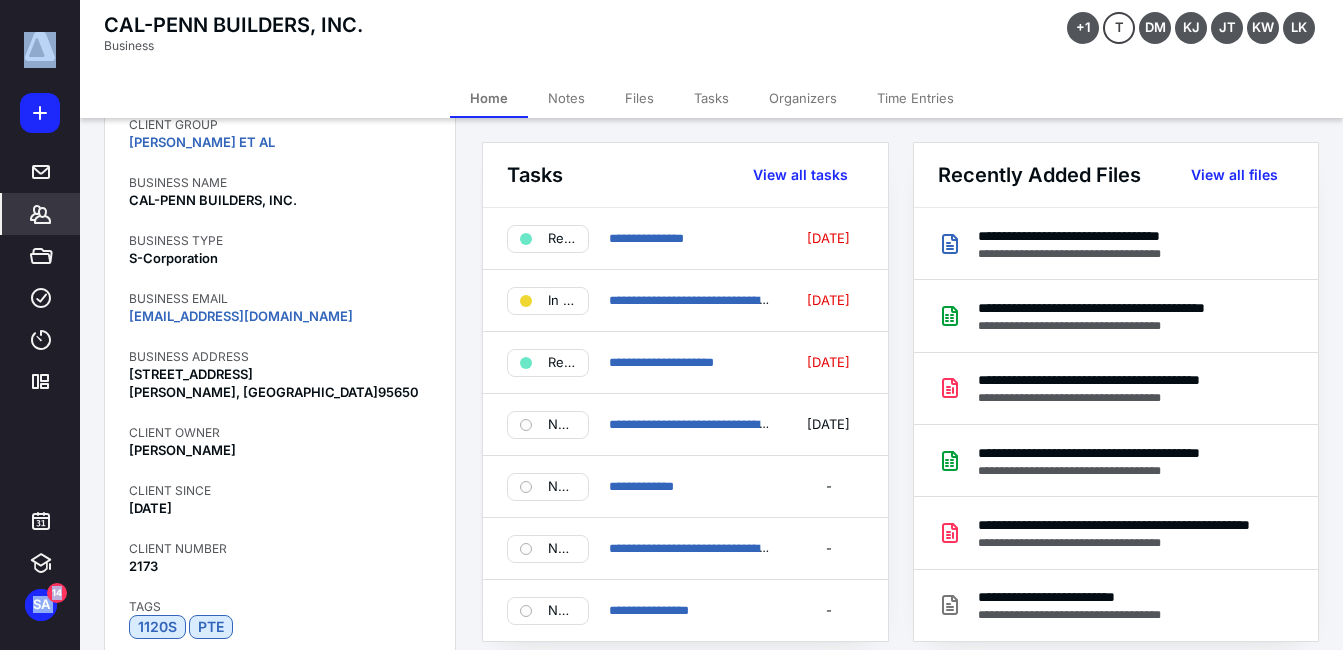 click on "Files" at bounding box center [639, 98] 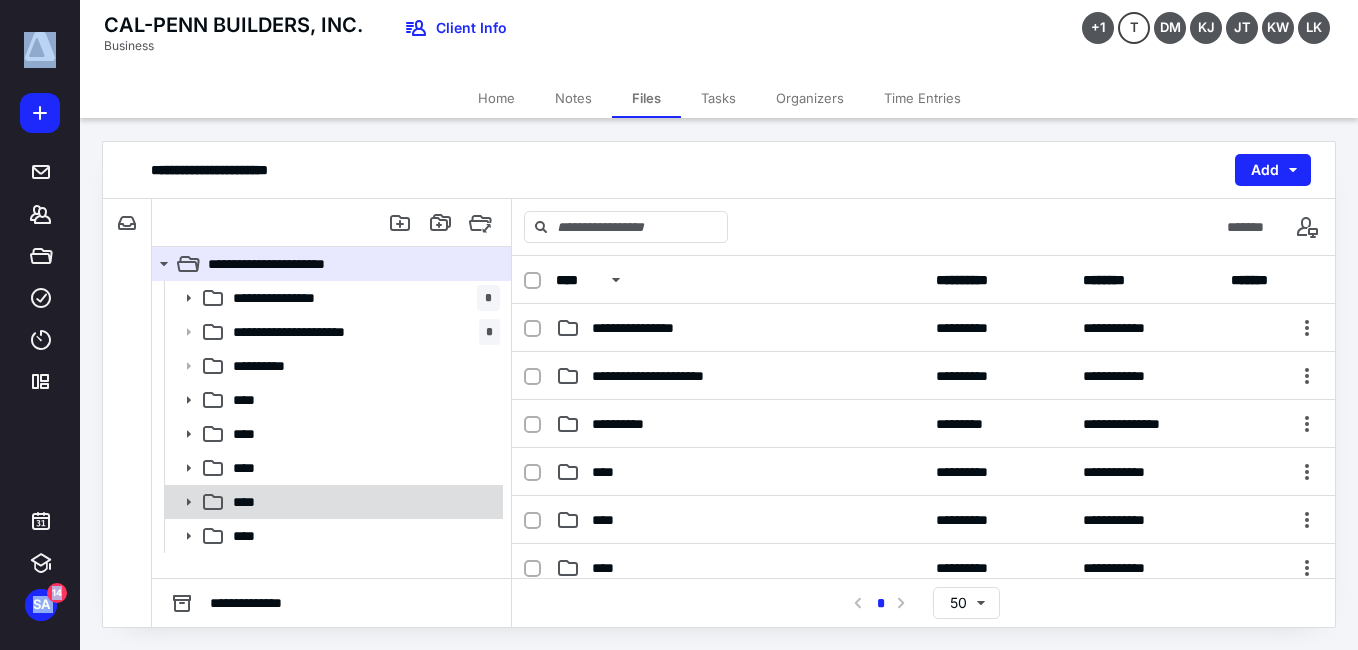 click 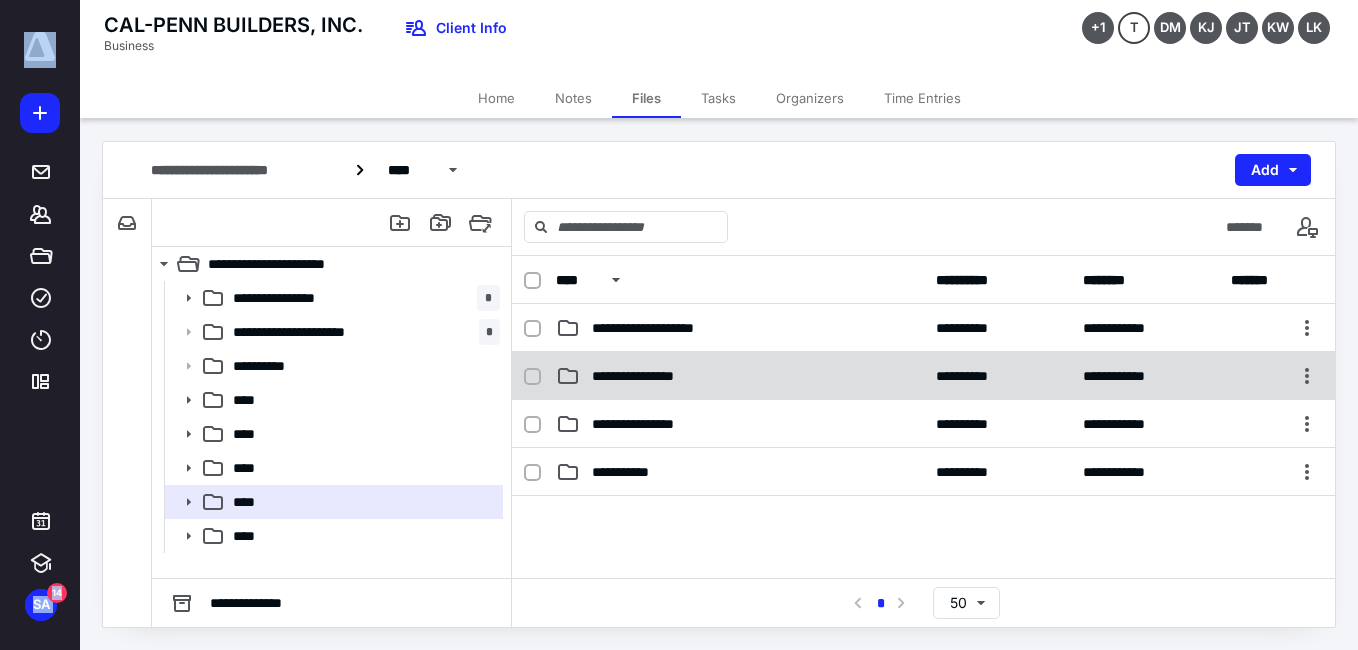 click on "**********" at bounding box center [655, 376] 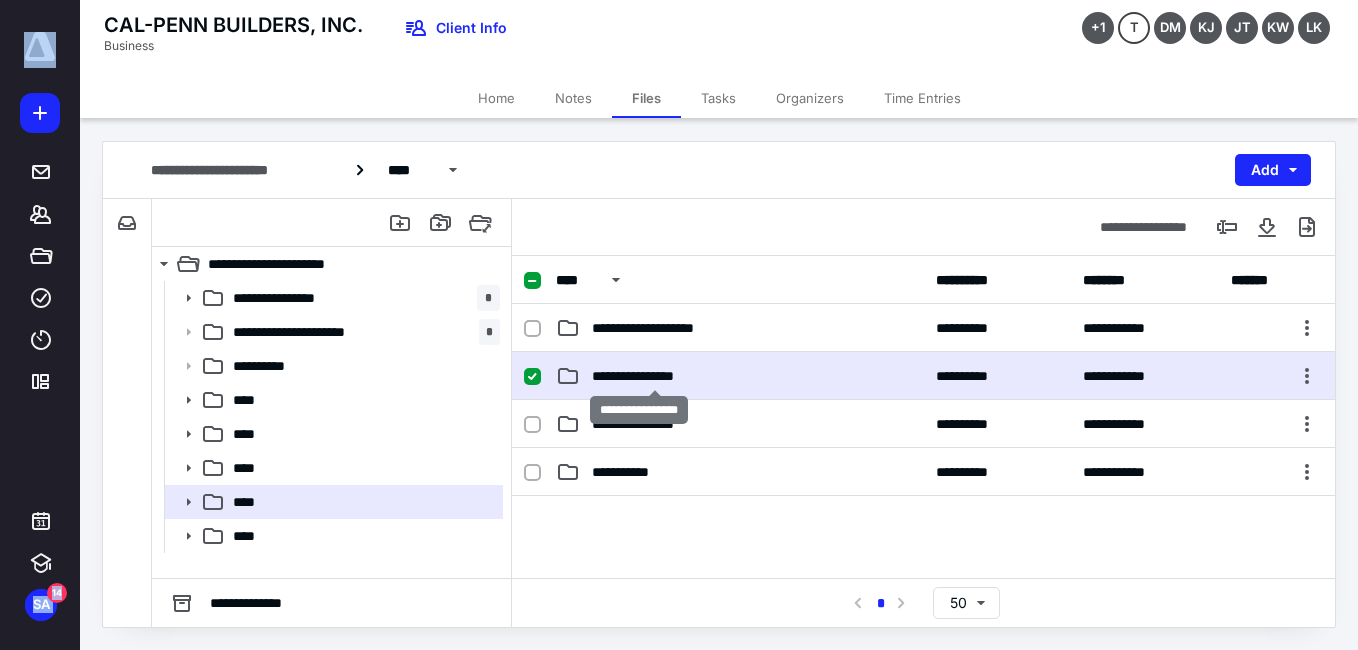 checkbox on "true" 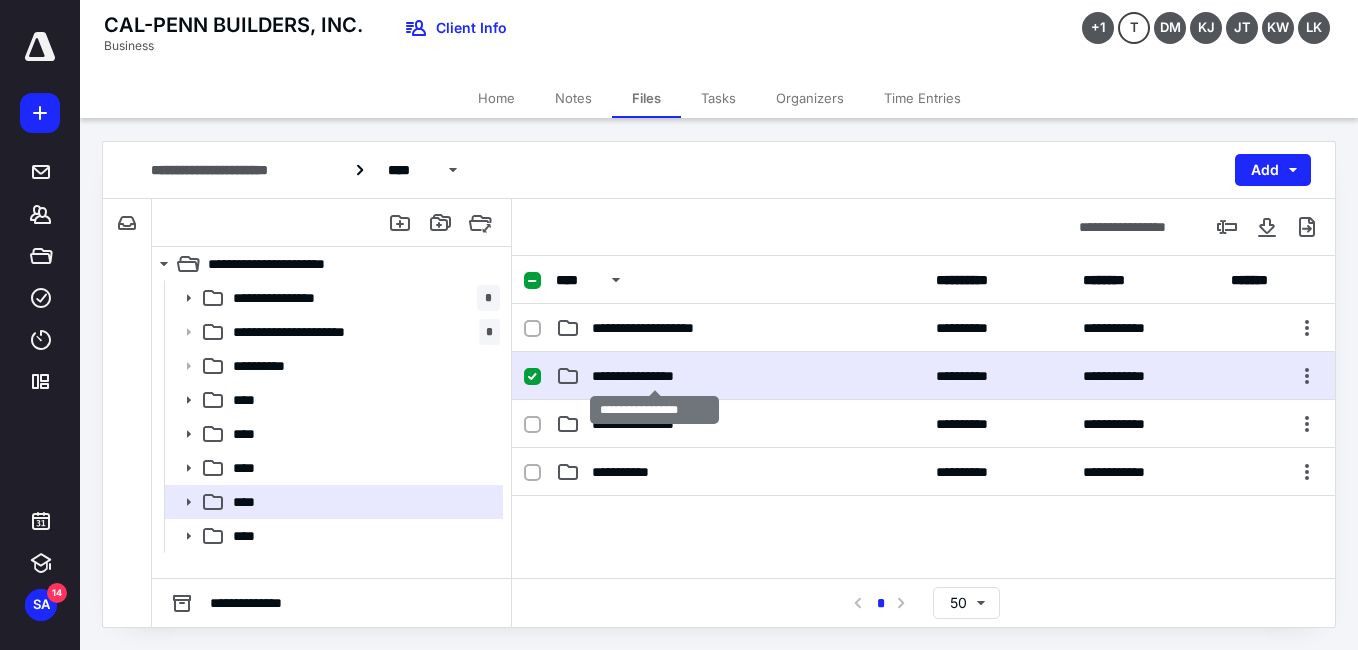 click on "**********" at bounding box center (655, 376) 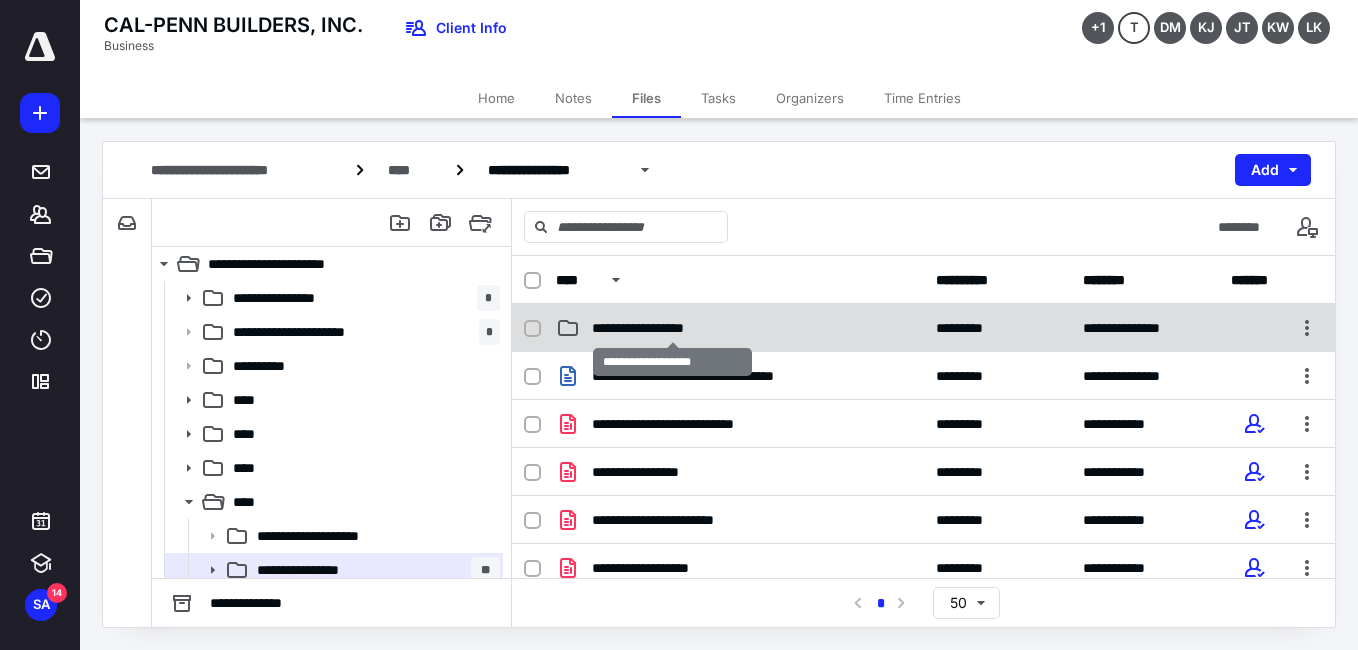 click on "**********" at bounding box center (672, 328) 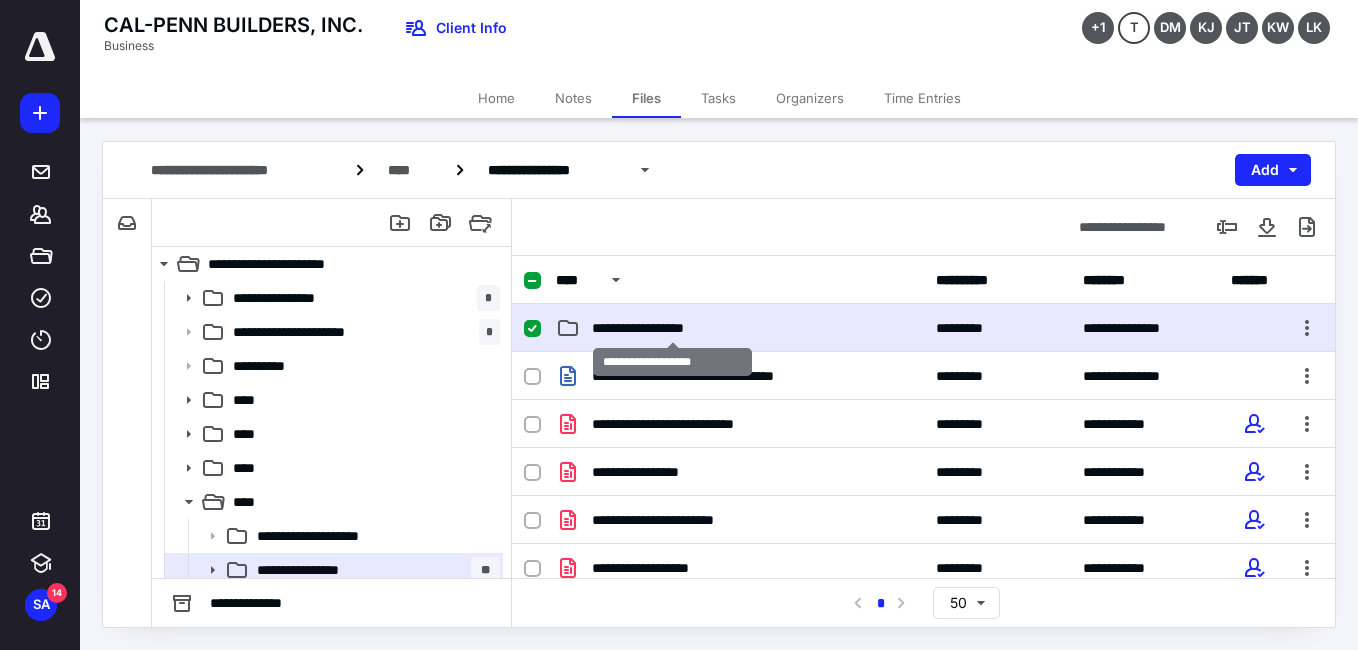 click on "**********" at bounding box center [672, 328] 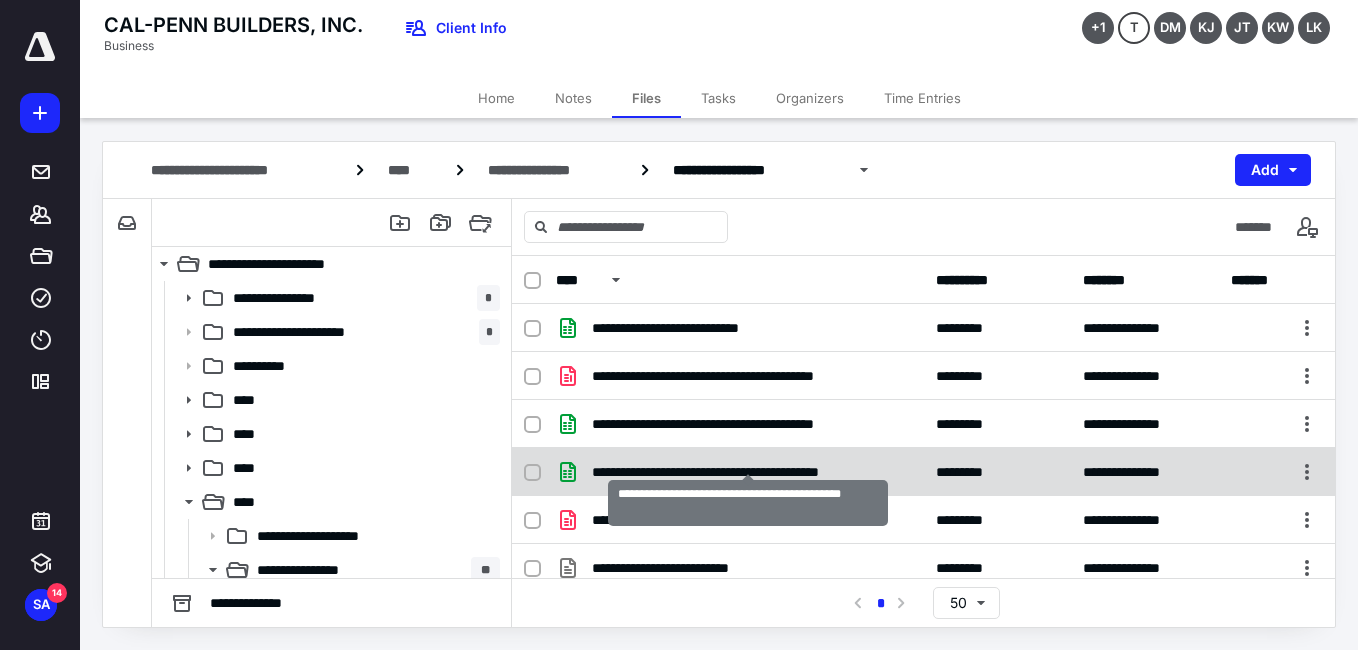 scroll, scrollTop: 26, scrollLeft: 0, axis: vertical 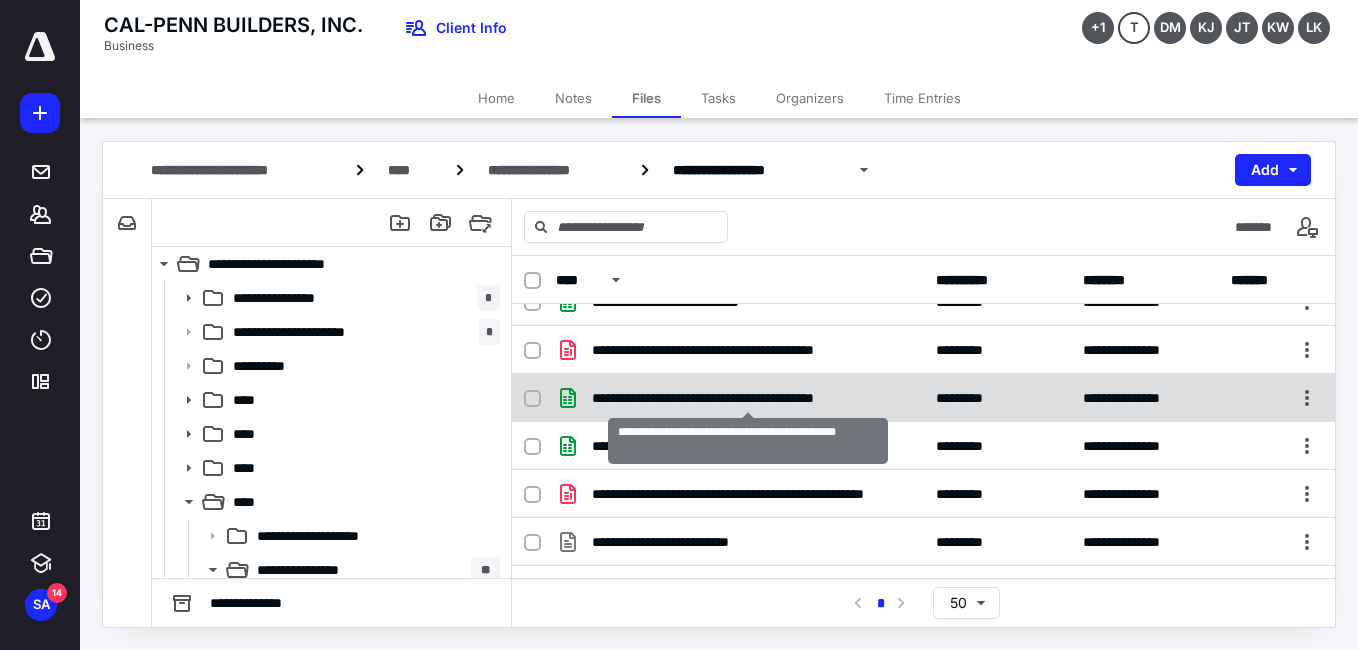 click on "**********" at bounding box center [748, 398] 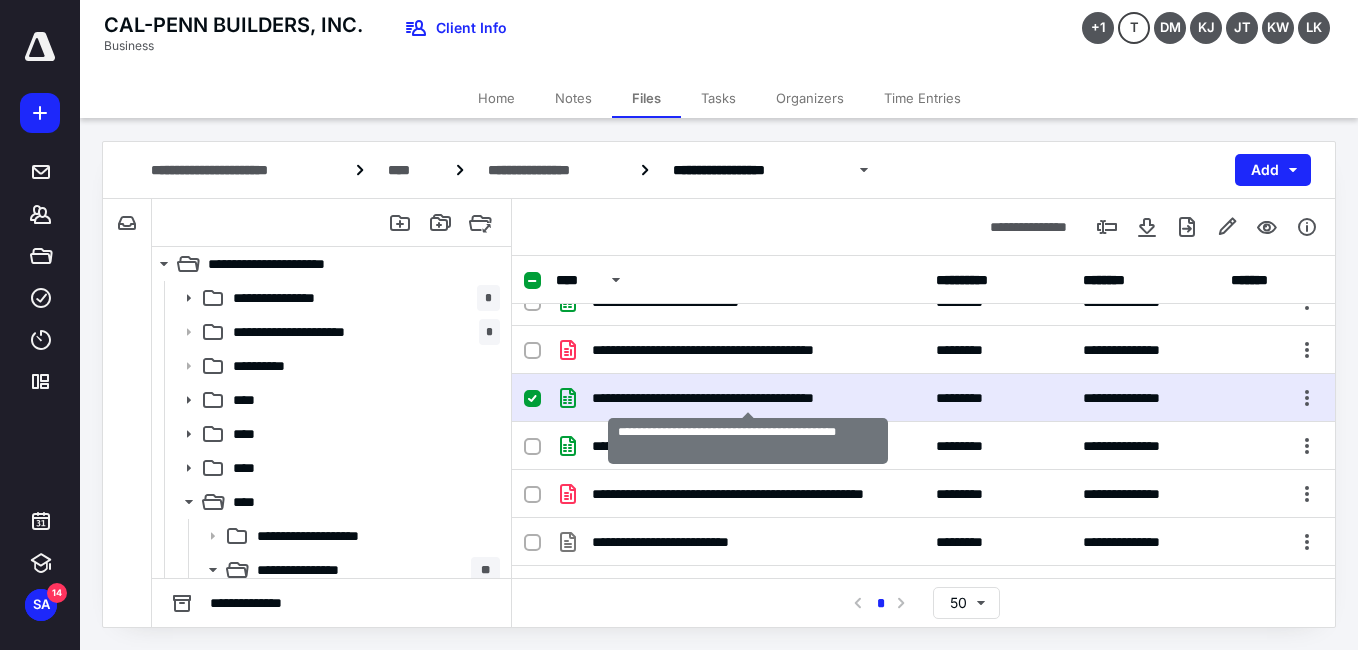click on "**********" at bounding box center (748, 398) 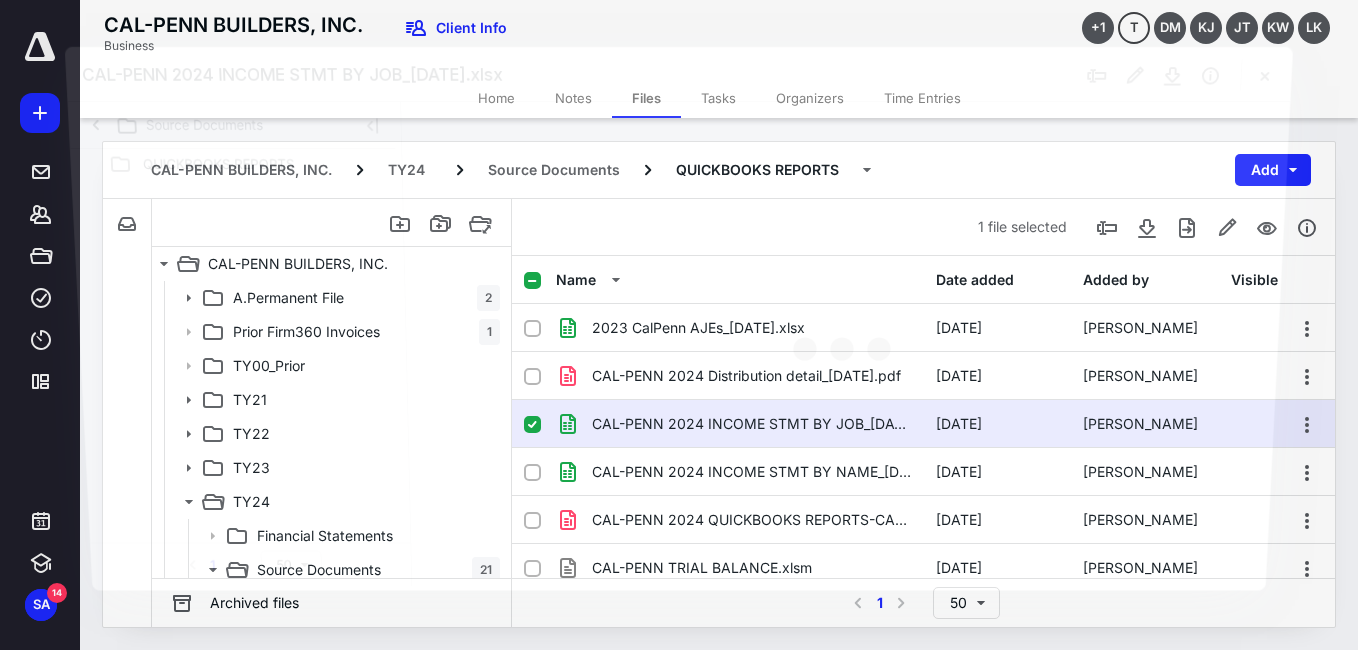 scroll, scrollTop: 26, scrollLeft: 0, axis: vertical 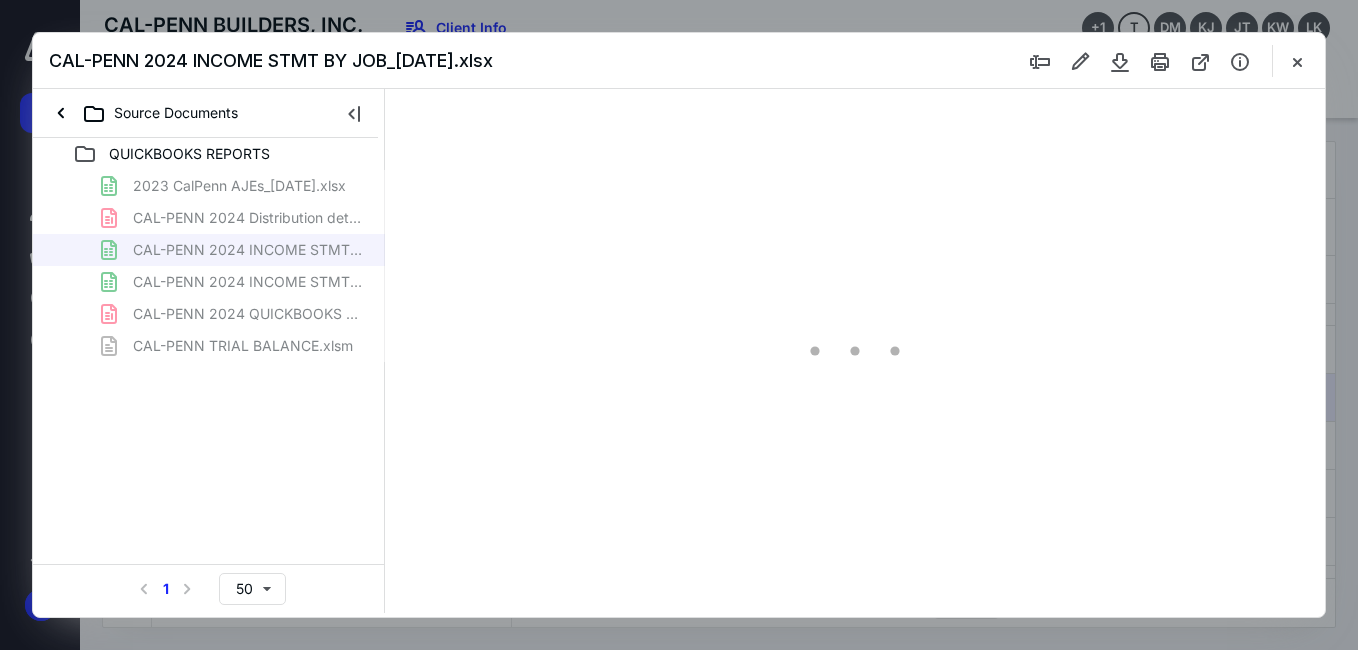 type on "71" 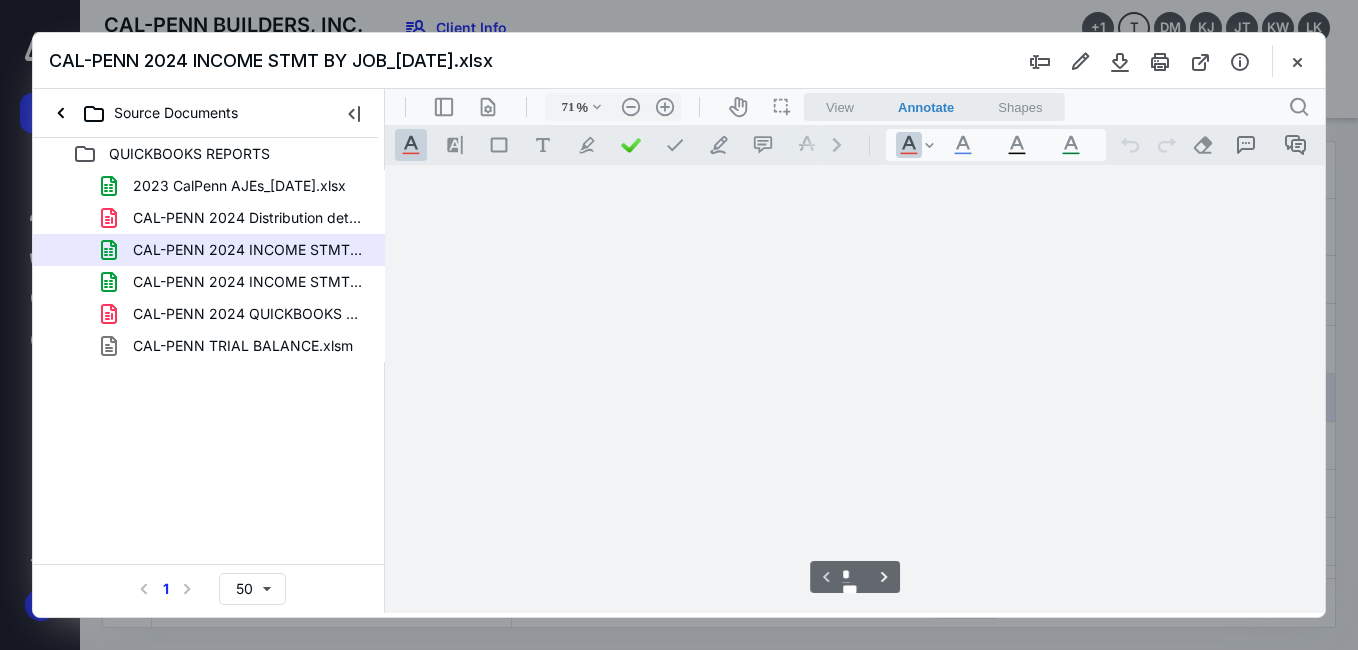 scroll, scrollTop: 0, scrollLeft: 1731, axis: horizontal 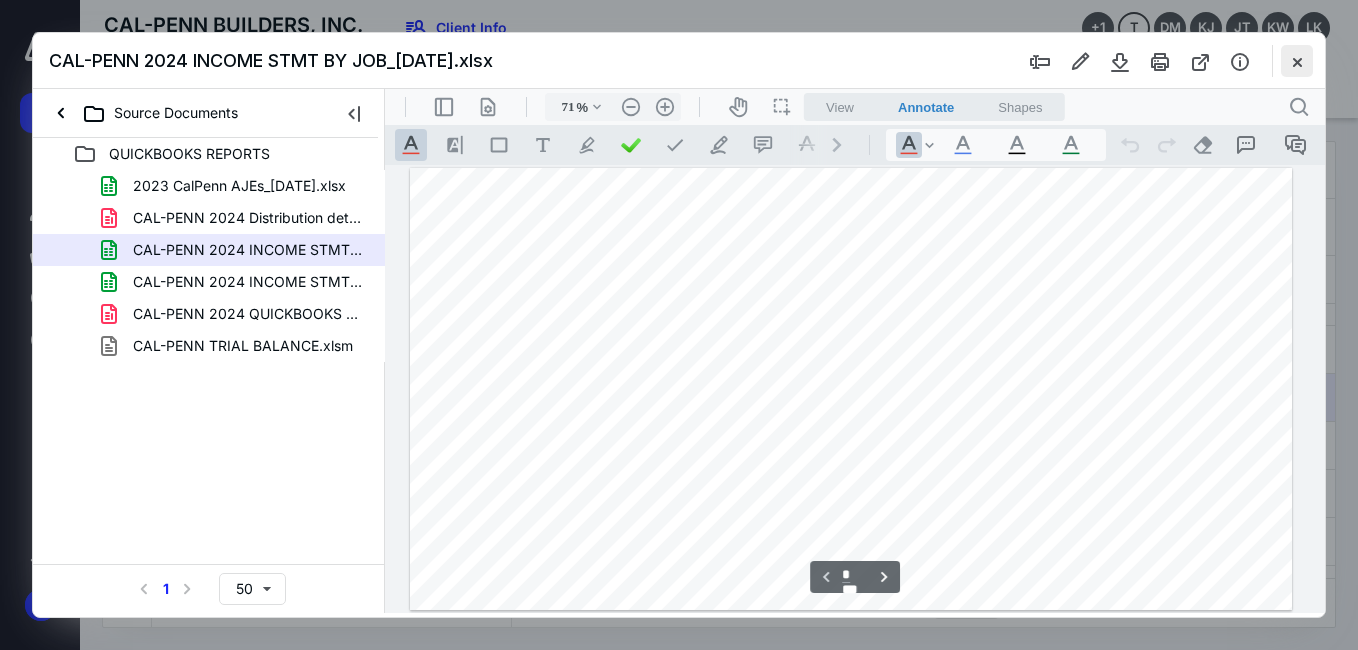 click at bounding box center (1297, 61) 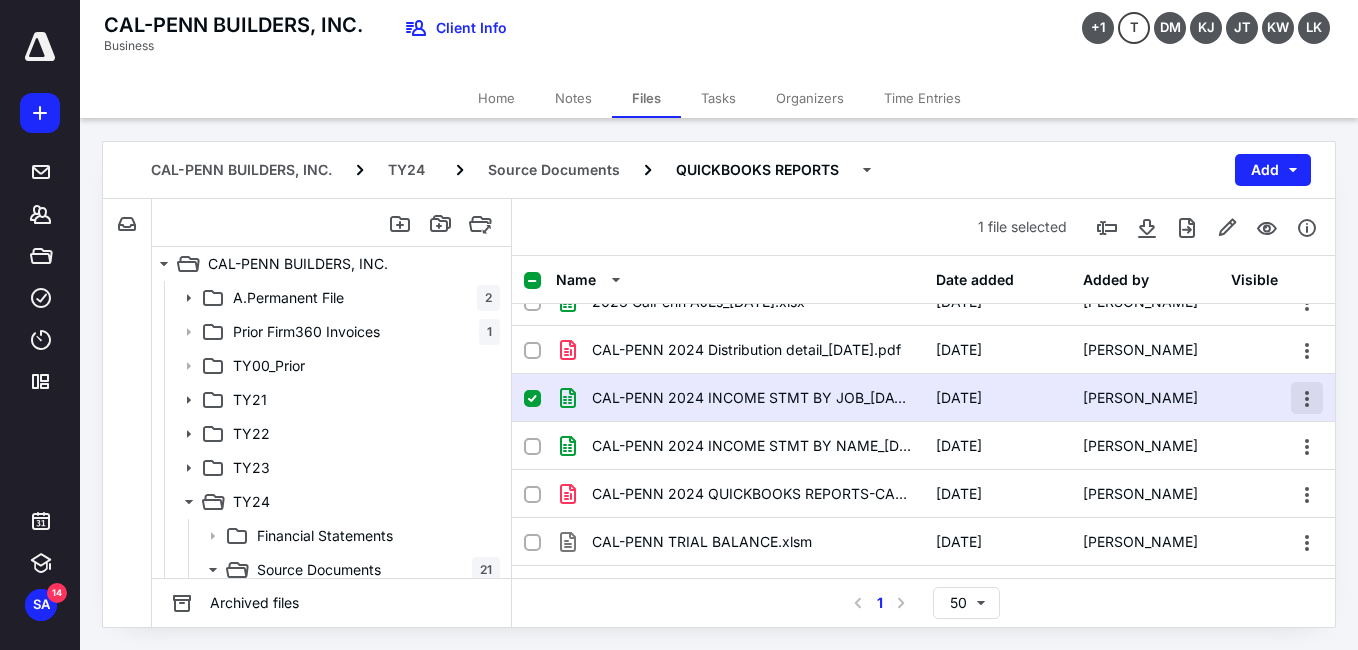 click at bounding box center [1307, 398] 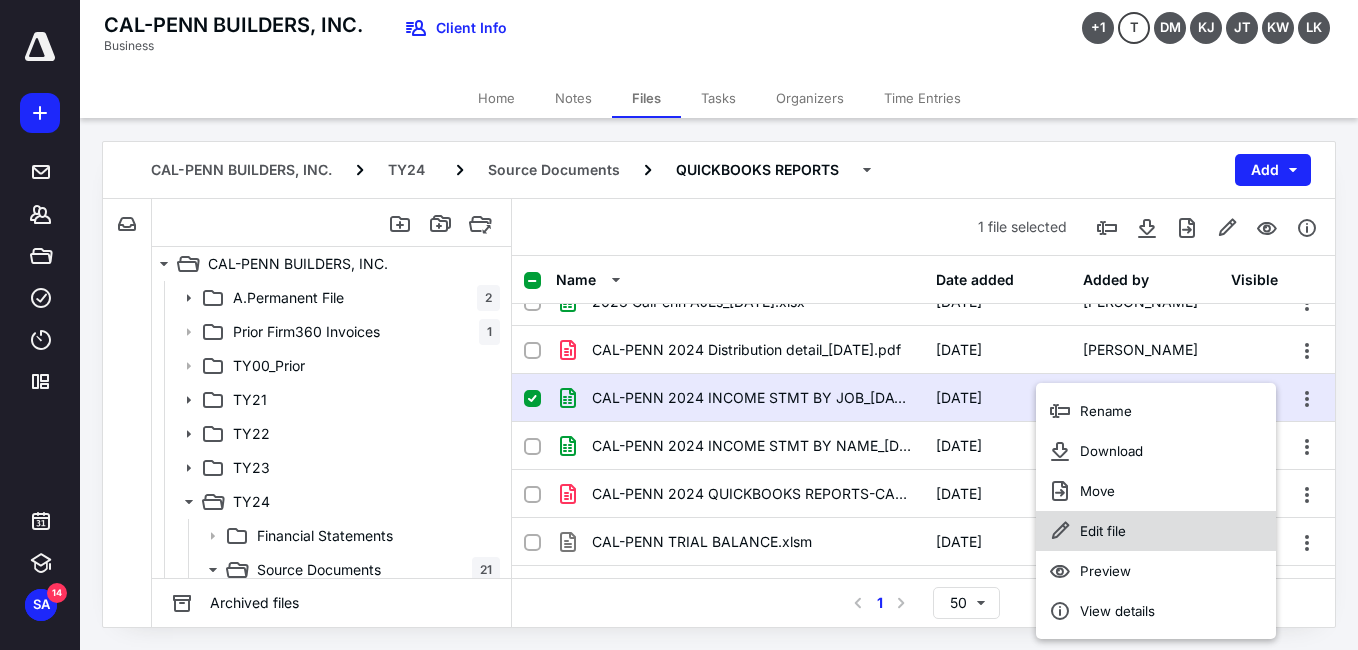 click on "Edit file" at bounding box center (1103, 531) 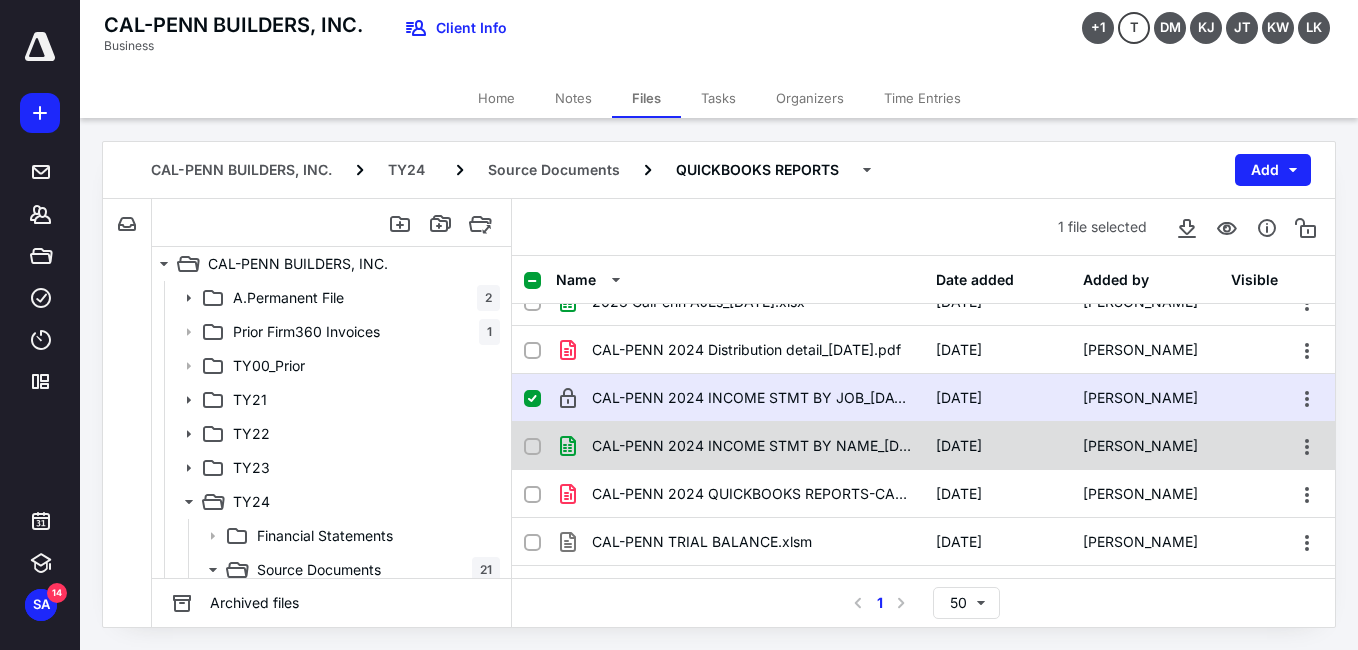 click on "CAL-PENN 2024 INCOME STMT BY NAME_[DATE].xlsx" at bounding box center (752, 446) 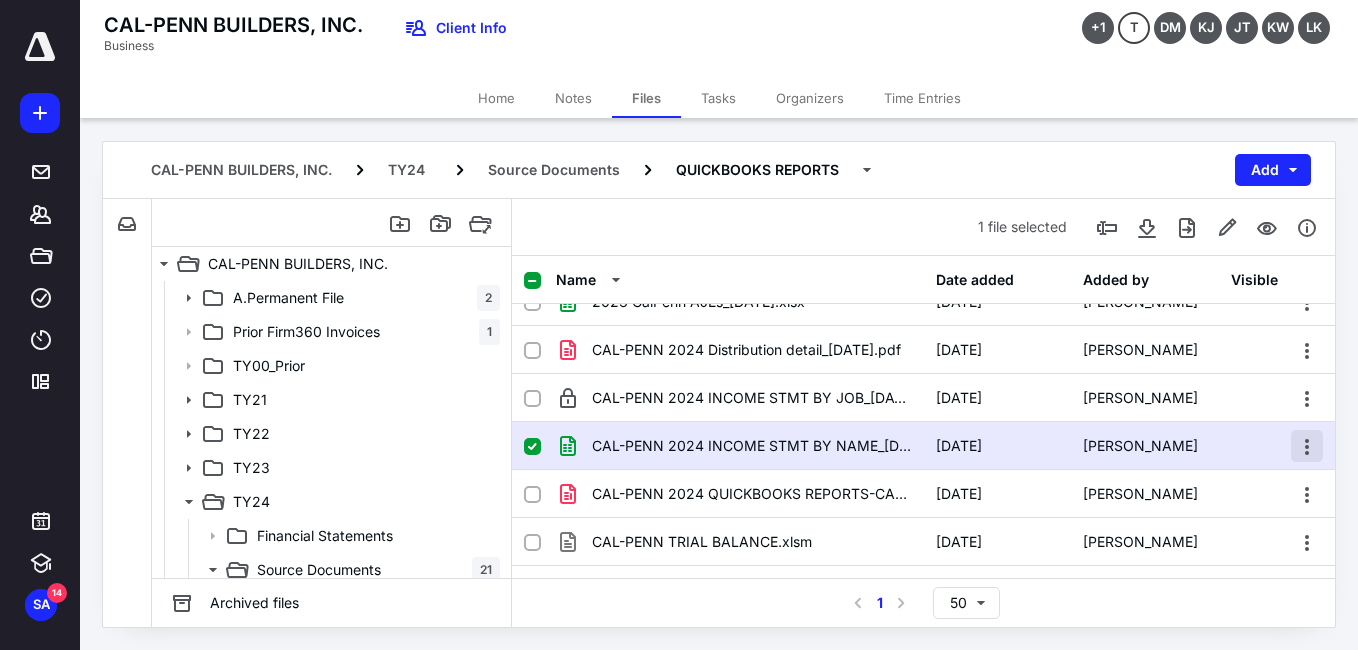 click at bounding box center (1307, 446) 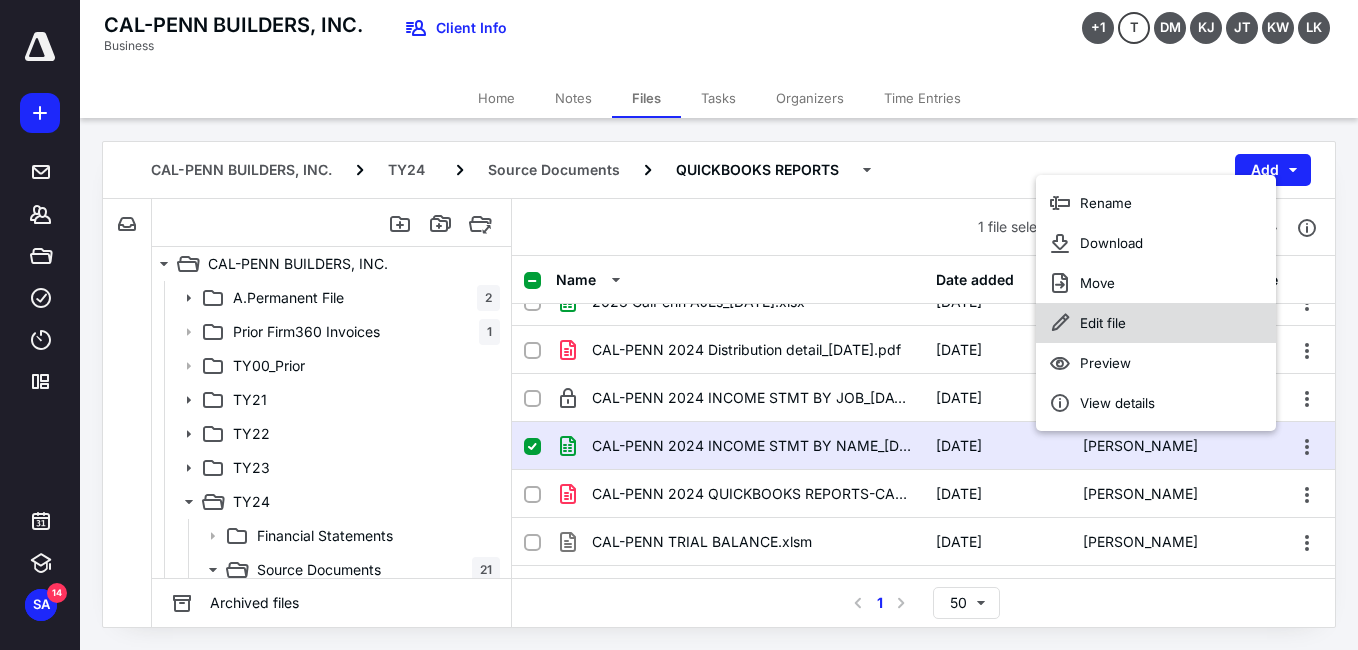 click on "Edit file" at bounding box center [1103, 323] 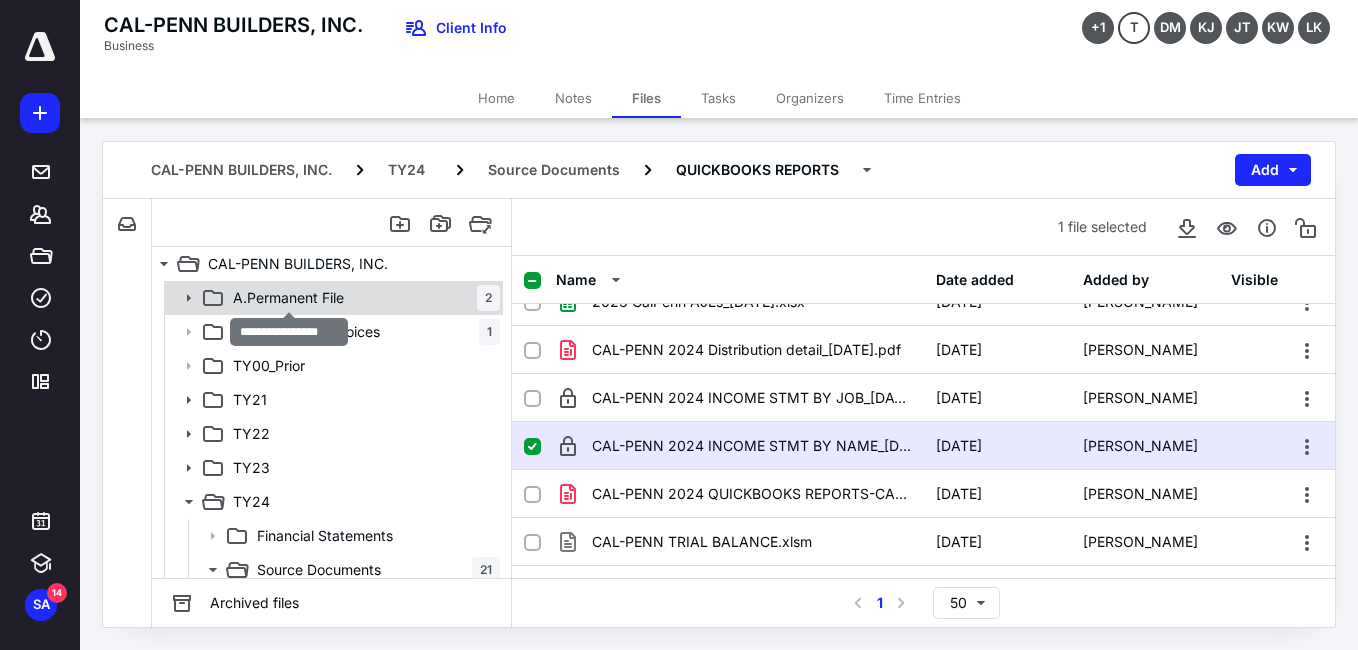 click on "A.Permanent File" at bounding box center [288, 298] 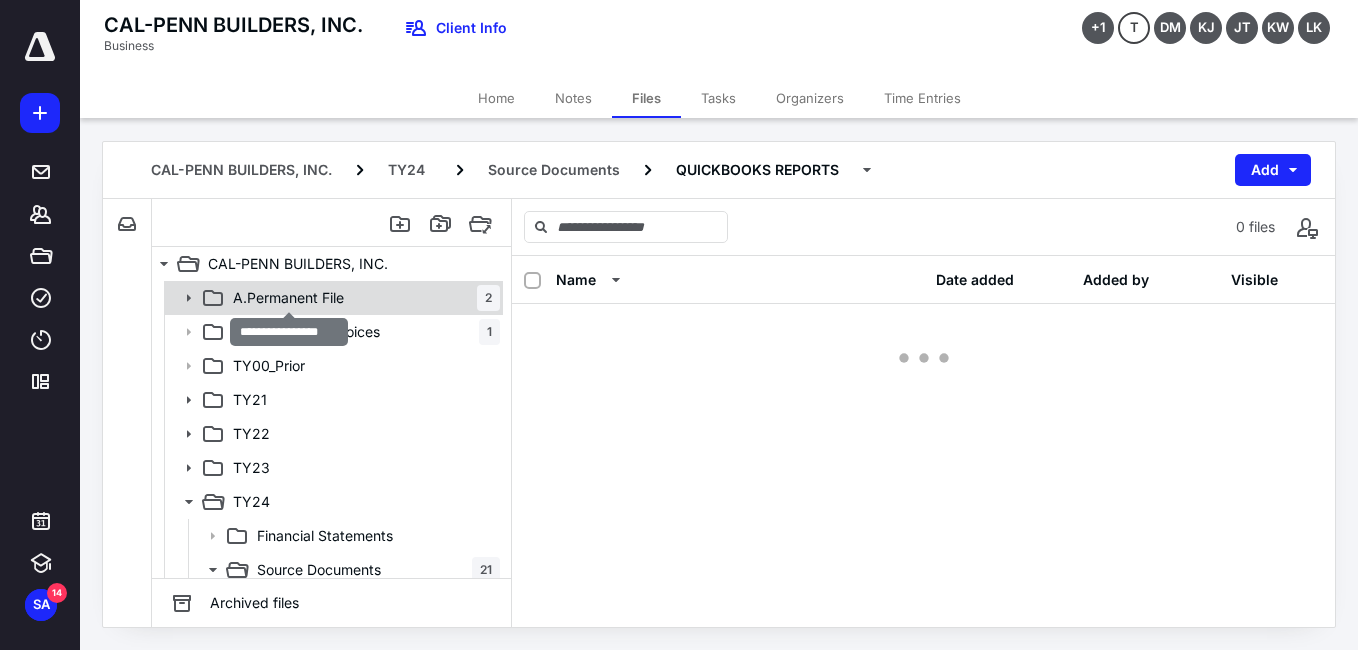 scroll, scrollTop: 0, scrollLeft: 0, axis: both 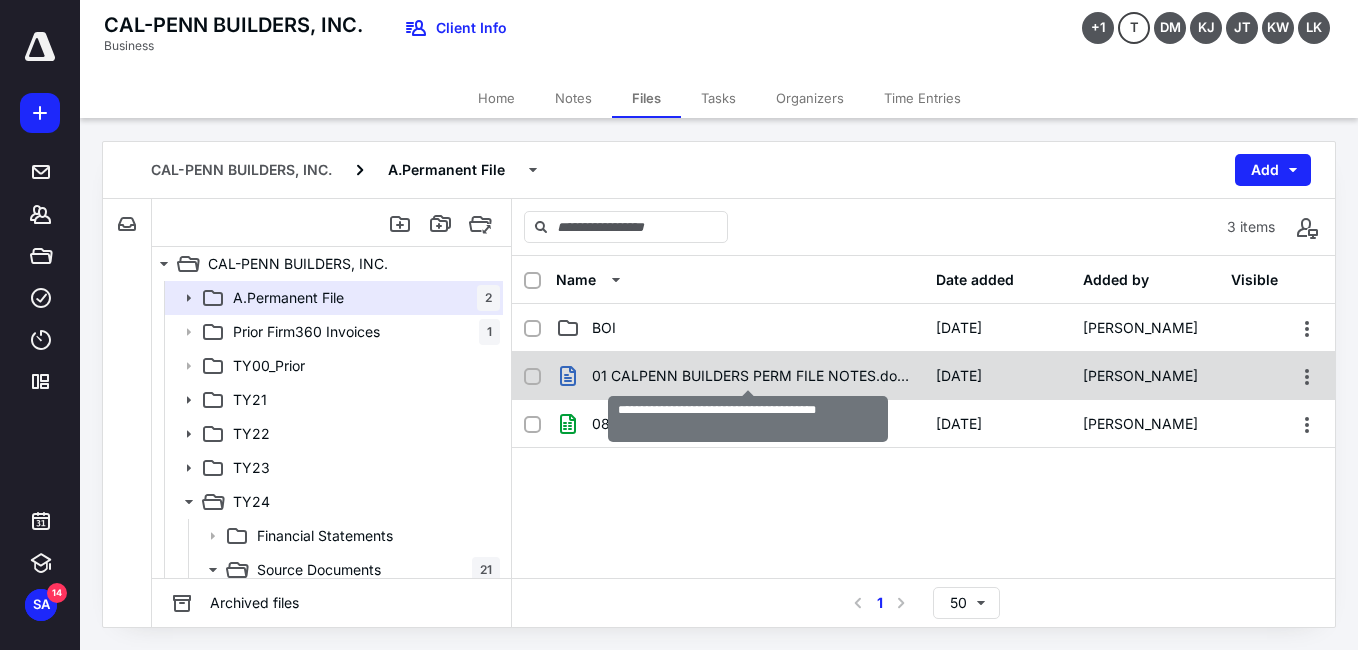 click on "01 CALPENN BUILDERS PERM FILE NOTES.docx" at bounding box center (752, 376) 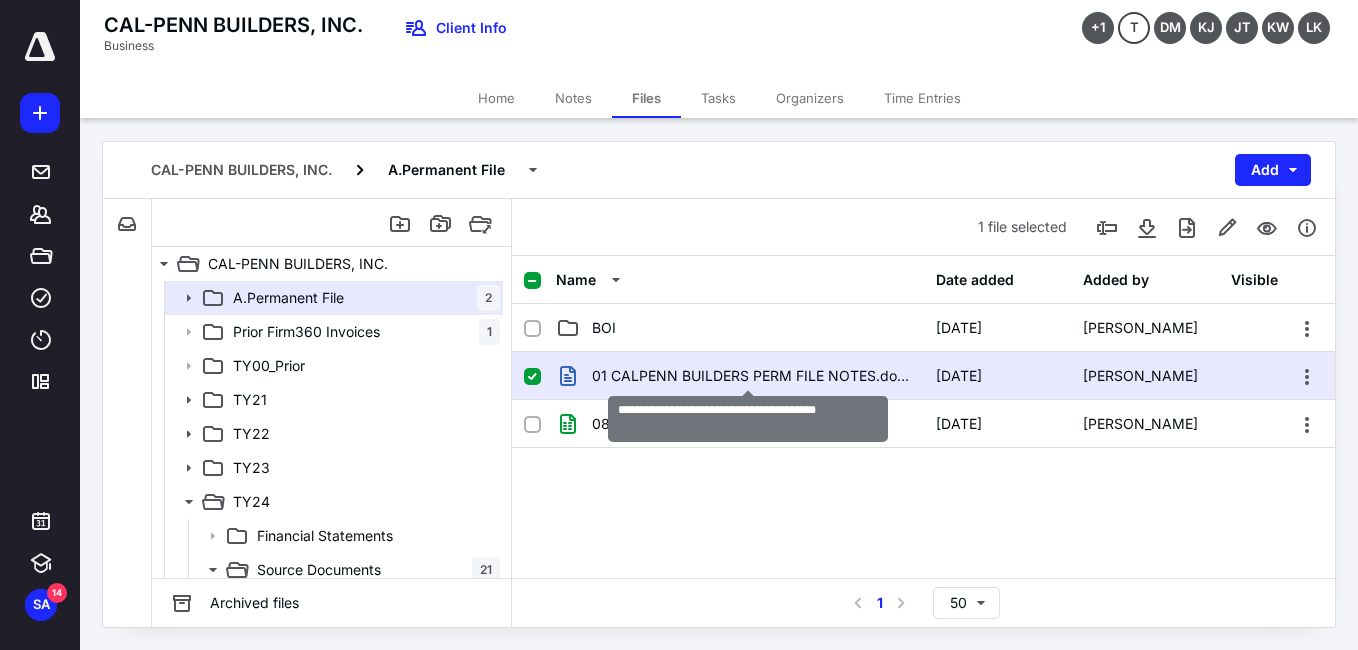 click on "01 CALPENN BUILDERS PERM FILE NOTES.docx" at bounding box center (752, 376) 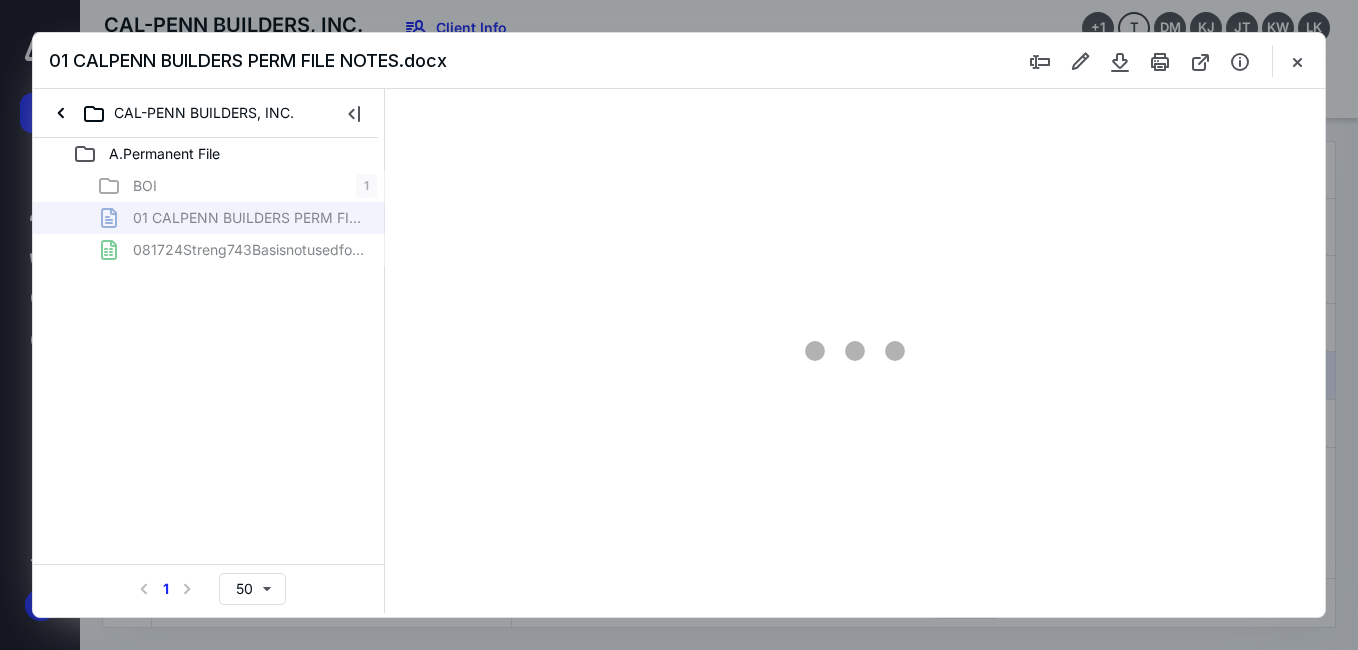 scroll, scrollTop: 0, scrollLeft: 0, axis: both 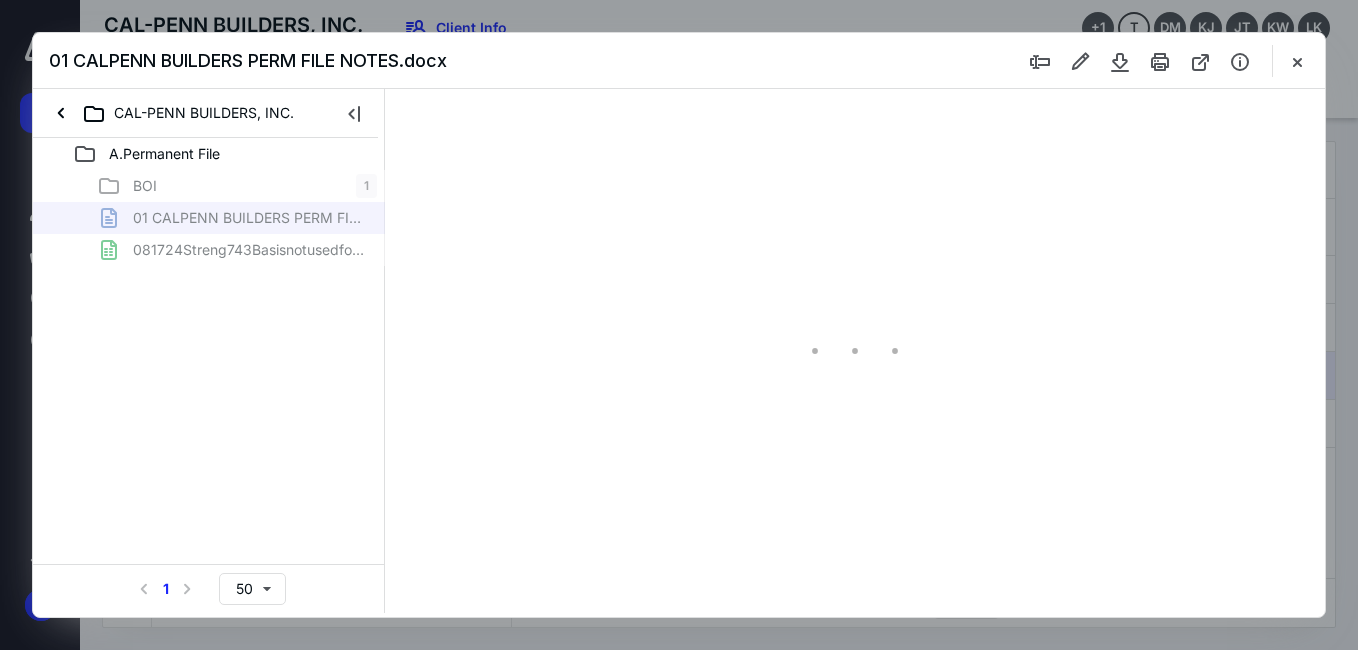 type on "57" 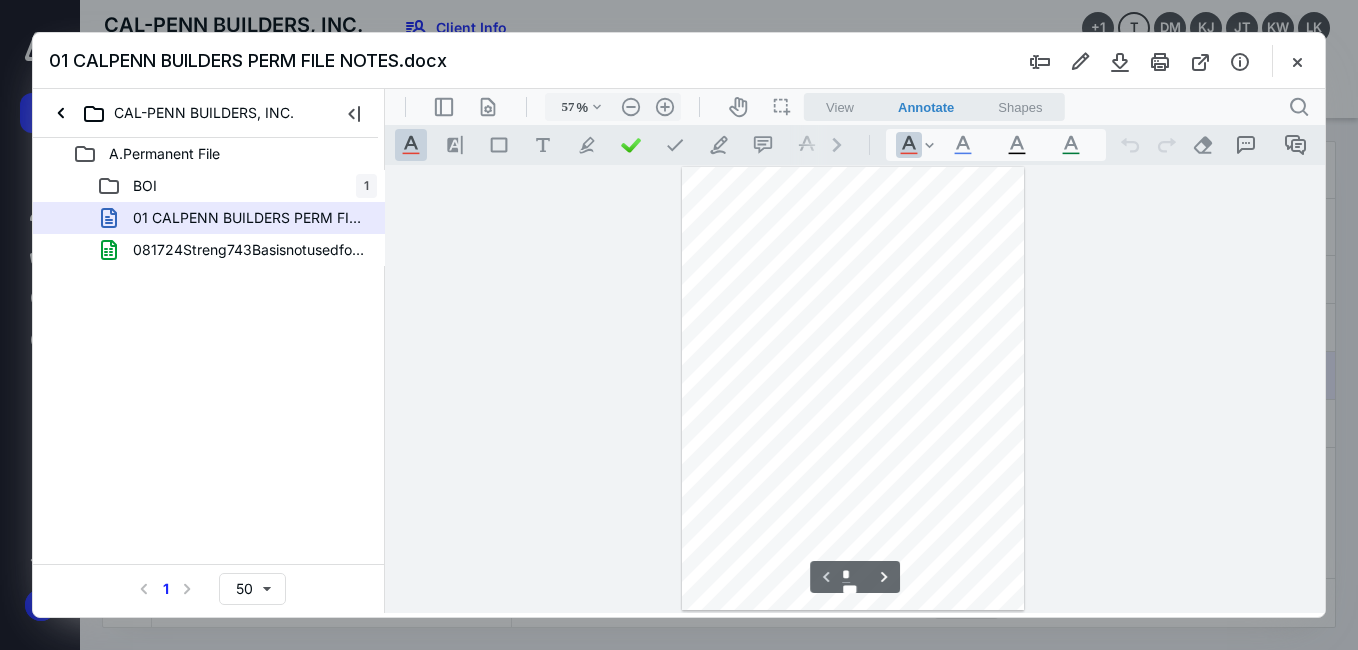 scroll, scrollTop: 78, scrollLeft: 0, axis: vertical 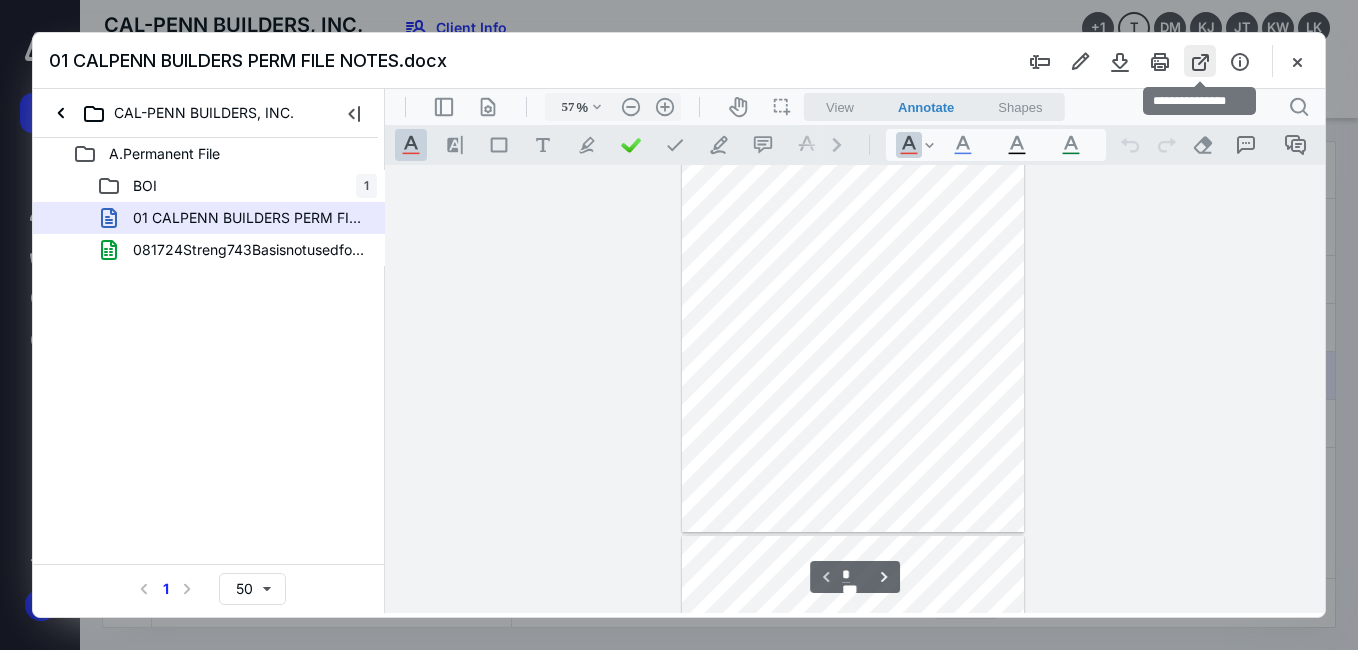 click at bounding box center [1200, 61] 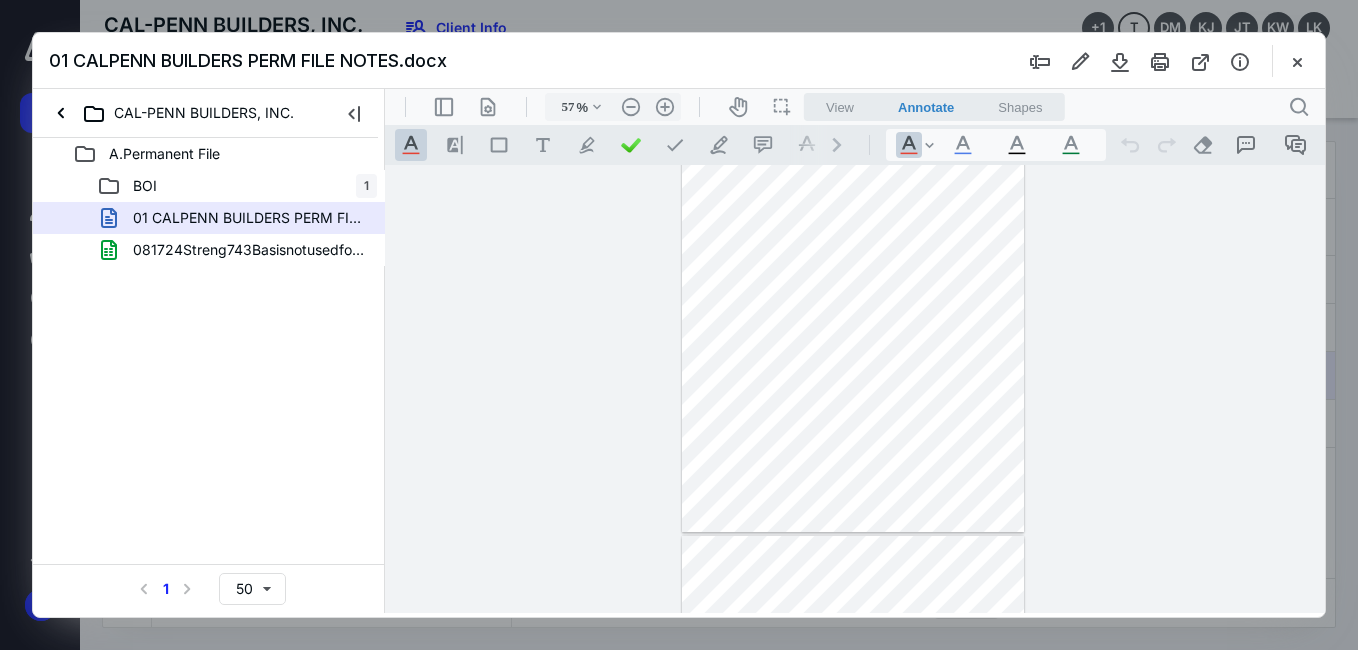 click at bounding box center (1297, 61) 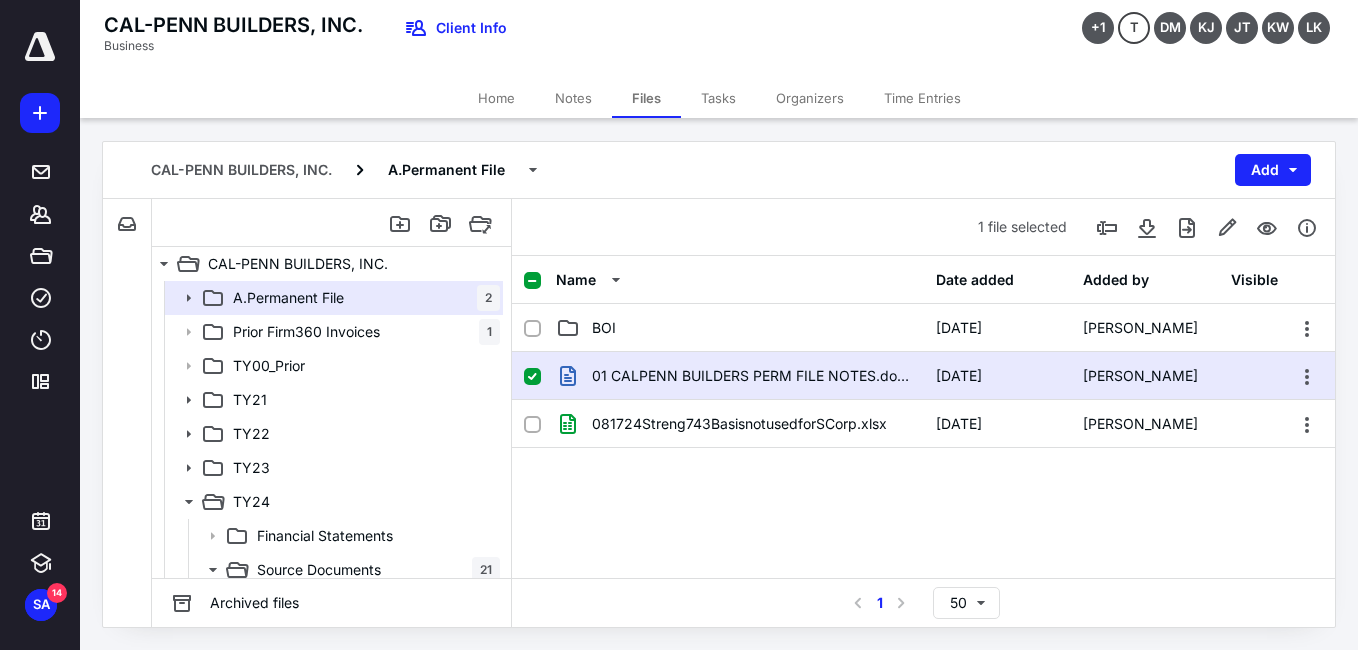 click on "Source Documents" at bounding box center (319, 570) 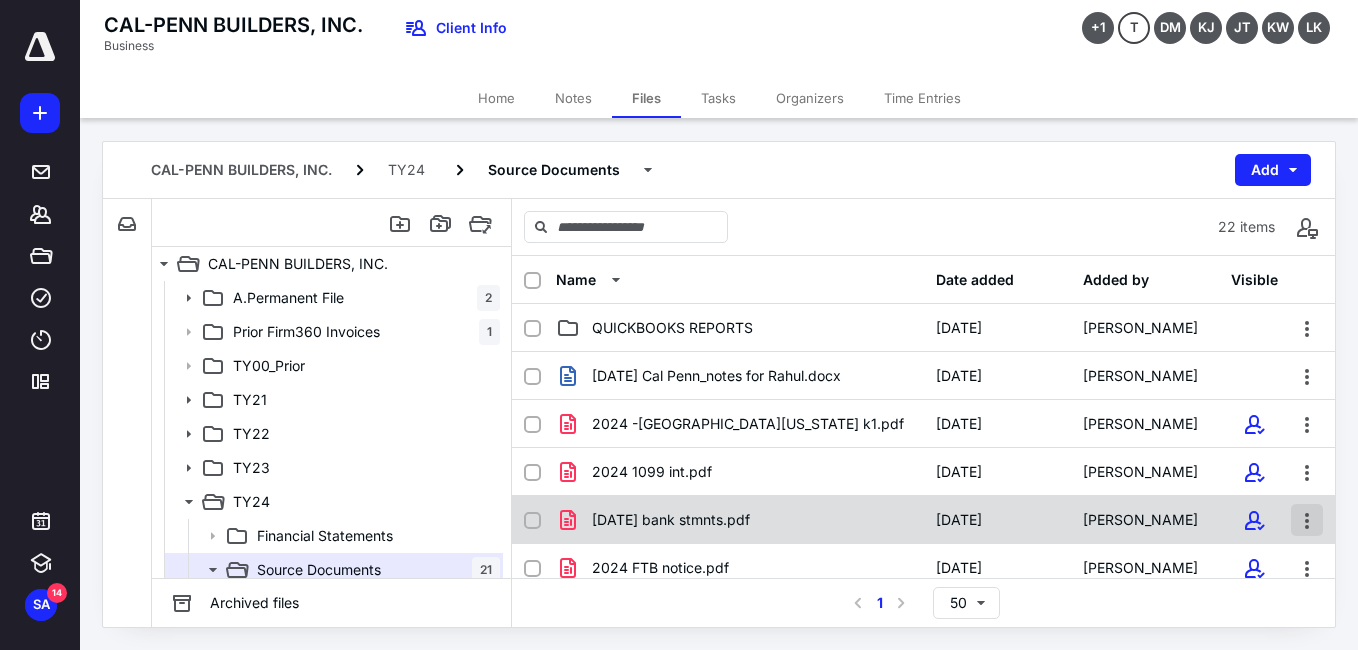 click at bounding box center (1307, 520) 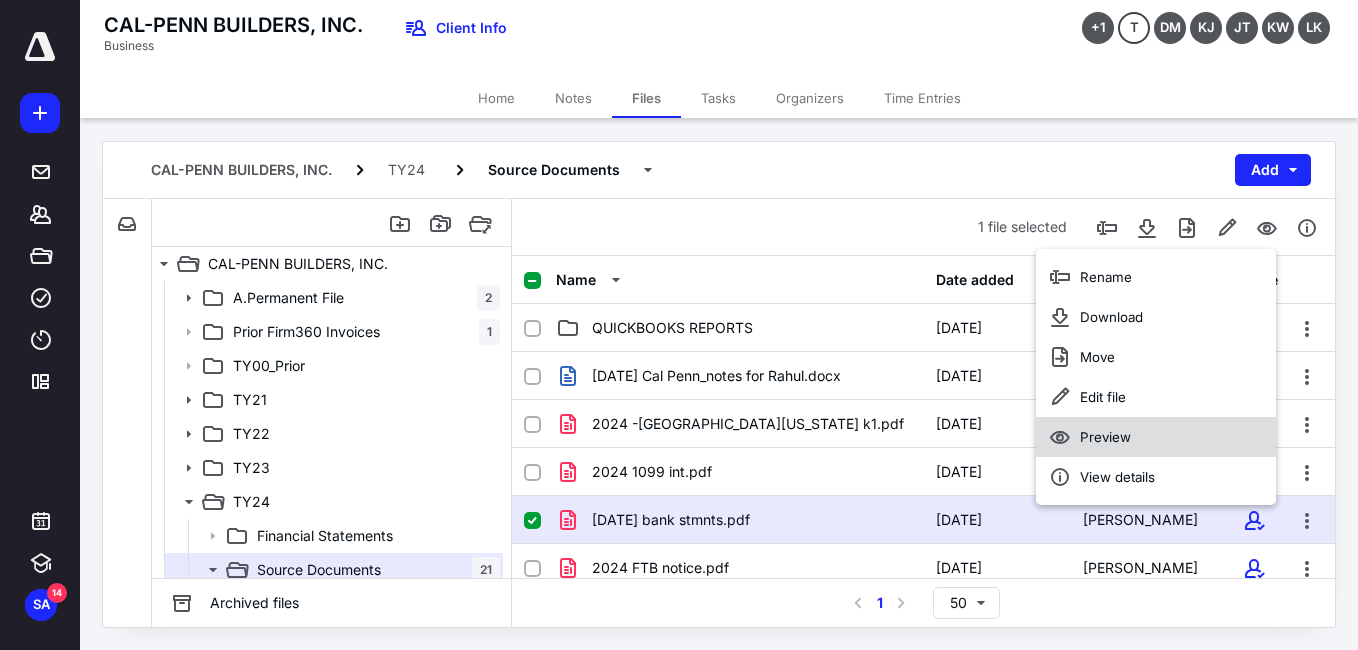 click on "Preview" at bounding box center (1105, 437) 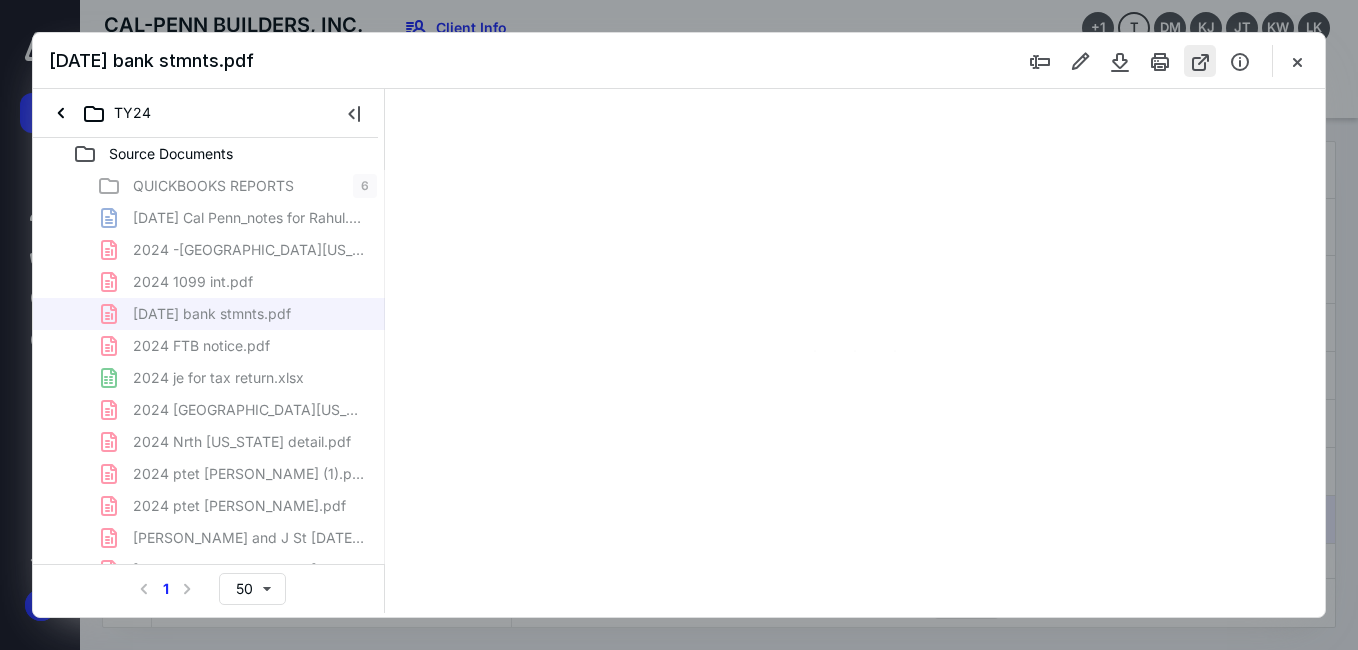 scroll, scrollTop: 0, scrollLeft: 0, axis: both 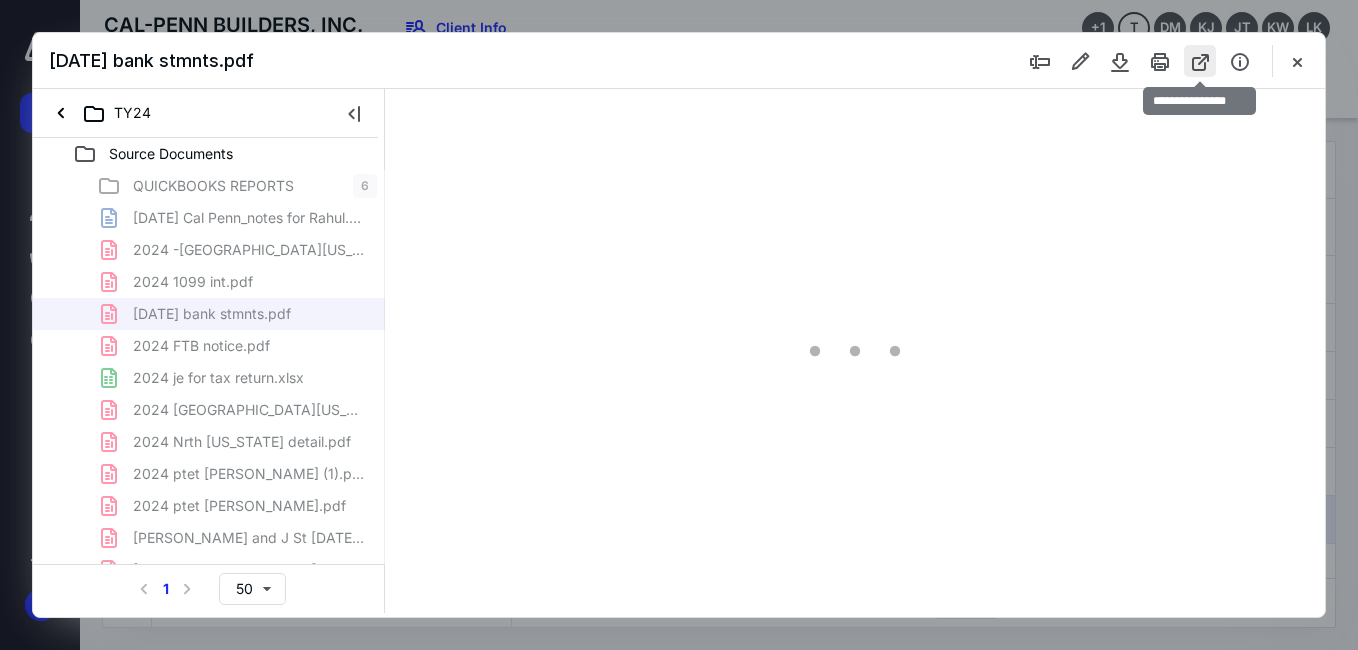 click at bounding box center (1200, 61) 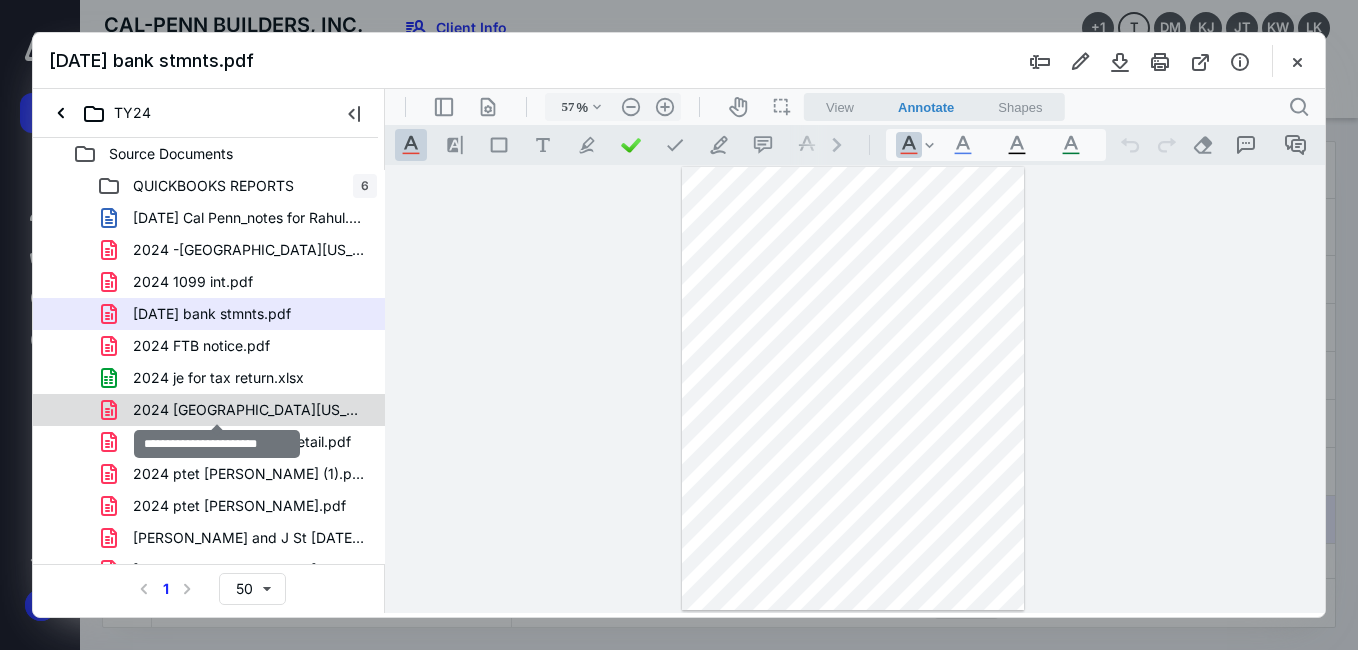 click on "2024 North Kentucky.pdf" at bounding box center [249, 410] 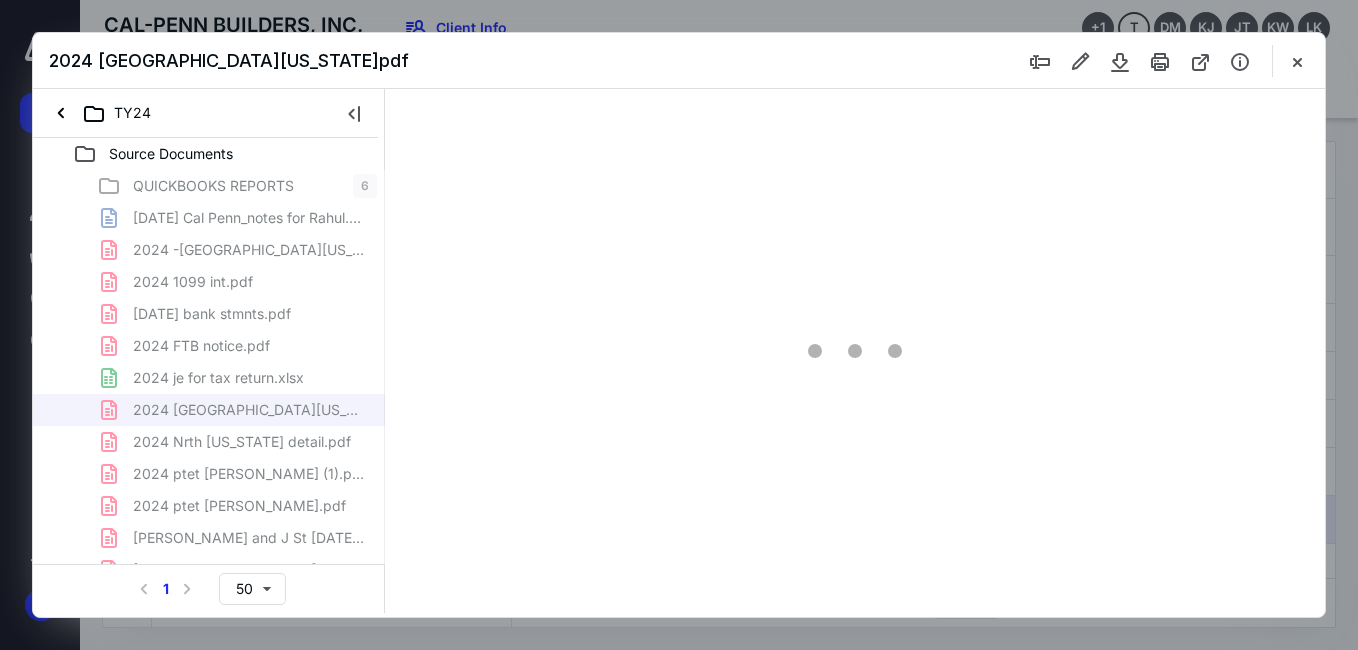 scroll, scrollTop: 78, scrollLeft: 0, axis: vertical 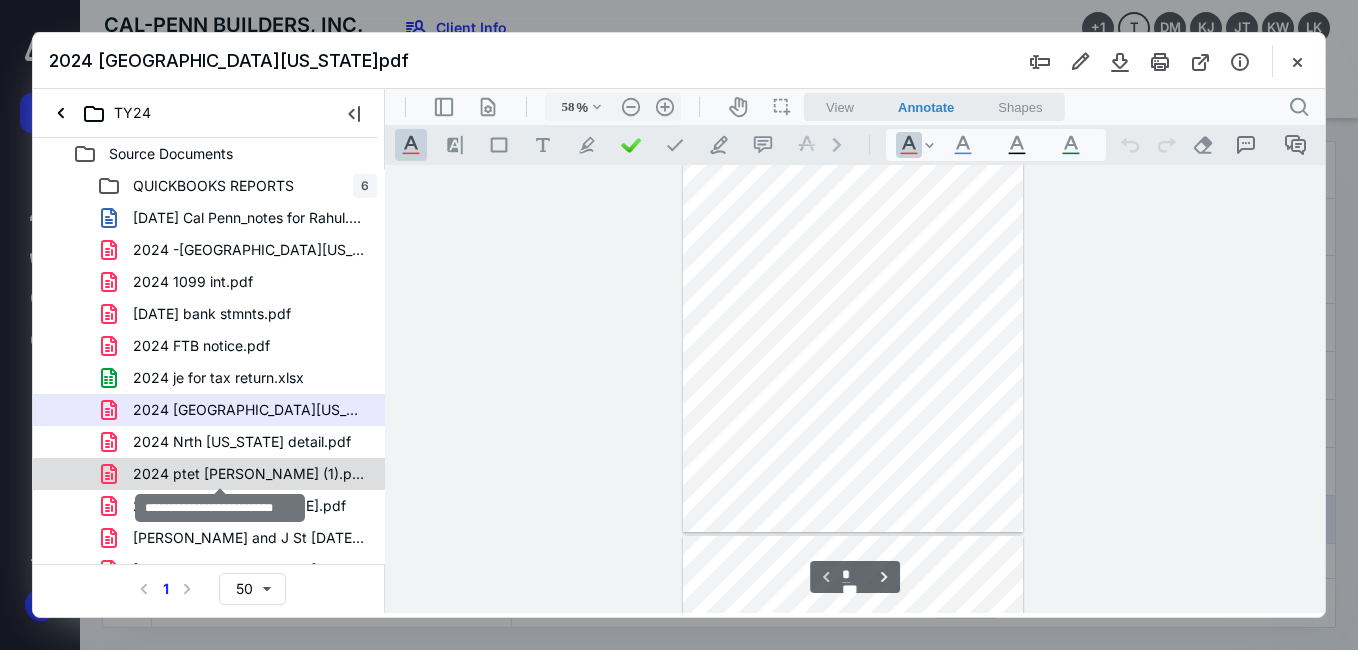 click on "2024 ptet Cal Penn (1).pdf" at bounding box center [249, 474] 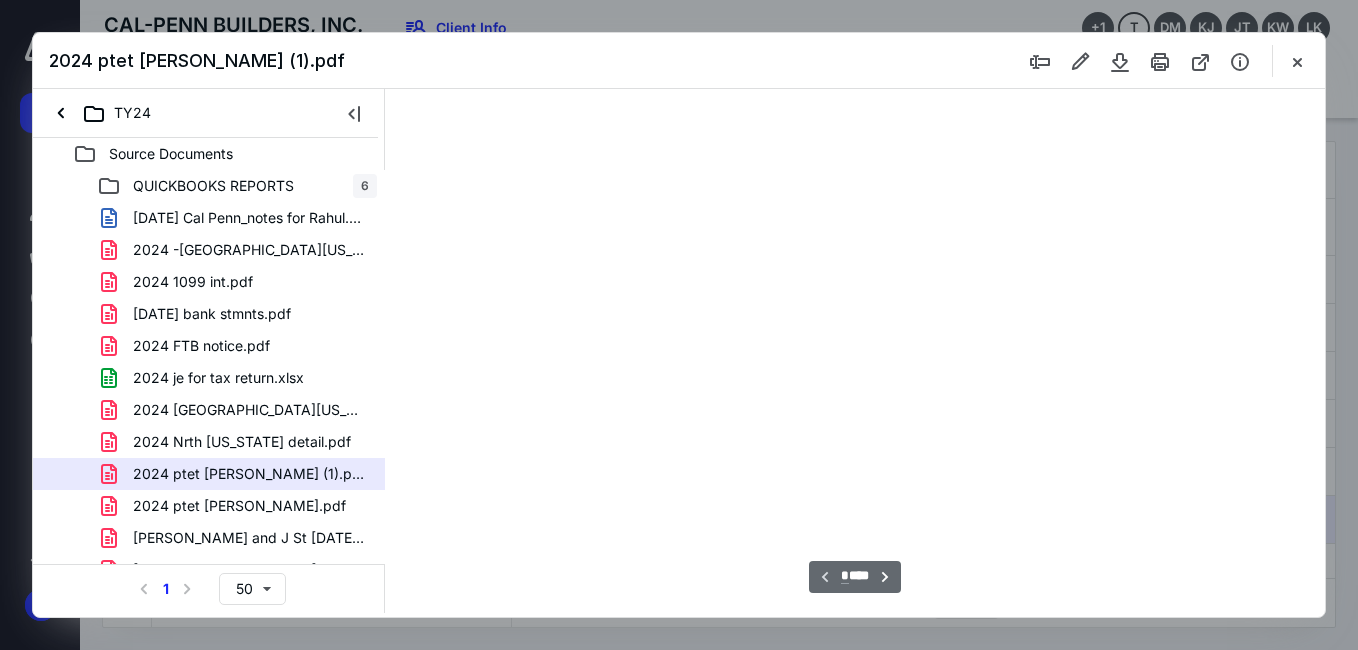 scroll, scrollTop: 78, scrollLeft: 0, axis: vertical 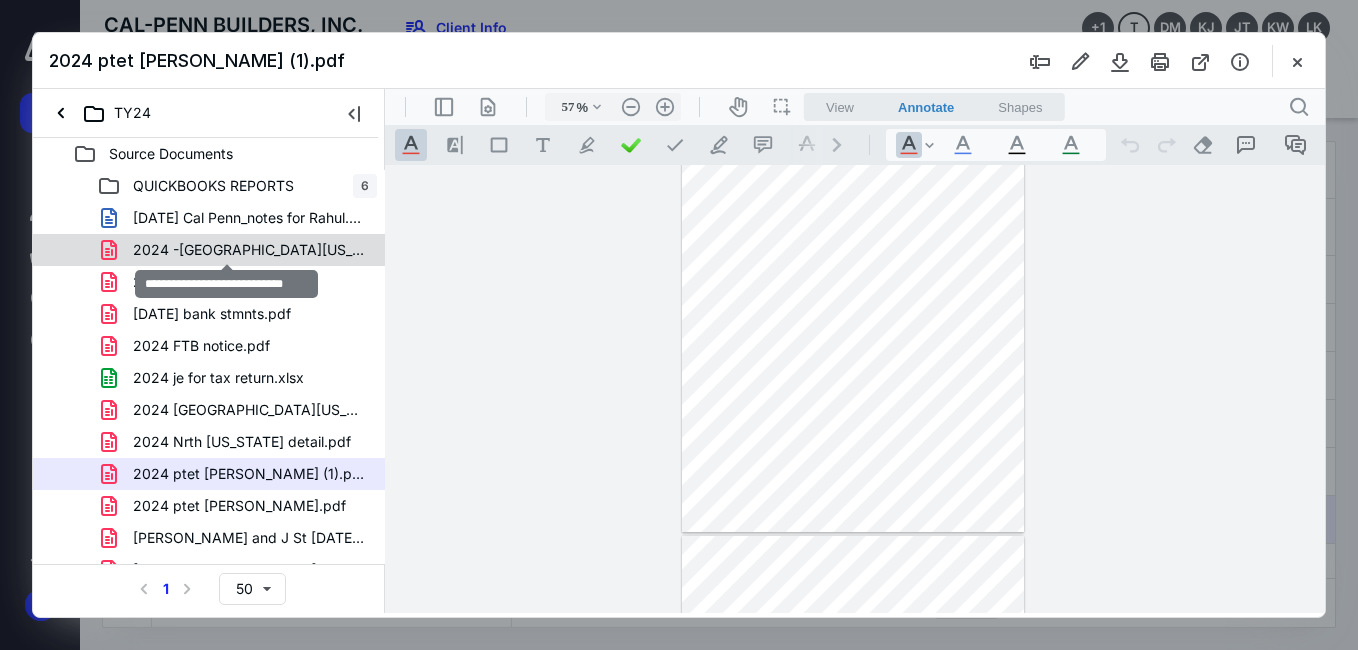 click on "2024 -north kentucky  k1.pdf" at bounding box center [249, 250] 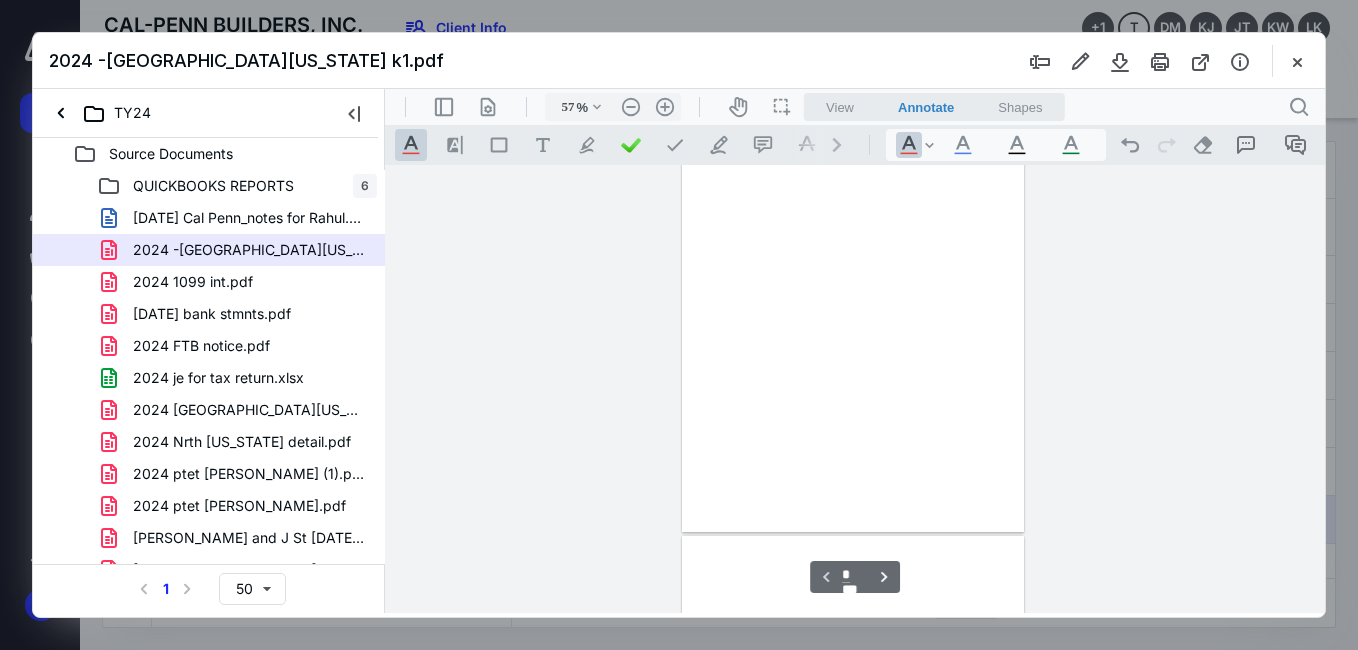 scroll, scrollTop: 78, scrollLeft: 0, axis: vertical 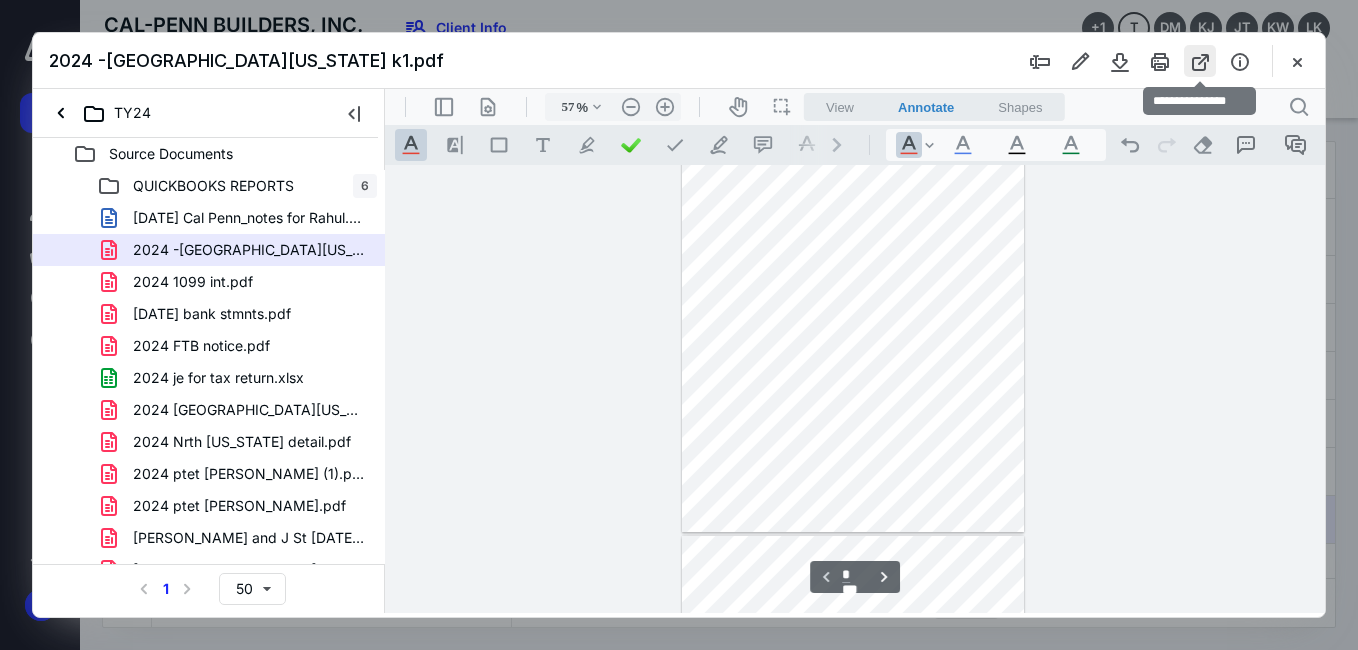 click at bounding box center [1200, 61] 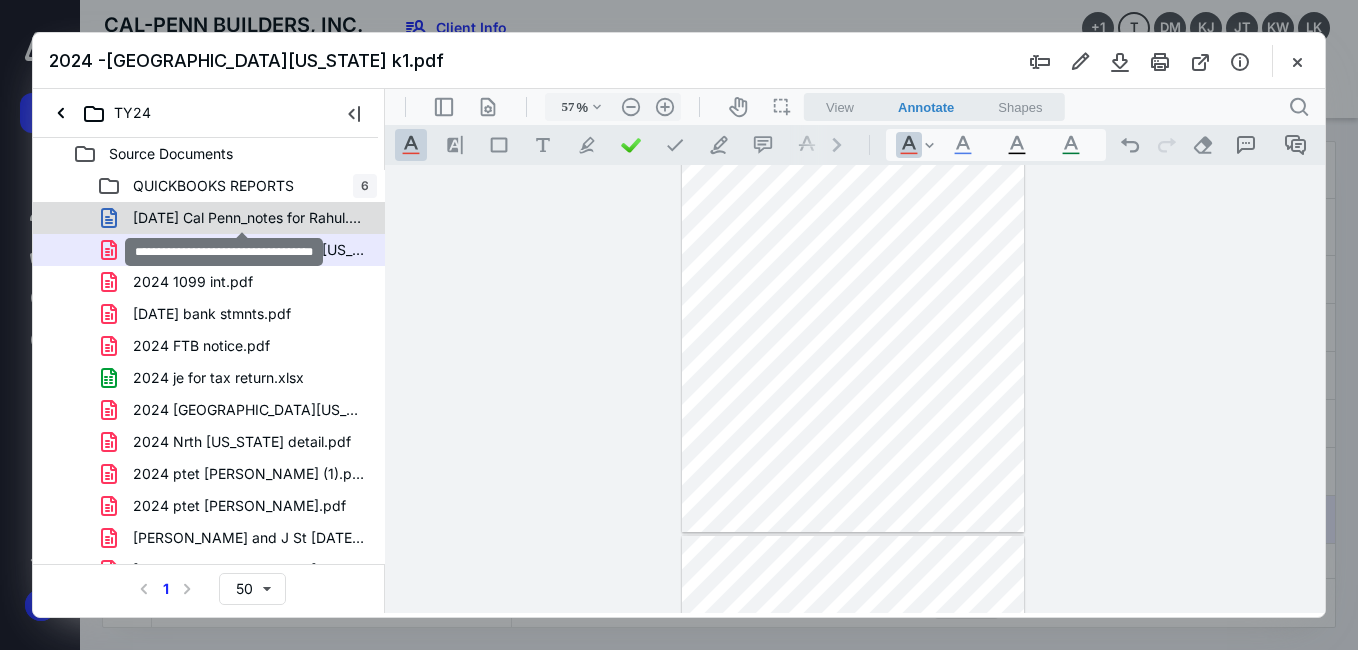 click on "7.9.25 Cal Penn_notes for Rahul.docx" at bounding box center [249, 218] 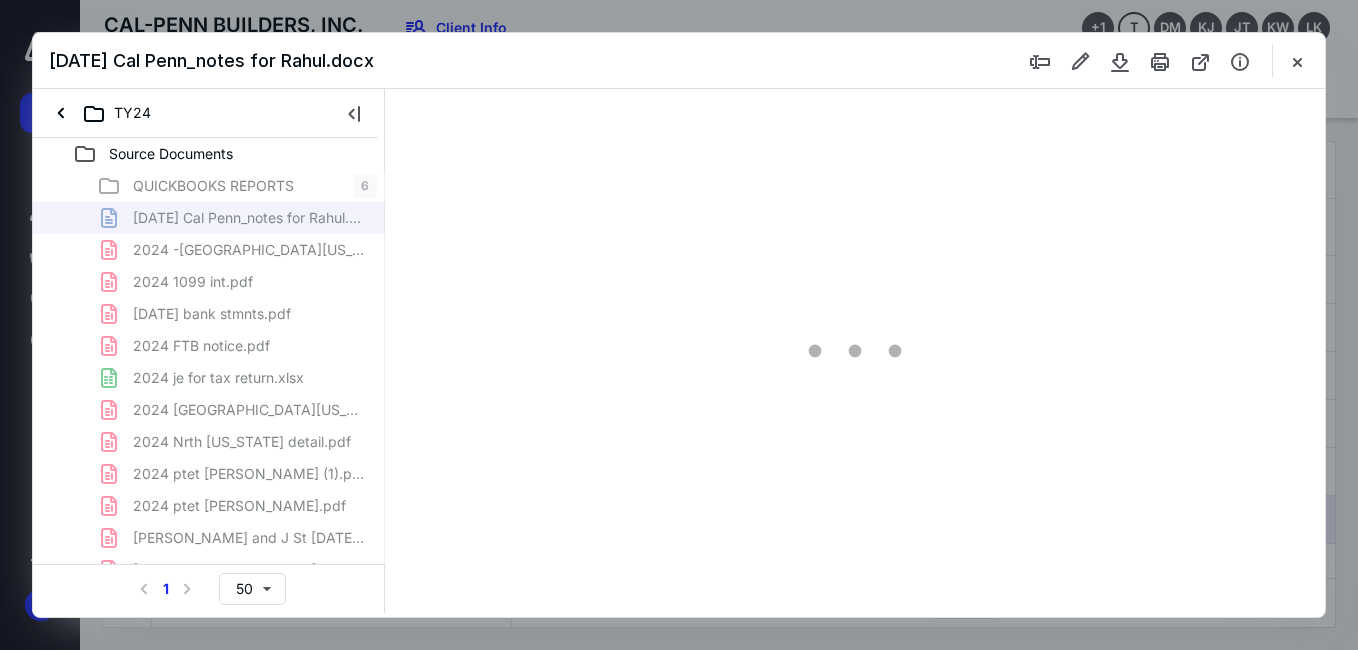 scroll, scrollTop: 78, scrollLeft: 0, axis: vertical 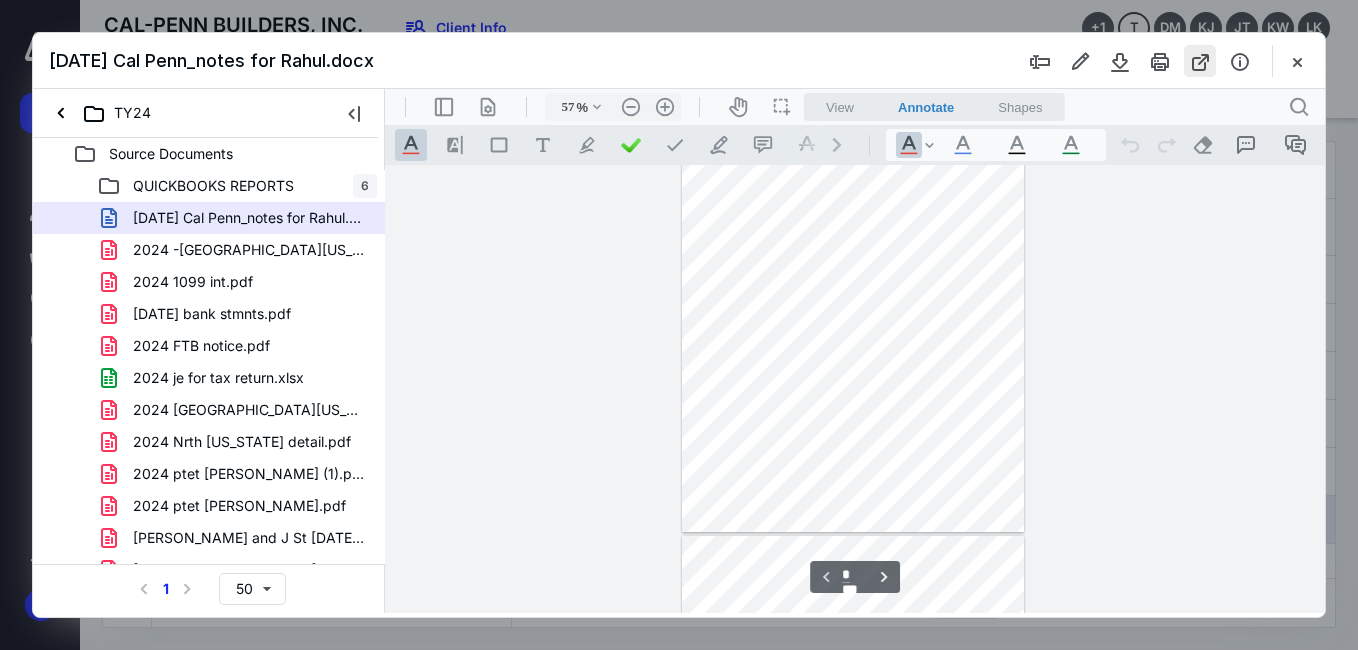 click at bounding box center (1200, 61) 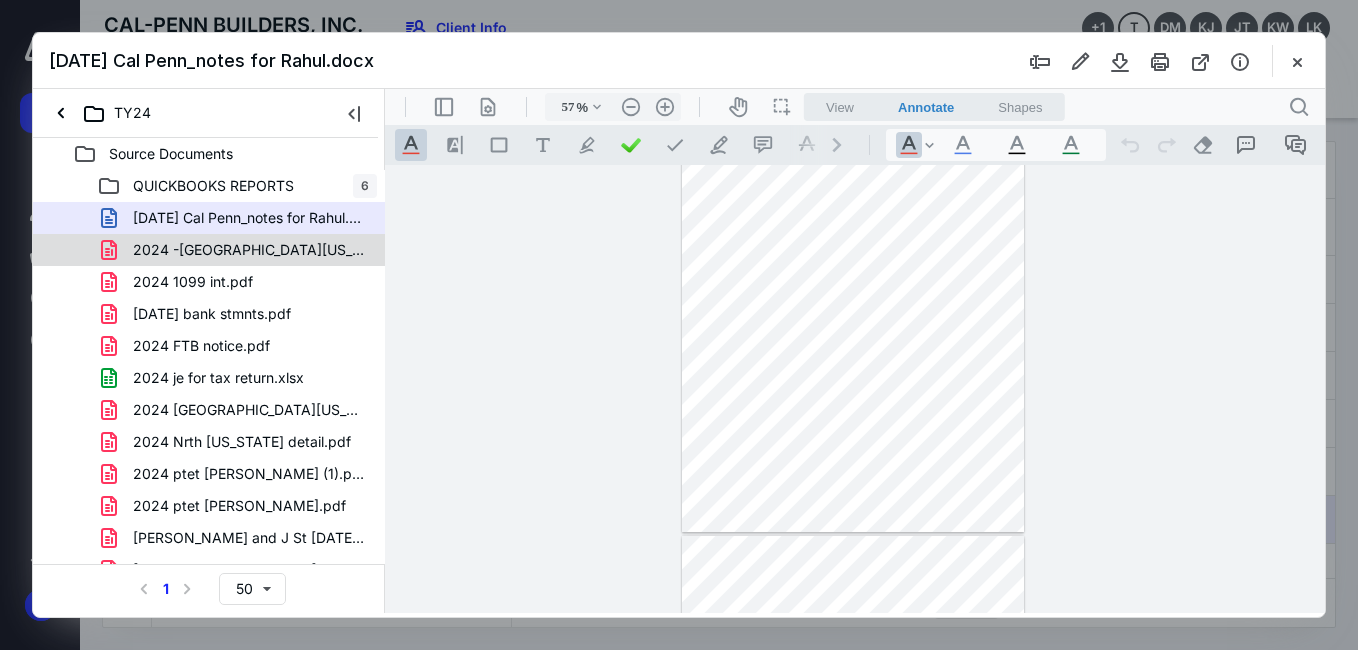 click on "2024 -north kentucky  k1.pdf" at bounding box center (249, 250) 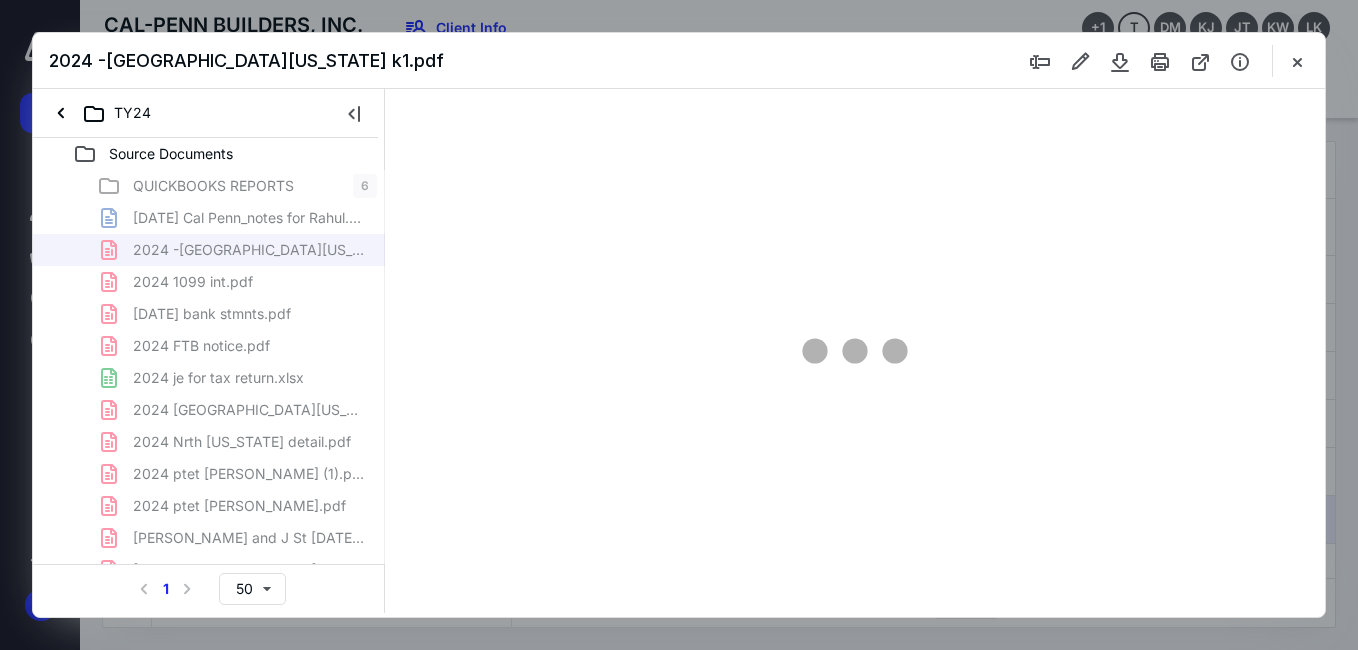 click on "QUICKBOOKS REPORTS 6 7.9.25 Cal Penn_notes for Rahul.docx 2024 -north kentucky  k1.pdf 2024 1099 int.pdf 2024 dec bank stmnts.pdf 2024 FTB notice.pdf 2024 je for tax return.xlsx 2024 North Kentucky.pdf 2024 Nrth Kentucky detail.pdf 2024 ptet Cal Penn (1).pdf 2024 ptet Cal Penn.pdf Alice and J St dec. 31 2024 stmnts (1).pdf Alice and J St dec. 31 2024 stmnts.pdf Cal Penn Builders Inc tax2015 (Backup Jun 16,2025  04 00 P.qbb Merrill Lynch 1099 (1).pdf Merrill Lynch 1099.pdf merrill lynch year end statement (1).pdf merrill lynch year end statement.pdf Superior Storage Balance Sheet.WD.2024-1231 (1).pdf Superior Storage Balance Sheet.WD.2024-1231.pdf Superior Storage Profit & Loss YTD.WD.2024-1231 (1).pdf Superior Storage Profit & Loss YTD.WD.2024-1231.pdf" at bounding box center [209, 522] 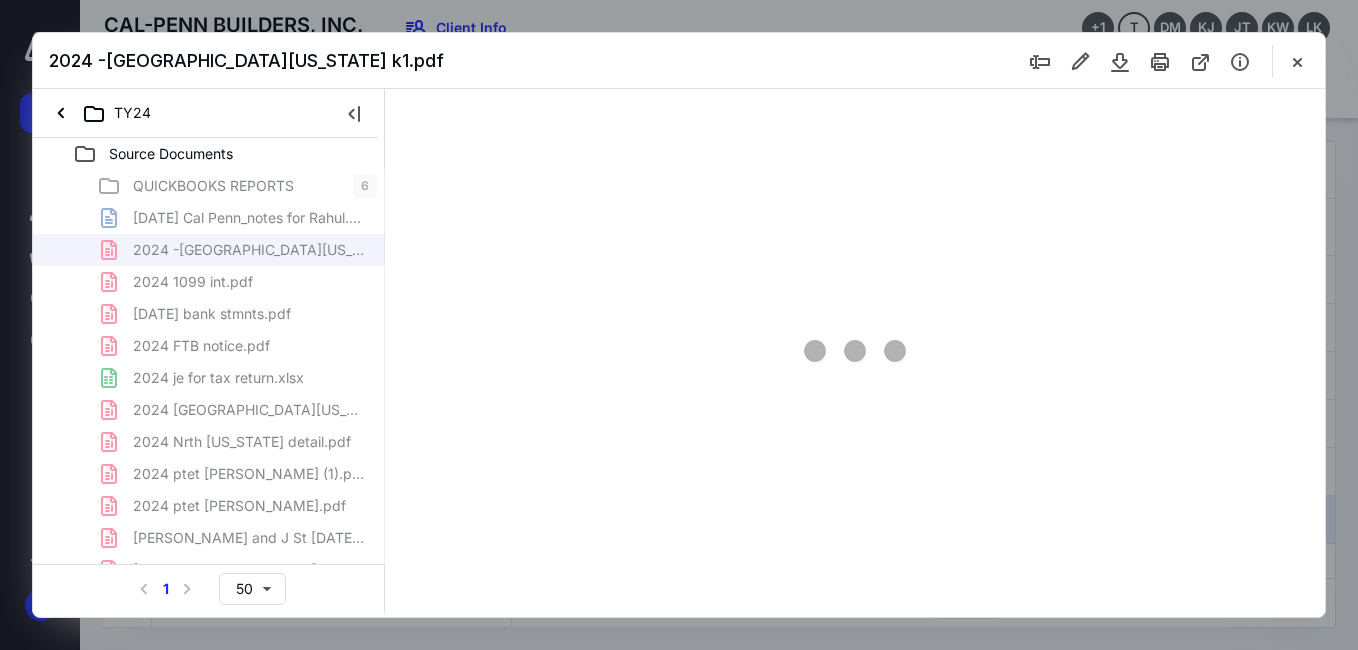 scroll, scrollTop: 78, scrollLeft: 0, axis: vertical 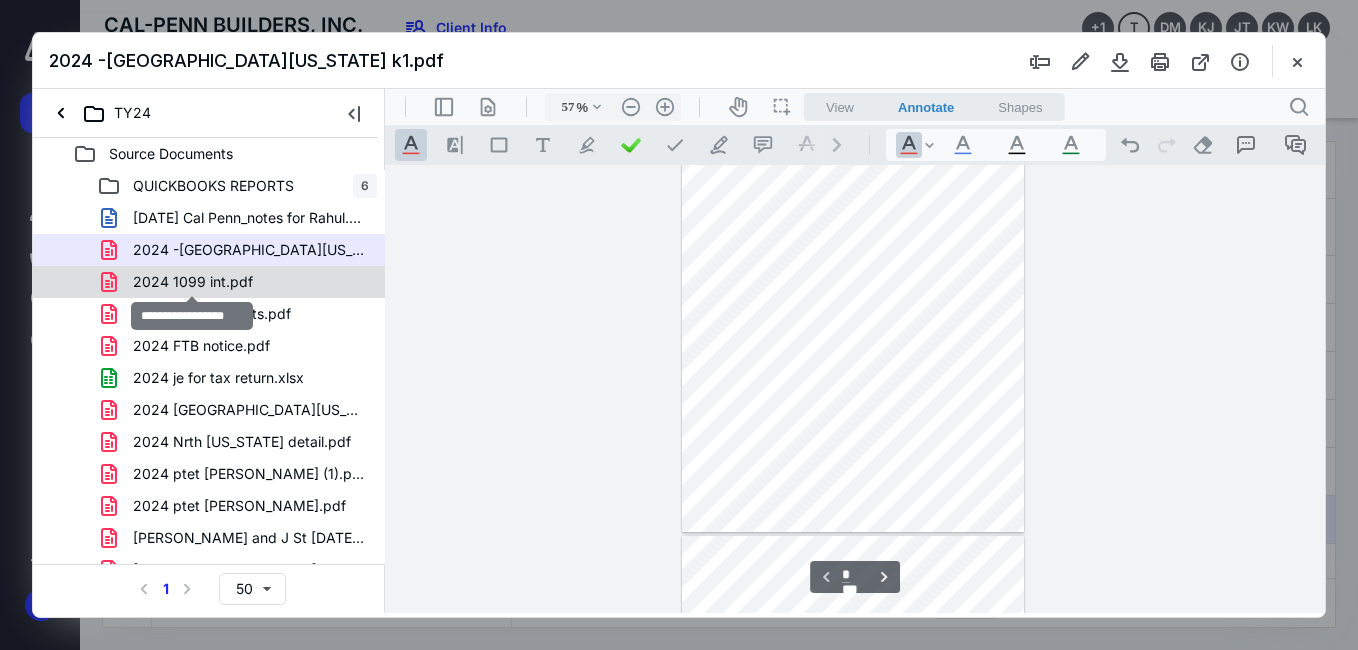 click on "2024 1099 int.pdf" at bounding box center (193, 282) 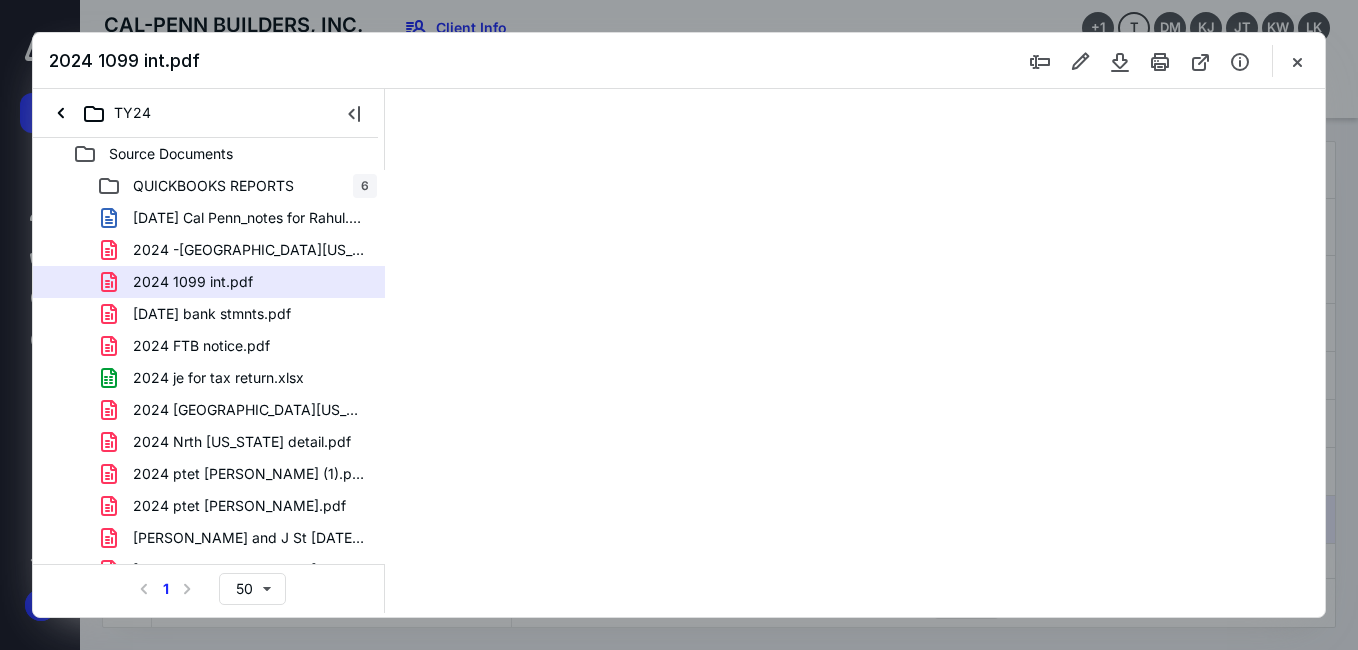 scroll, scrollTop: 0, scrollLeft: 0, axis: both 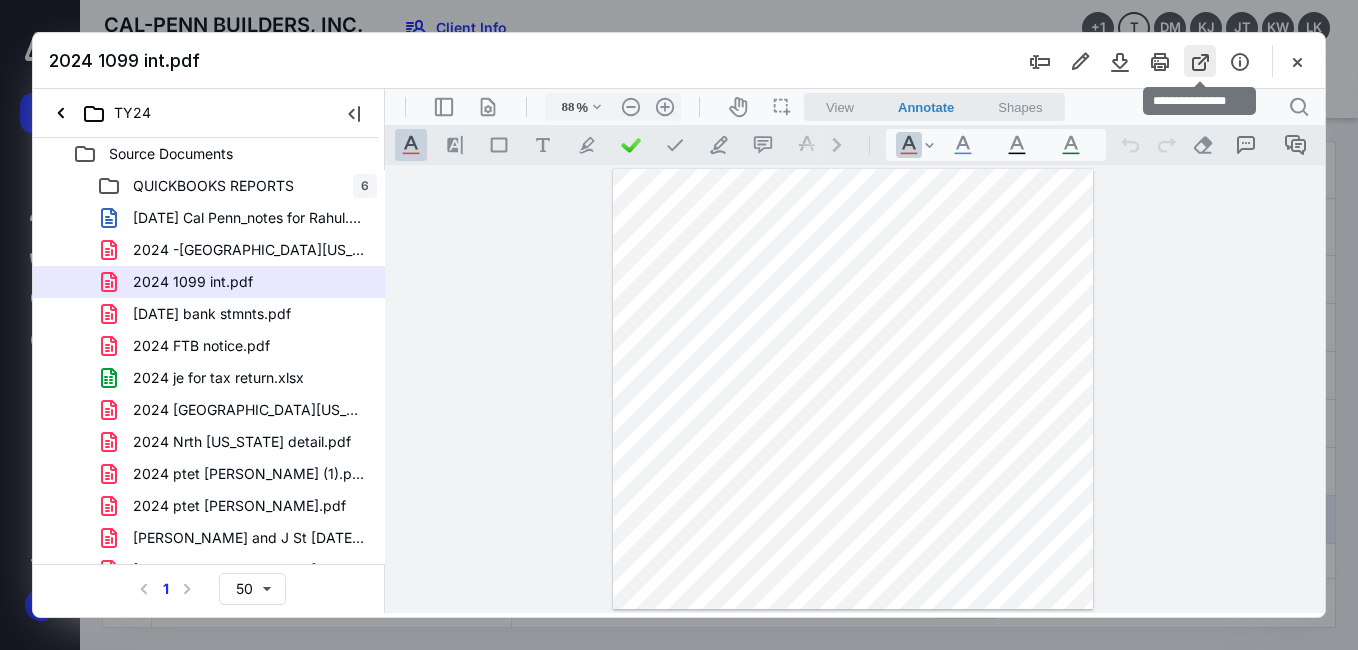 click at bounding box center [1200, 61] 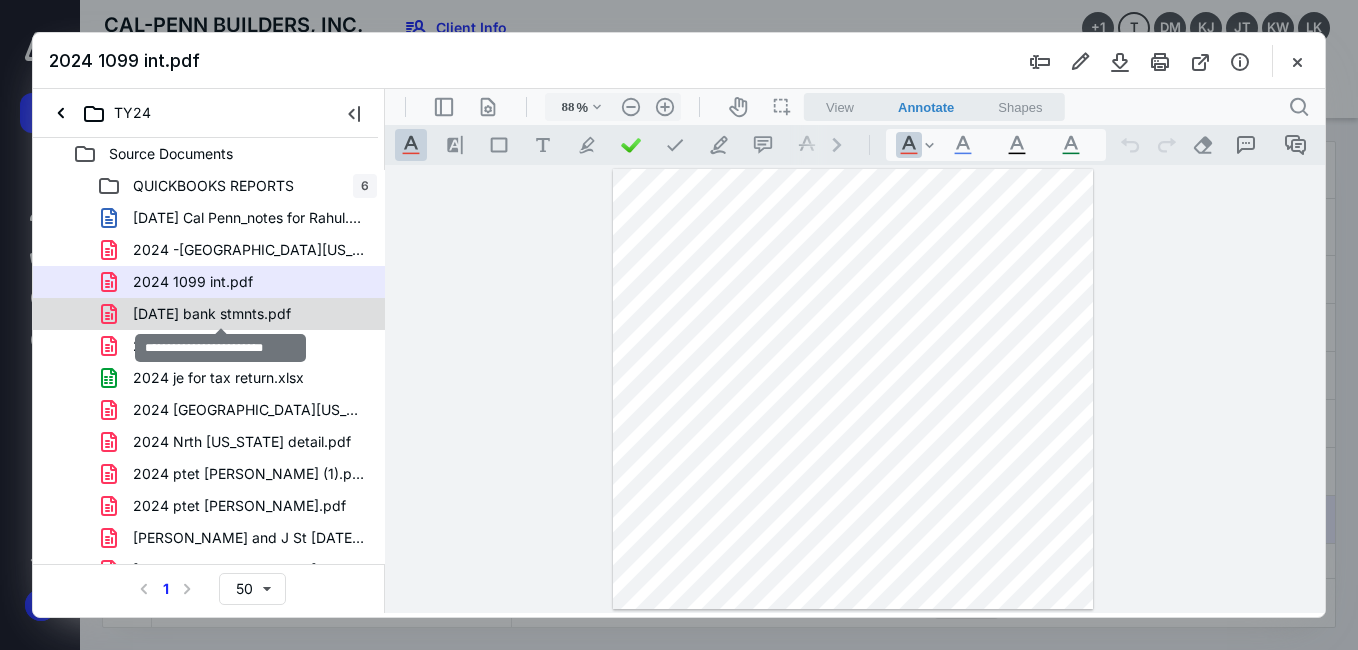 click on "2024 dec bank stmnts.pdf" at bounding box center [212, 314] 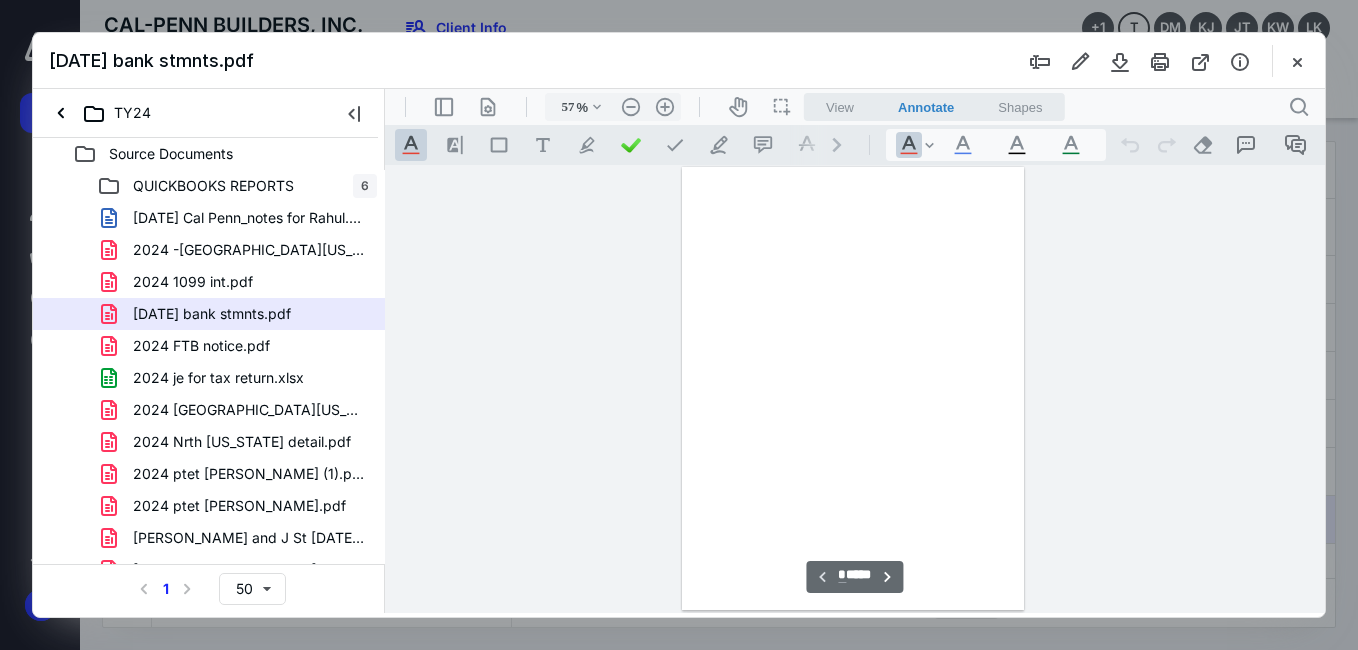 scroll, scrollTop: 78, scrollLeft: 0, axis: vertical 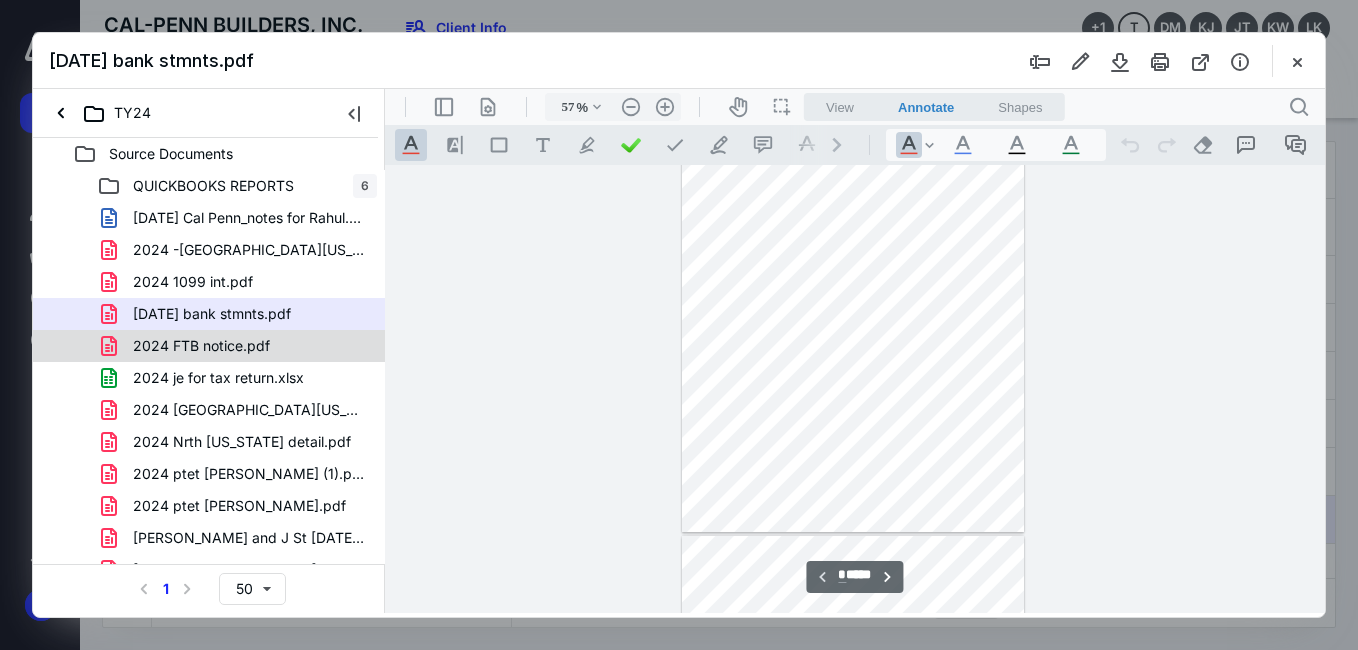 click on "2024 FTB notice.pdf" at bounding box center [201, 346] 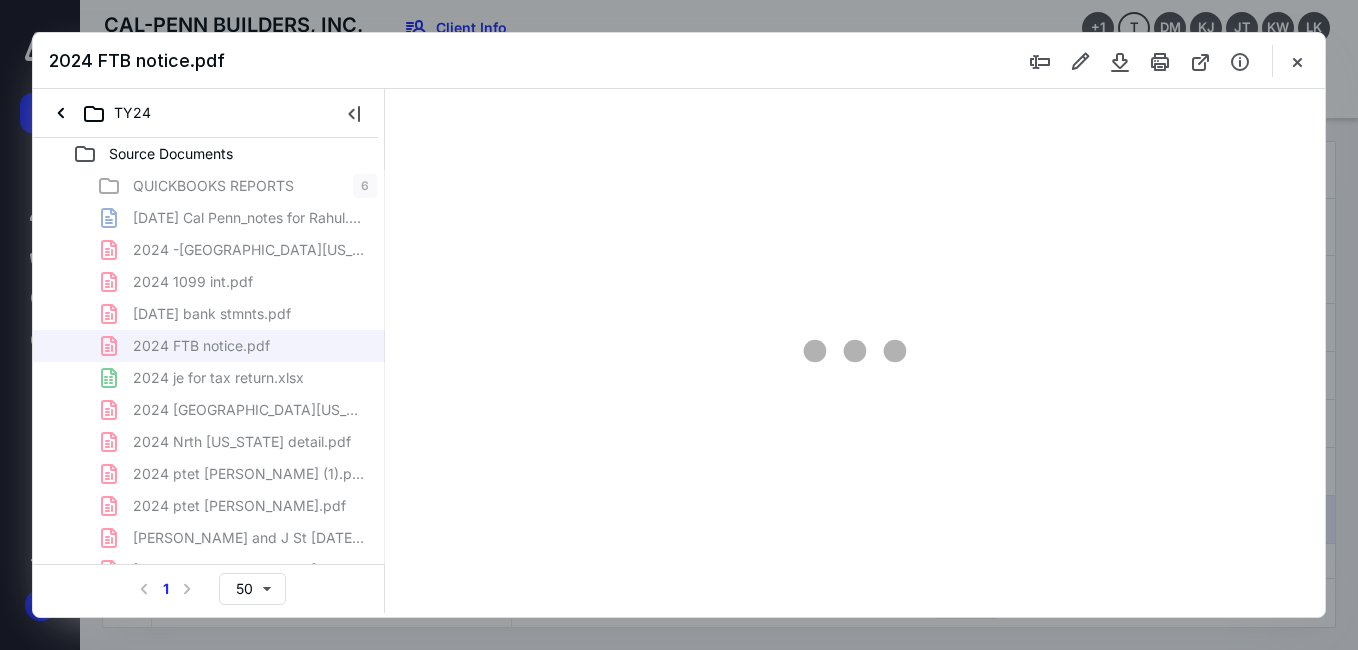 scroll, scrollTop: 0, scrollLeft: 0, axis: both 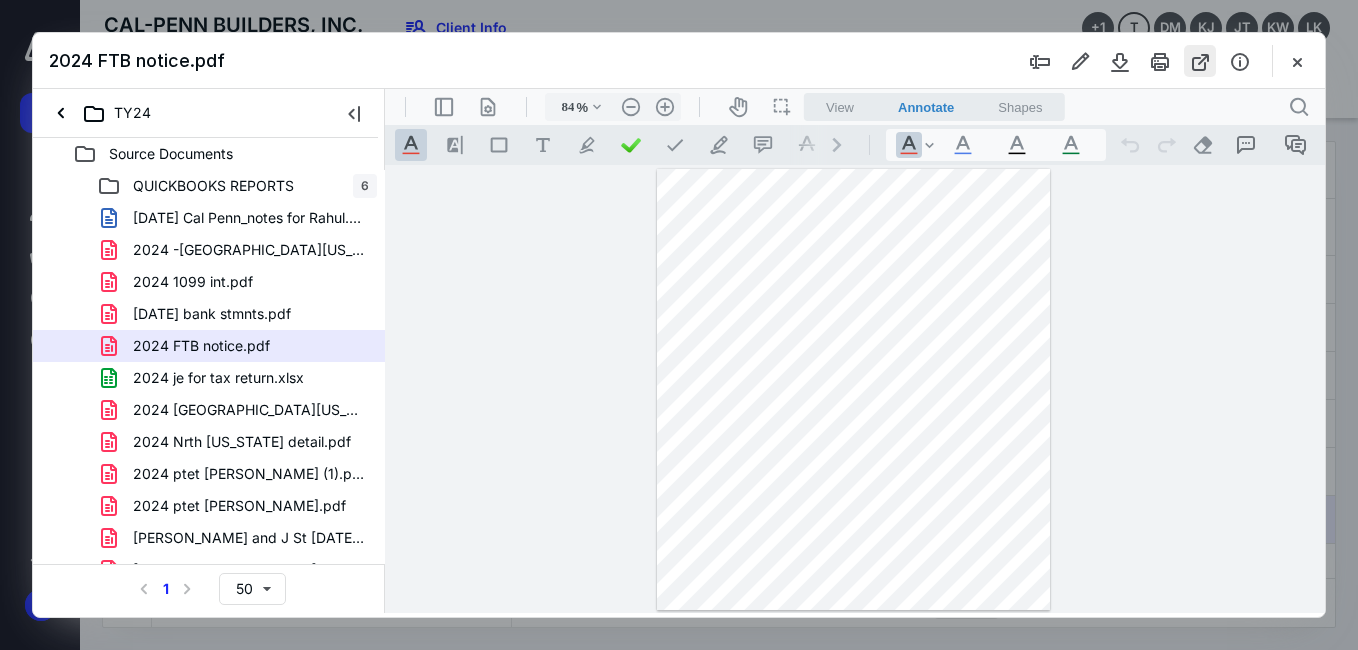 click at bounding box center (1200, 61) 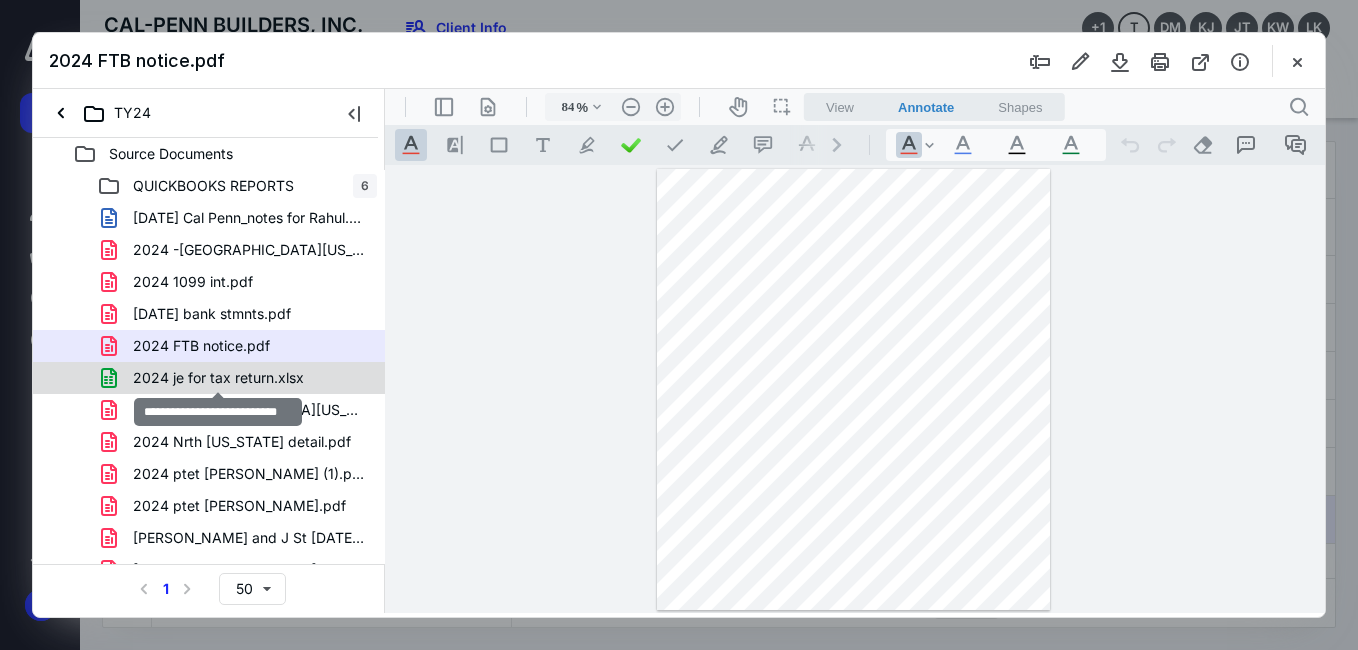 click on "2024 je for tax return.xlsx" at bounding box center (218, 378) 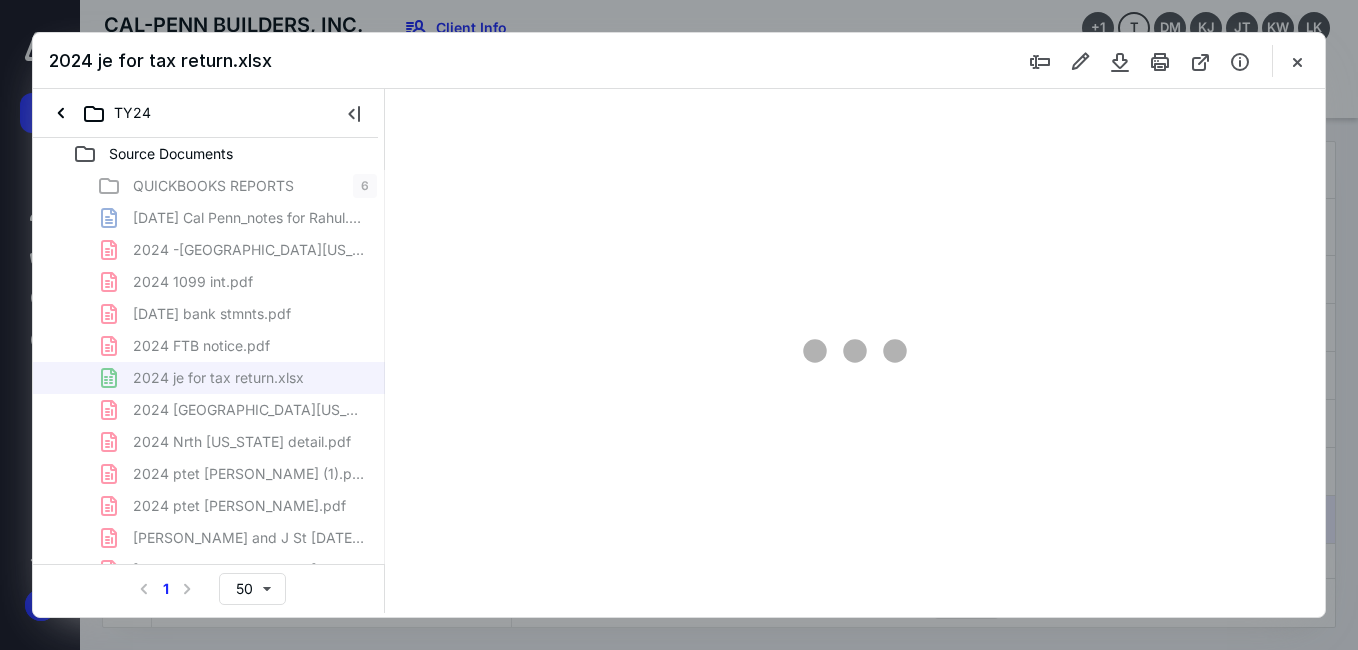 type on "85" 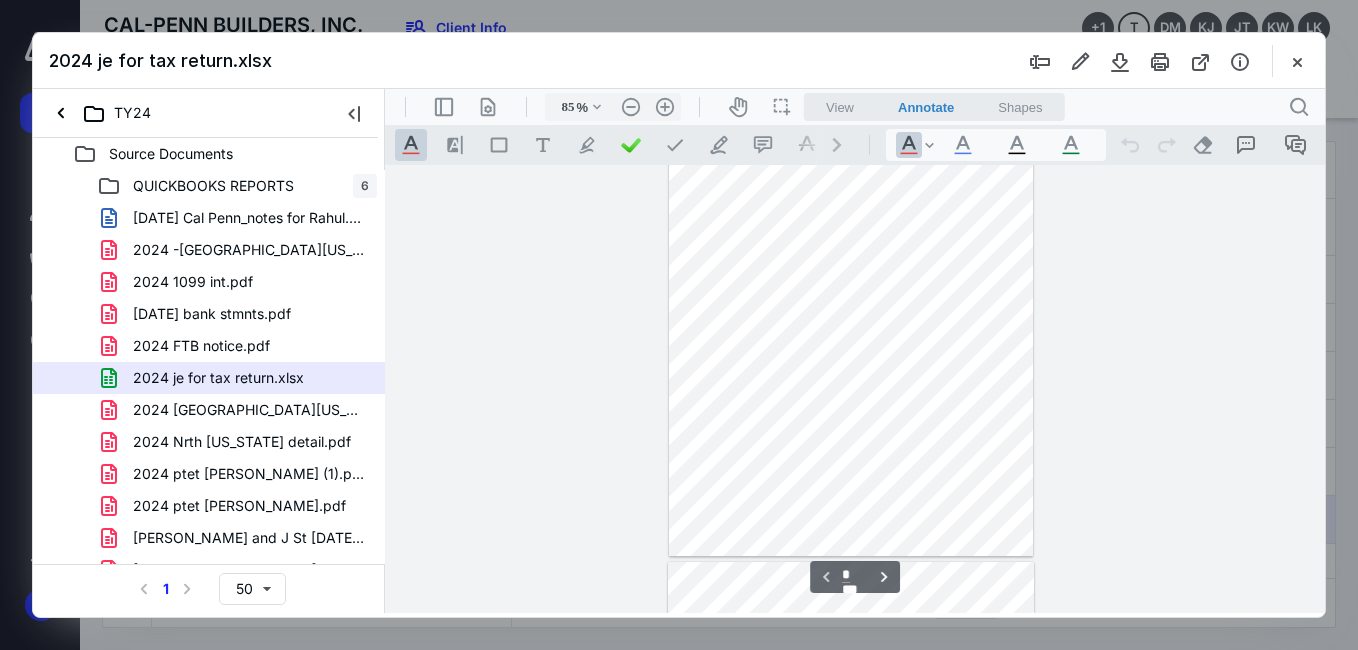 scroll, scrollTop: 100, scrollLeft: 58, axis: both 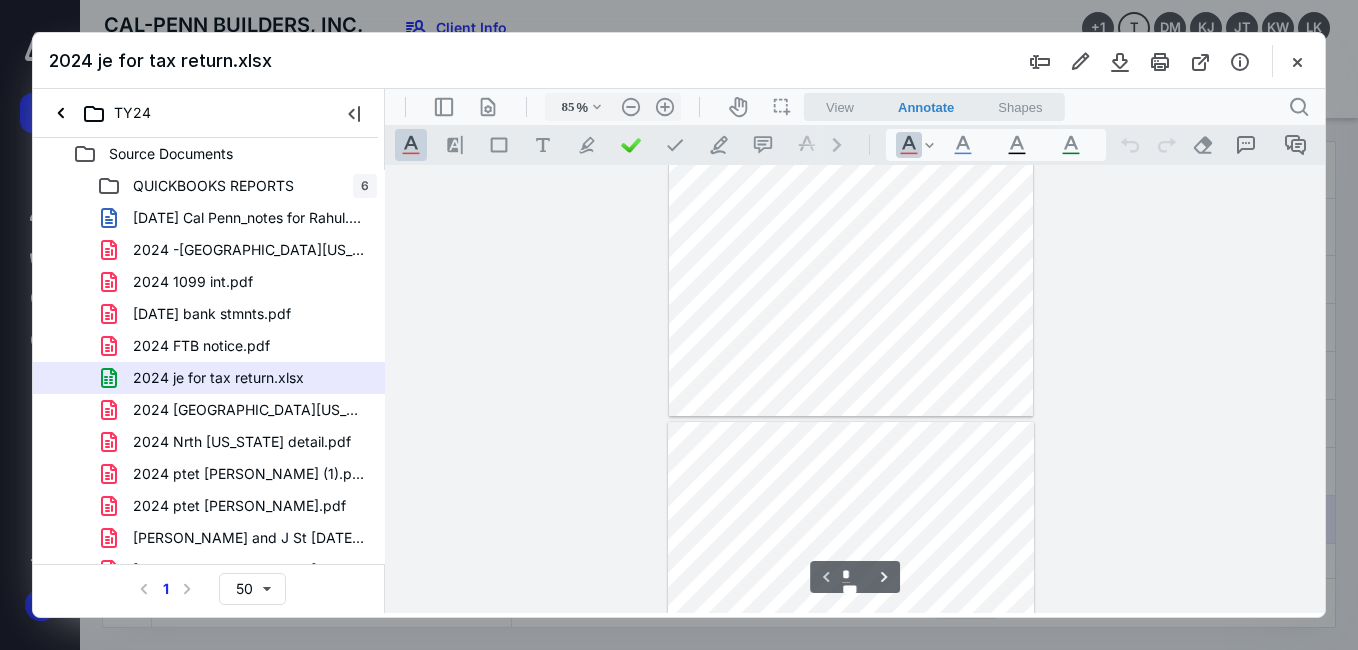type on "*" 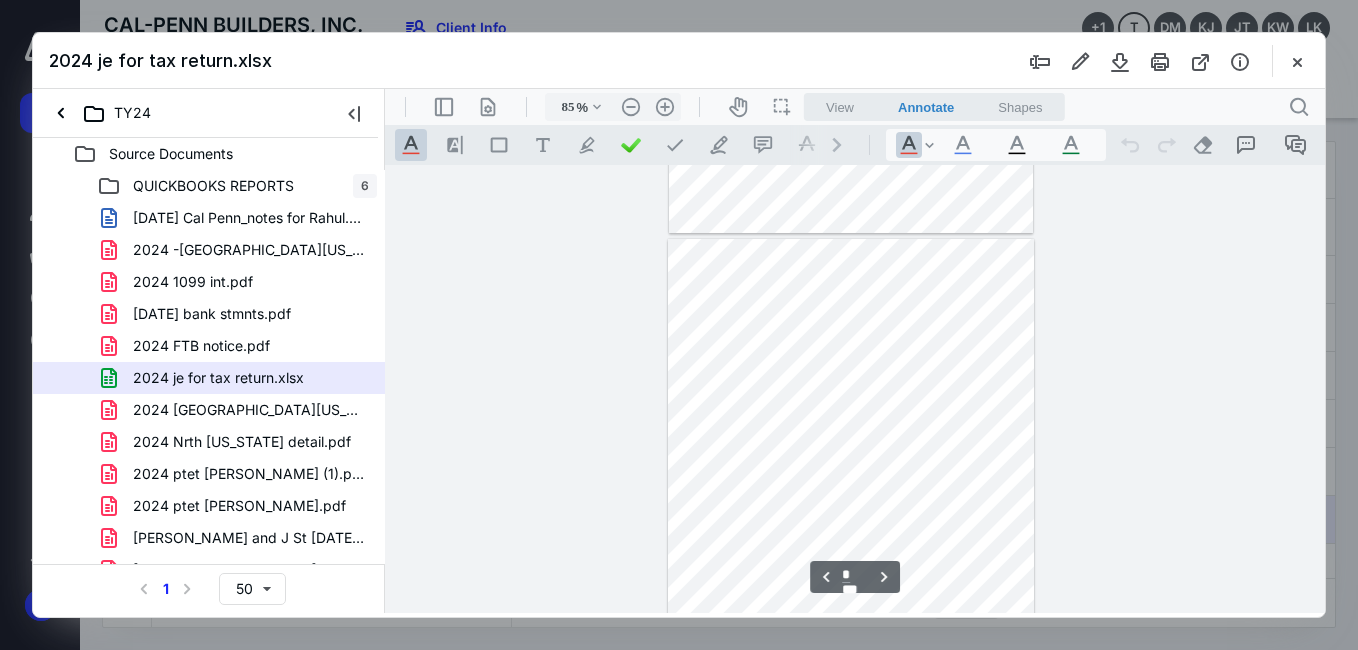scroll, scrollTop: 400, scrollLeft: 58, axis: both 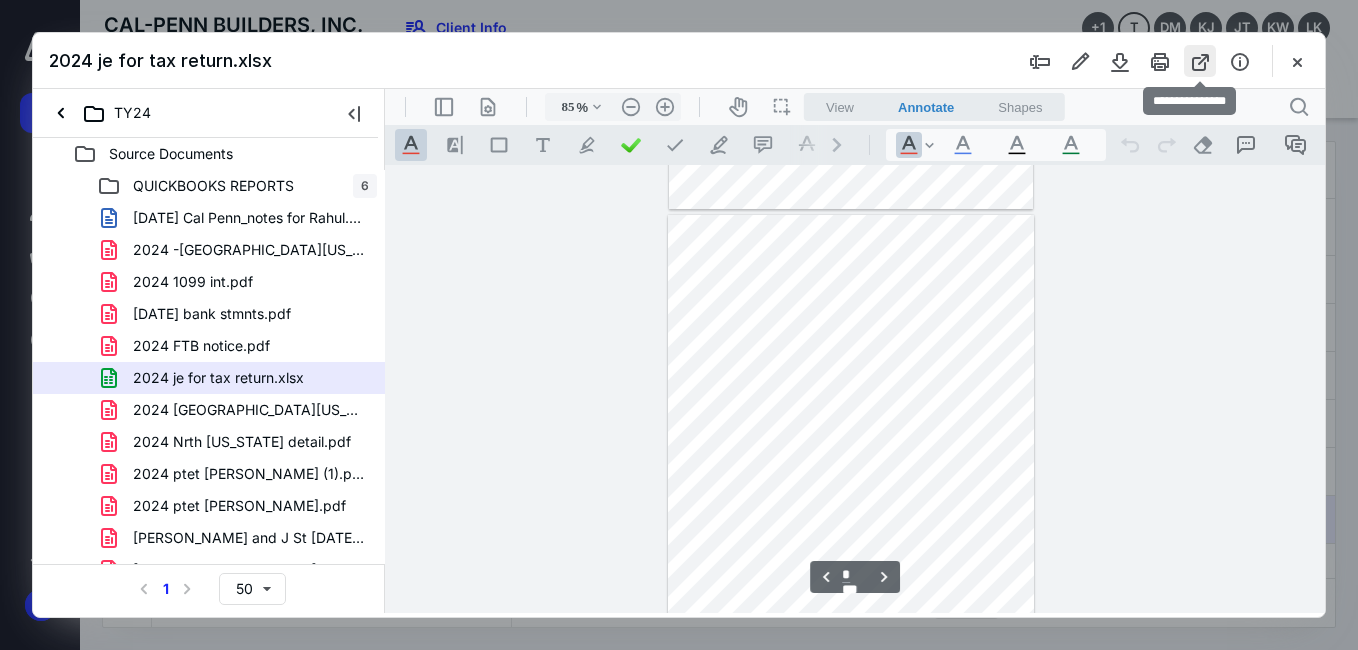 click at bounding box center [1200, 61] 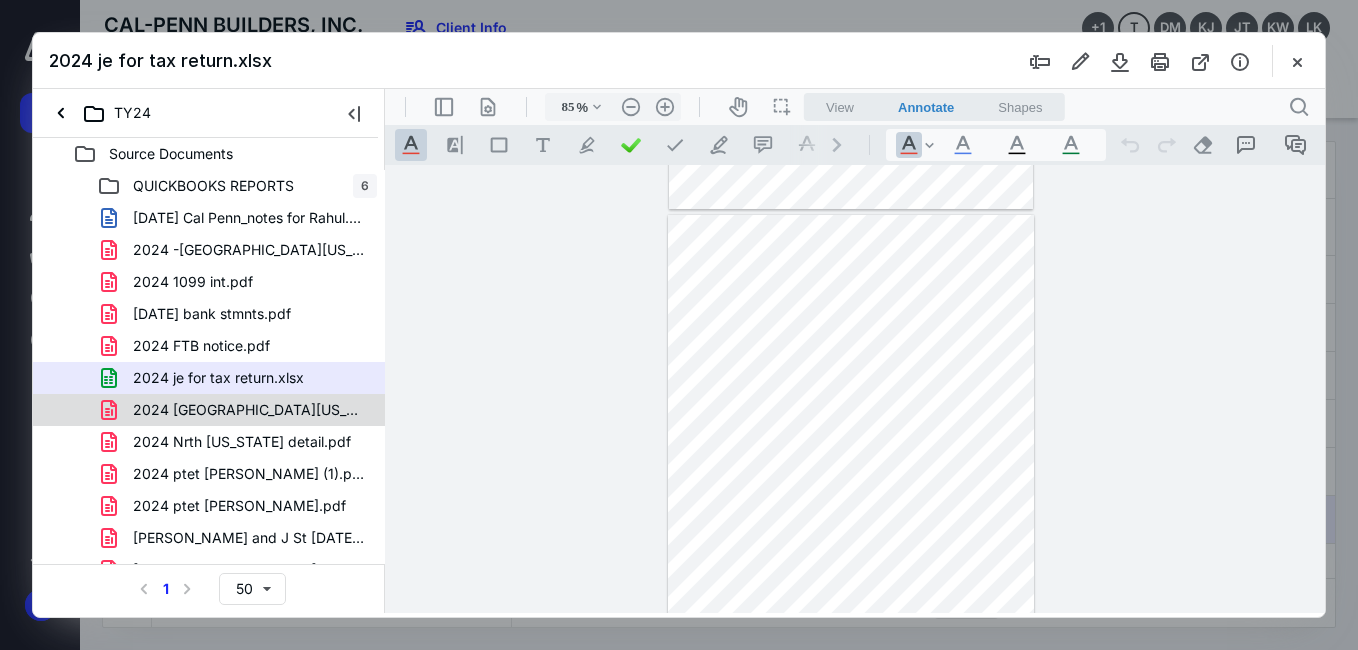 click on "2024 North Kentucky.pdf" at bounding box center [249, 410] 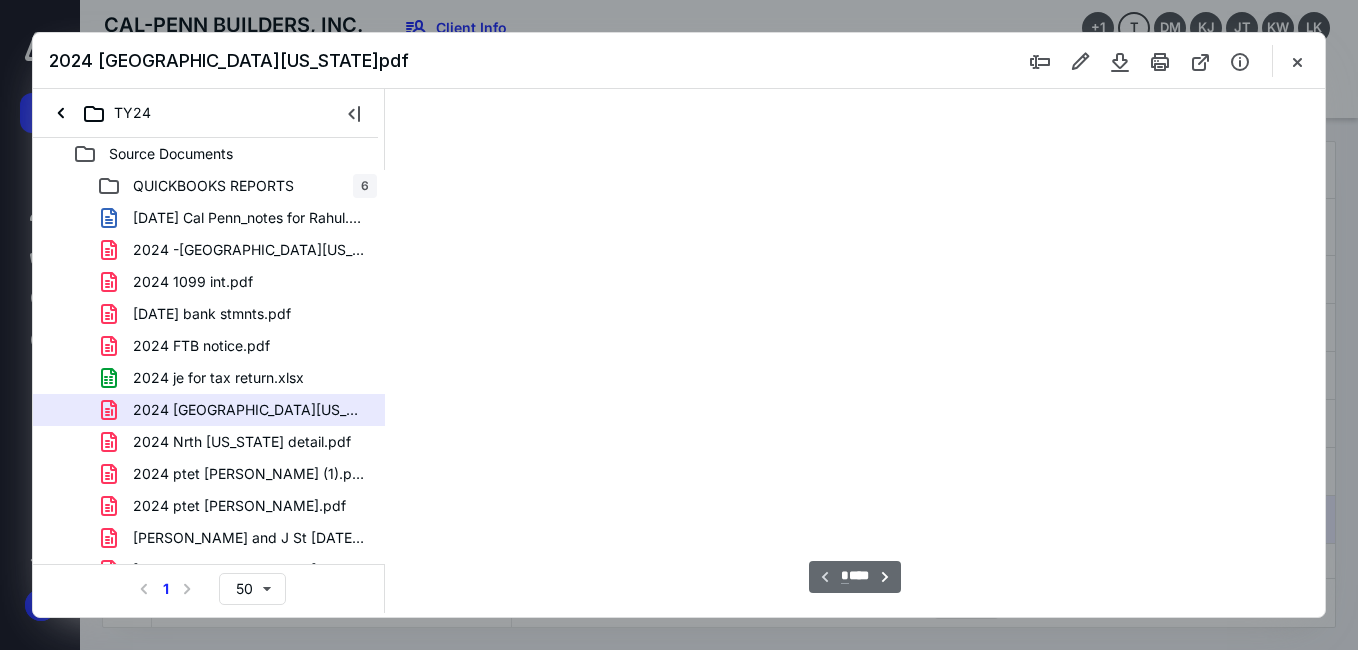 scroll, scrollTop: 78, scrollLeft: 0, axis: vertical 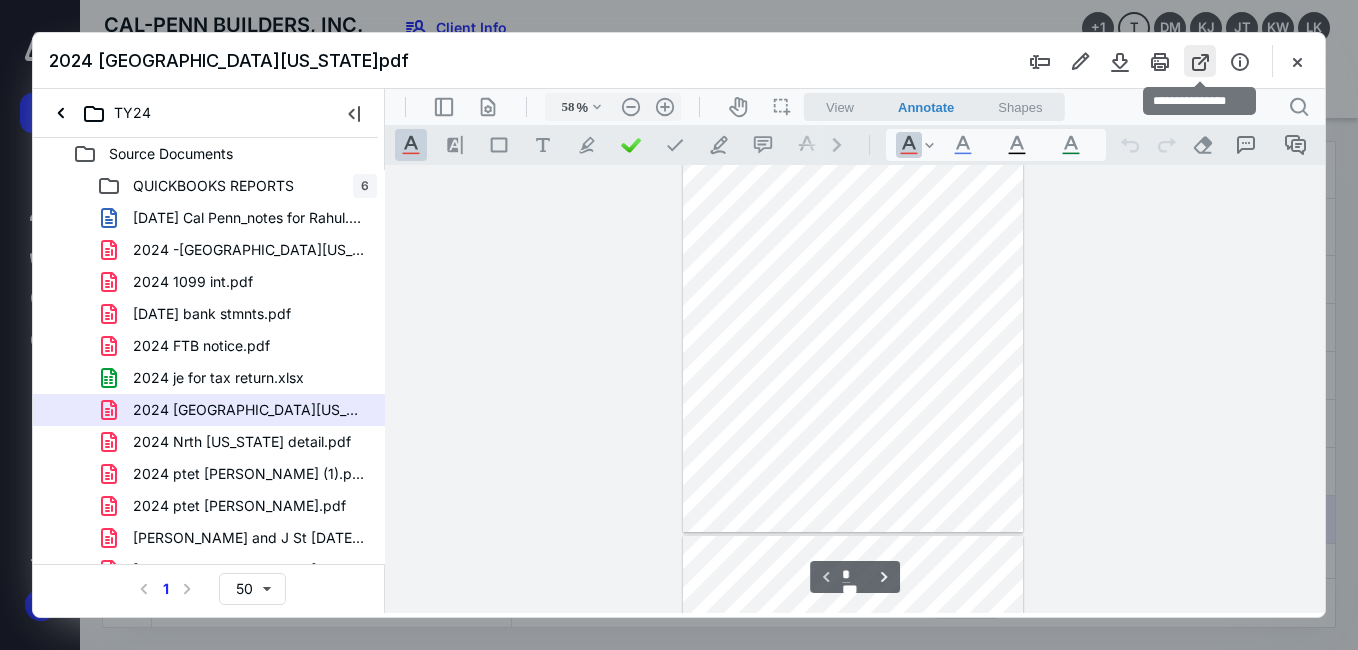 click at bounding box center [1200, 61] 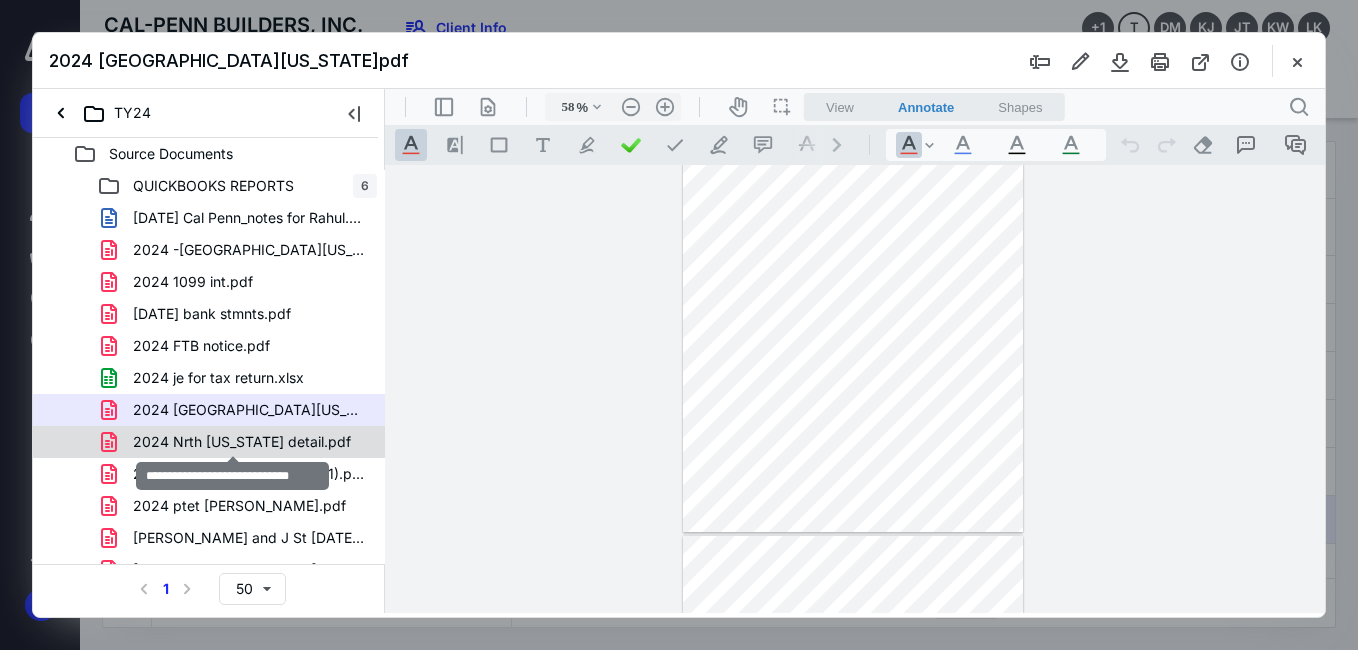click on "2024 Nrth Kentucky detail.pdf" at bounding box center [242, 442] 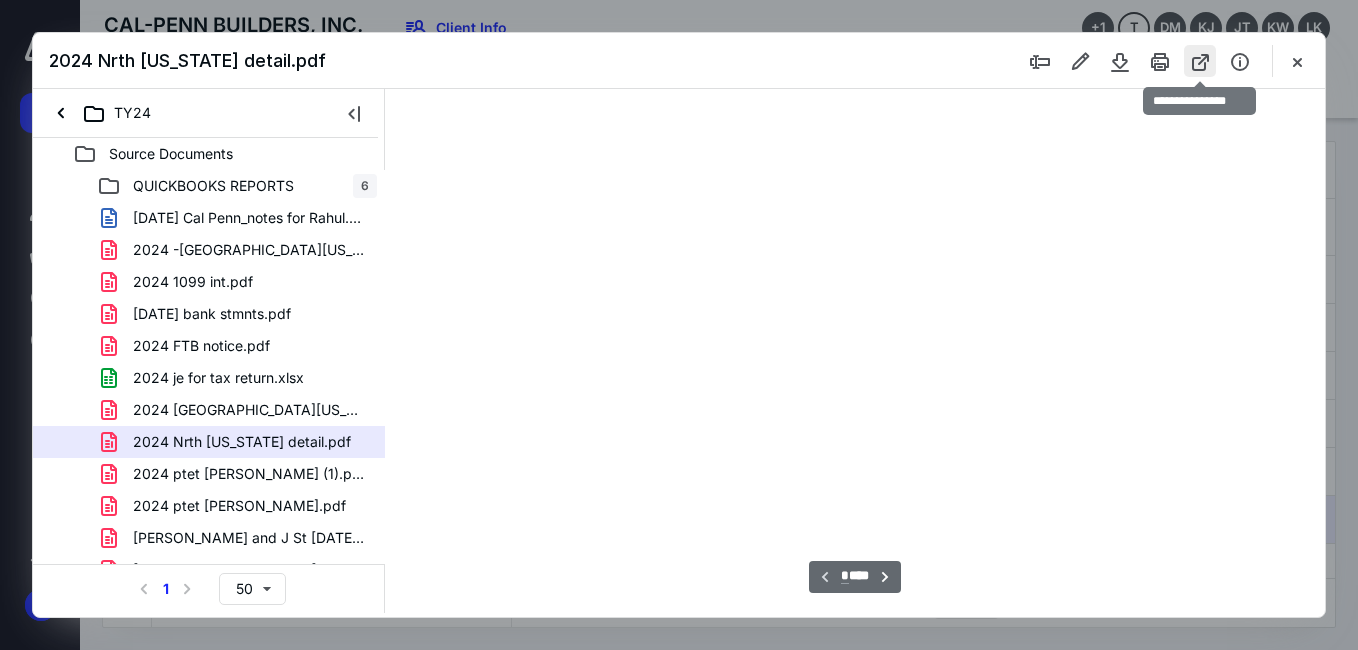 scroll, scrollTop: 78, scrollLeft: 0, axis: vertical 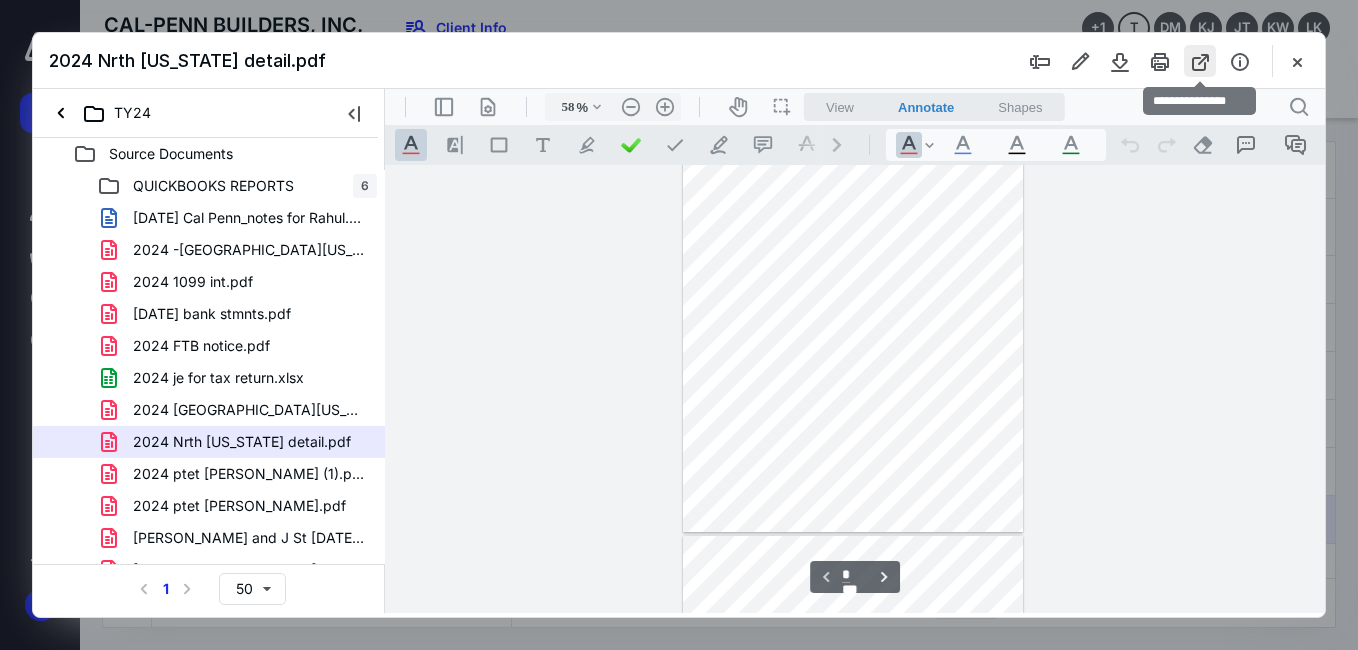 click at bounding box center [1200, 61] 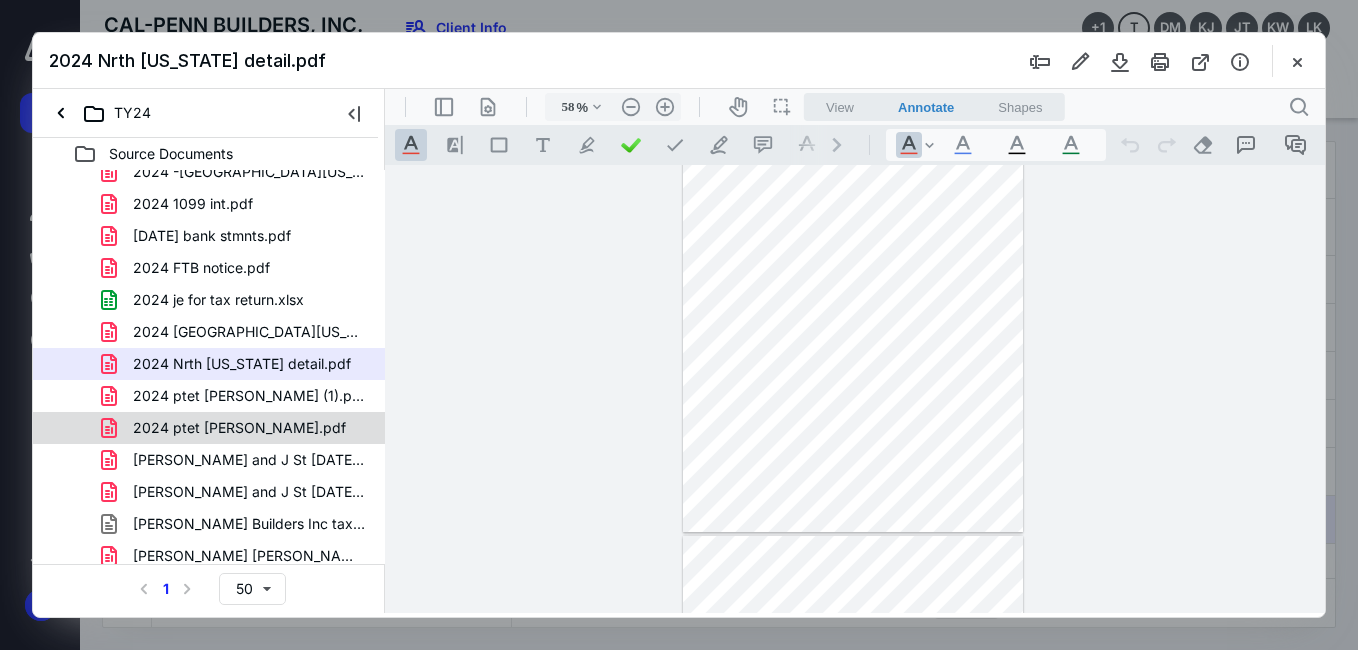 scroll, scrollTop: 100, scrollLeft: 0, axis: vertical 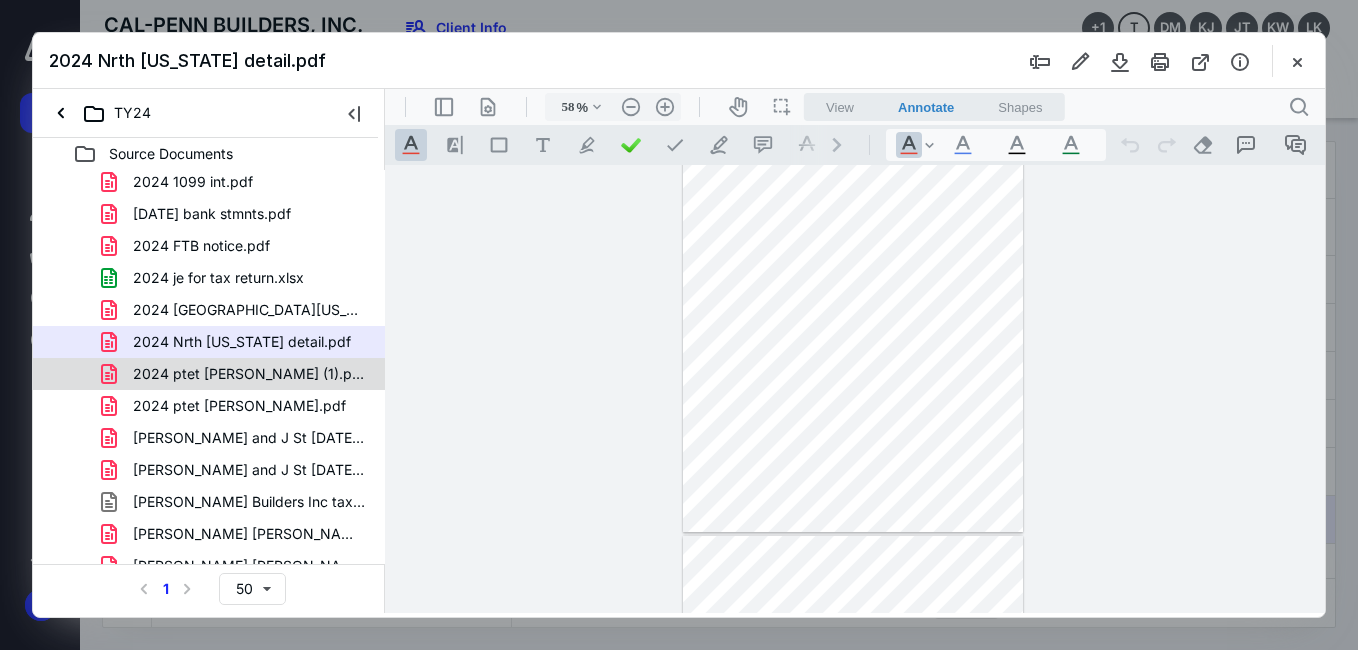 click on "2024 ptet Cal Penn (1).pdf" at bounding box center [249, 374] 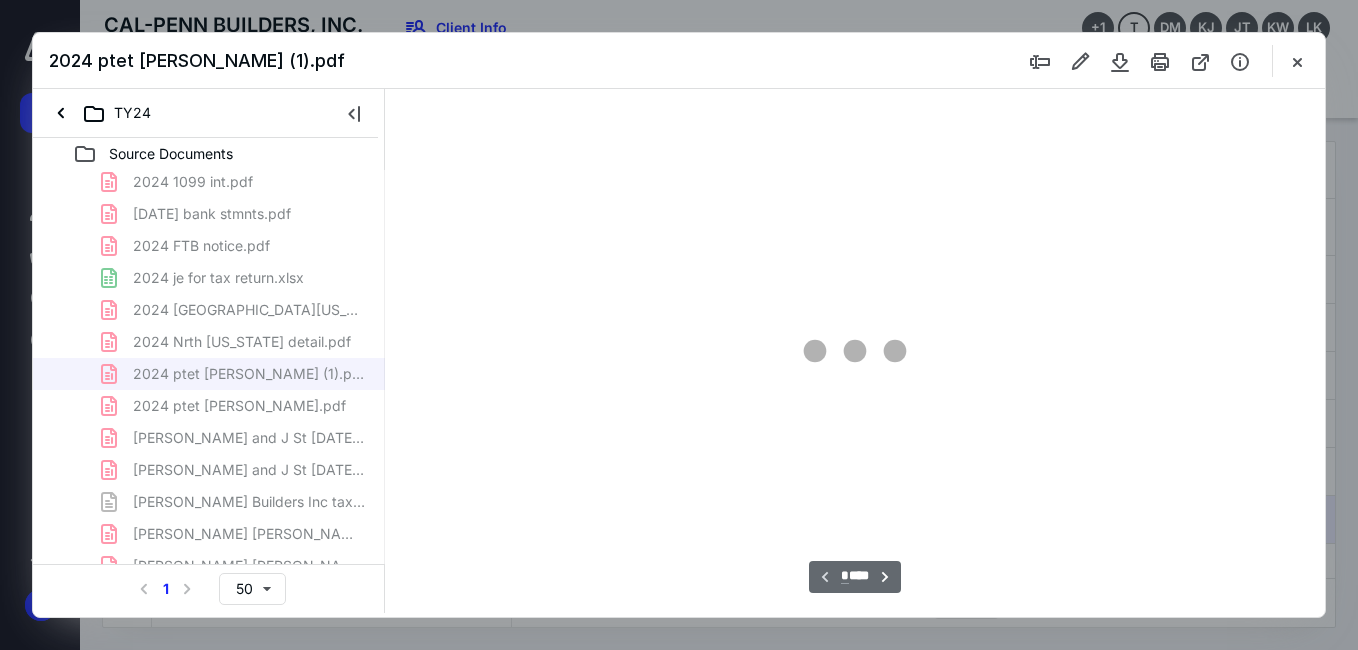 scroll, scrollTop: 78, scrollLeft: 0, axis: vertical 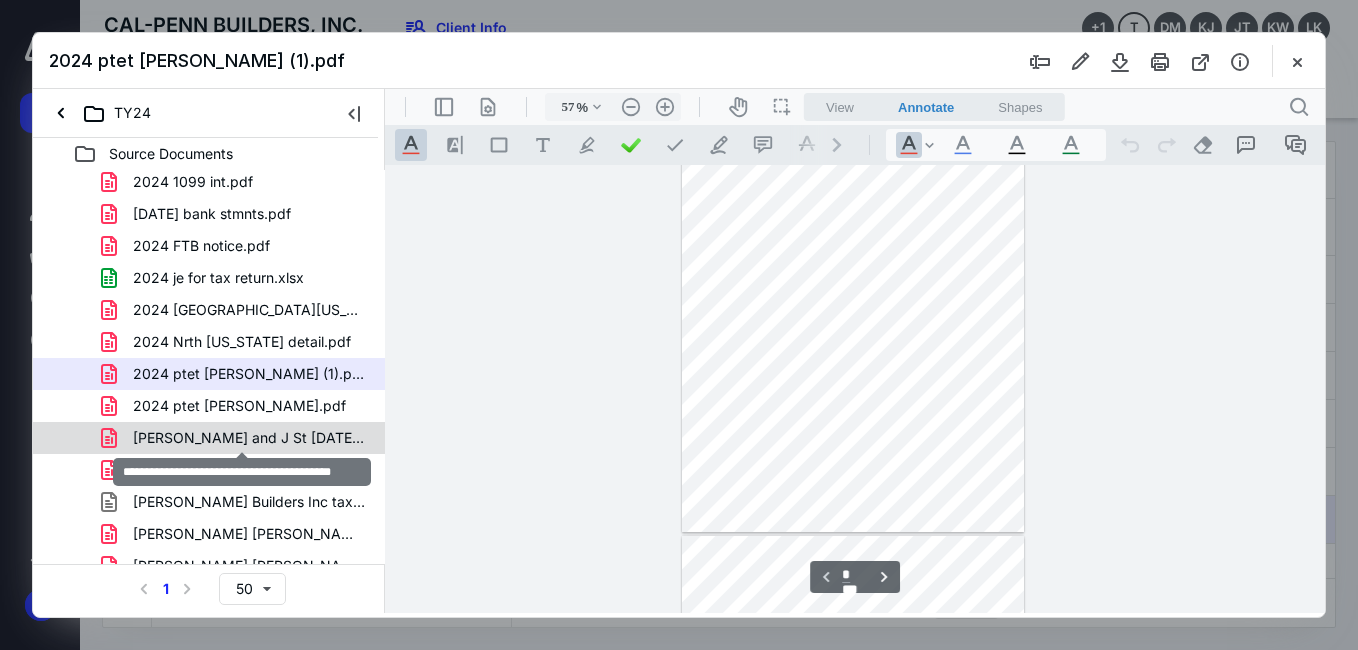 click on "Alice and J St dec. 31 2024 stmnts (1).pdf" at bounding box center (249, 438) 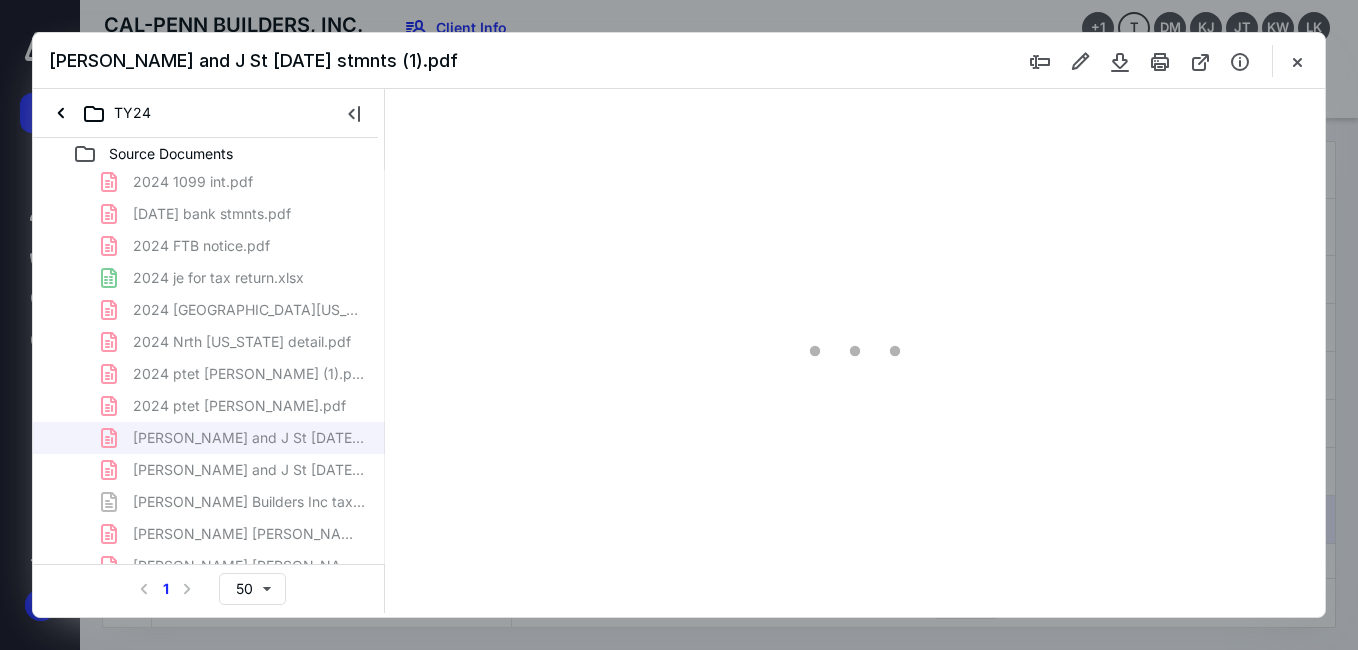 scroll, scrollTop: 78, scrollLeft: 0, axis: vertical 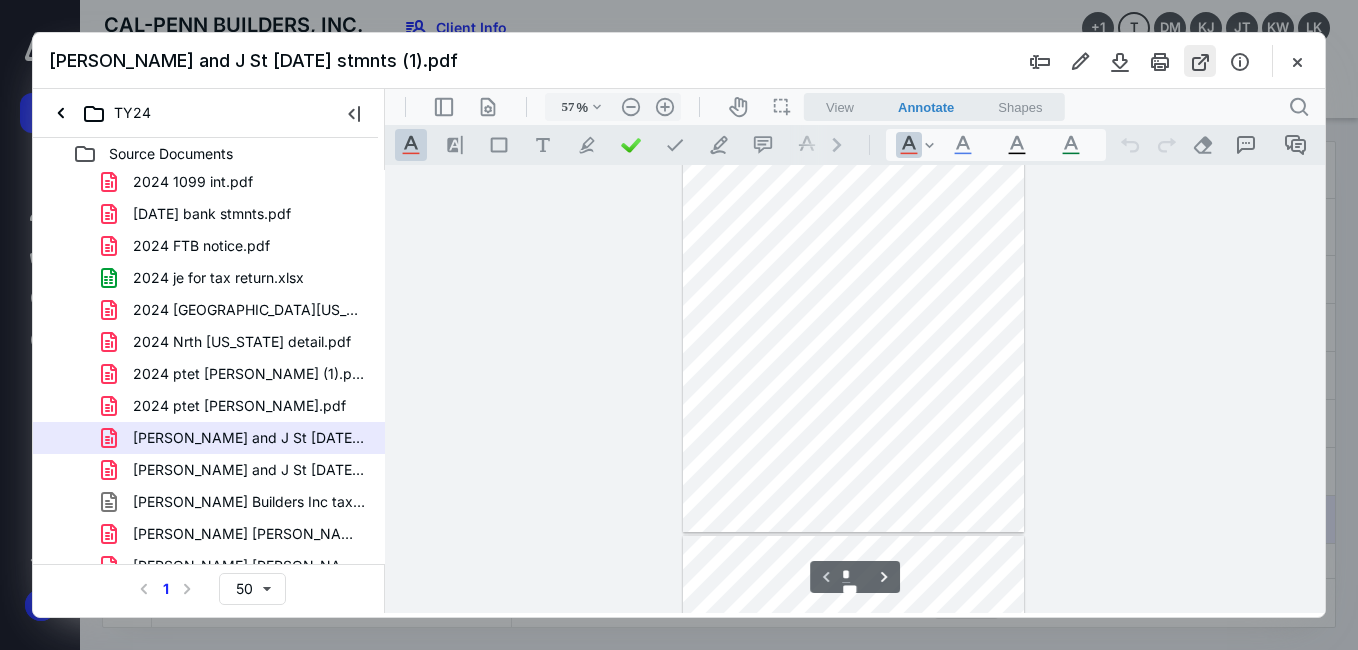 click at bounding box center [1200, 61] 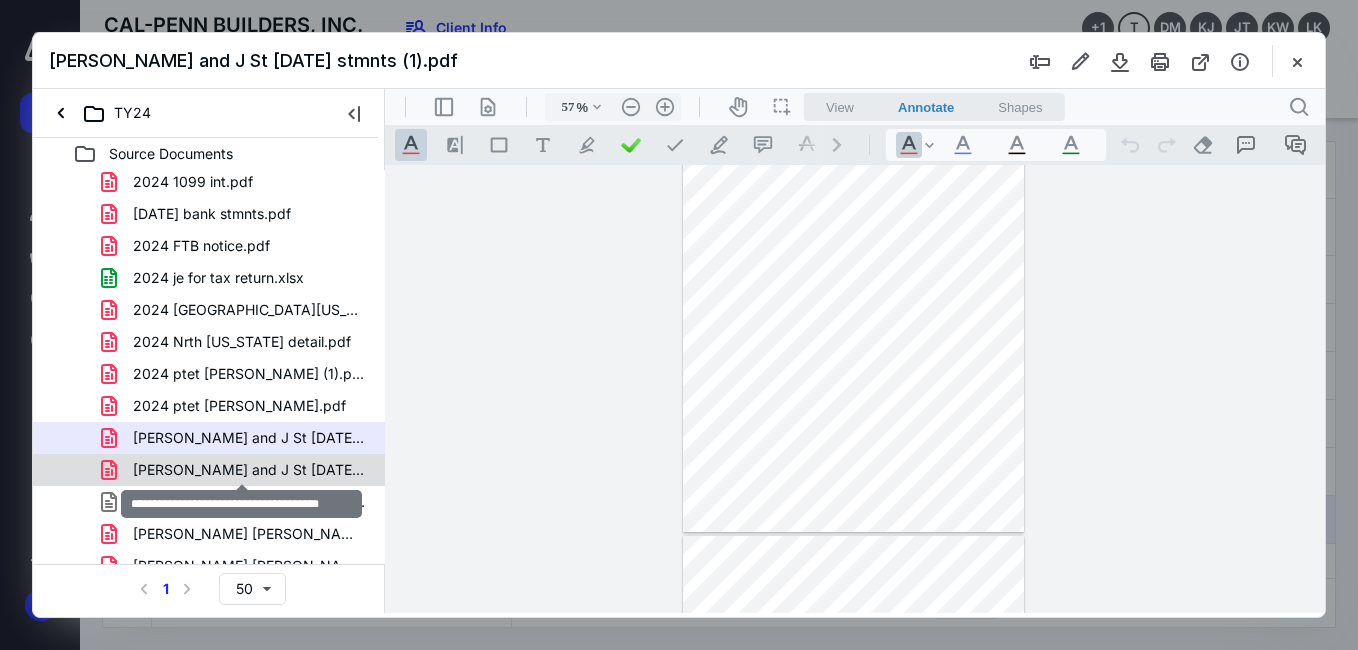 click on "Alice and J St dec. 31 2024 stmnts.pdf" at bounding box center [249, 470] 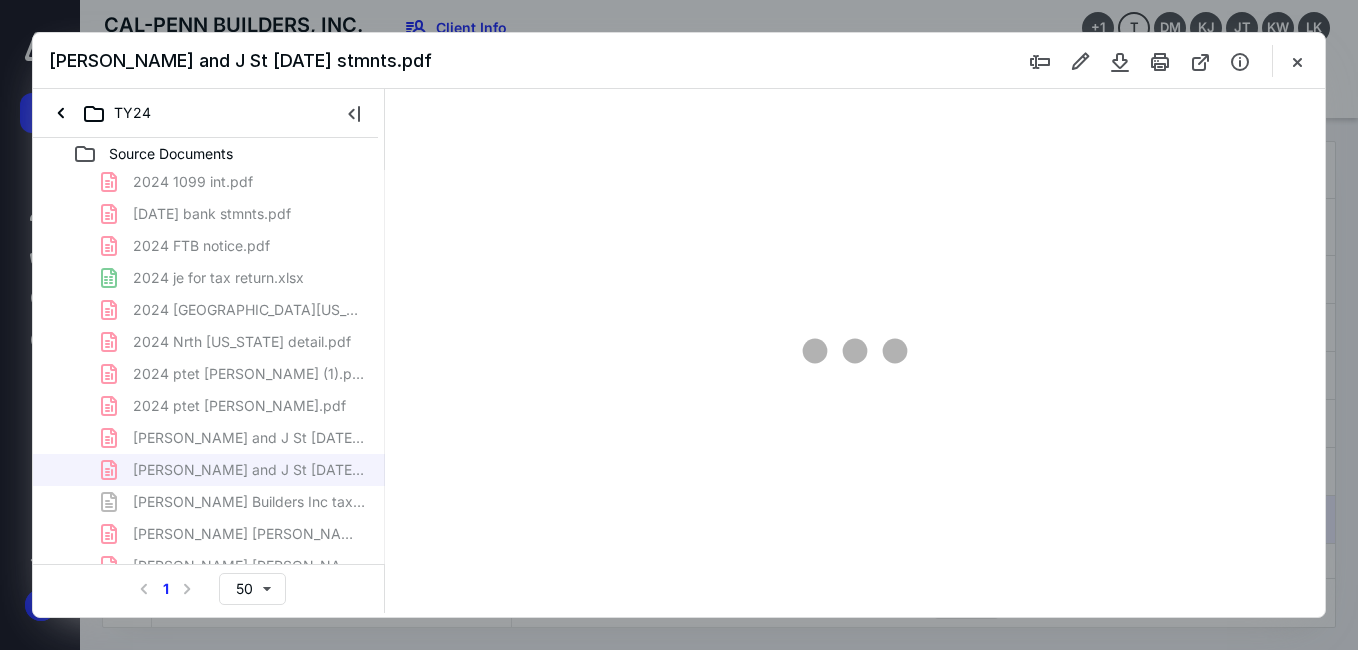 type on "57" 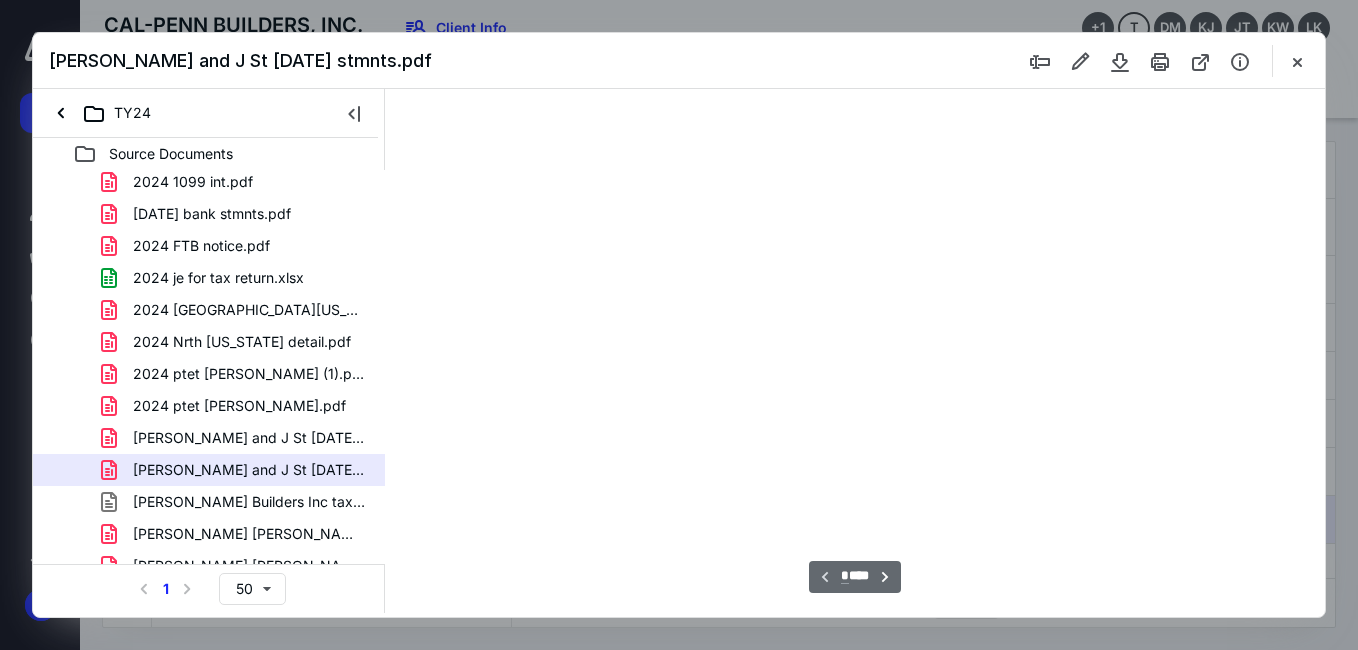 scroll, scrollTop: 78, scrollLeft: 0, axis: vertical 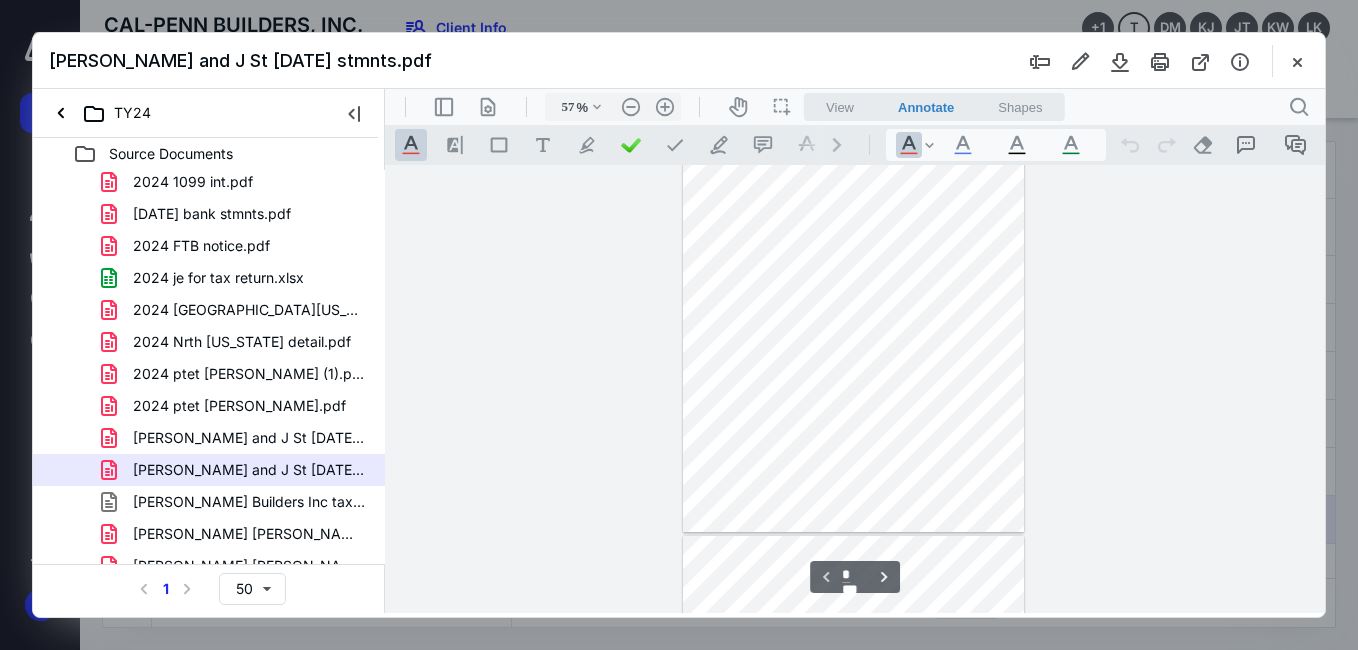 type on "*" 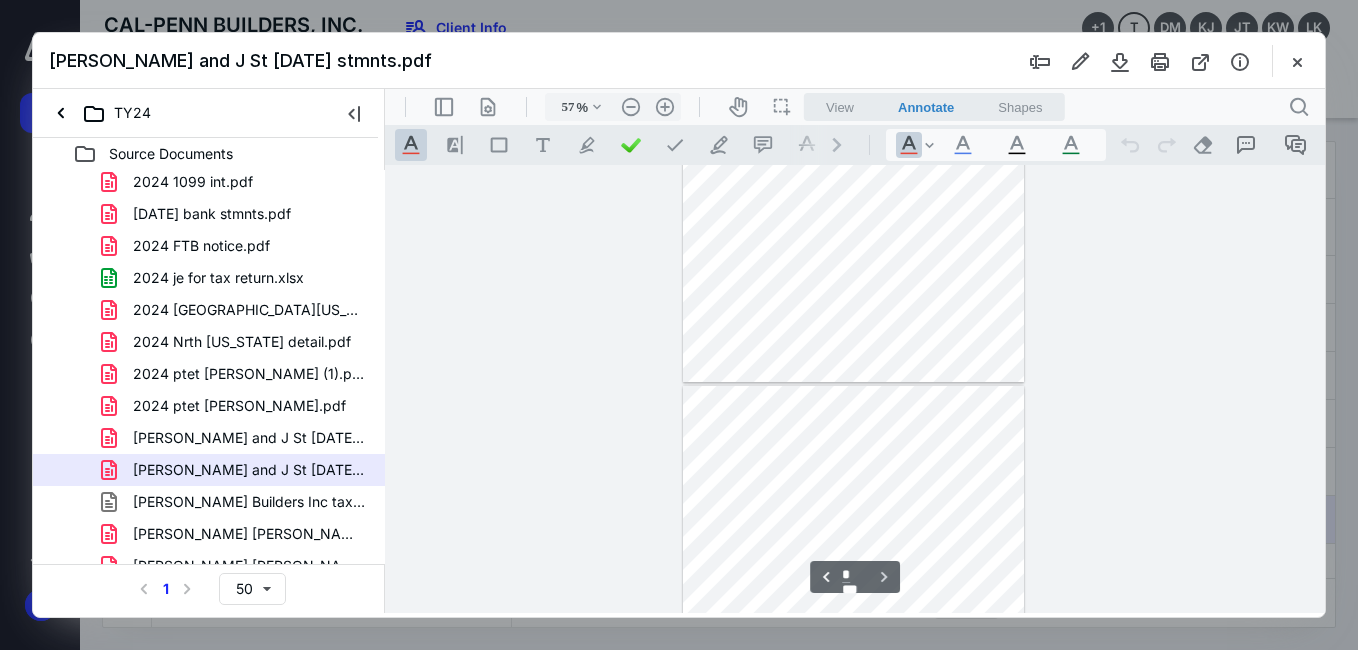 scroll, scrollTop: 278, scrollLeft: 0, axis: vertical 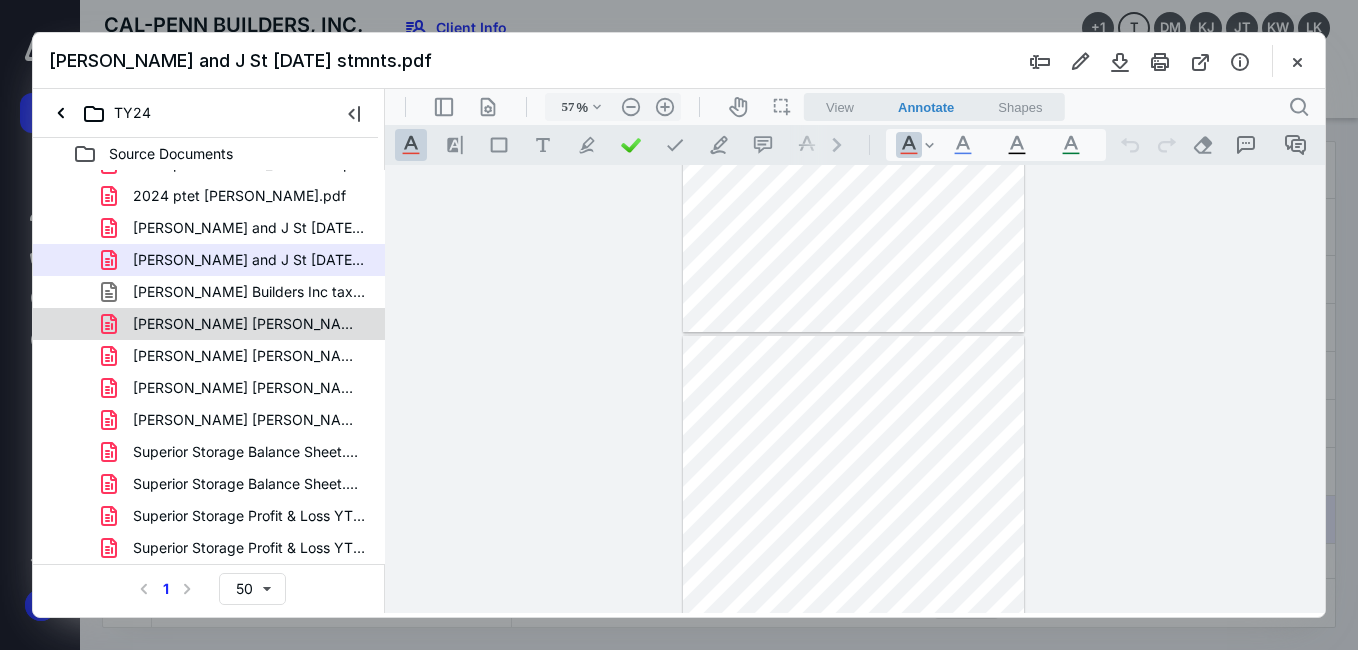 click on "Merrill Lynch 1099 (1).pdf" at bounding box center [249, 324] 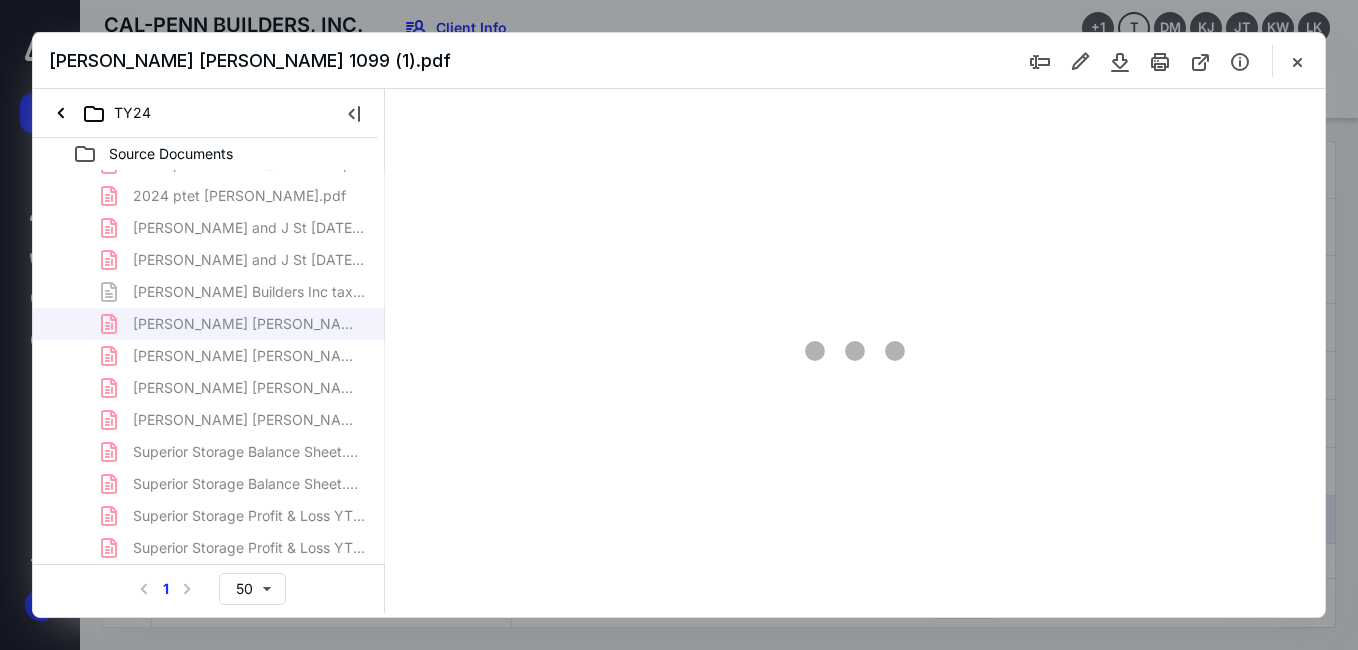 scroll, scrollTop: 79, scrollLeft: 0, axis: vertical 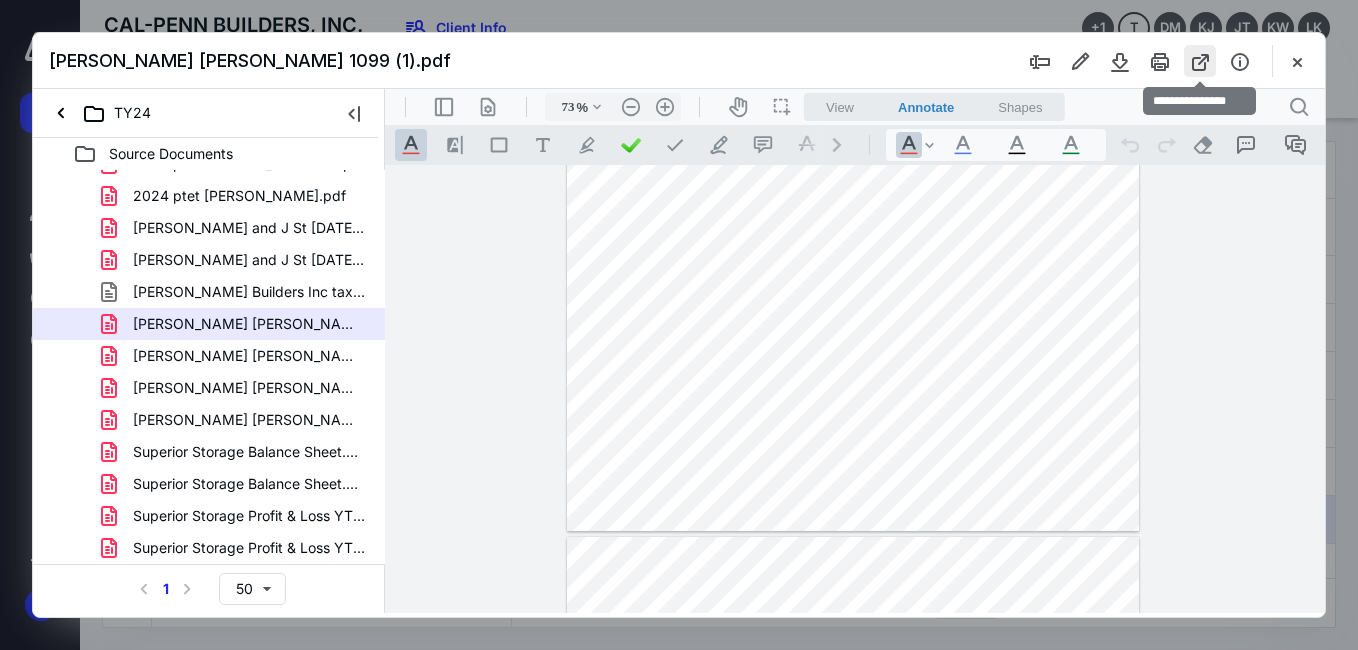 click at bounding box center (1200, 61) 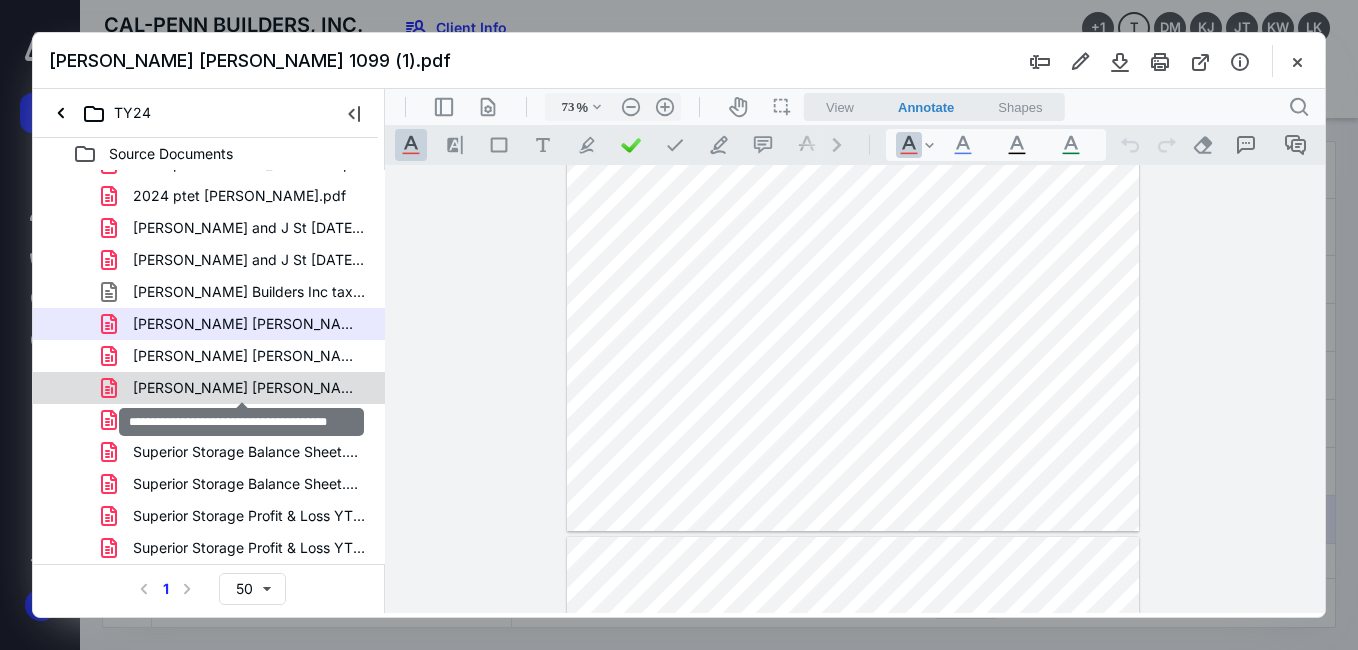 click on "merrill lynch year end statement (1).pdf" at bounding box center (249, 388) 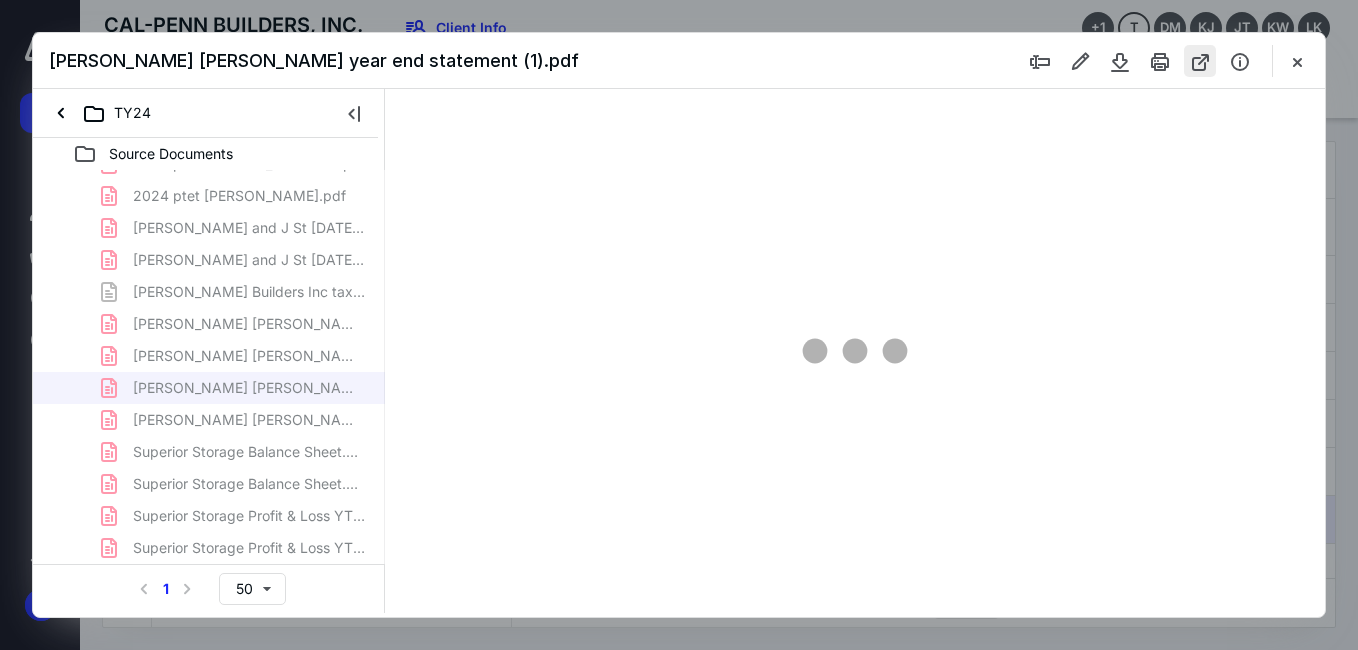 scroll, scrollTop: 79, scrollLeft: 0, axis: vertical 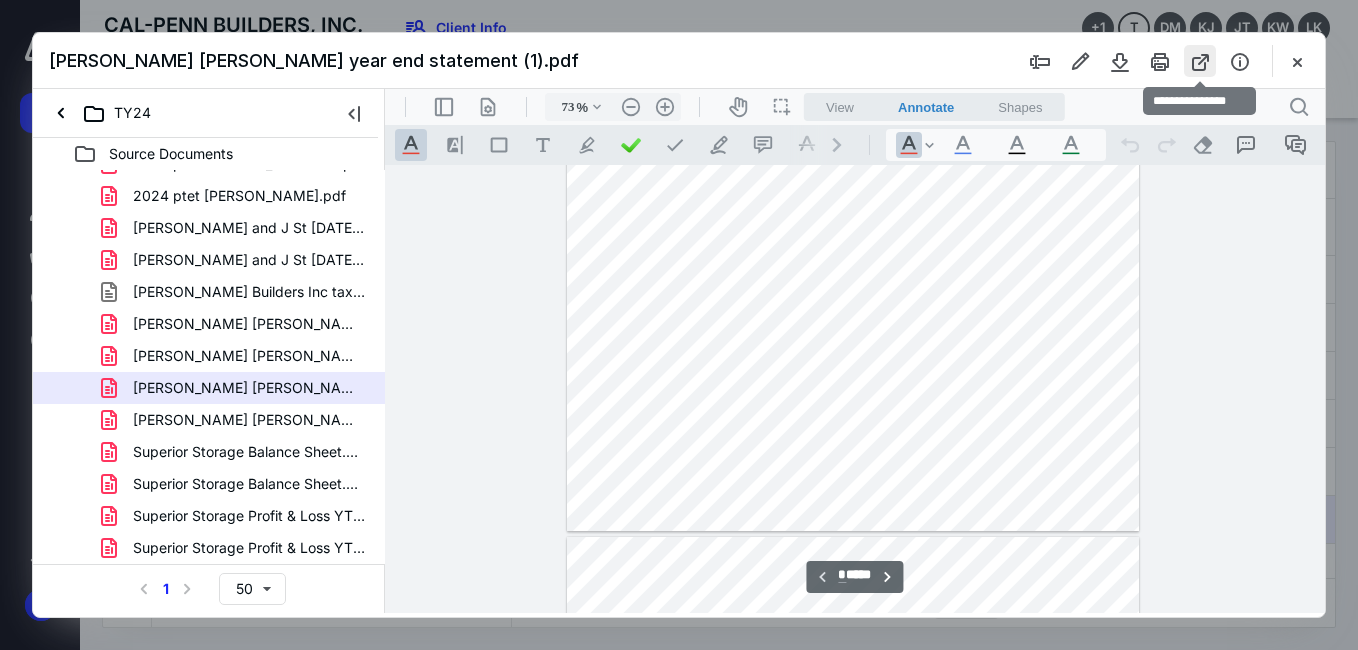 click at bounding box center (1200, 61) 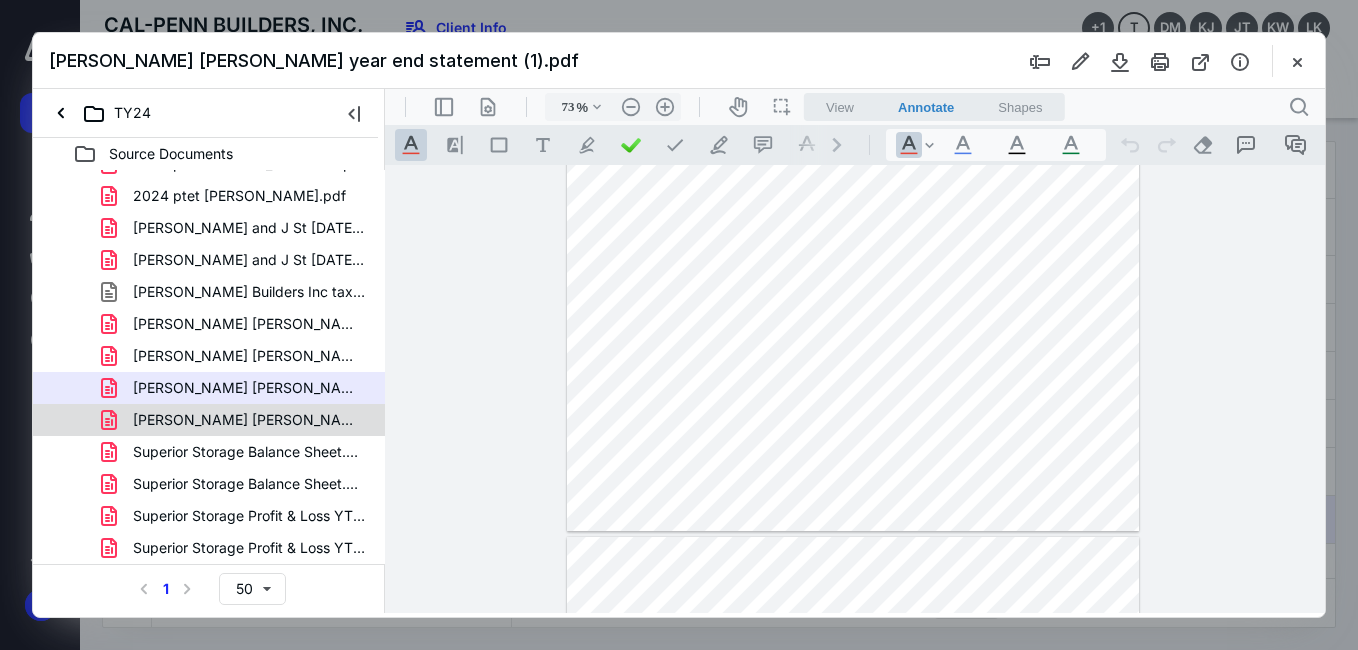 click on "merrill lynch year end statement.pdf" at bounding box center (249, 420) 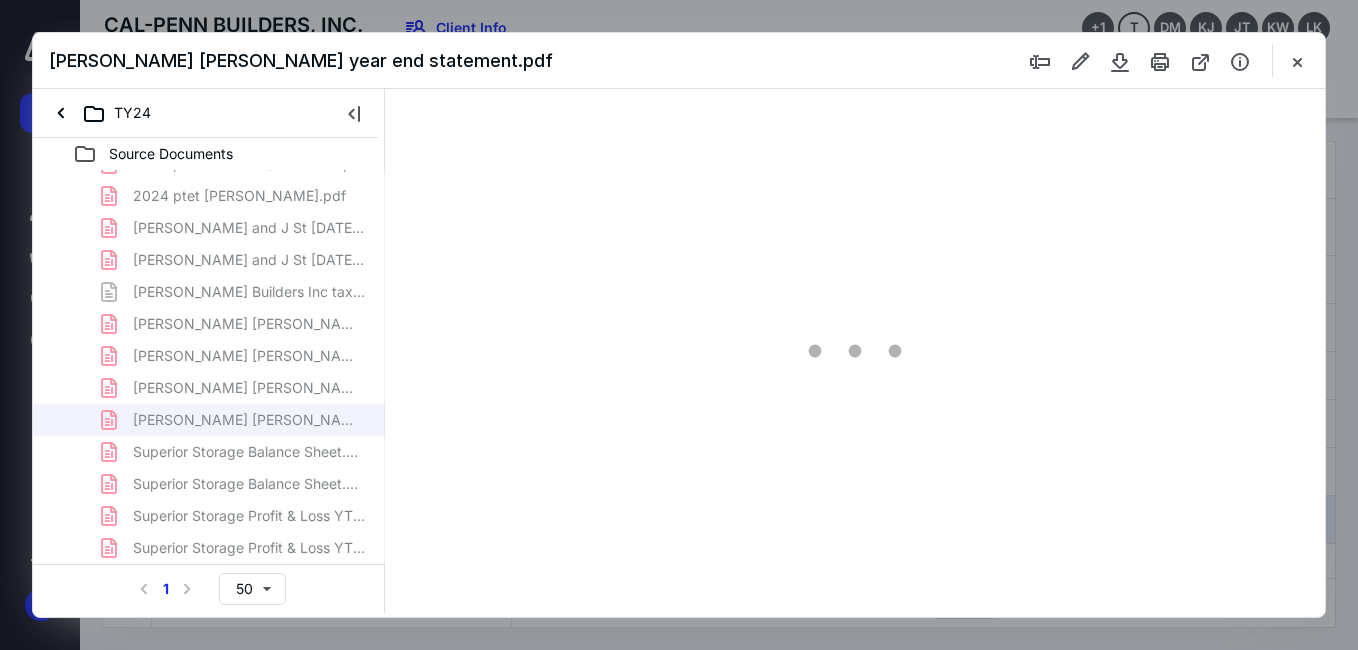 scroll, scrollTop: 79, scrollLeft: 0, axis: vertical 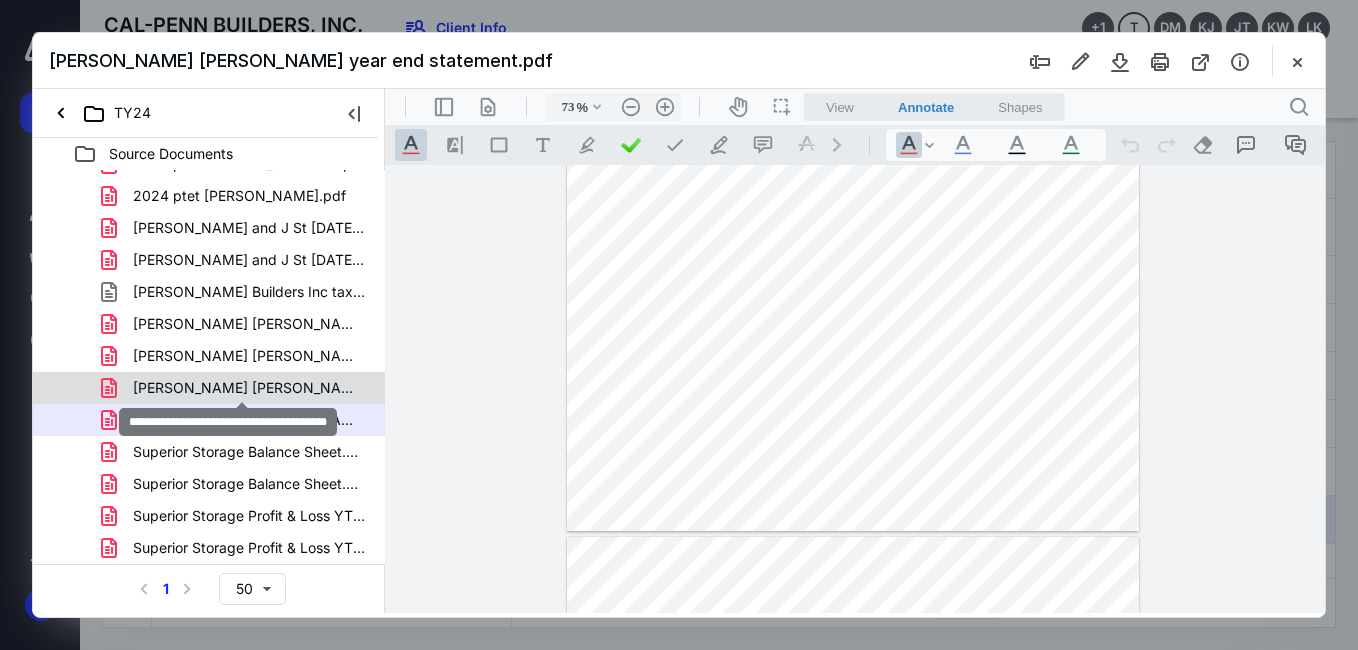 click on "merrill lynch year end statement (1).pdf" at bounding box center [249, 388] 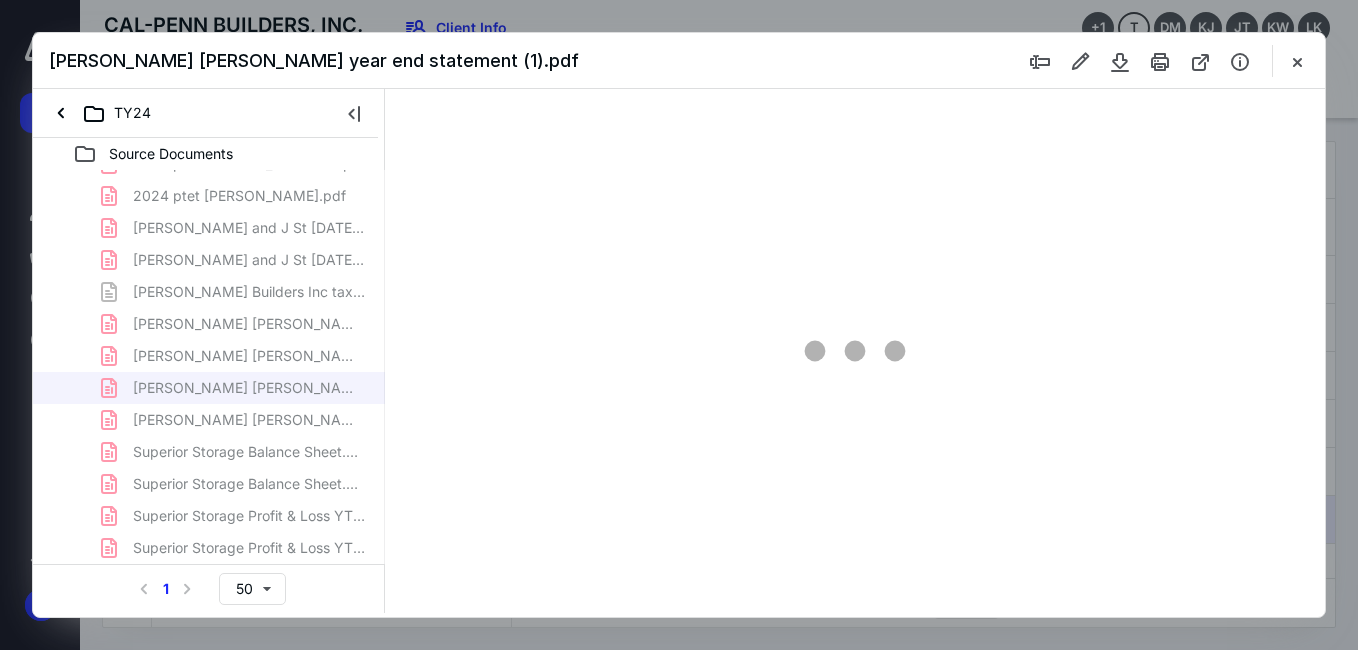 type on "73" 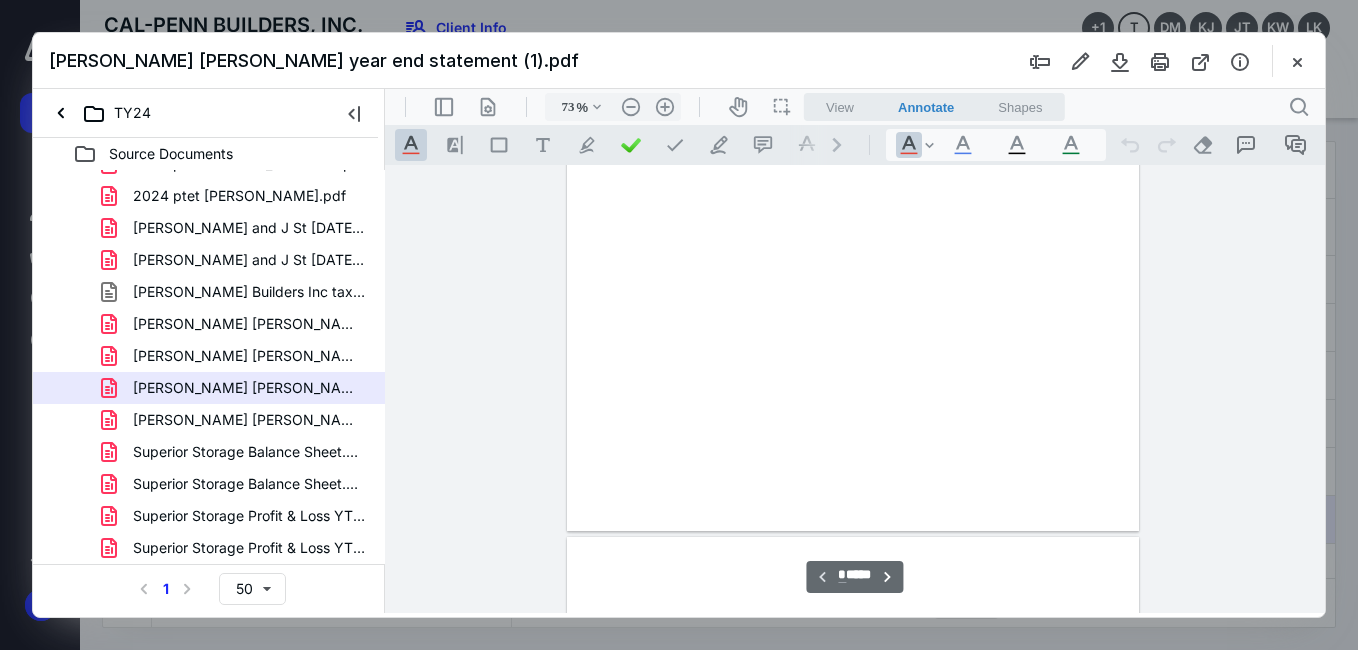 scroll, scrollTop: 79, scrollLeft: 0, axis: vertical 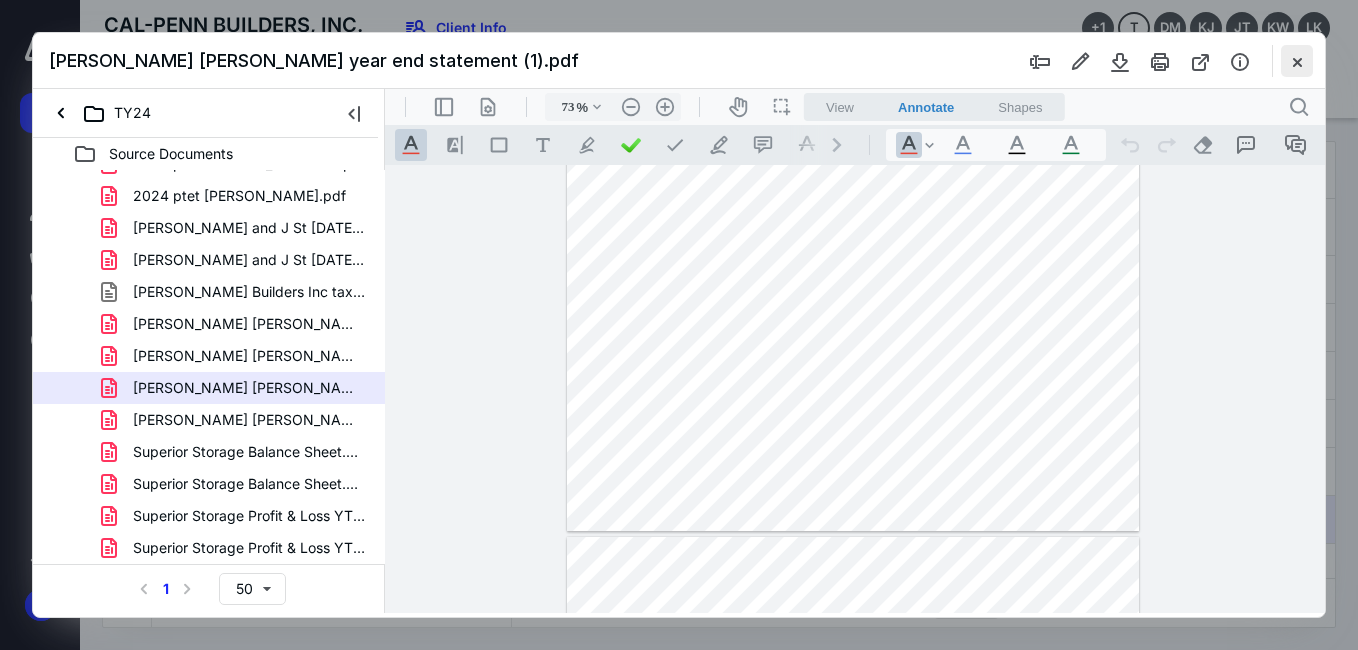 click at bounding box center (1297, 61) 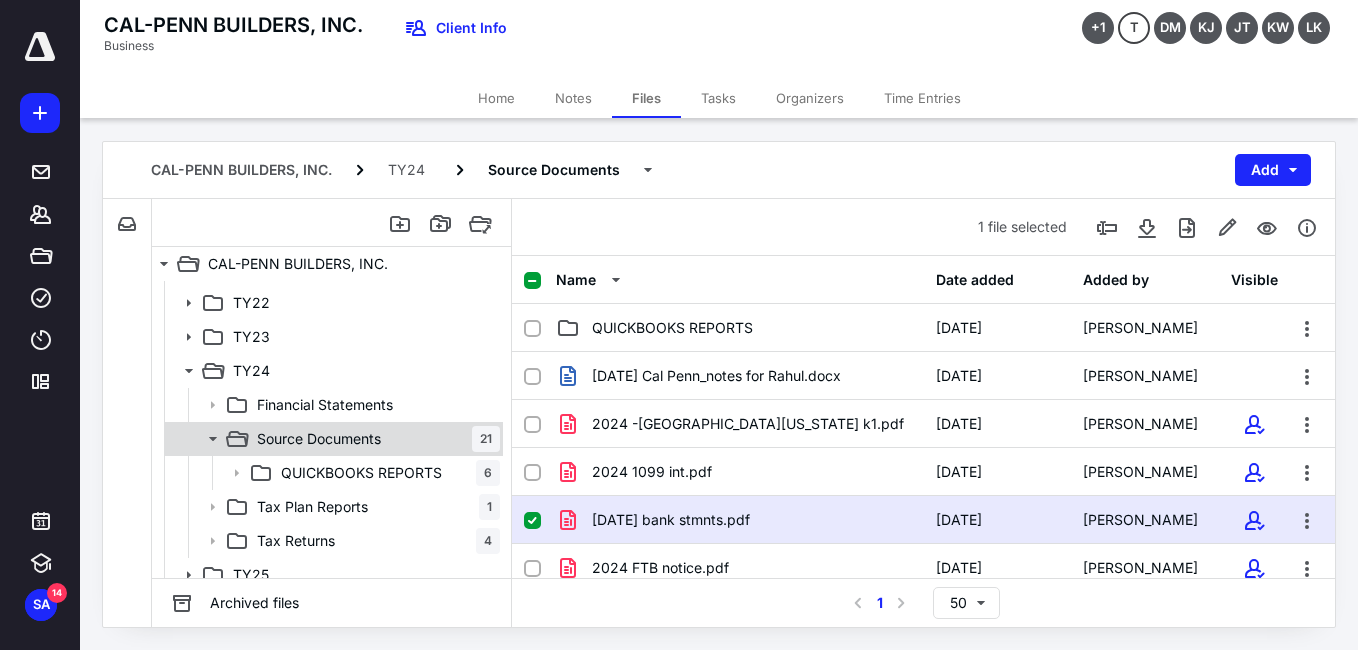 scroll, scrollTop: 145, scrollLeft: 0, axis: vertical 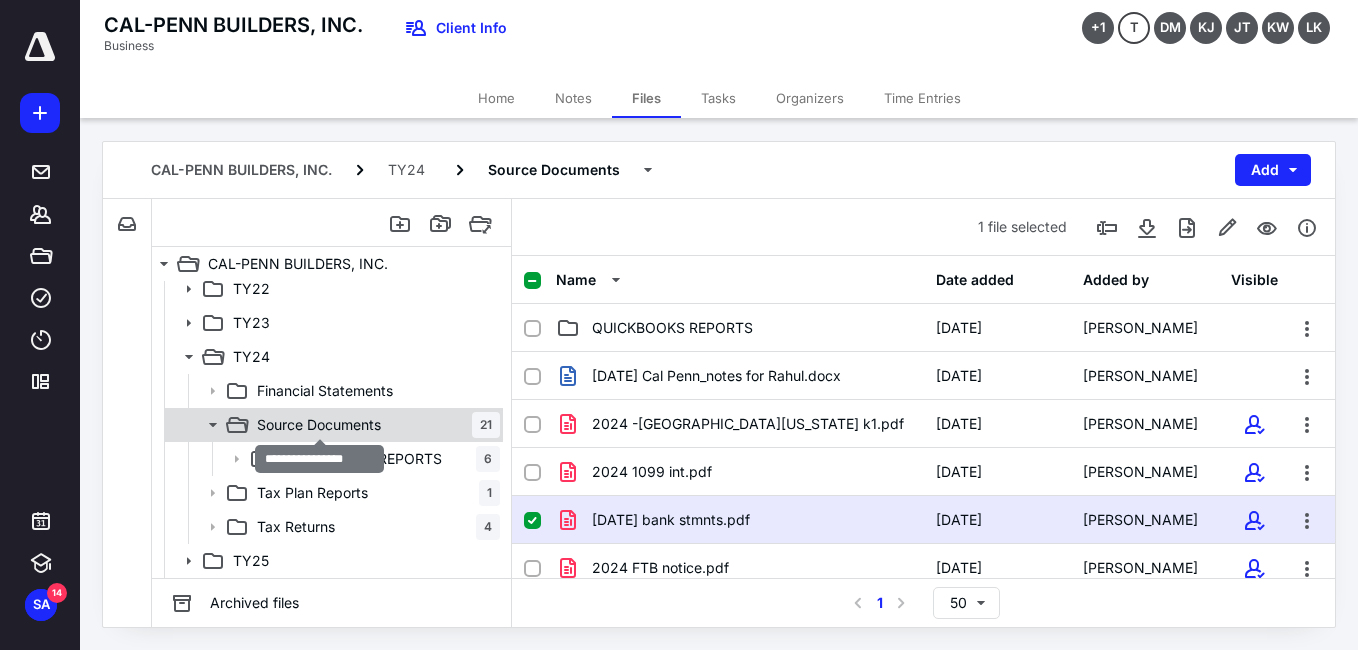 click on "Source Documents" at bounding box center [319, 425] 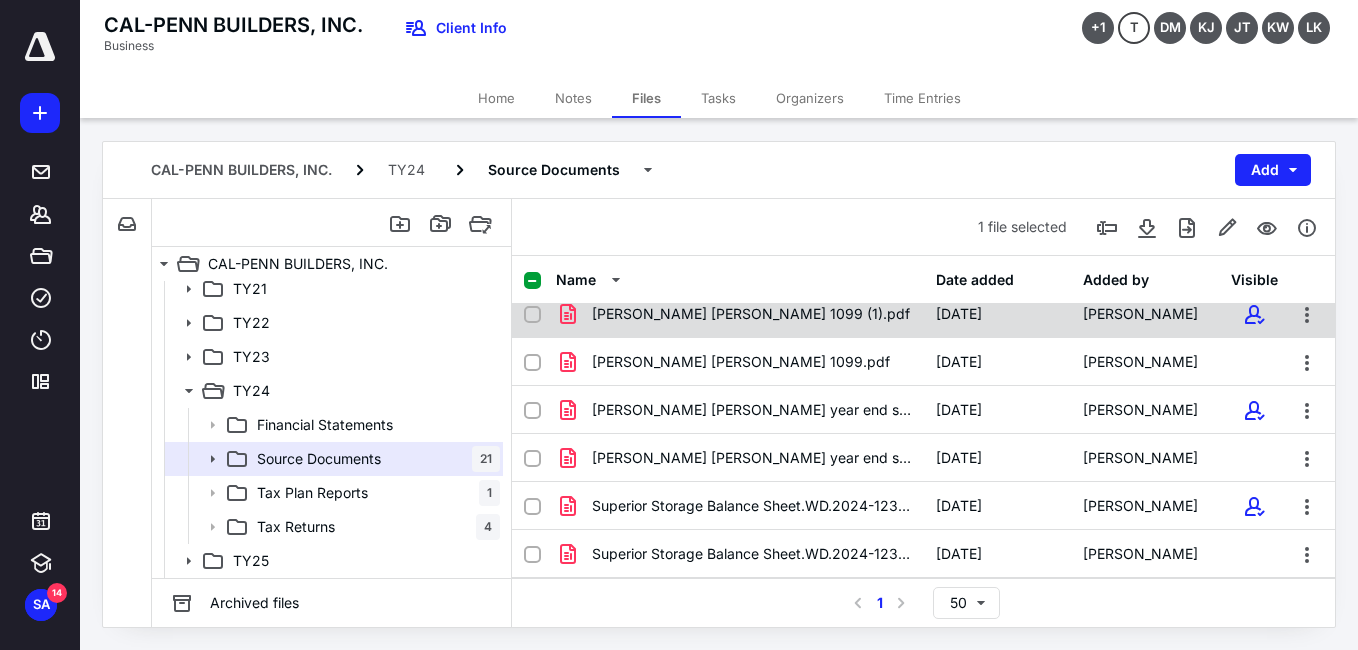 scroll, scrollTop: 682, scrollLeft: 0, axis: vertical 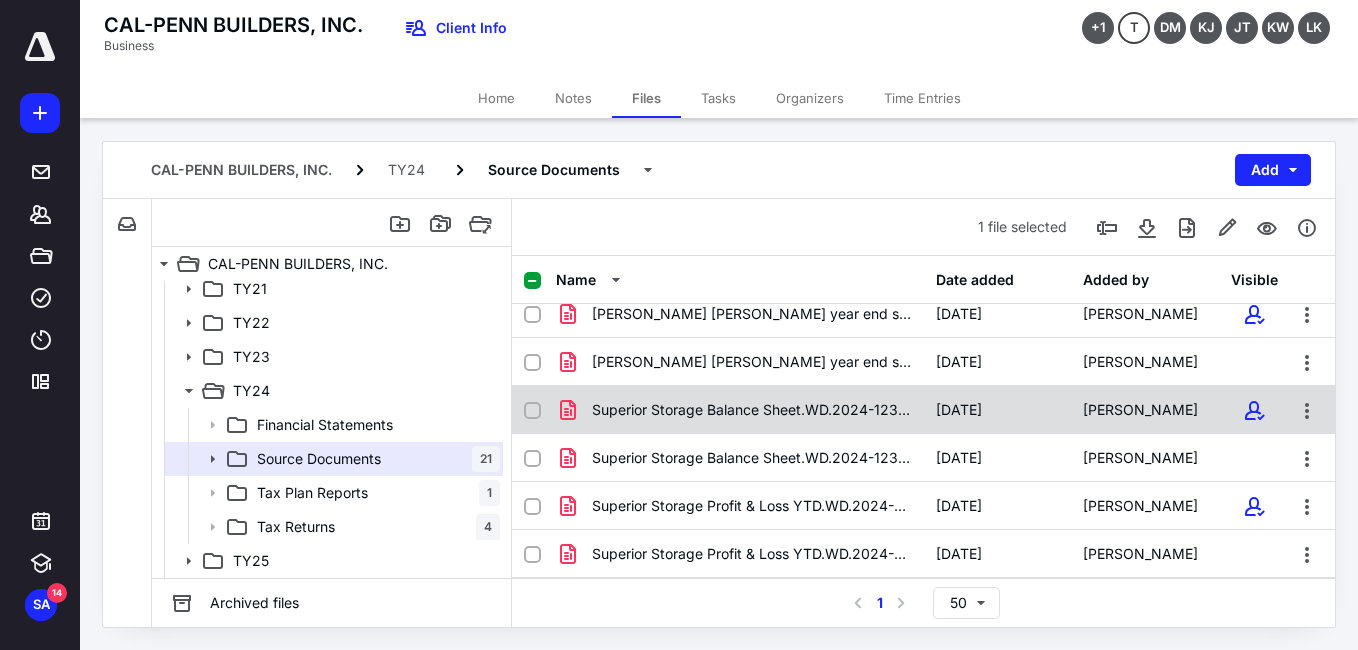 click on "Superior Storage Balance Sheet.WD.2024-1231 (1).pdf" at bounding box center [752, 410] 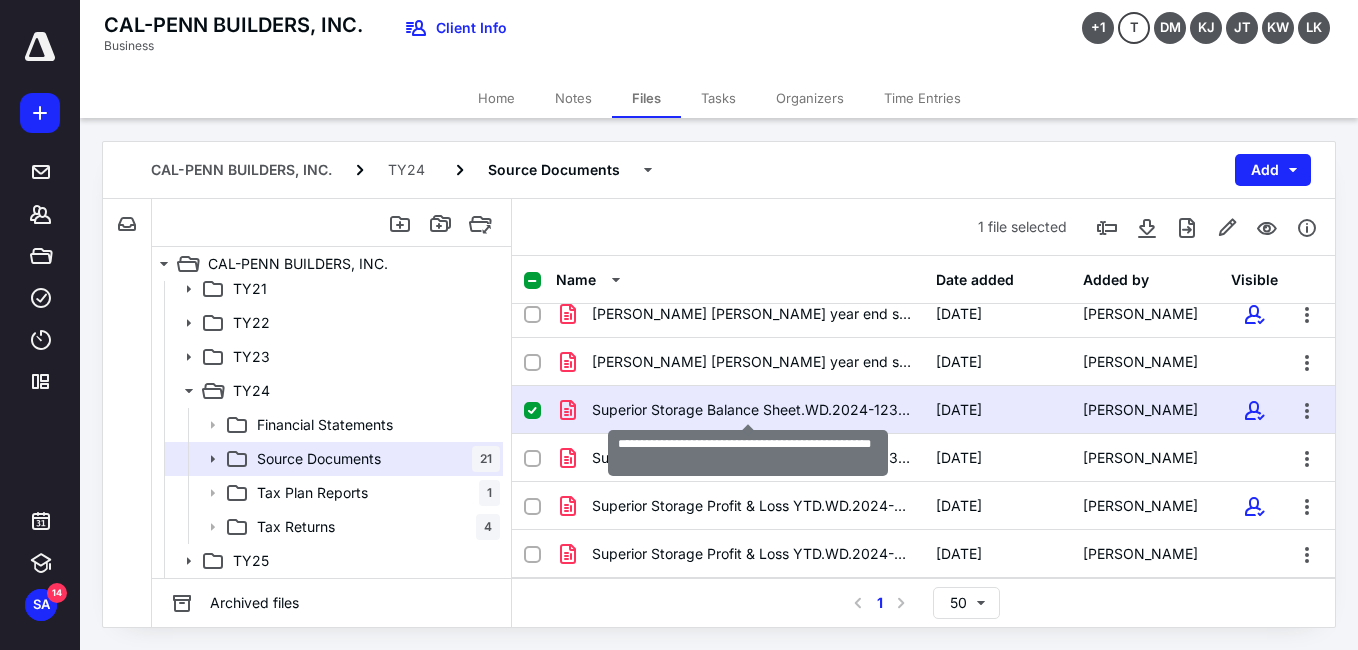 click on "Superior Storage Balance Sheet.WD.2024-1231 (1).pdf" at bounding box center [752, 410] 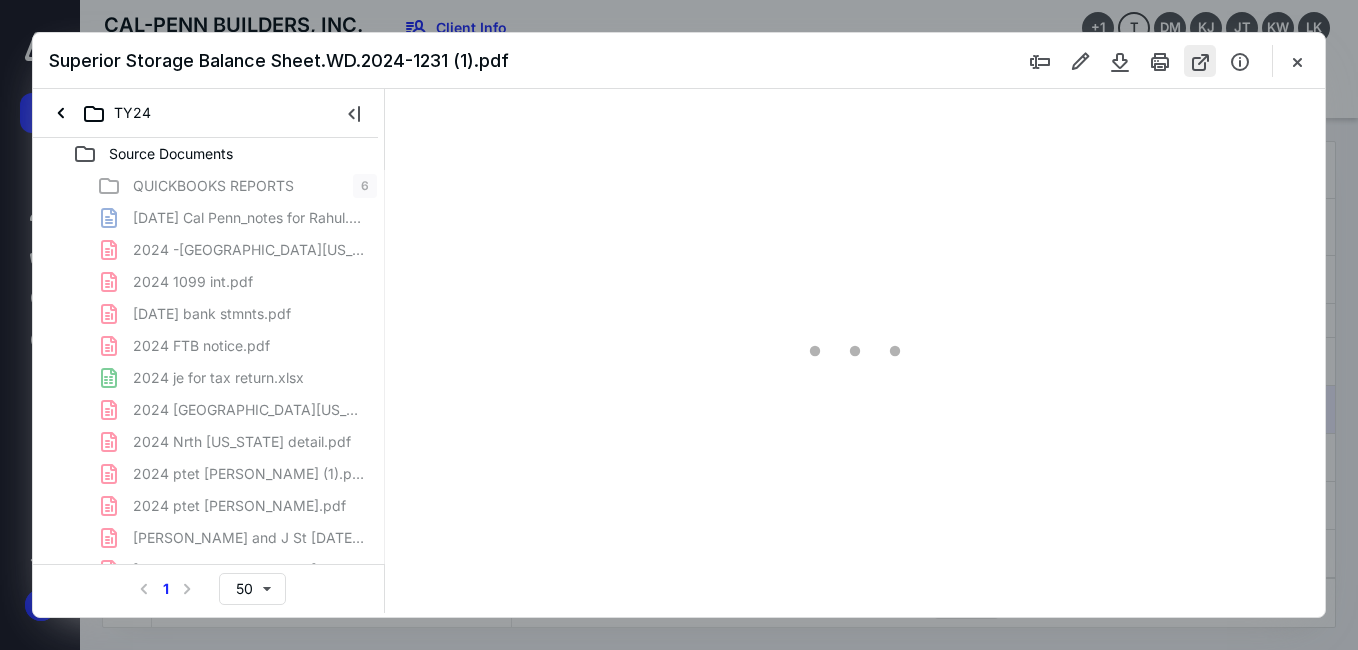 click at bounding box center [1200, 61] 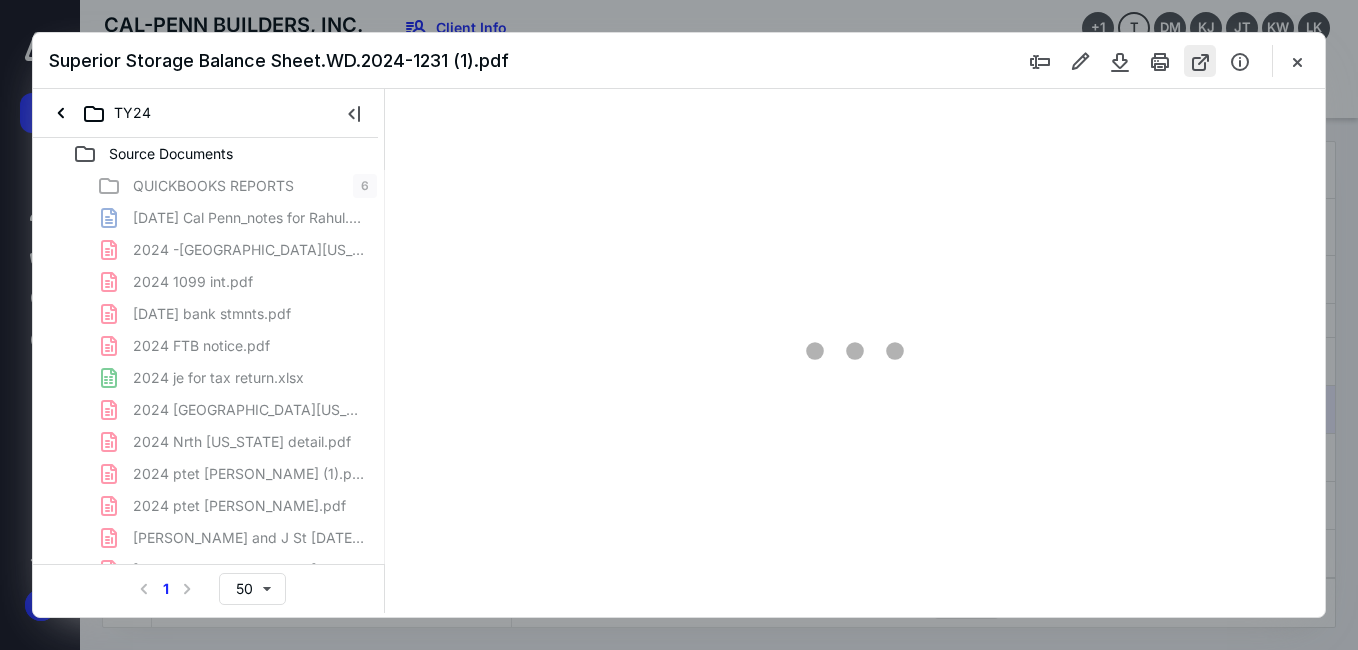 scroll, scrollTop: 0, scrollLeft: 0, axis: both 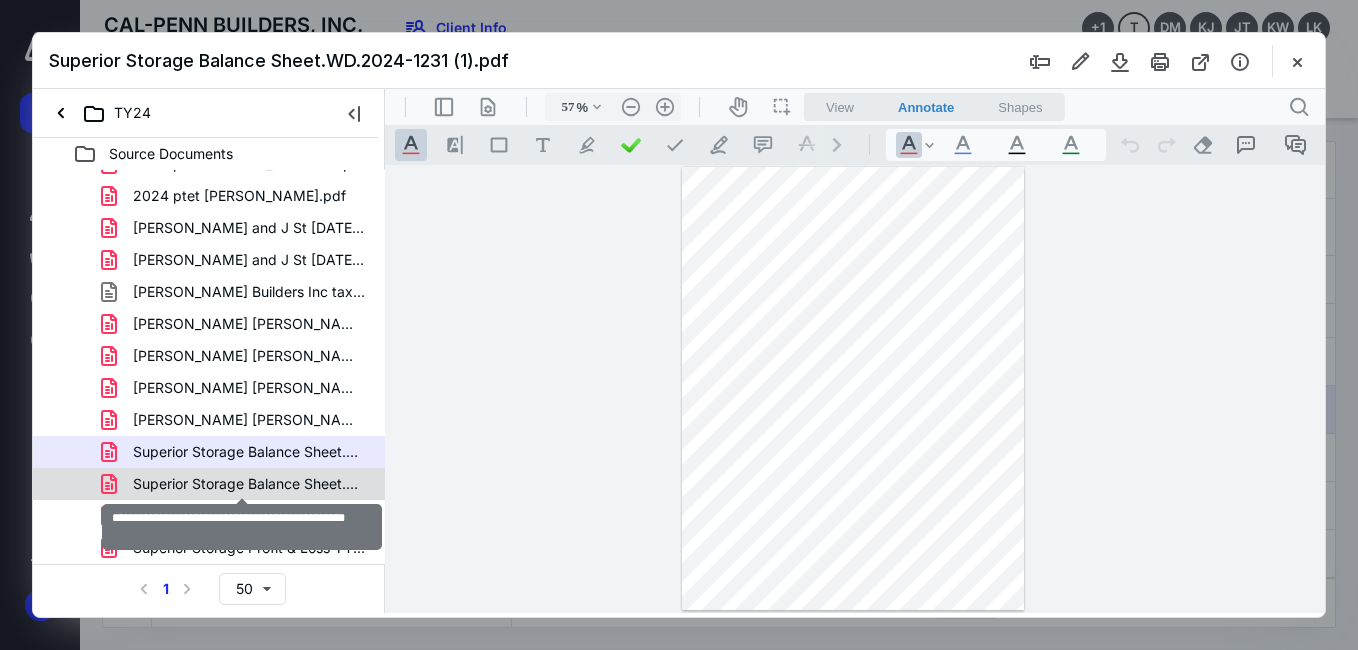 click on "Superior Storage Balance Sheet.WD.2024-1231.pdf" at bounding box center [249, 484] 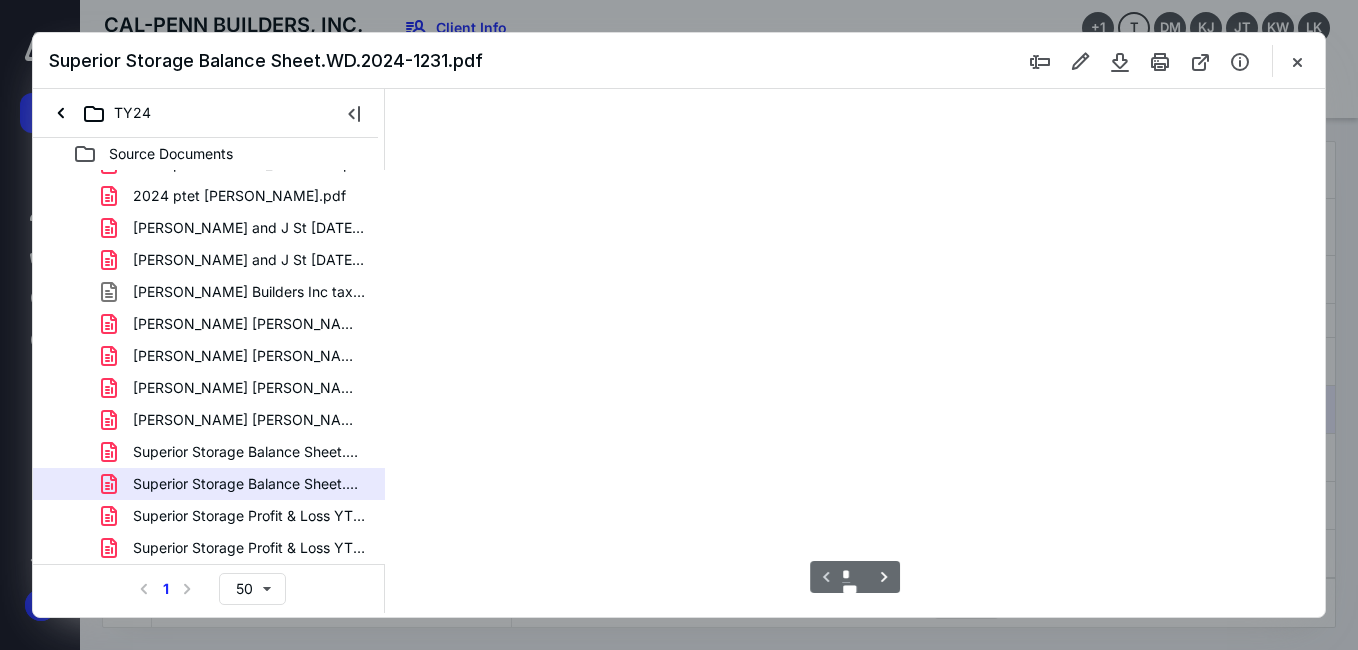 scroll, scrollTop: 78, scrollLeft: 0, axis: vertical 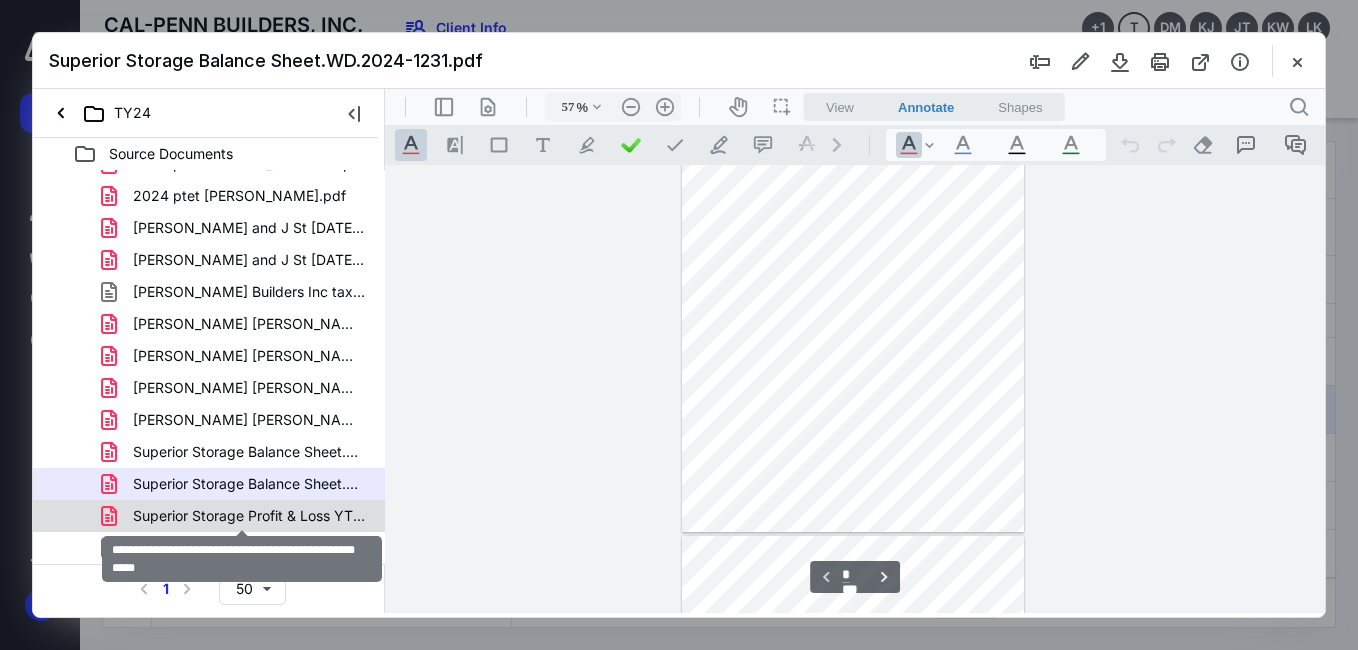 click on "Superior Storage Profit & Loss YTD.WD.2024-1231 (1).pdf" at bounding box center (249, 516) 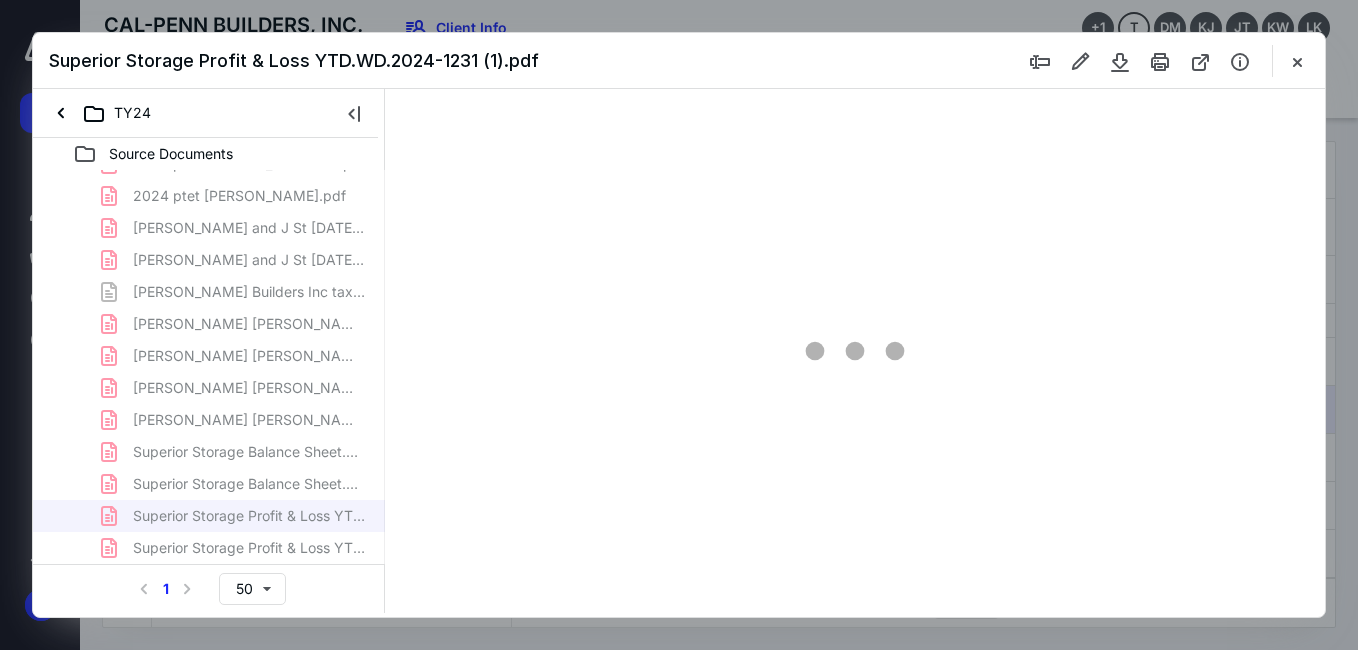 type on "73" 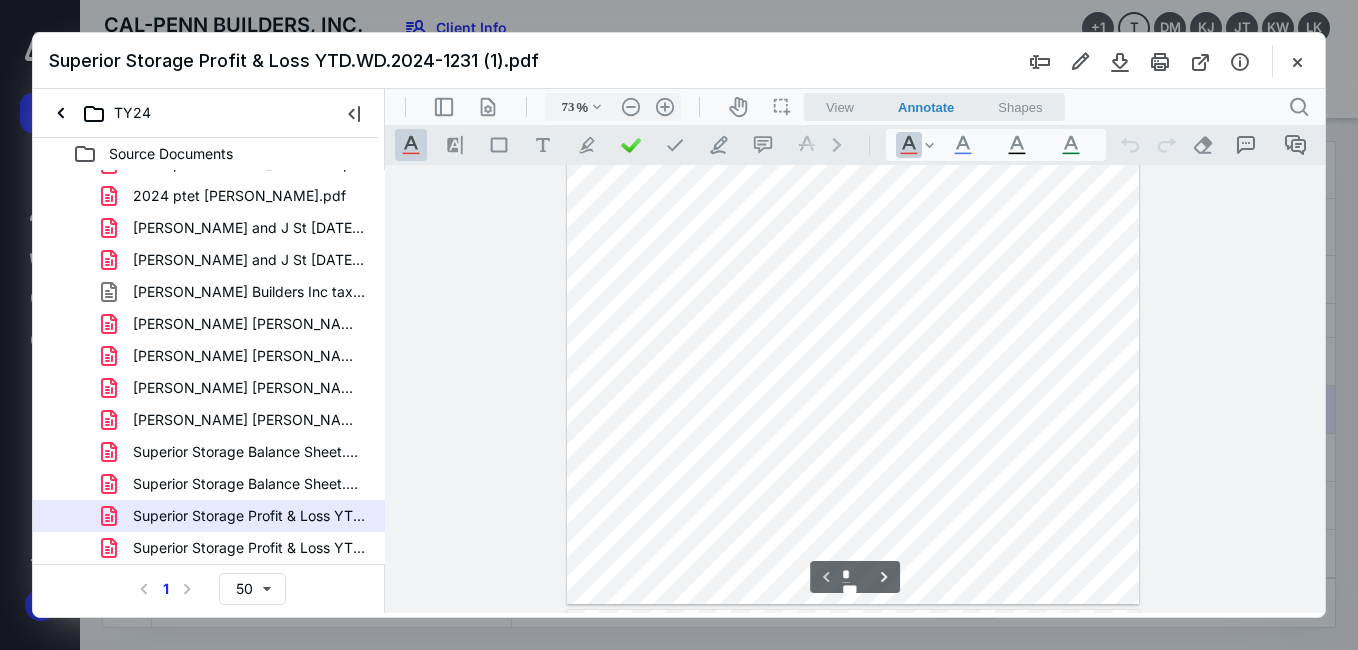 scroll, scrollTop: 0, scrollLeft: 0, axis: both 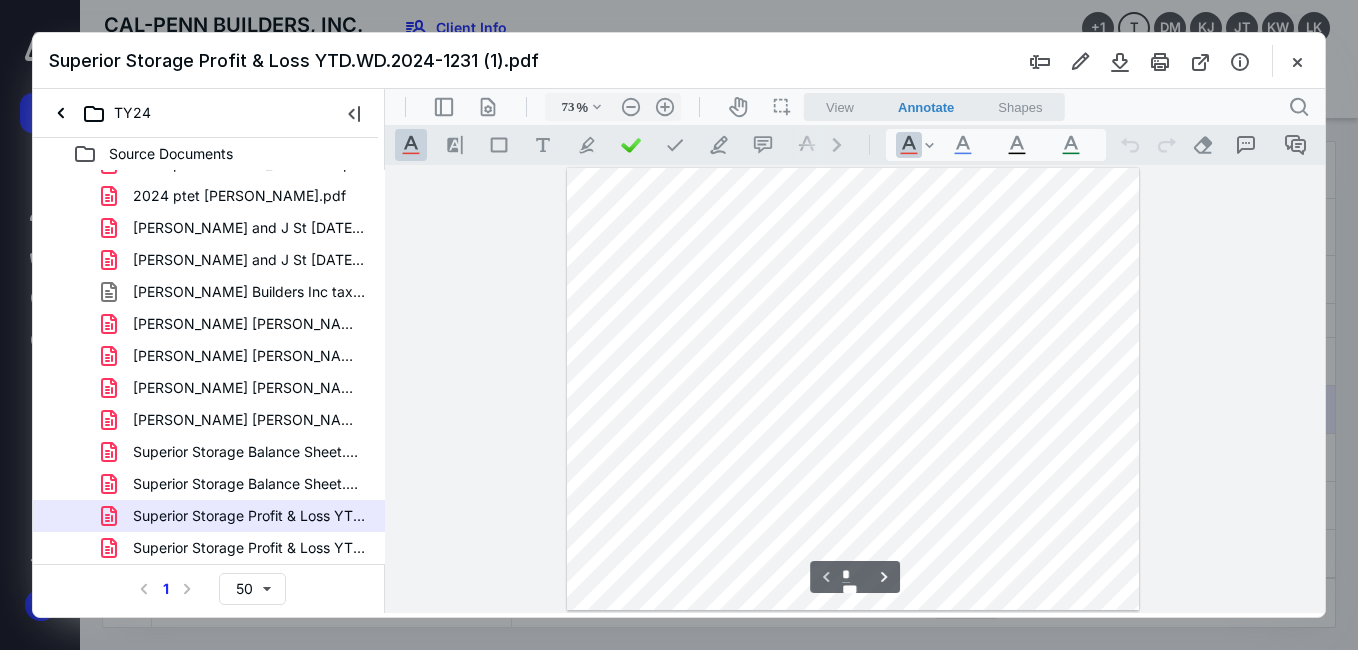 type on "*" 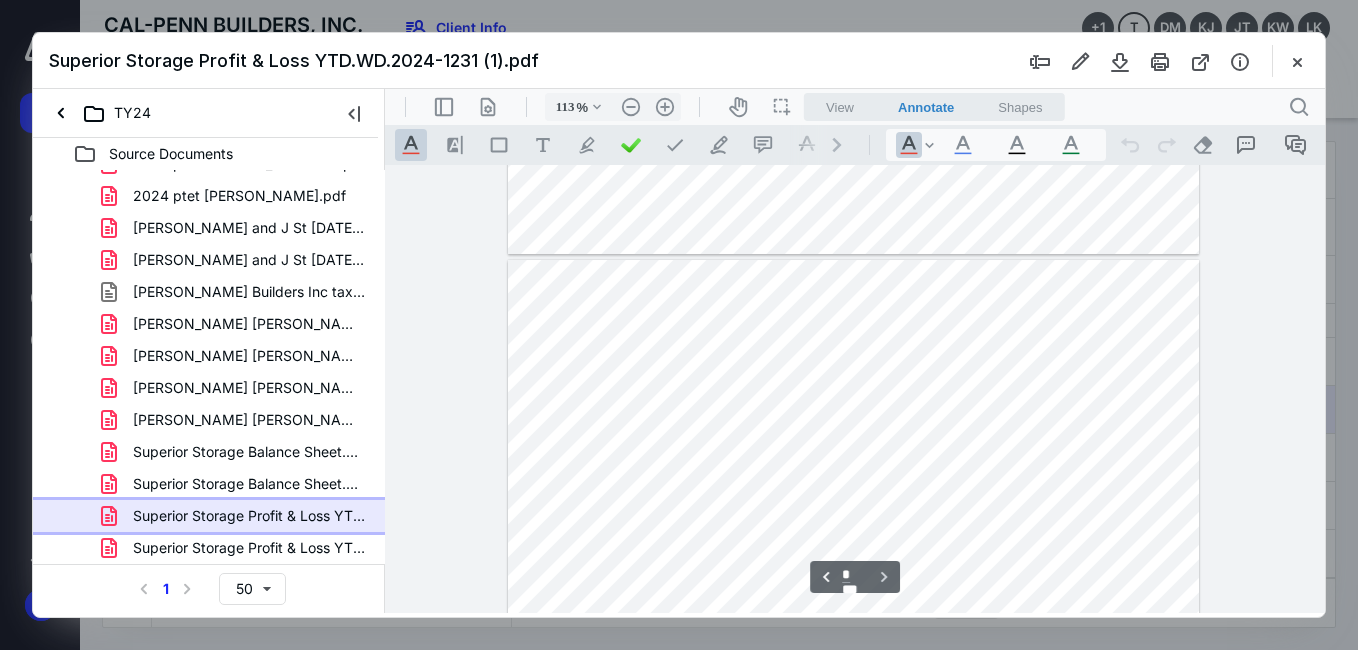 scroll, scrollTop: 770, scrollLeft: 0, axis: vertical 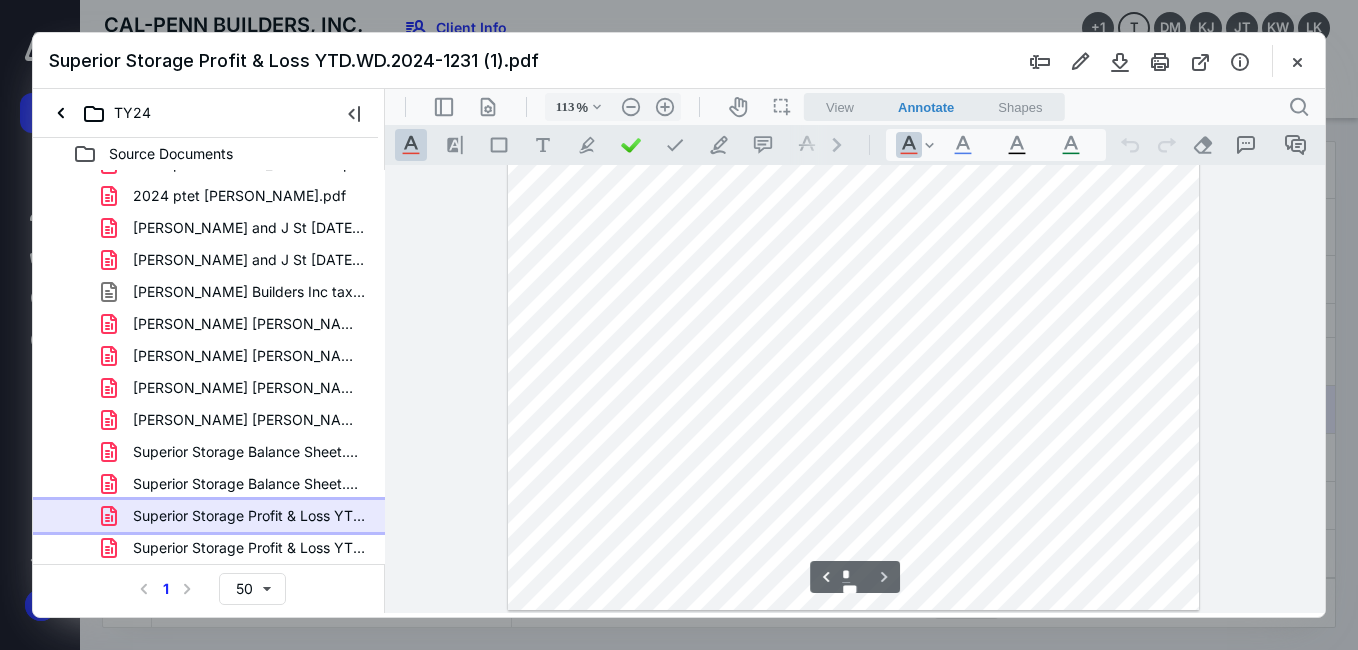 type on "138" 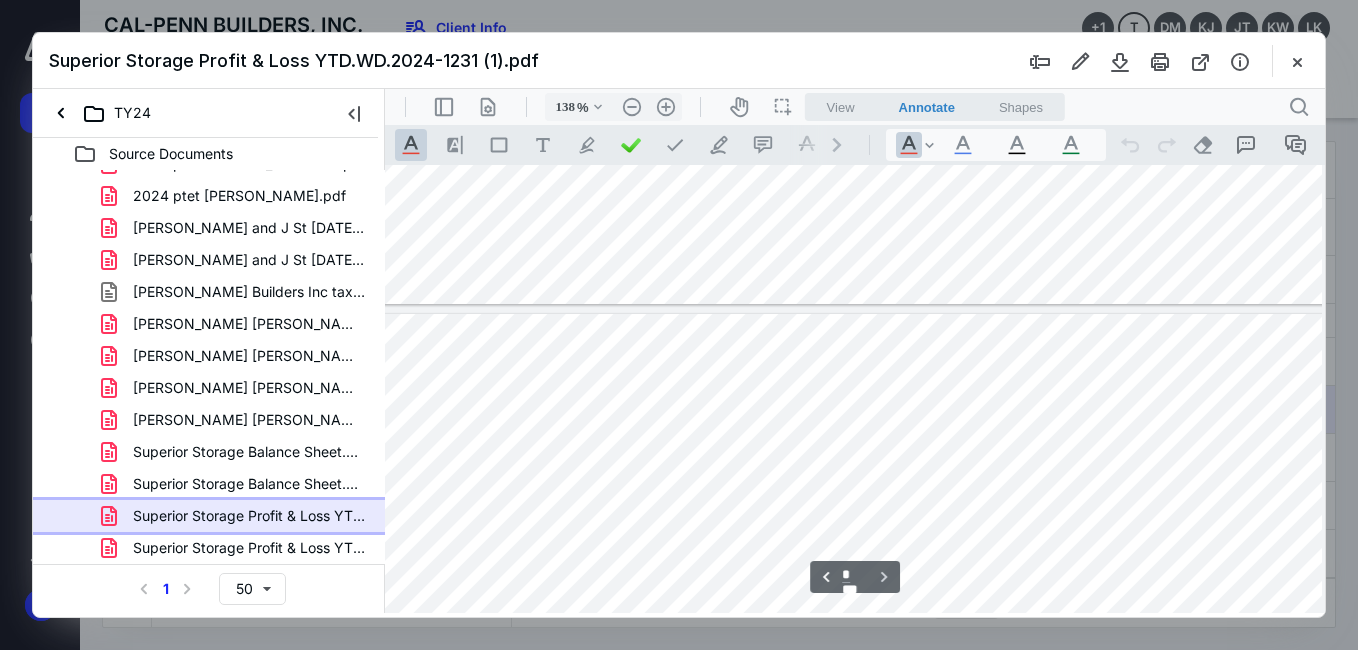 scroll, scrollTop: 672, scrollLeft: 74, axis: both 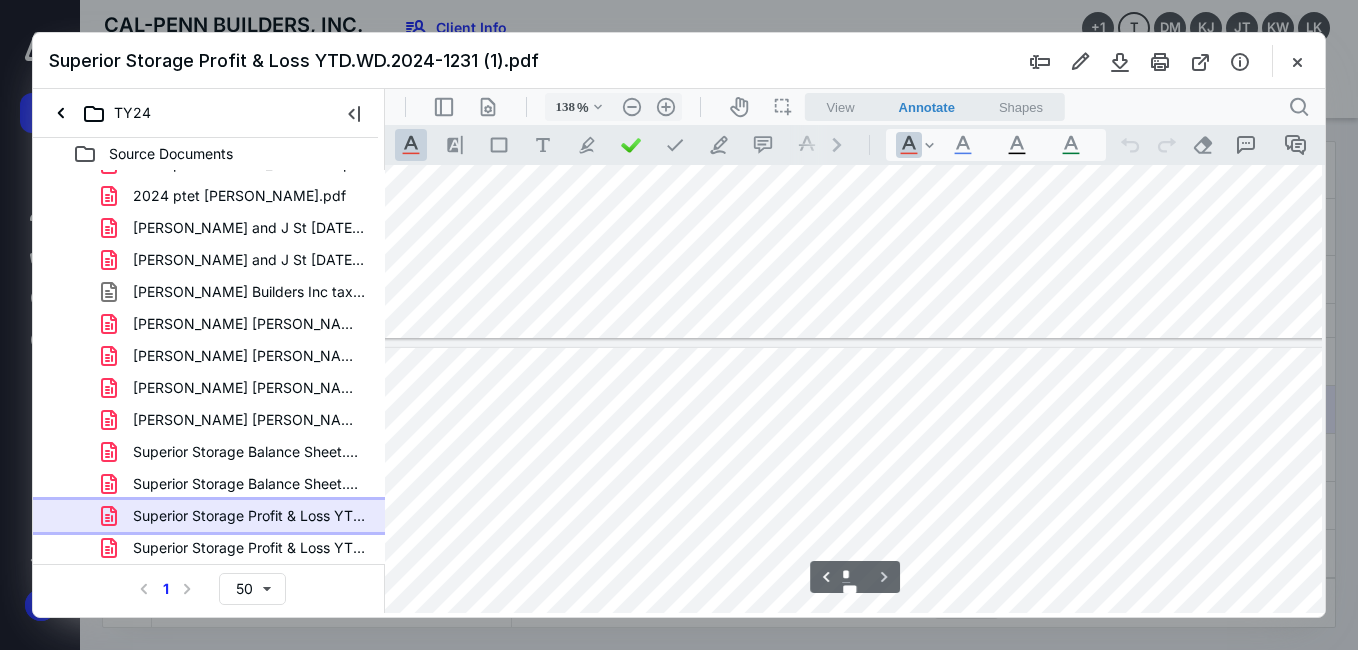 type on "*" 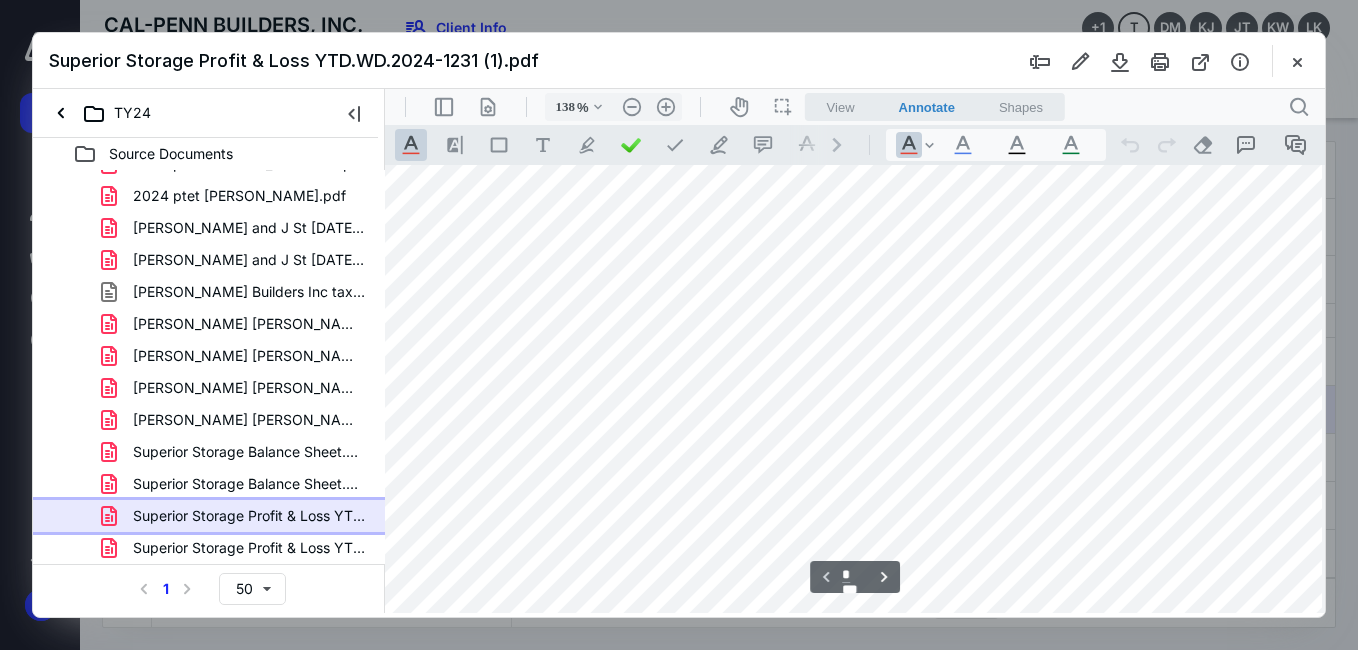 scroll, scrollTop: 272, scrollLeft: 74, axis: both 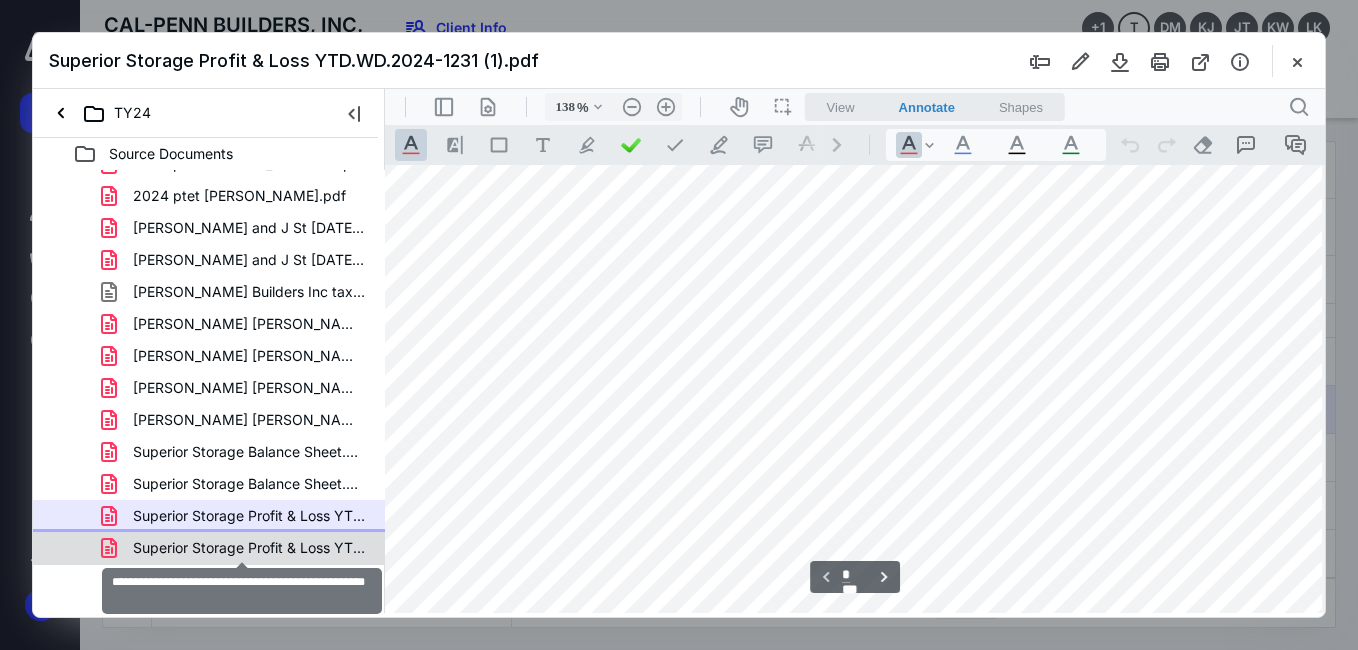click on "Superior Storage Profit & Loss YTD.WD.2024-1231.pdf" at bounding box center (249, 548) 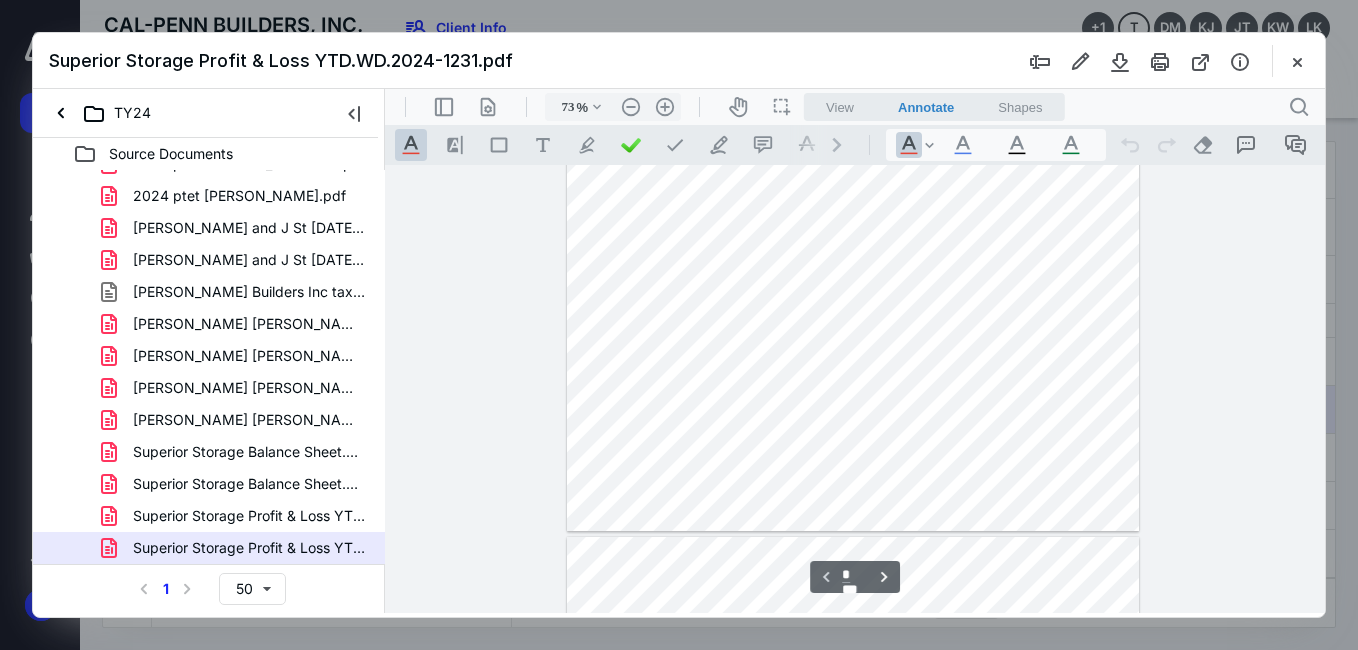 scroll, scrollTop: 12, scrollLeft: 0, axis: vertical 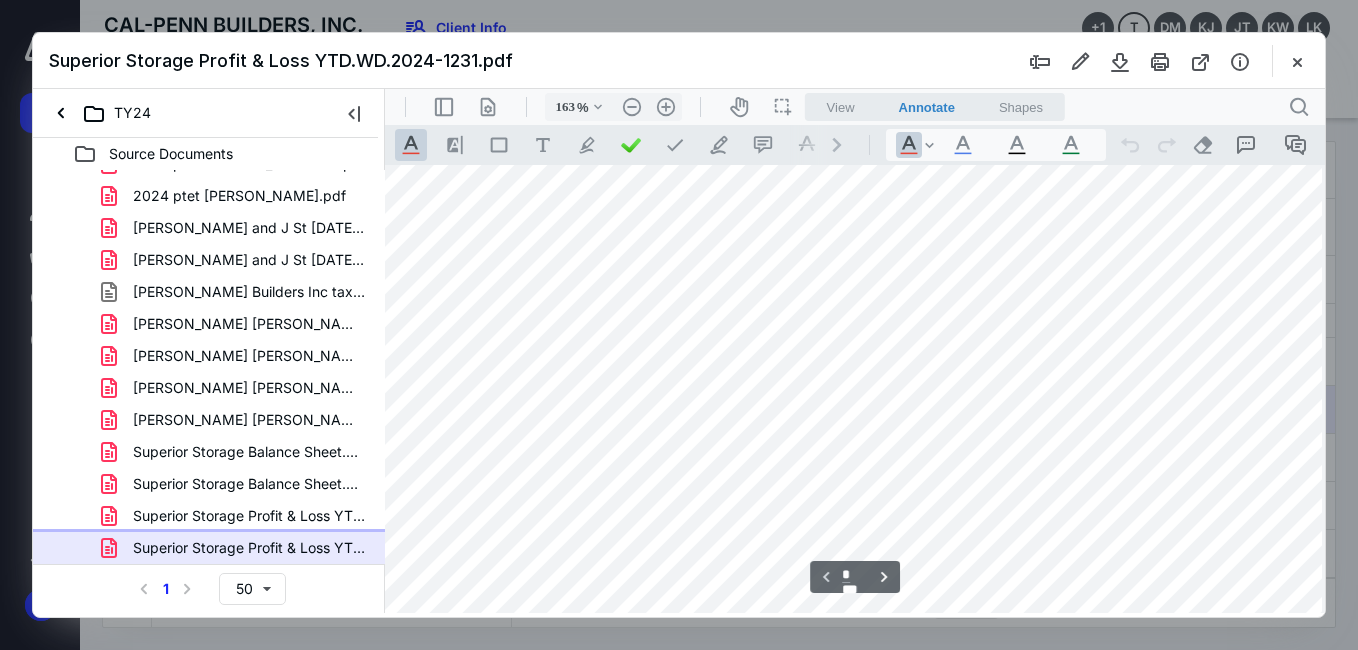type on "213" 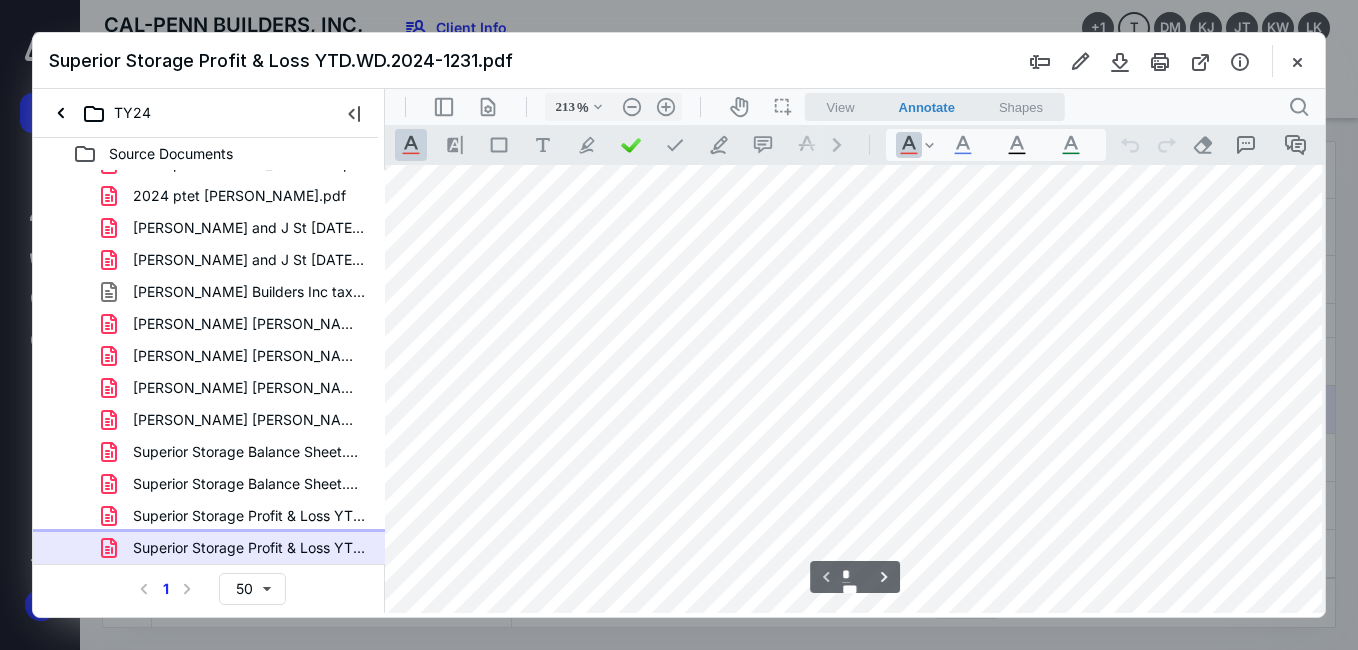 scroll, scrollTop: 538, scrollLeft: 0, axis: vertical 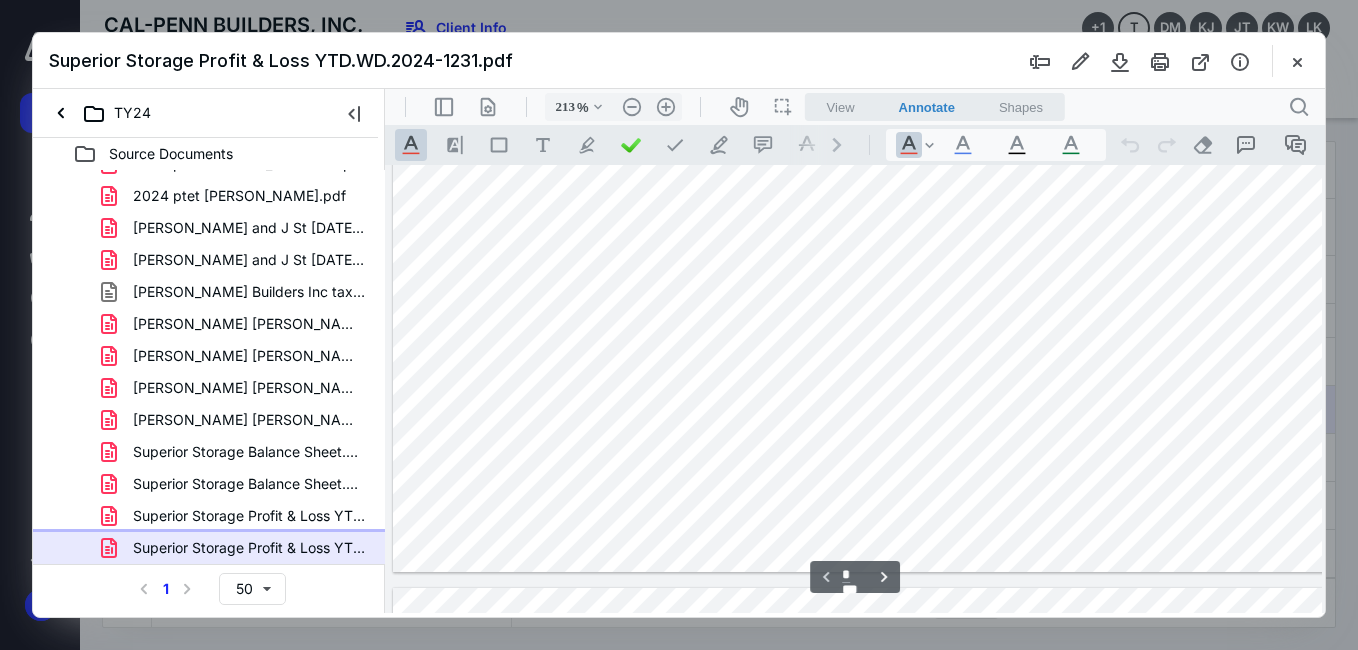 type on "*" 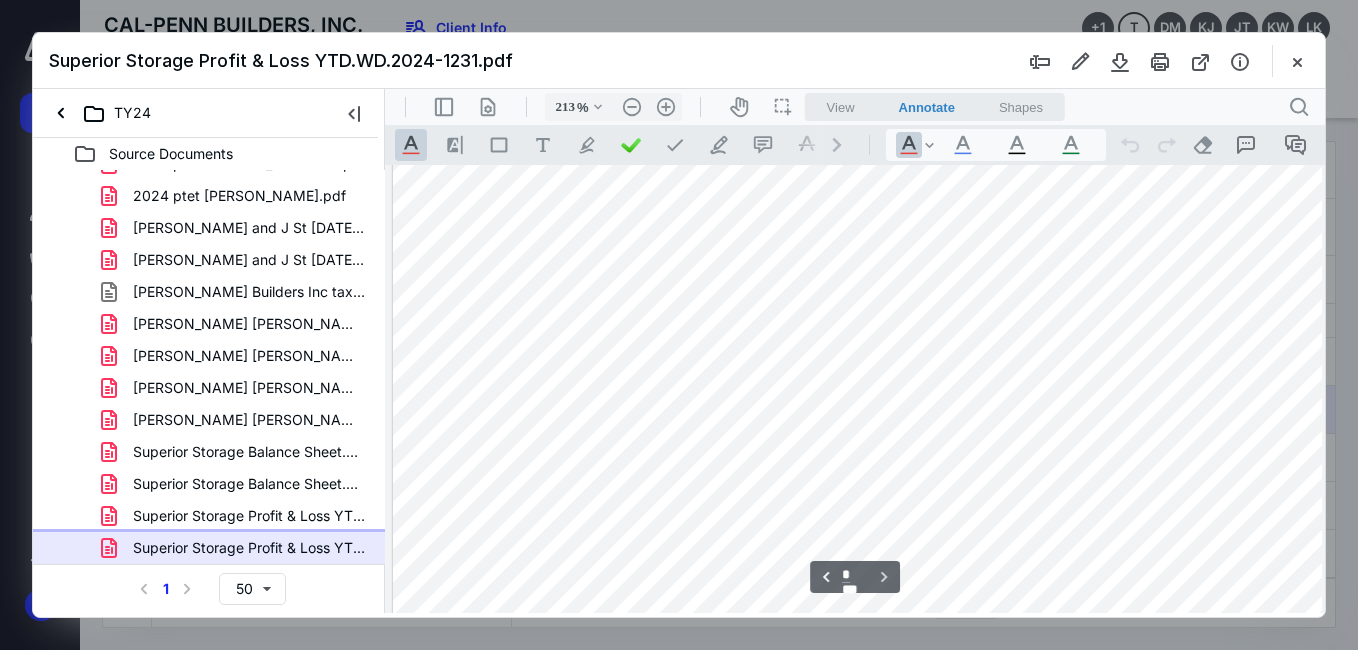 scroll, scrollTop: 1700, scrollLeft: 0, axis: vertical 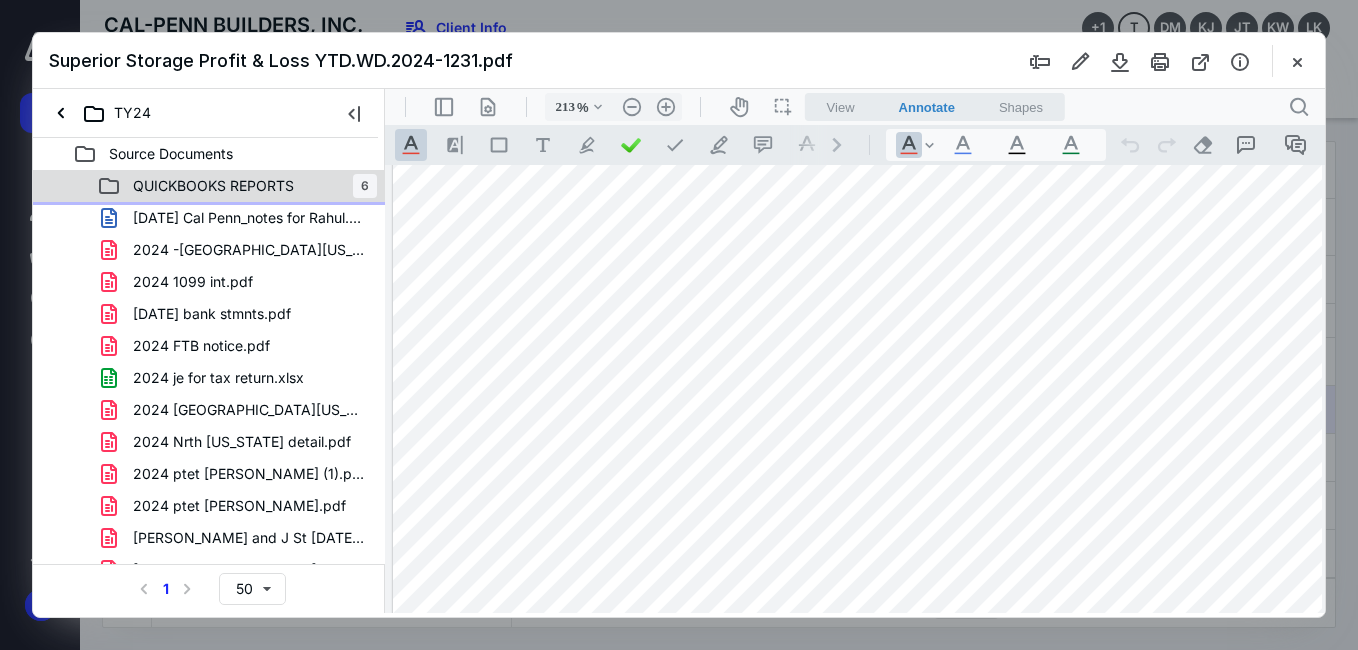 click on "QUICKBOOKS REPORTS" at bounding box center (213, 186) 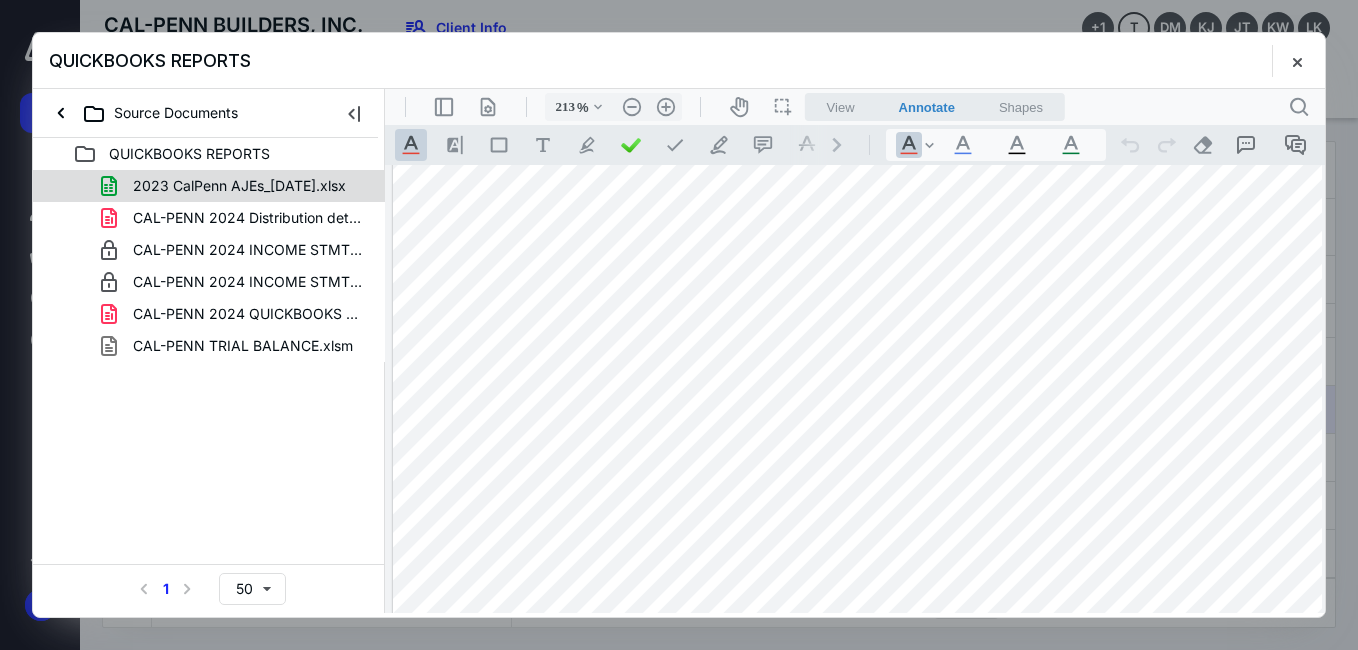 click on "2023 CalPenn AJEs_7.9.25.xlsx" at bounding box center (239, 186) 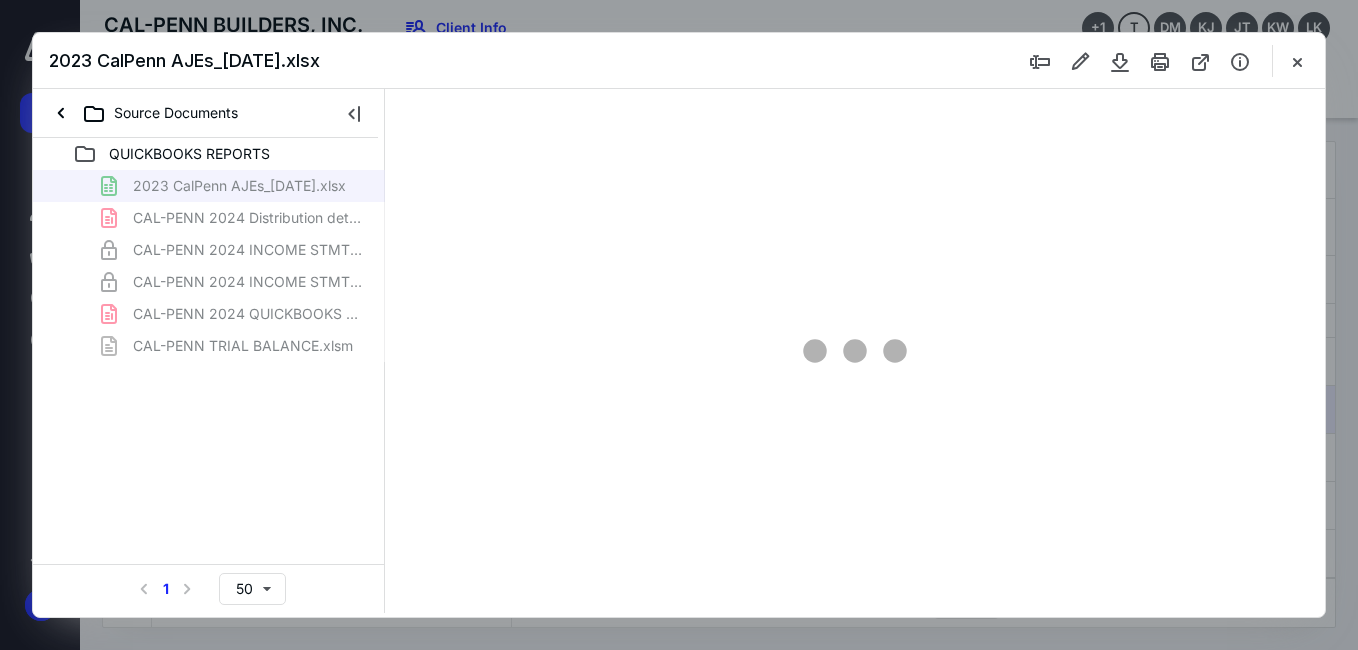 type on "71" 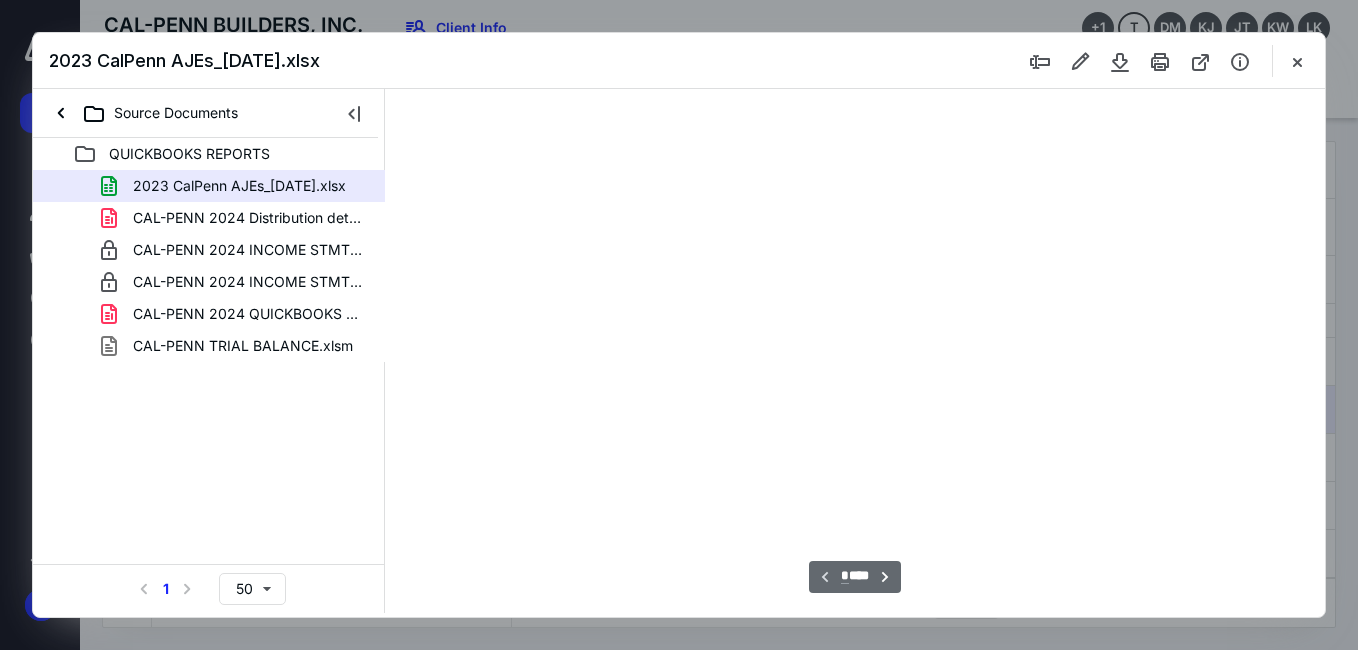 scroll, scrollTop: 79, scrollLeft: 176, axis: both 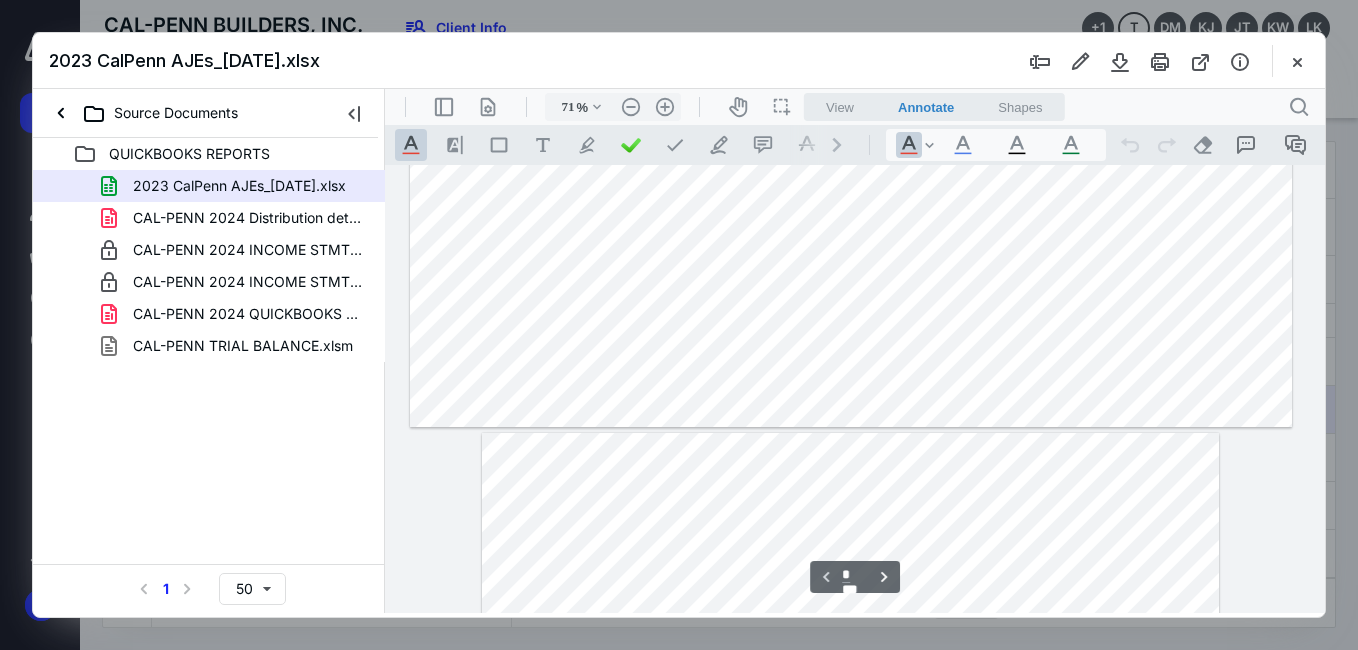 type on "*" 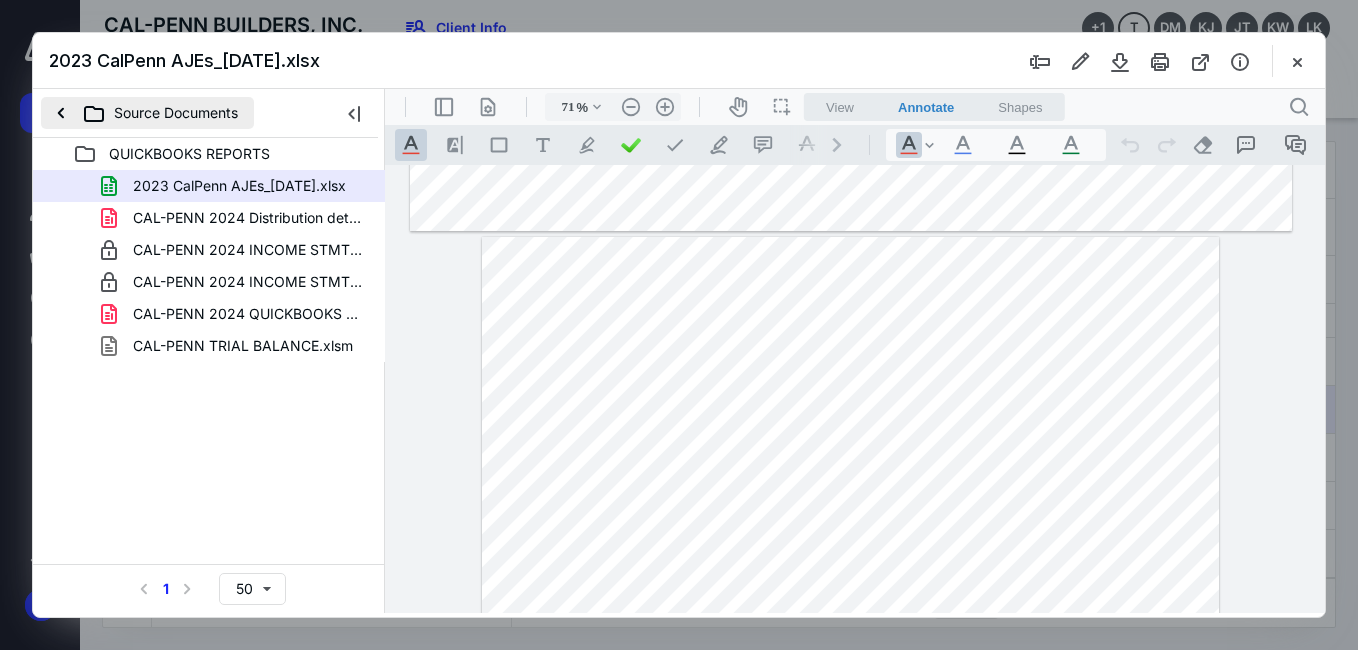 click on "Source Documents" at bounding box center [147, 113] 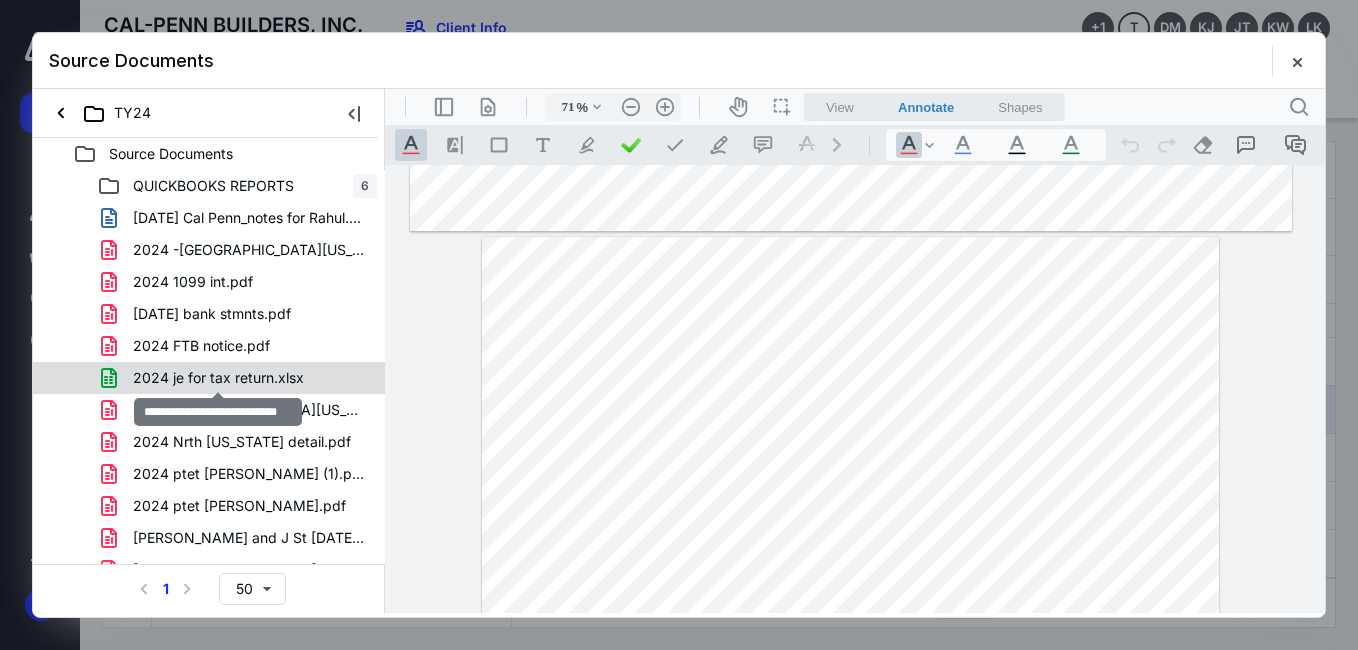 click on "2024 je for tax return.xlsx" at bounding box center (218, 378) 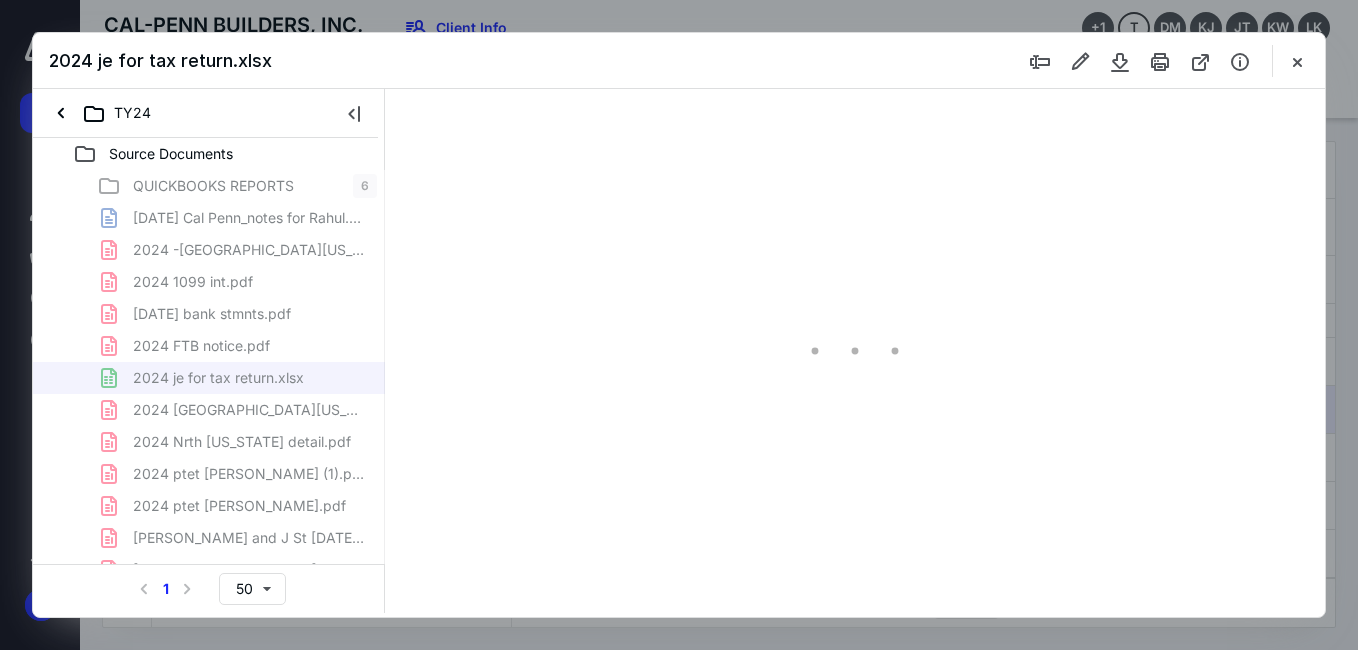 type on "85" 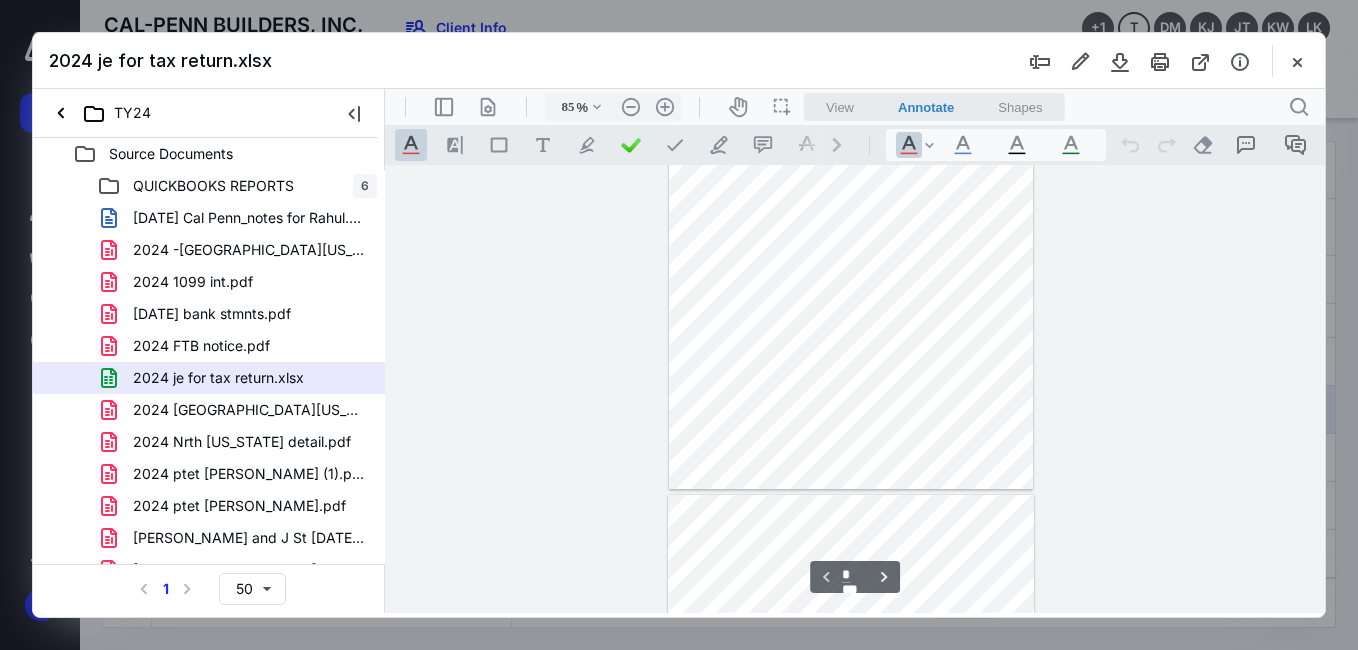 scroll, scrollTop: 200, scrollLeft: 58, axis: both 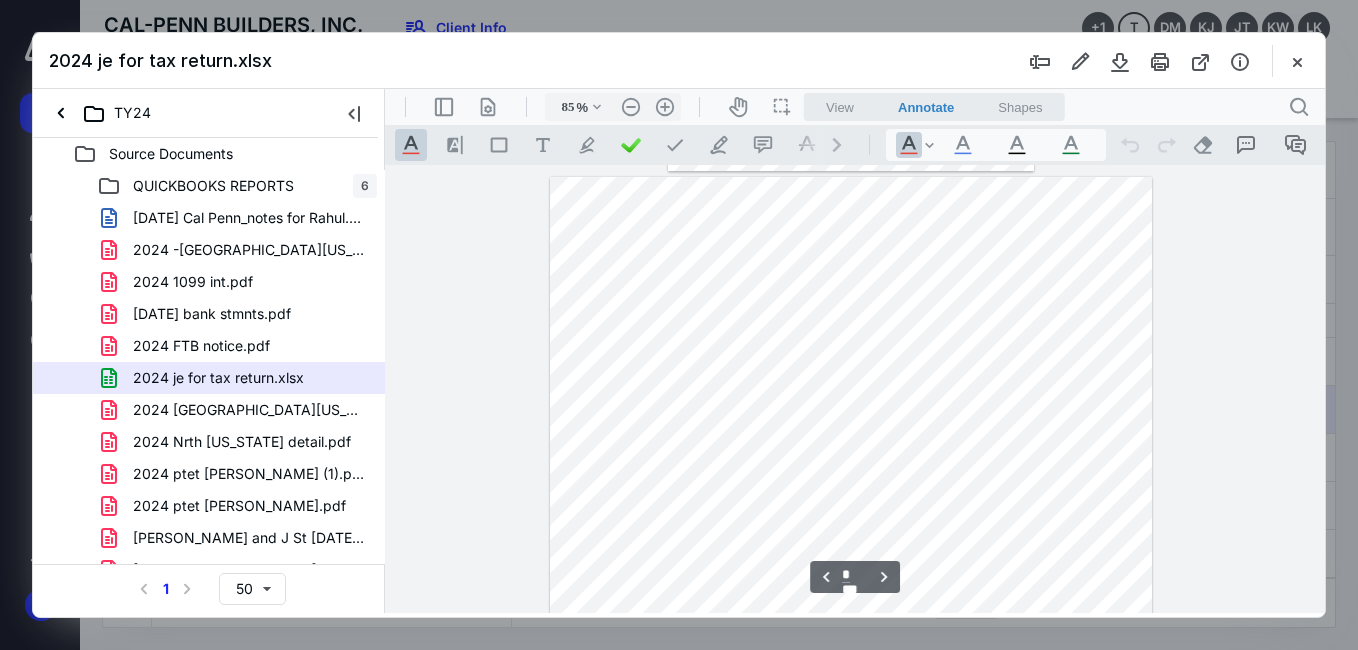 type on "*" 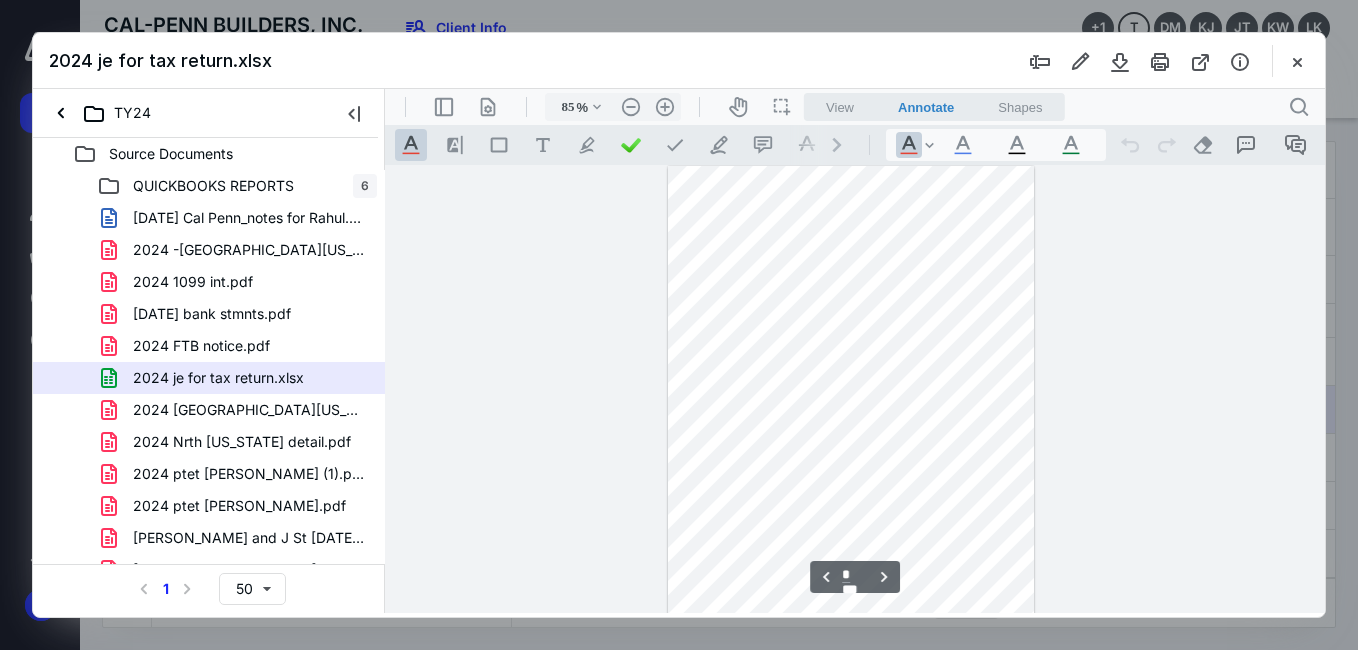 scroll, scrollTop: 300, scrollLeft: 58, axis: both 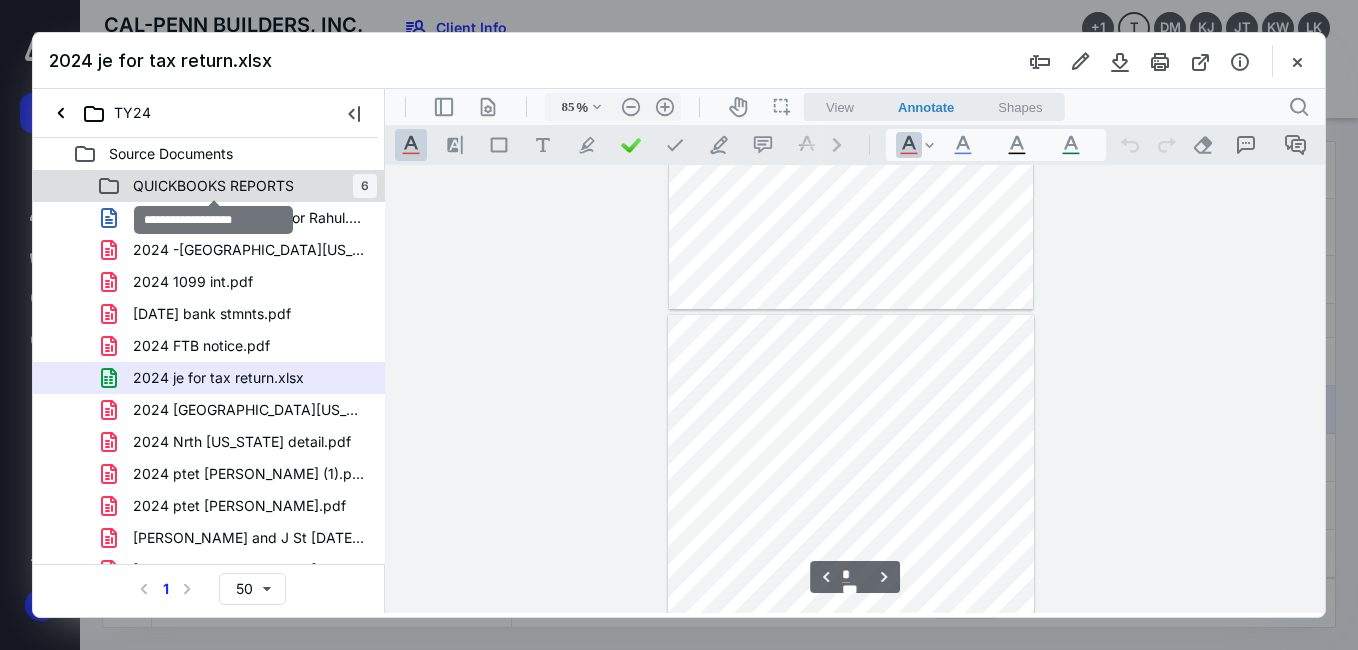 click on "QUICKBOOKS REPORTS" at bounding box center (213, 186) 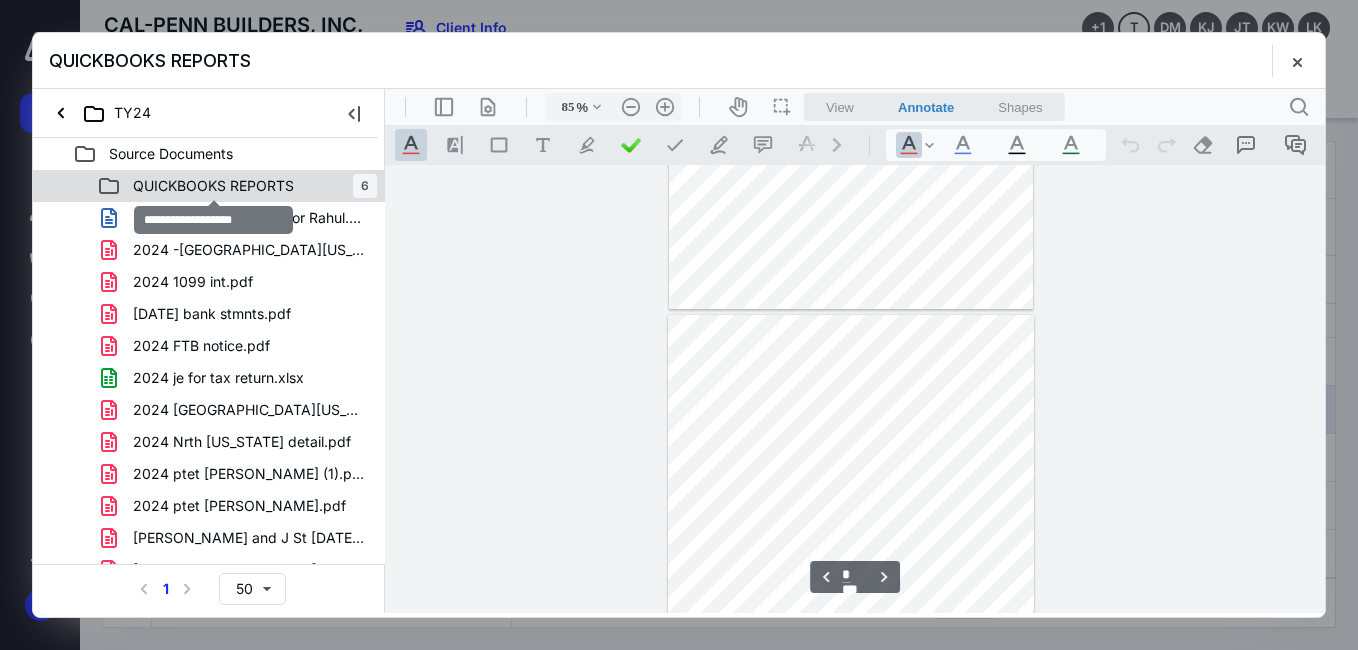 click on "QUICKBOOKS REPORTS" at bounding box center (213, 186) 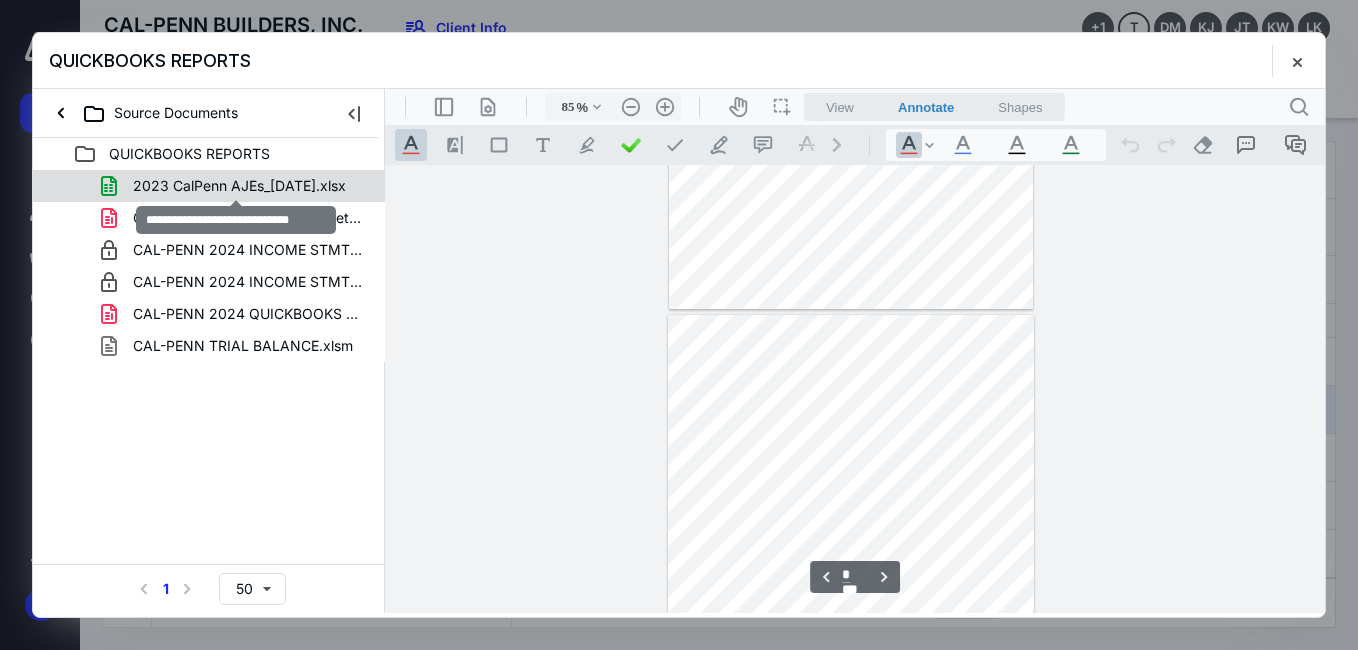 click on "2023 CalPenn AJEs_7.9.25.xlsx" at bounding box center [239, 186] 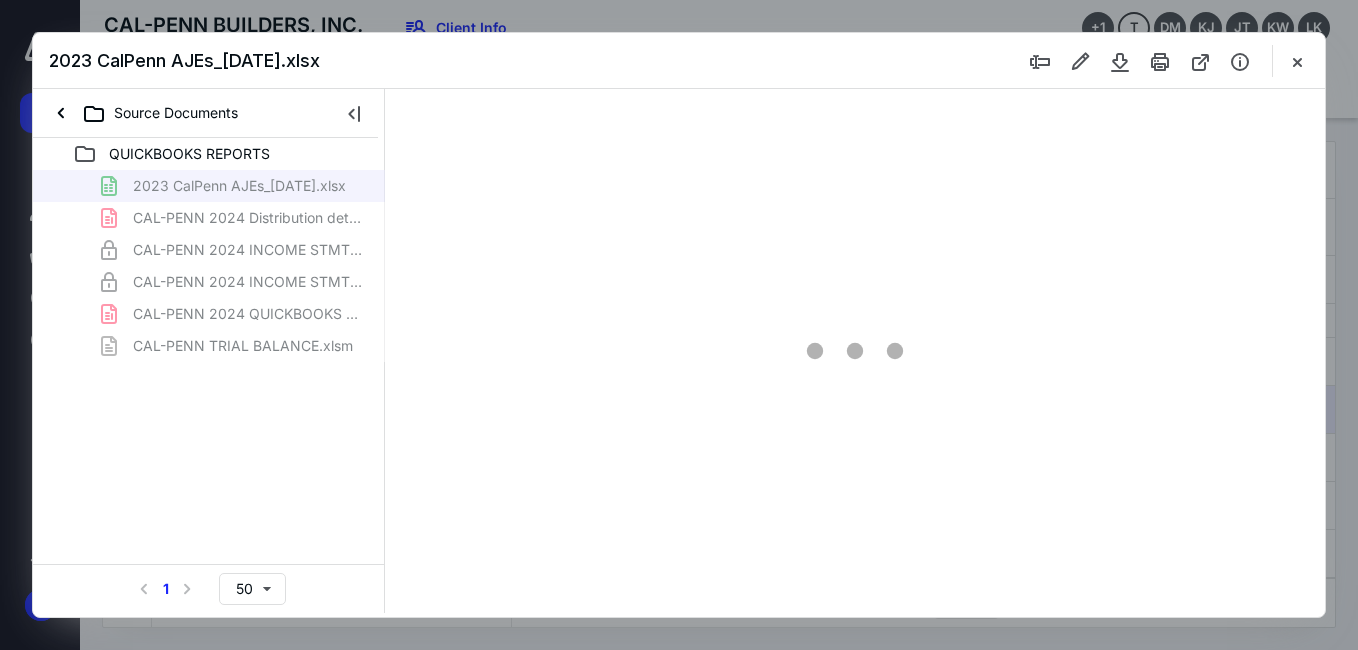 type on "71" 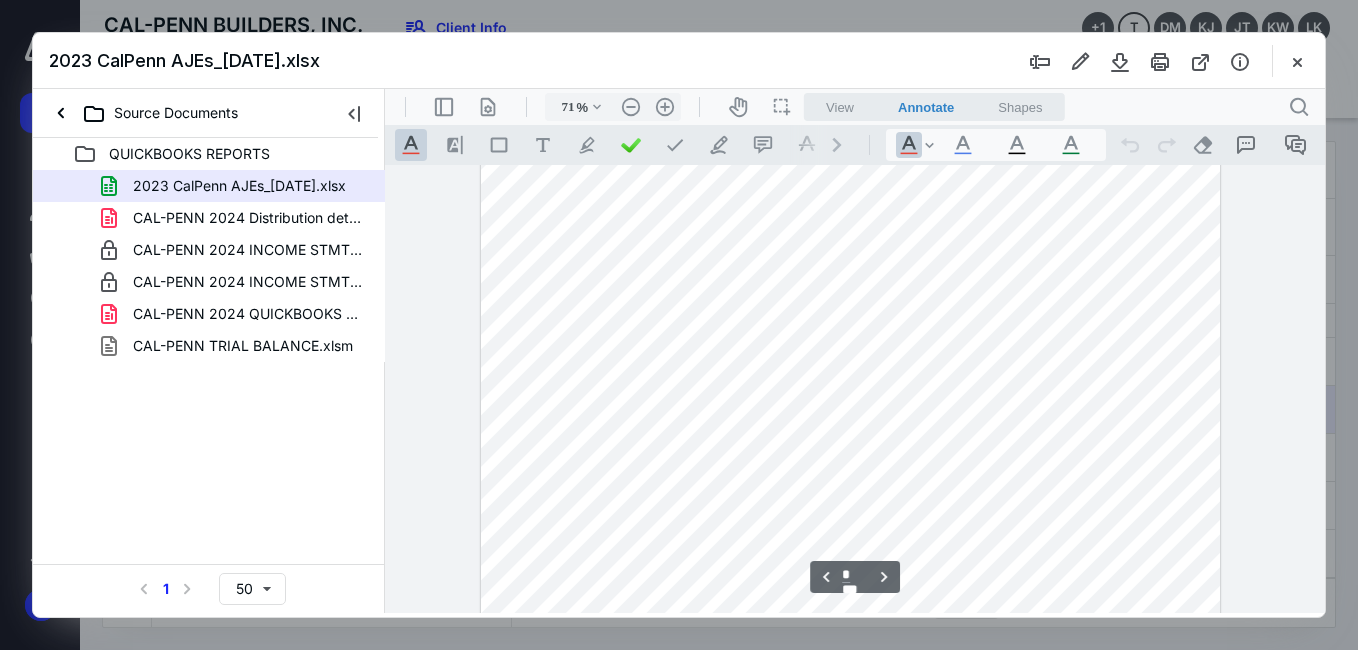 scroll, scrollTop: 2279, scrollLeft: 176, axis: both 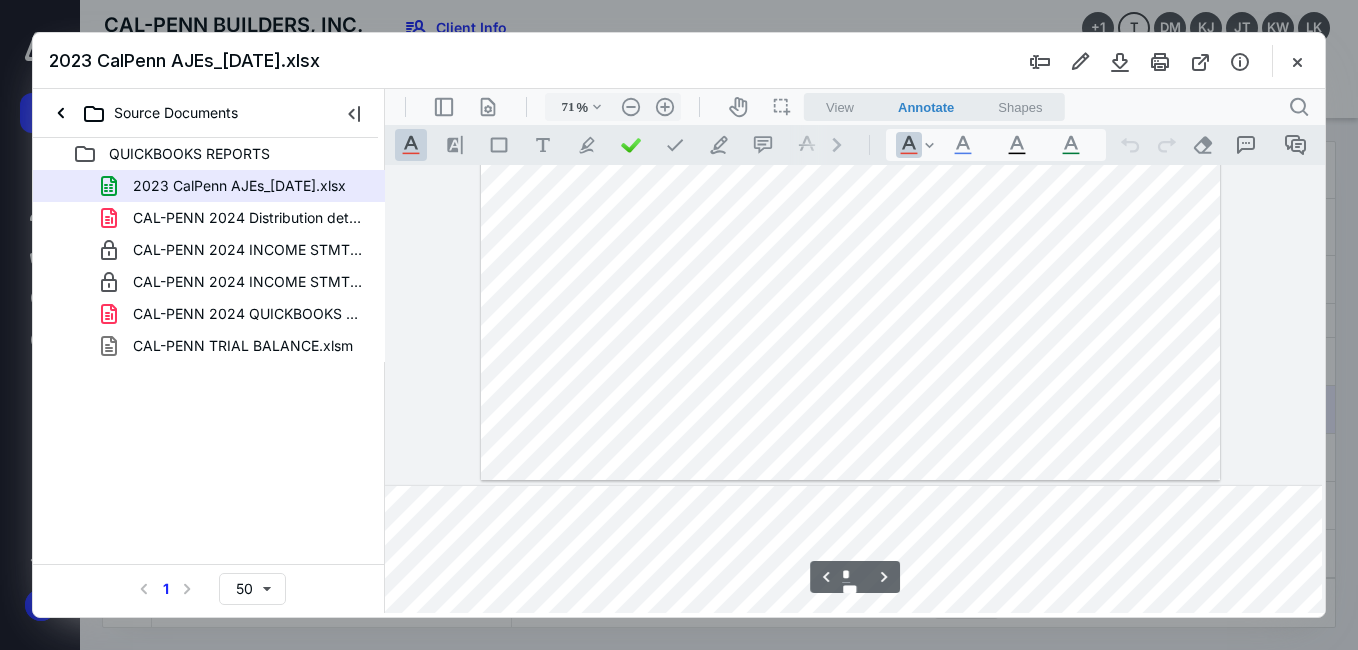 type on "*" 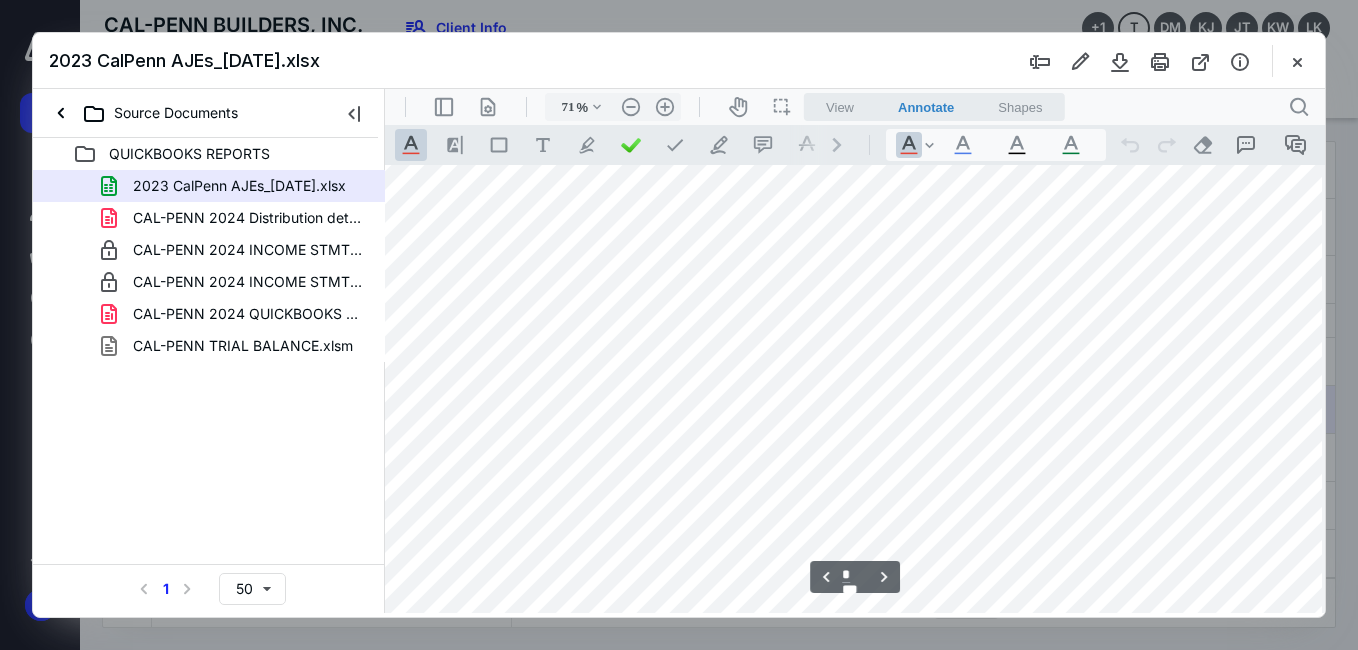 scroll, scrollTop: 3279, scrollLeft: 176, axis: both 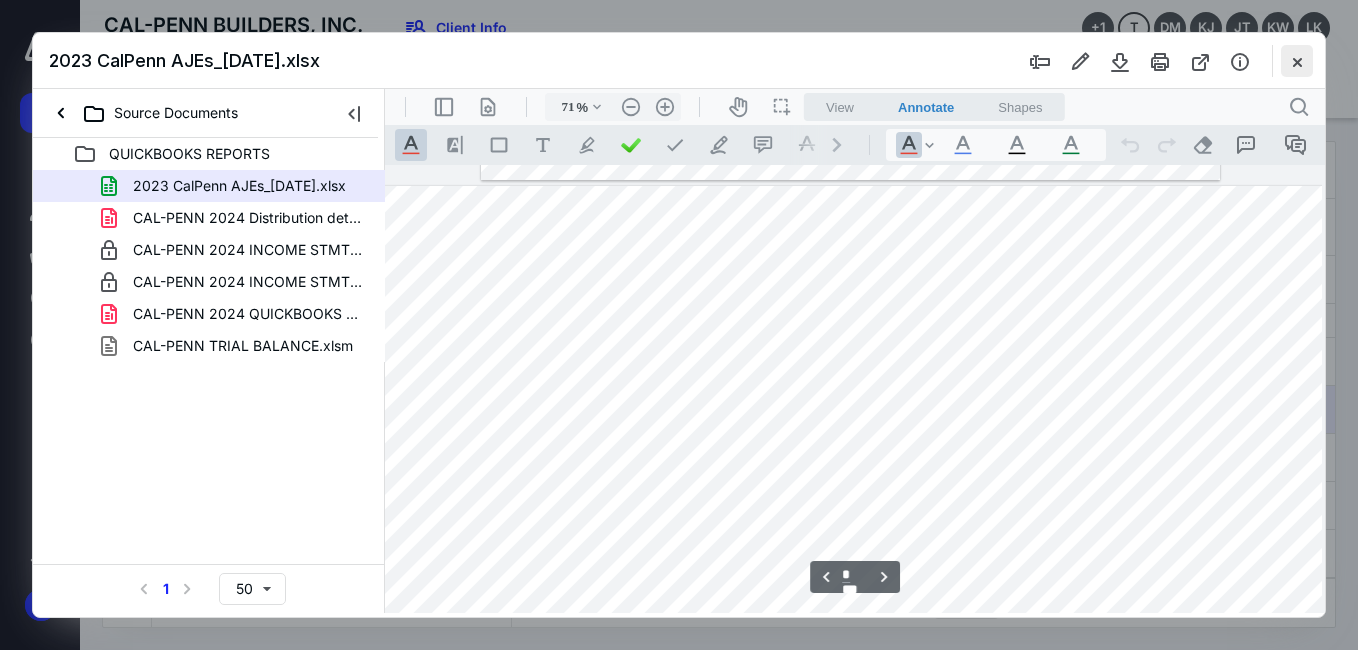 click at bounding box center [1297, 61] 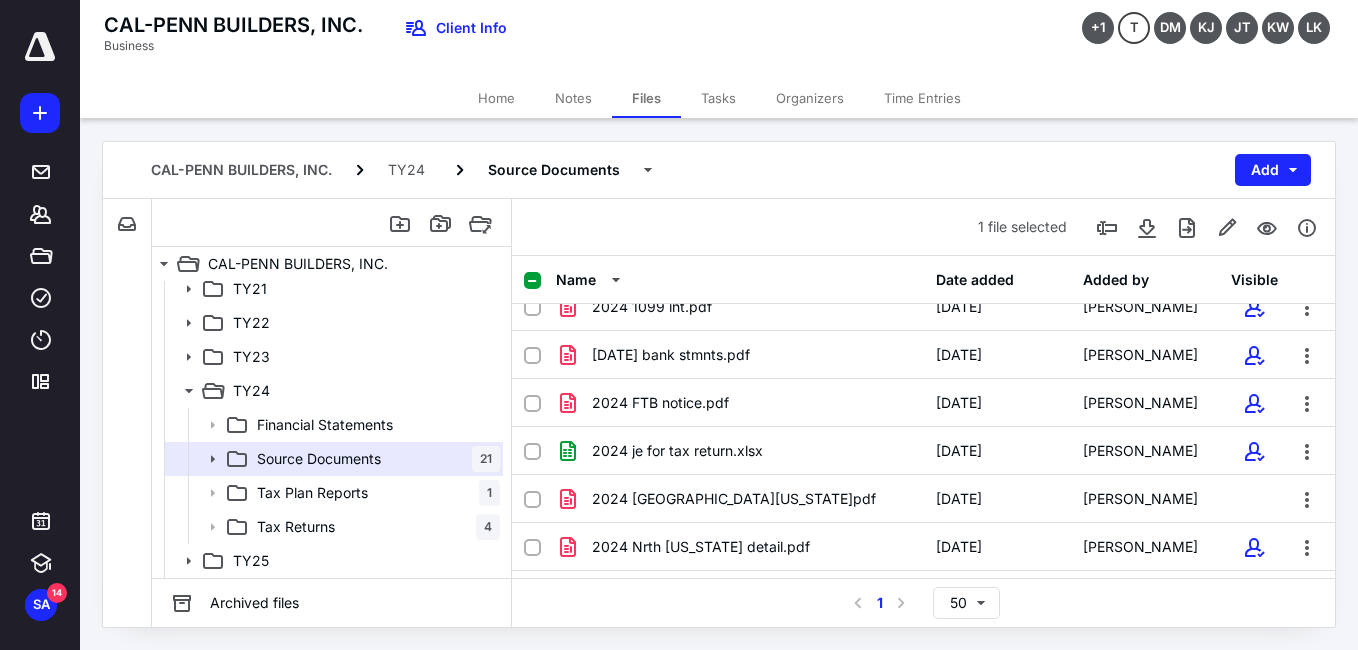 scroll, scrollTop: 0, scrollLeft: 0, axis: both 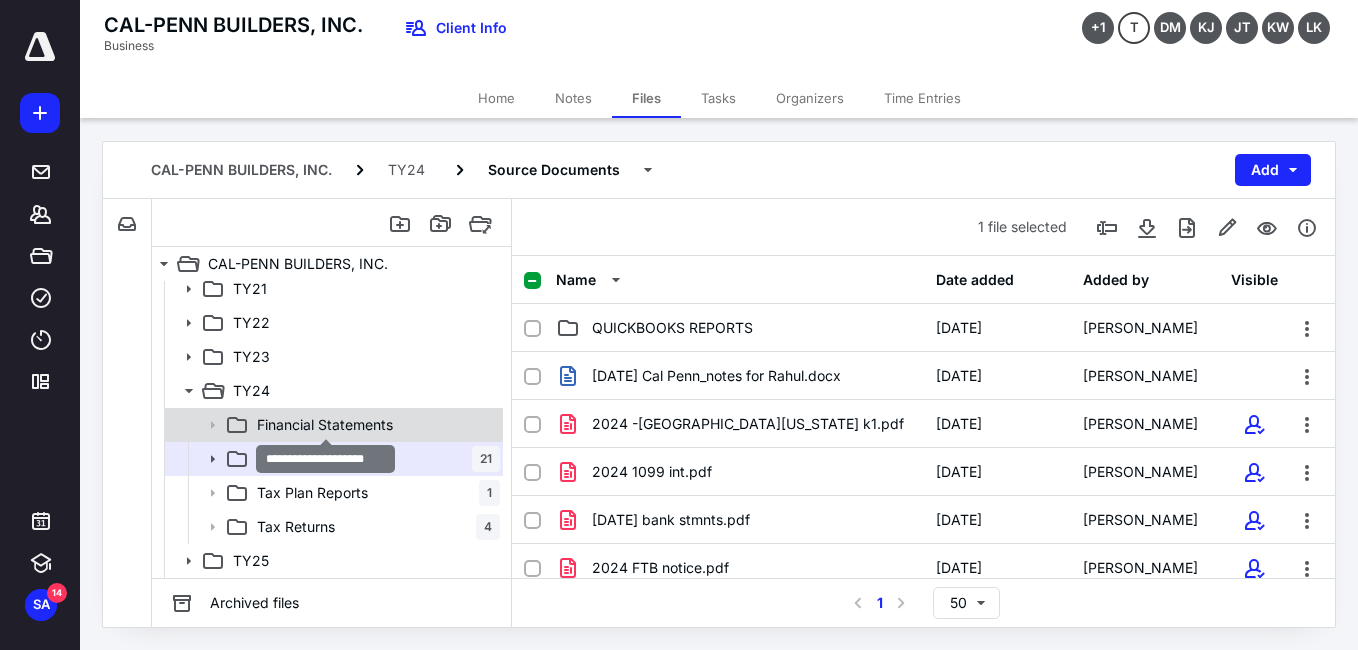 click on "Financial Statements" at bounding box center [325, 425] 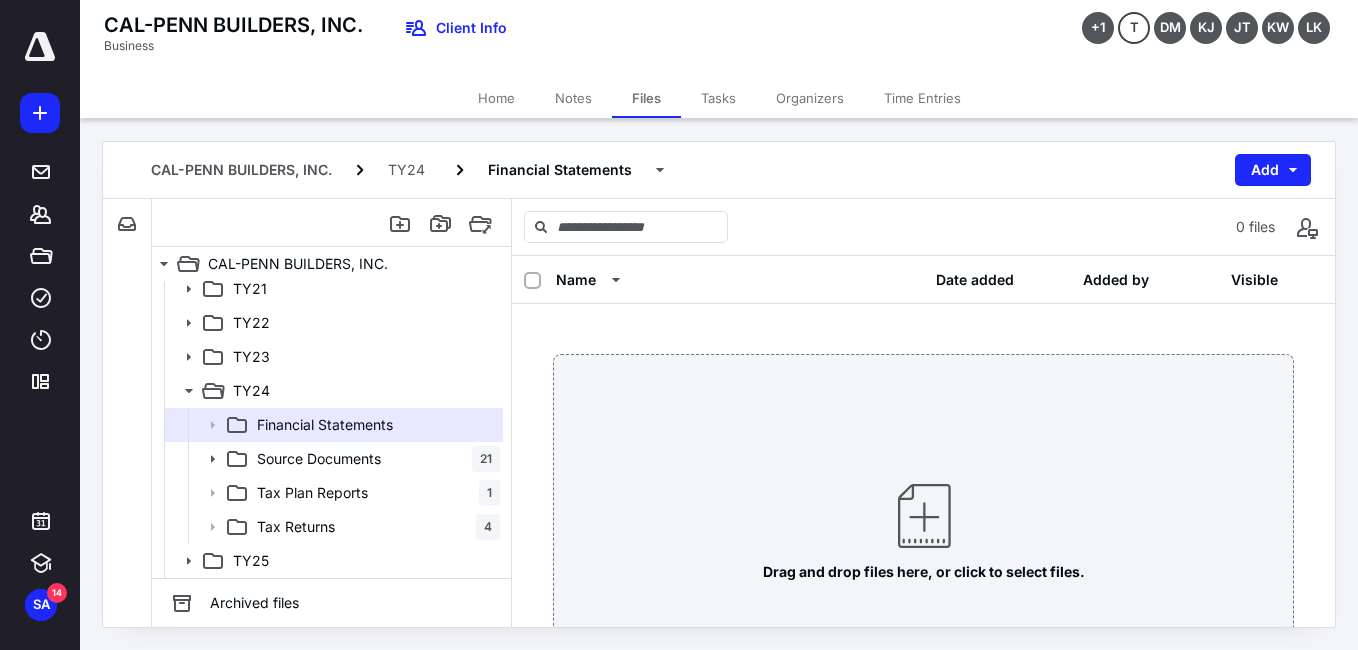 click on "Source Documents" at bounding box center (319, 459) 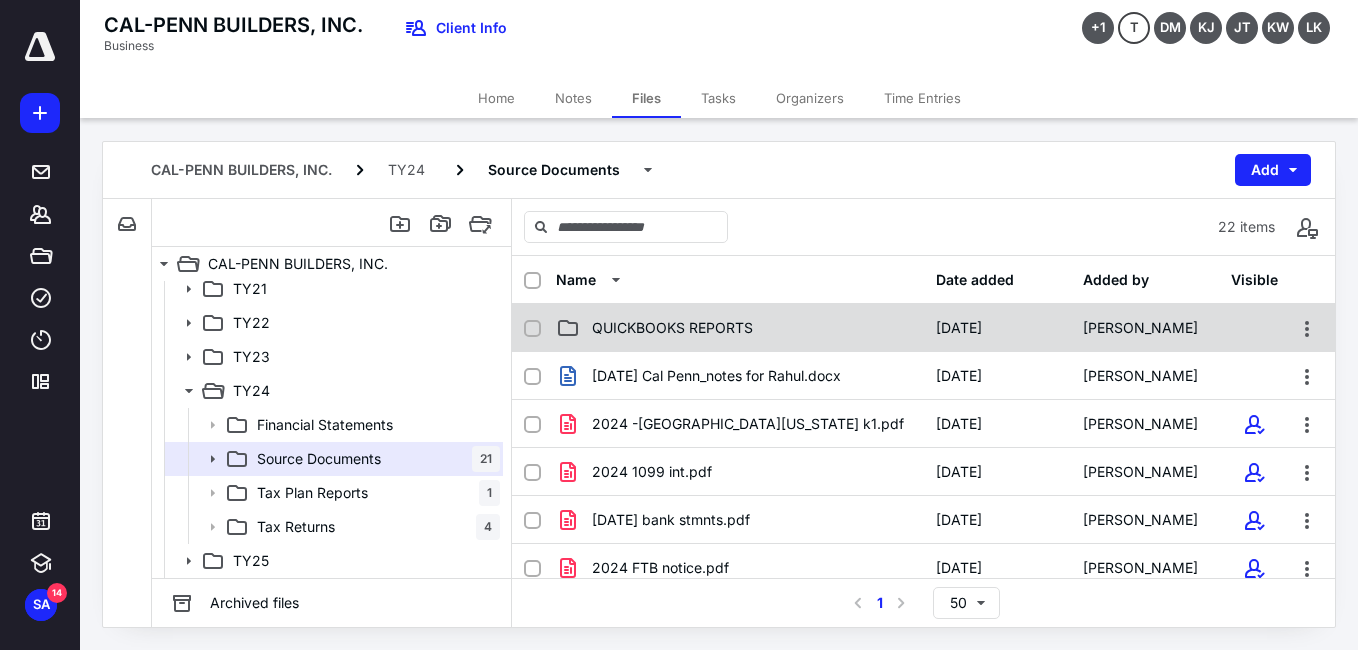 click on "QUICKBOOKS REPORTS" at bounding box center (672, 328) 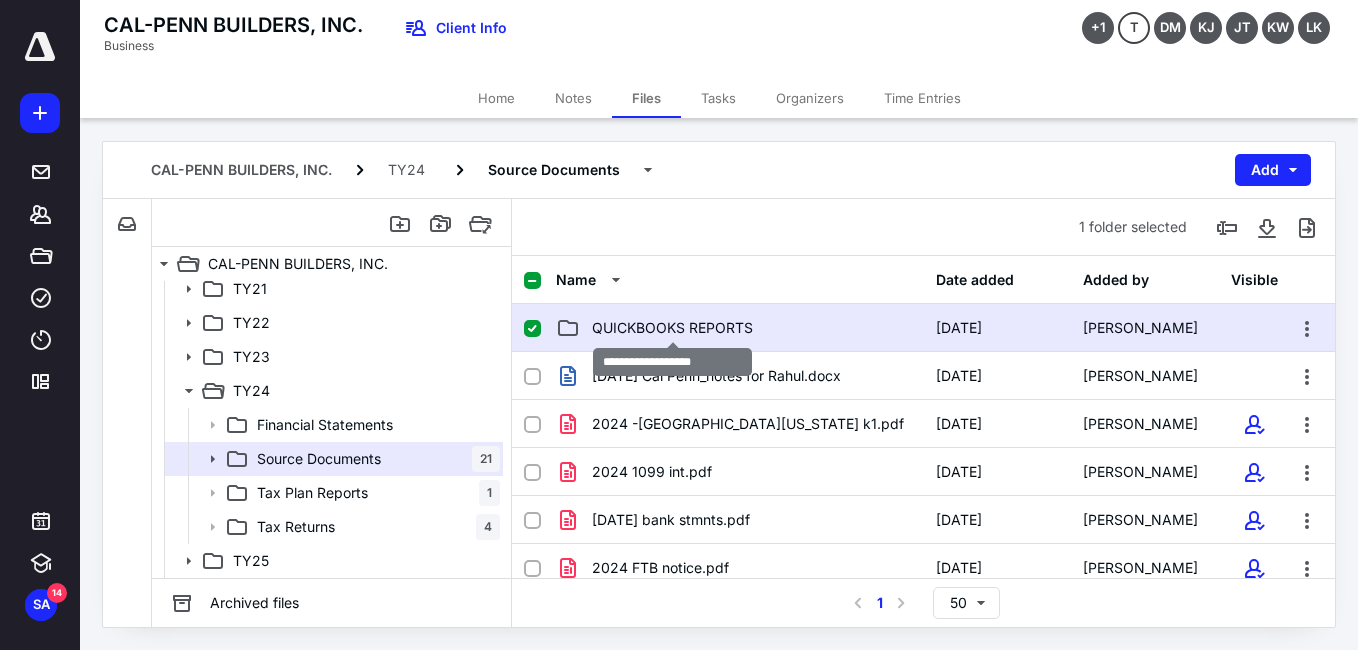click on "QUICKBOOKS REPORTS" at bounding box center [672, 328] 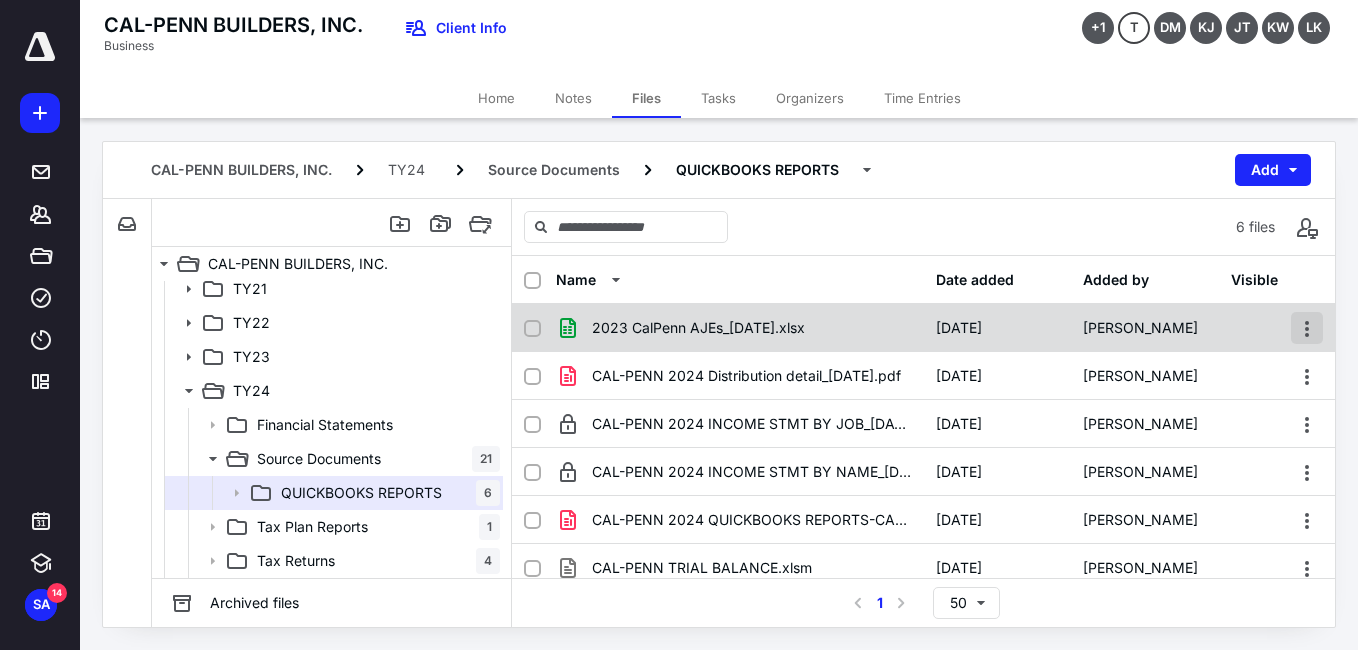 click at bounding box center [1307, 328] 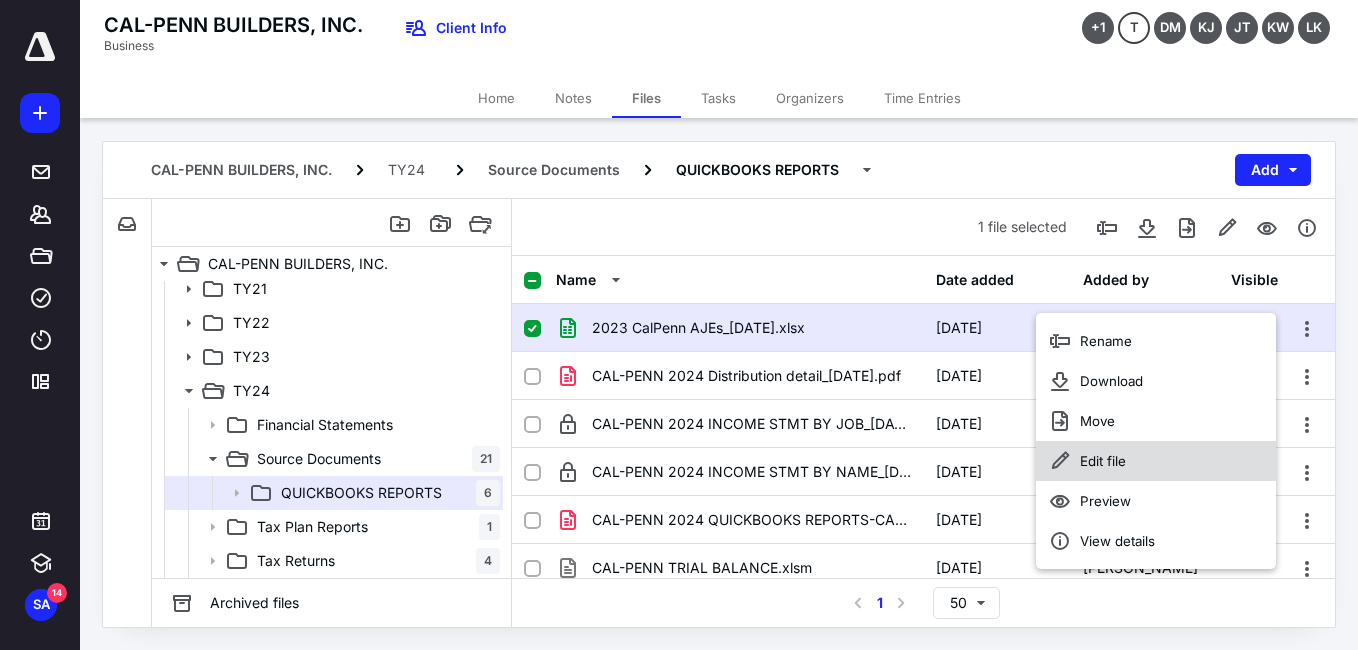 click on "Edit file" at bounding box center (1103, 461) 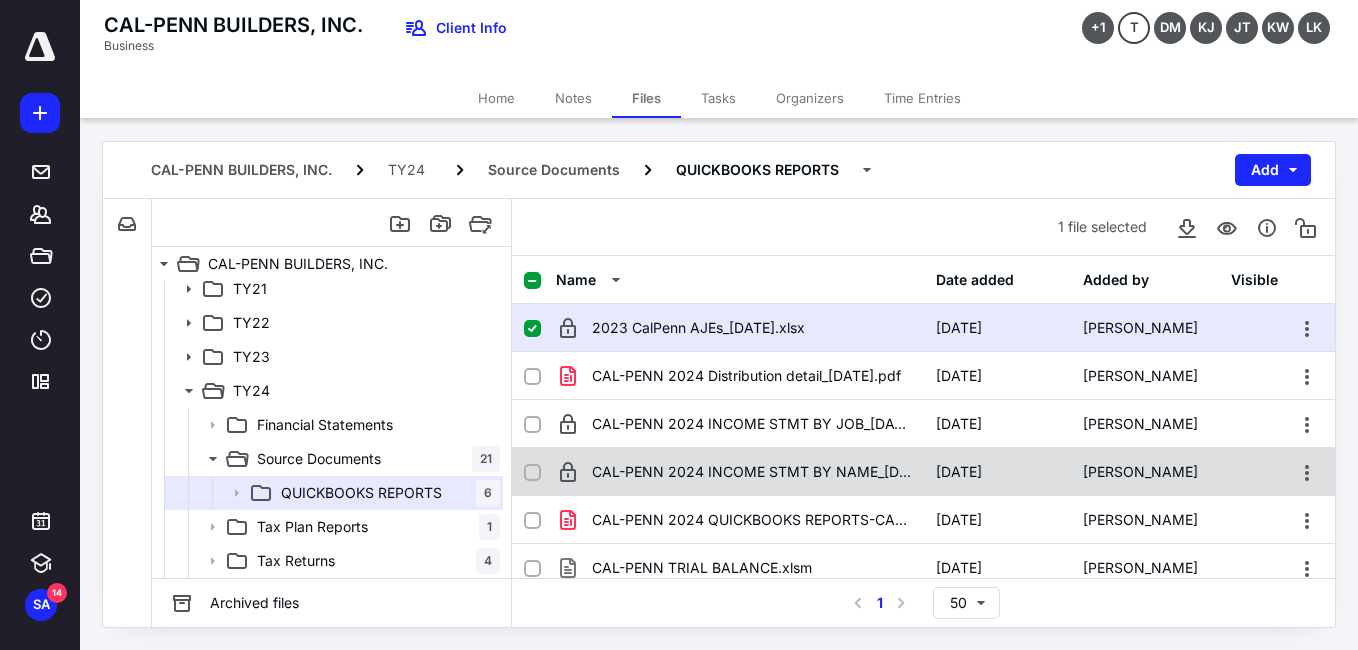 scroll, scrollTop: 26, scrollLeft: 0, axis: vertical 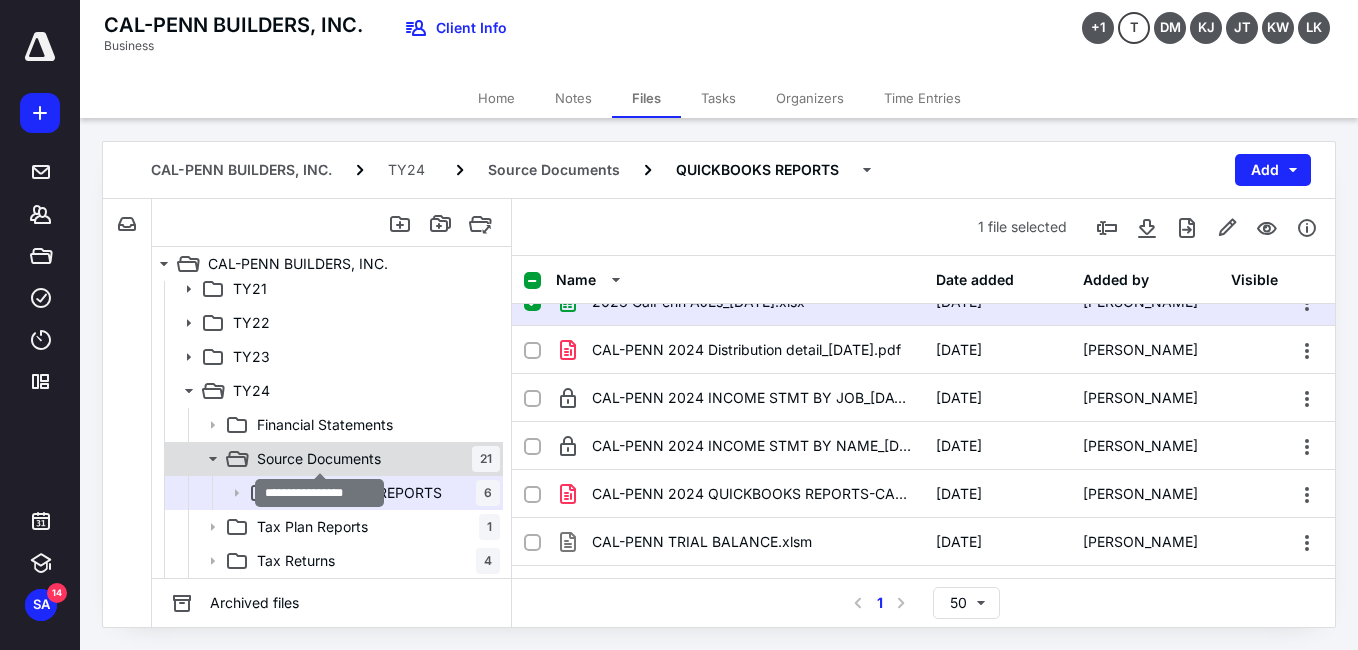 click on "Source Documents" at bounding box center (319, 459) 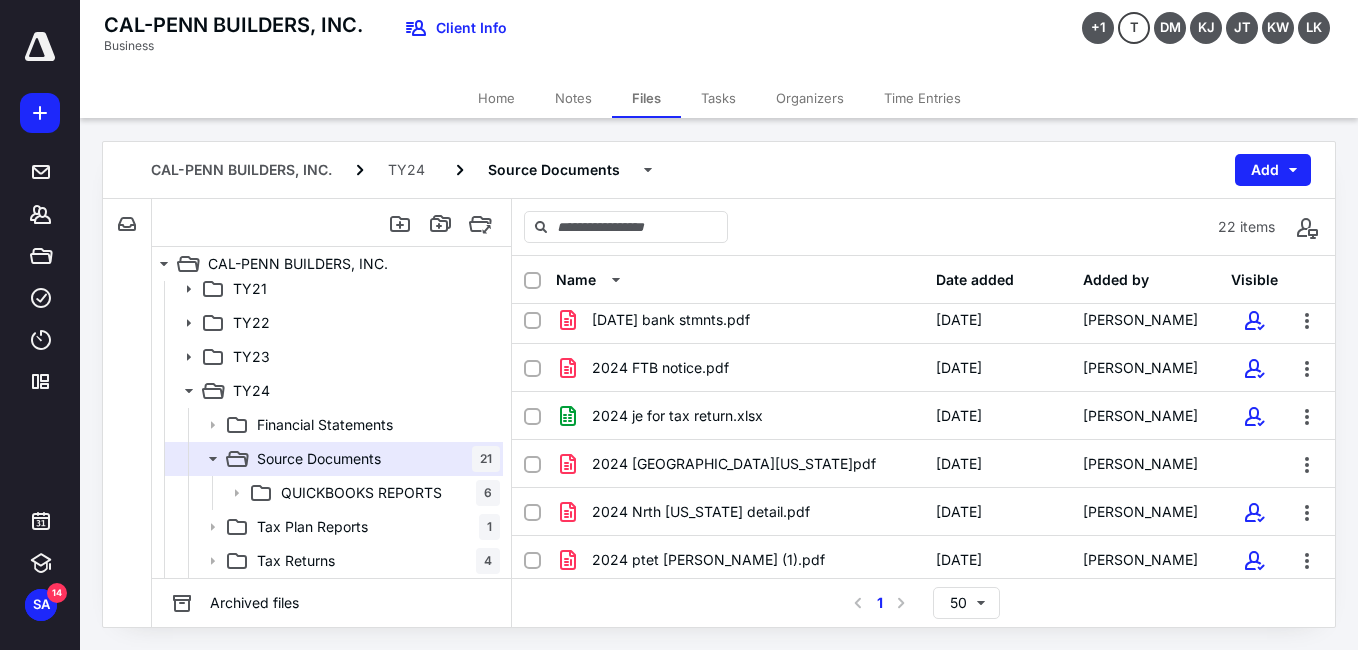 scroll, scrollTop: 300, scrollLeft: 0, axis: vertical 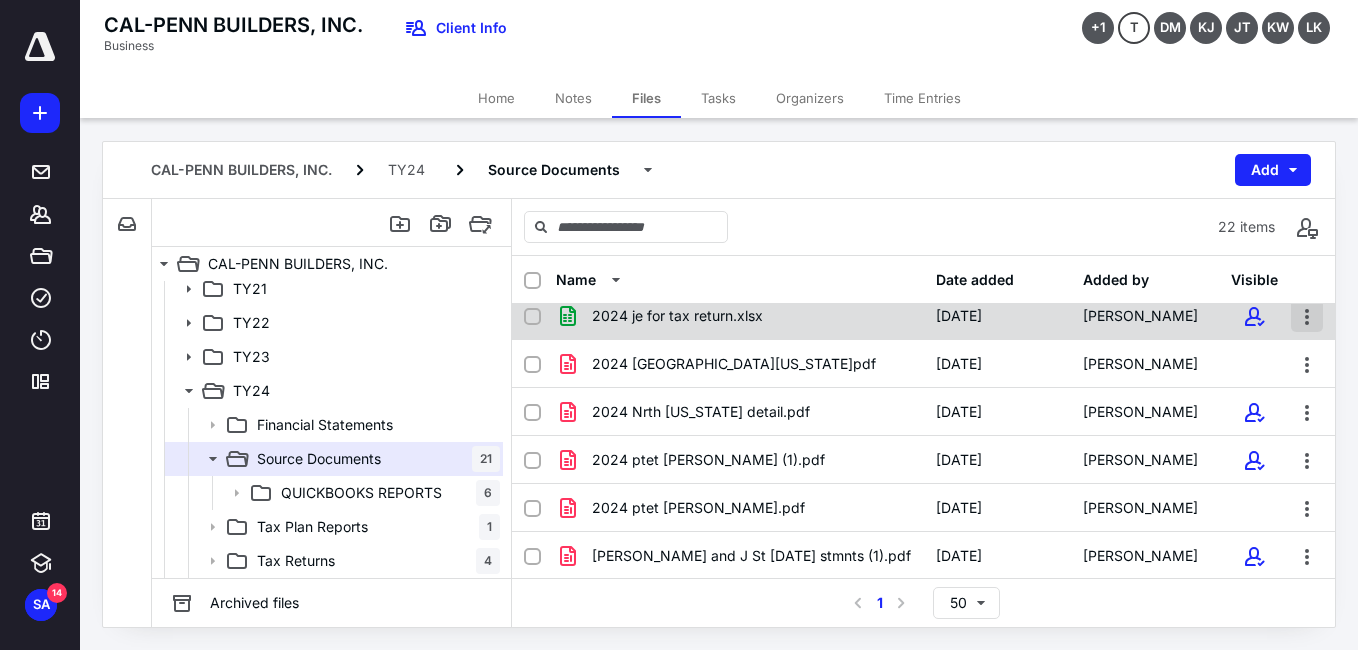 click at bounding box center (1307, 316) 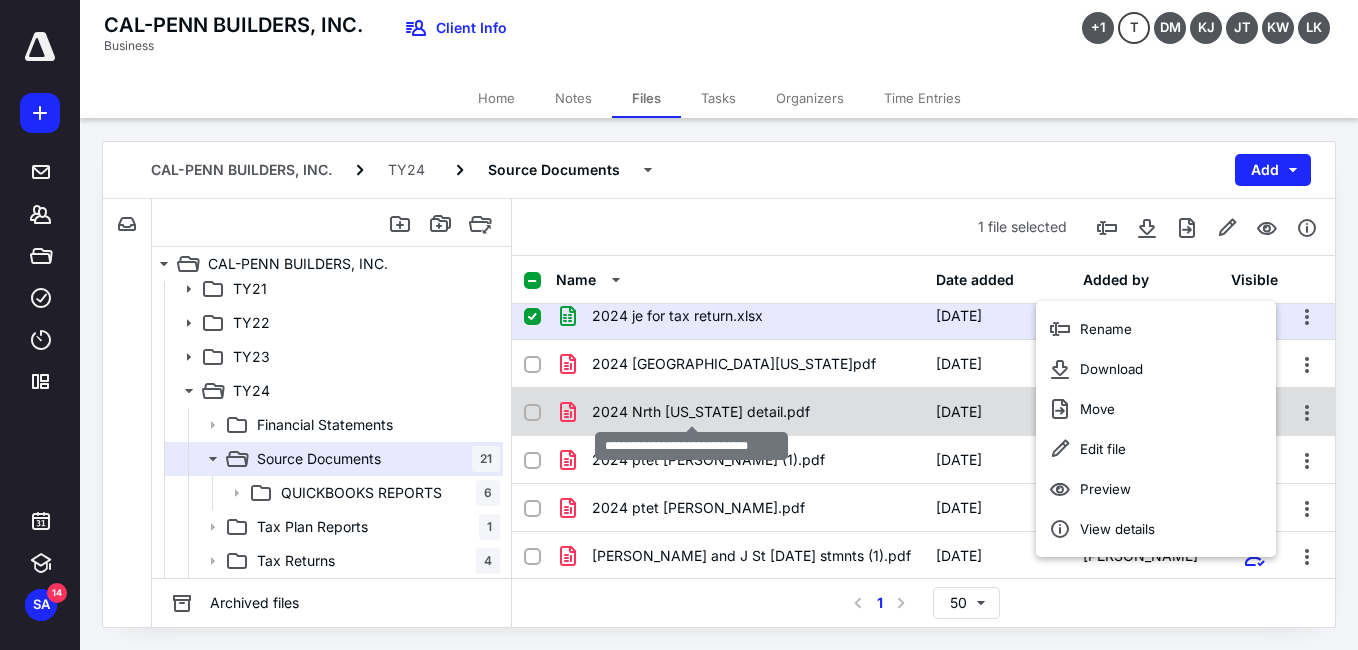 click on "2024 Nrth Kentucky detail.pdf" at bounding box center [701, 412] 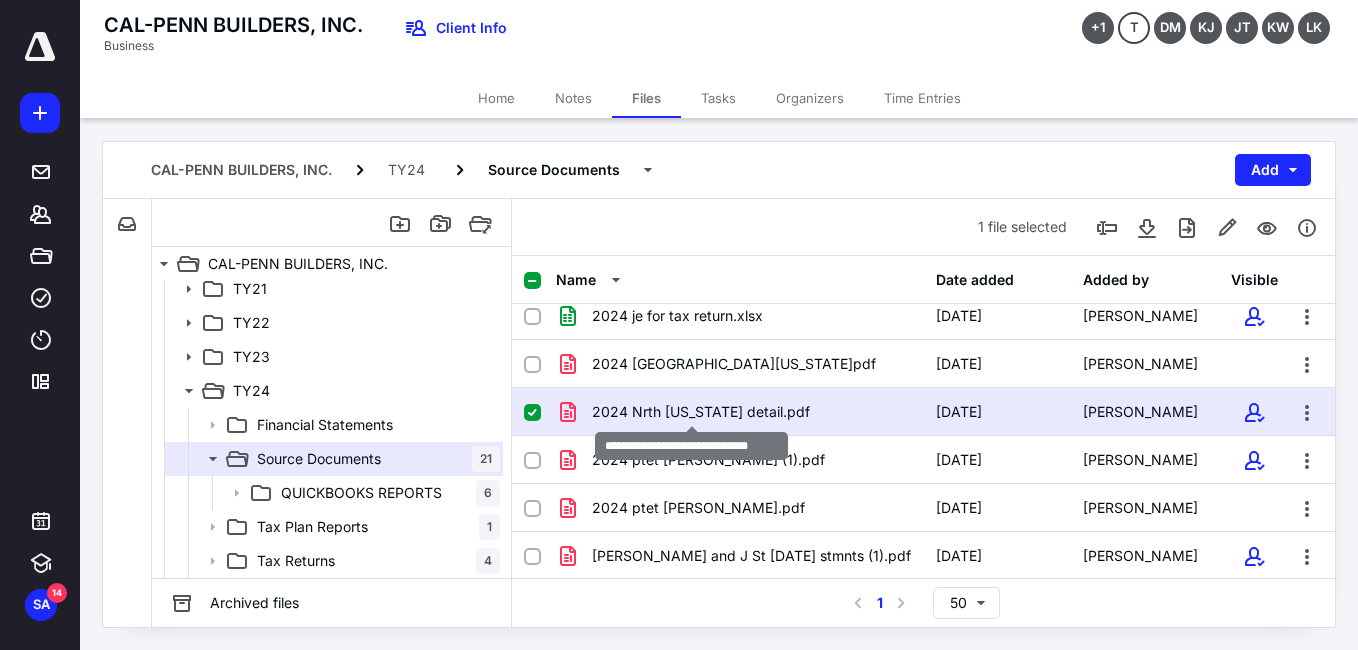 click on "2024 Nrth Kentucky detail.pdf" at bounding box center (701, 412) 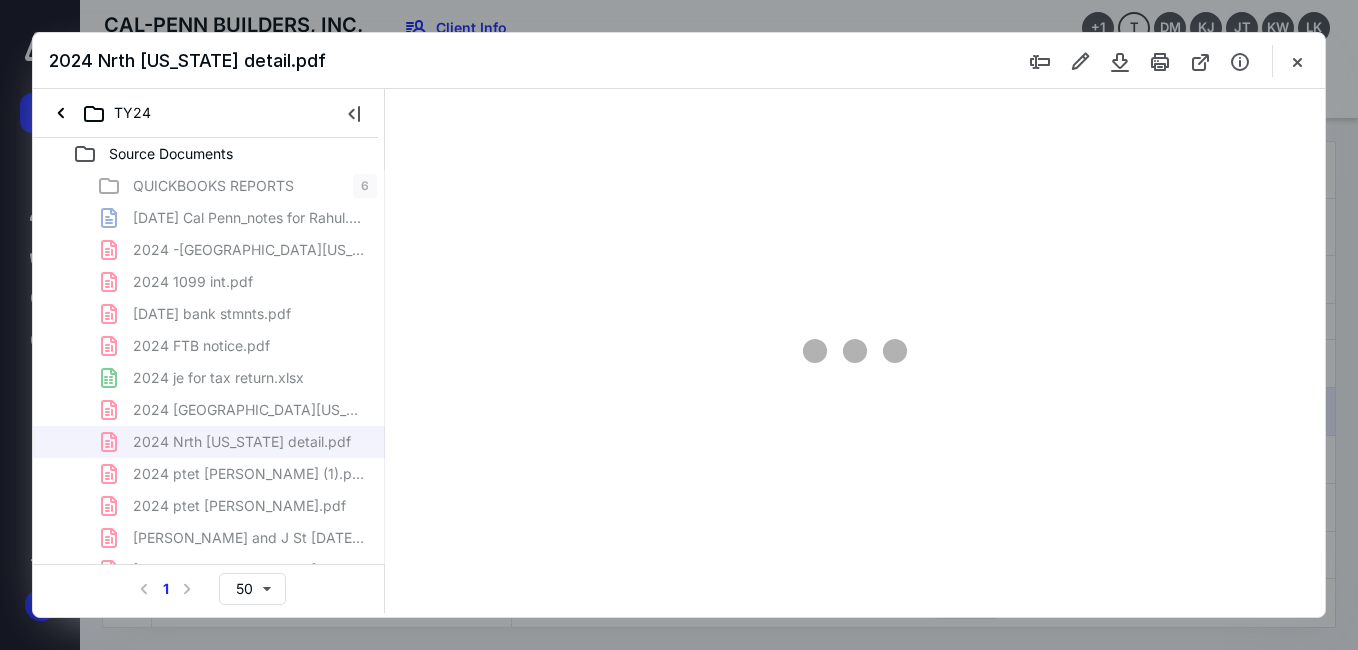 scroll, scrollTop: 0, scrollLeft: 0, axis: both 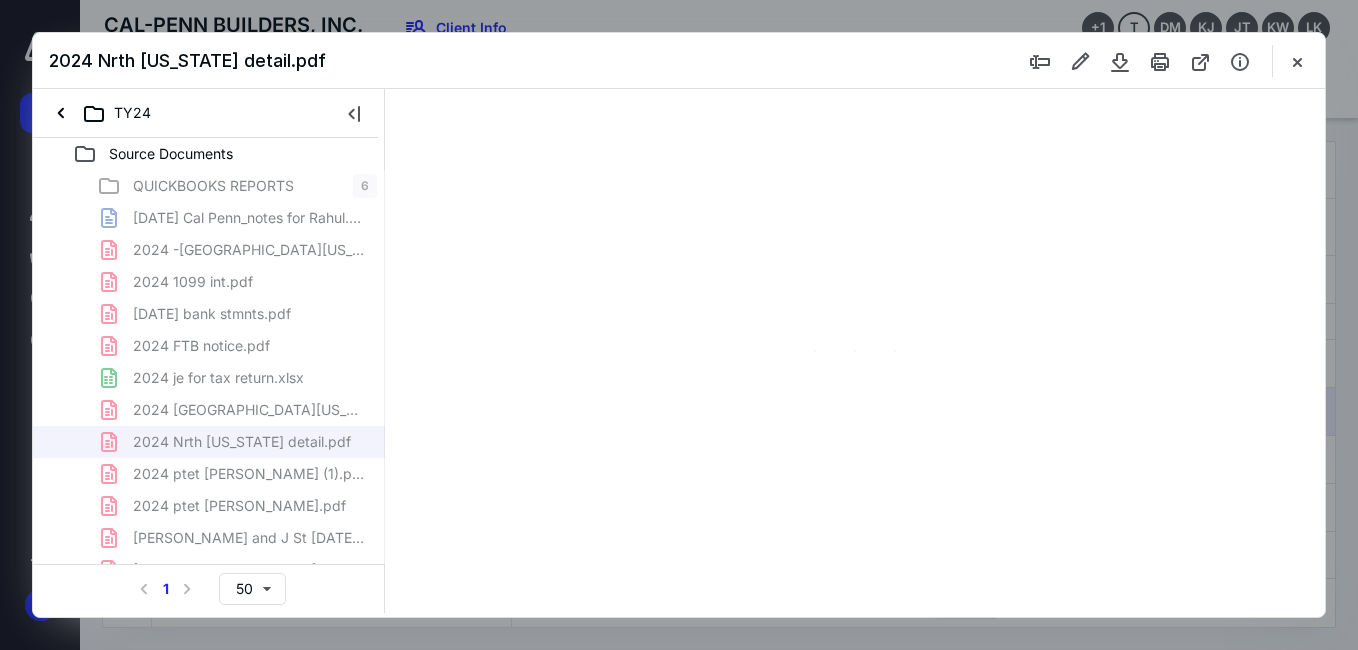 type on "58" 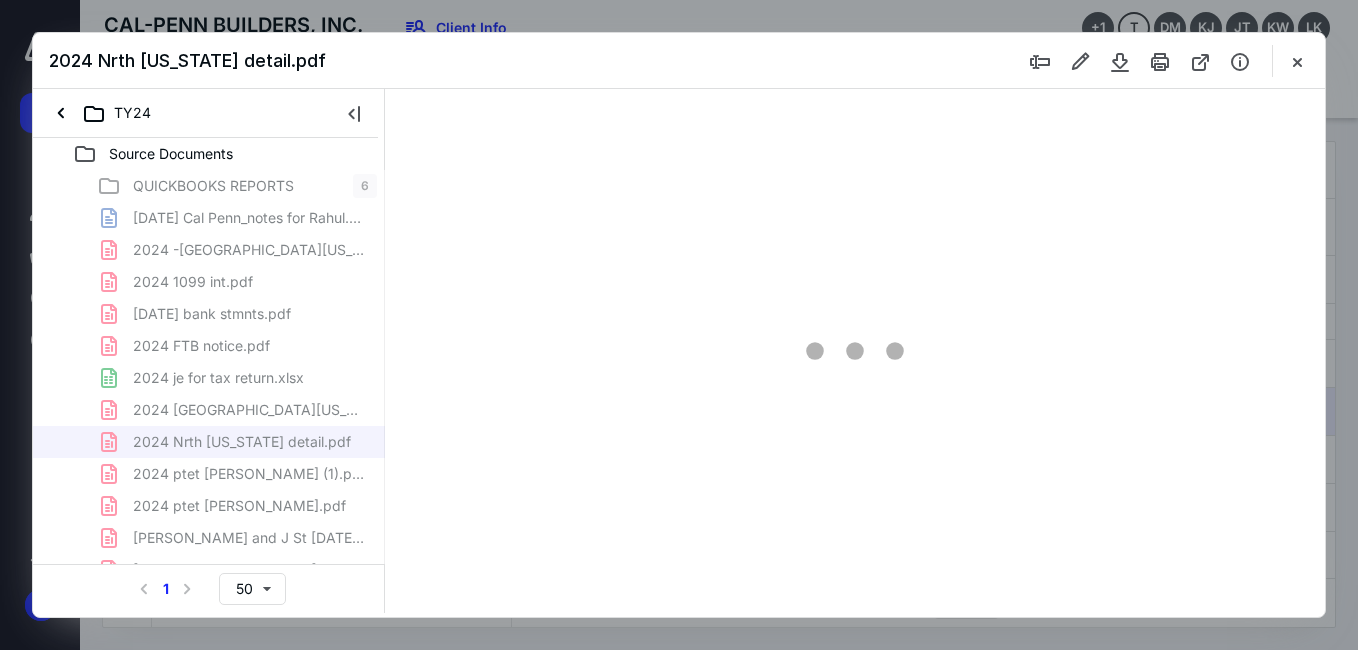 scroll, scrollTop: 78, scrollLeft: 0, axis: vertical 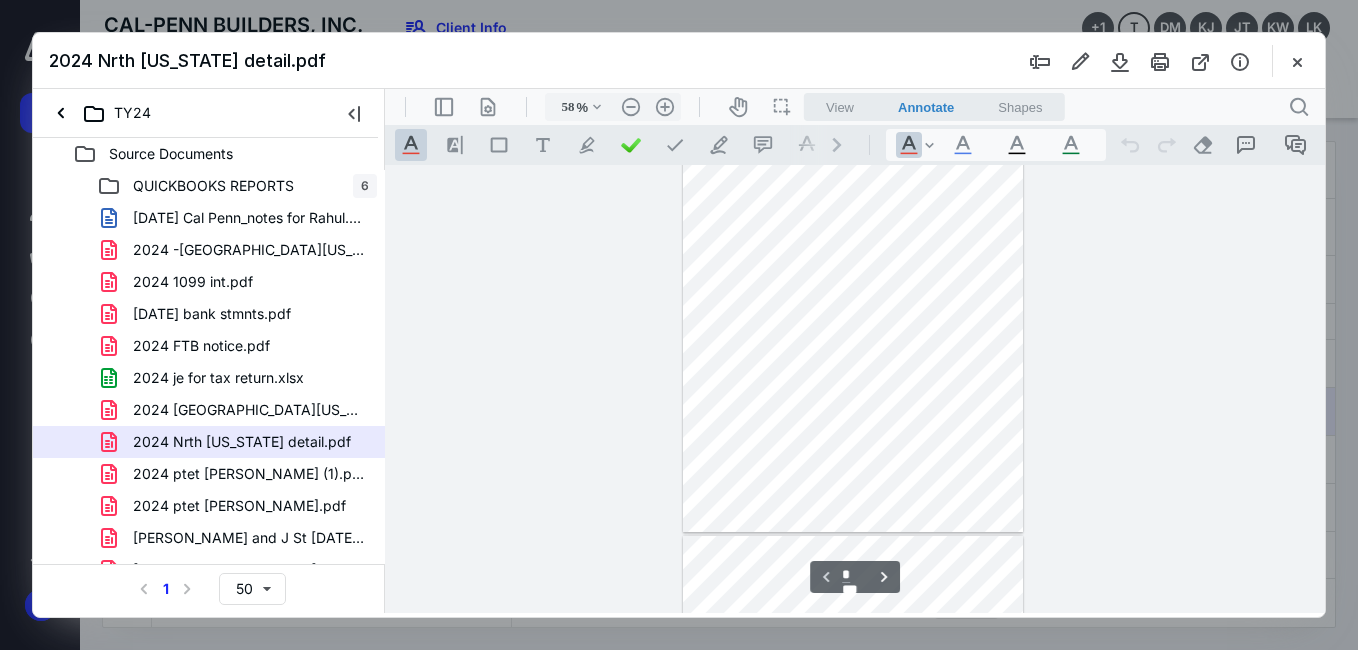 type on "*" 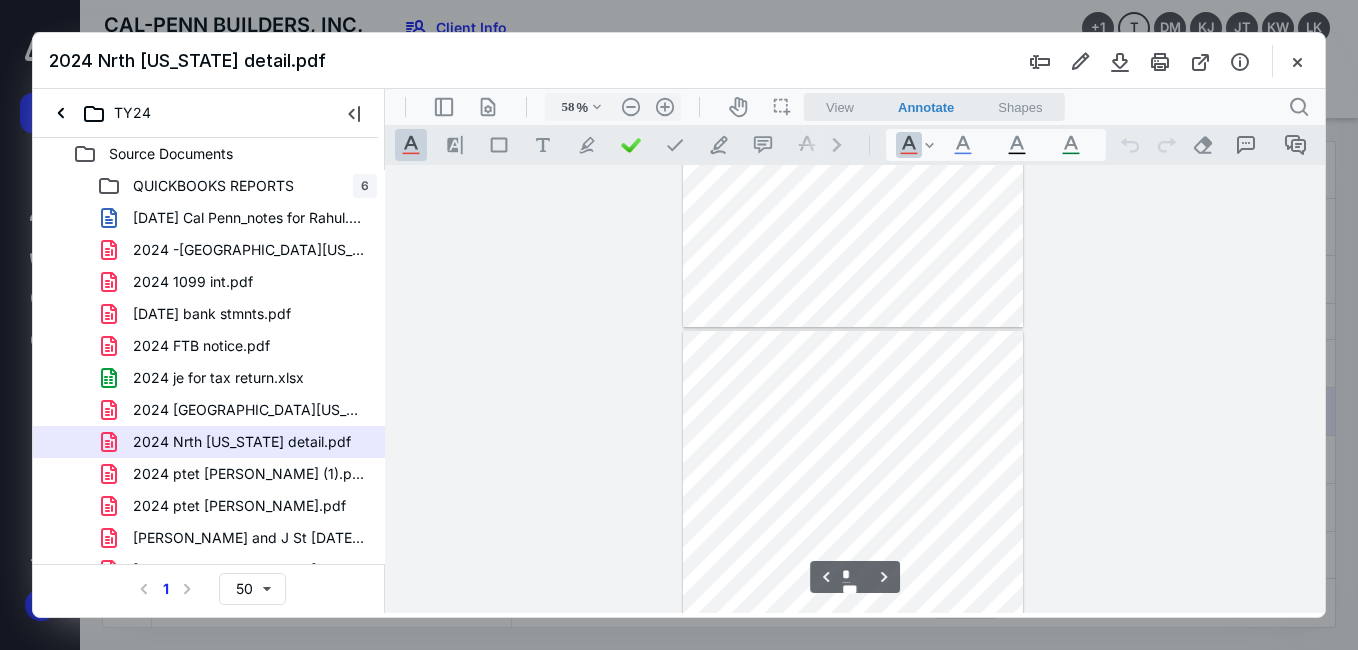 scroll, scrollTop: 278, scrollLeft: 0, axis: vertical 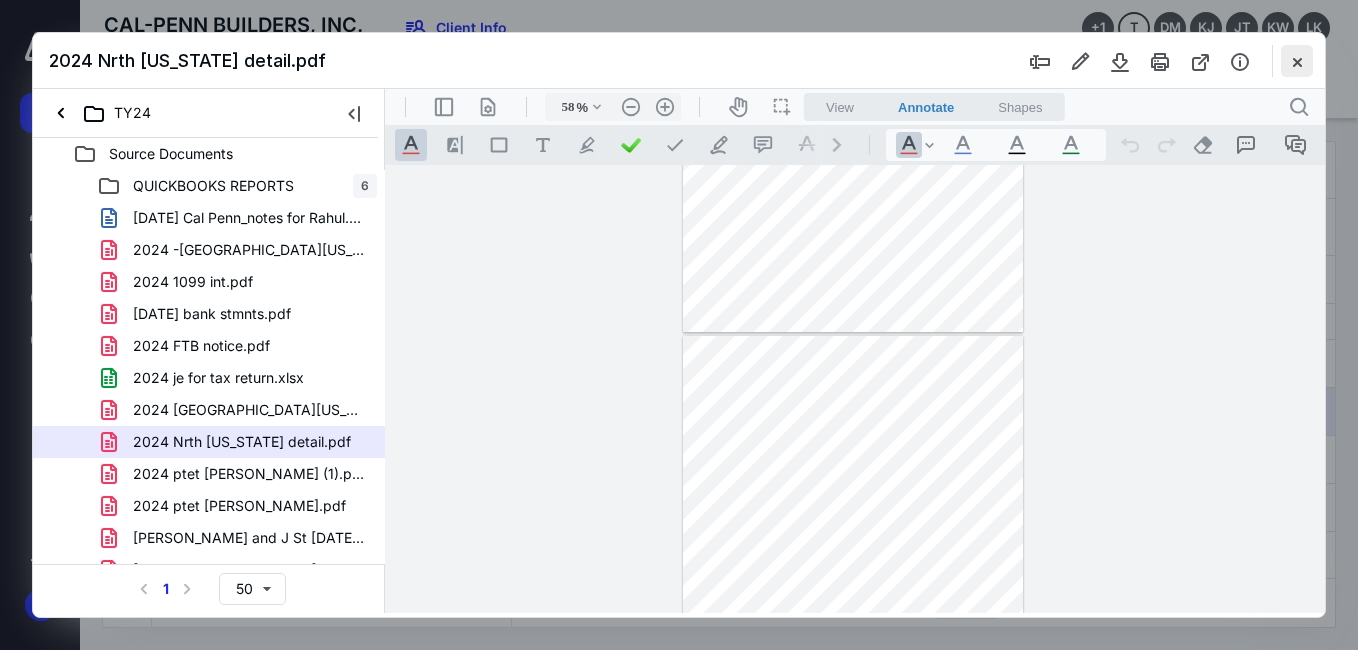 click at bounding box center (1297, 61) 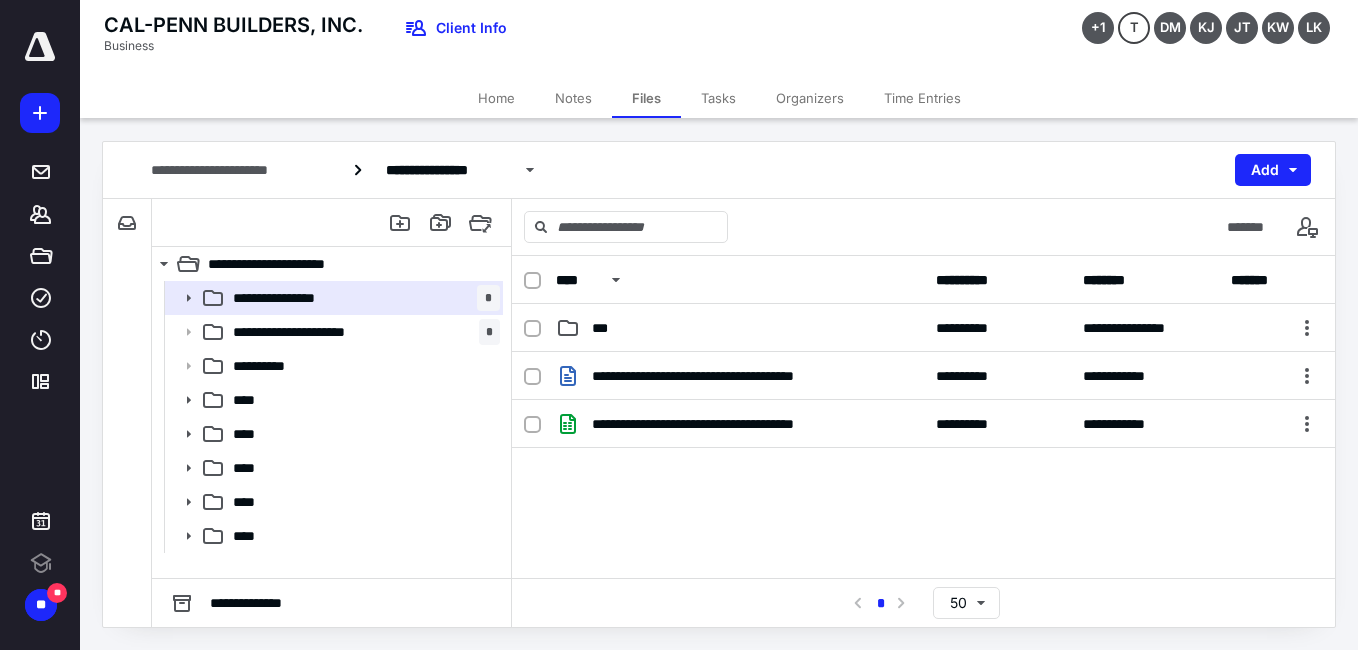 scroll, scrollTop: 0, scrollLeft: 0, axis: both 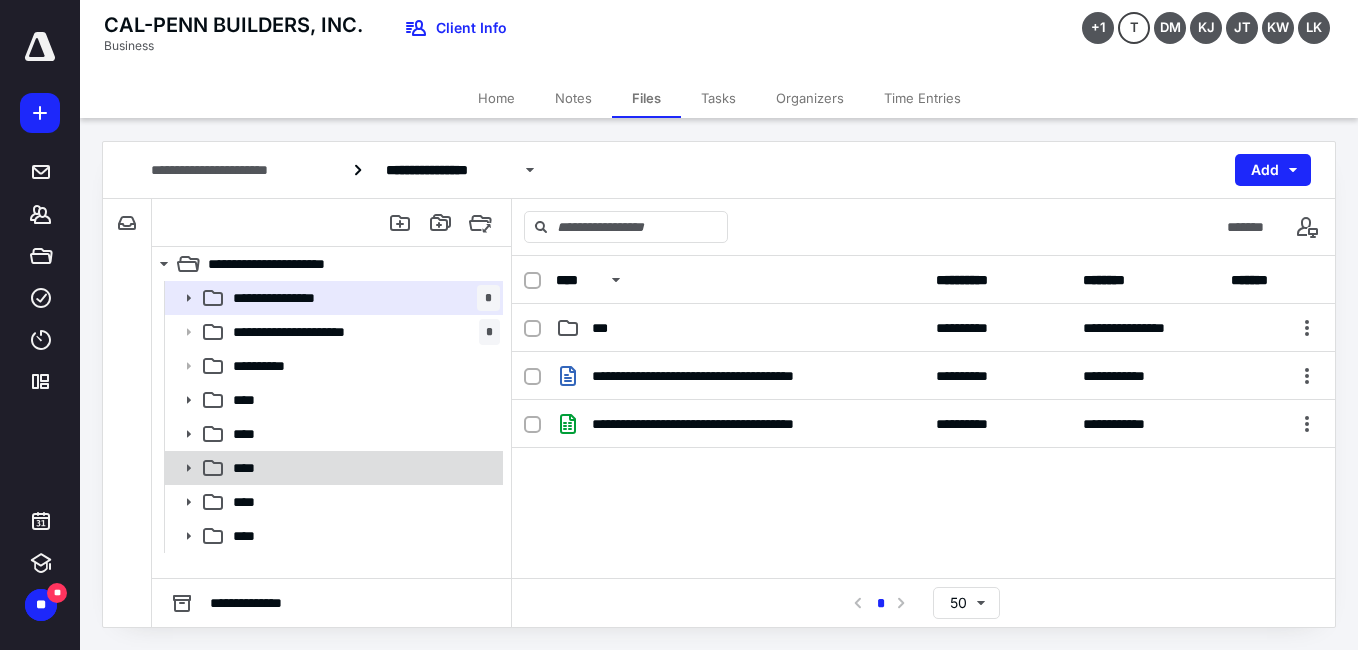 click 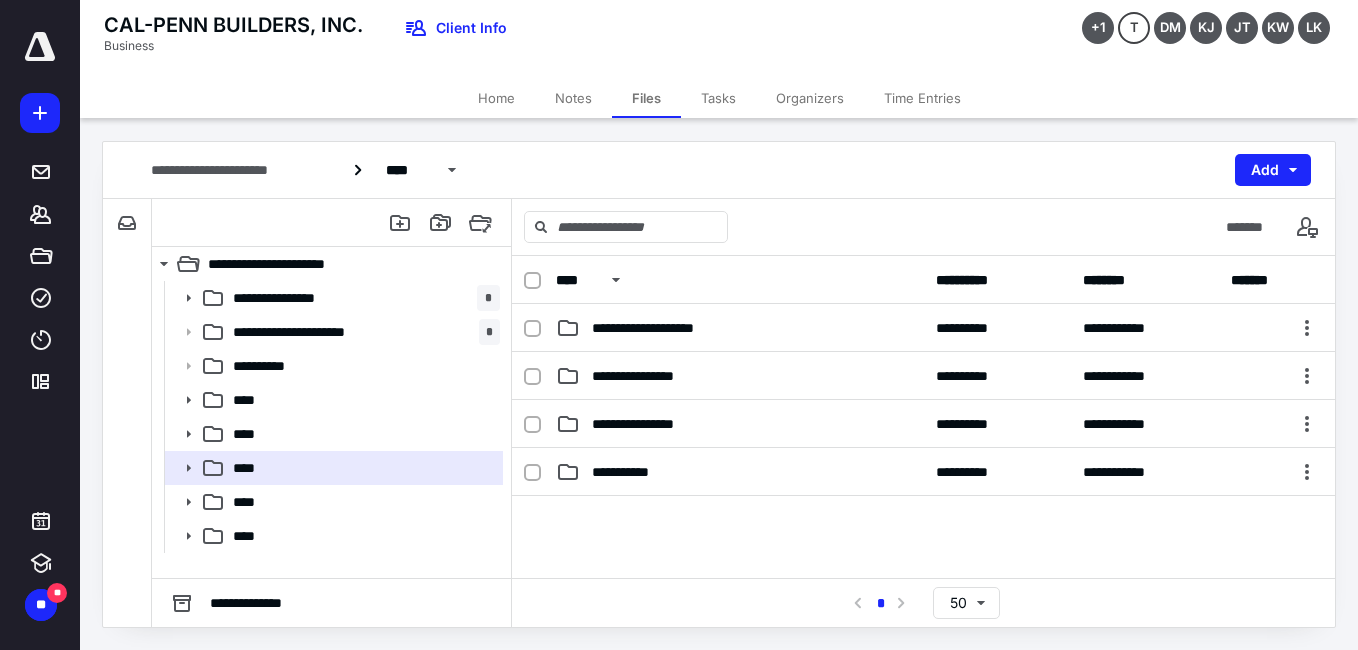 drag, startPoint x: 398, startPoint y: 10, endPoint x: 719, endPoint y: 31, distance: 321.6862 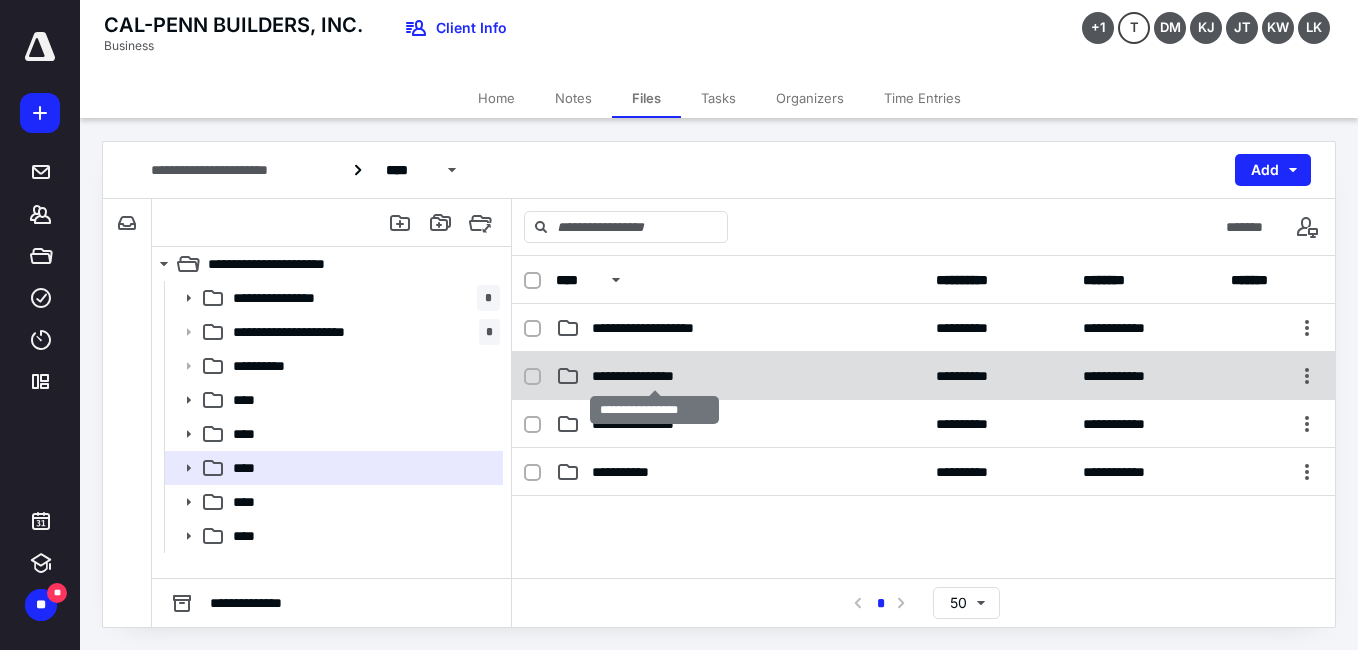 click on "**********" at bounding box center [655, 376] 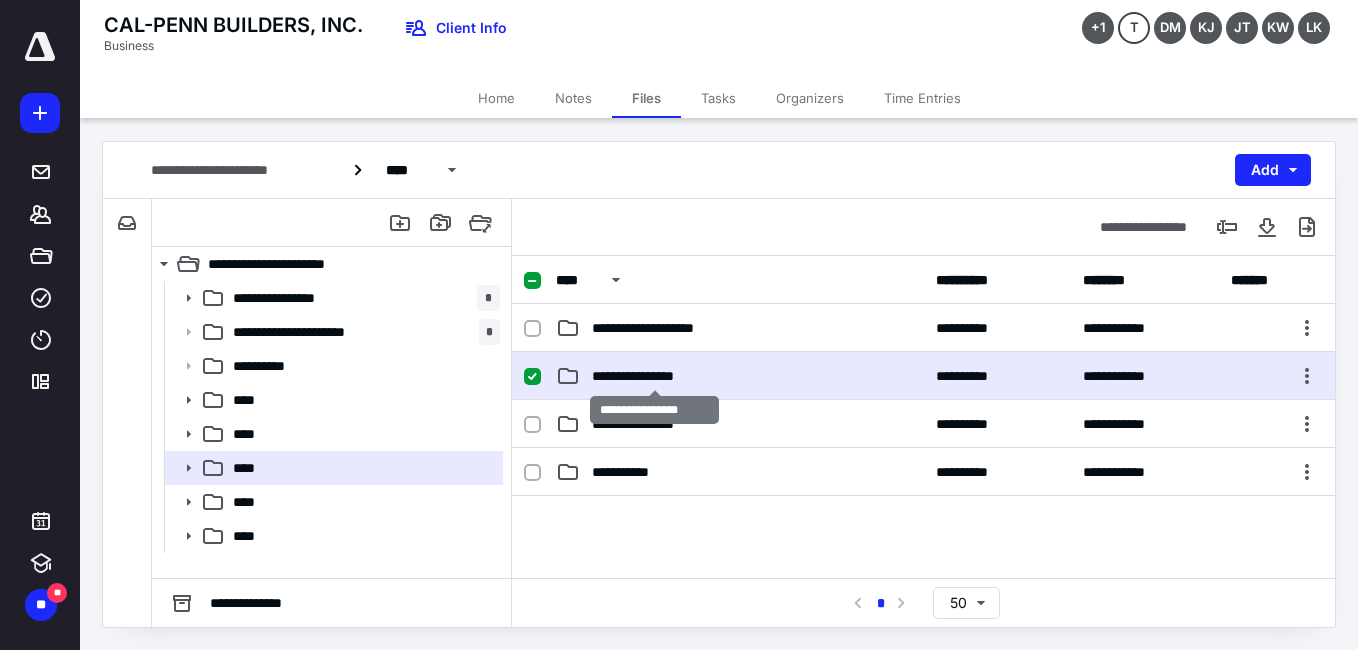 click on "**********" at bounding box center [655, 376] 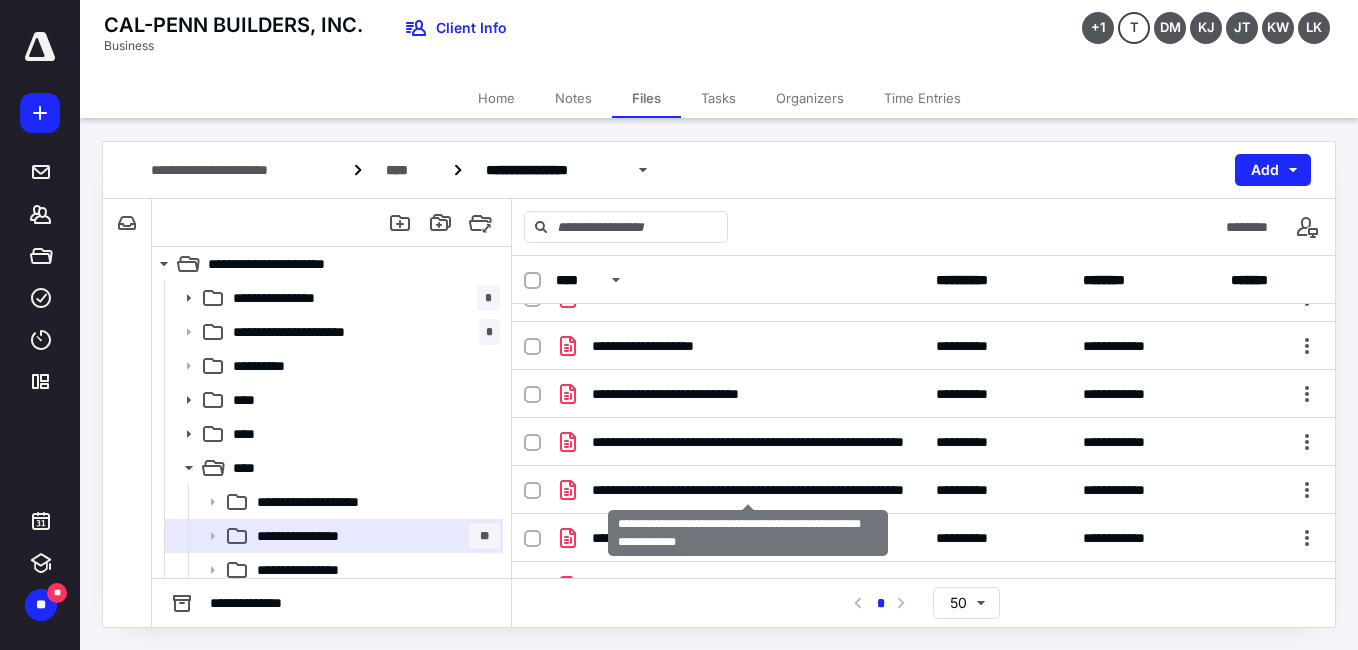 scroll, scrollTop: 600, scrollLeft: 0, axis: vertical 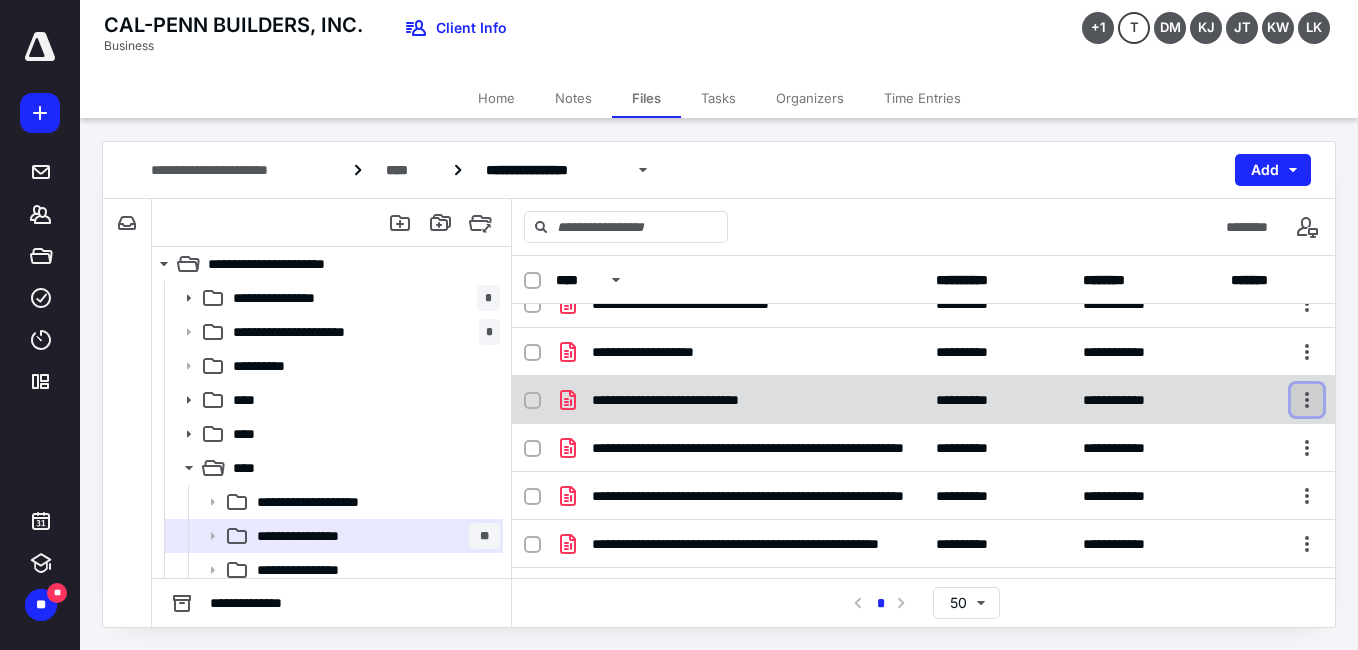click at bounding box center [1307, 400] 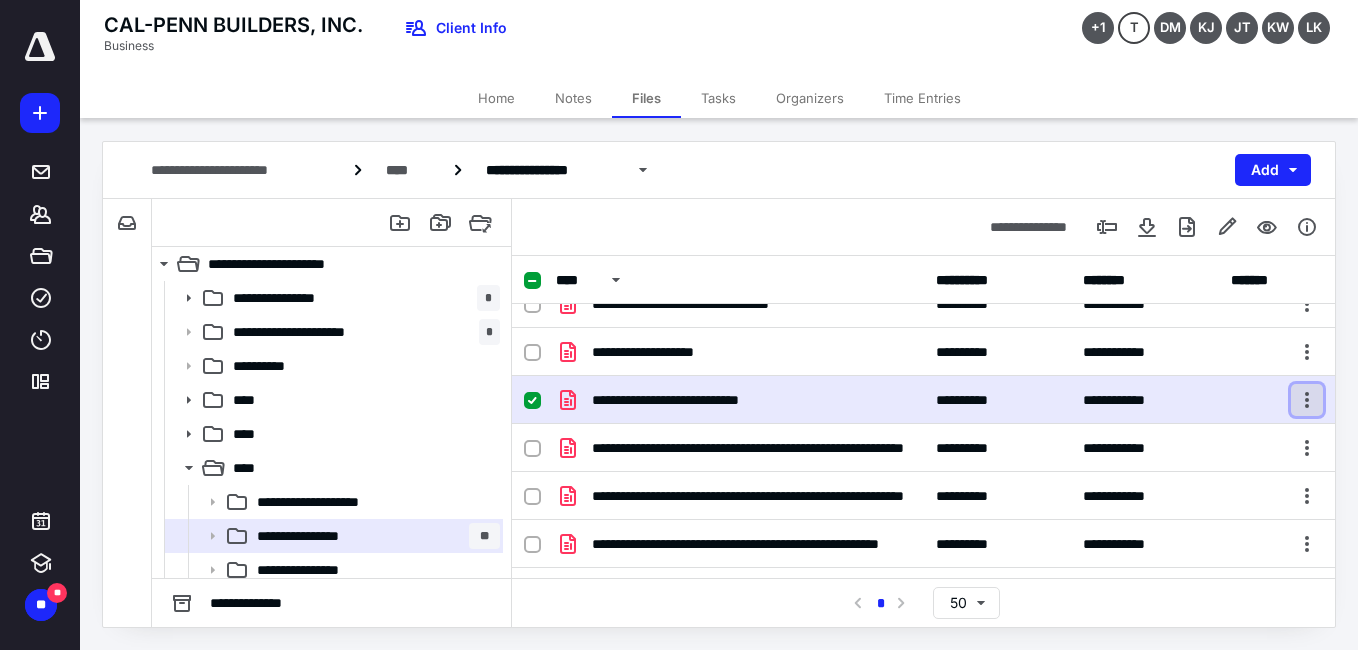 checkbox on "true" 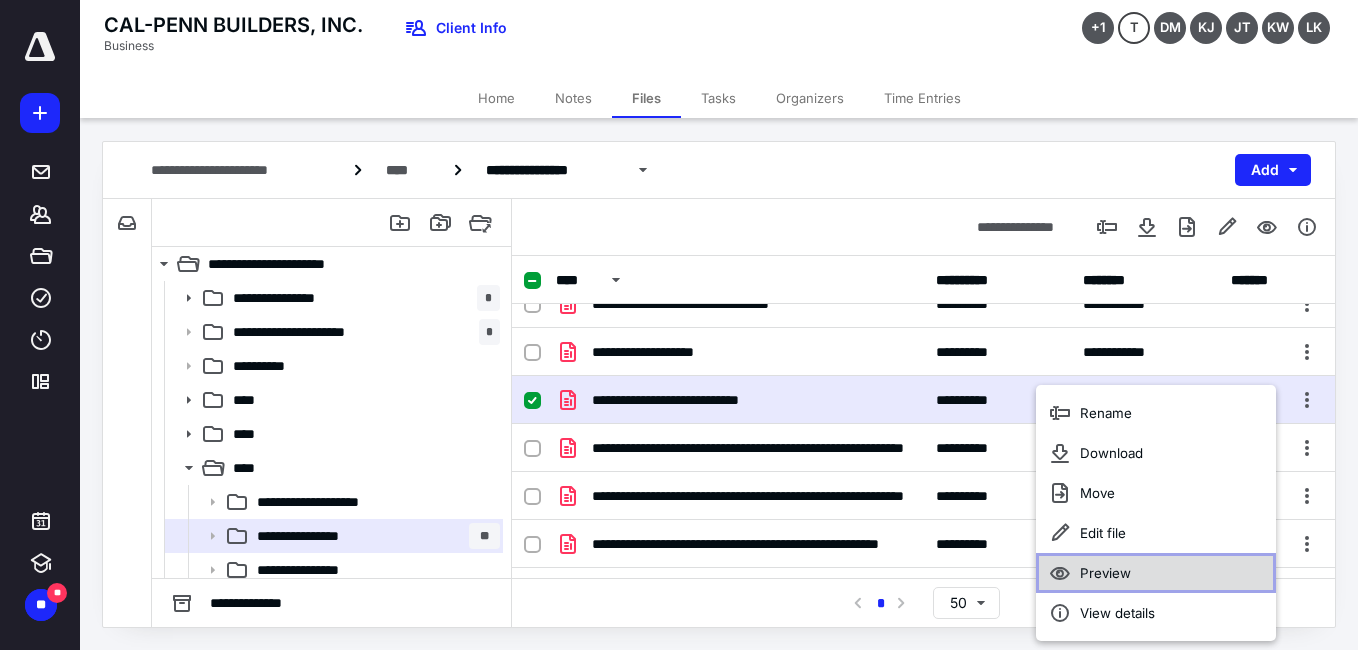 click on "Preview" at bounding box center (1105, 573) 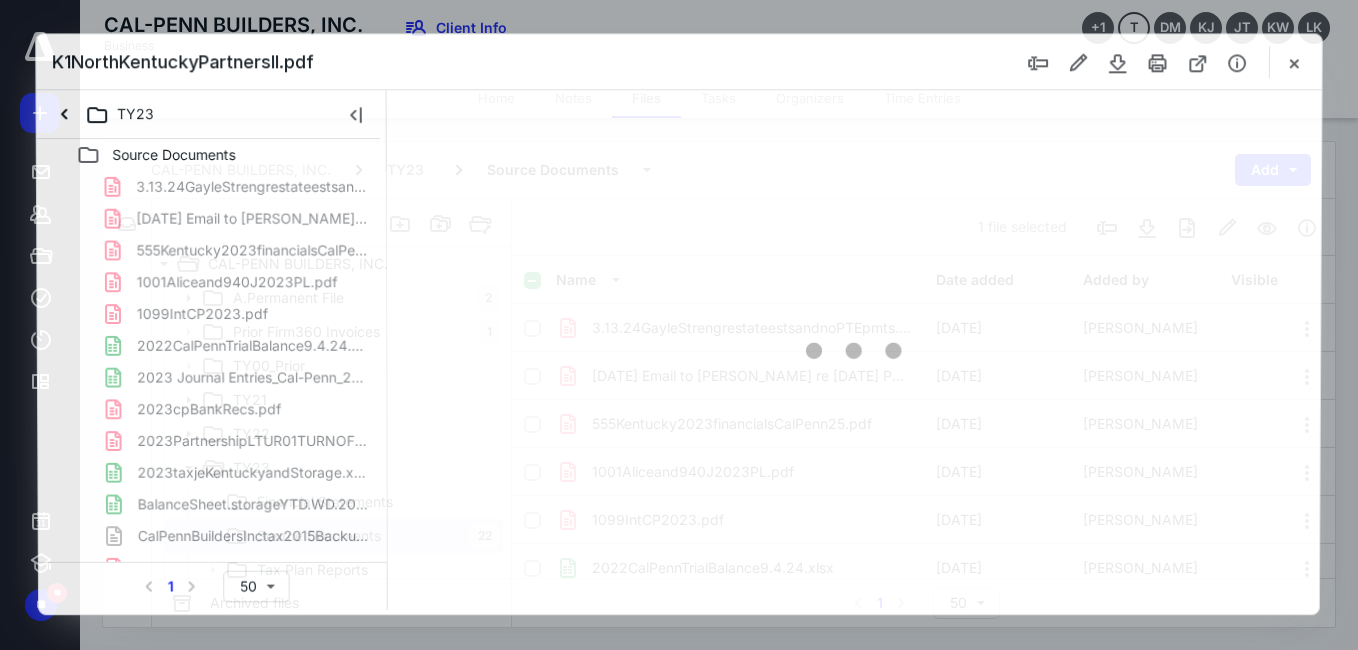 scroll, scrollTop: 600, scrollLeft: 0, axis: vertical 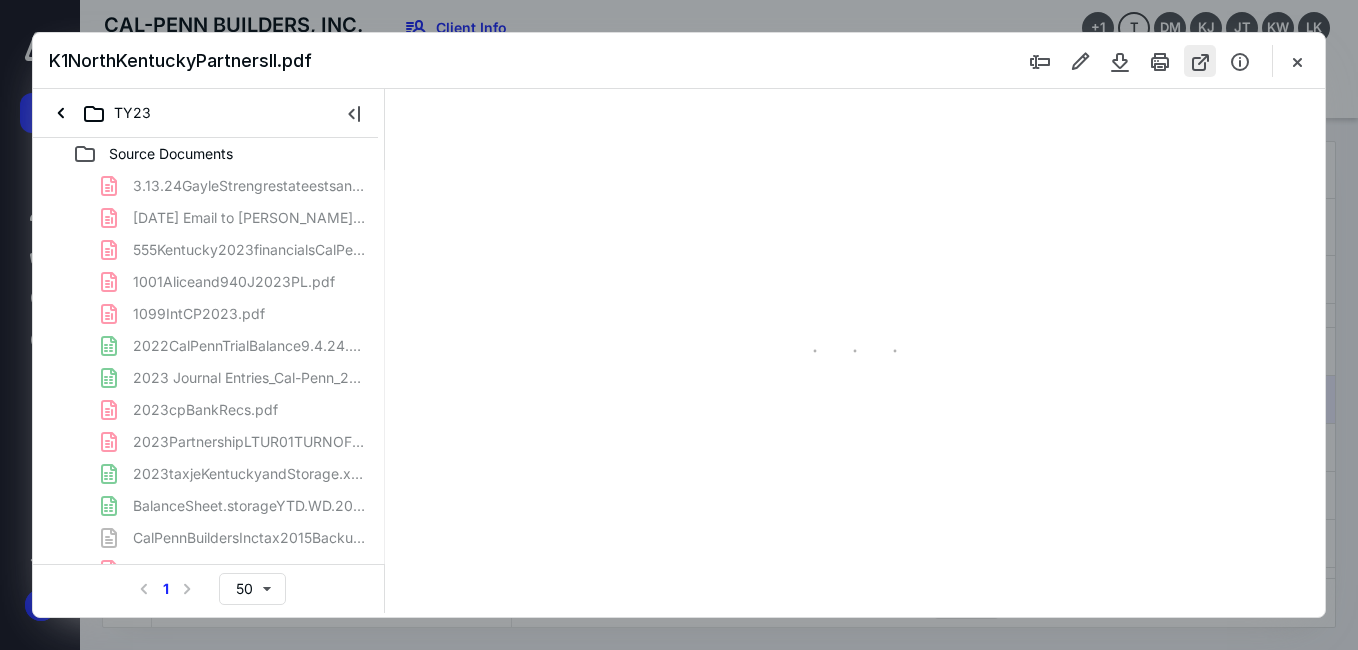 click at bounding box center (1200, 61) 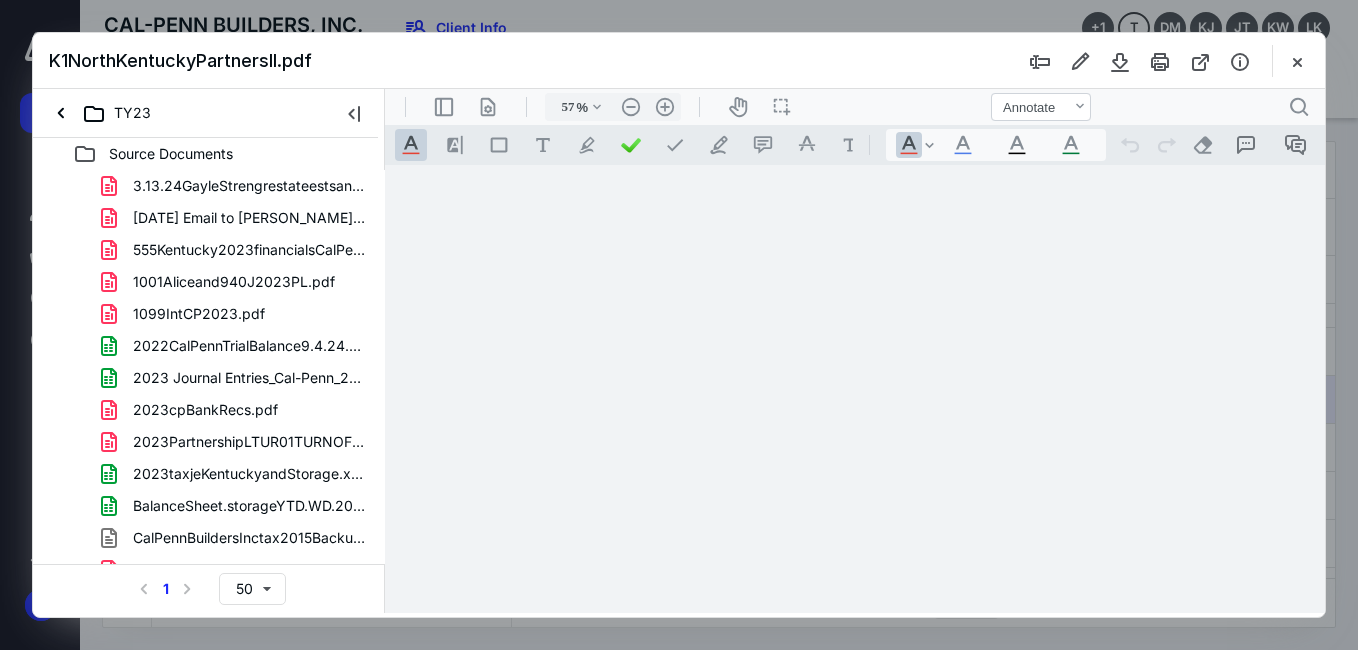 scroll, scrollTop: 0, scrollLeft: 0, axis: both 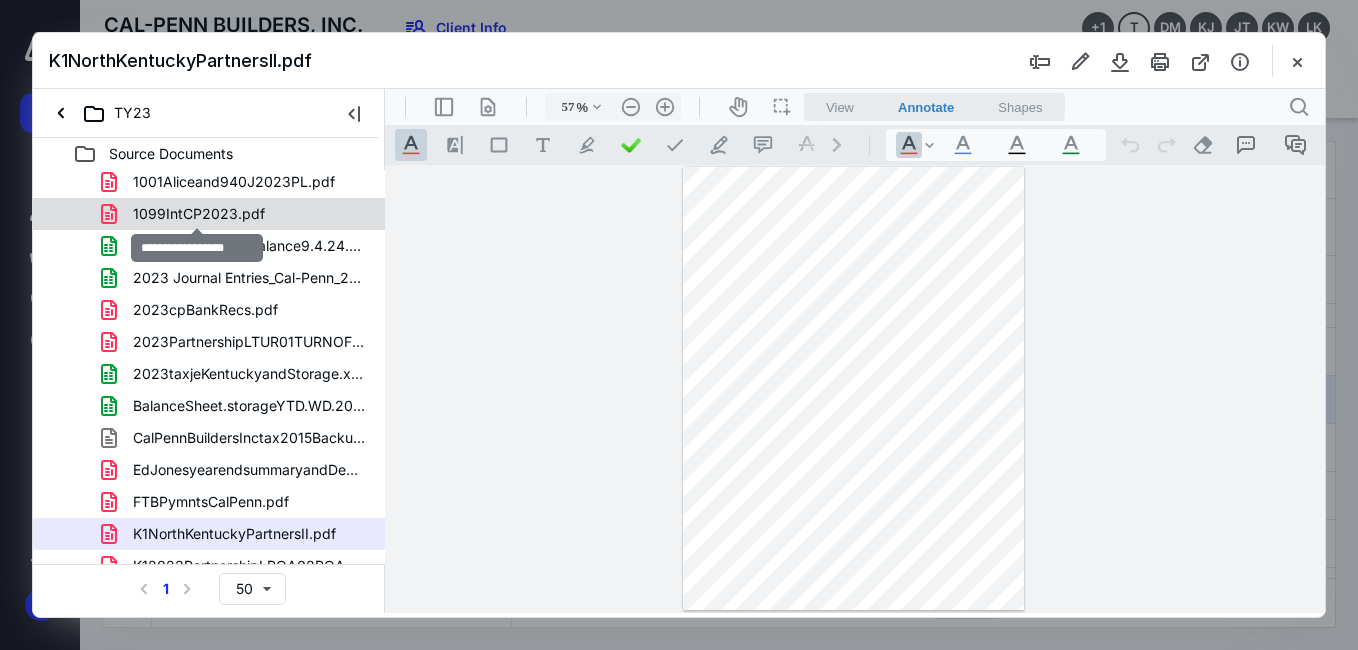 click on "1099IntCP2023.pdf" at bounding box center [199, 214] 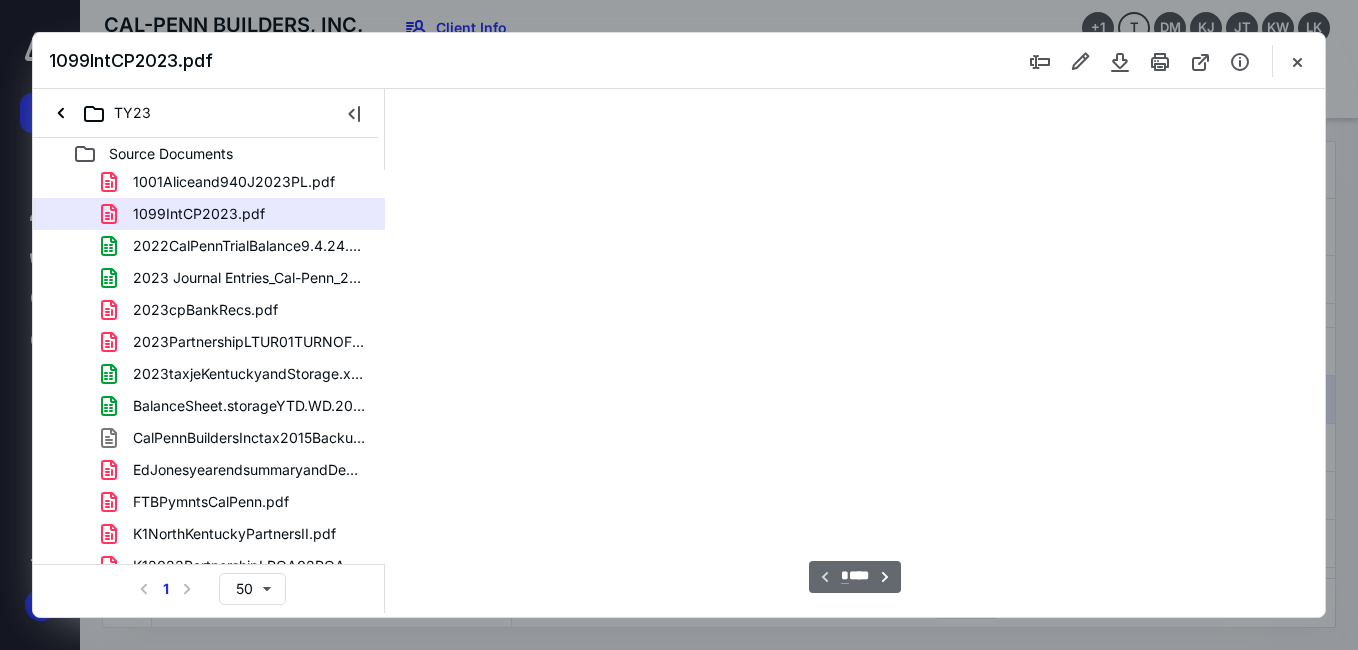 type on "57" 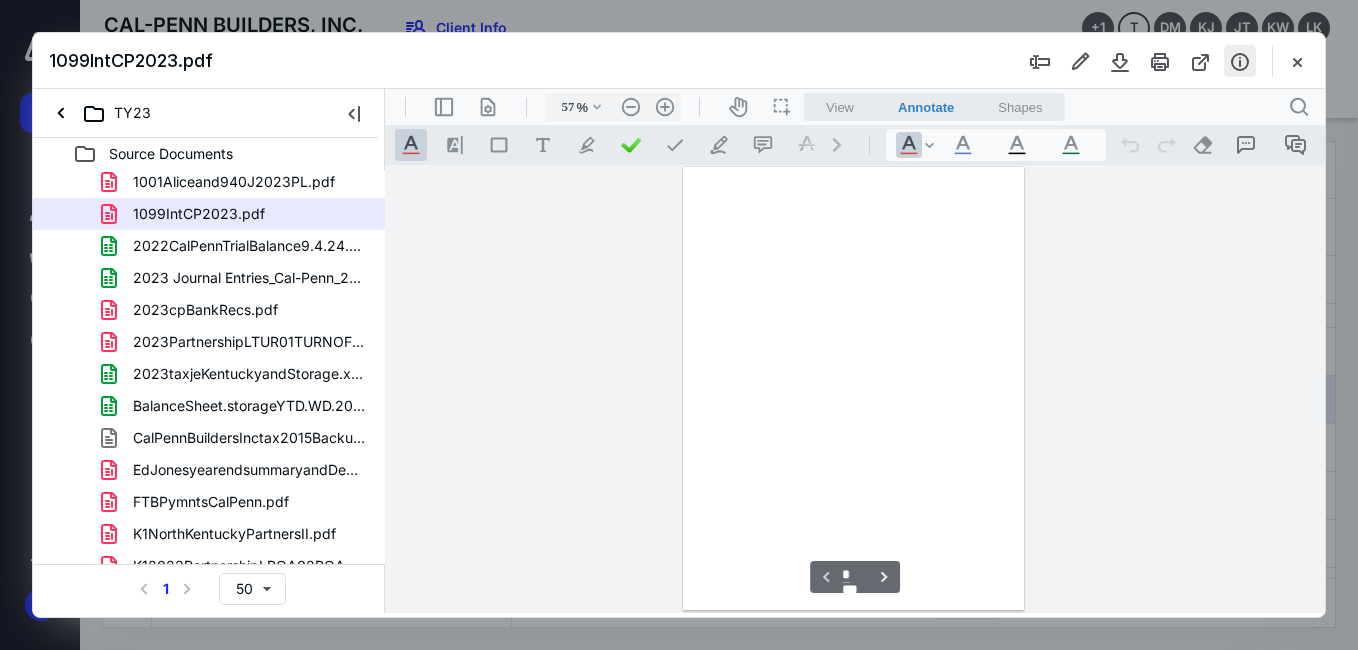 scroll, scrollTop: 78, scrollLeft: 0, axis: vertical 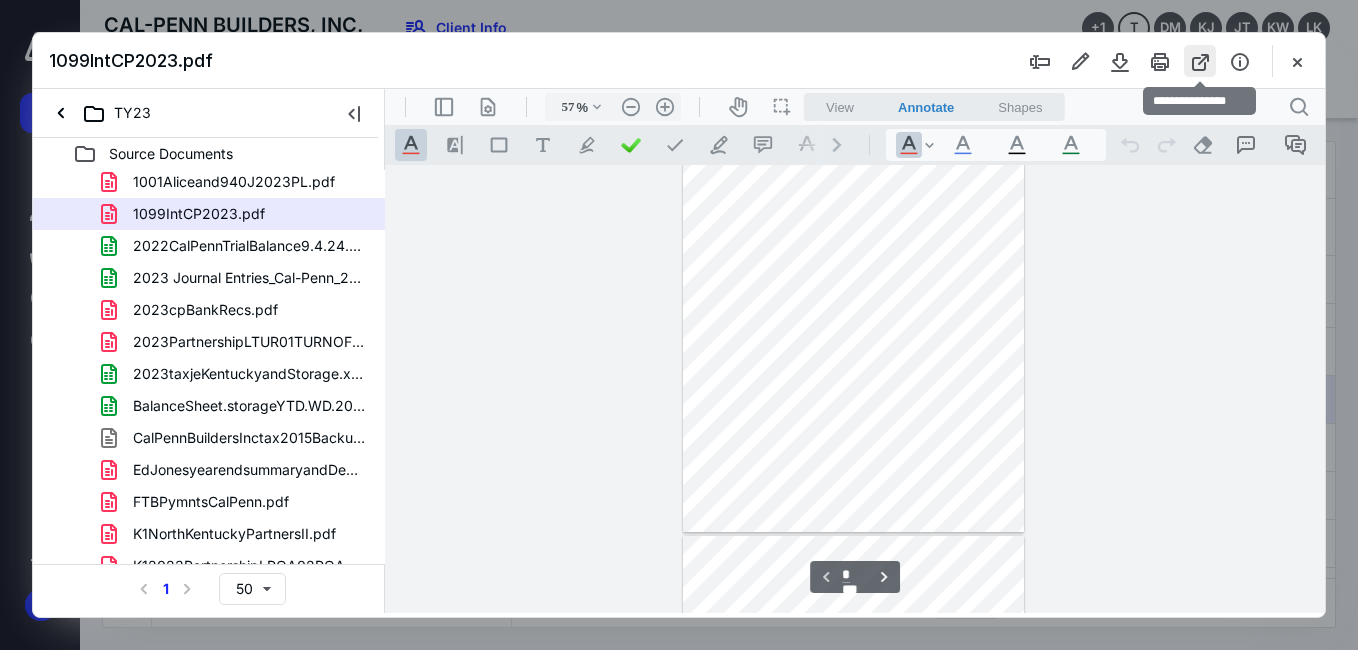click at bounding box center [1200, 61] 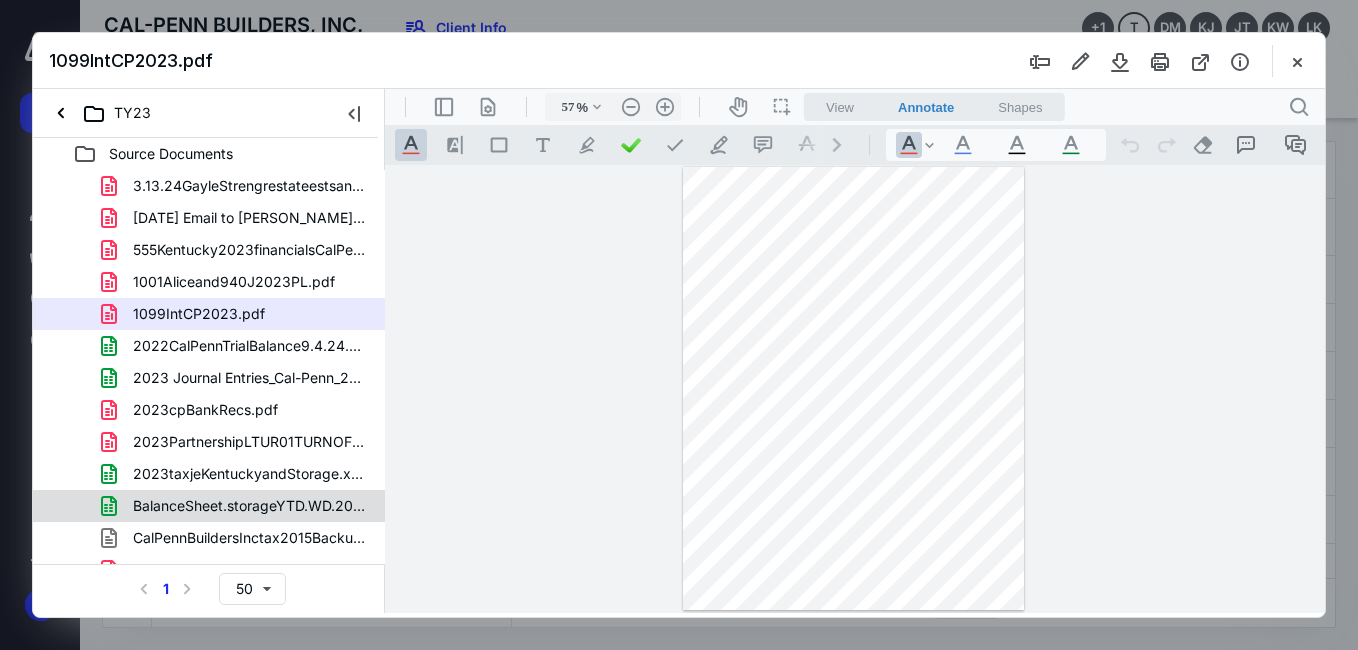 scroll, scrollTop: 0, scrollLeft: 0, axis: both 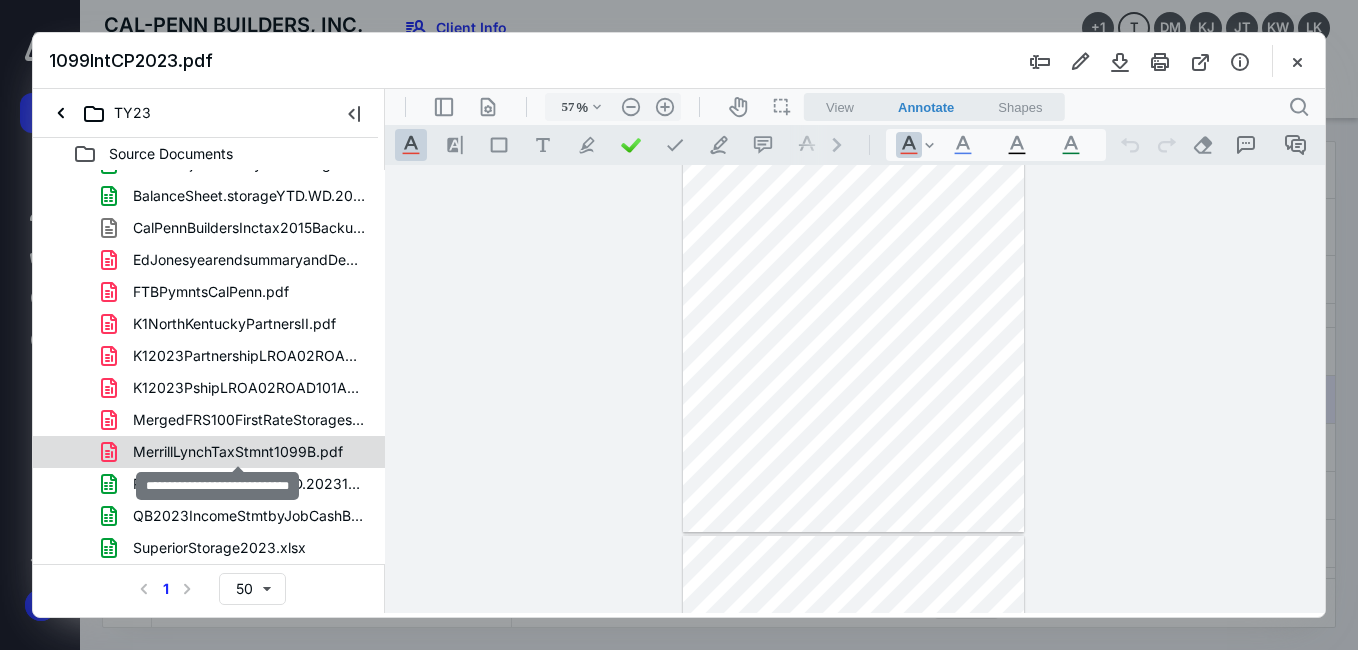 click on "MerrillLynchTaxStmnt1099B.pdf" at bounding box center [238, 452] 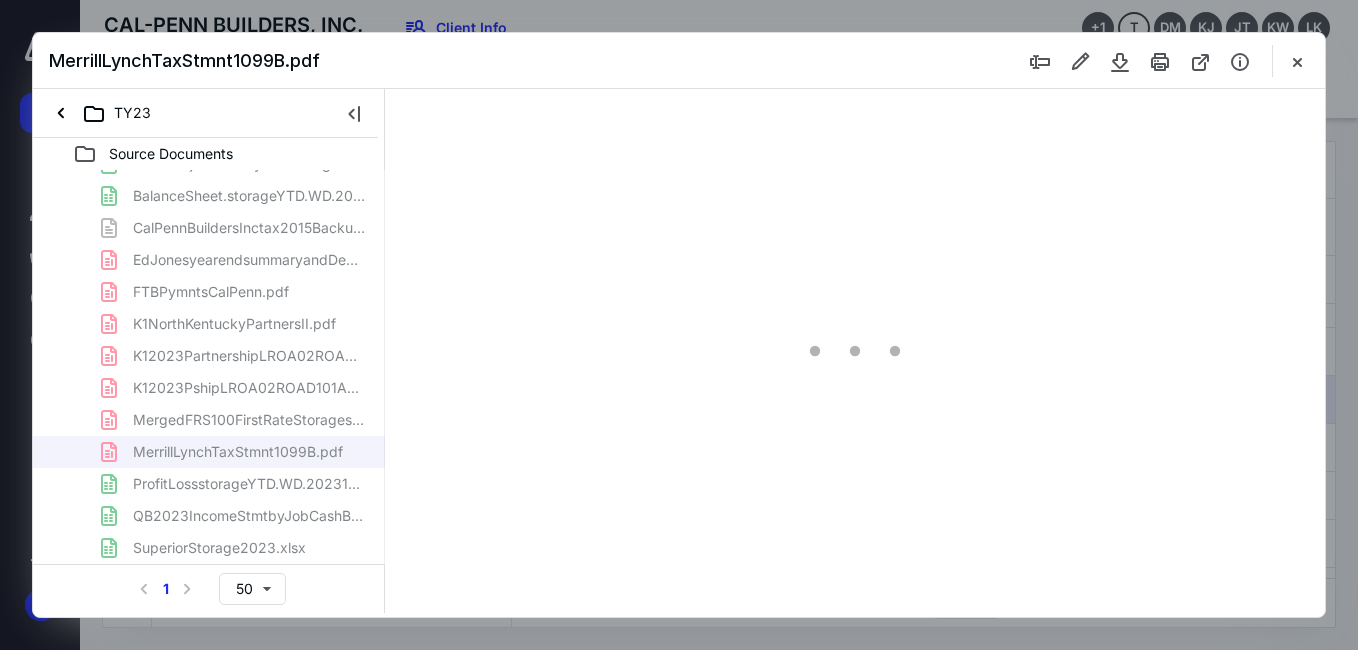 type on "73" 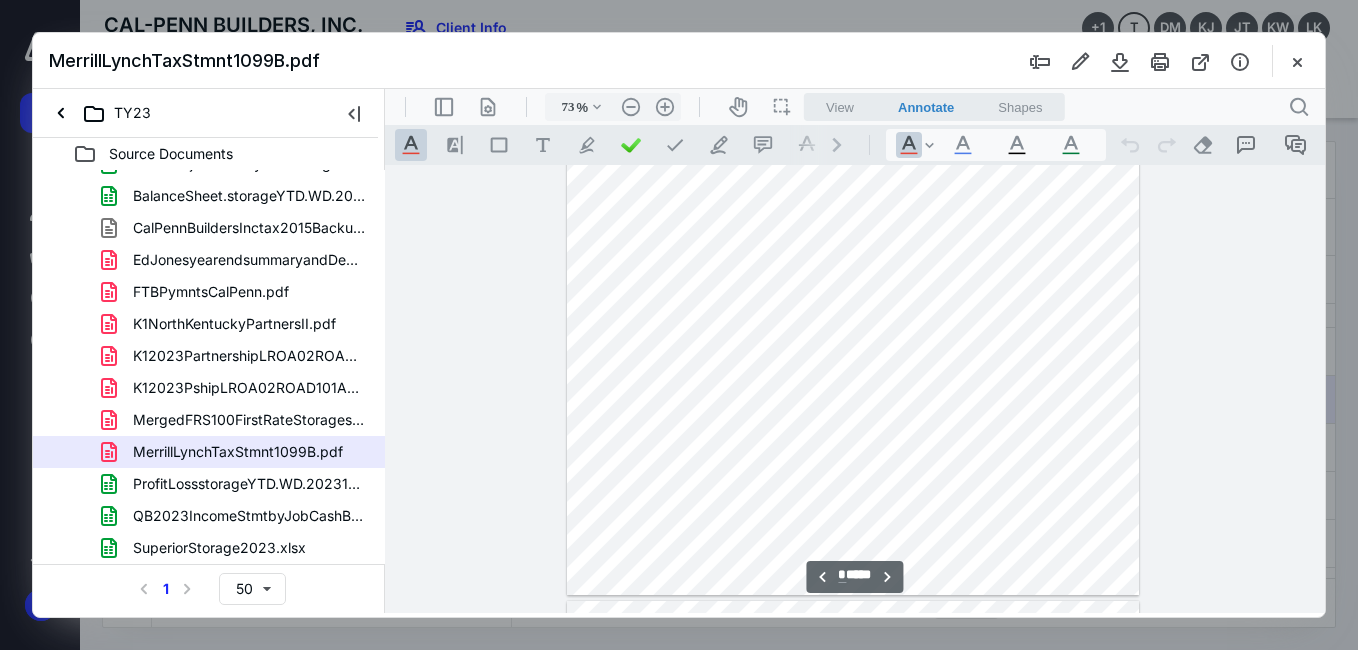 scroll, scrollTop: 879, scrollLeft: 0, axis: vertical 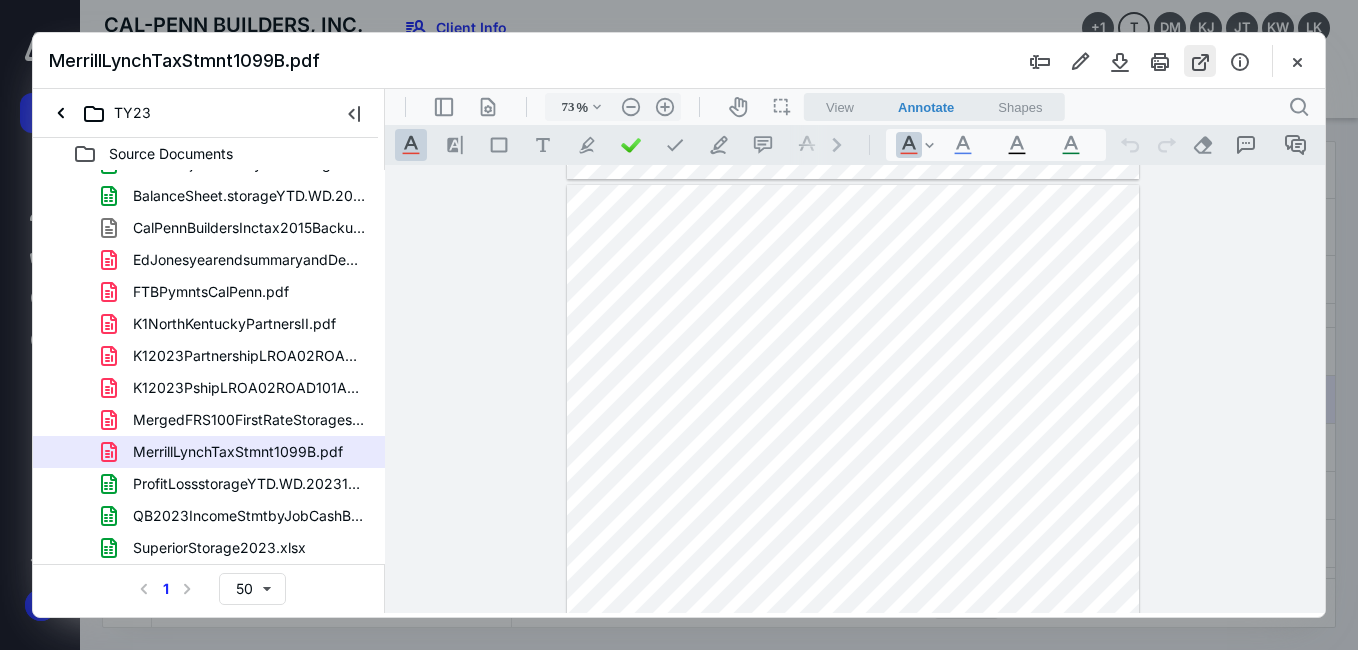 click at bounding box center (1200, 61) 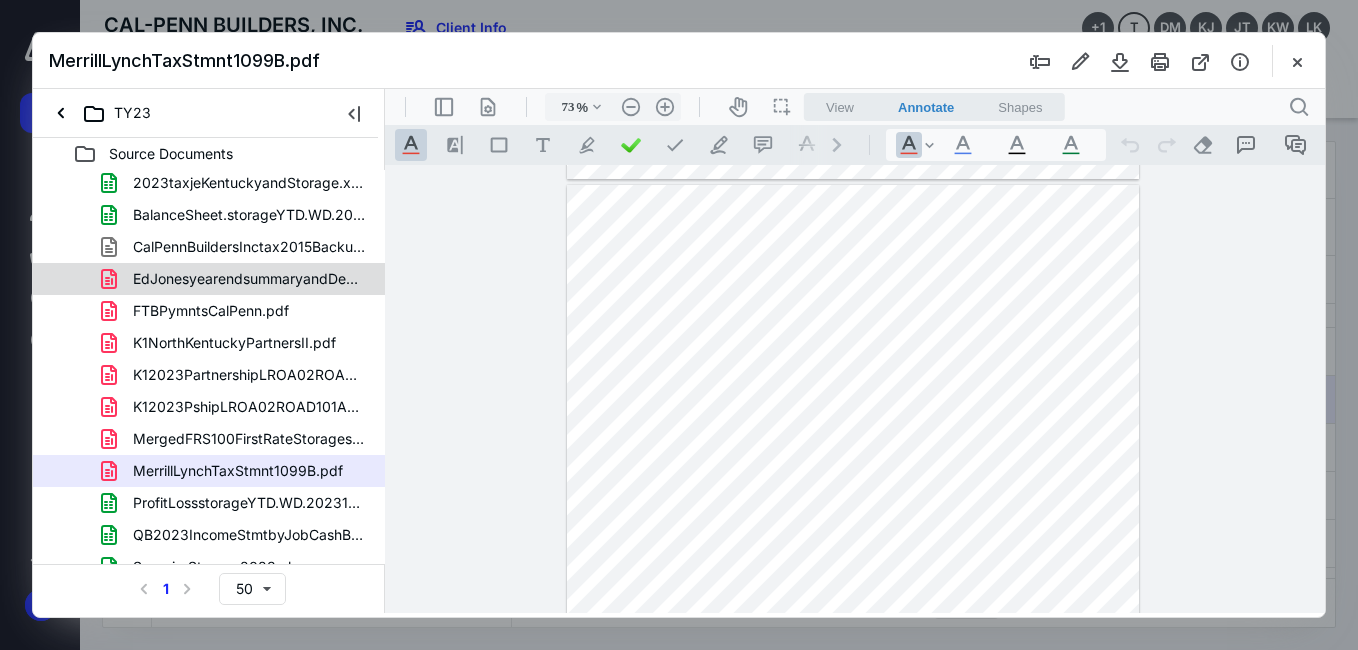 scroll, scrollTop: 300, scrollLeft: 0, axis: vertical 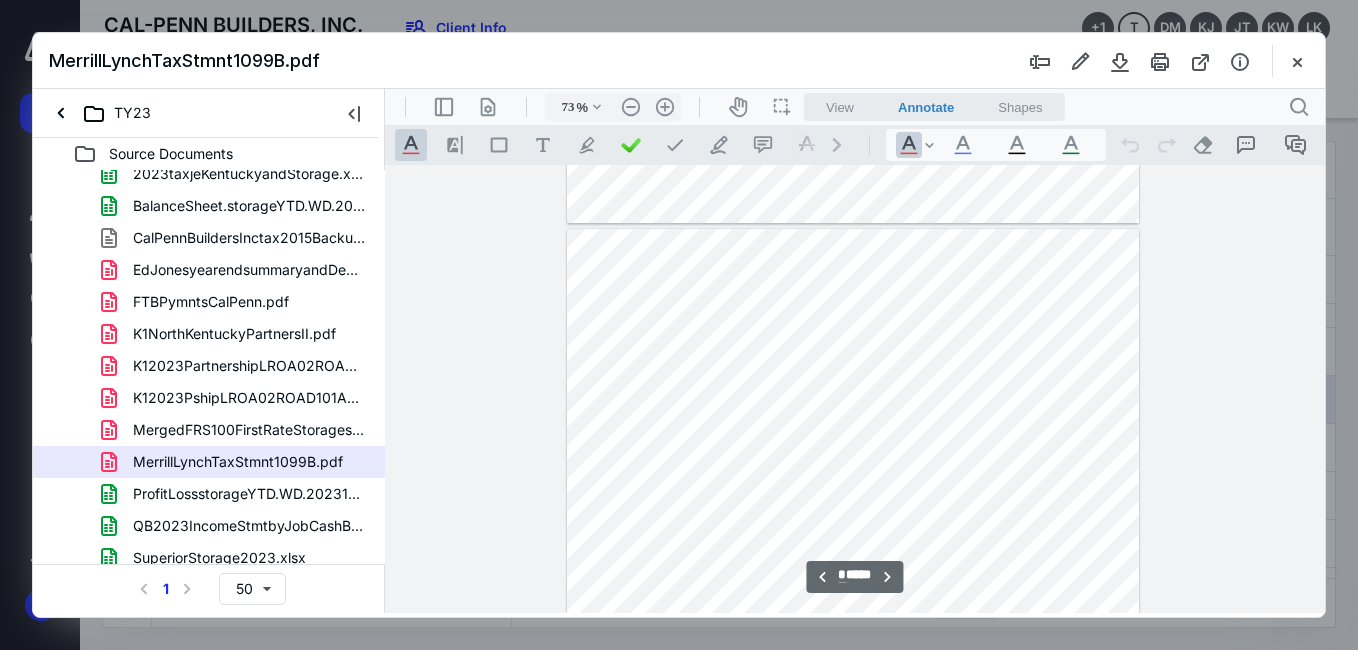 type on "**" 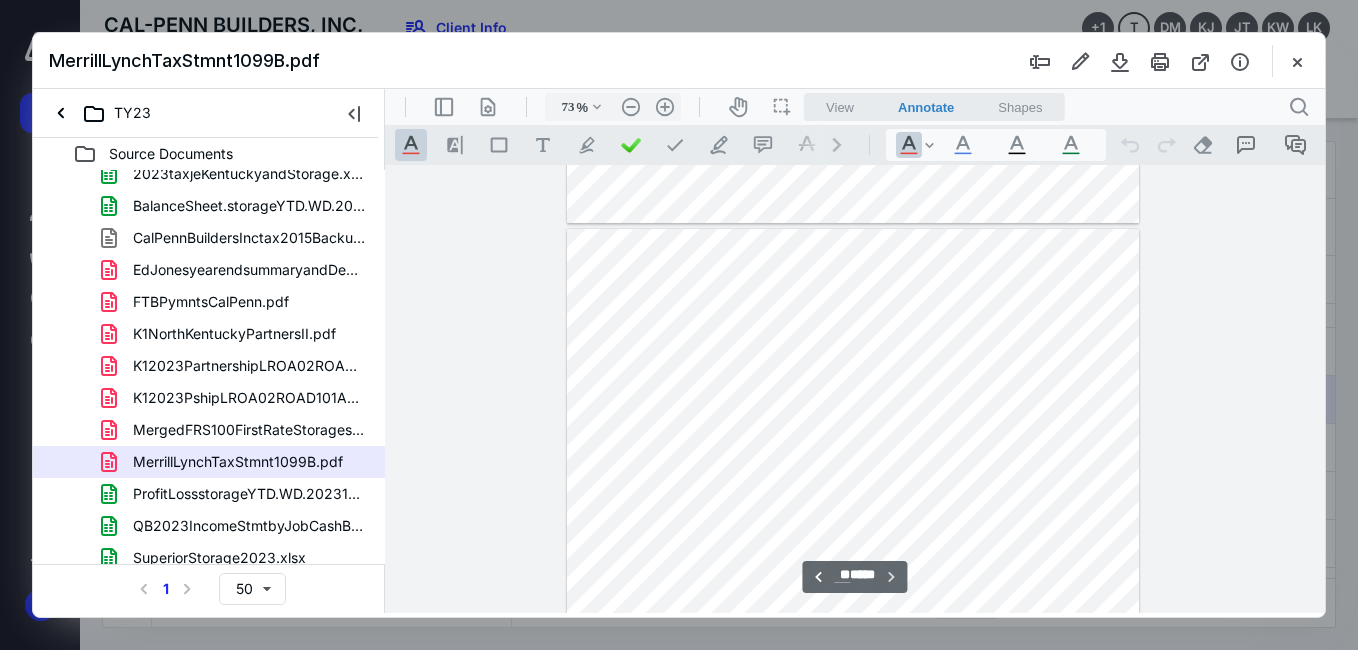 scroll, scrollTop: 4032, scrollLeft: 0, axis: vertical 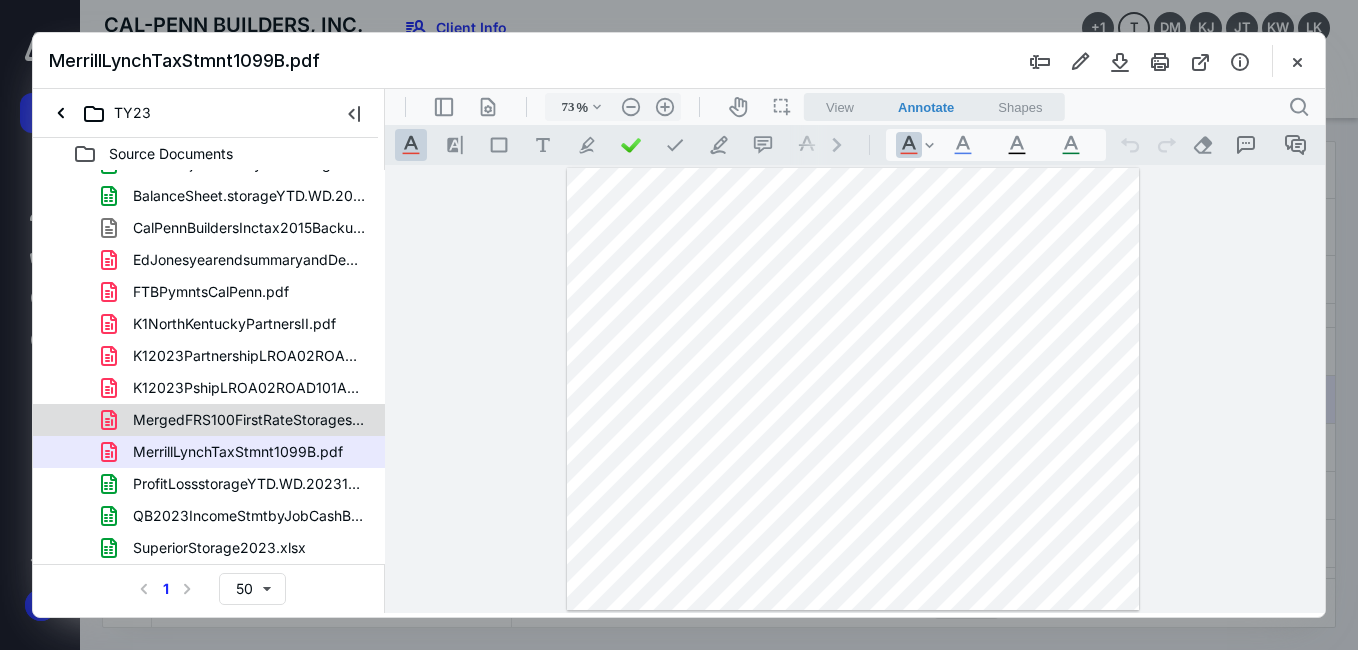 click on "MergedFRS100FirstRateStoragestatementsanddetail052023.pdf" at bounding box center (237, 420) 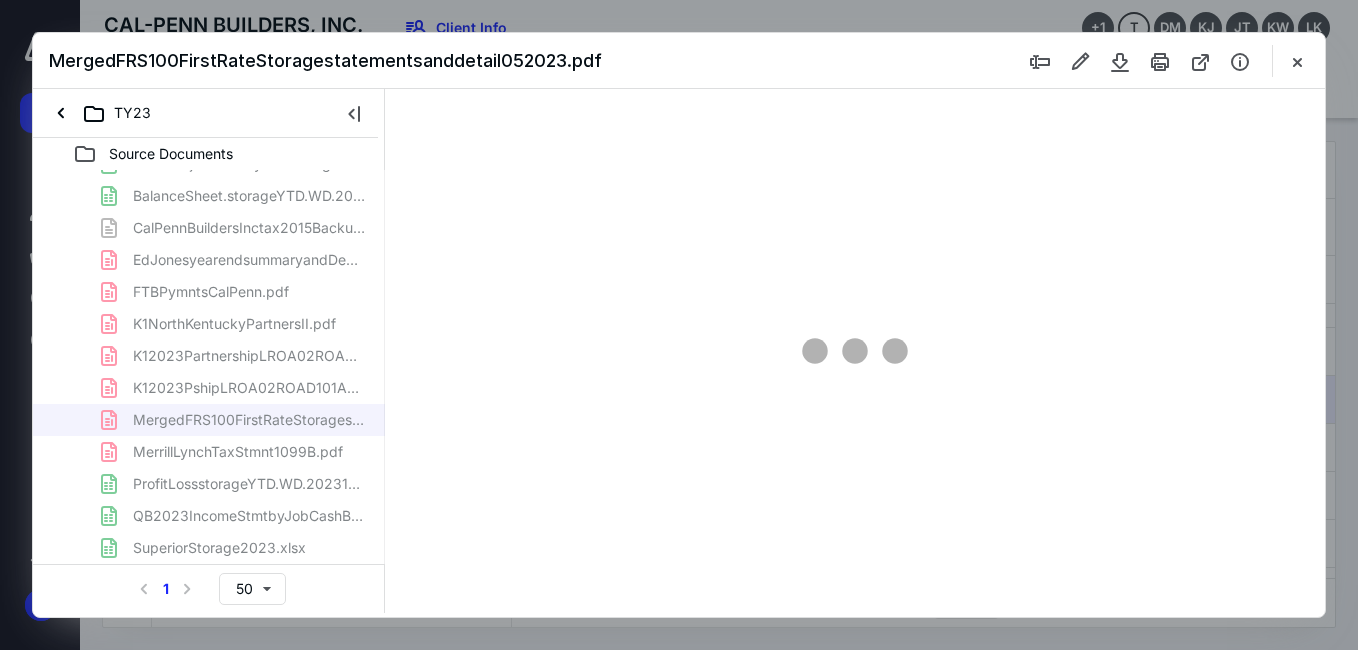 scroll, scrollTop: 78, scrollLeft: 0, axis: vertical 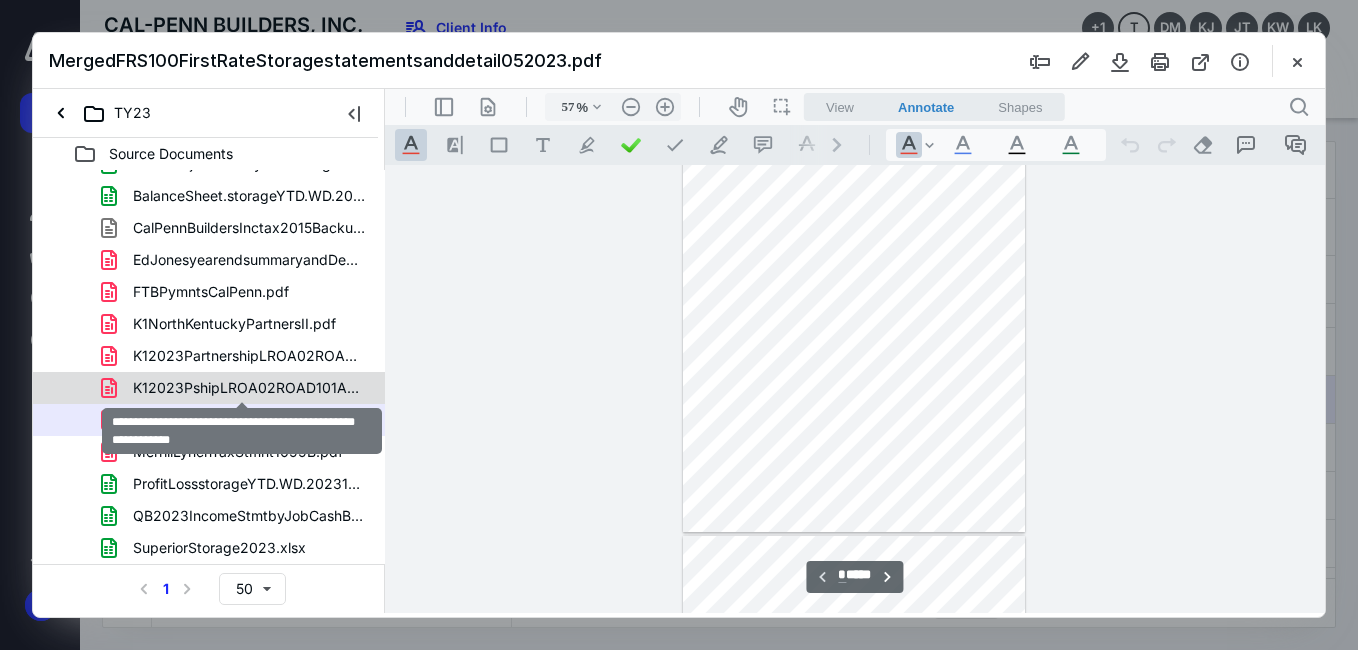 click on "K12023PshipLROA02ROAD101ASSOCIATESLLCK1CALPENNBUILDERSINCS.pdf" at bounding box center [249, 388] 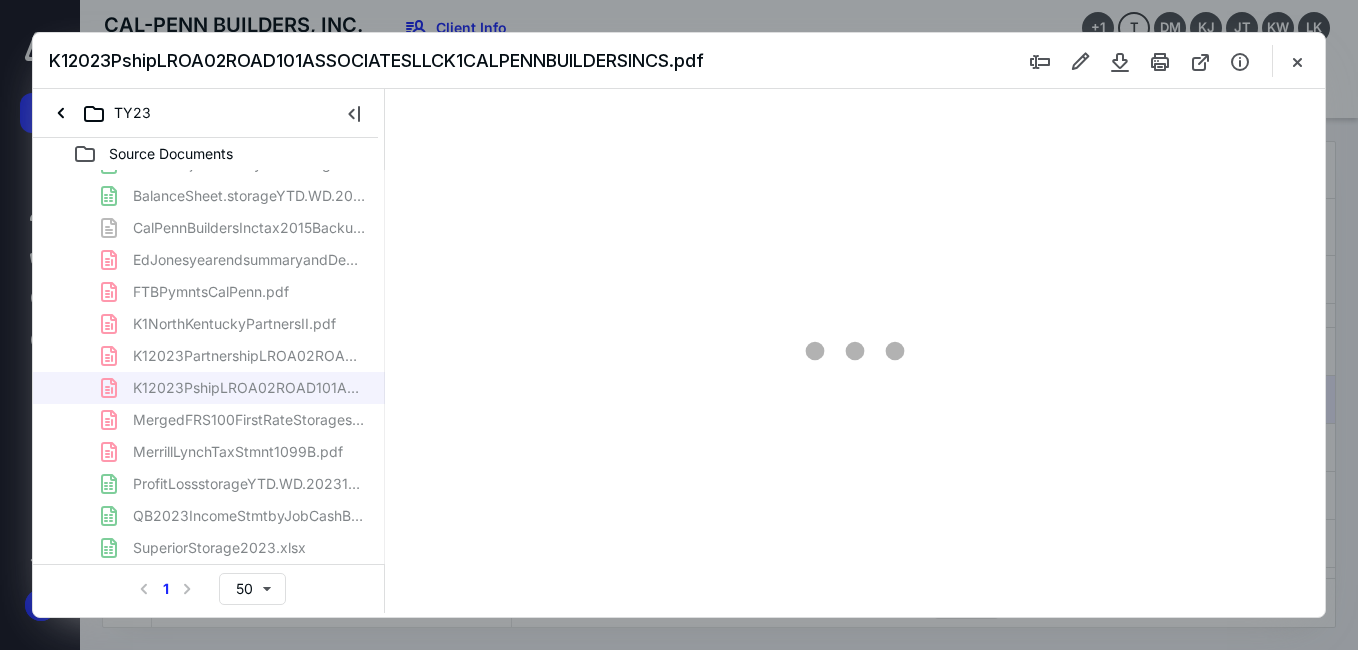 scroll, scrollTop: 78, scrollLeft: 0, axis: vertical 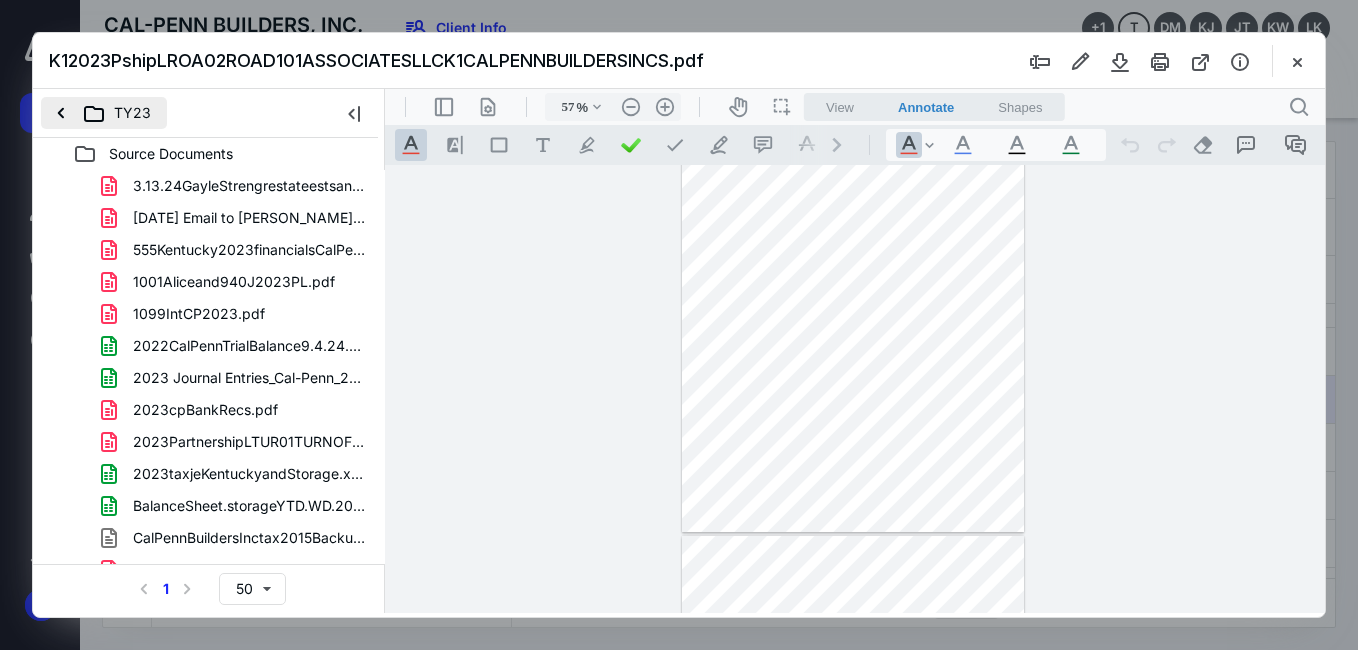 click on "TY23" at bounding box center (104, 113) 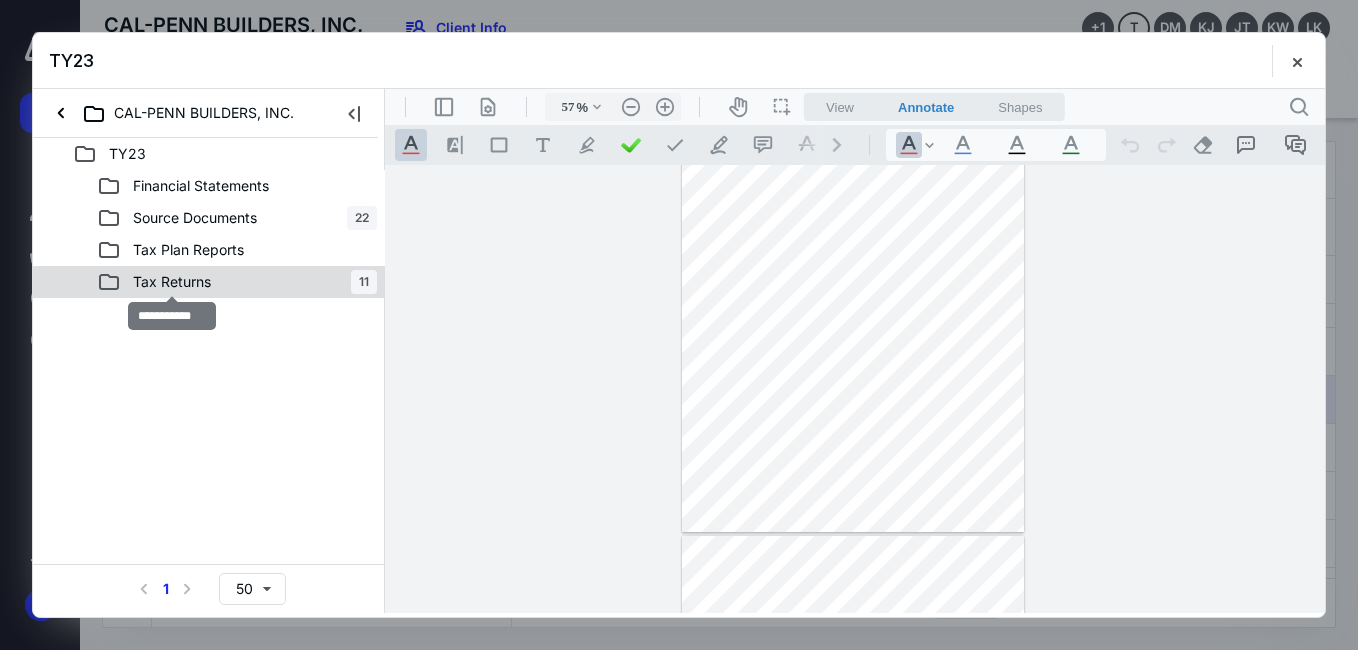 click on "Tax Returns" at bounding box center (172, 282) 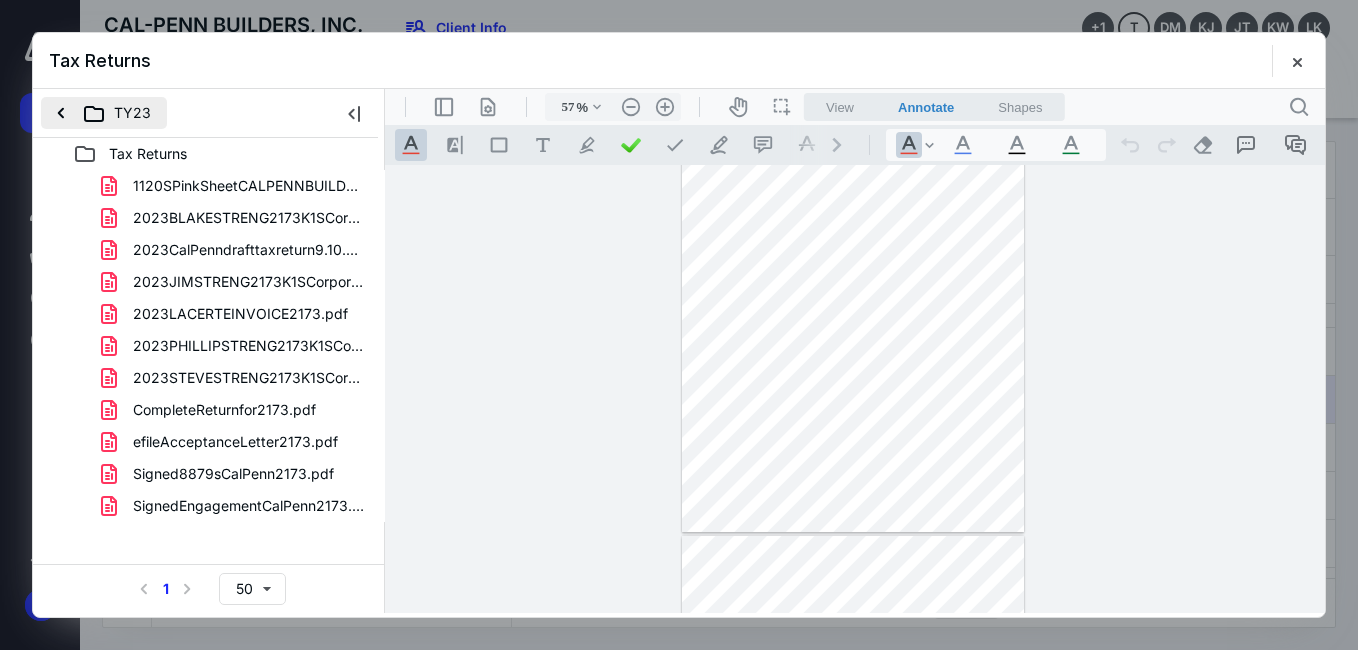 click on "TY23" at bounding box center (104, 113) 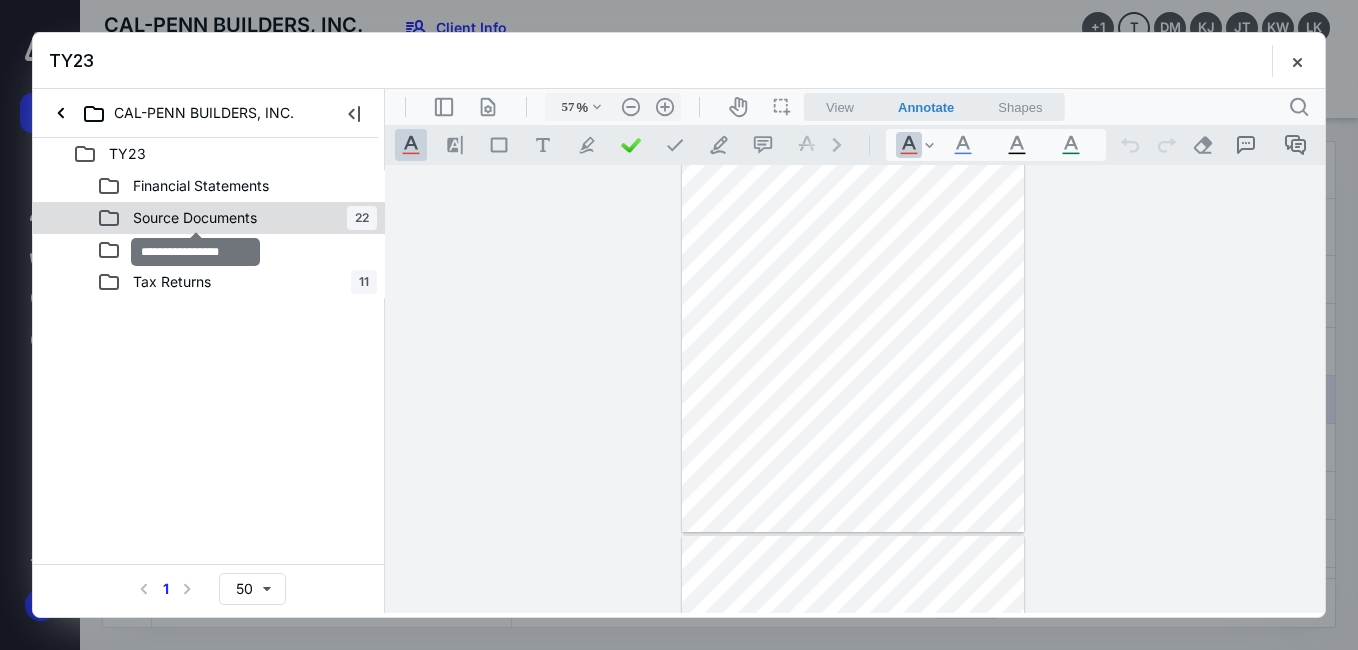 click on "Source Documents" at bounding box center [195, 218] 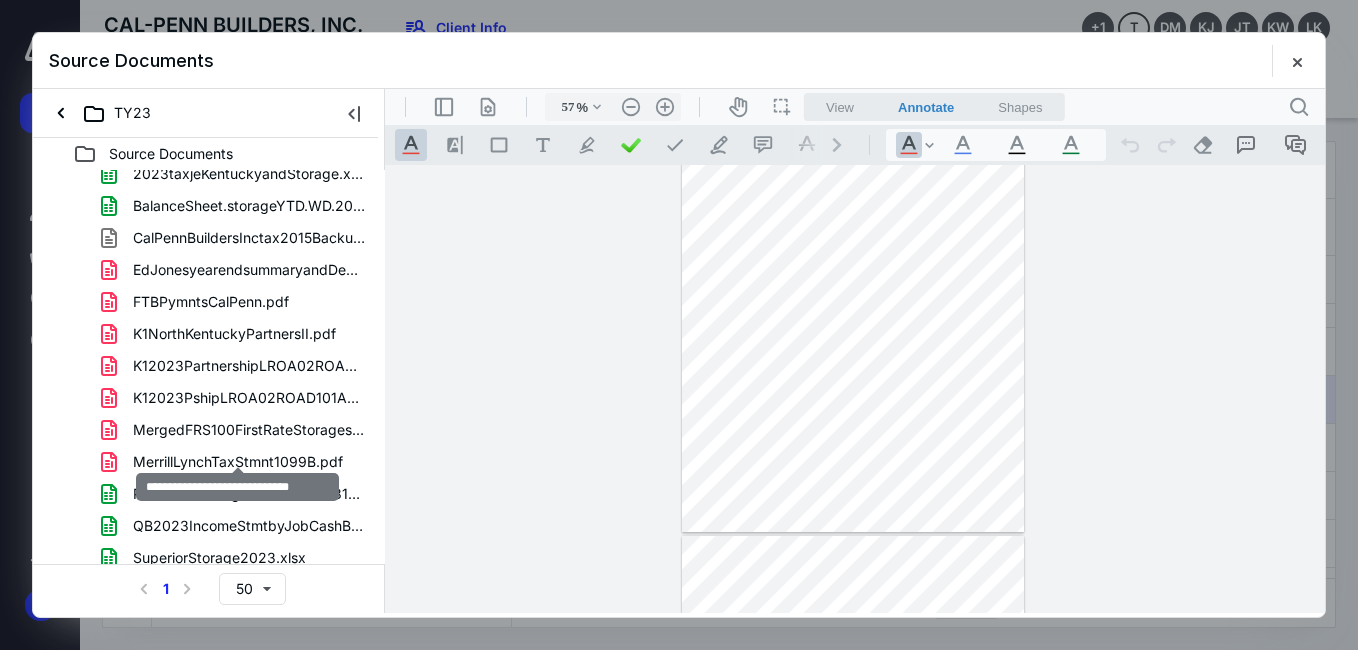 scroll, scrollTop: 310, scrollLeft: 0, axis: vertical 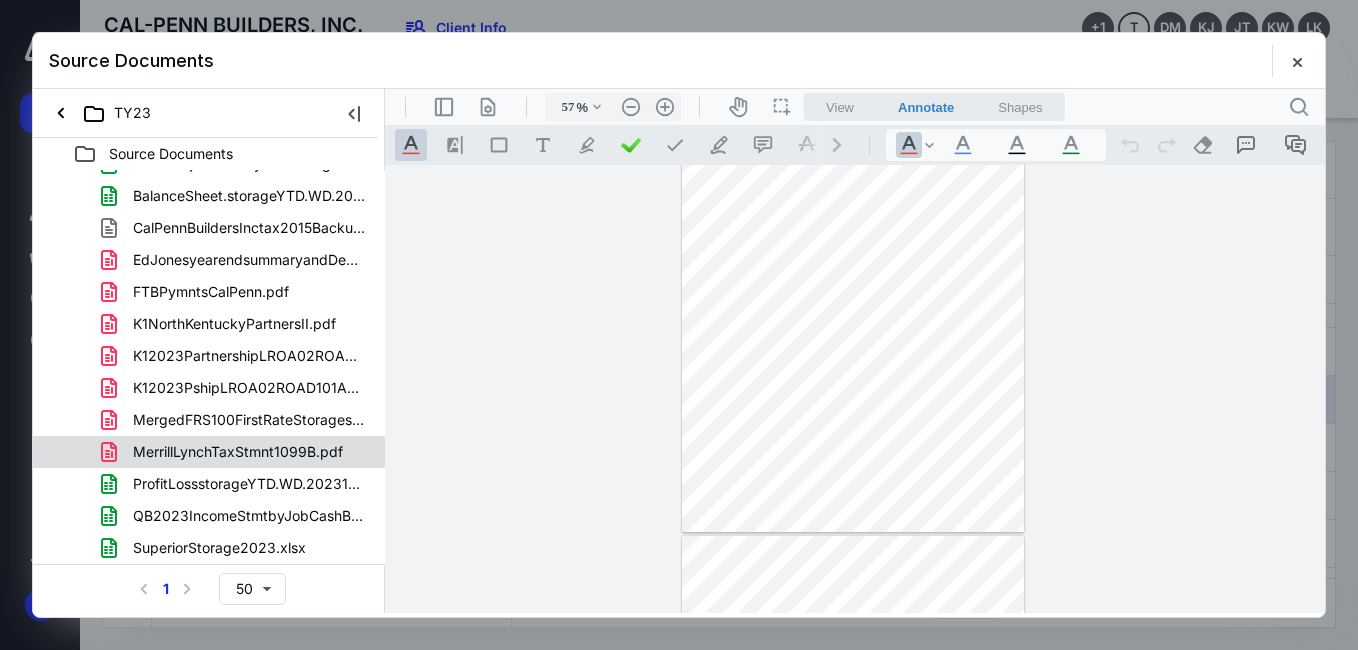 click on "MerrillLynchTaxStmnt1099B.pdf" at bounding box center [238, 452] 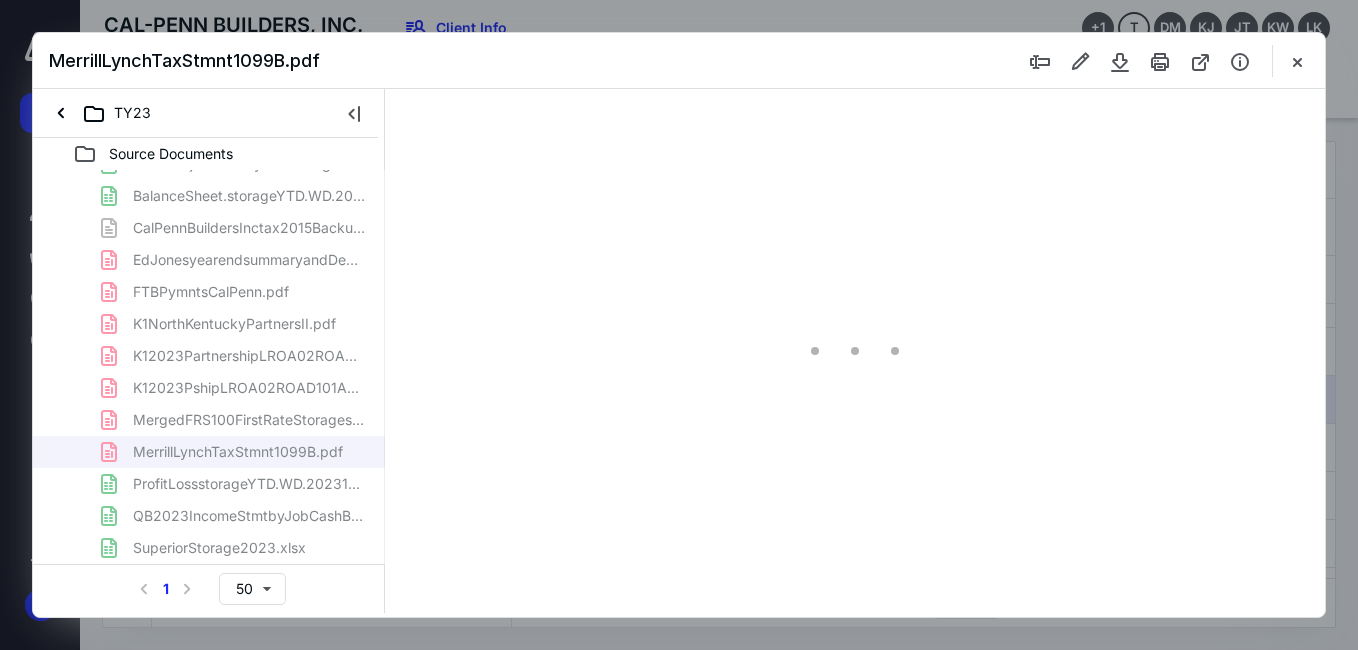 type on "73" 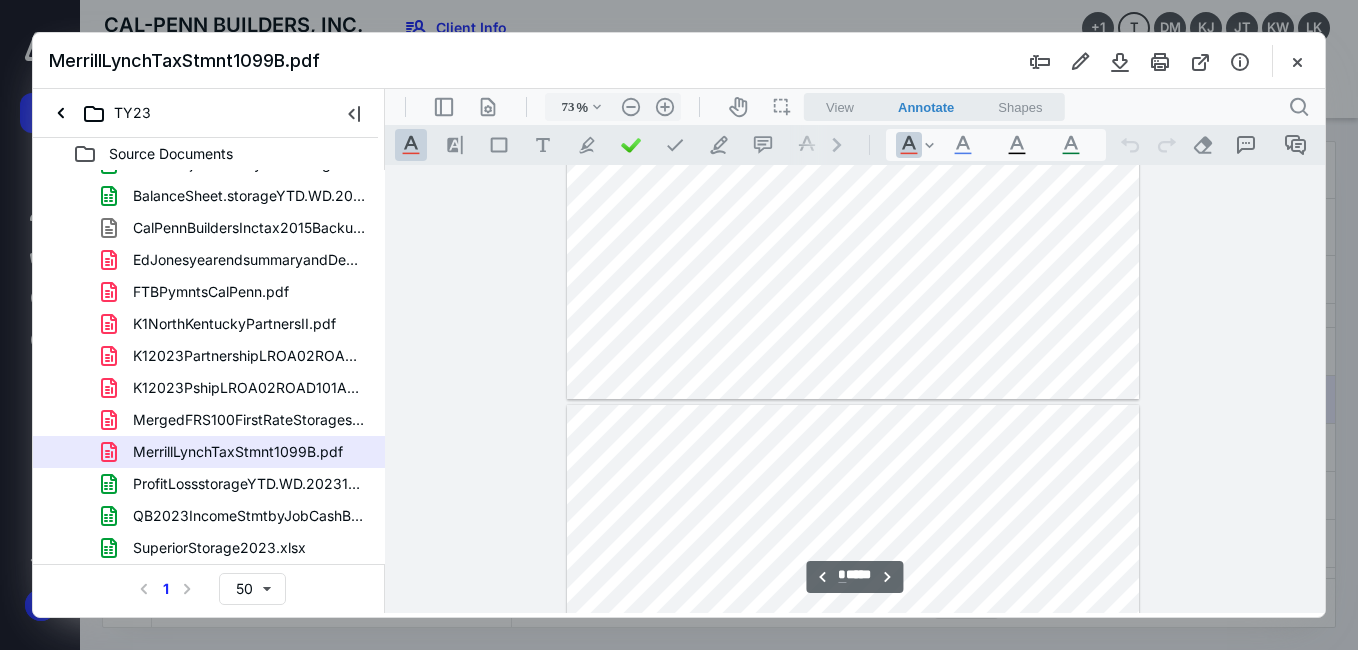 scroll, scrollTop: 879, scrollLeft: 0, axis: vertical 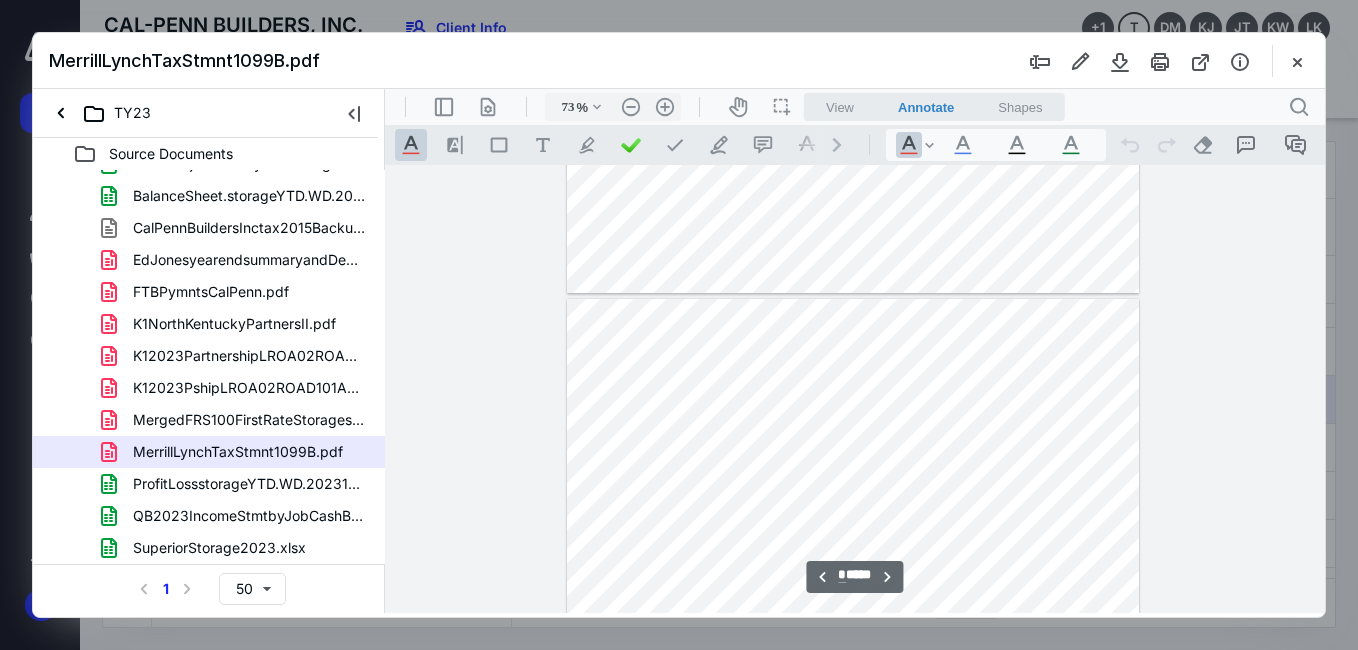 type on "**" 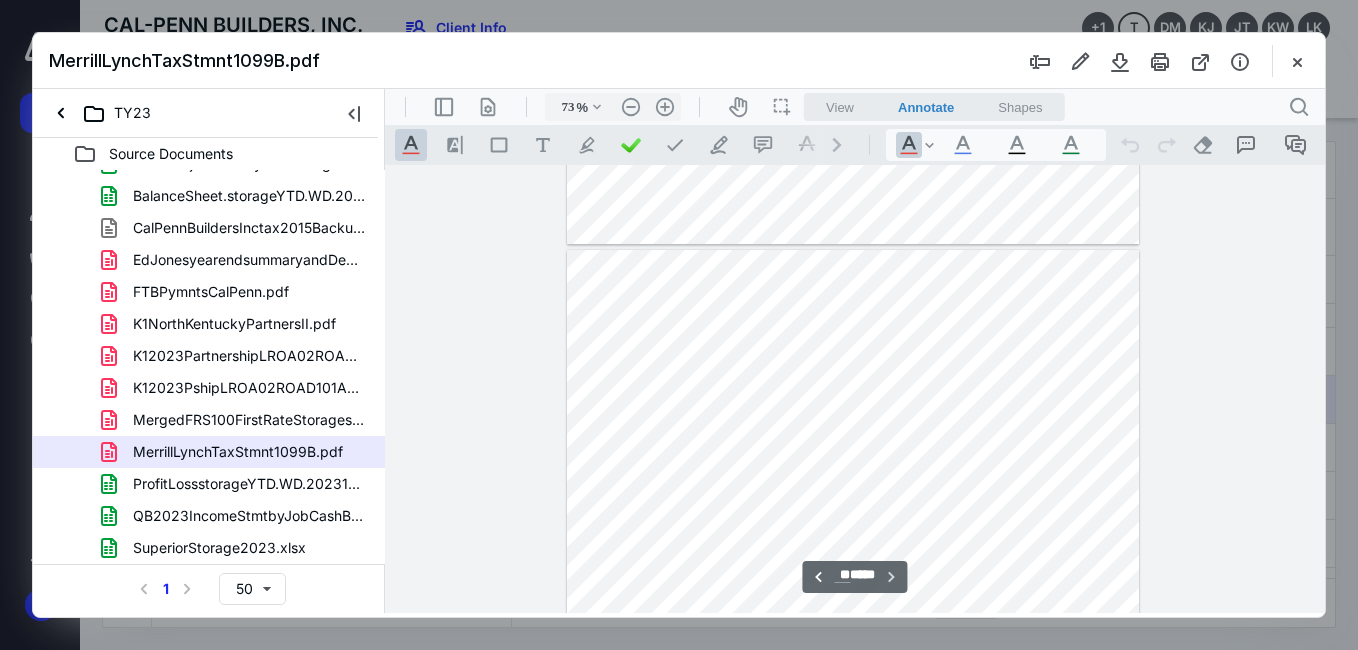 scroll, scrollTop: 4032, scrollLeft: 0, axis: vertical 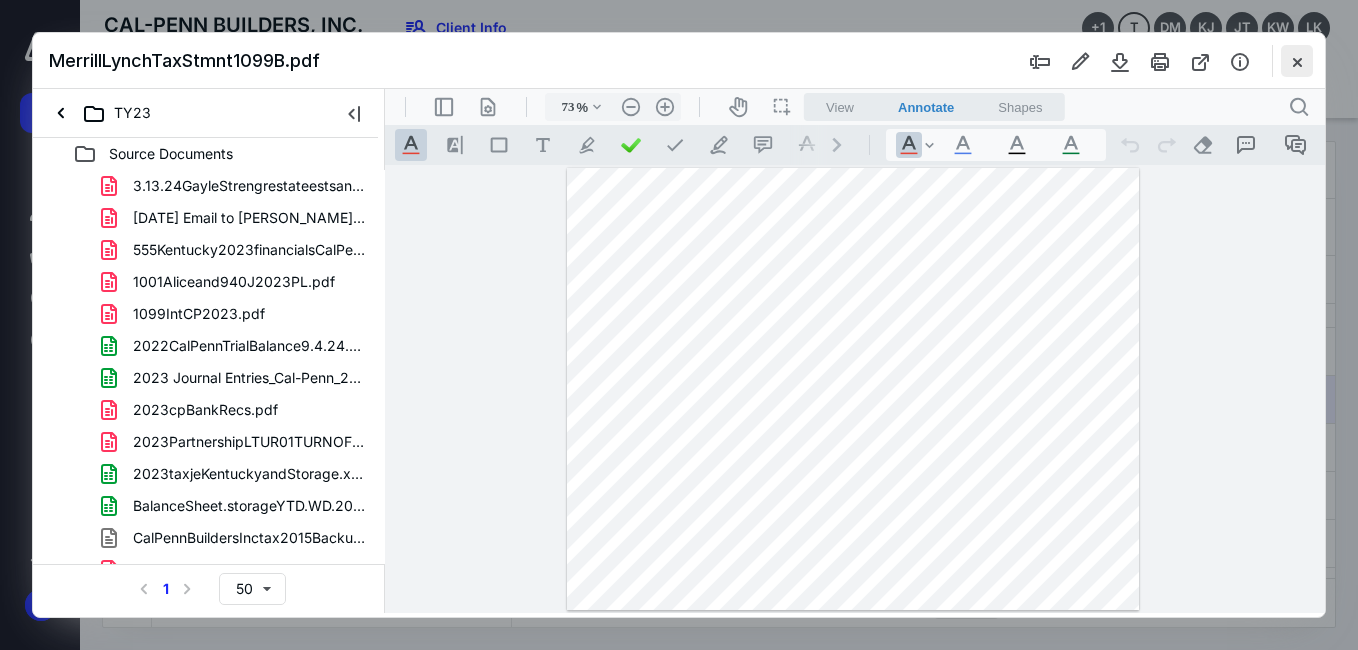 click at bounding box center (1297, 61) 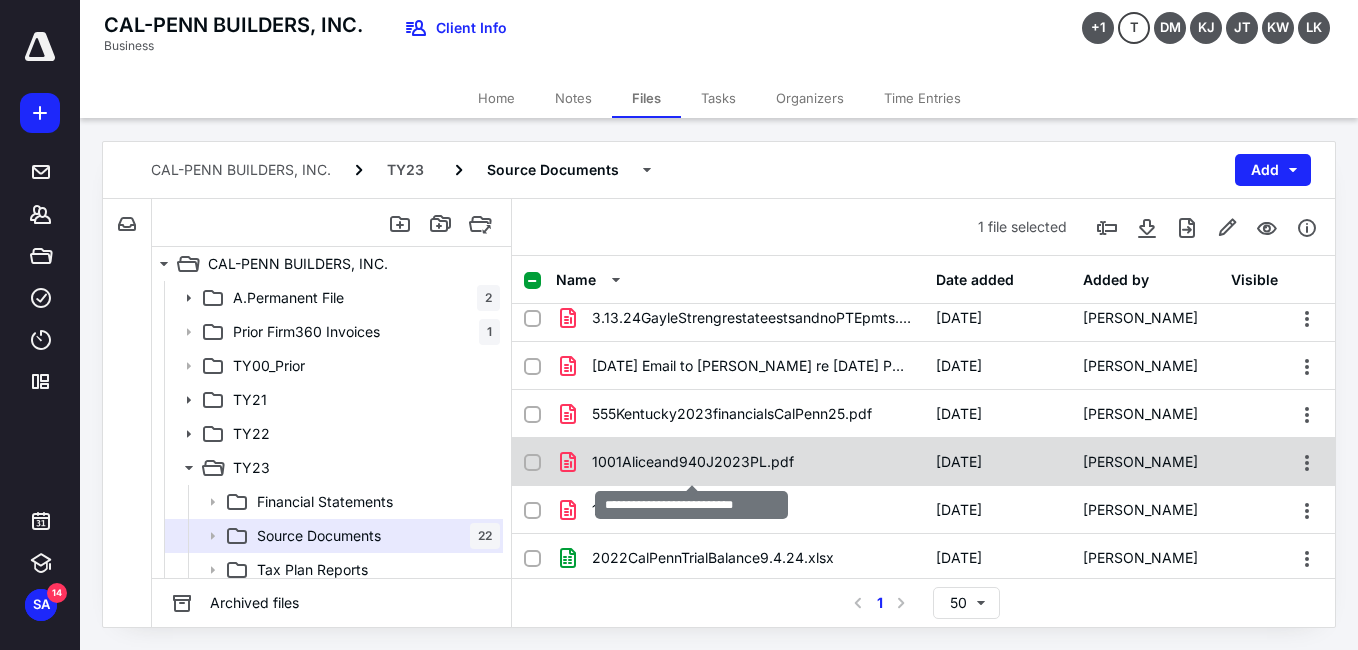 scroll, scrollTop: 0, scrollLeft: 0, axis: both 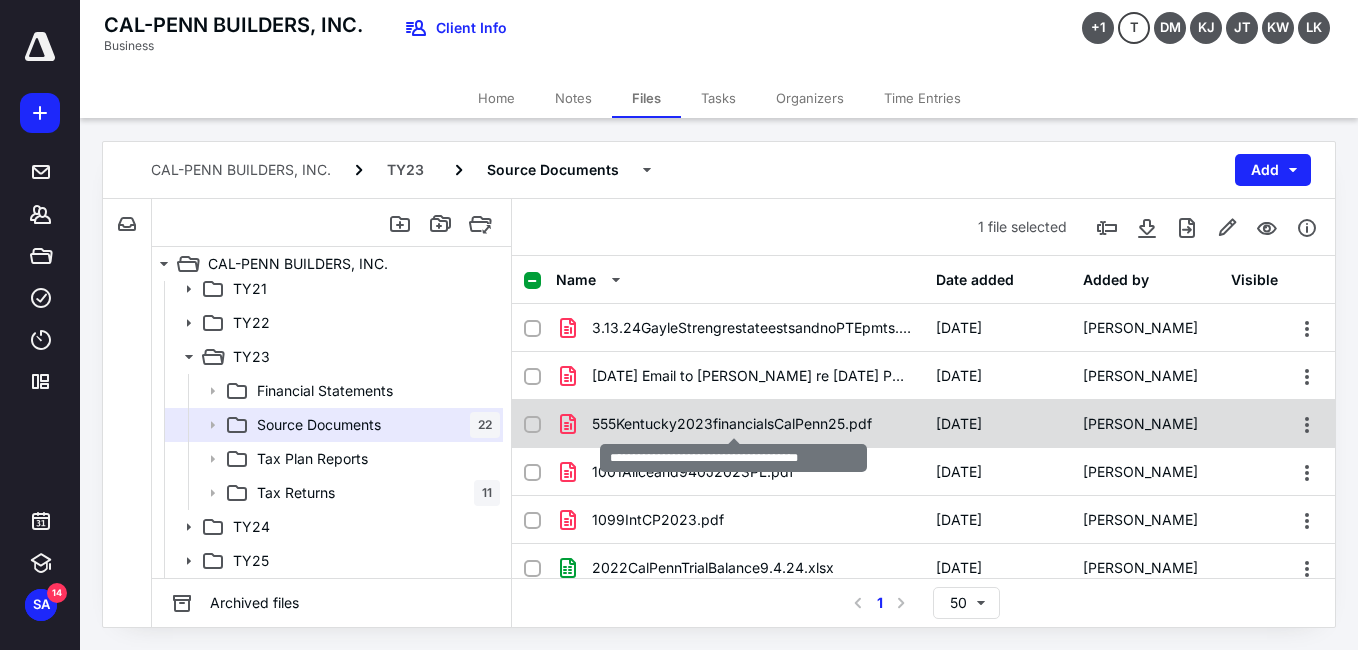 click on "555Kentucky2023financialsCalPenn25.pdf" at bounding box center [732, 424] 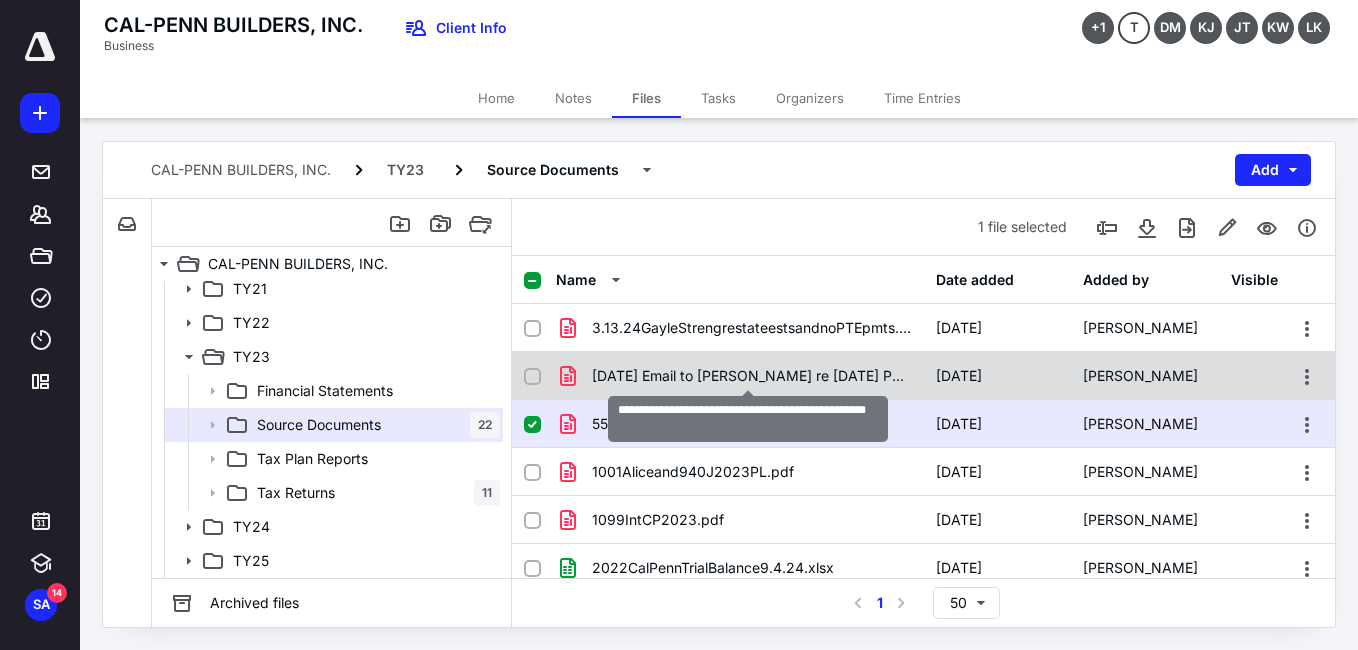 click on "[DATE] Email to [PERSON_NAME] re [DATE] PTE payment.pdf" at bounding box center [752, 376] 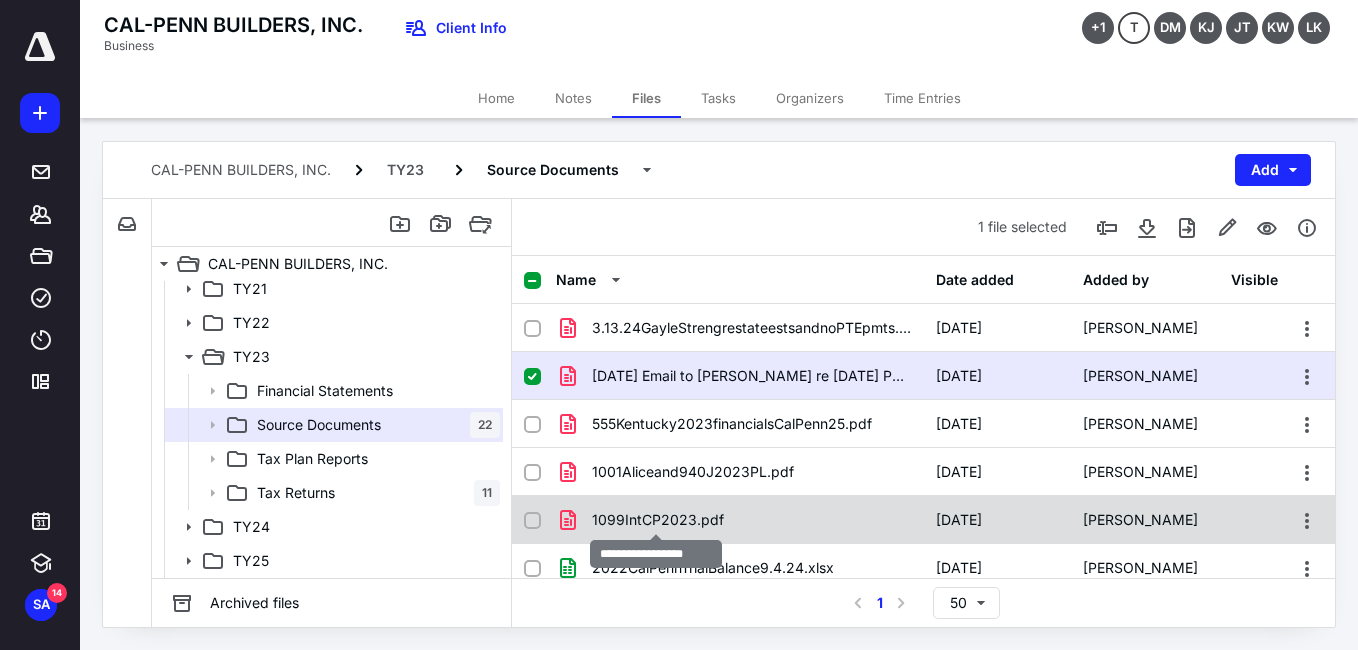 click on "1099IntCP2023.pdf" at bounding box center [658, 520] 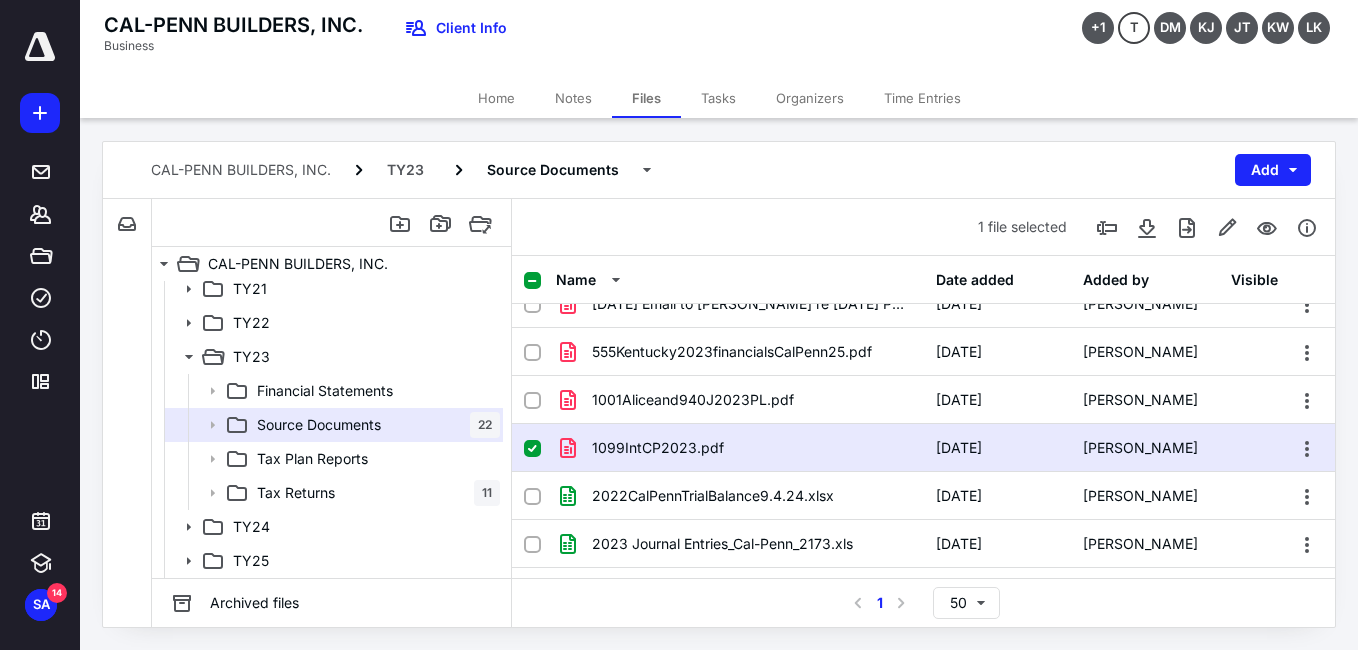 scroll, scrollTop: 100, scrollLeft: 0, axis: vertical 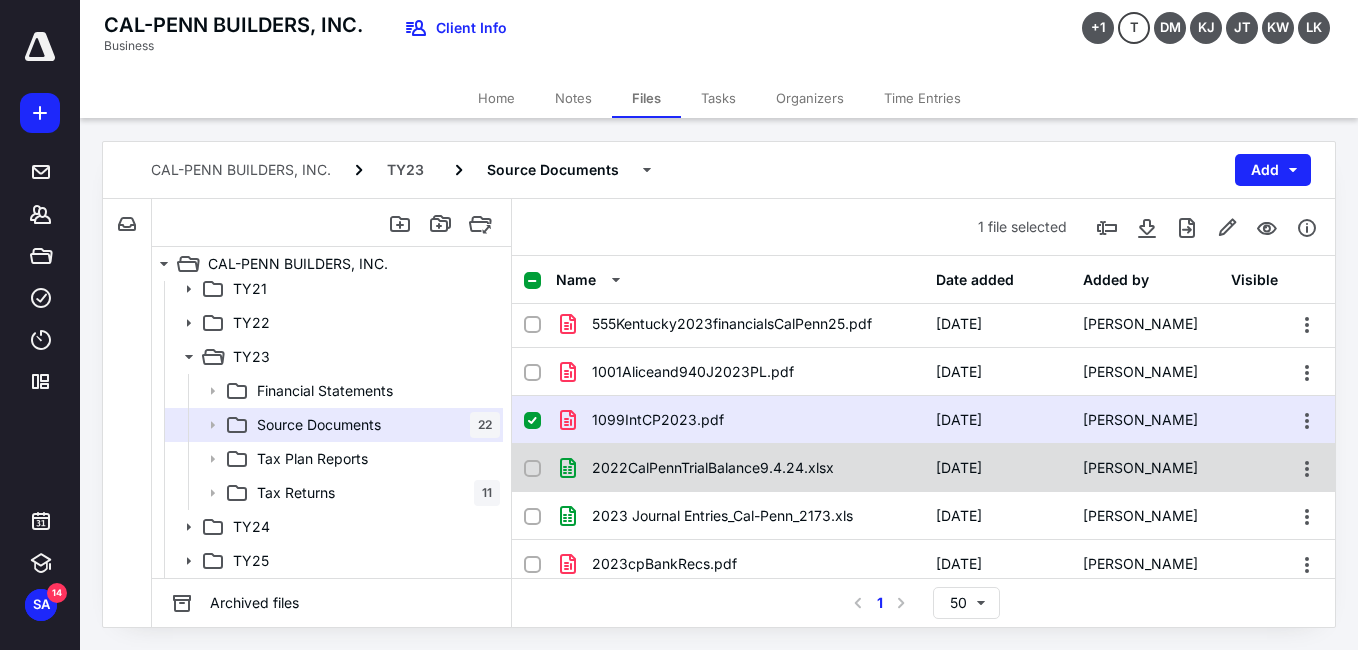 click on "2022CalPennTrialBalance9.4.24.xlsx" at bounding box center (713, 468) 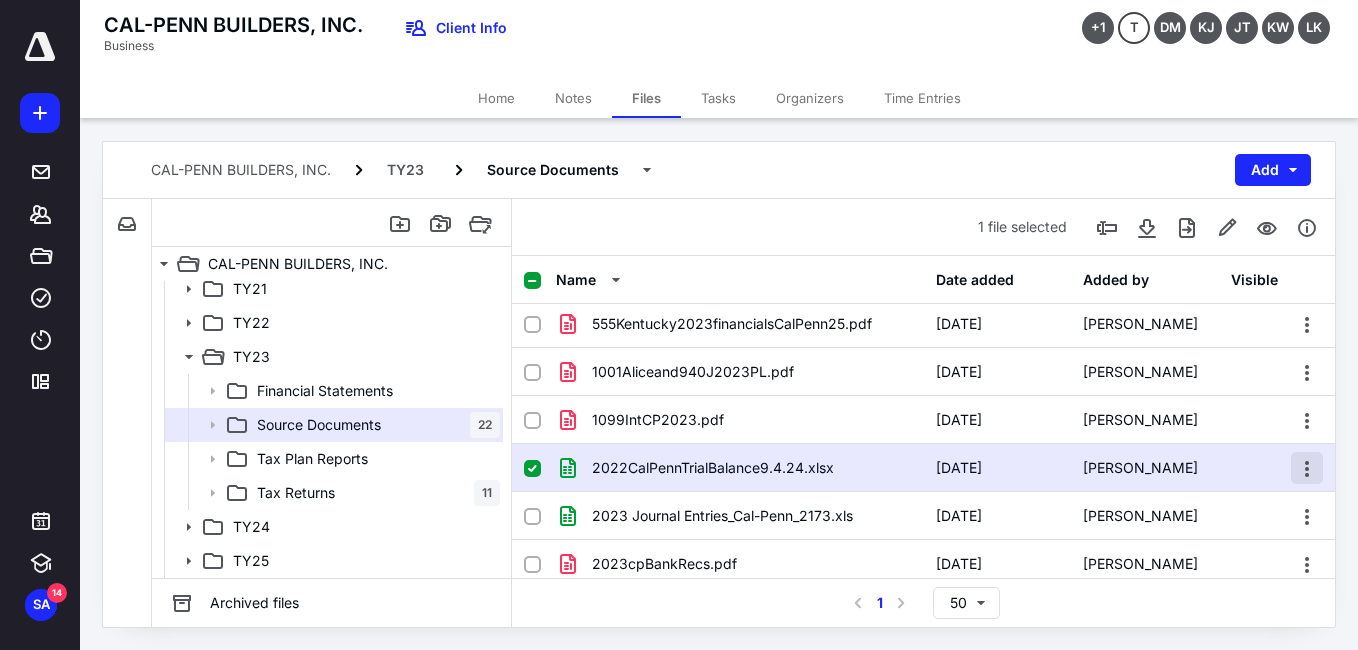 click at bounding box center (1307, 468) 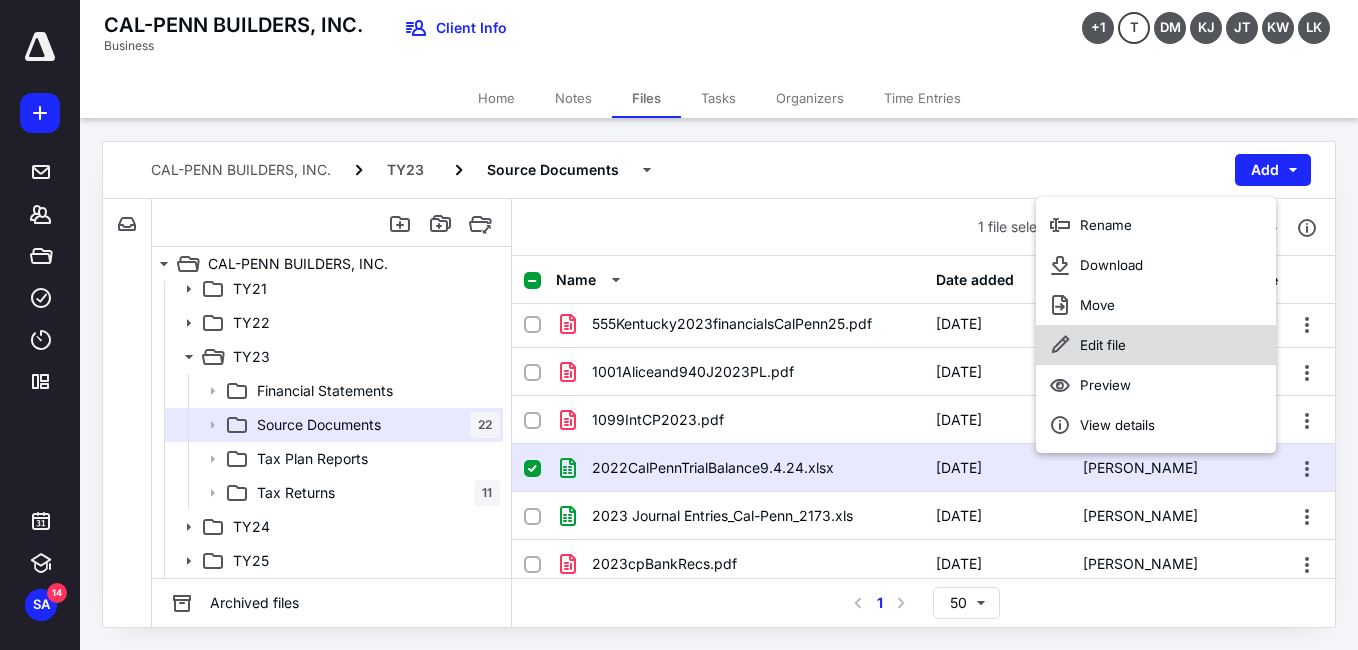 click on "Edit file" at bounding box center (1103, 345) 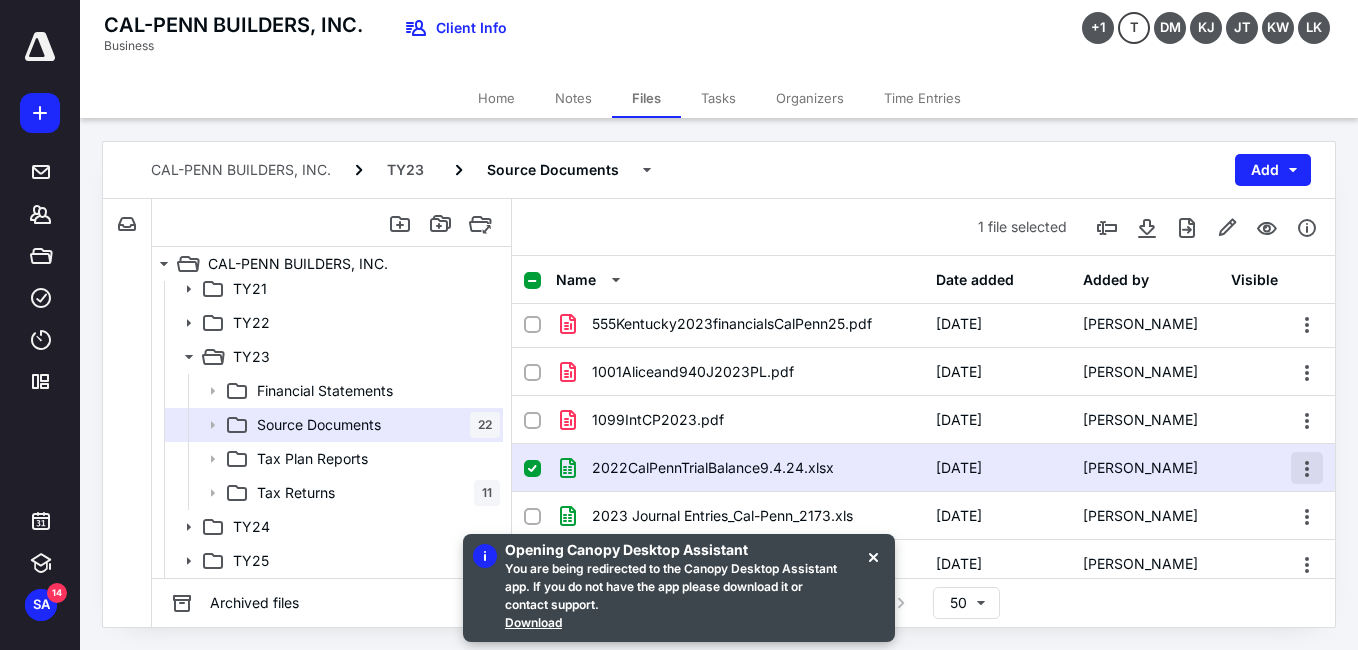 click at bounding box center (1307, 468) 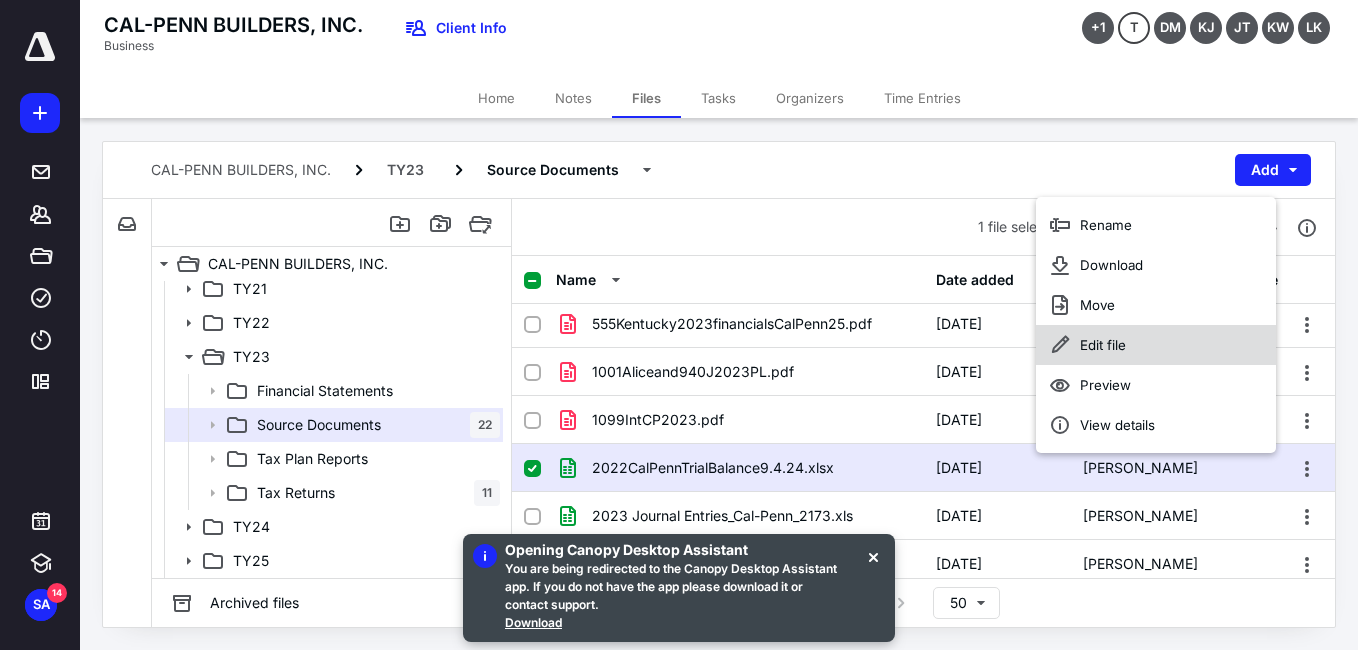 click on "Edit file" at bounding box center [1103, 345] 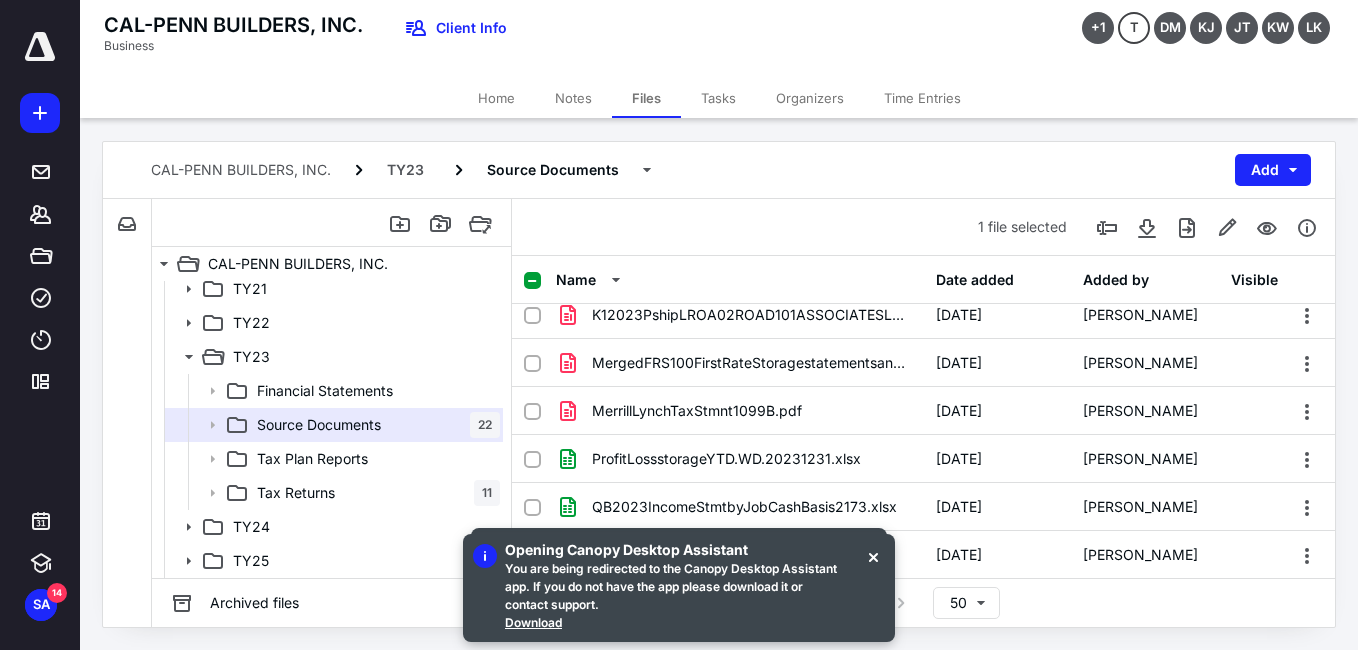 scroll, scrollTop: 782, scrollLeft: 0, axis: vertical 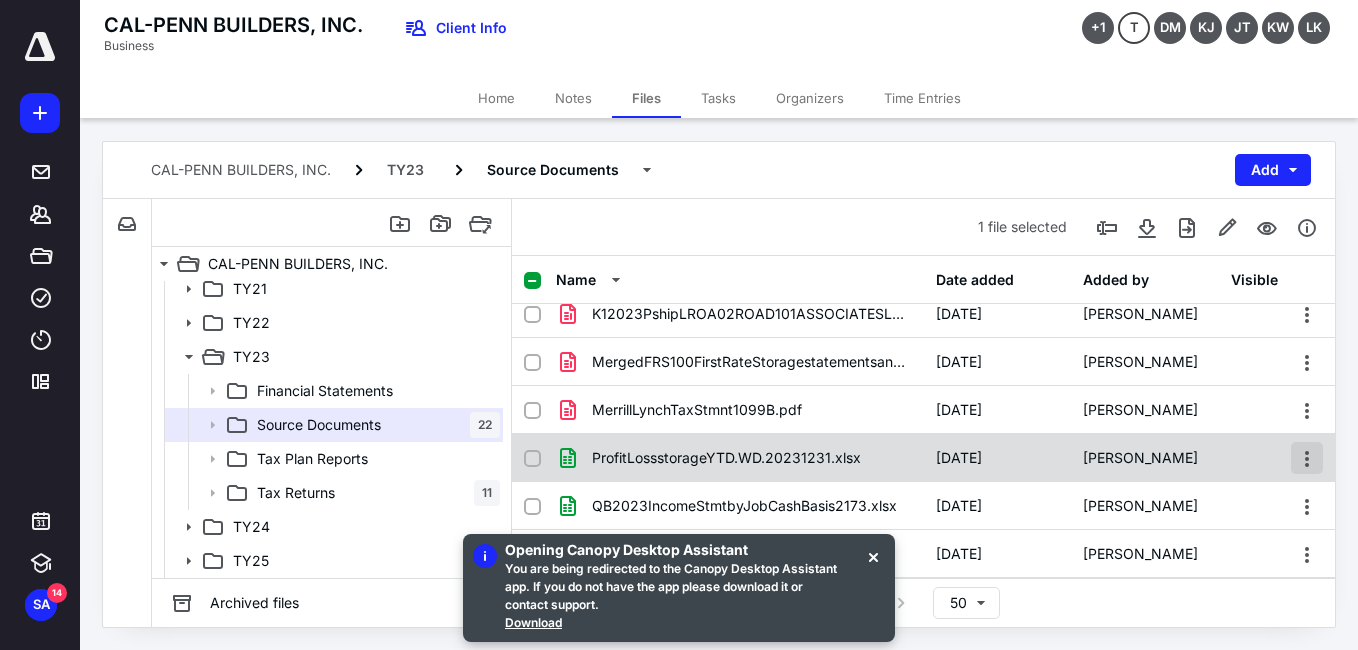 click at bounding box center [1307, 458] 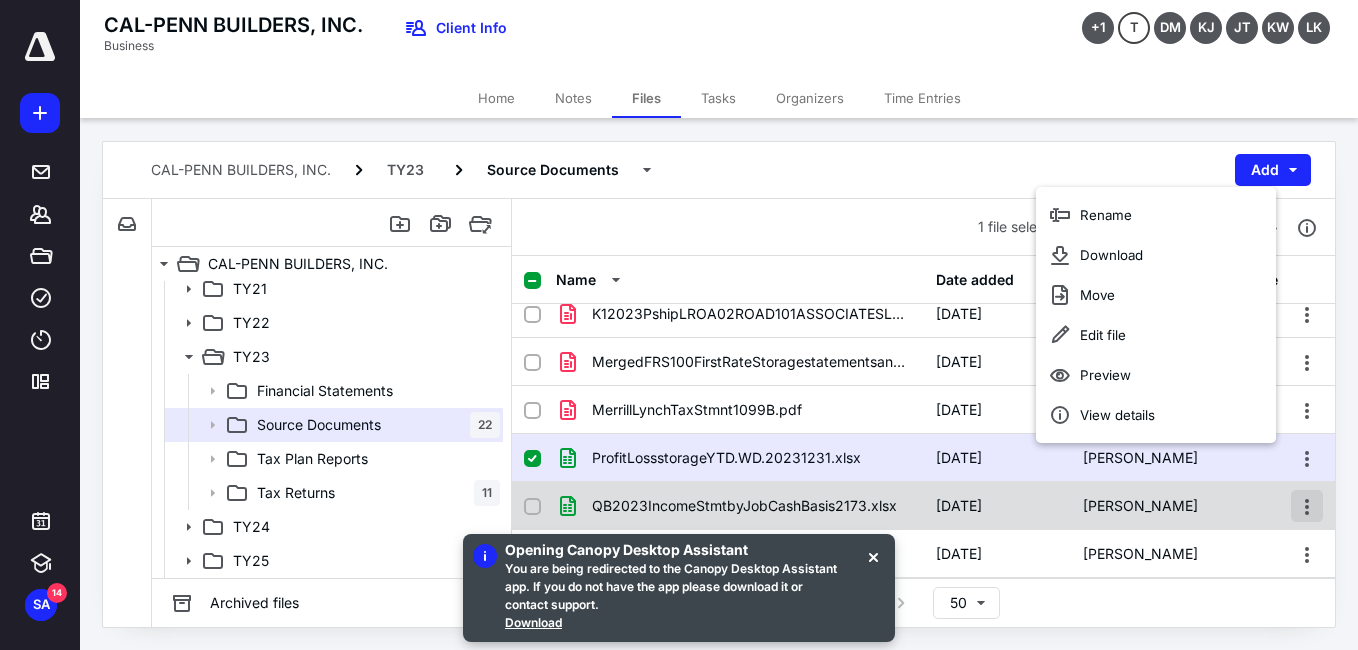click at bounding box center [1307, 506] 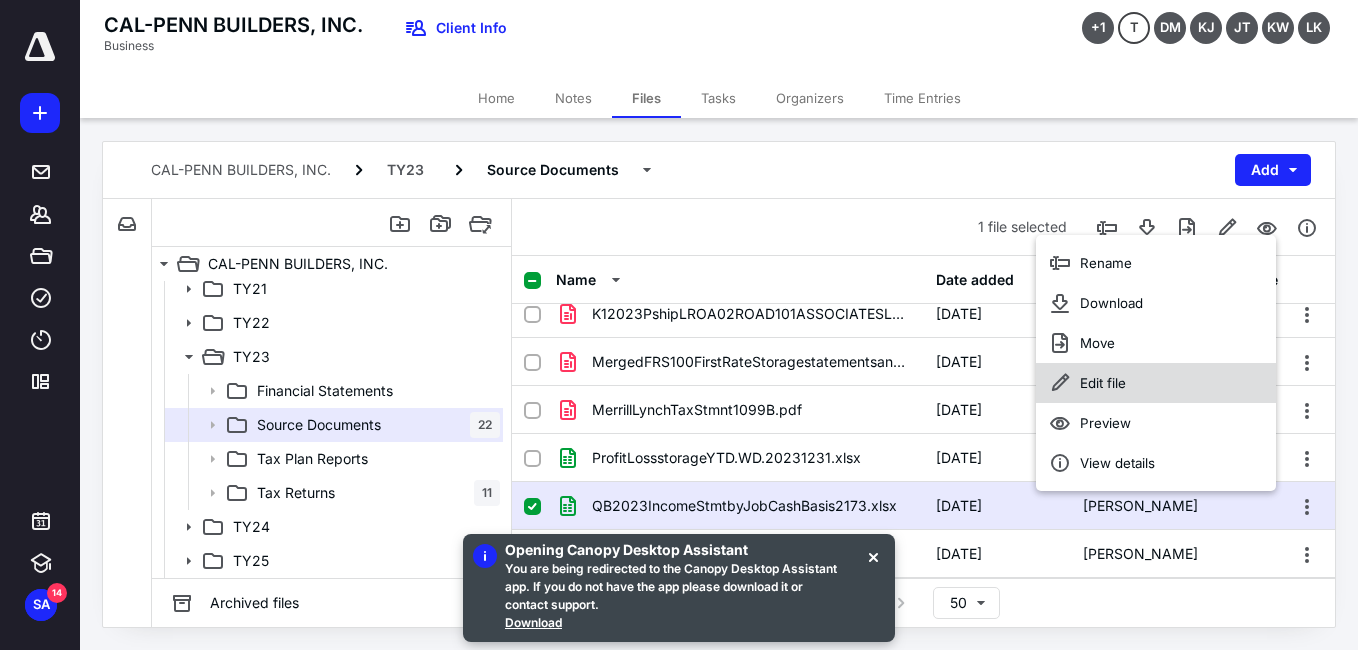click on "Edit file" at bounding box center [1103, 383] 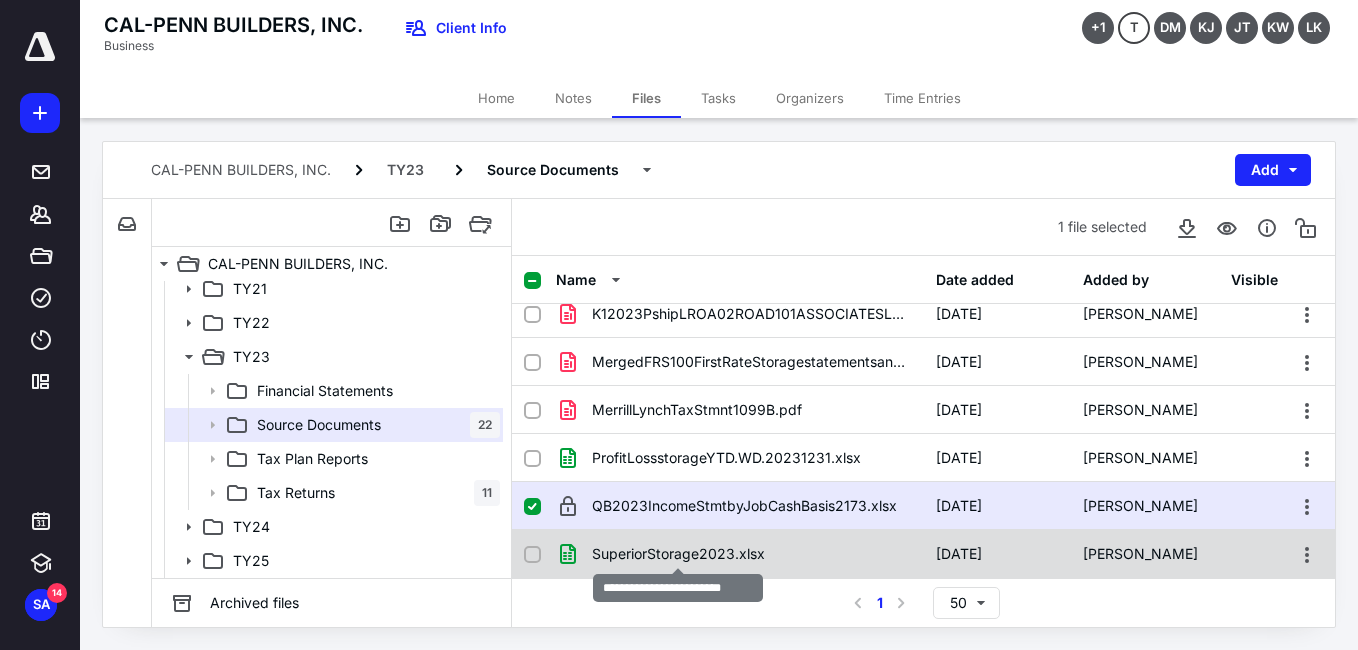click on "SuperiorStorage2023.xlsx" at bounding box center [678, 554] 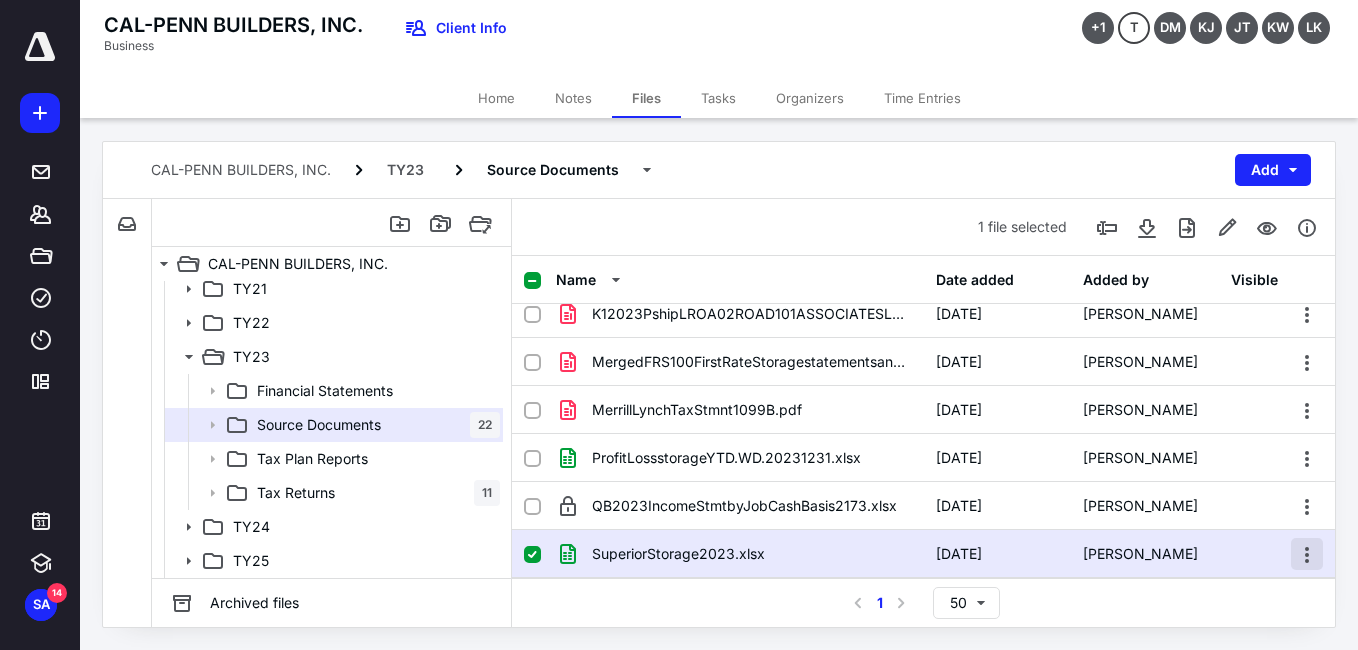 click at bounding box center [1307, 554] 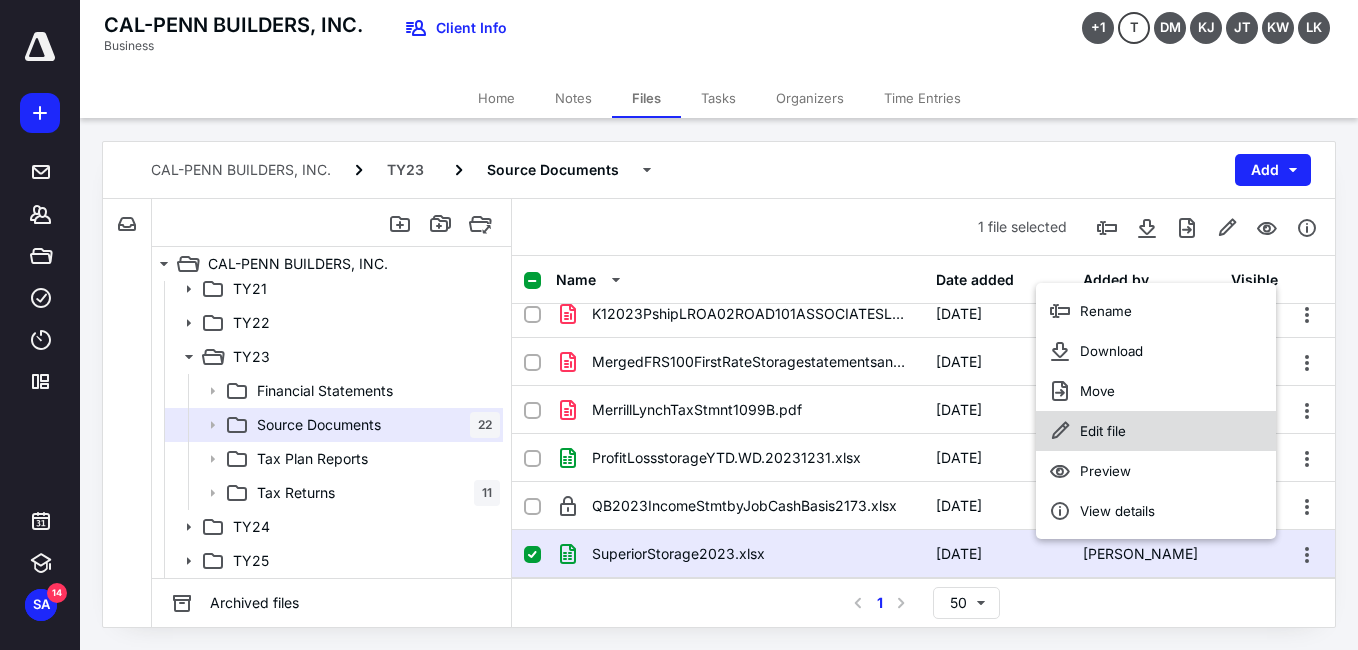 click on "Edit file" at bounding box center [1103, 431] 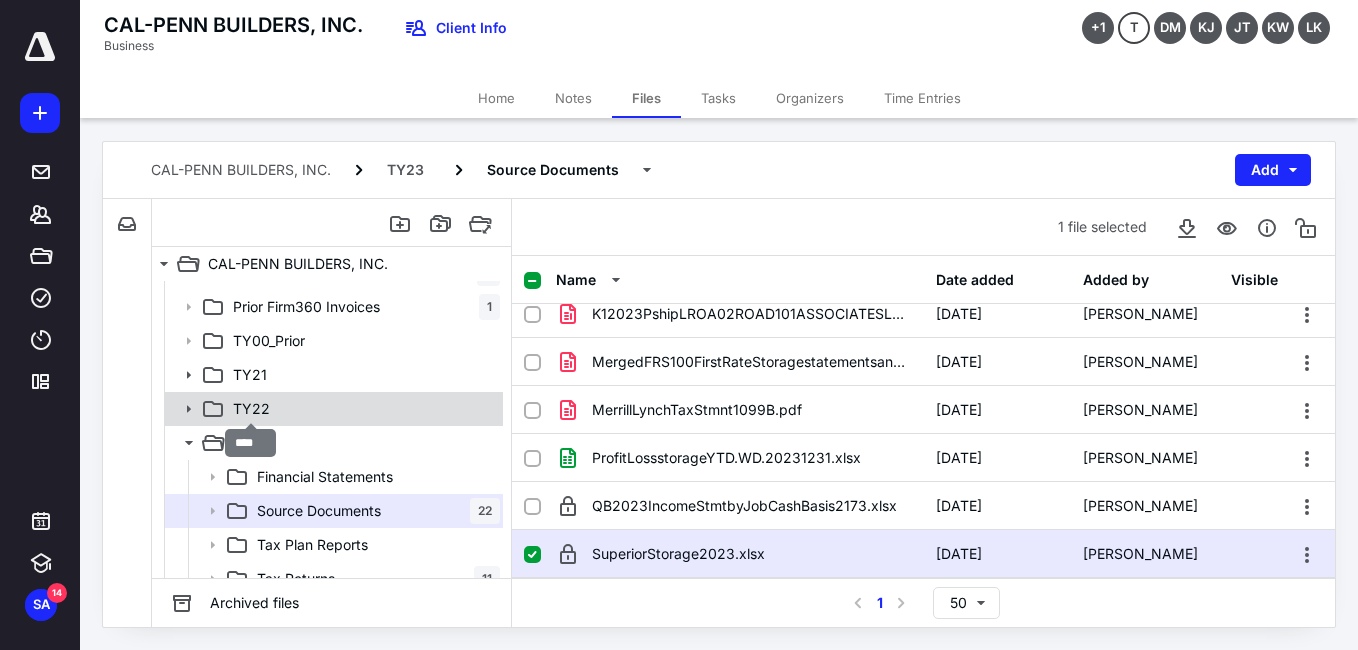 scroll, scrollTop: 0, scrollLeft: 0, axis: both 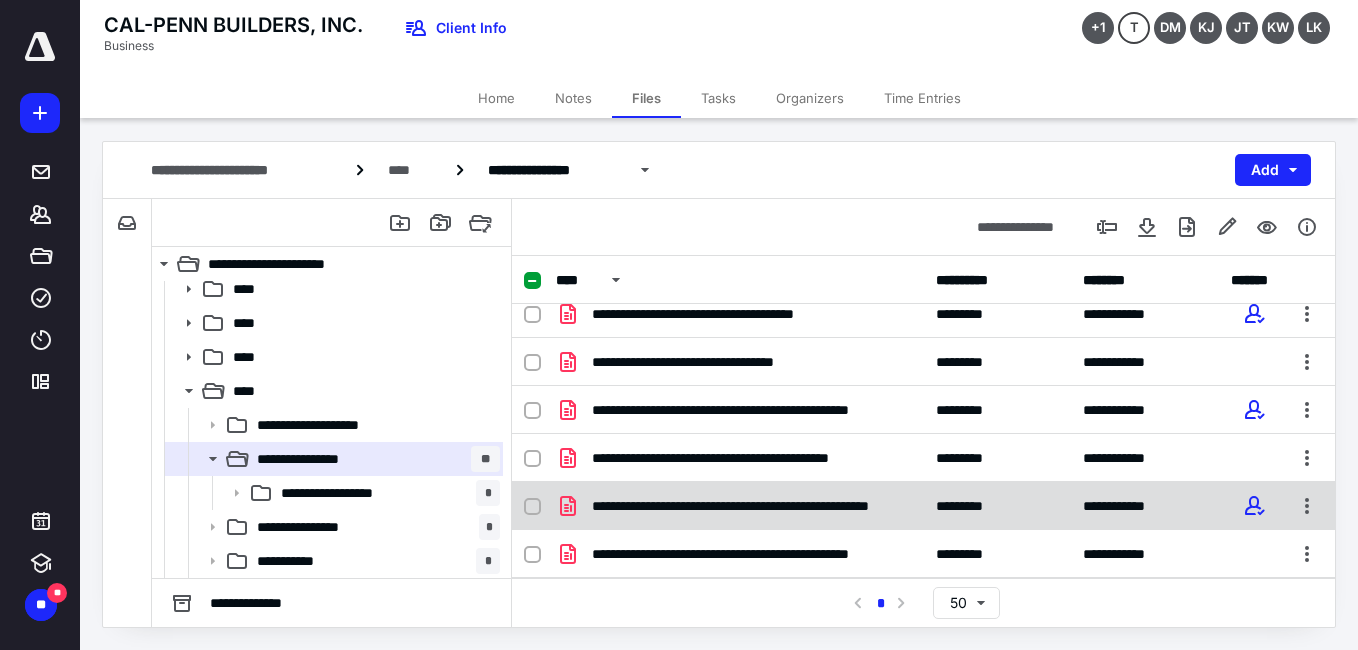 click on "**********" at bounding box center (748, 506) 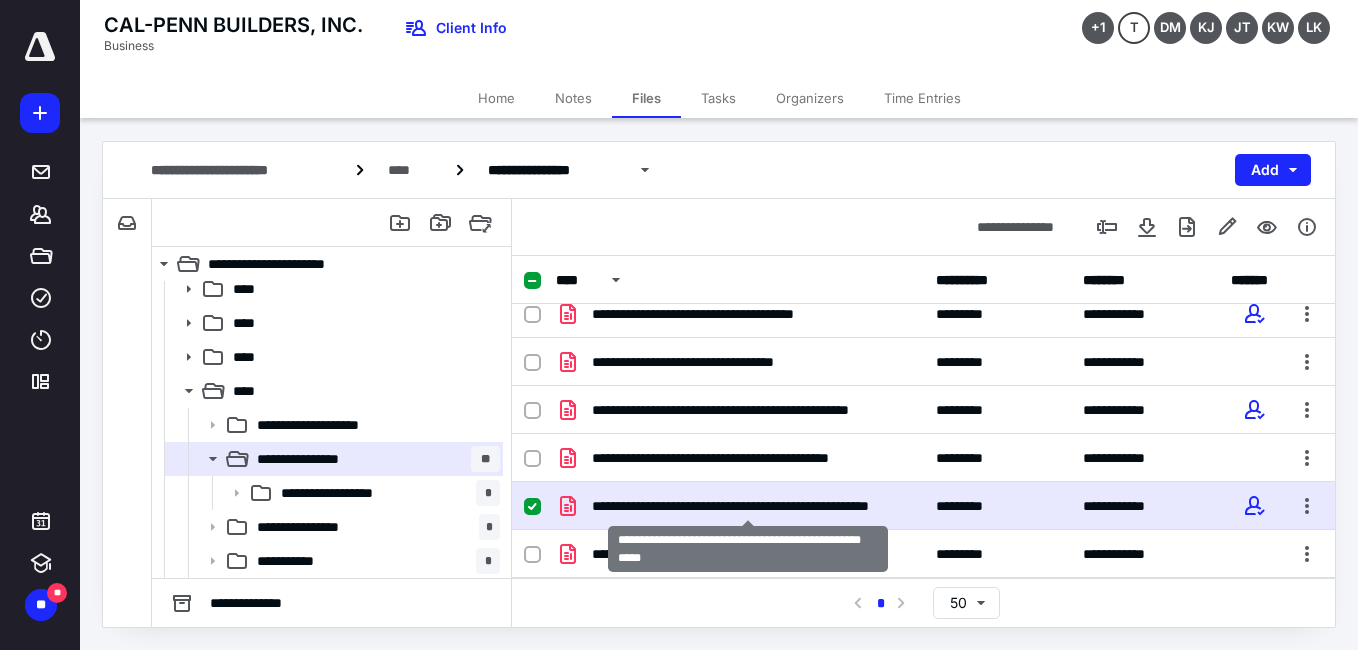 click on "**********" at bounding box center [748, 506] 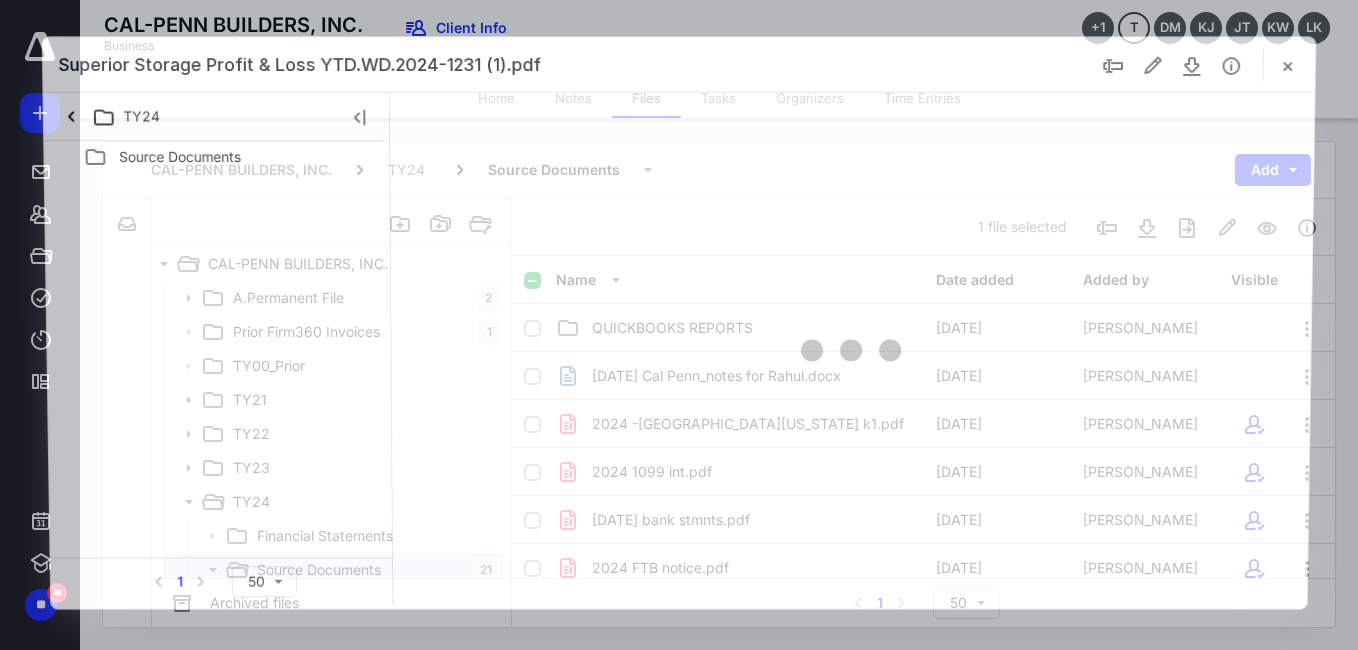 scroll, scrollTop: 111, scrollLeft: 0, axis: vertical 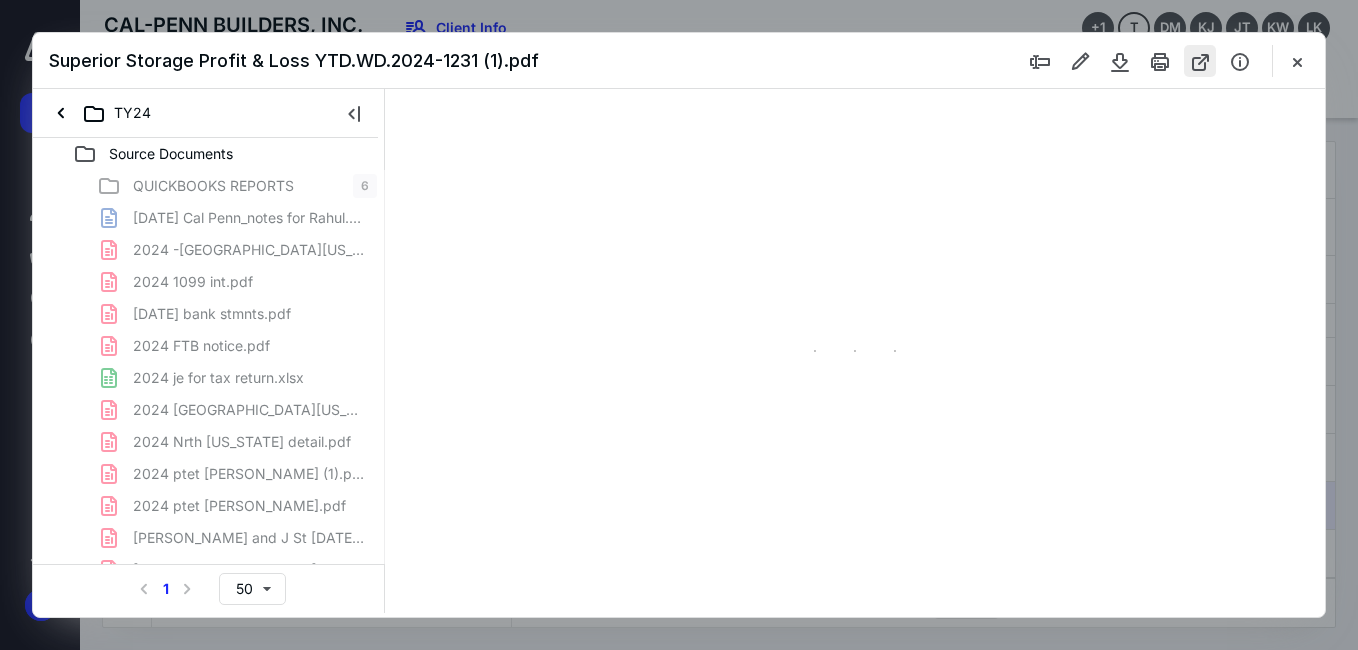 click at bounding box center [1200, 61] 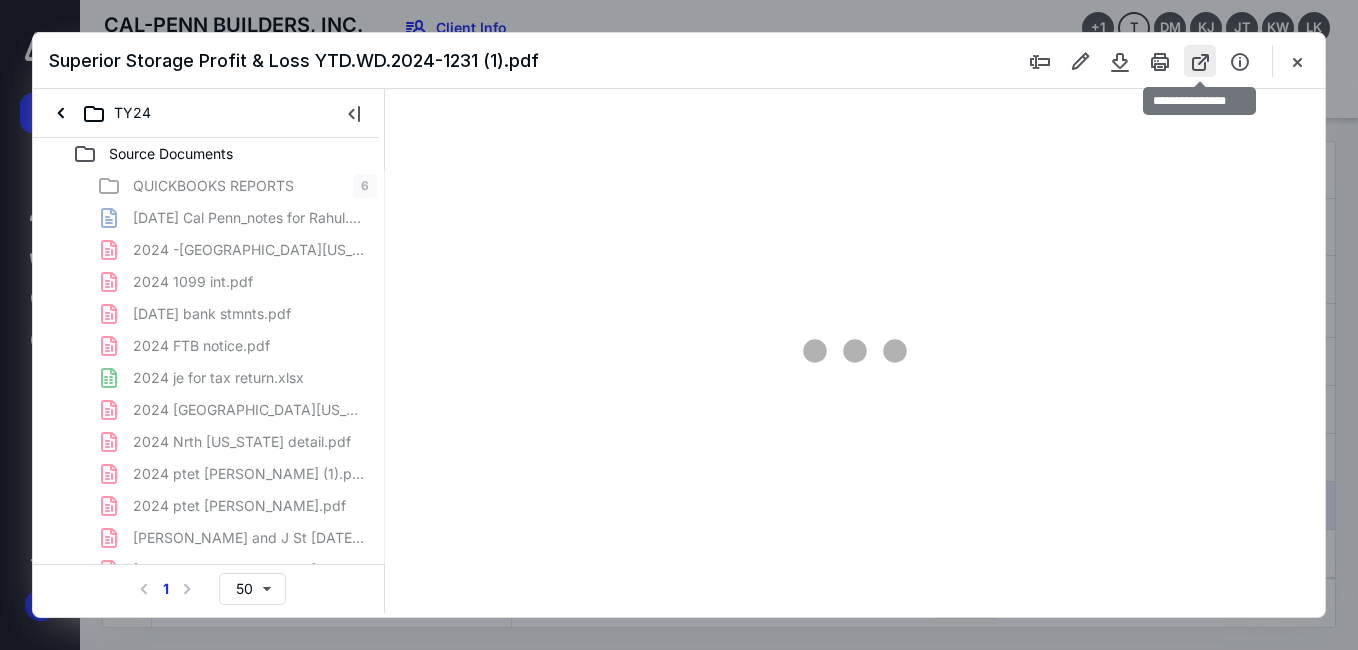 scroll, scrollTop: 0, scrollLeft: 0, axis: both 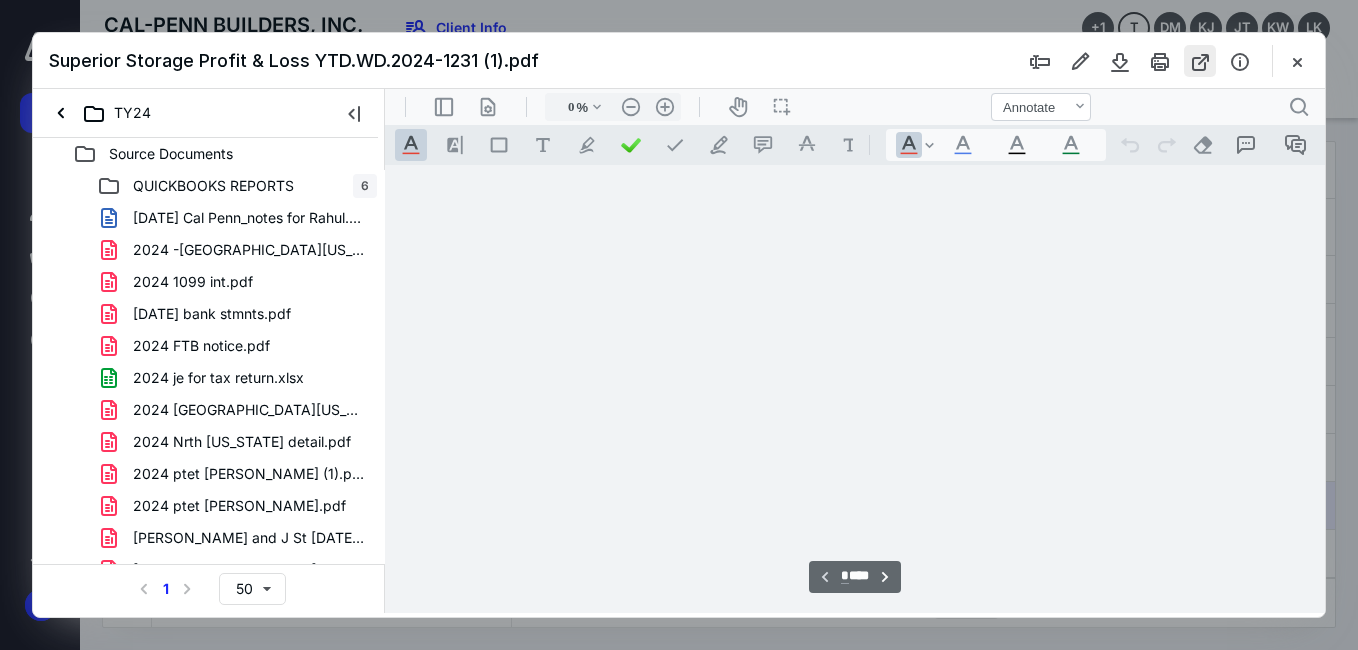 type on "73" 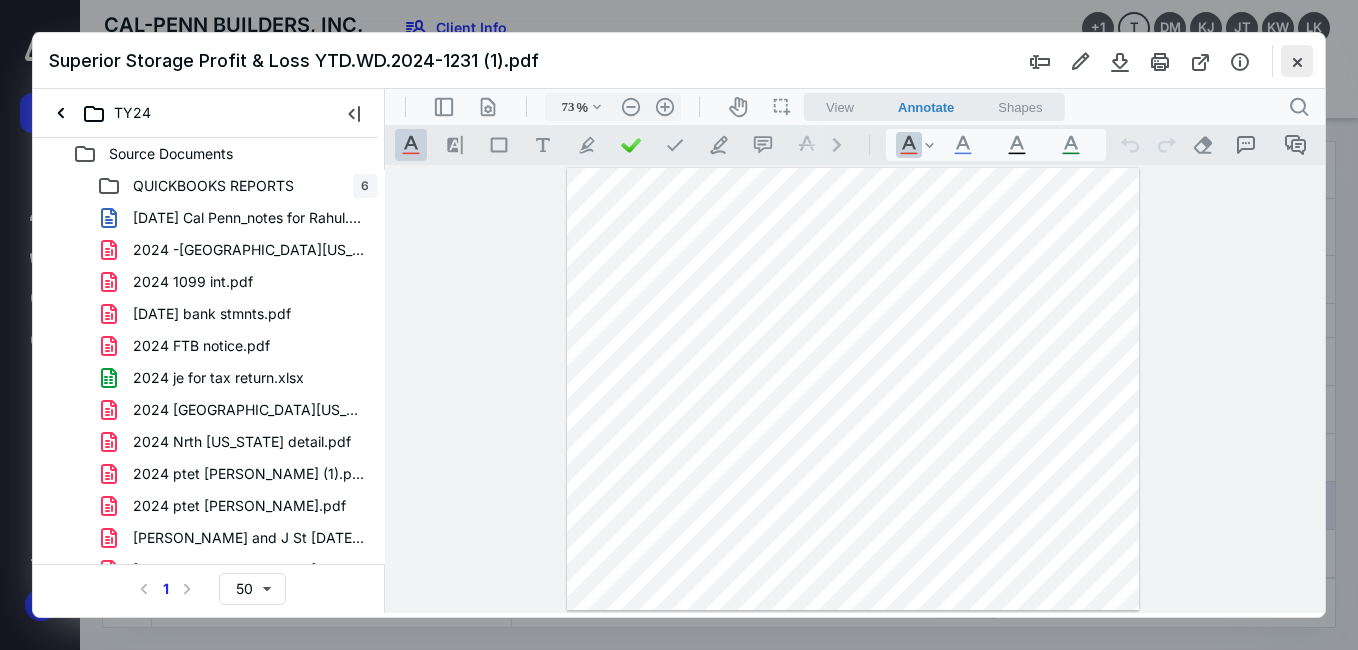 click at bounding box center (1297, 61) 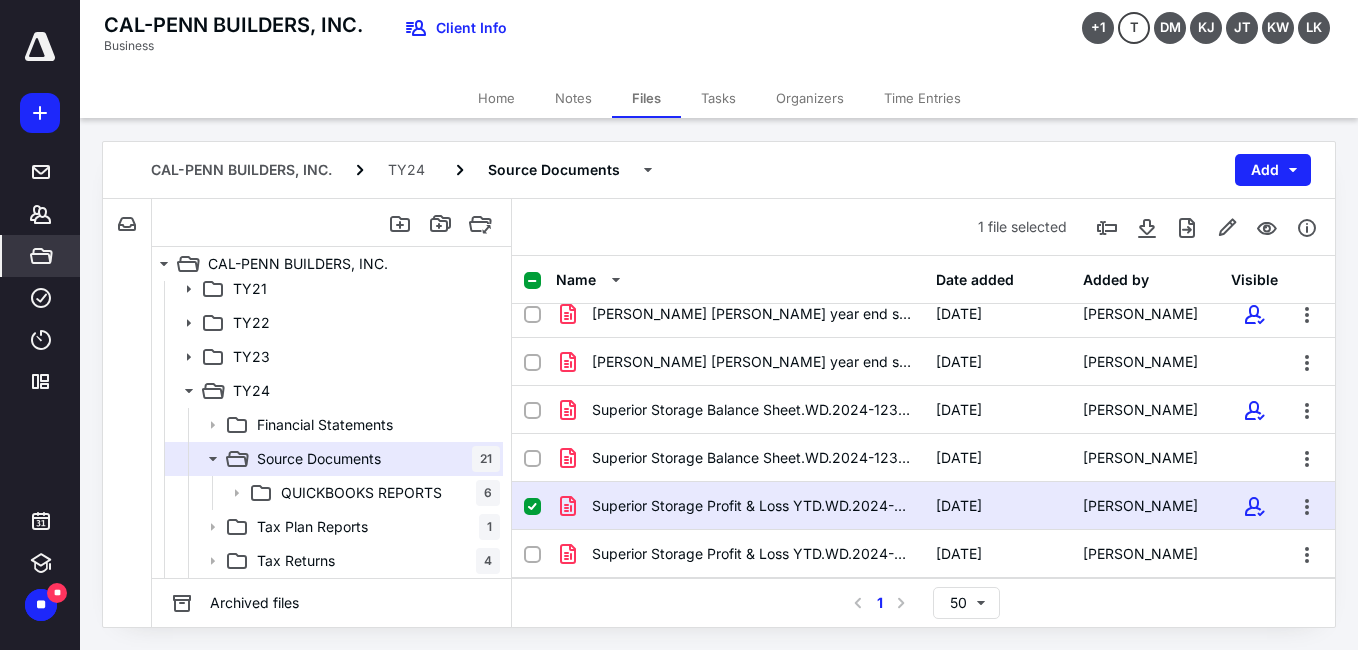 click 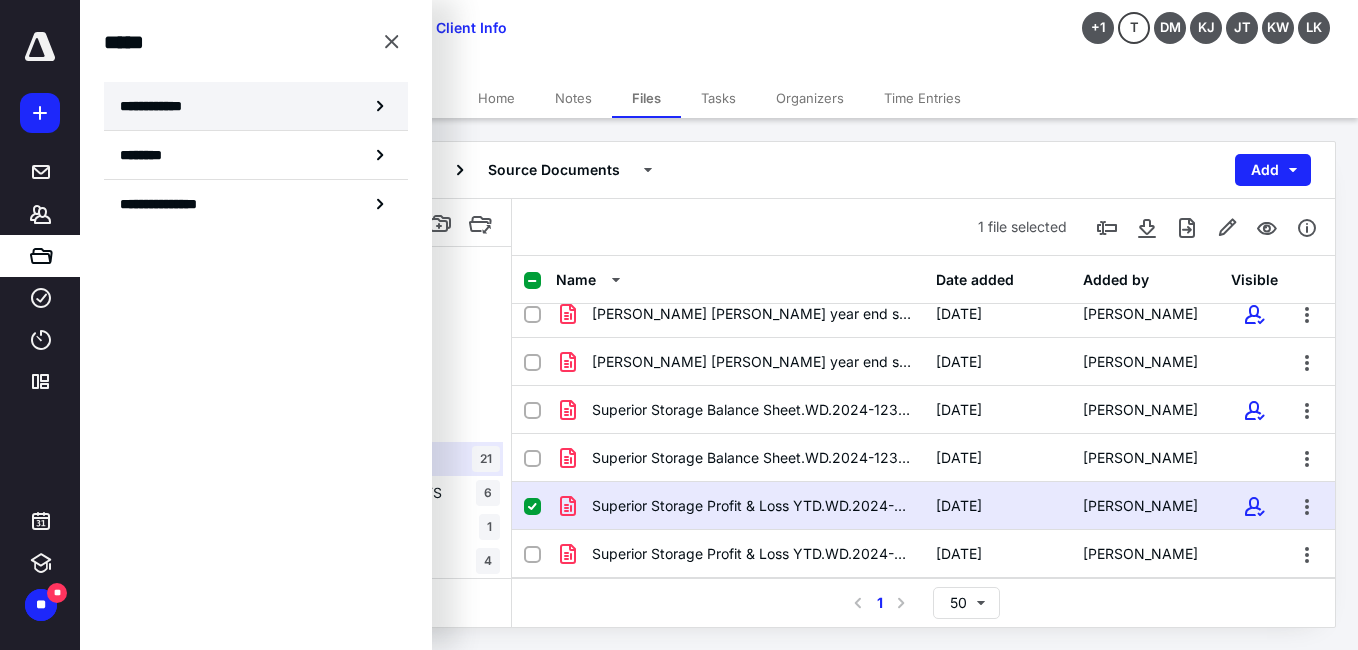click on "**********" at bounding box center [256, 106] 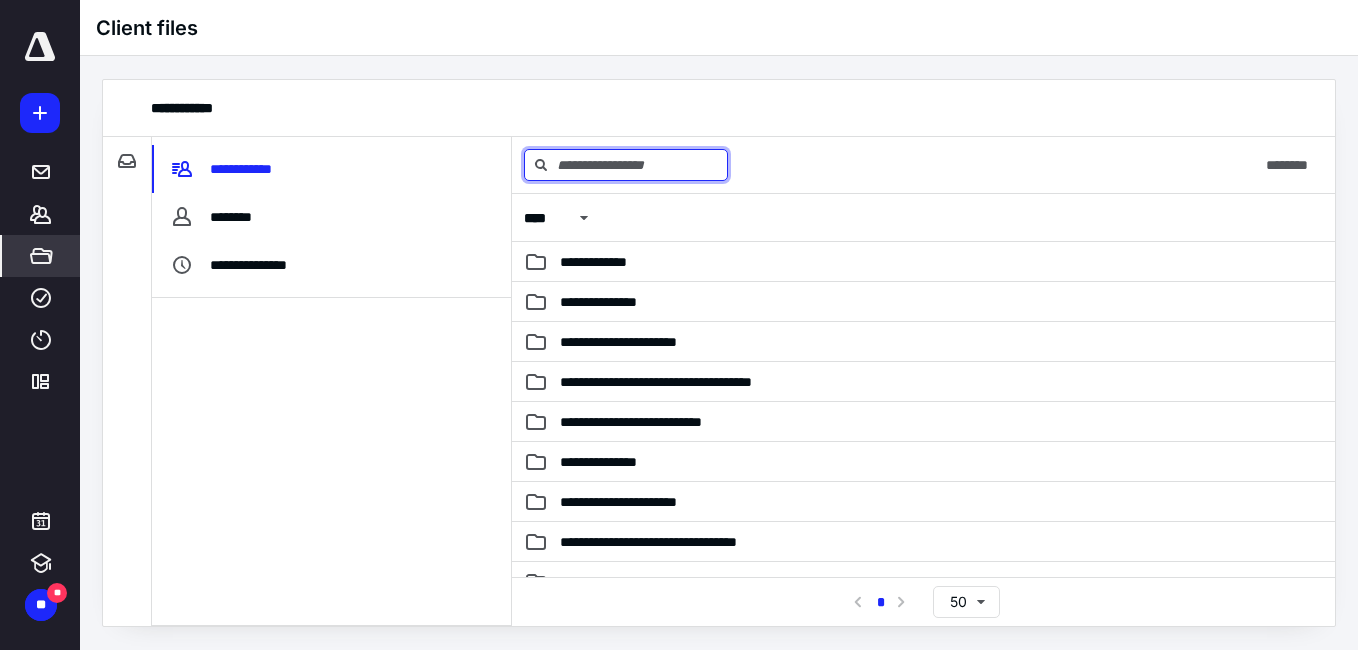 click at bounding box center (626, 165) 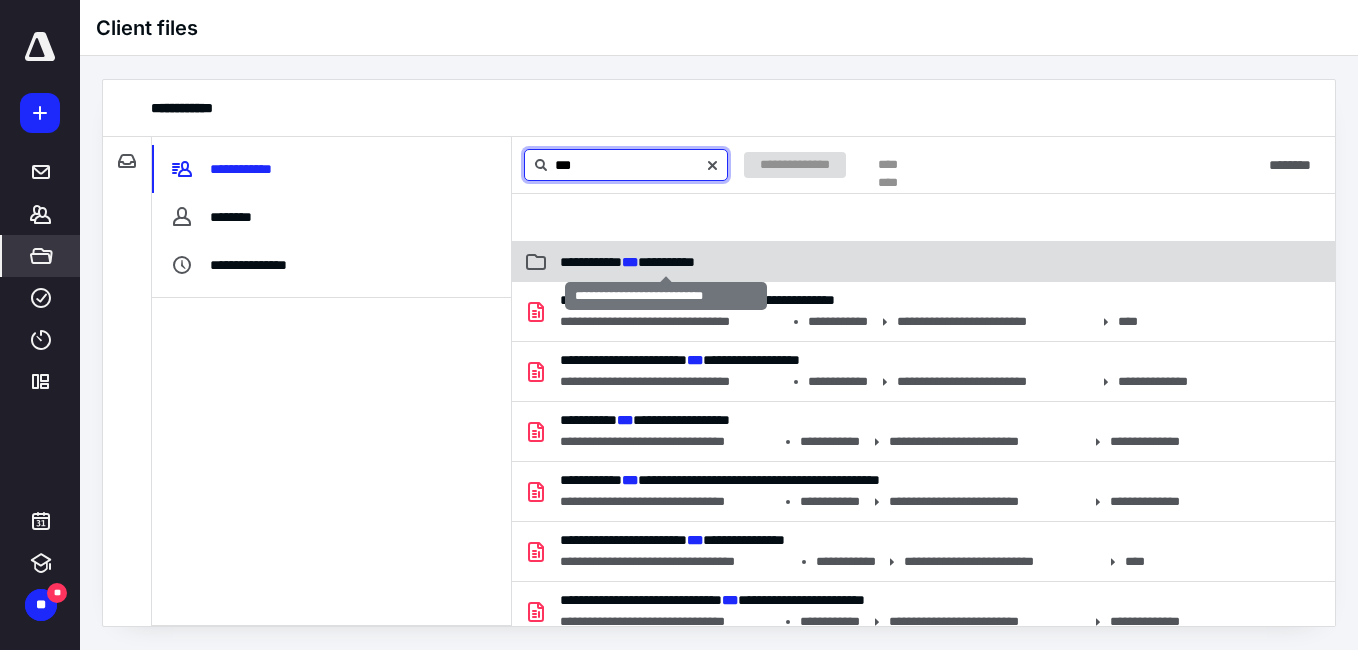 type on "***" 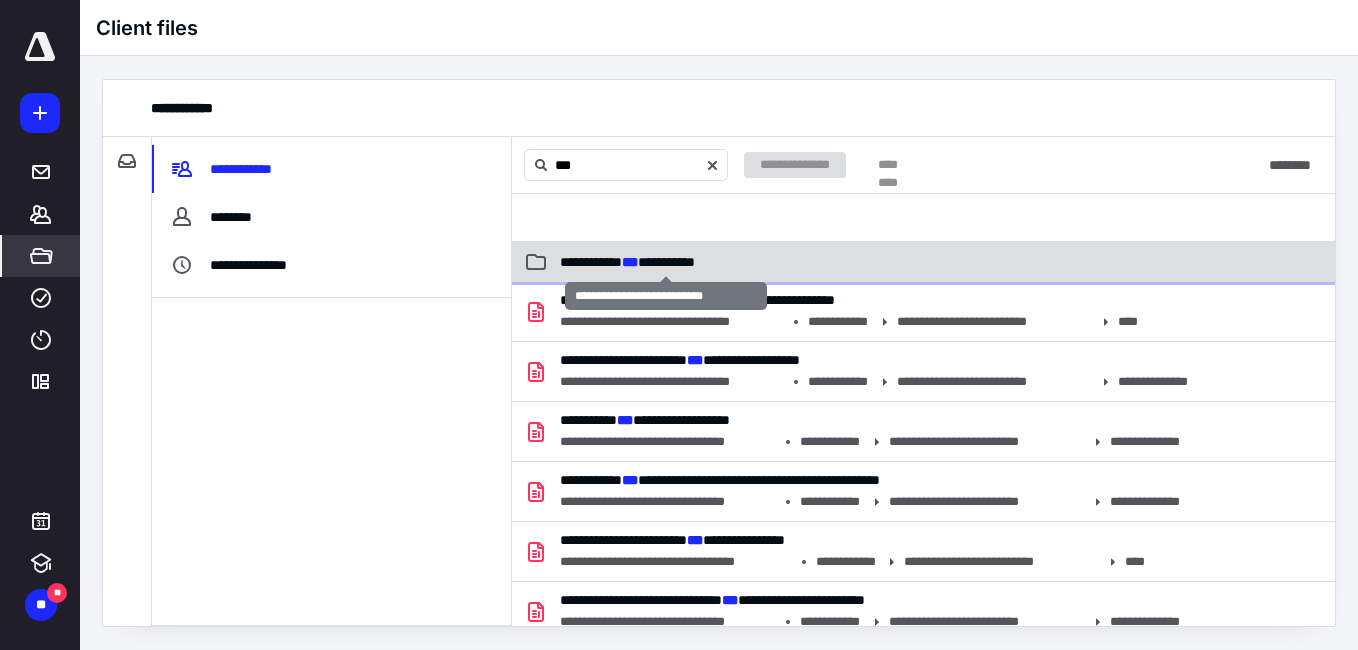 click on "**********" at bounding box center [627, 262] 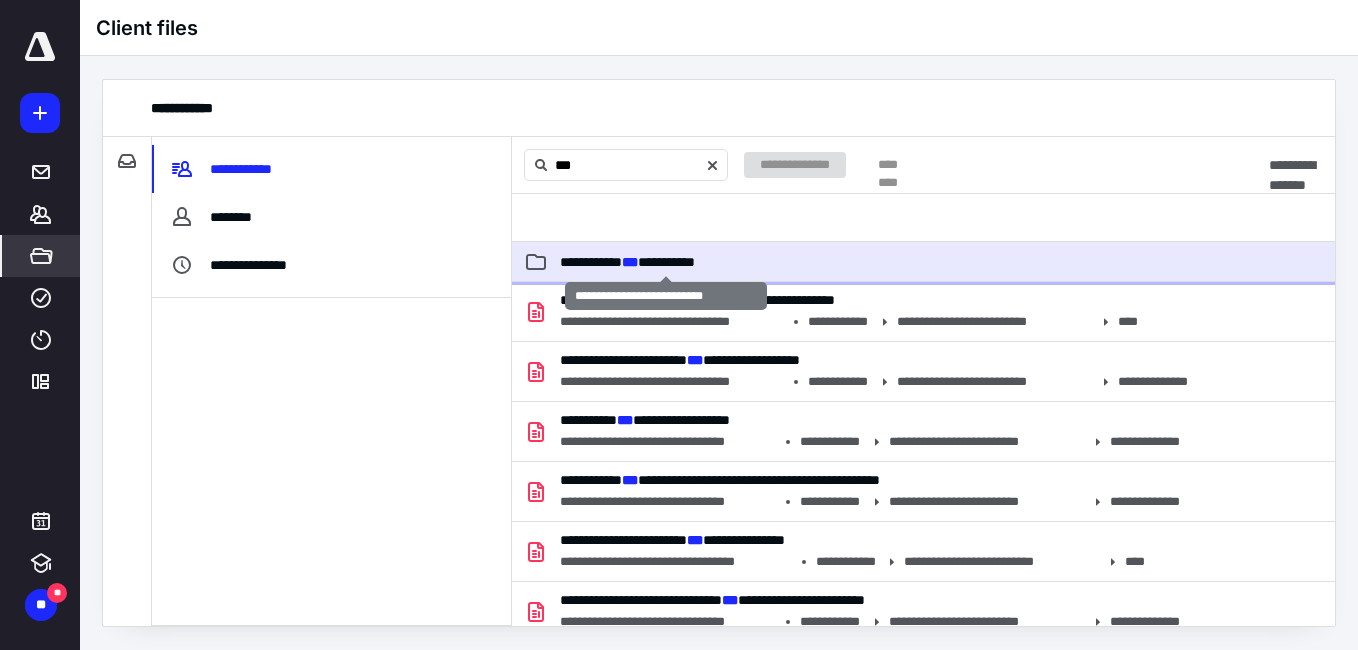 click on "**********" at bounding box center (627, 262) 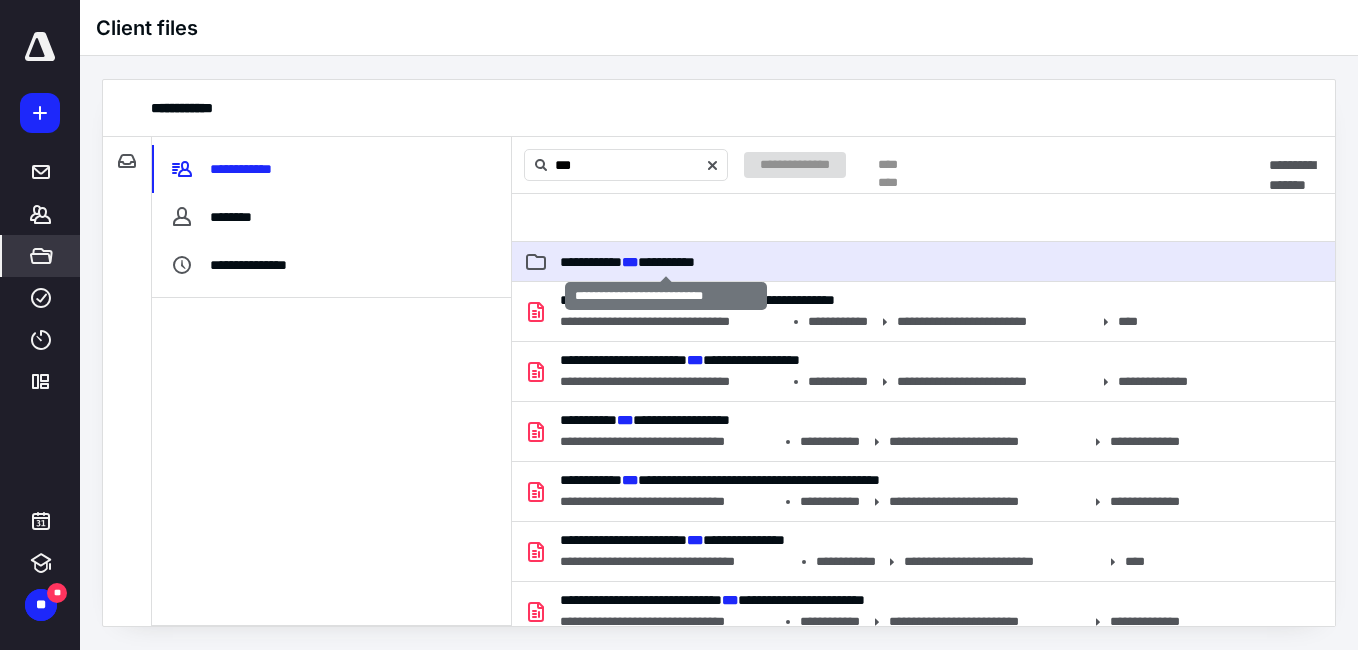 type 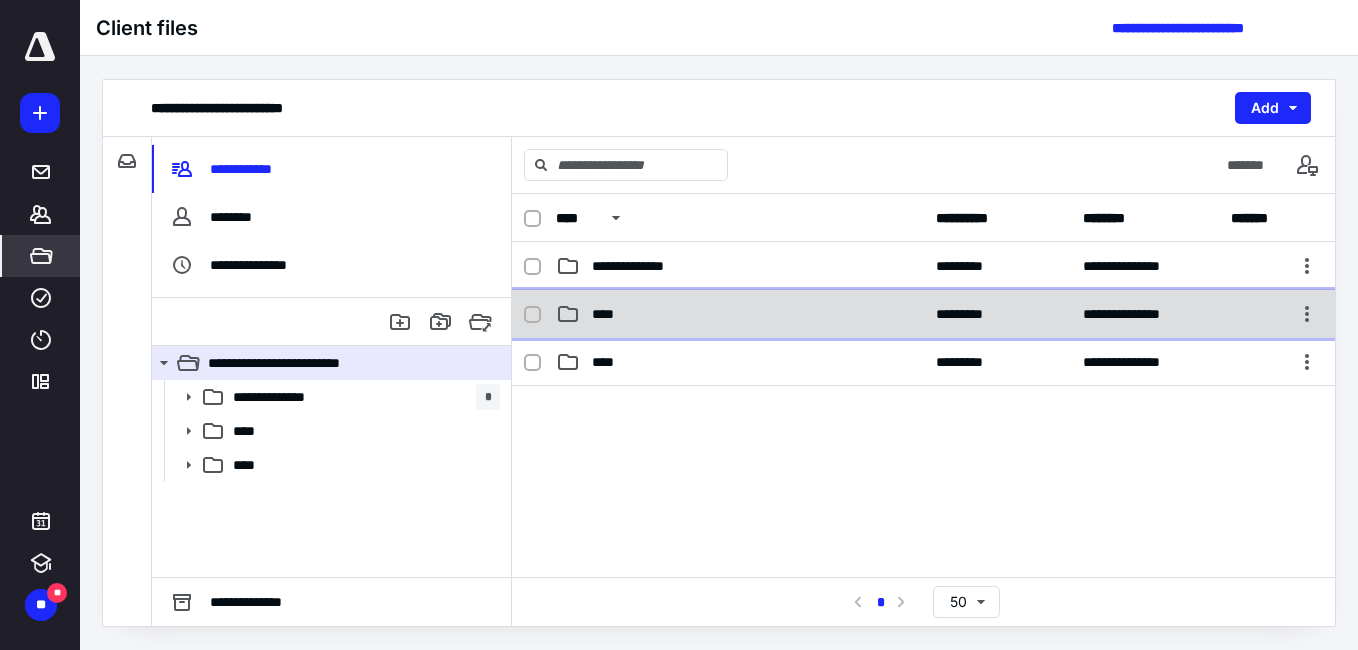 click on "****" at bounding box center [610, 314] 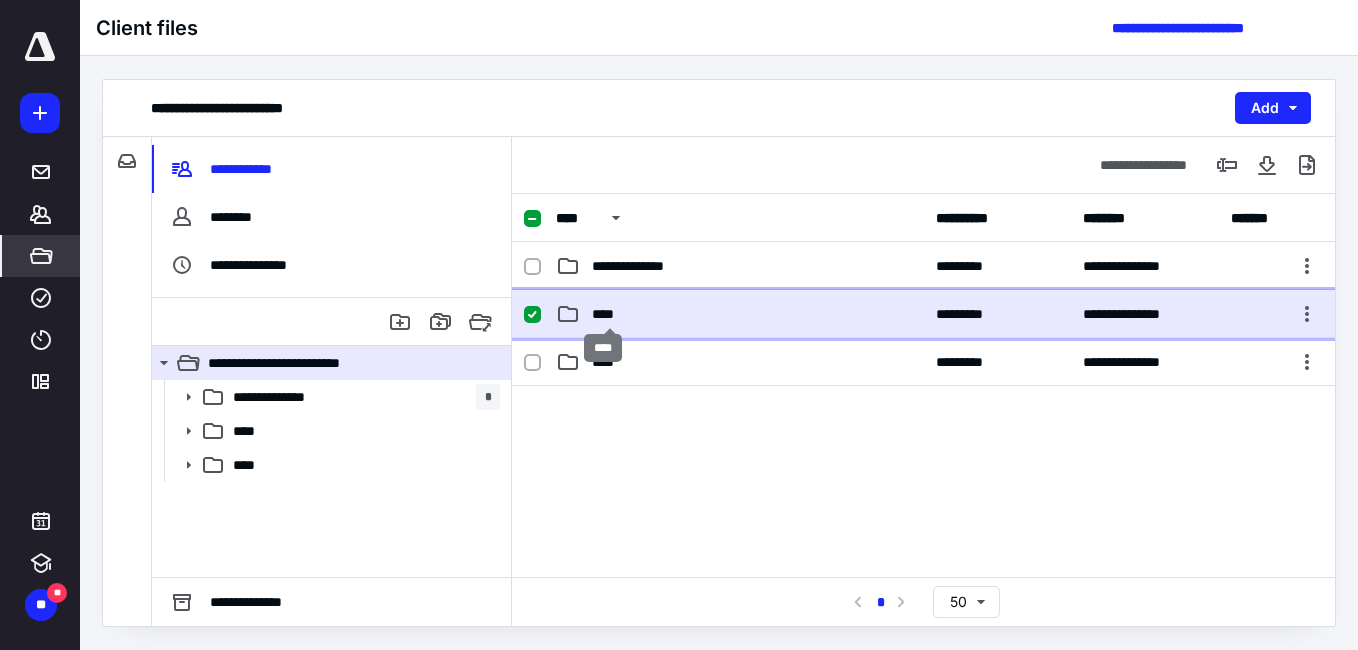 click on "****" at bounding box center (610, 314) 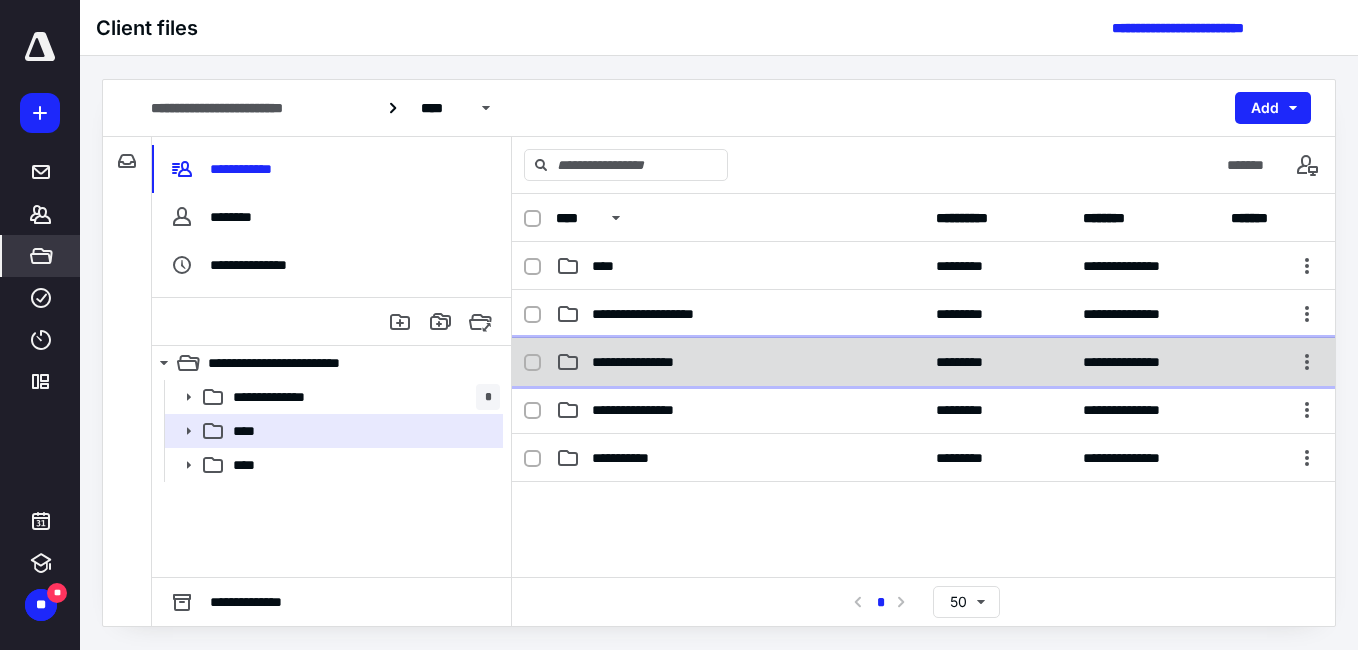 click on "**********" at bounding box center (655, 362) 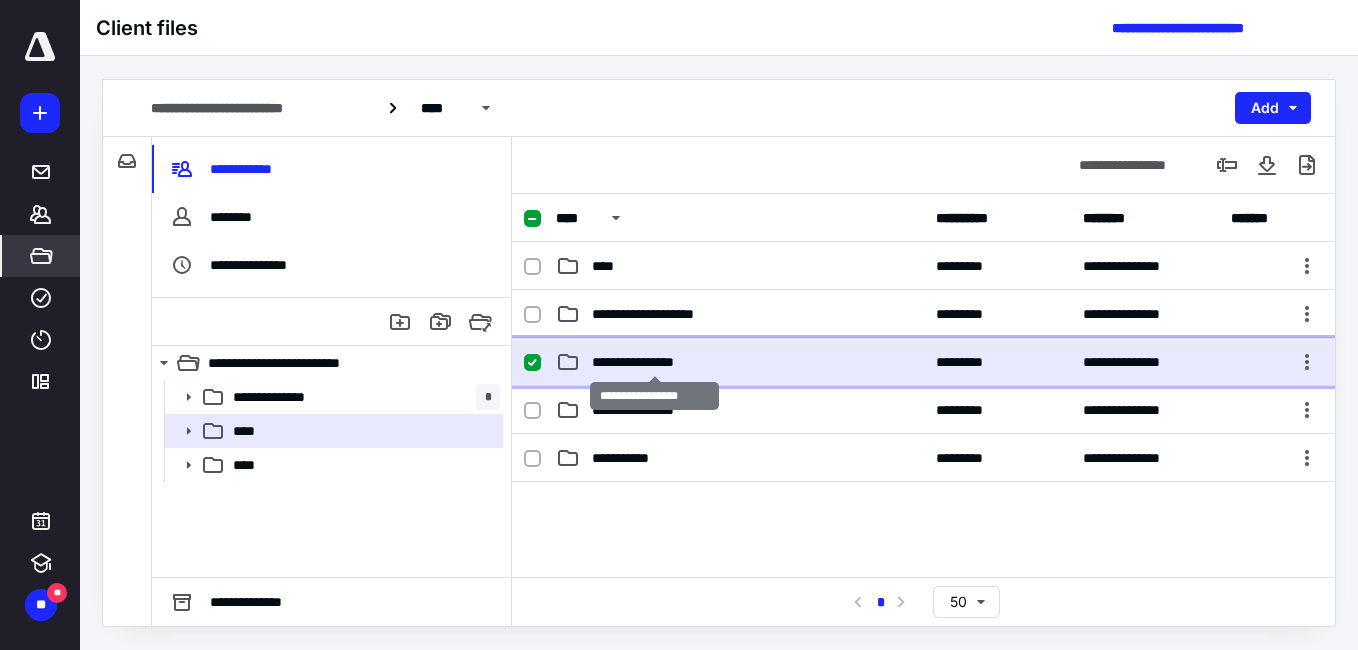 click on "**********" at bounding box center (655, 362) 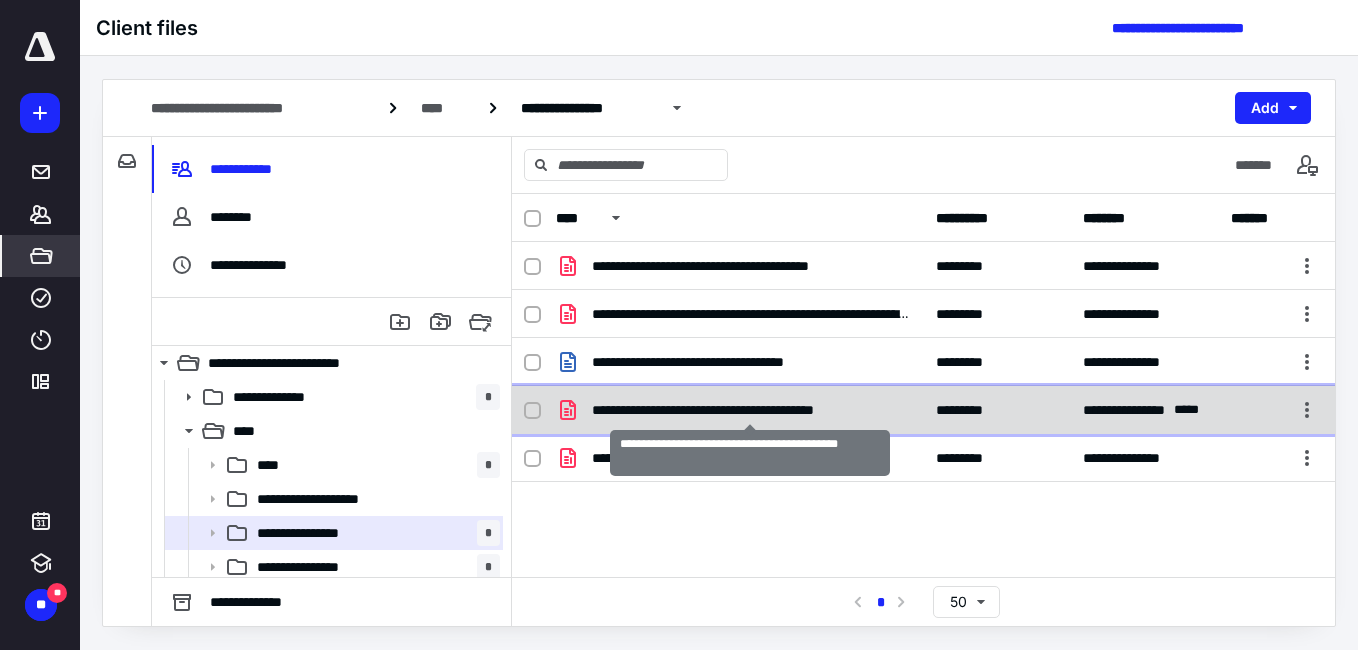 click on "**********" at bounding box center (750, 410) 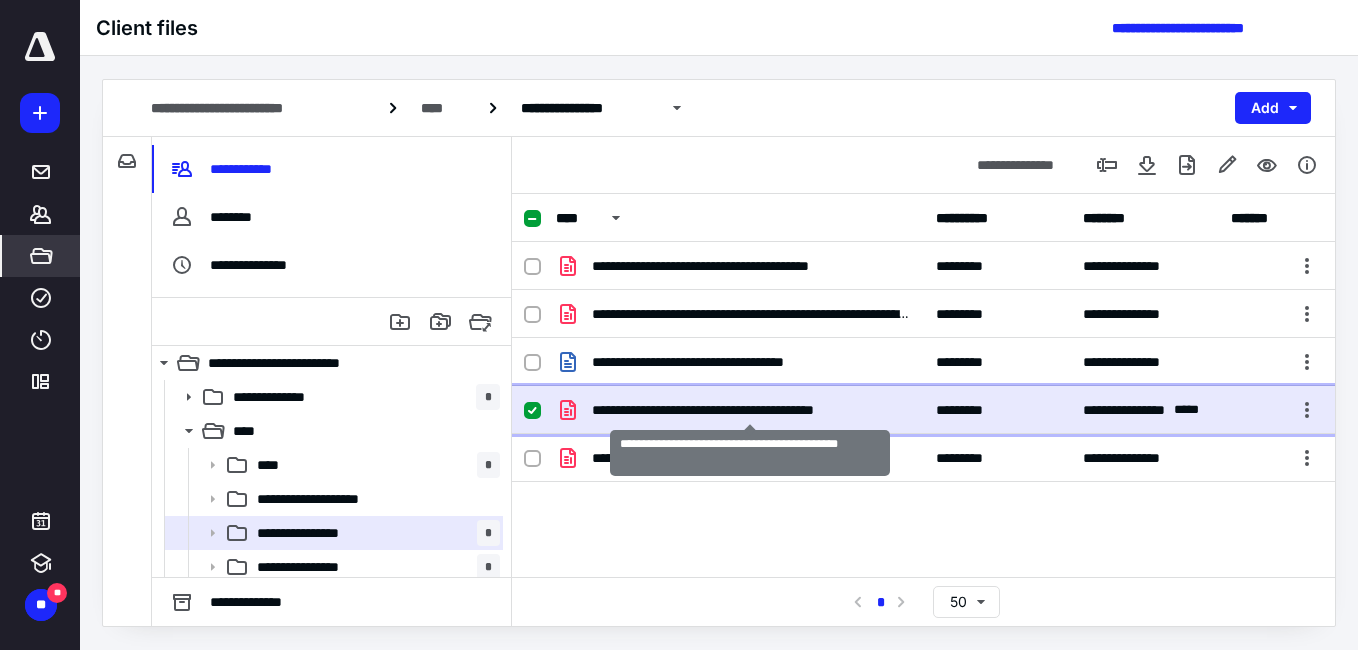 click on "**********" at bounding box center (750, 410) 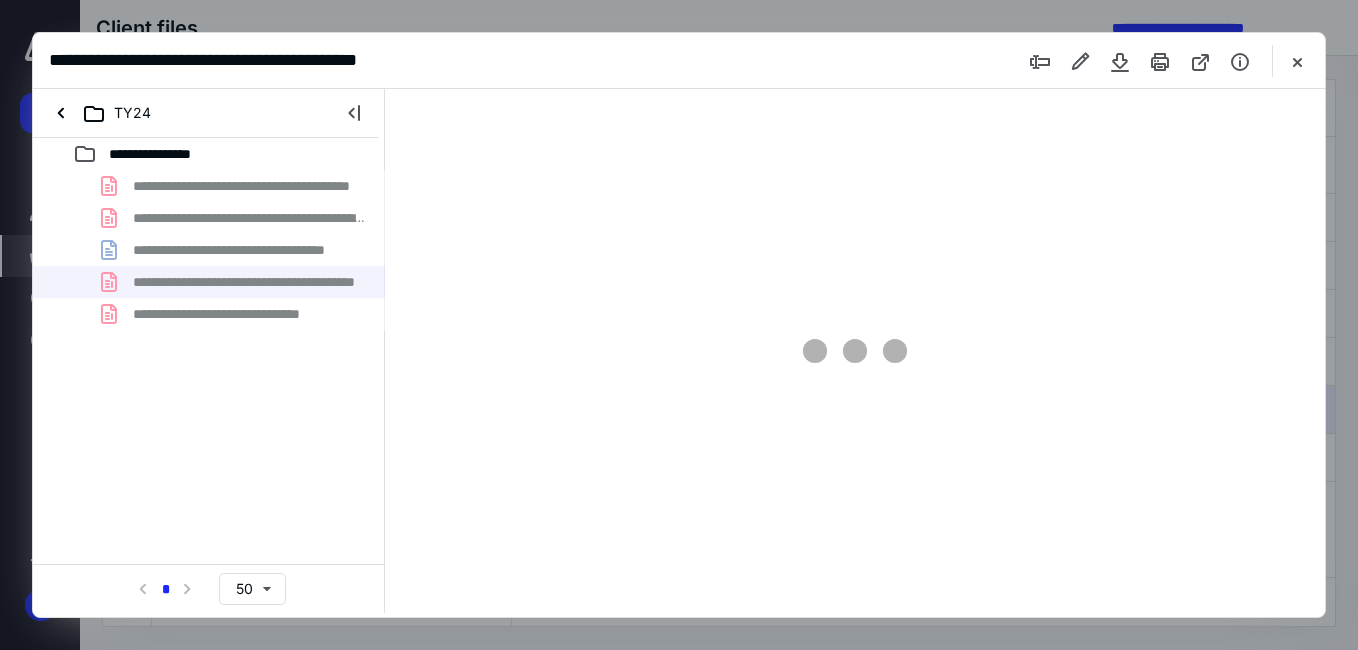 scroll, scrollTop: 0, scrollLeft: 0, axis: both 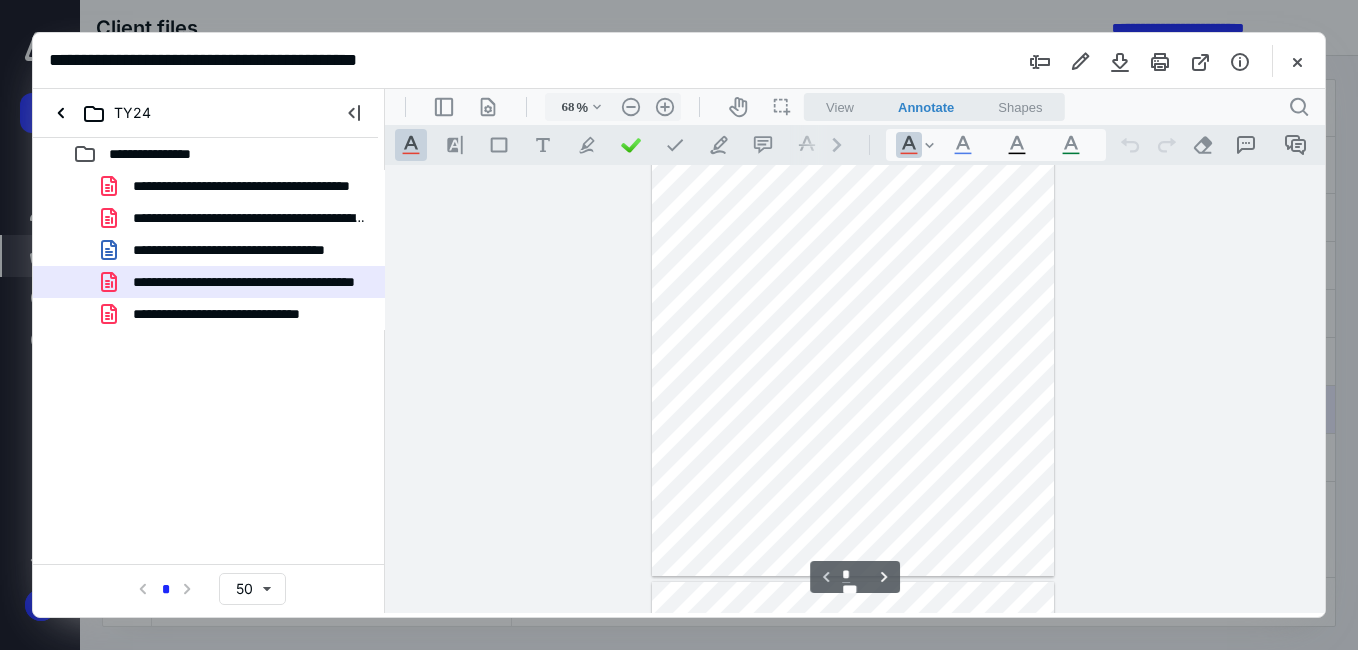 type on "76" 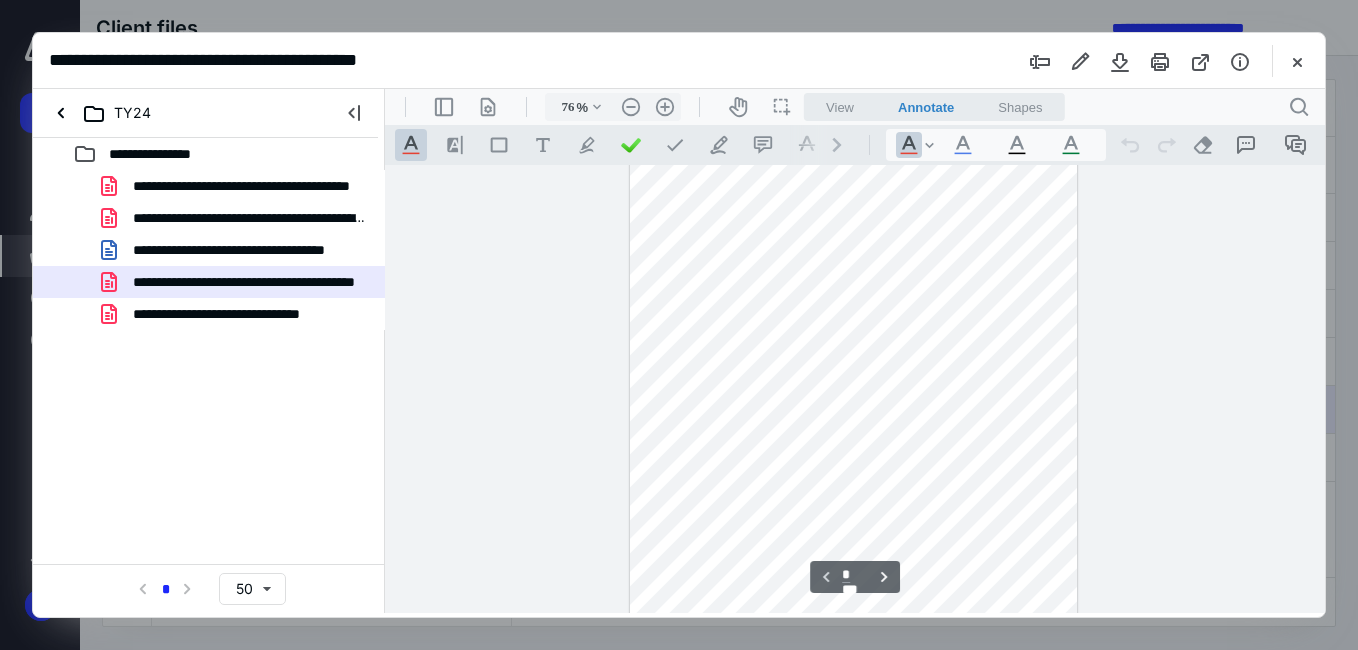 scroll, scrollTop: 0, scrollLeft: 0, axis: both 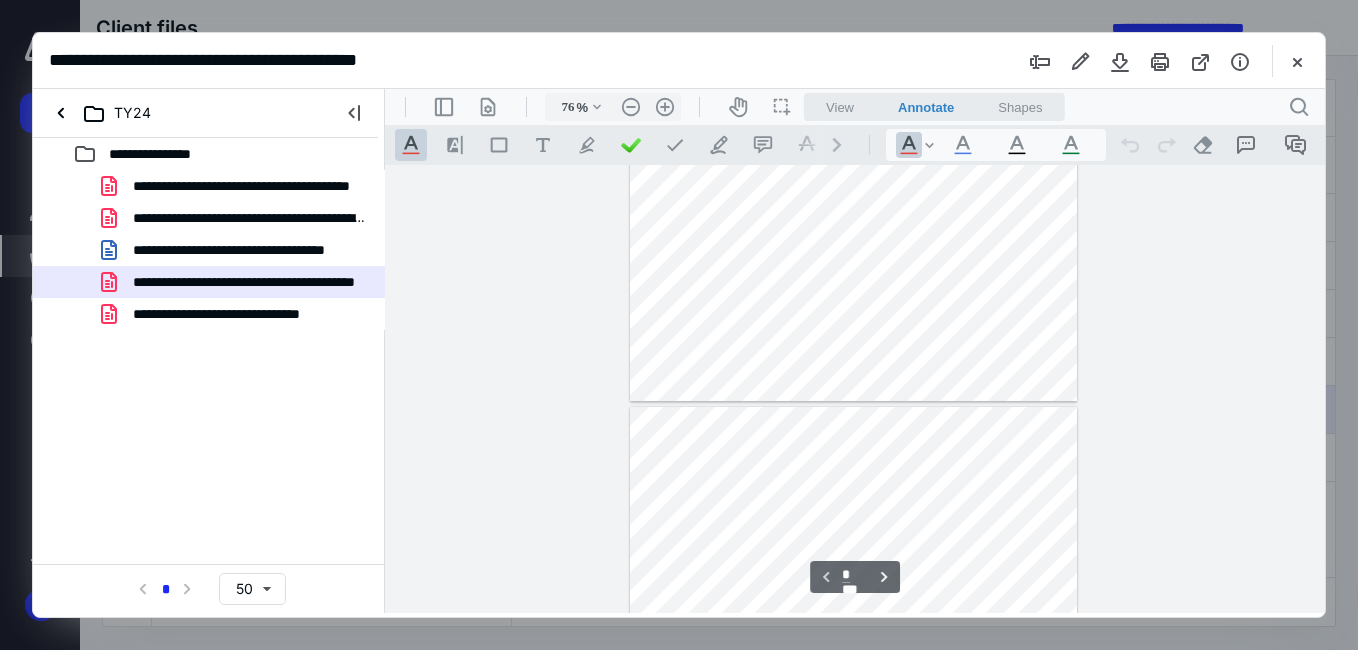 type on "*" 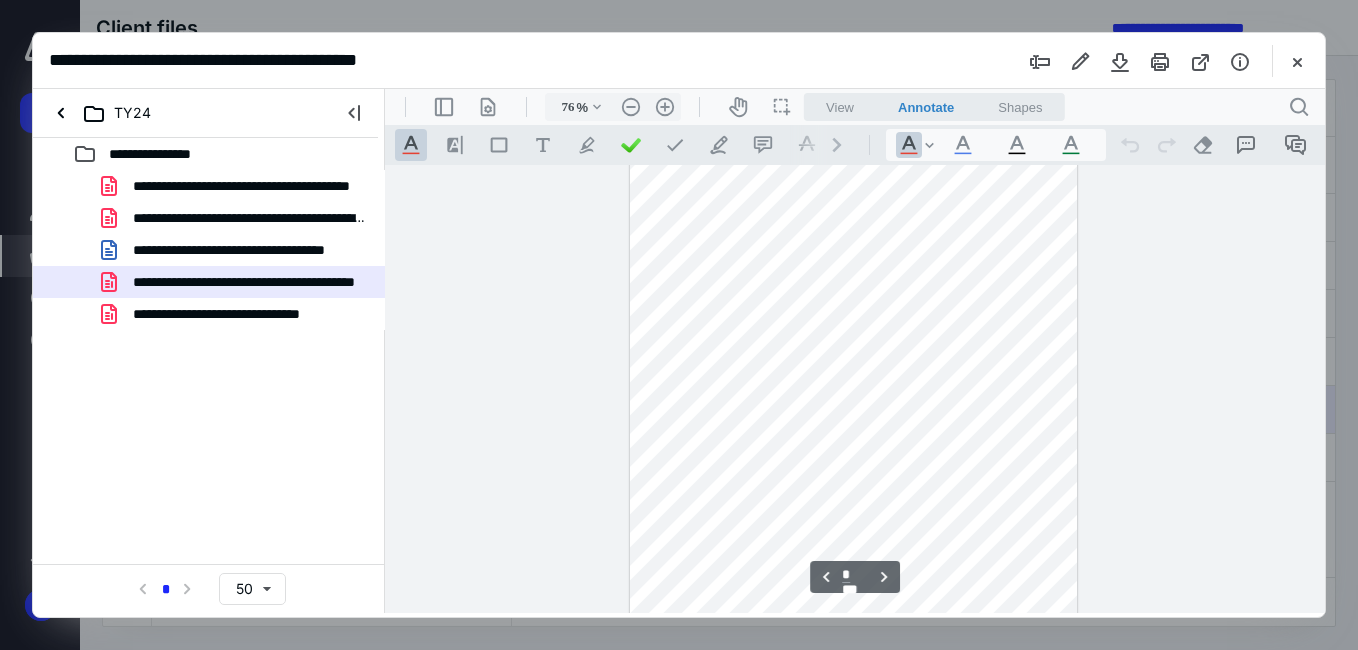 scroll, scrollTop: 700, scrollLeft: 0, axis: vertical 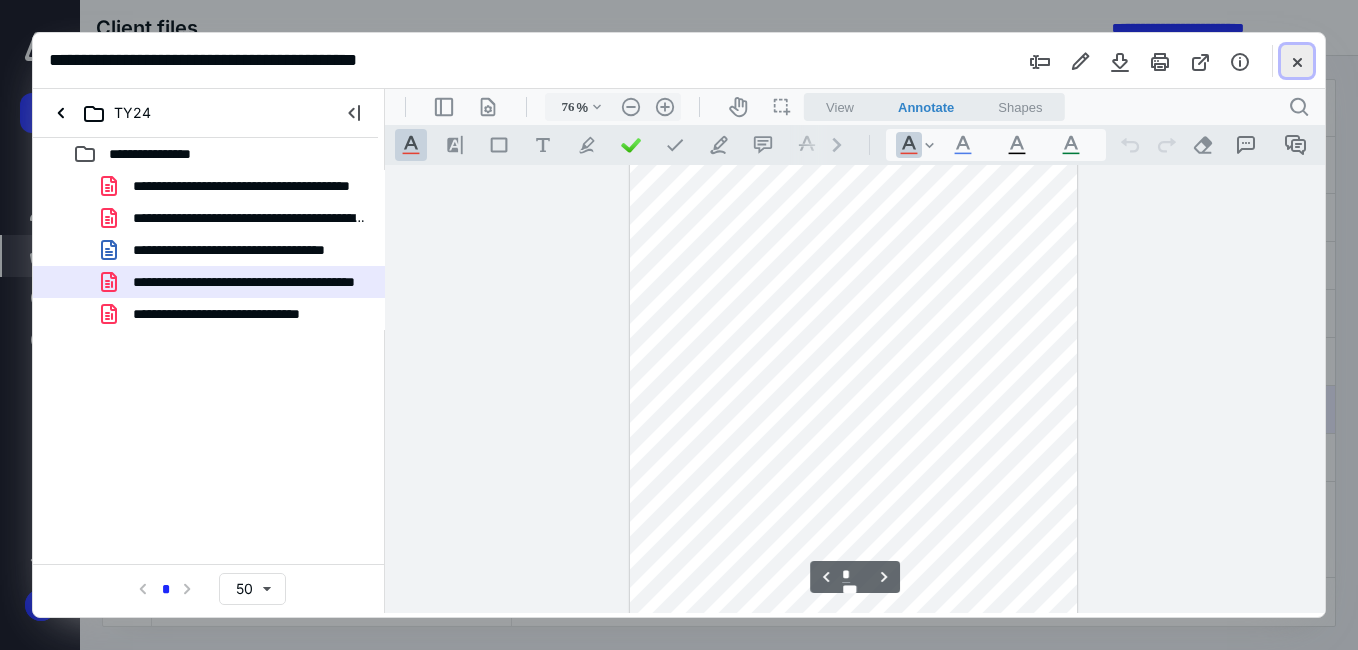 click at bounding box center [1297, 61] 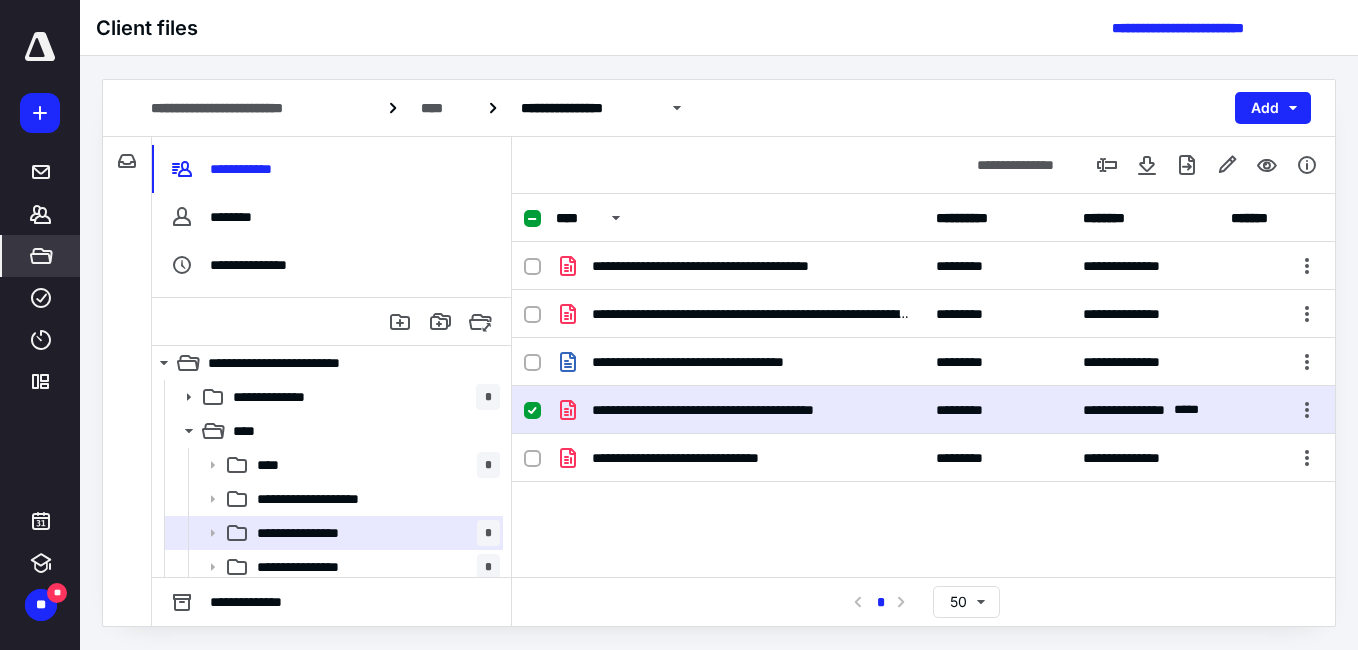 click on "**********" at bounding box center (750, 410) 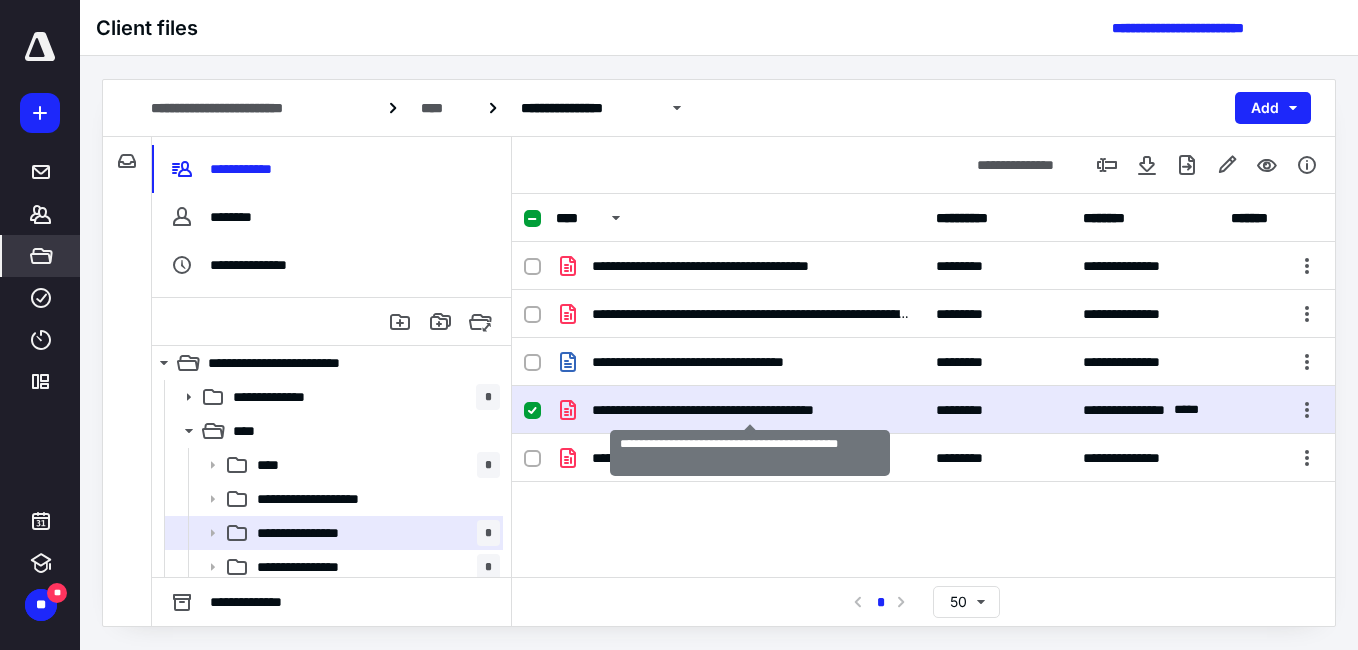 click on "**********" at bounding box center [750, 410] 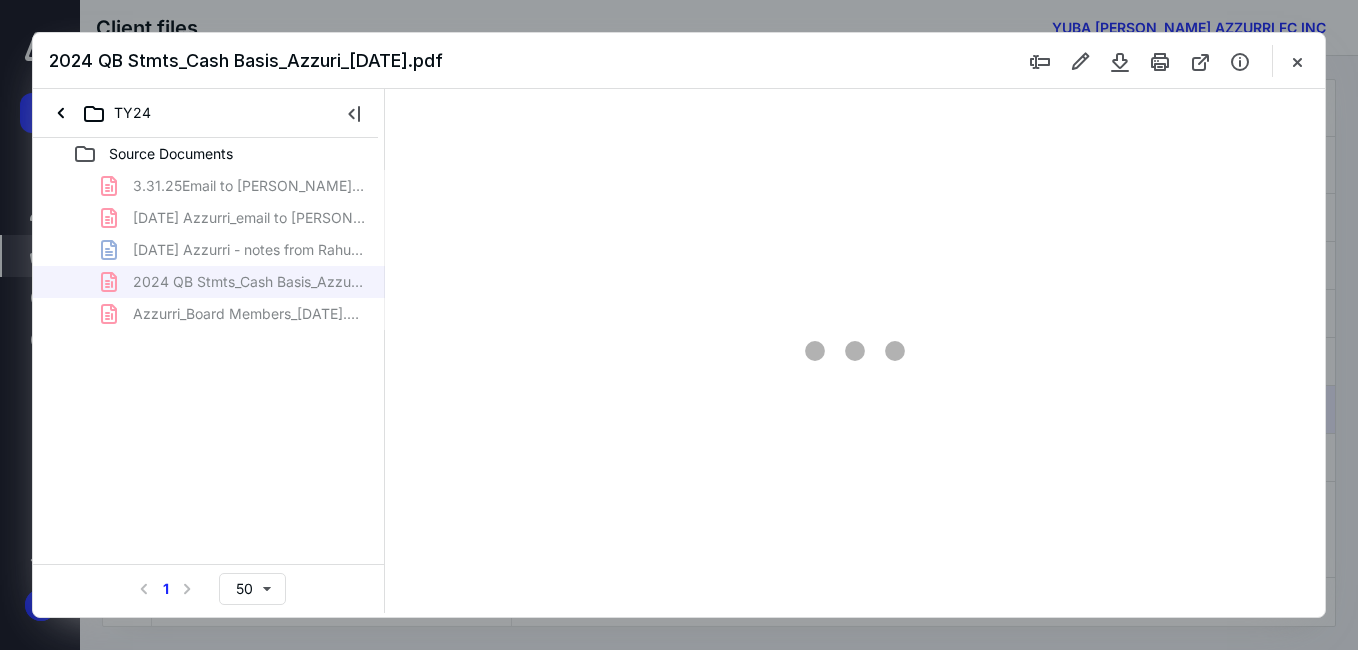 scroll, scrollTop: 0, scrollLeft: 0, axis: both 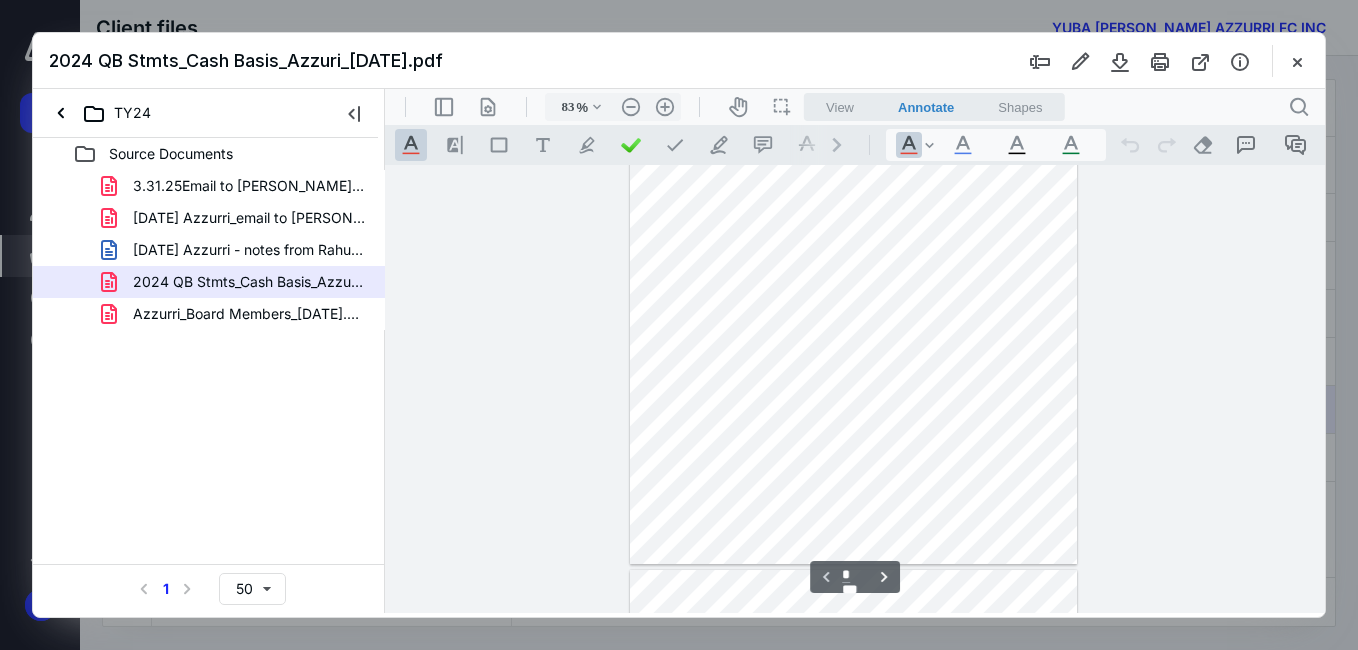 type on "108" 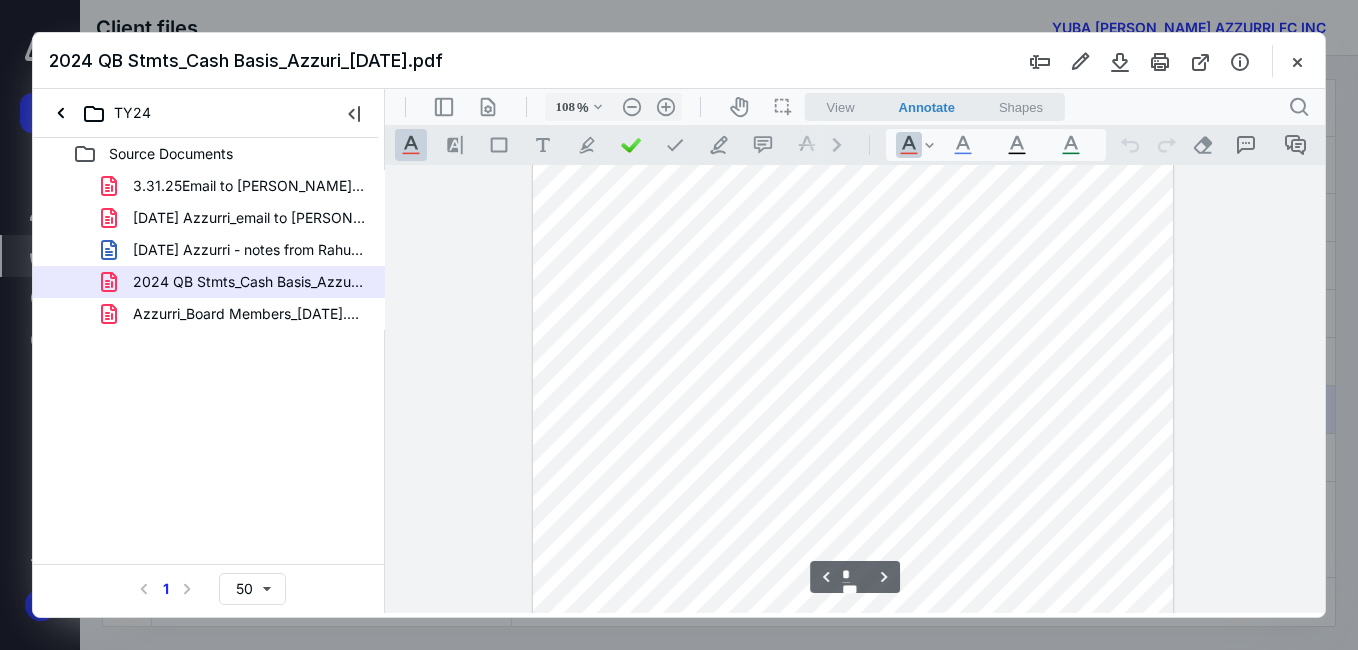 type on "*" 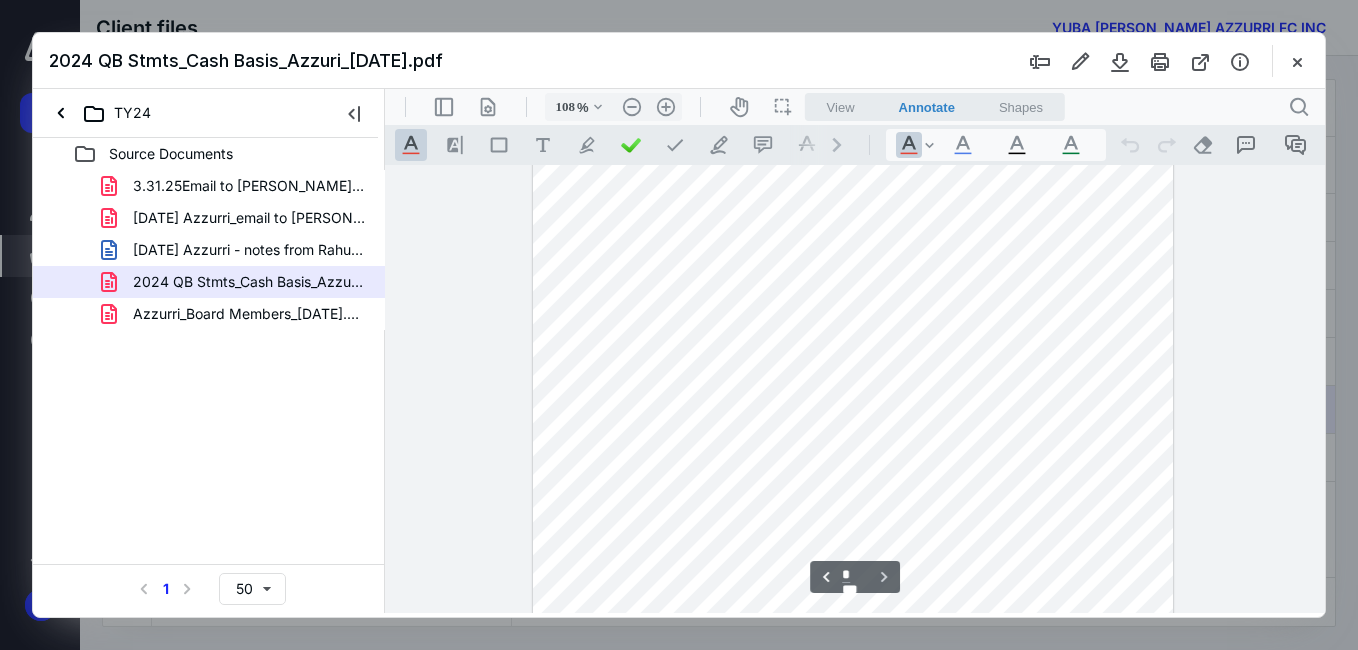 scroll, scrollTop: 2064, scrollLeft: 0, axis: vertical 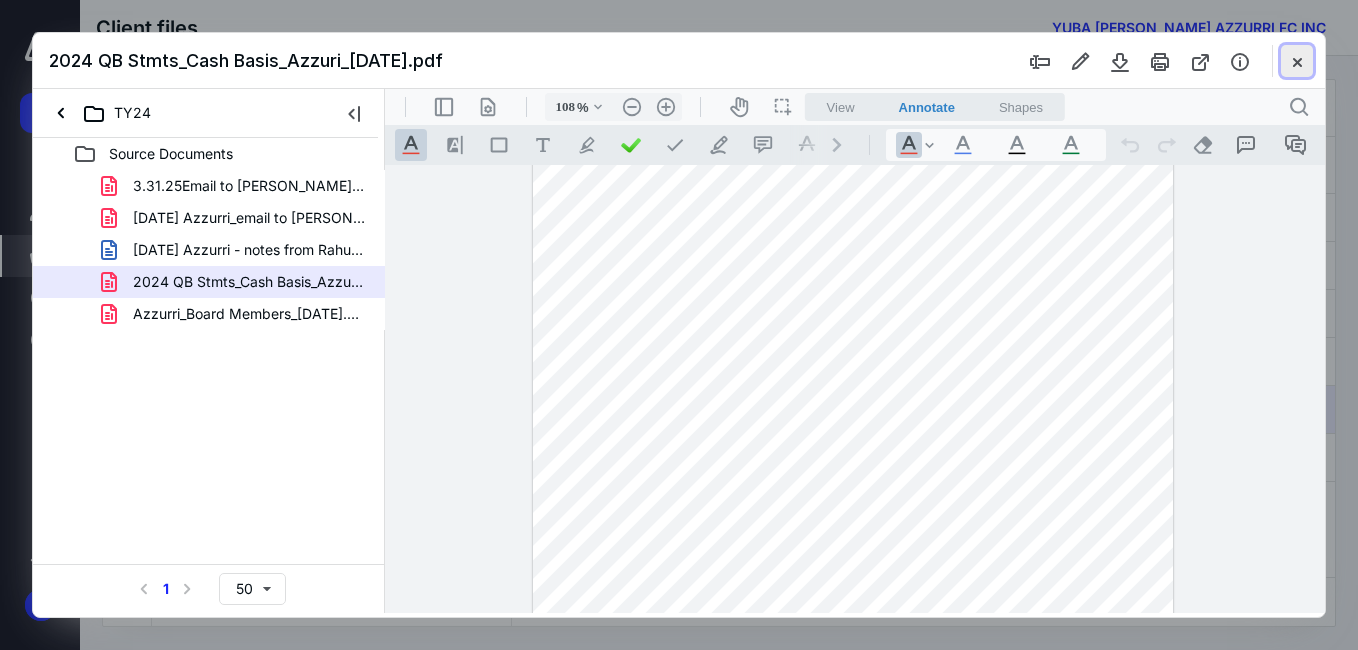 click at bounding box center (1297, 61) 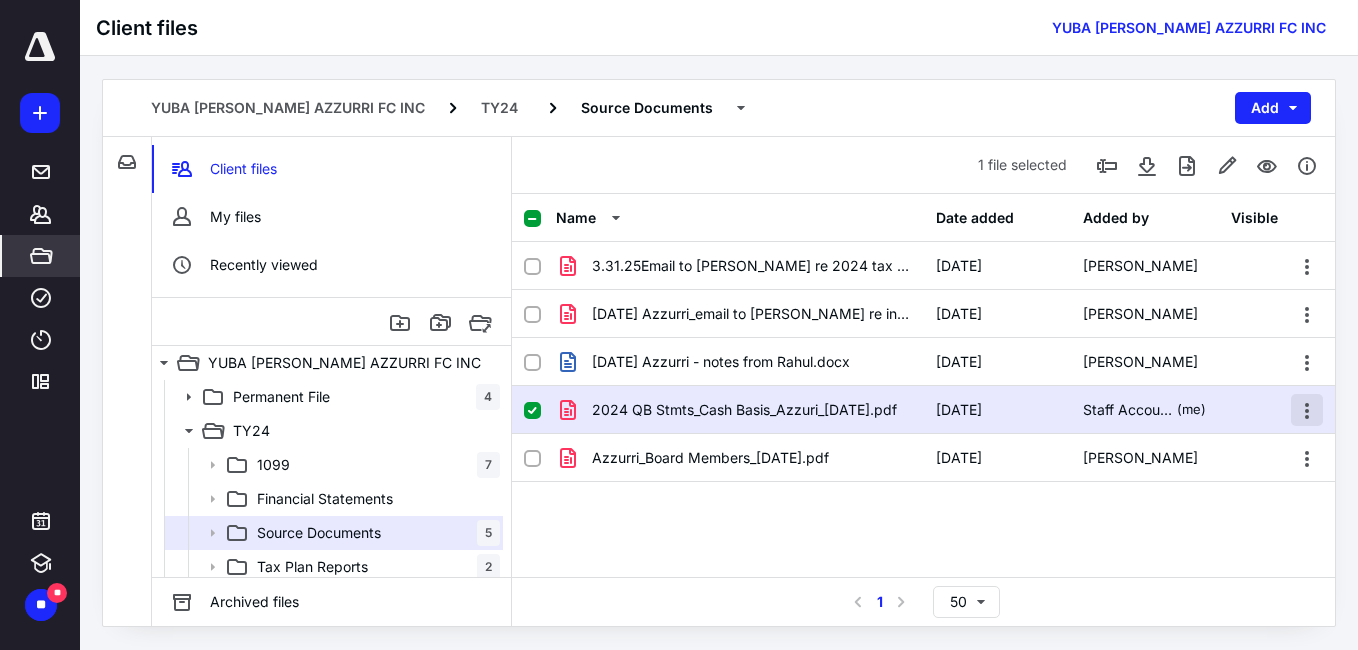 click at bounding box center (1307, 410) 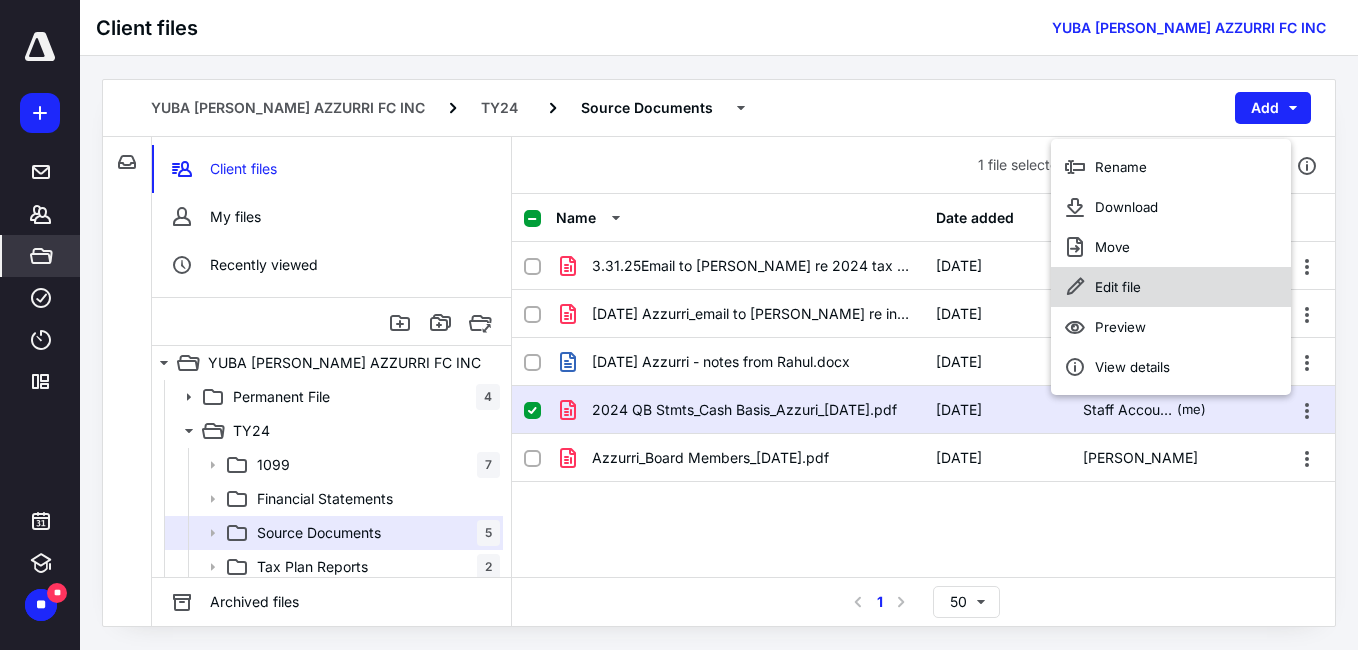 click on "Edit file" at bounding box center (1171, 287) 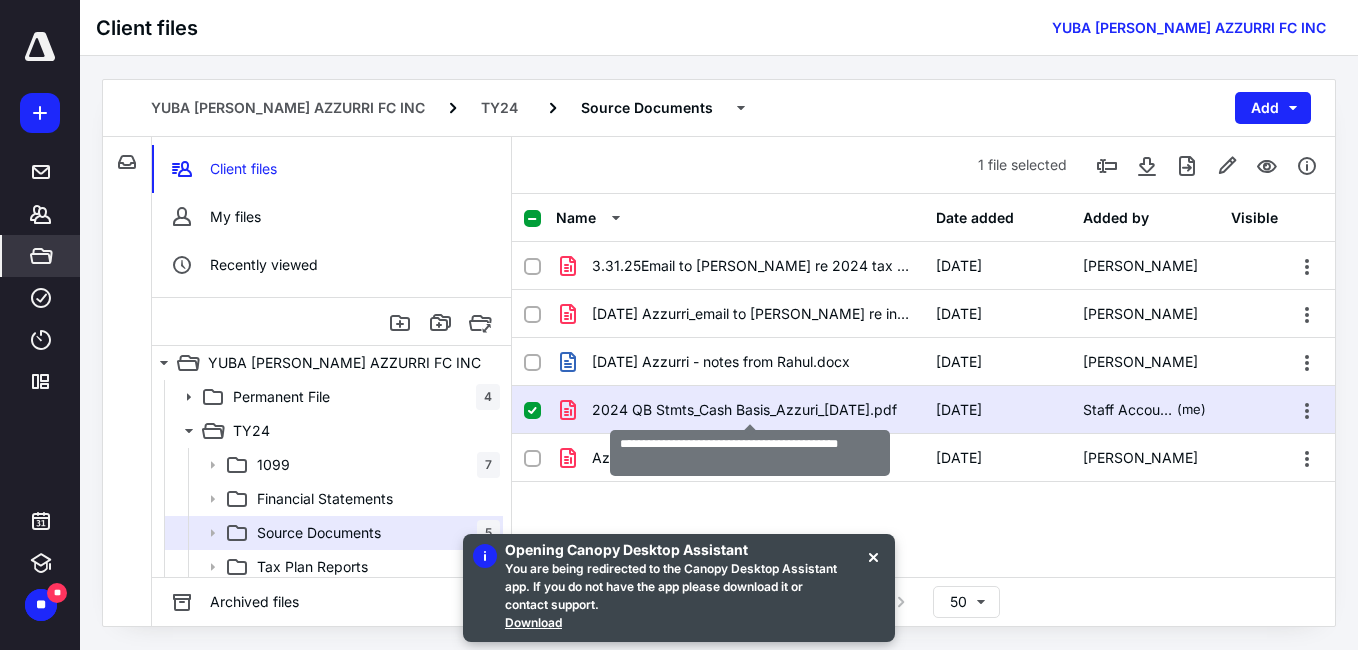 click on "2024 QB Stmts_Cash Basis_Azzuri_7.9.2025.pdf" at bounding box center [744, 410] 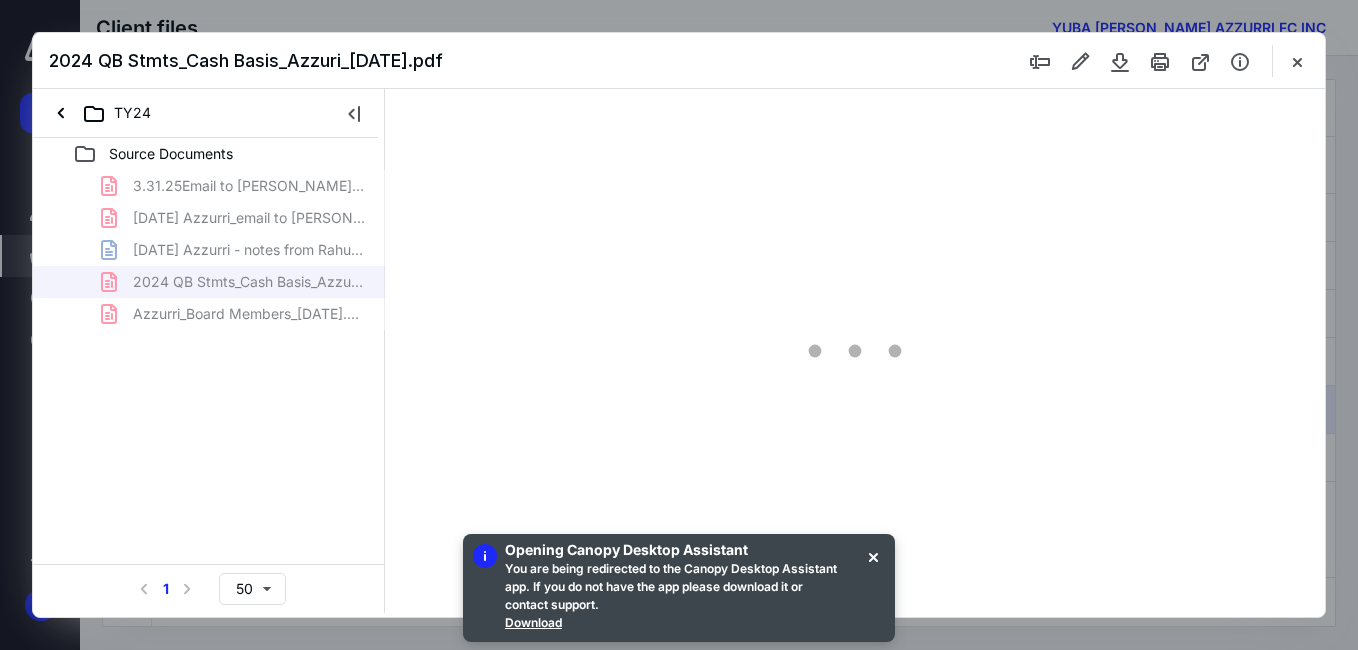 scroll, scrollTop: 0, scrollLeft: 0, axis: both 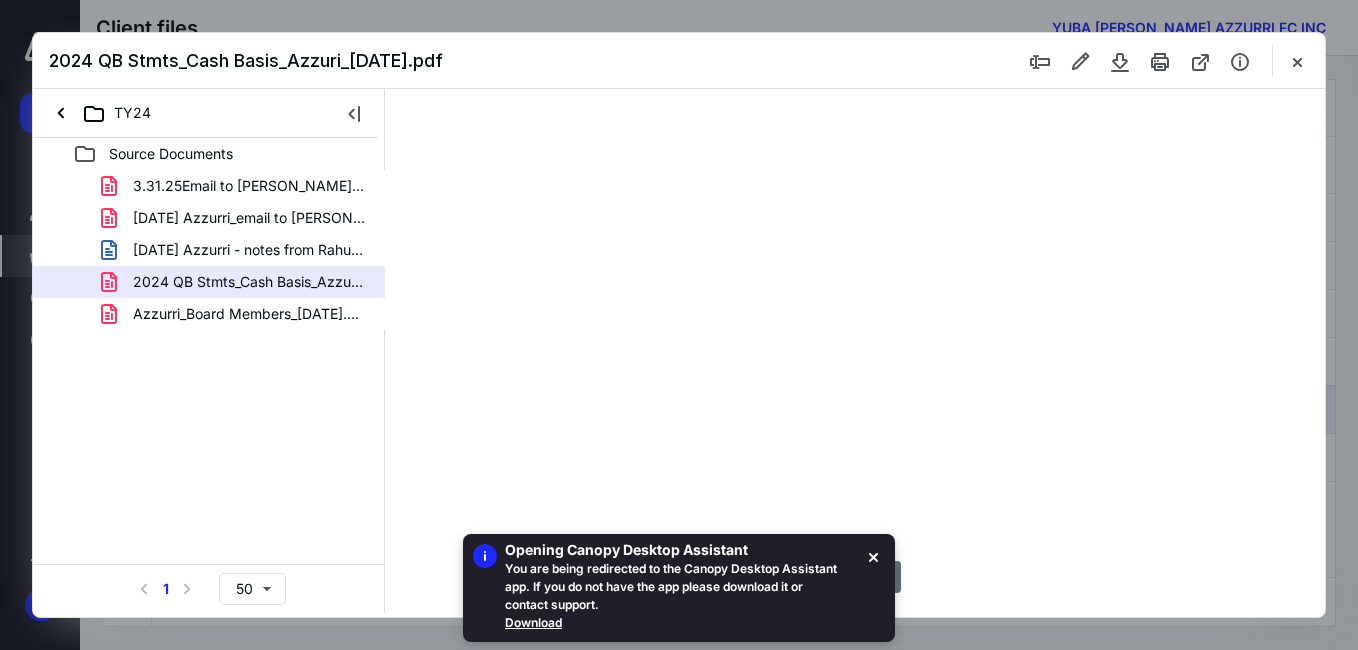 type on "53" 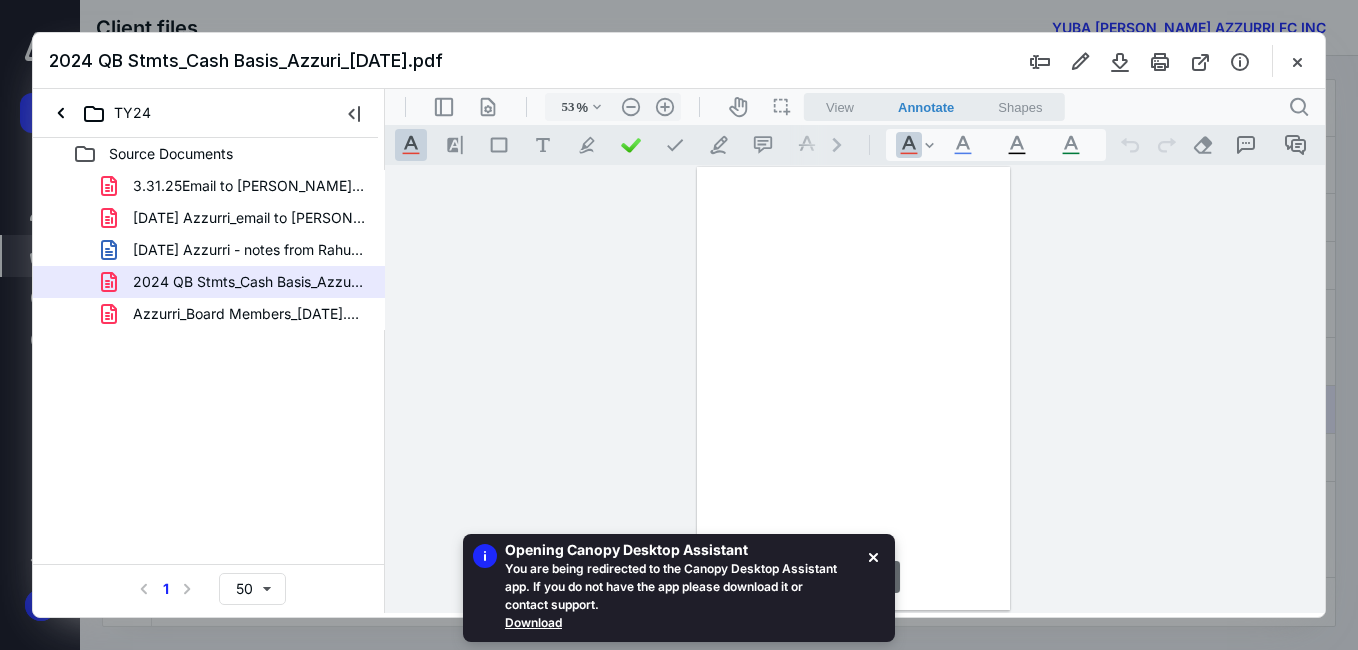scroll, scrollTop: 78, scrollLeft: 0, axis: vertical 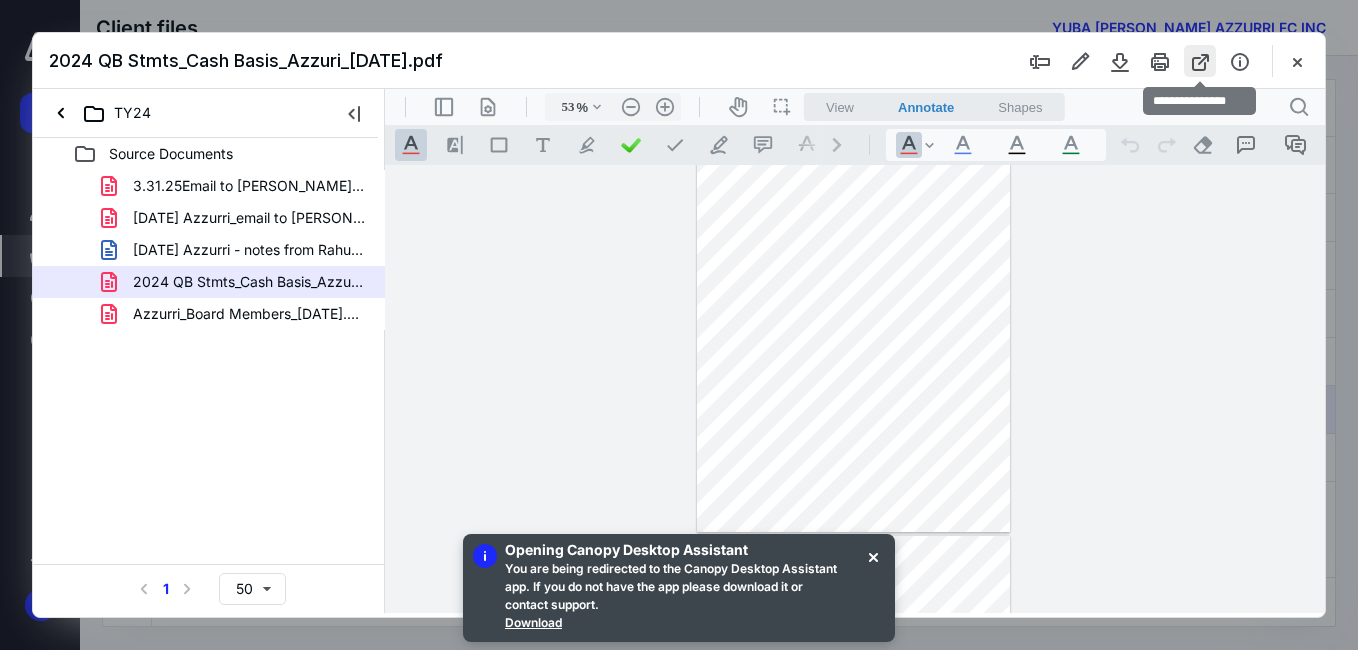 click at bounding box center [1200, 61] 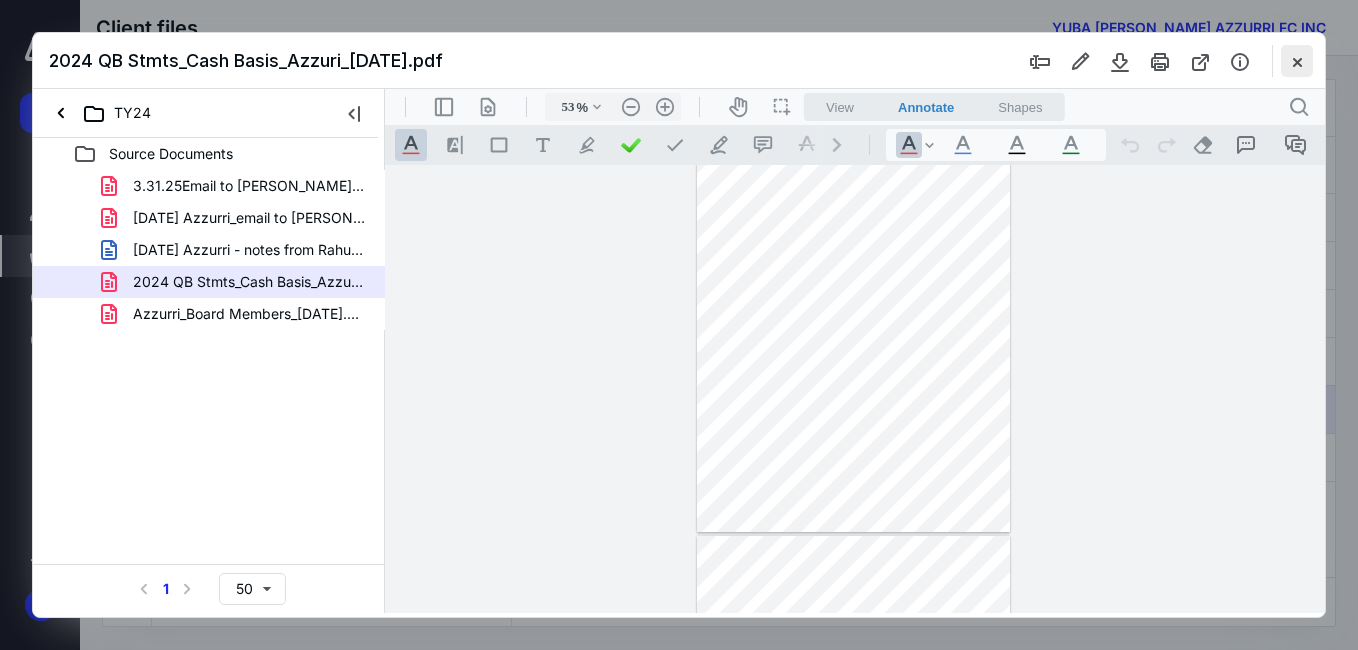 click at bounding box center (1297, 61) 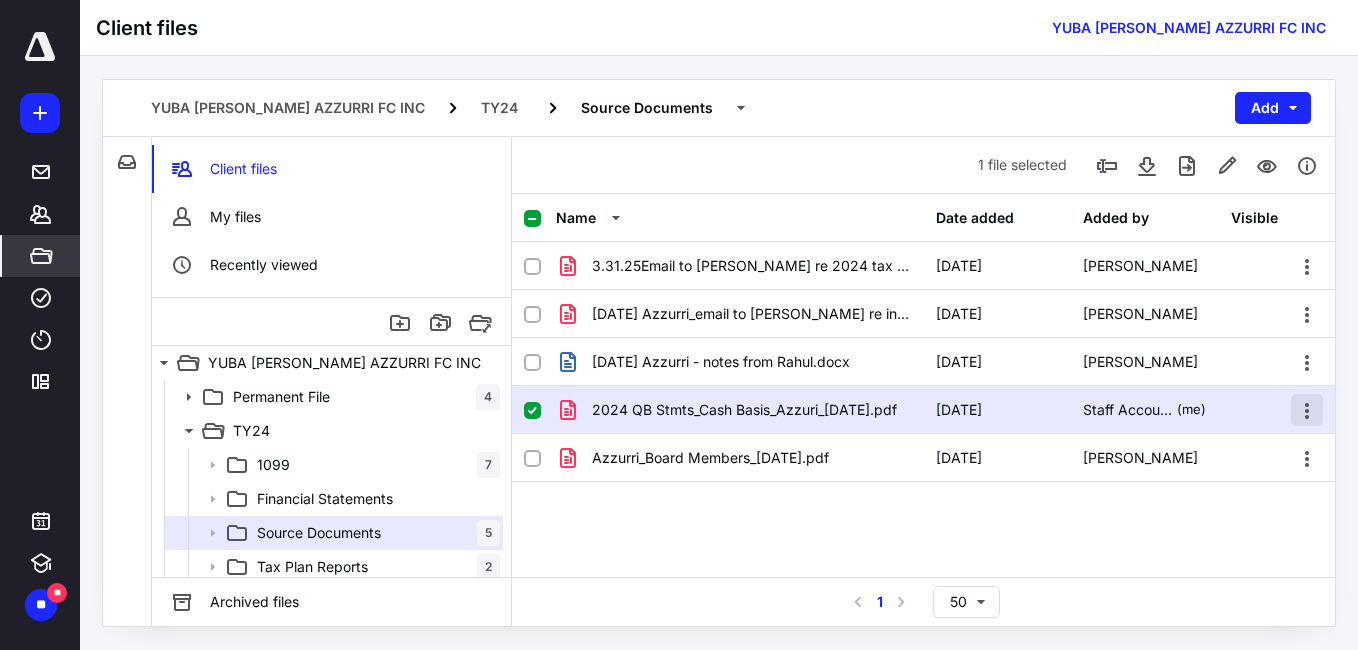 click at bounding box center [1307, 410] 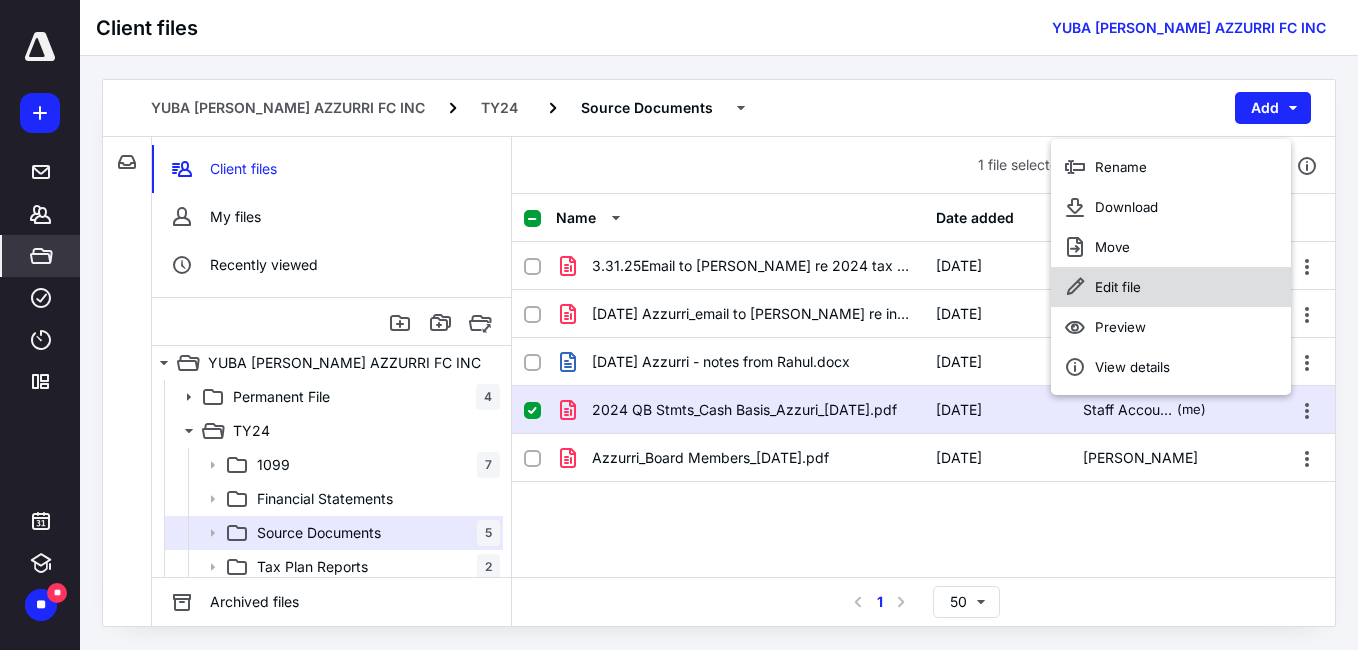 click on "Edit file" at bounding box center [1118, 287] 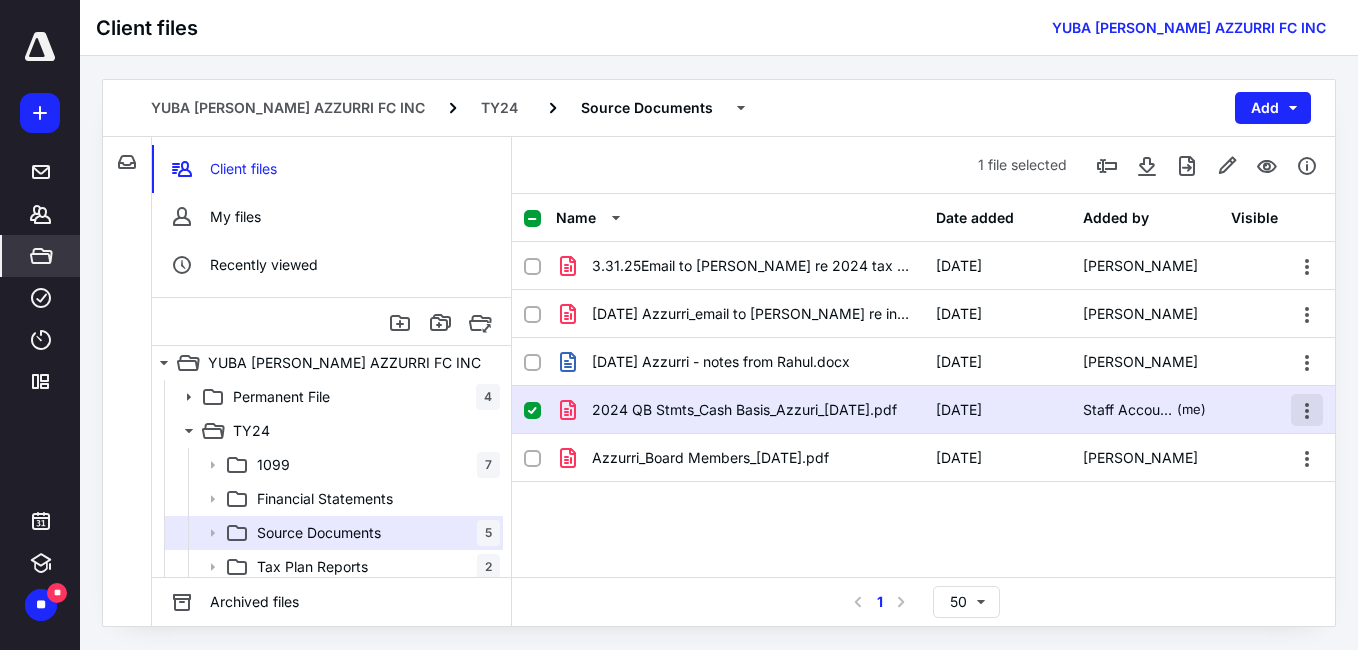 click at bounding box center (1307, 410) 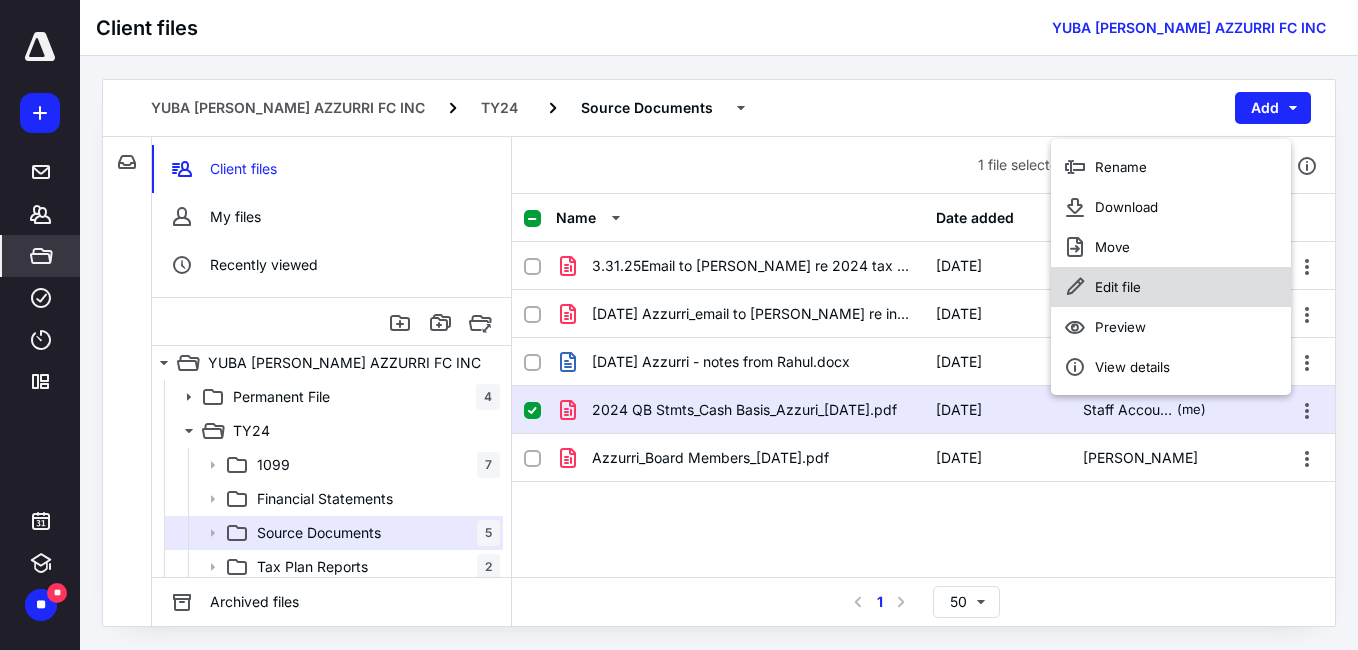 click on "Edit file" at bounding box center [1118, 287] 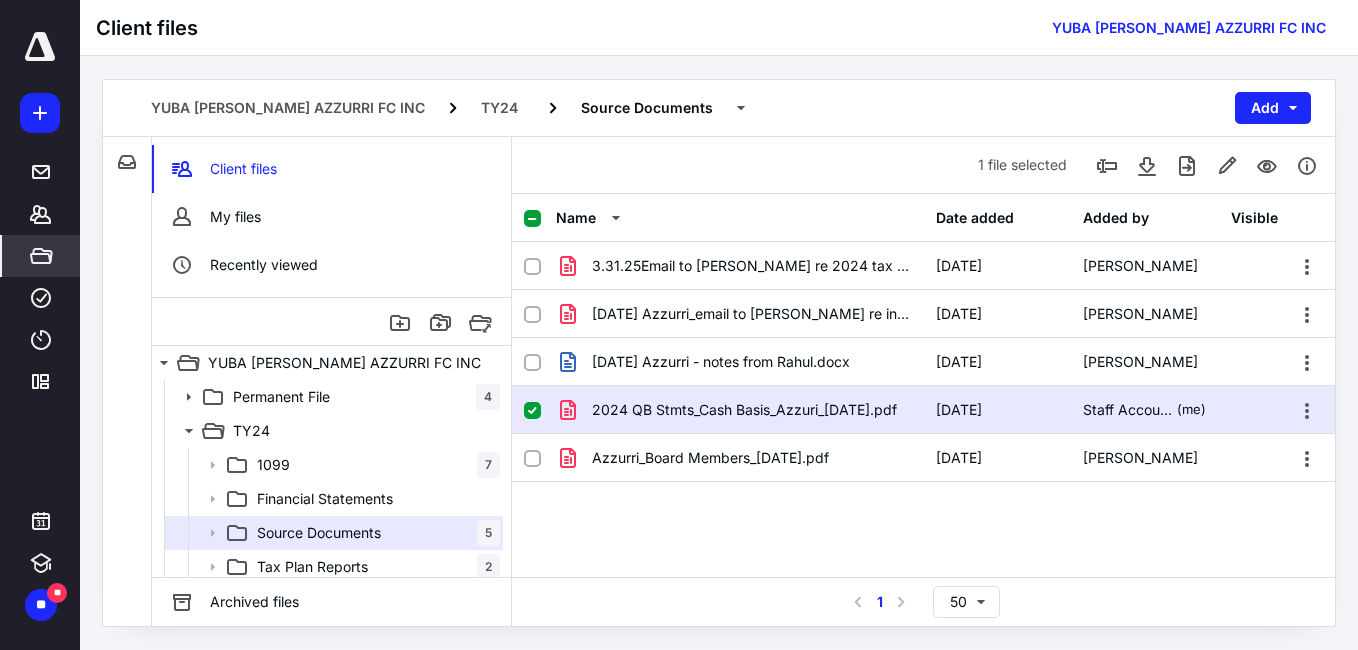 click on "Name Date added Added by Visible 3.31.25Email to Amy re 2024 tax returns.pdf 3/31/2025 Kathrine Wright 6.10.25 Azzurri_email to Amy re info needed to prepare returns.pdf 6/10/2025 Kathrine Wright 7.9.25 Azzurri - notes from Rahul.docx 7/11/2025 Kathrine Wright 2024 QB Stmts_Cash Basis_Azzuri_7.9.2025.pdf 7/14/2025 Staff Accountant  (me) Azzurri_Board Members_7.11.25.pdf 7/11/2025 Kathrine Wright" at bounding box center (923, 385) 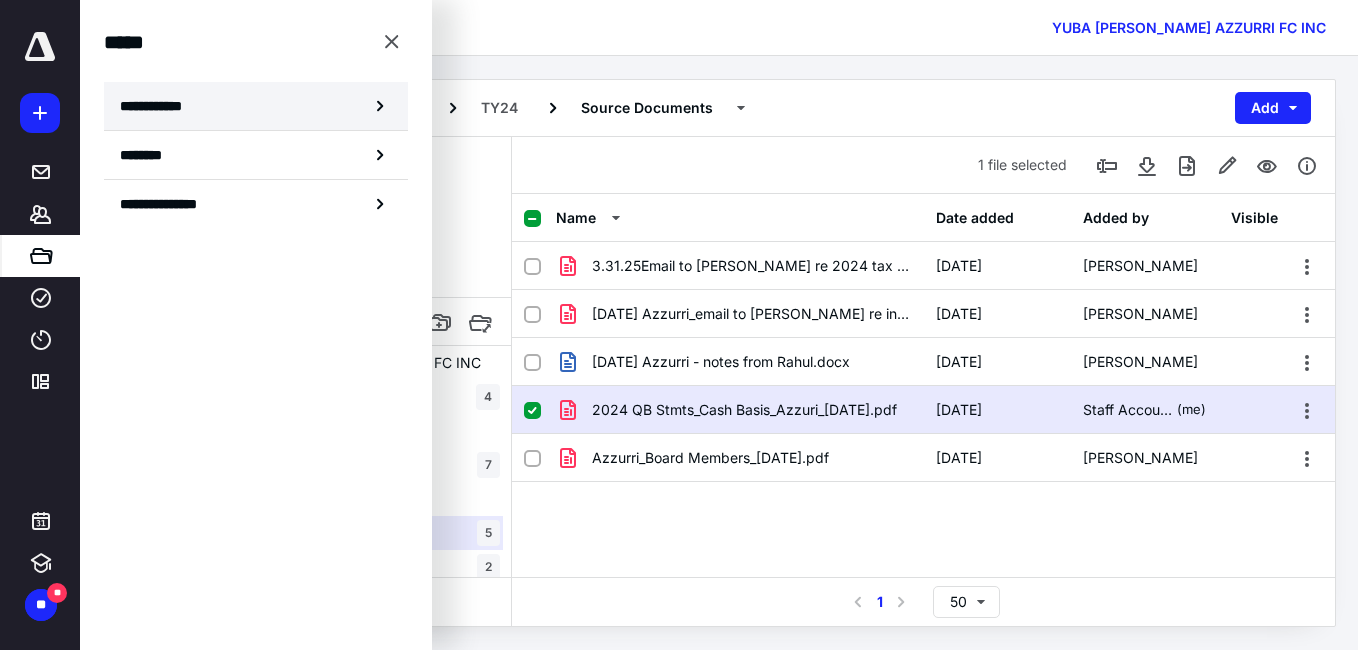 click on "**********" at bounding box center (256, 106) 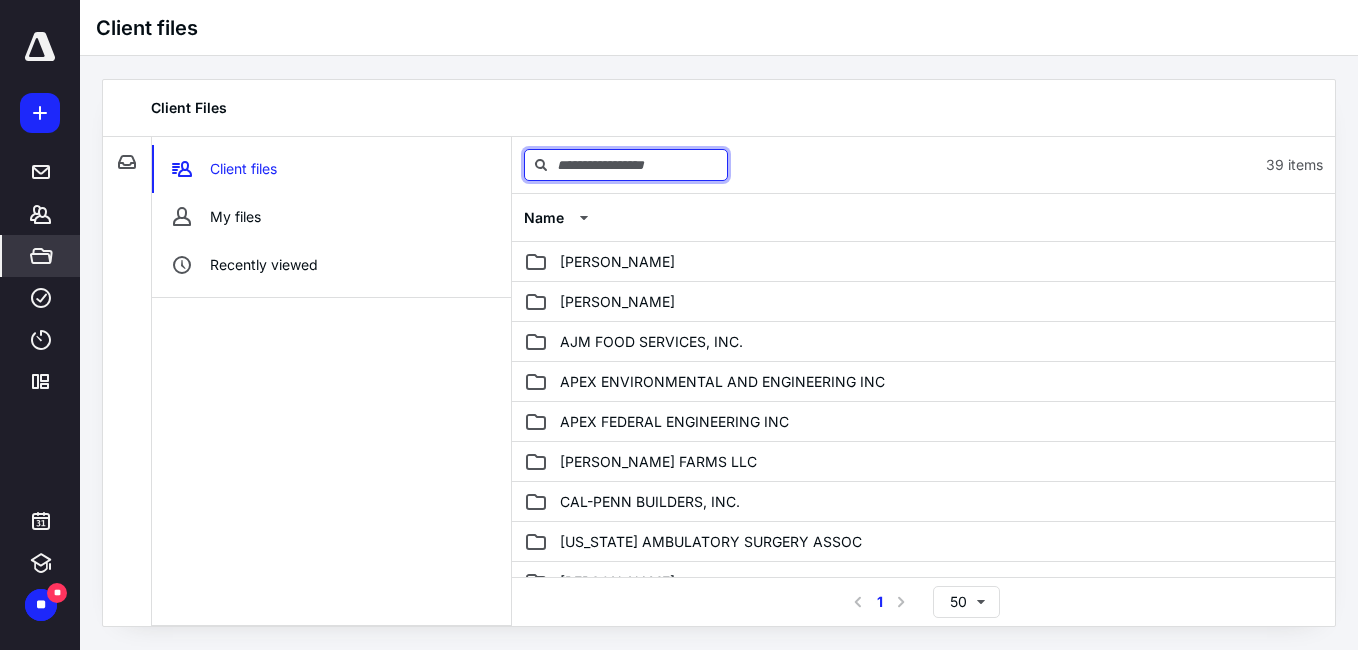 click at bounding box center [626, 165] 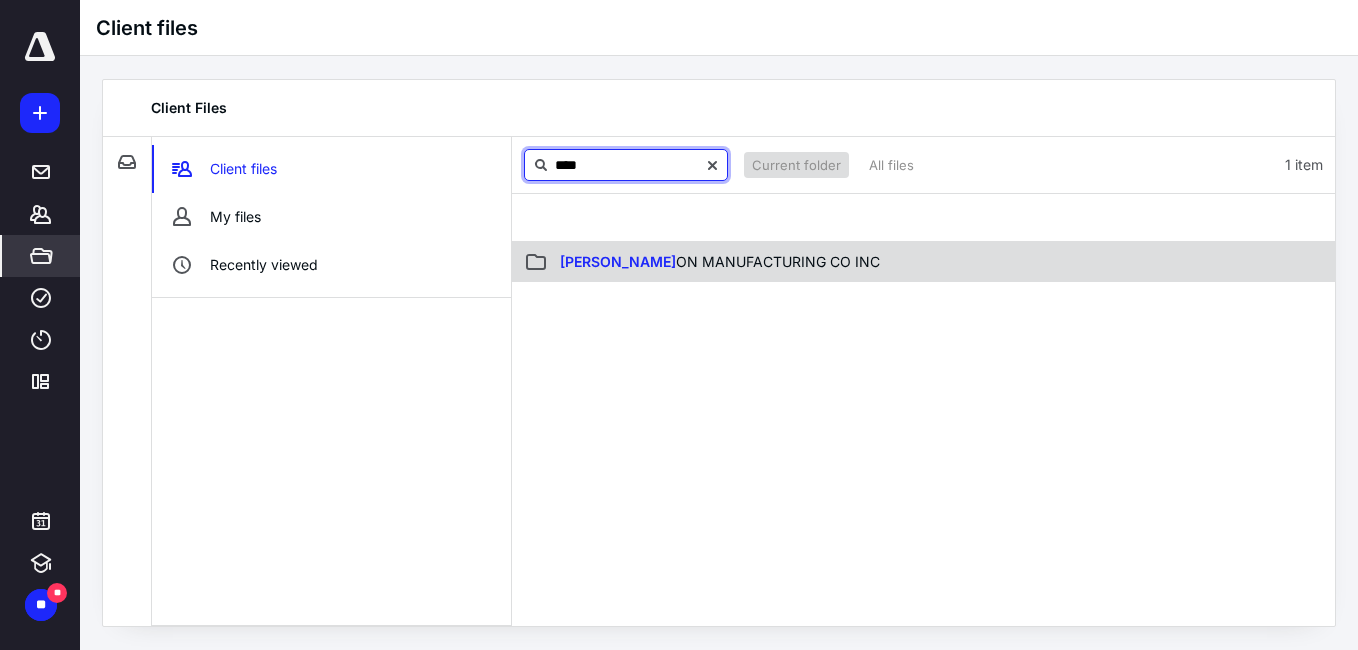 type on "****" 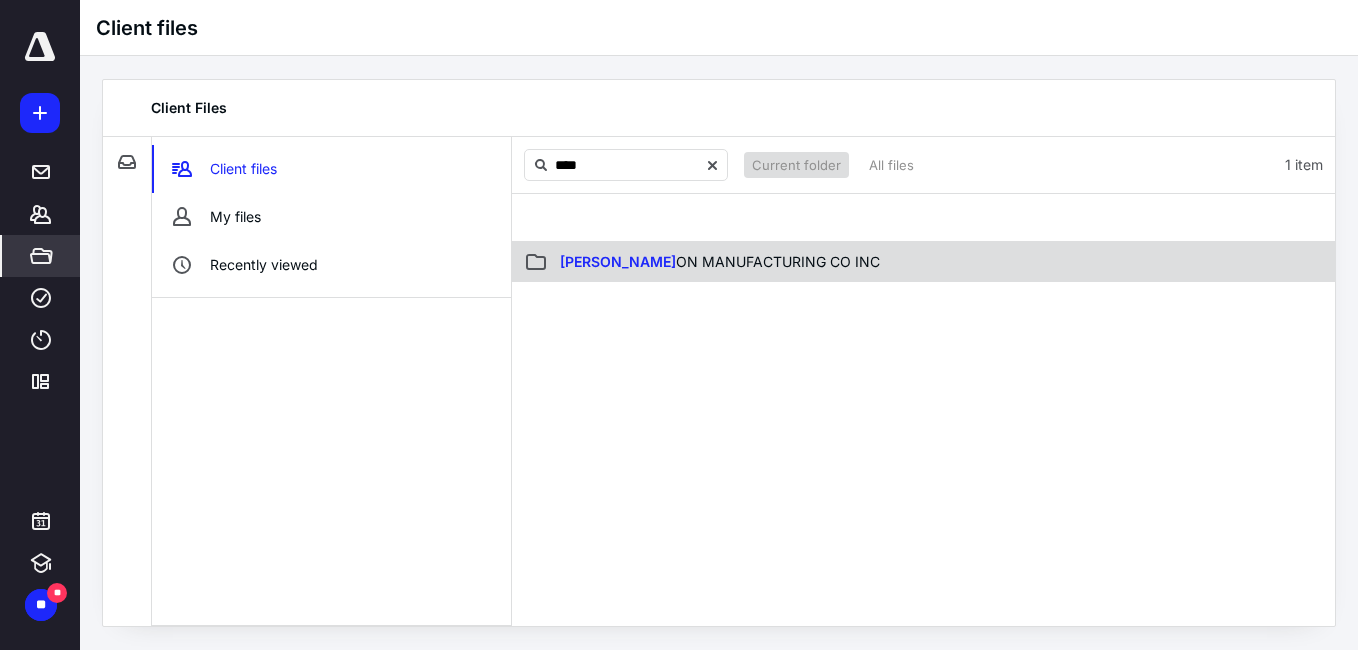 click on "NELS ON MANUFACTURING CO INC" at bounding box center (923, 262) 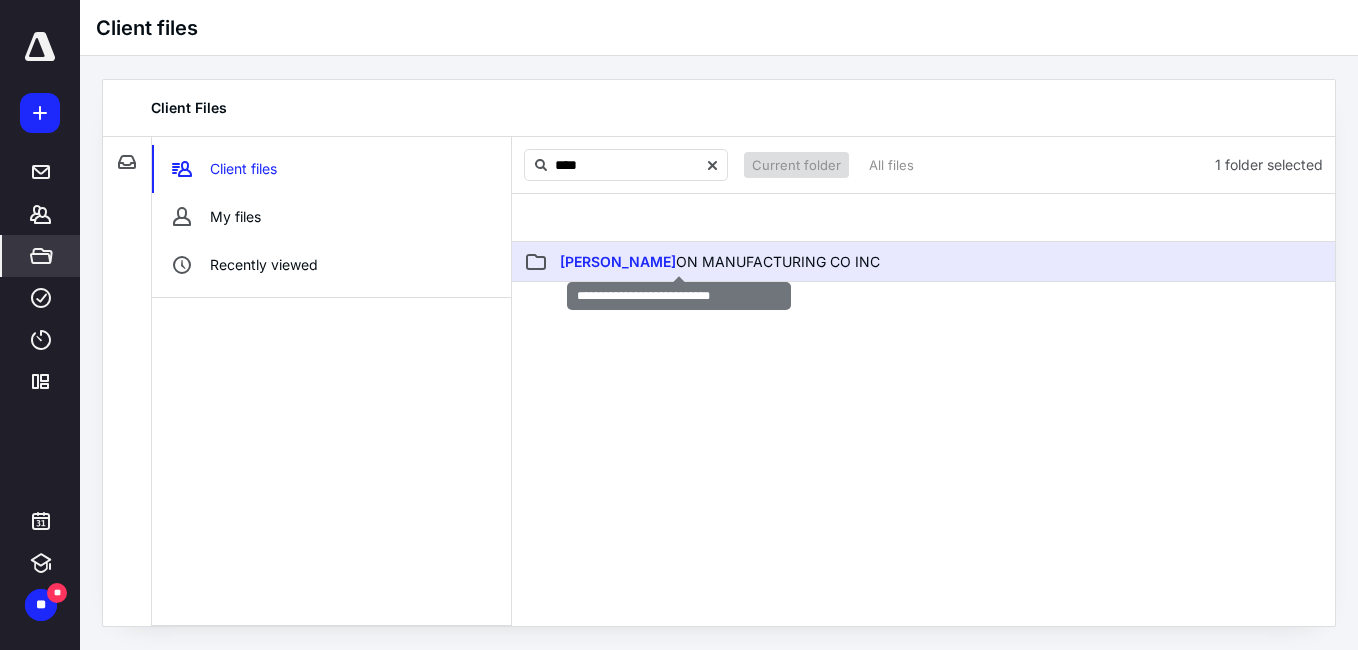 click on "NELS ON MANUFACTURING CO INC" at bounding box center (720, 261) 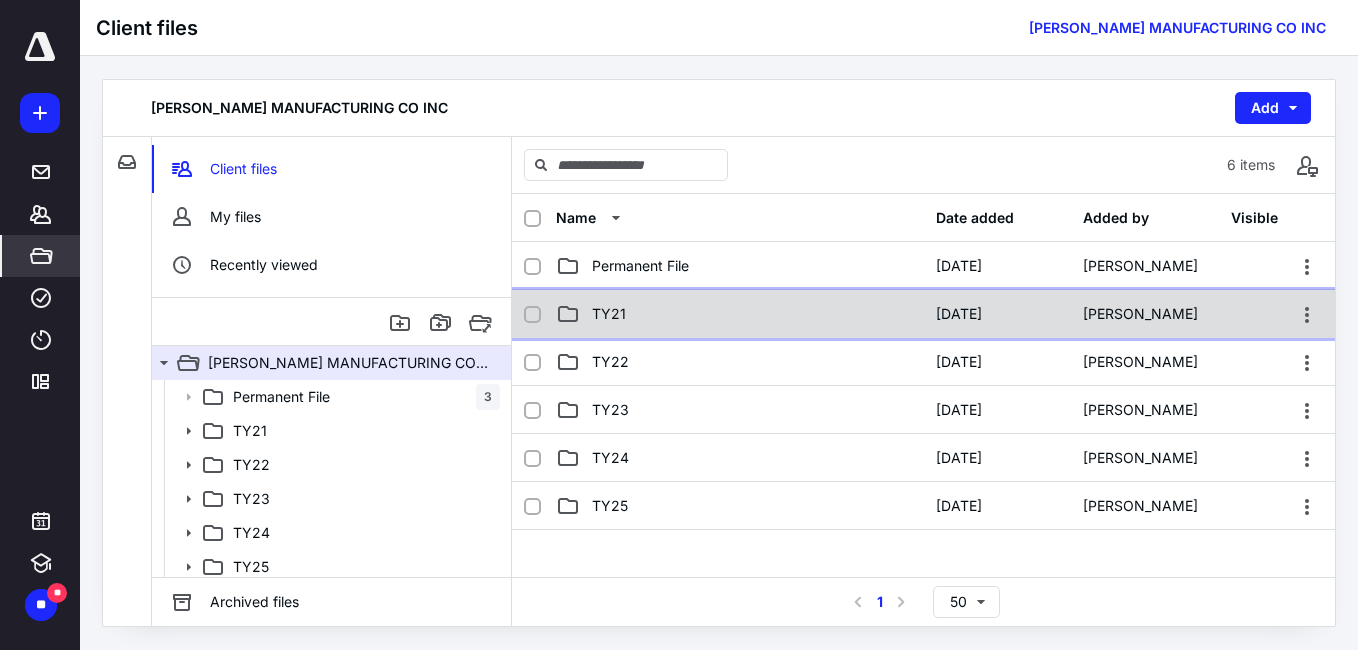 click on "TY21" at bounding box center [609, 314] 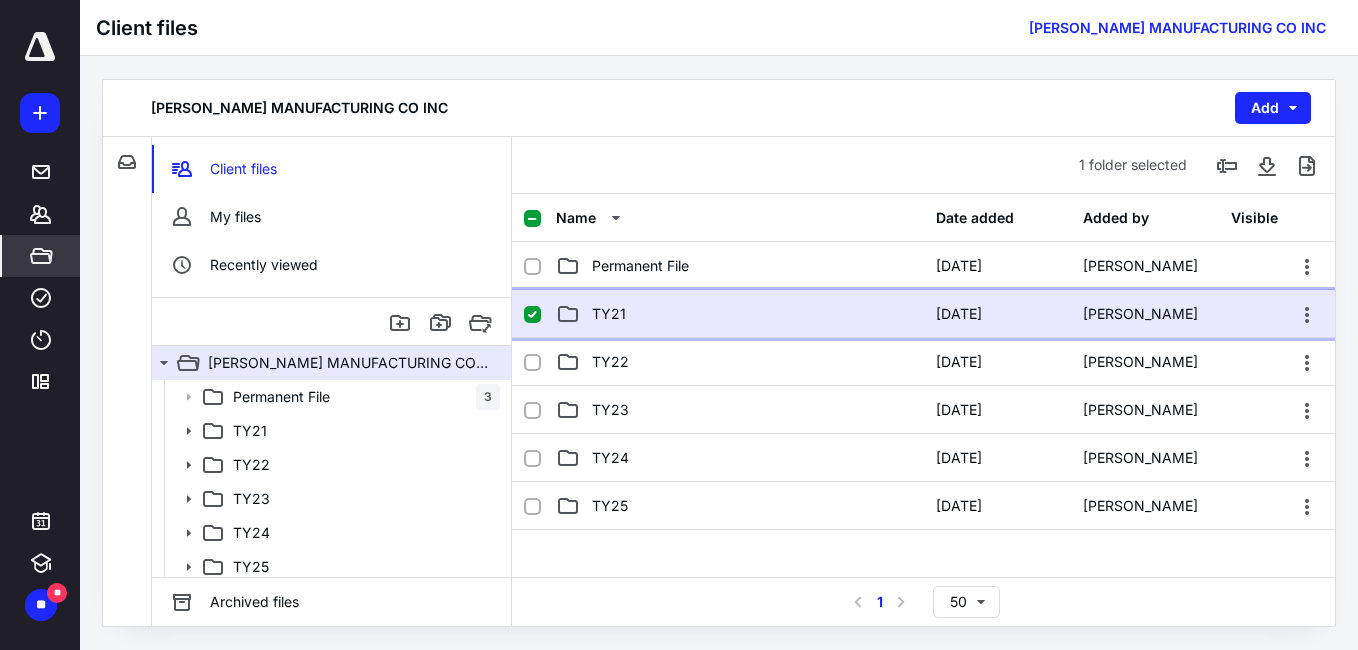 click on "TY21" at bounding box center (609, 314) 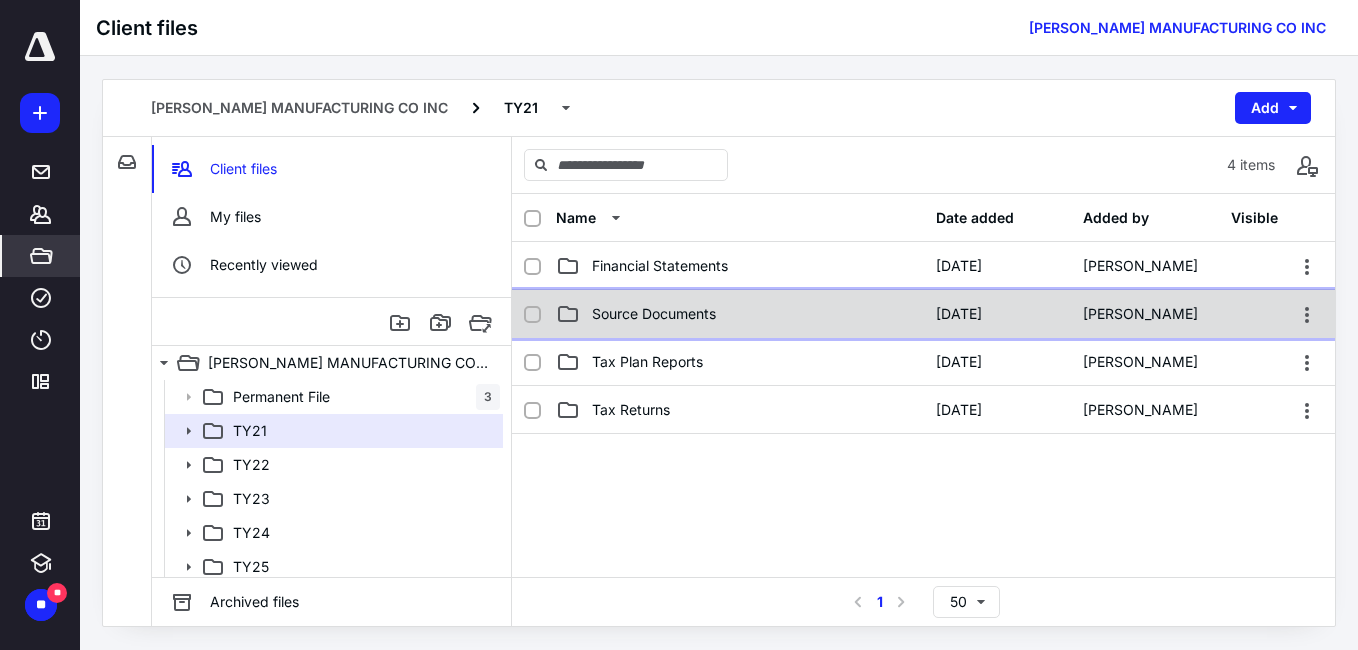 click on "Source Documents" at bounding box center [654, 314] 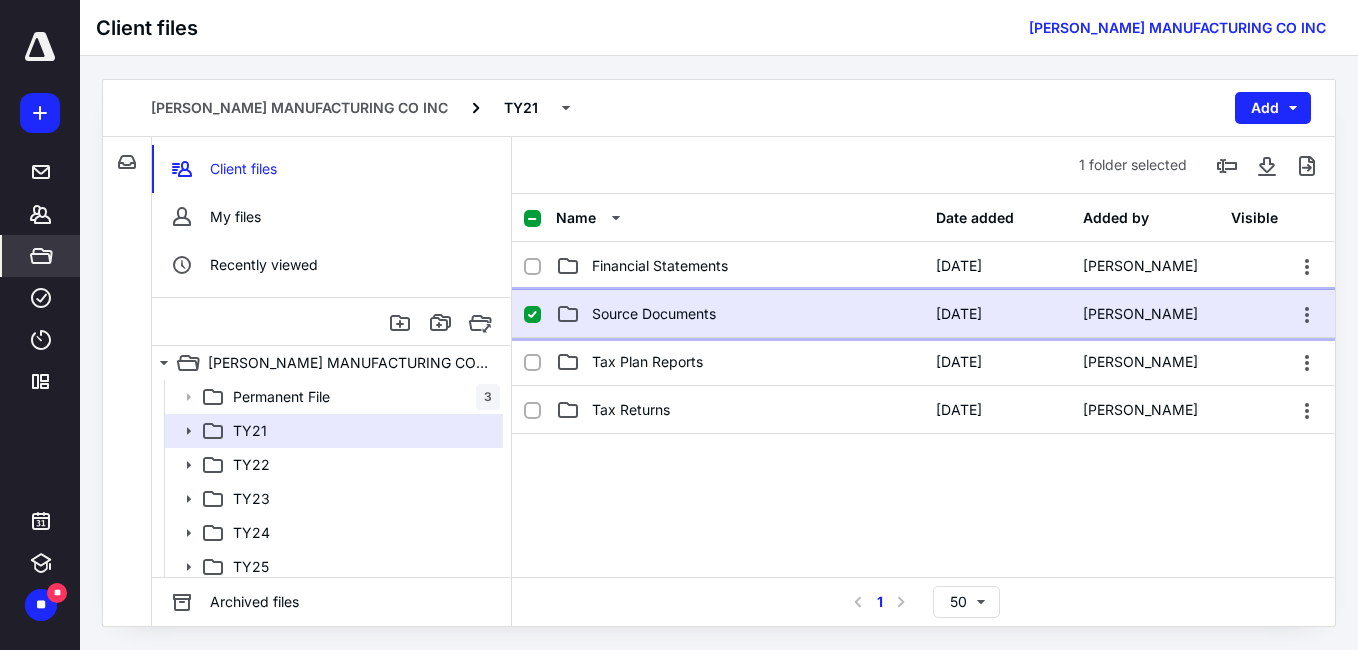 click on "Source Documents" at bounding box center (654, 314) 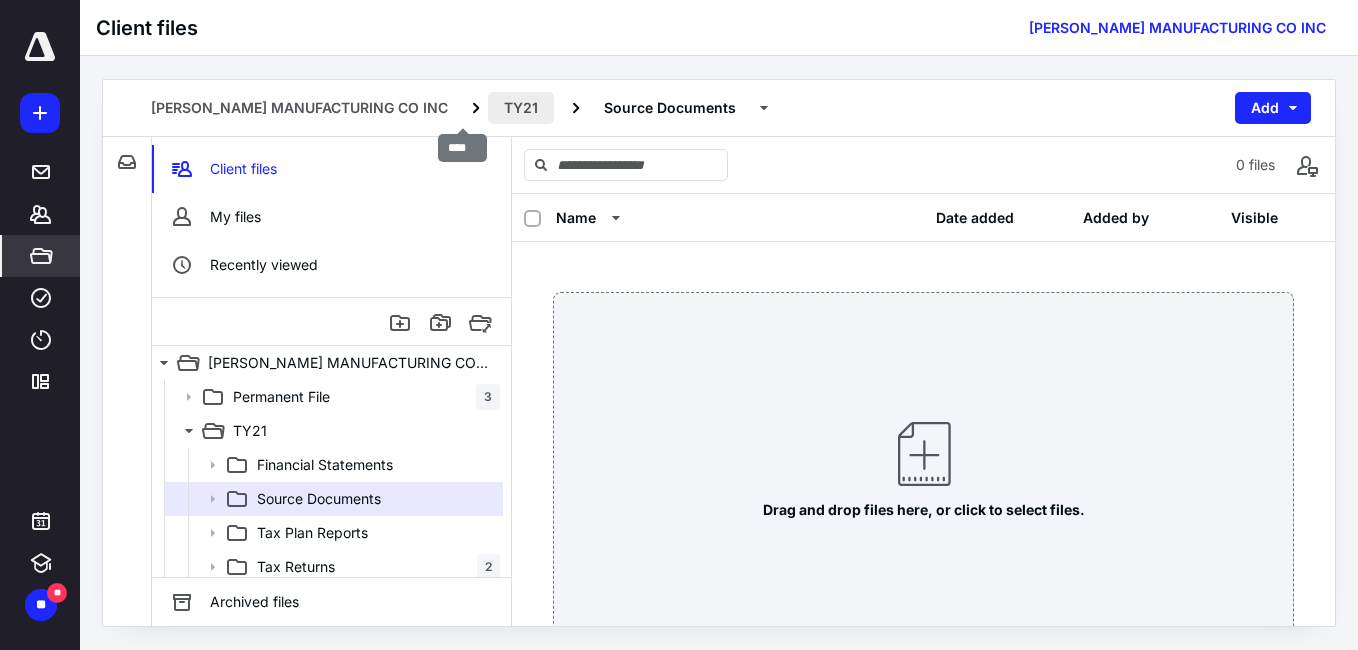 click on "TY21" at bounding box center [521, 108] 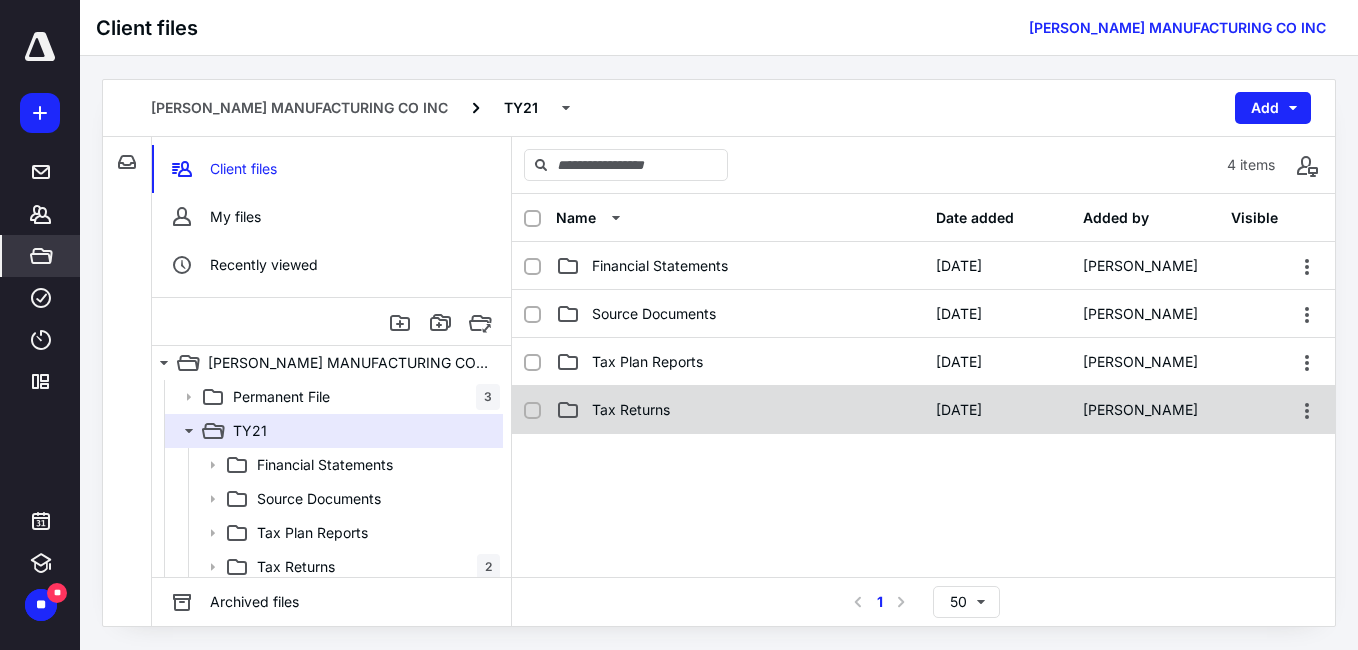 click on "Tax Returns" at bounding box center [740, 410] 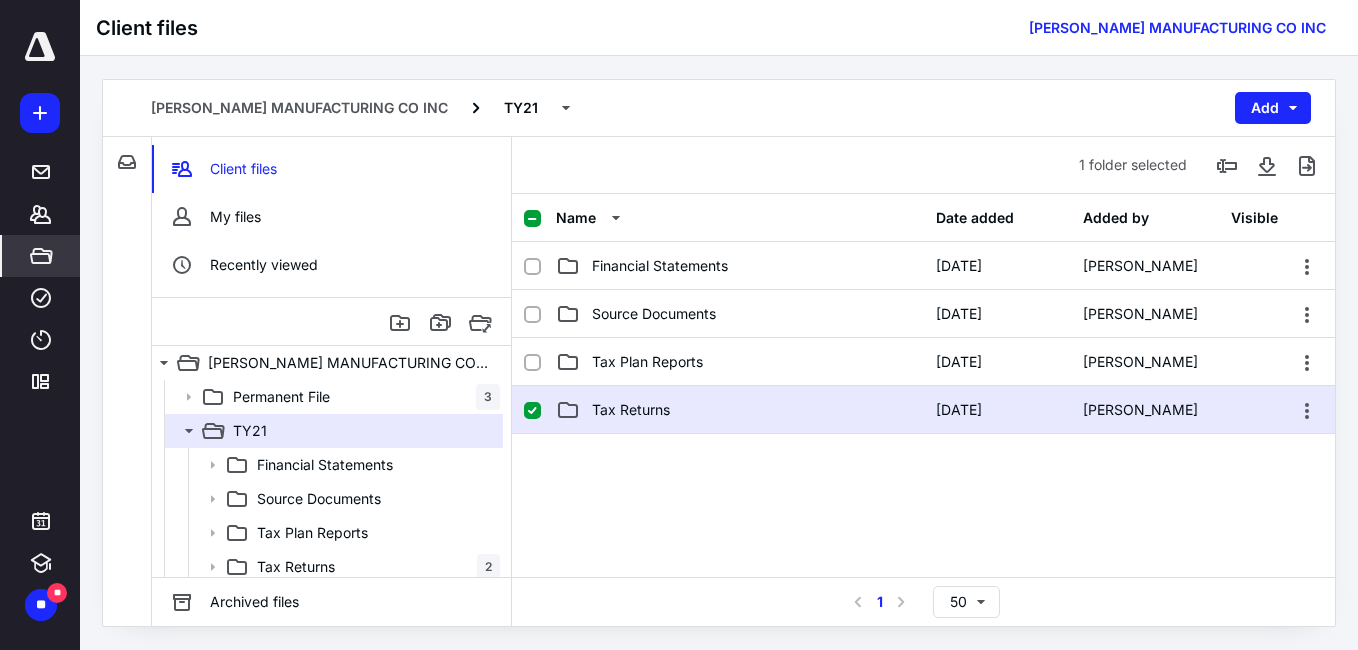 click on "Tax Returns" at bounding box center [740, 410] 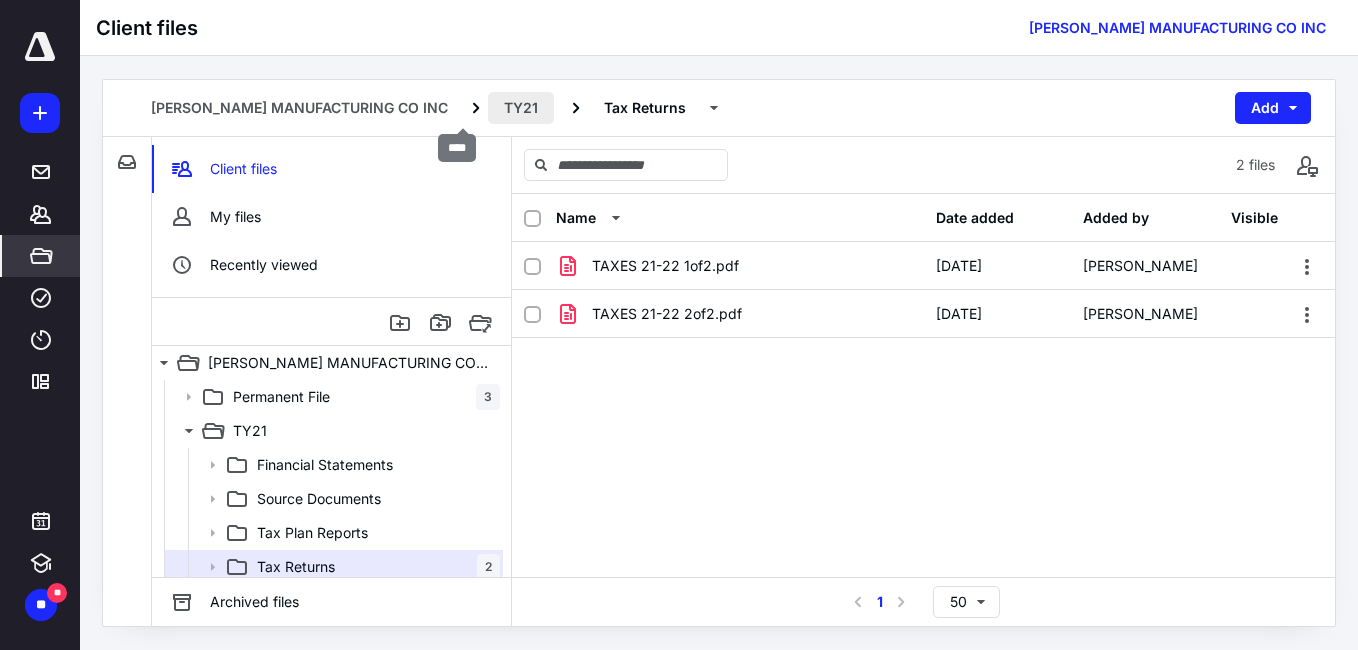 click on "TY21" at bounding box center [521, 108] 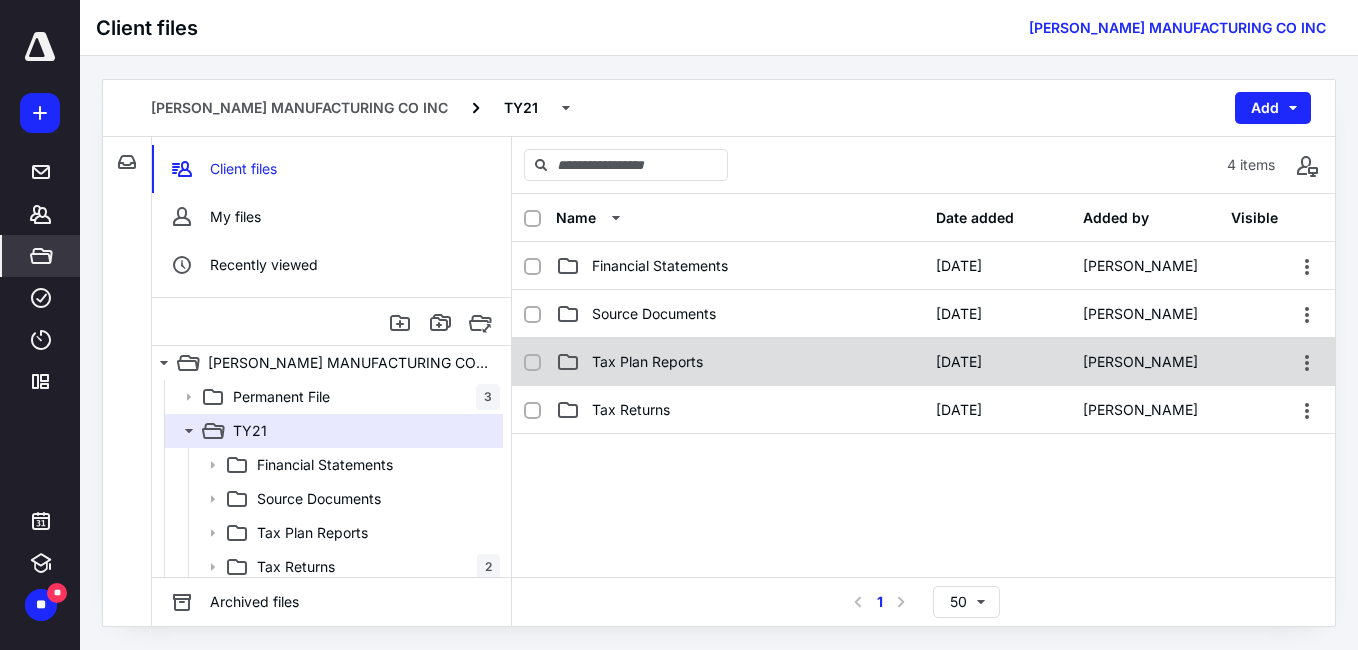 click on "Tax Plan Reports" at bounding box center (647, 362) 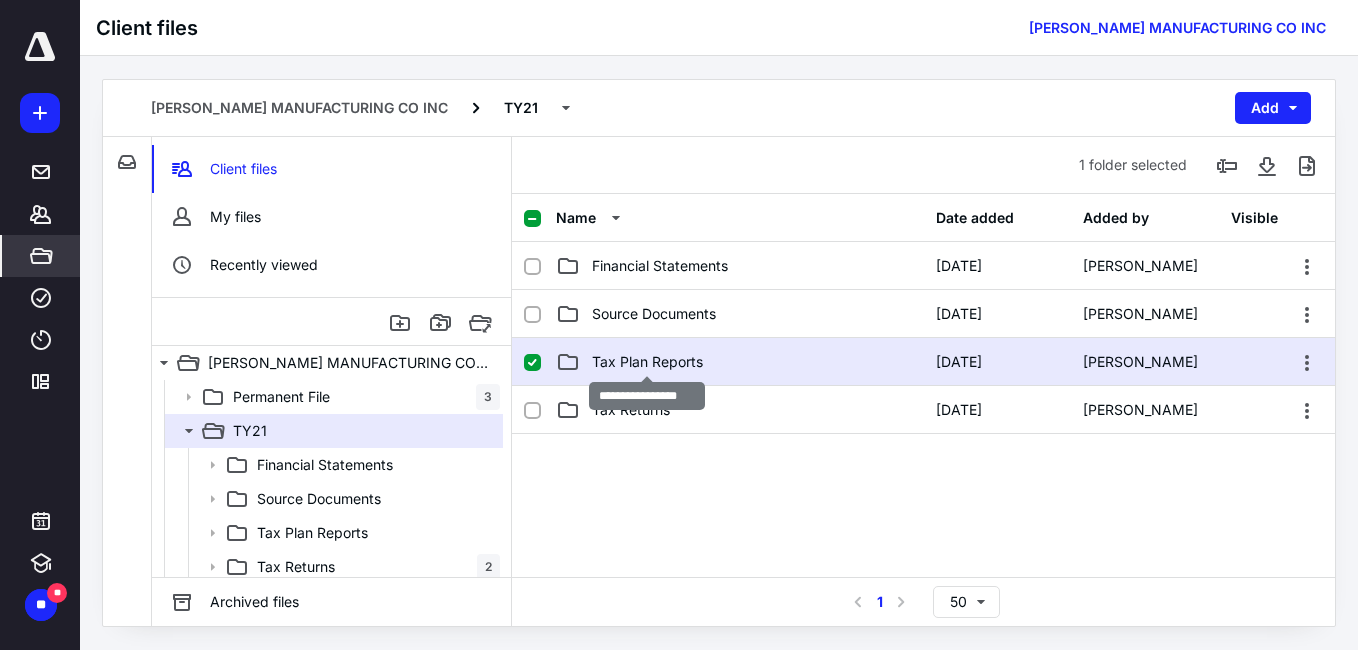 click on "Tax Plan Reports" at bounding box center (647, 362) 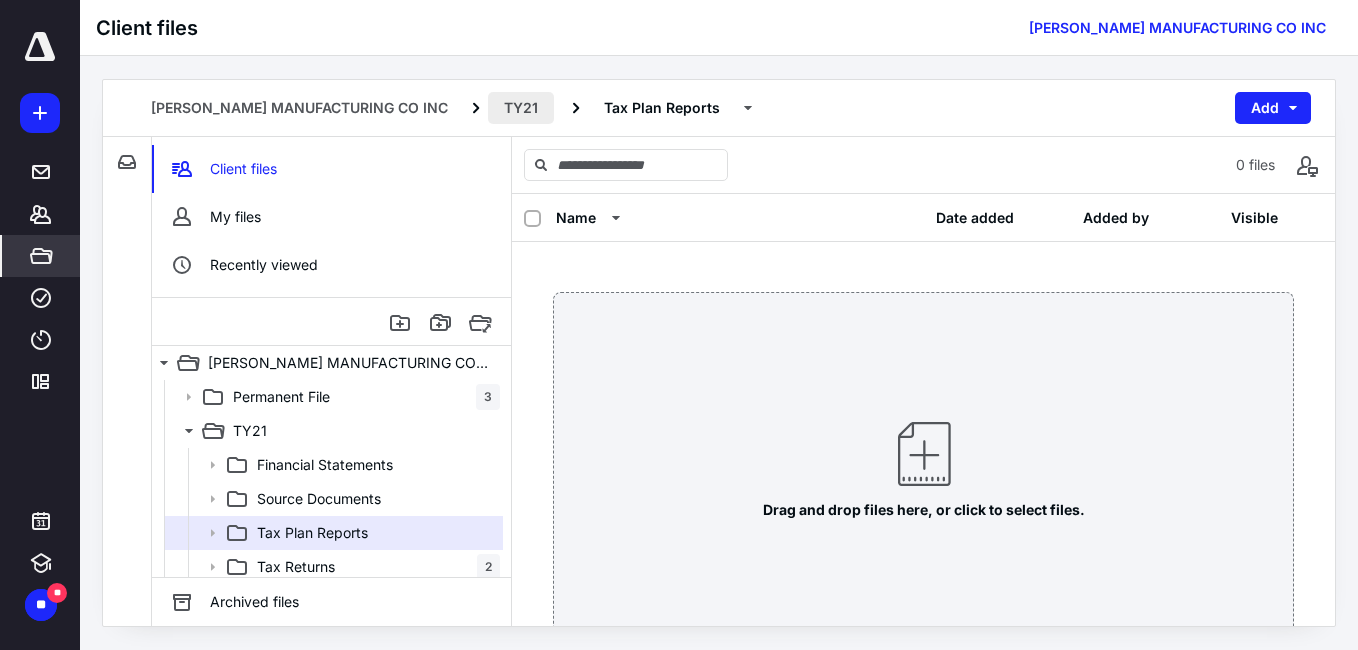 click on "TY21" at bounding box center (521, 108) 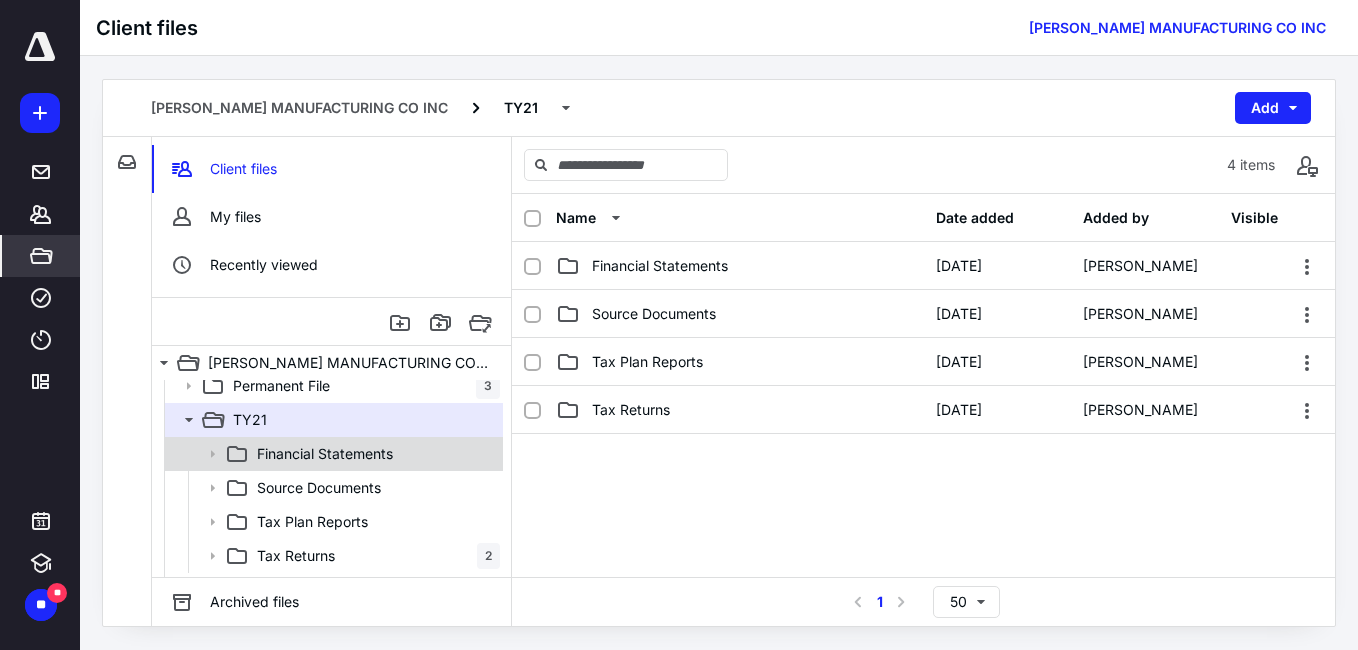 scroll, scrollTop: 0, scrollLeft: 0, axis: both 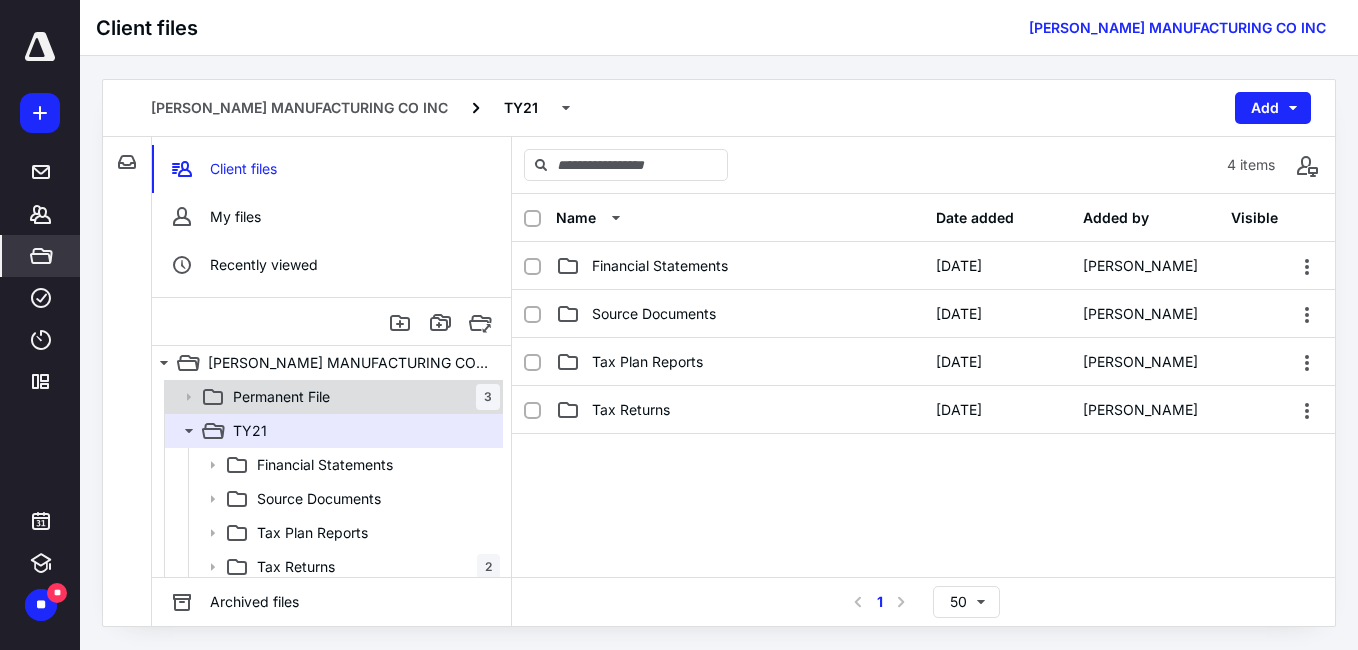 click on "Permanent File 3" at bounding box center [362, 397] 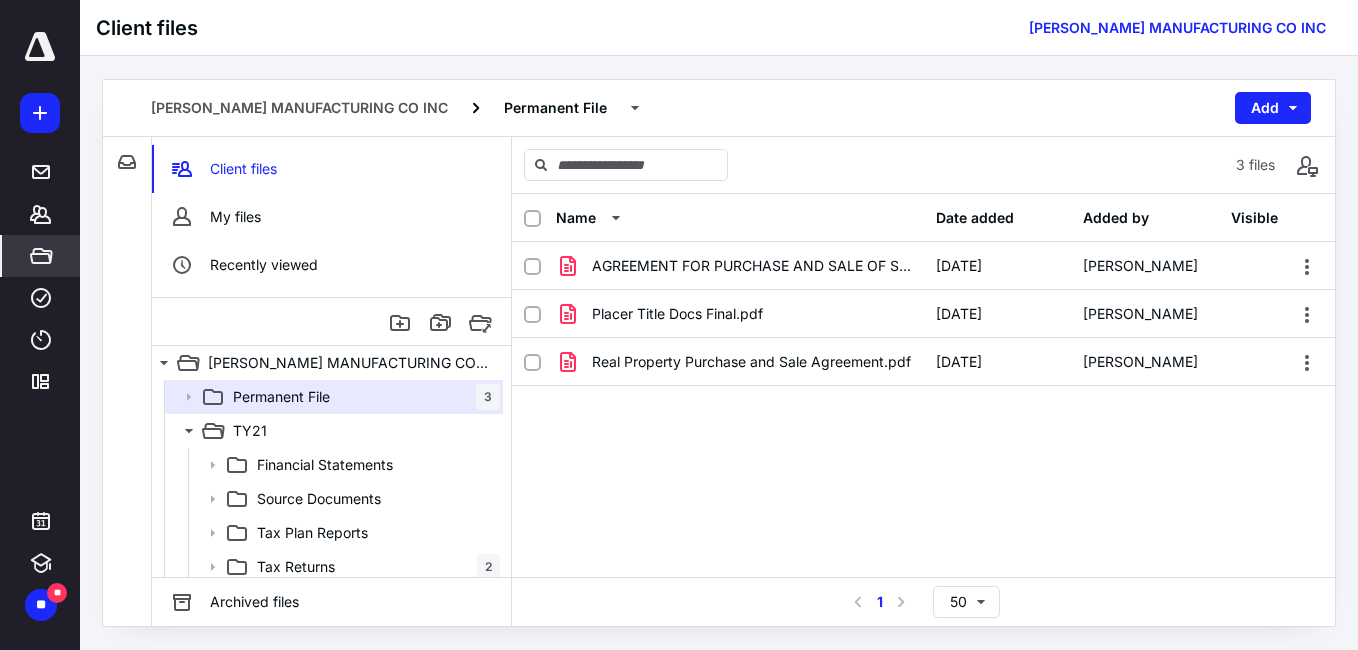click on "AGREEMENT FOR PURCHASE AND SALE OF STOCK ESTES.pdf 7/11/2025 Sarah Drury Placer Title Docs Final.pdf 7/11/2025 Sarah Drury Real Property Purchase and Sale Agreement.pdf 7/11/2025 Sarah Drury" at bounding box center [923, 392] 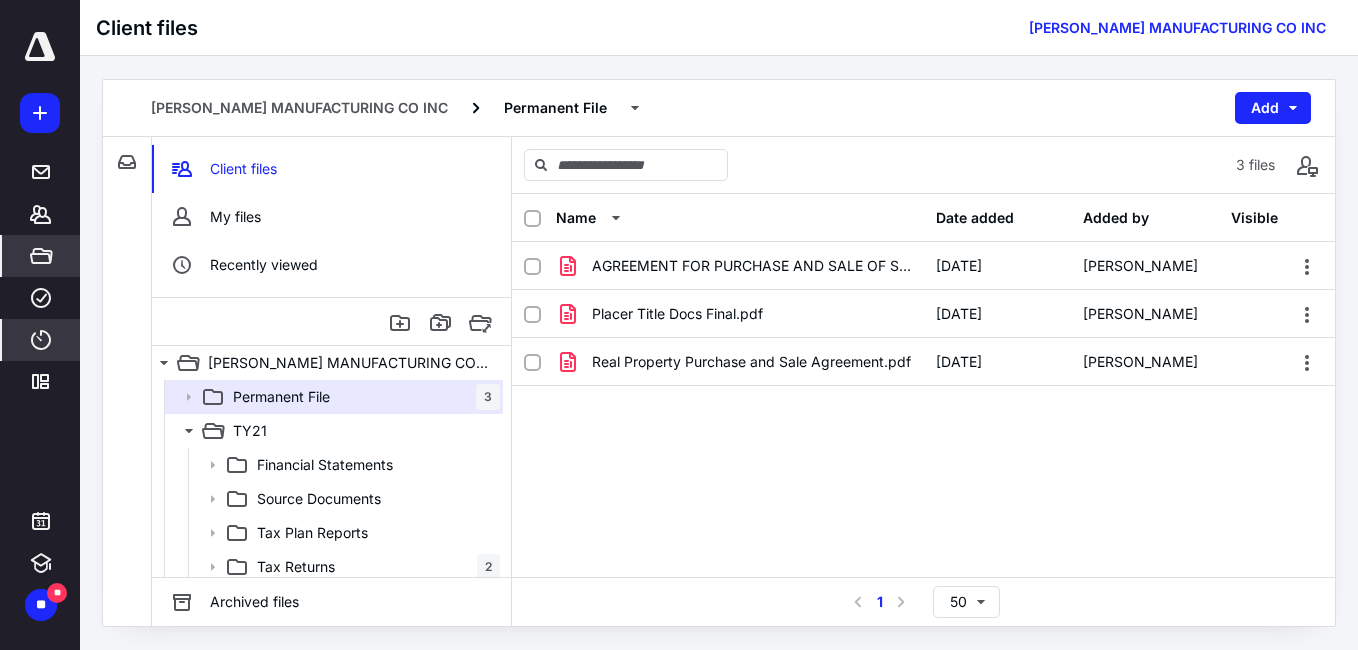 click 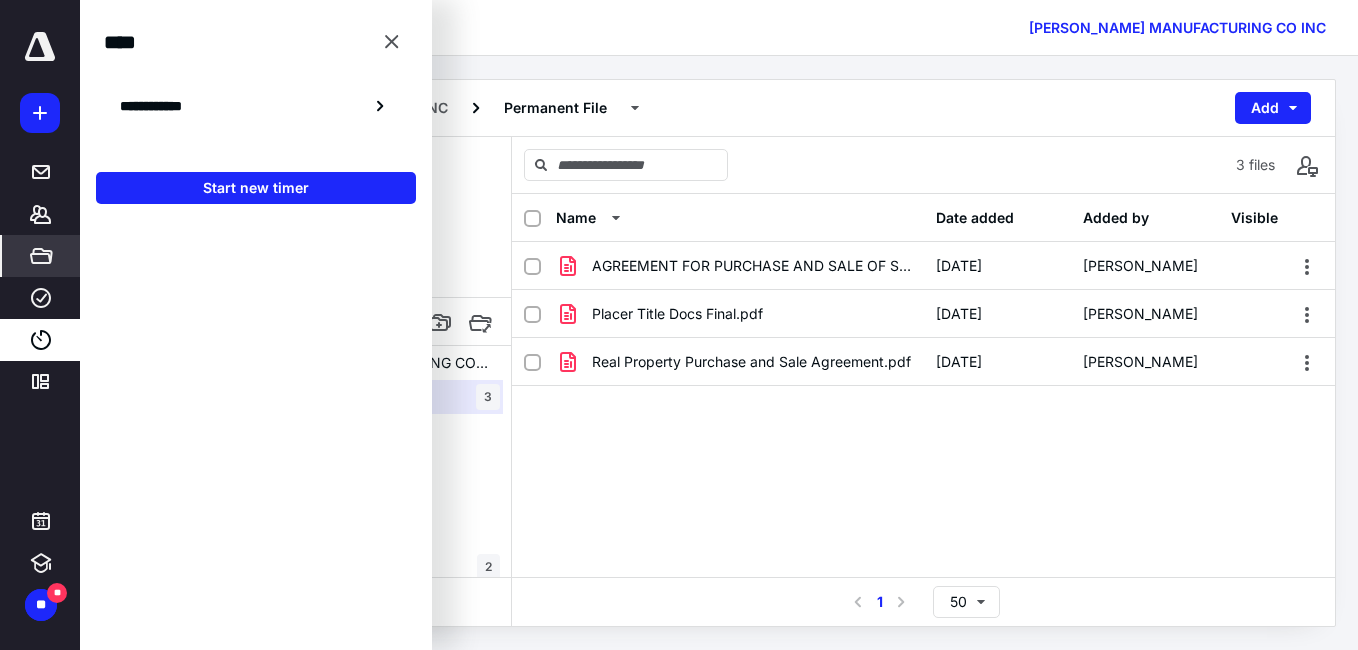 click on "**********" at bounding box center (162, 106) 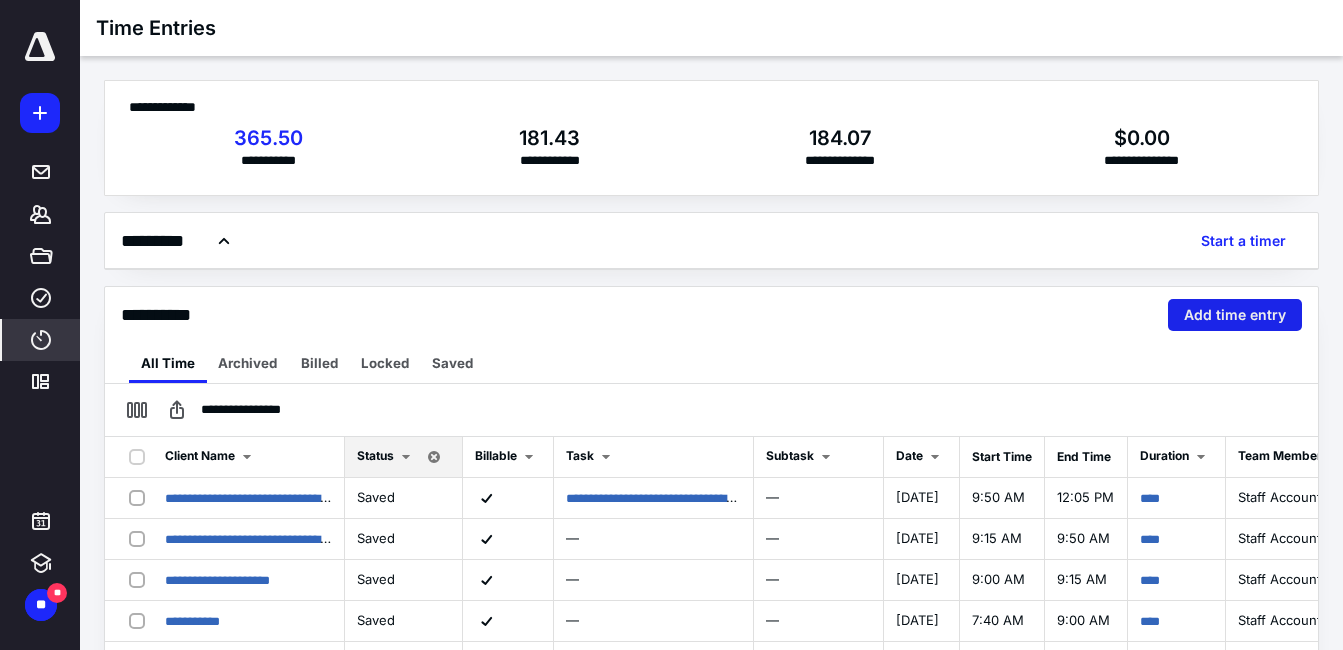 click on "Add time entry" at bounding box center (1235, 315) 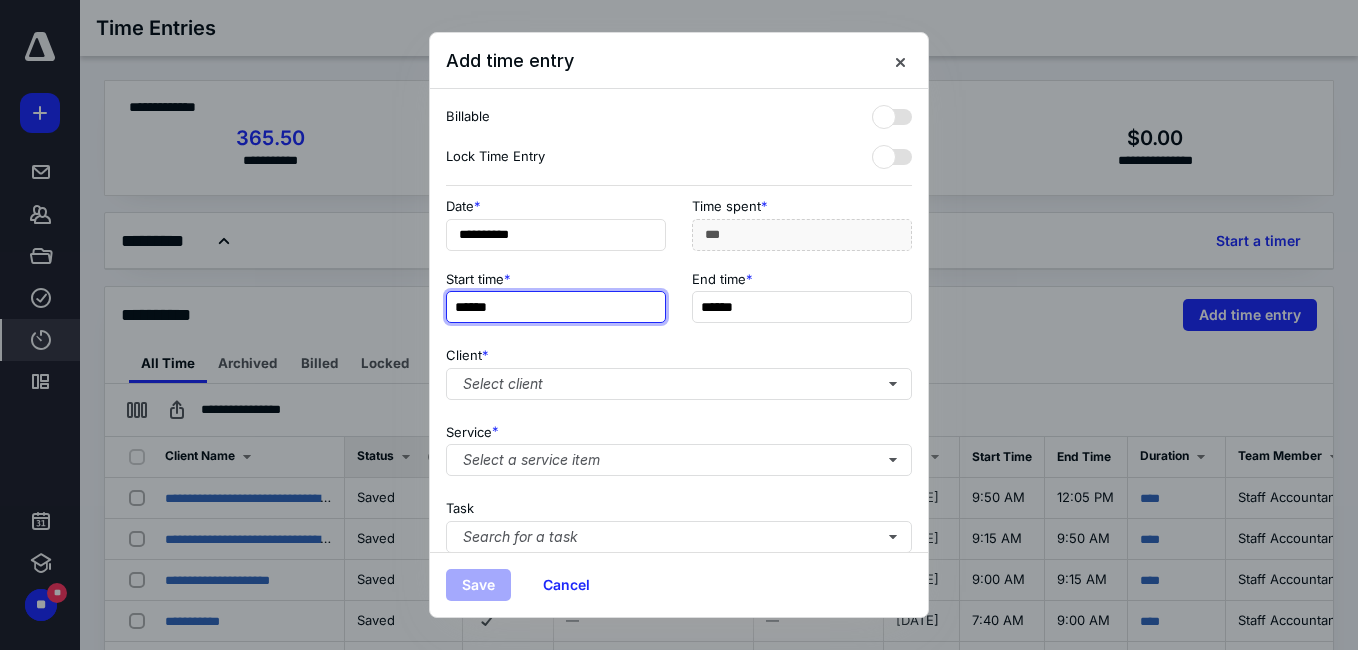 type on "******" 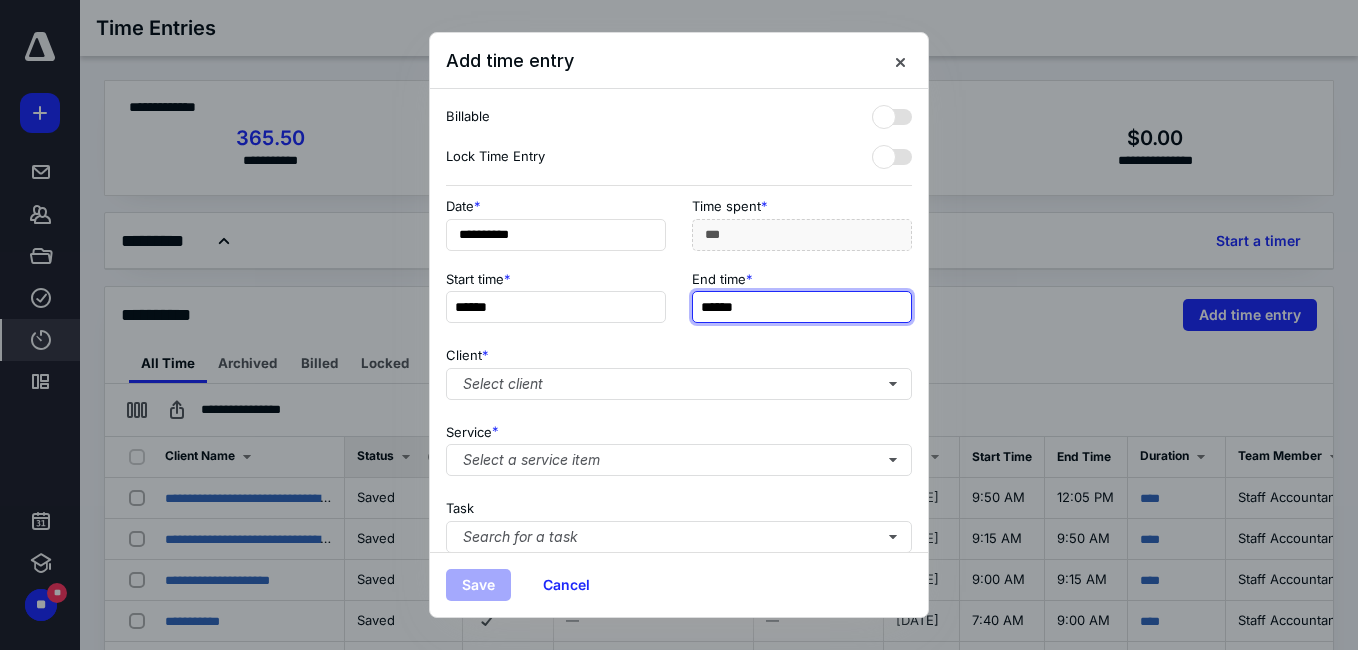 type on "******" 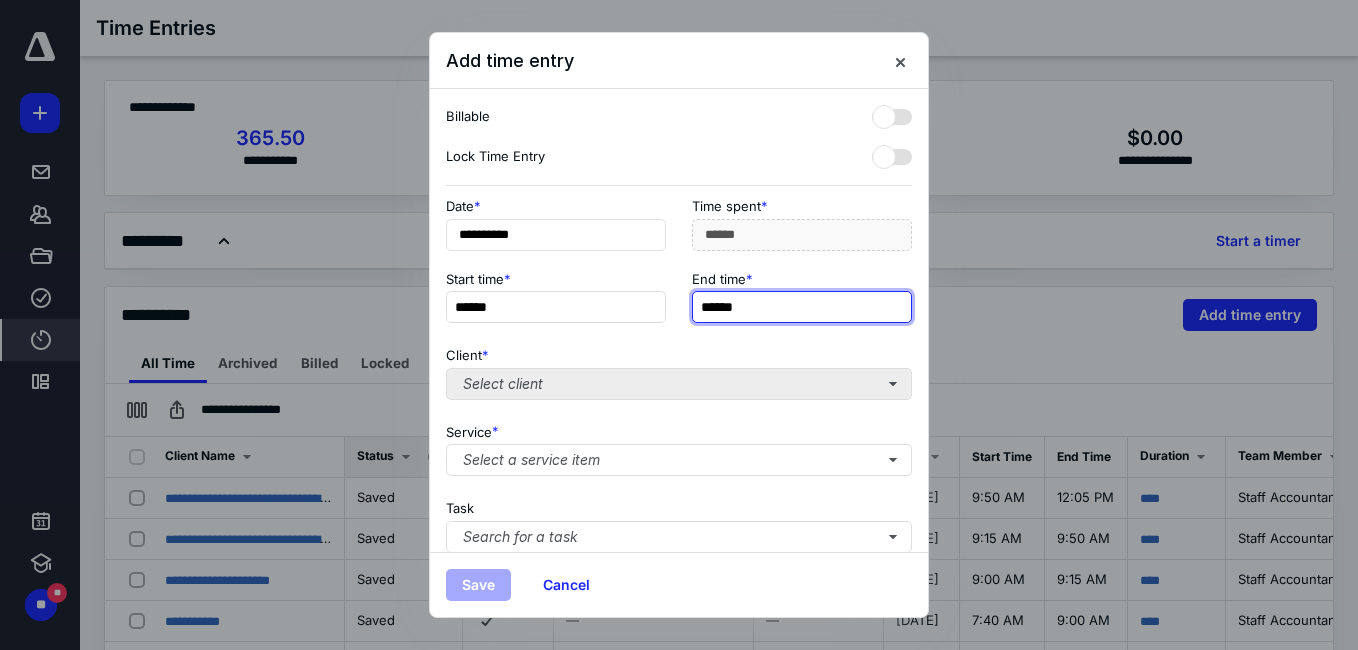 type on "******" 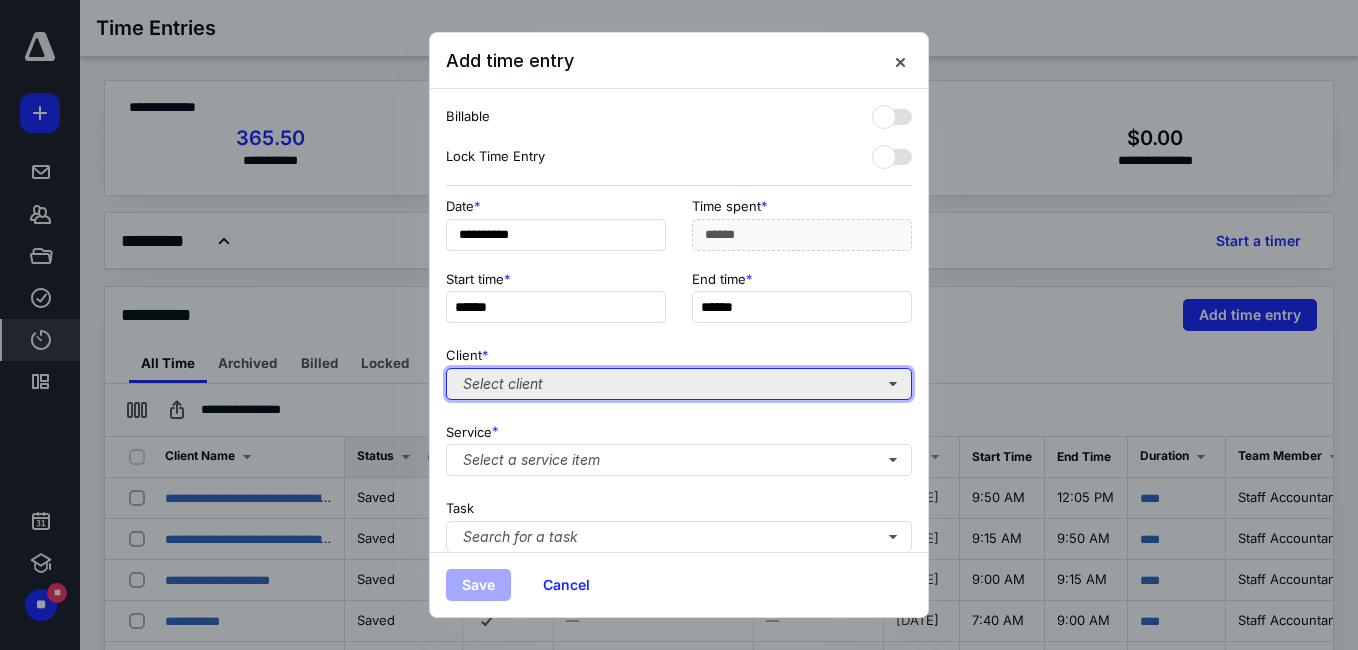 type on "**" 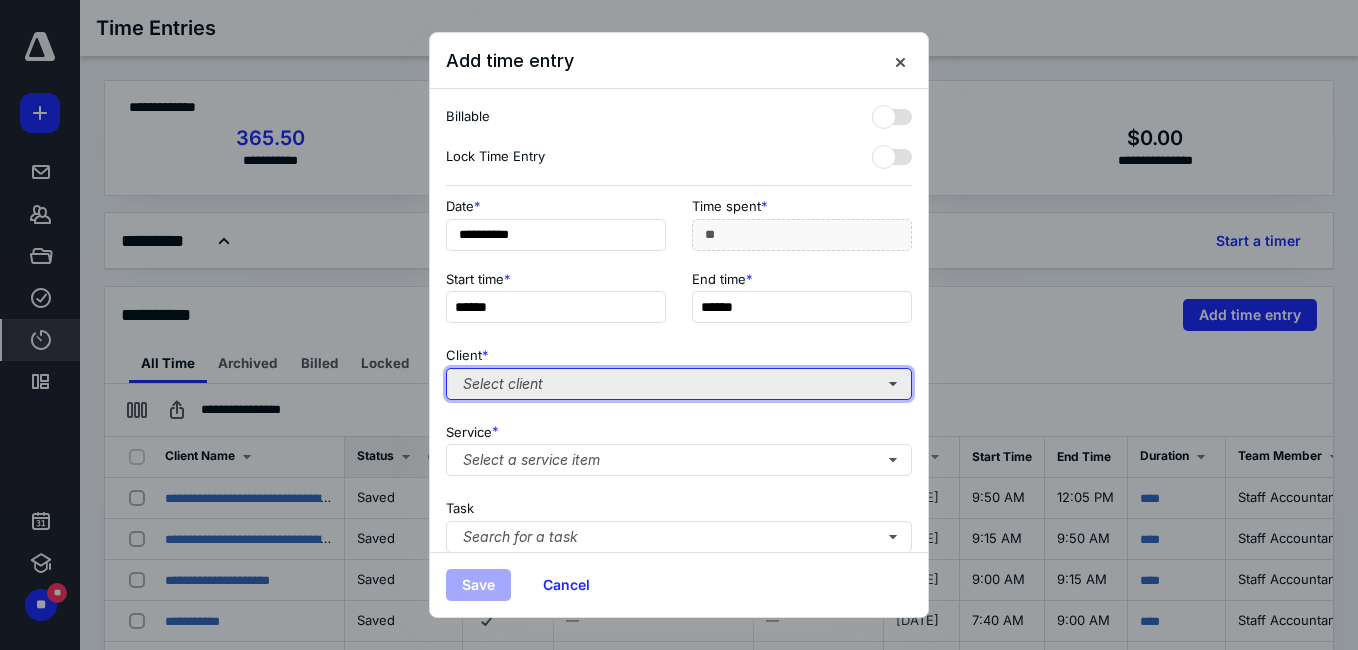 click on "Select client" at bounding box center (679, 384) 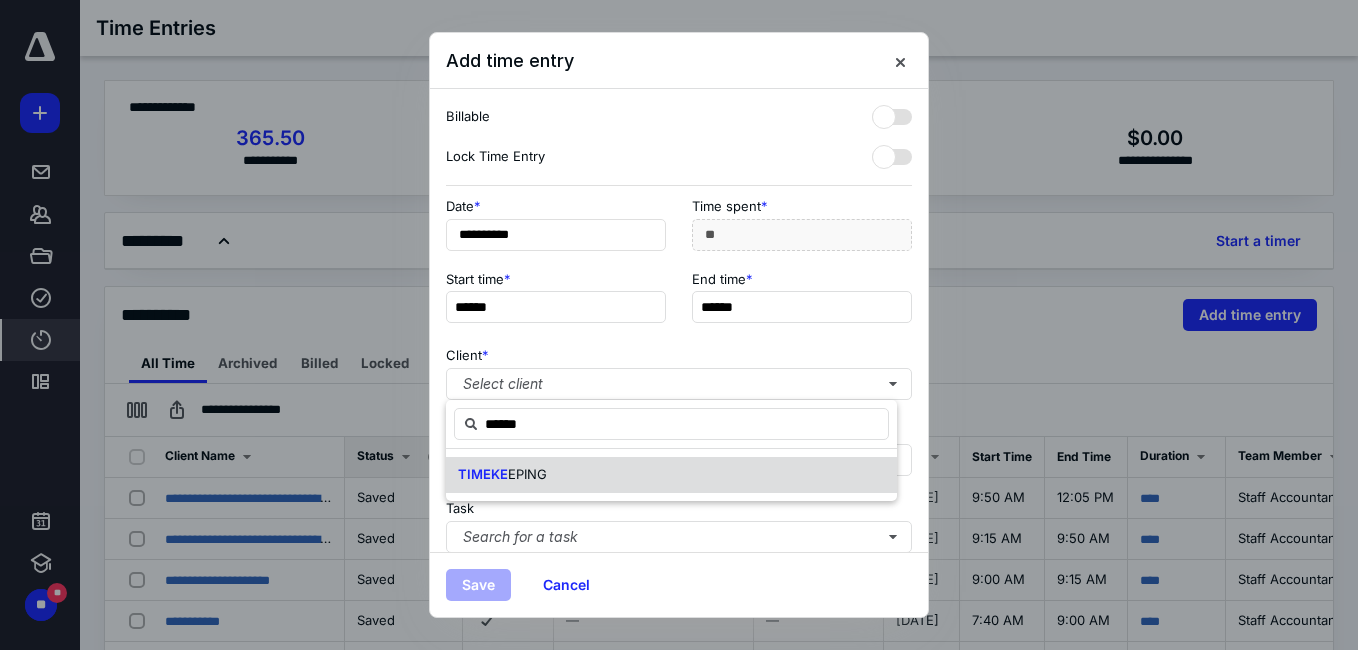 click on "EPING" at bounding box center (527, 474) 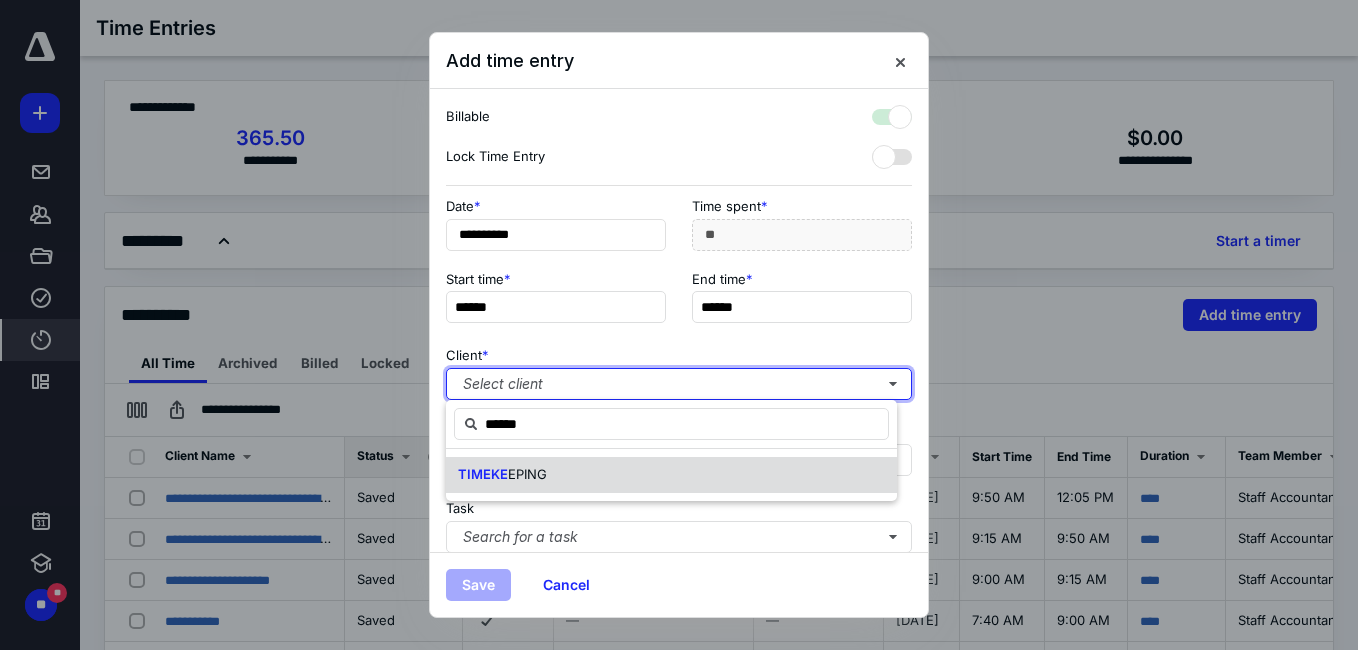checkbox on "true" 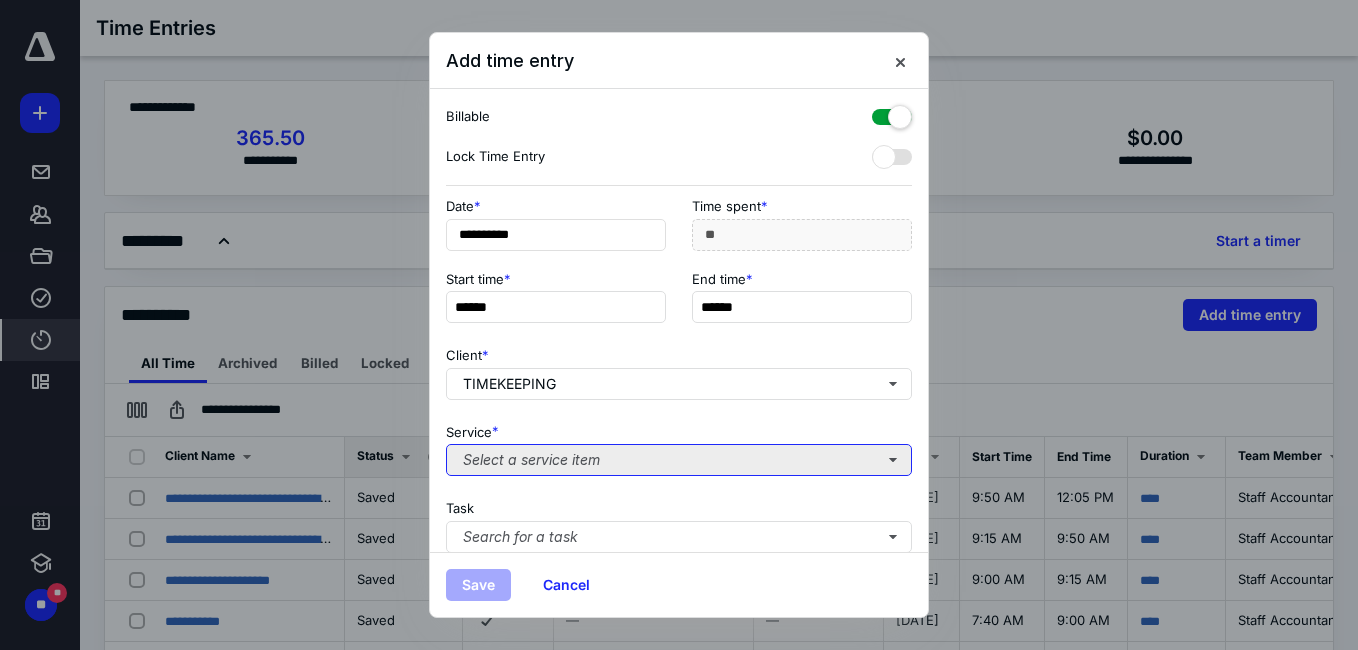 click on "Select a service item" at bounding box center [679, 460] 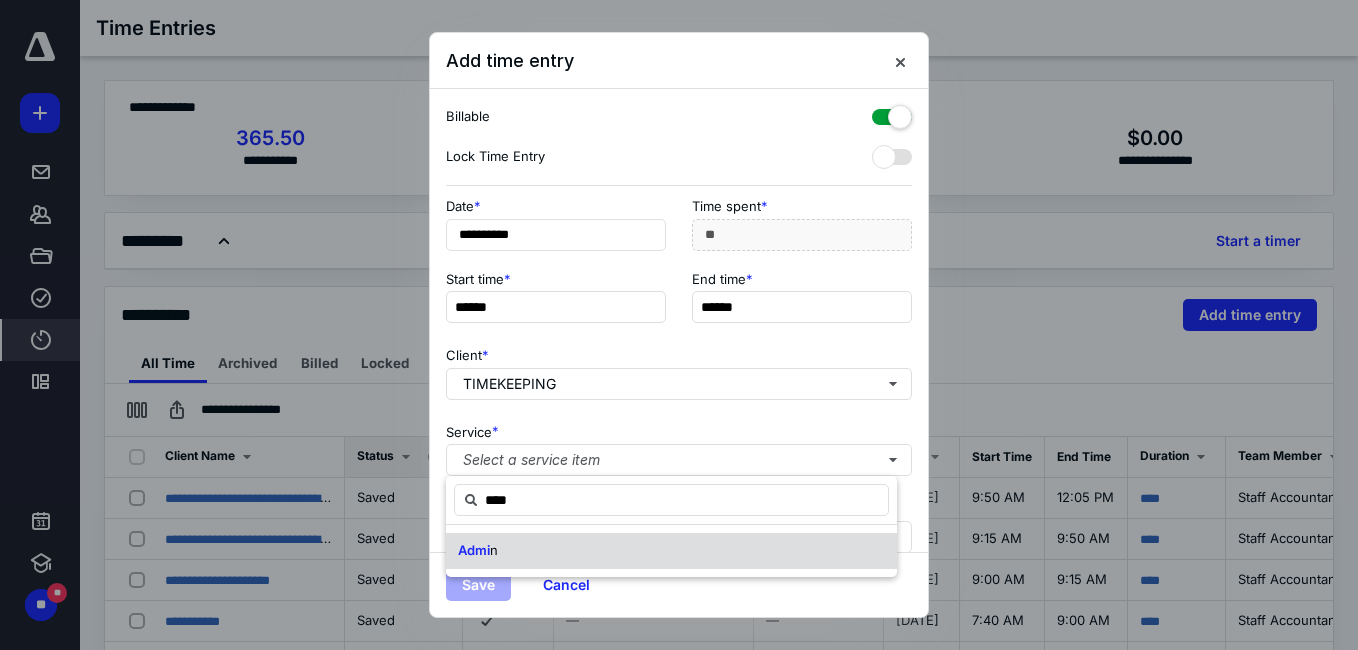 click on "n" at bounding box center [494, 550] 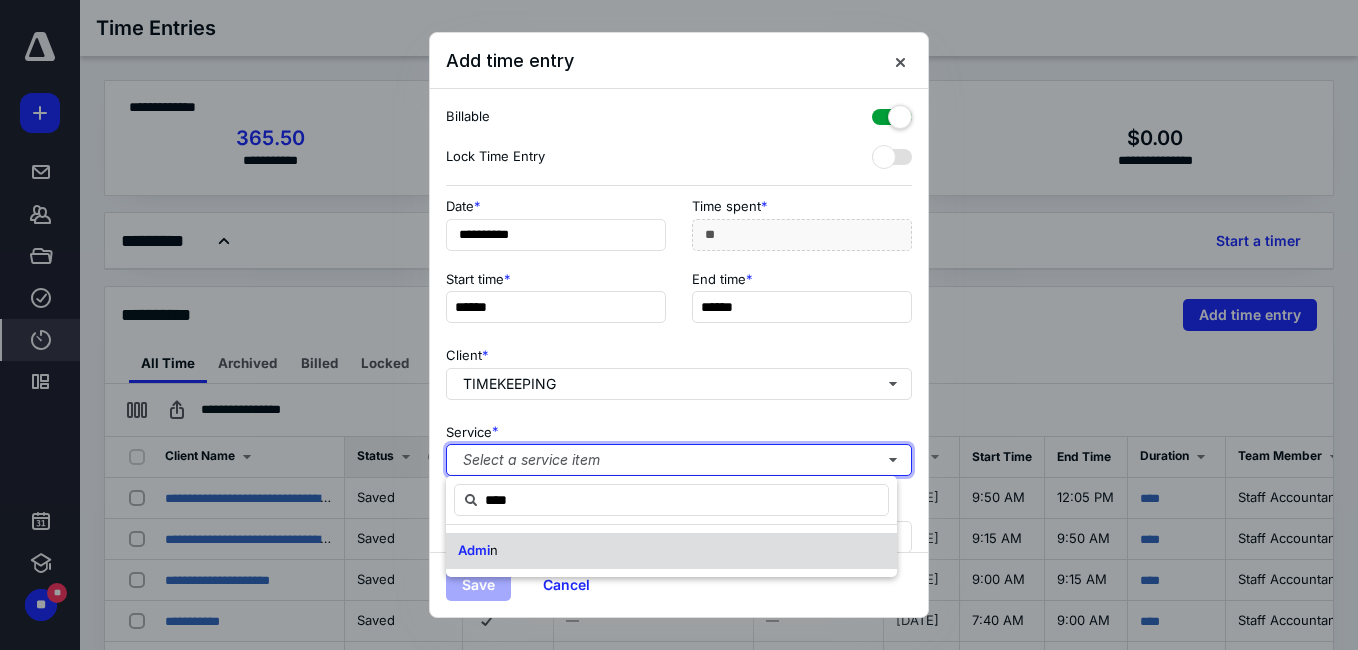 type 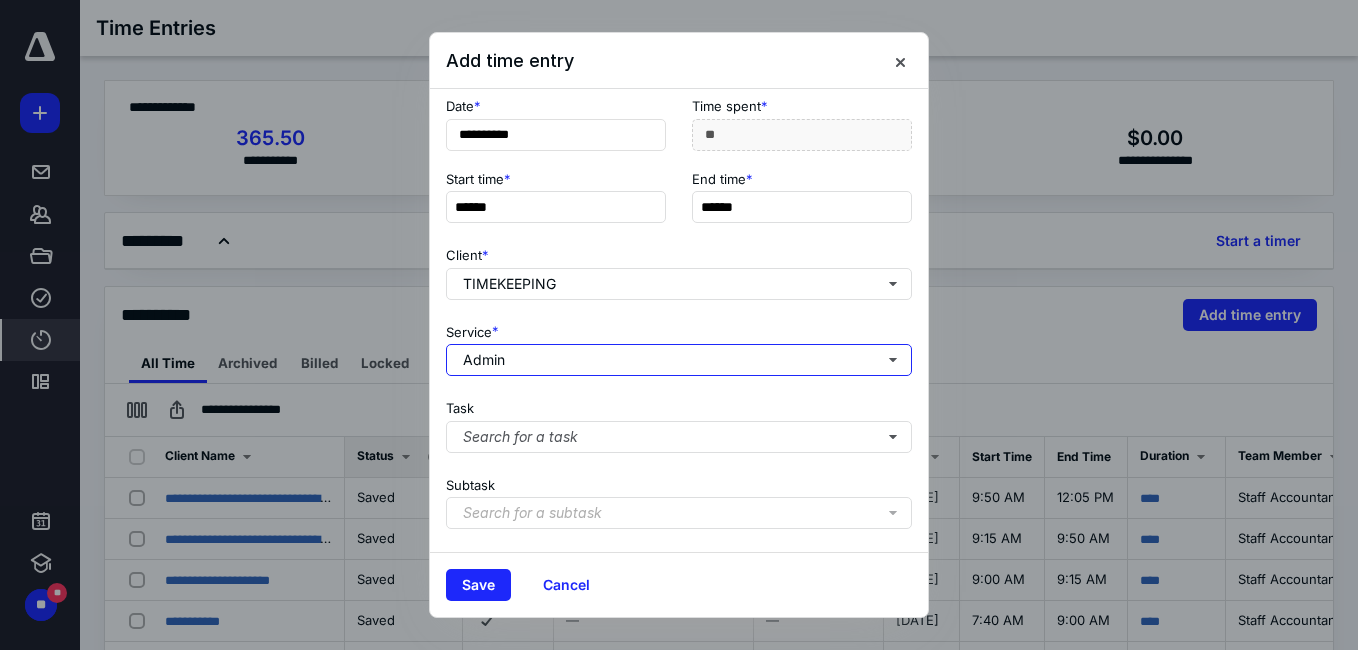 scroll, scrollTop: 324, scrollLeft: 0, axis: vertical 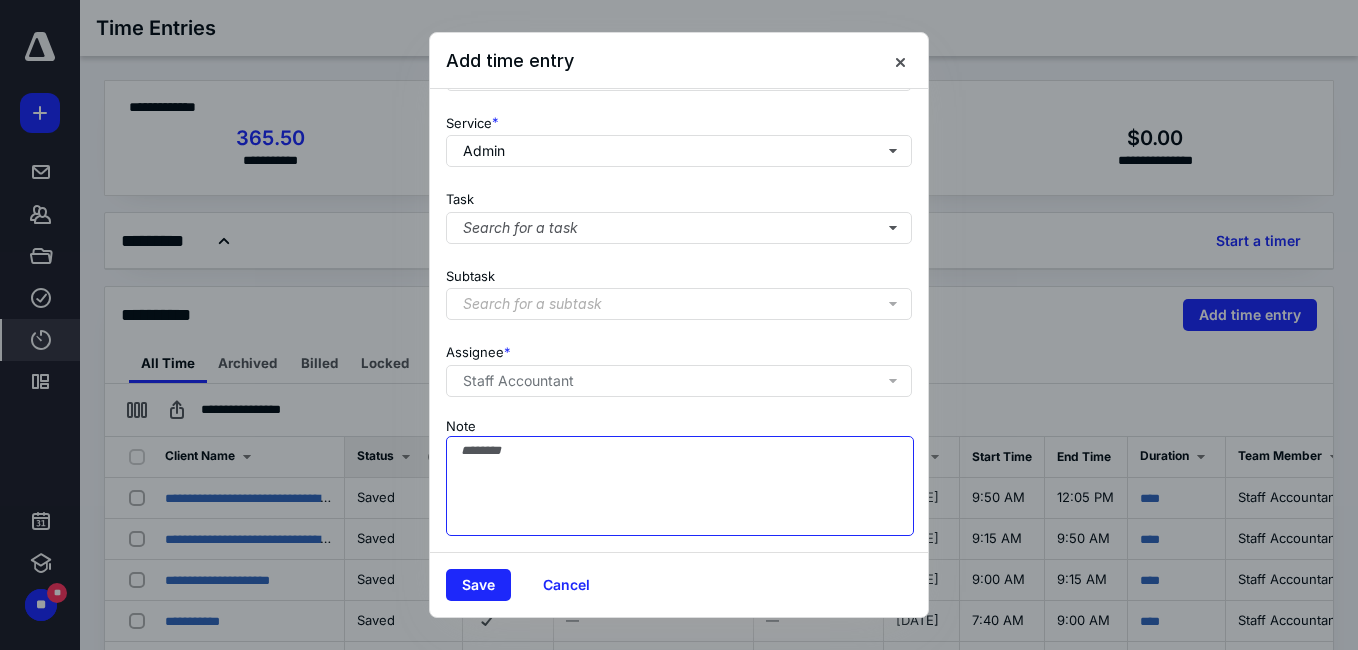 click on "Note" at bounding box center [680, 486] 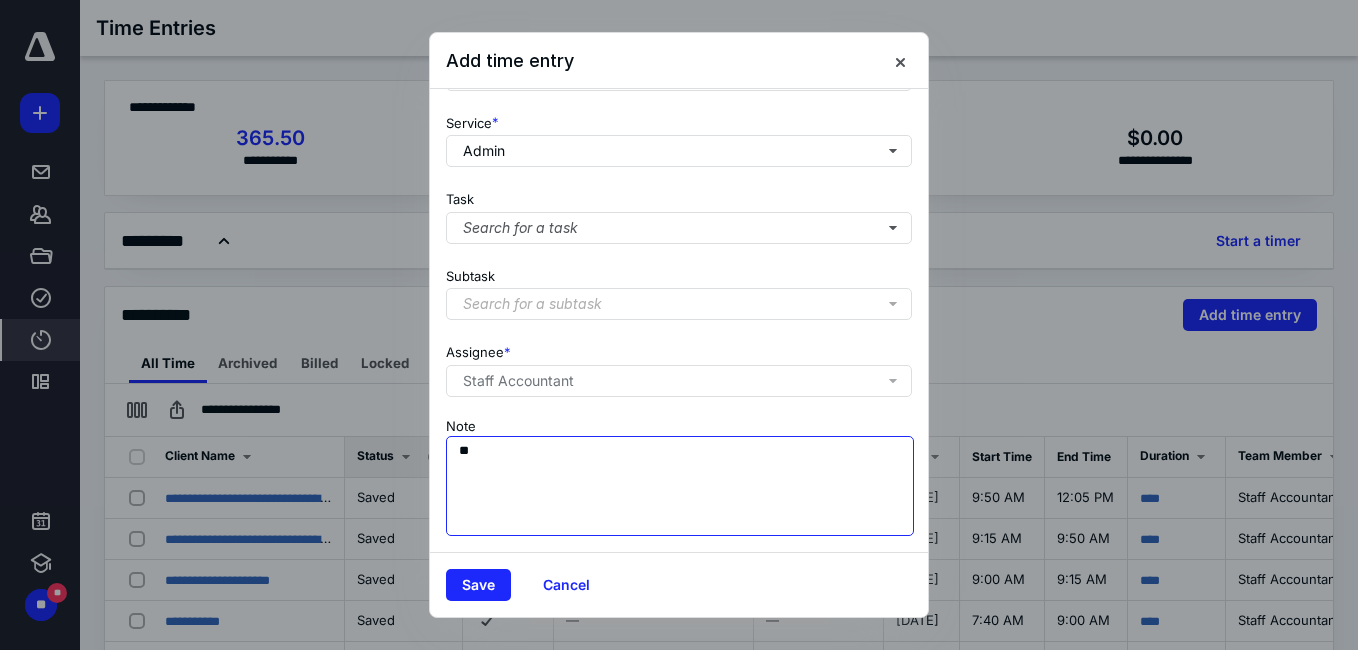 type on "*" 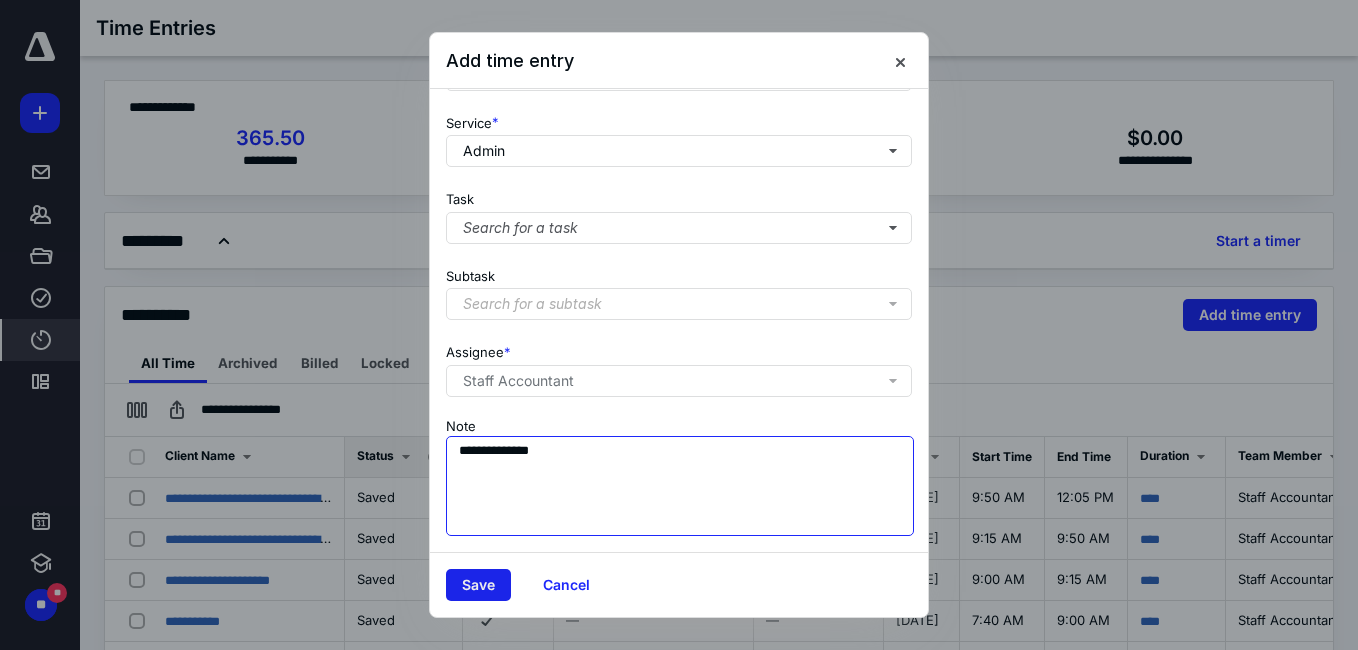 type on "**********" 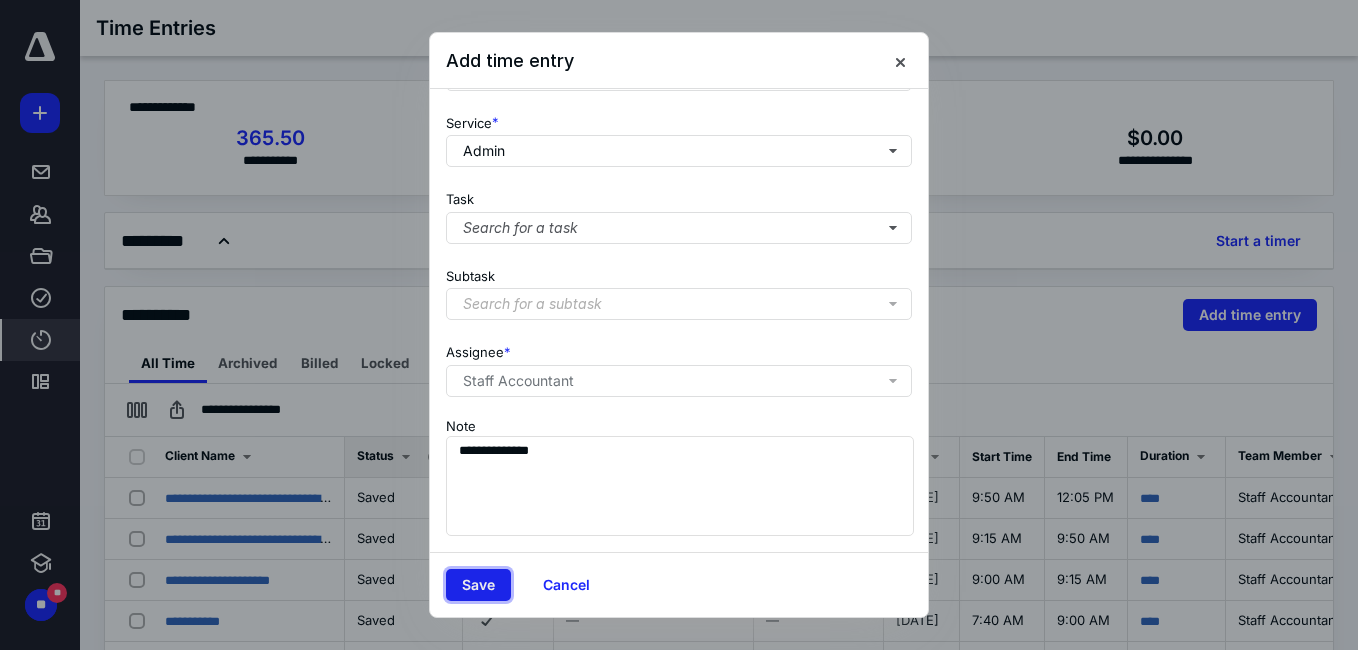 click on "Save" at bounding box center [478, 585] 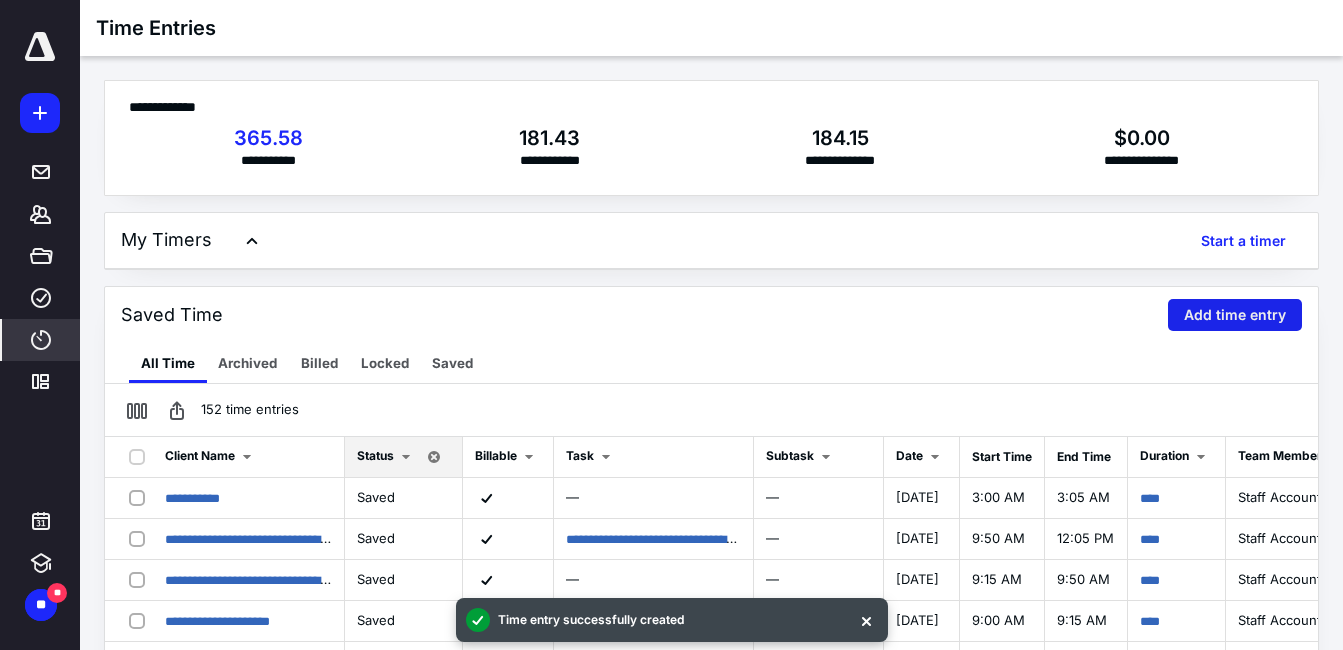 click on "Add time entry" at bounding box center [1235, 315] 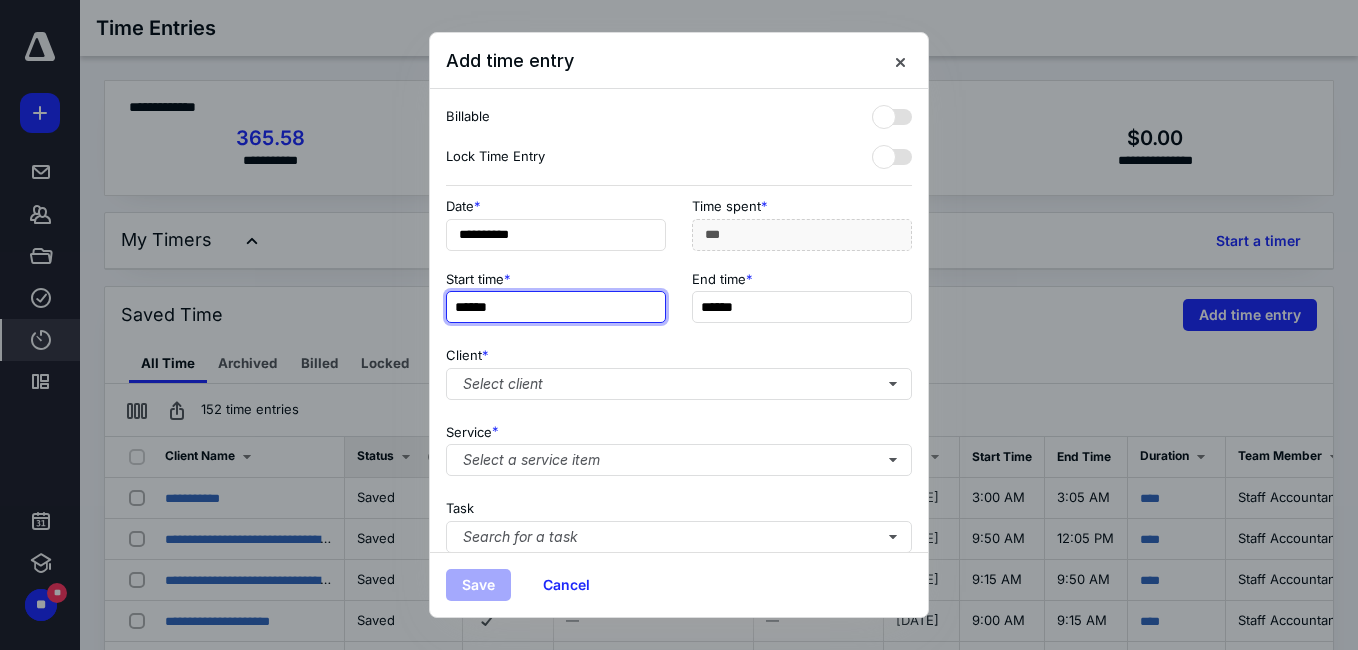 type on "******" 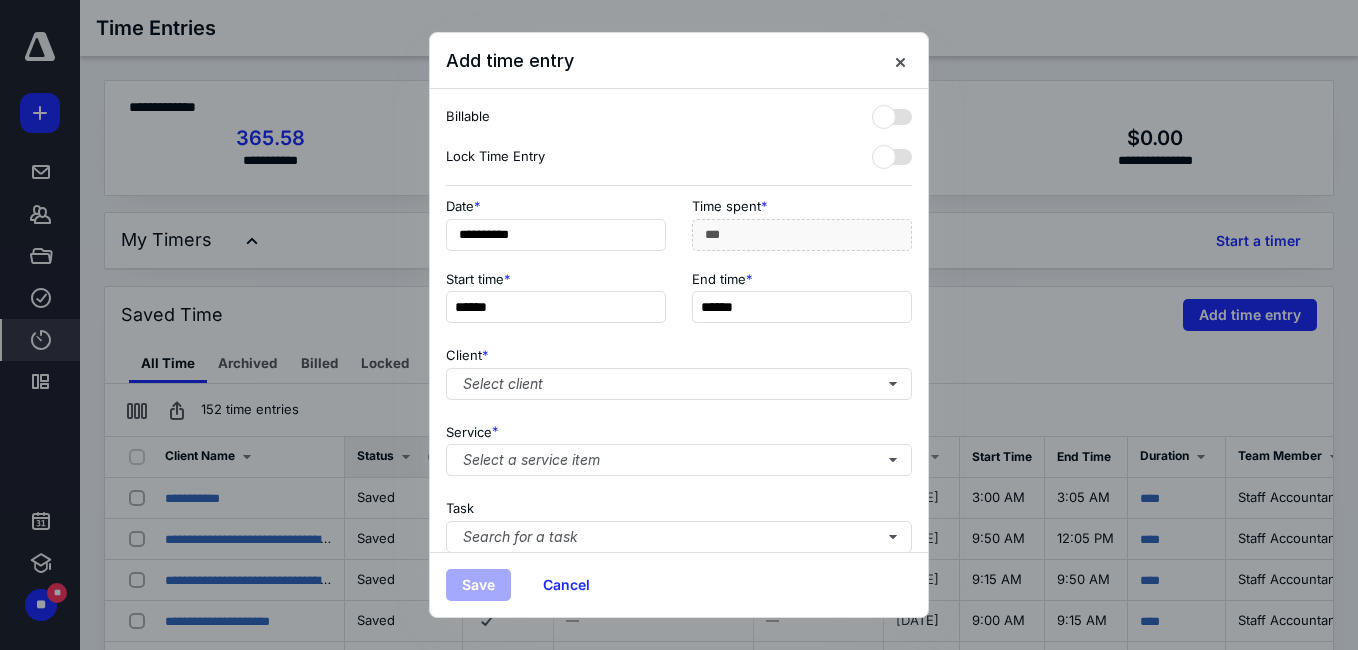 type on "******" 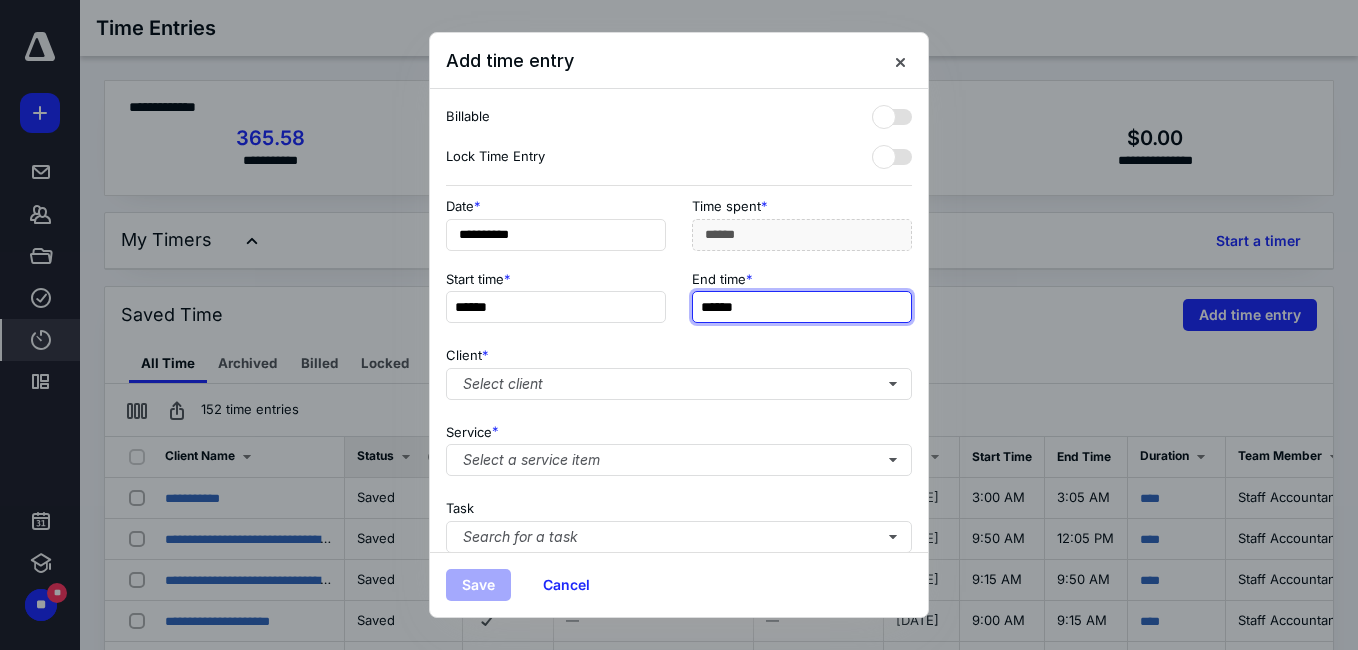 type 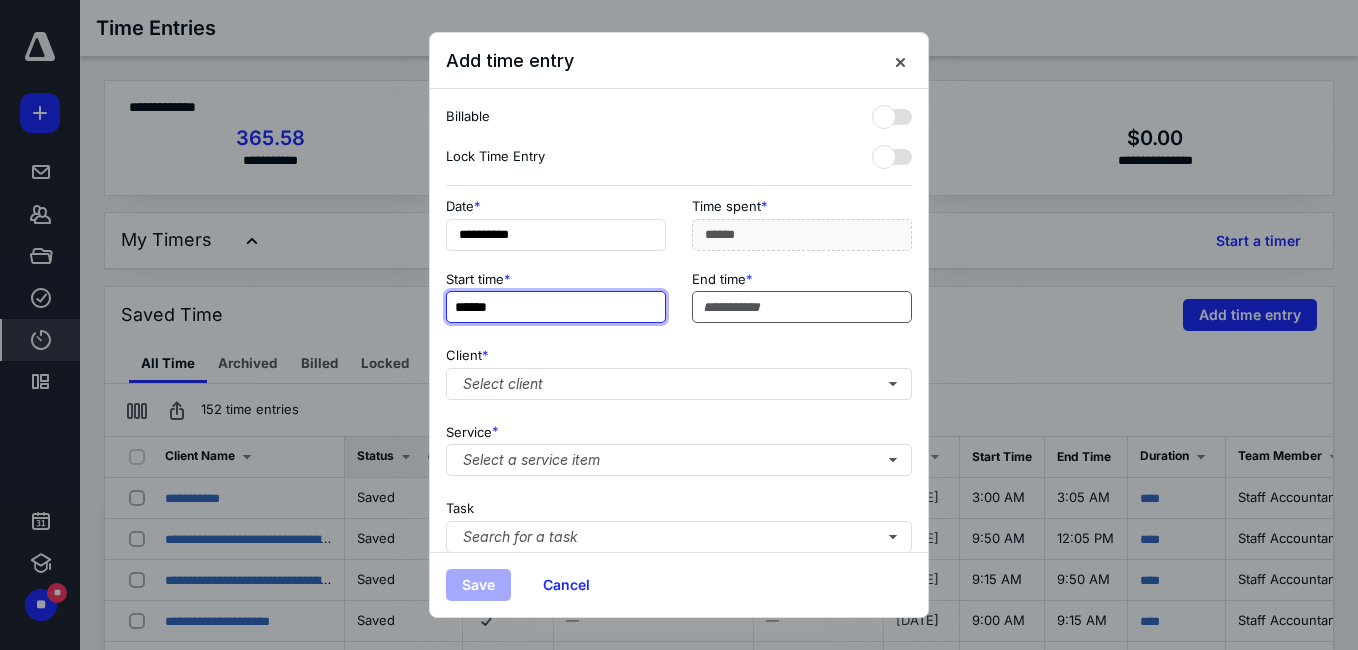type on "******" 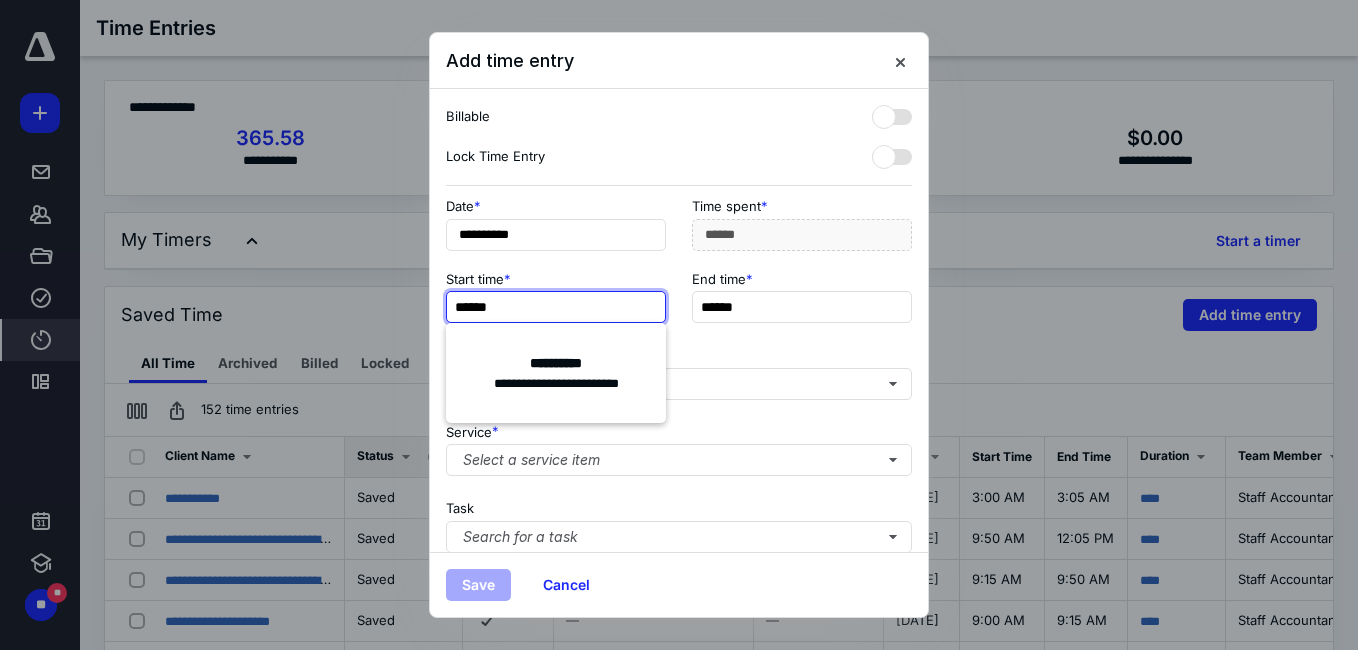 drag, startPoint x: 544, startPoint y: 301, endPoint x: 446, endPoint y: 317, distance: 99.29753 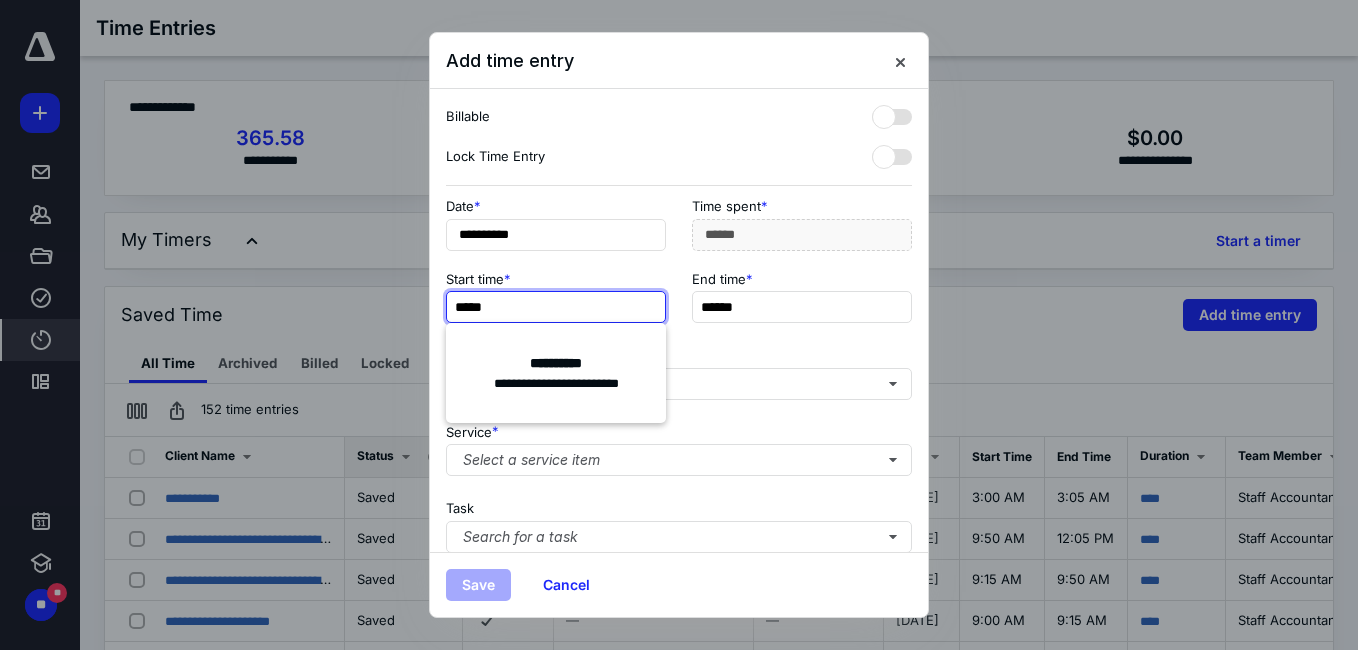 type on "******" 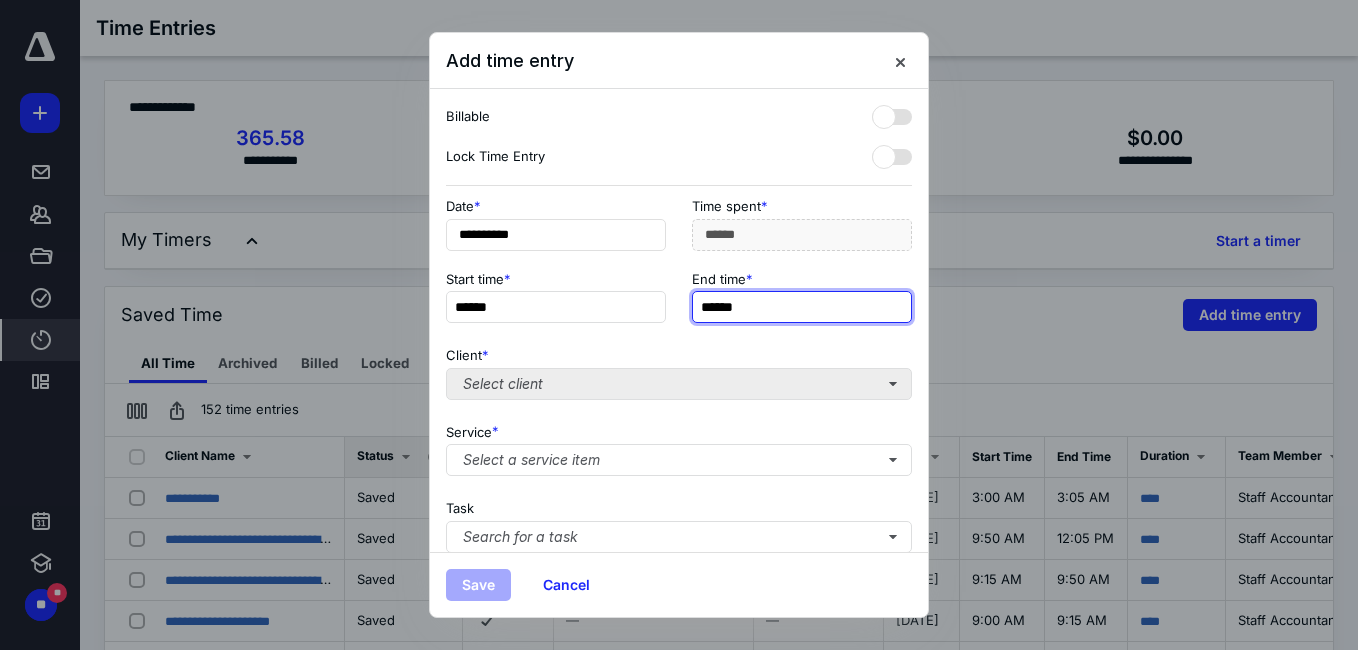 type on "******" 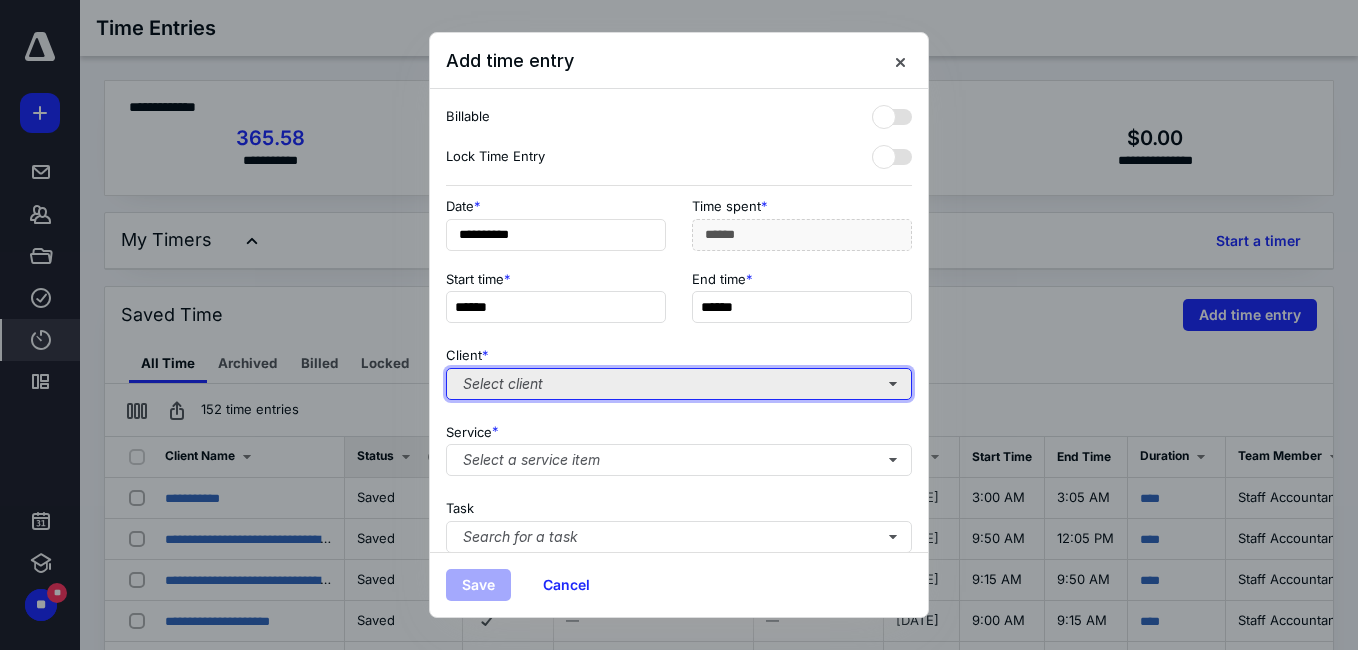 type on "***" 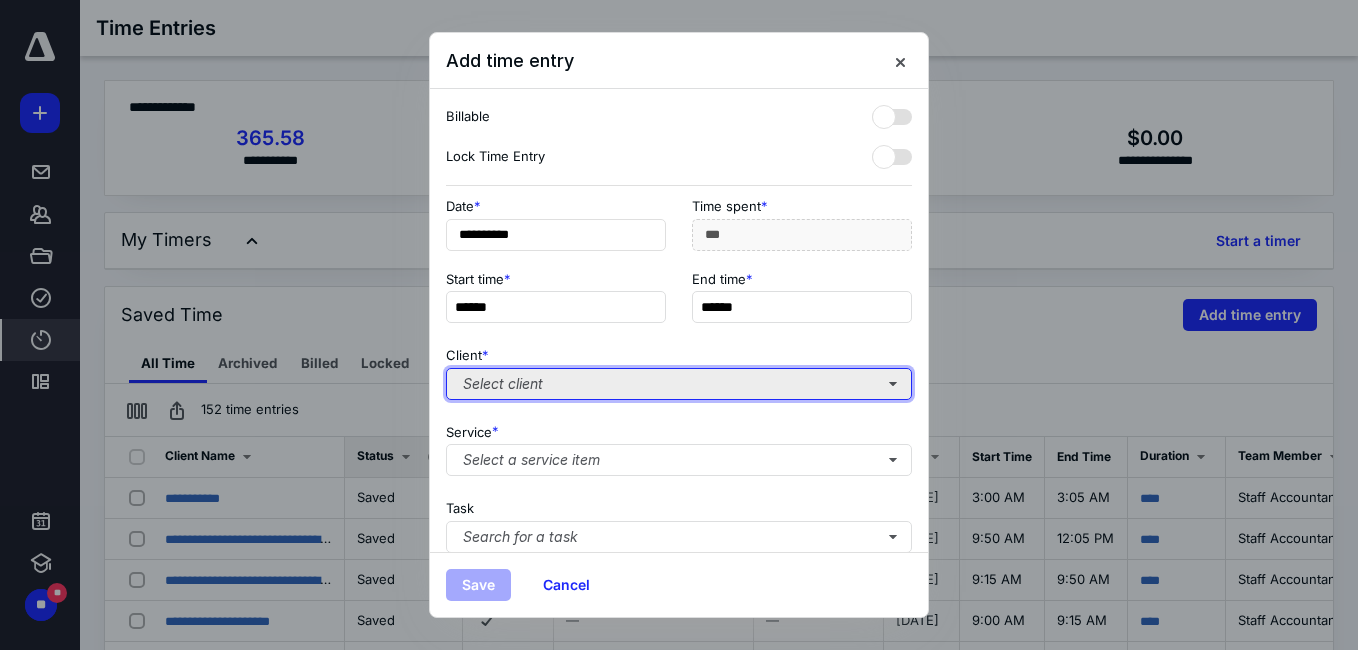 click on "Select client" at bounding box center [679, 384] 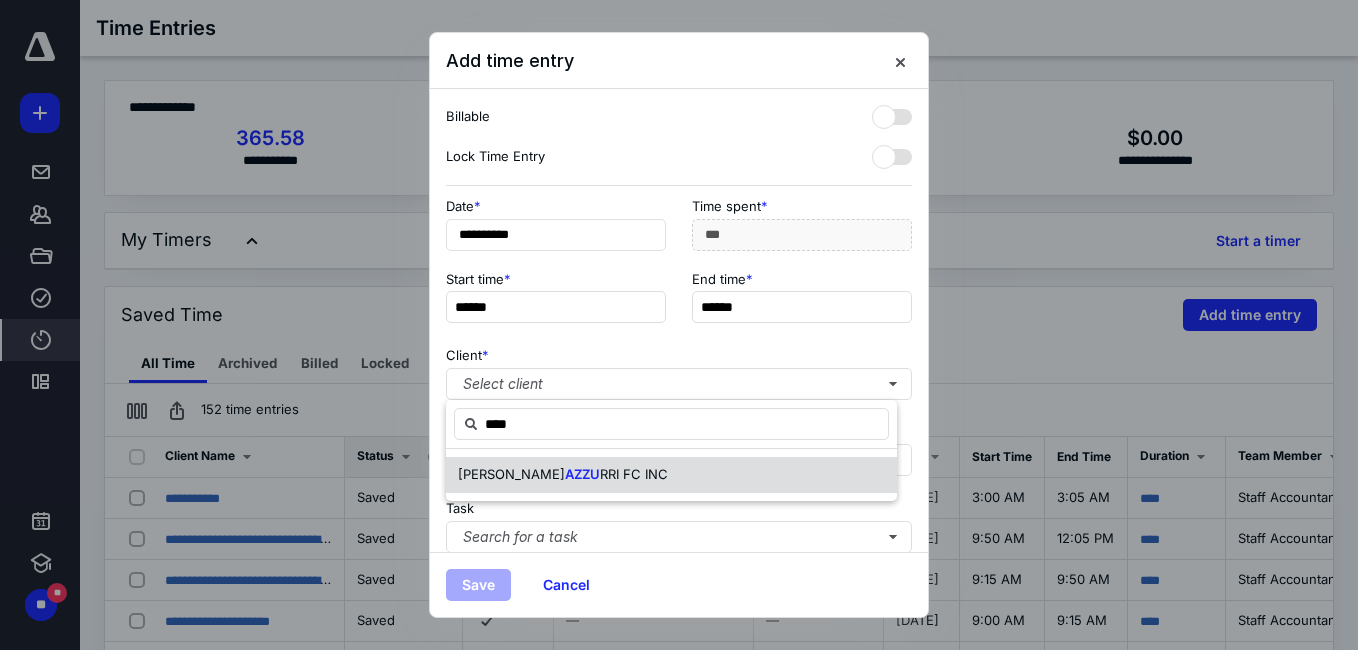 click on "YUBA SUTTER" at bounding box center [511, 474] 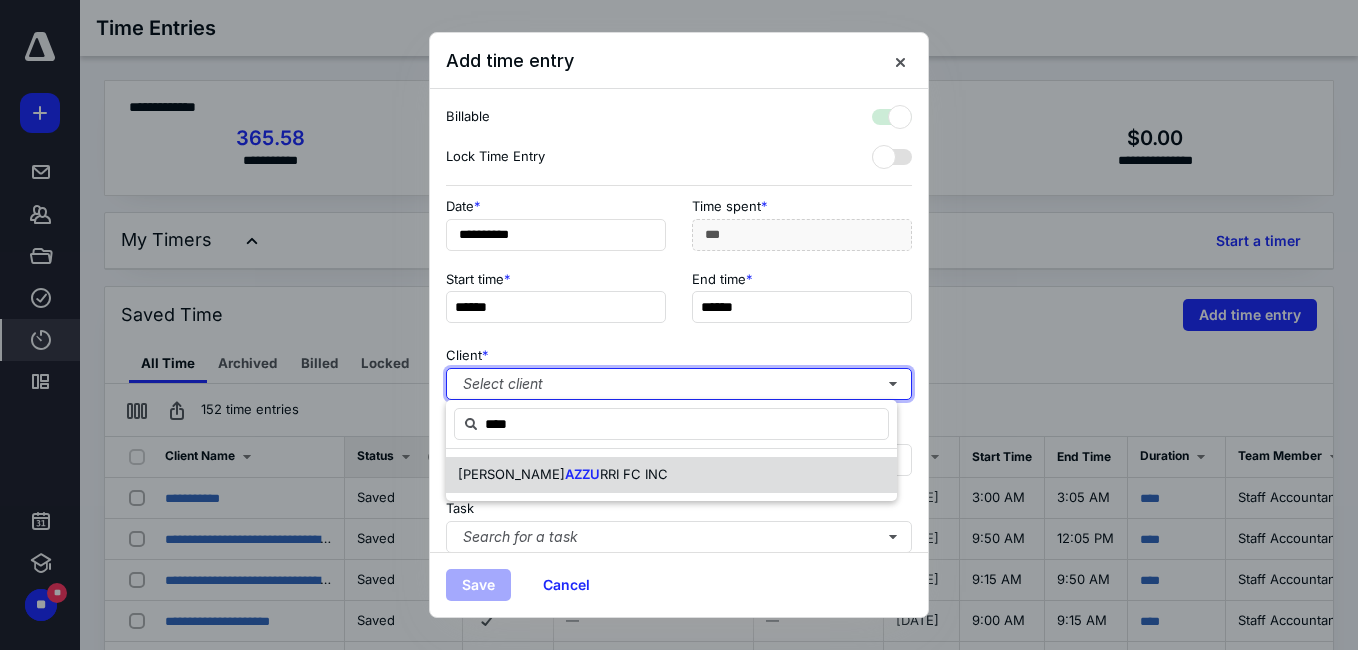 checkbox on "true" 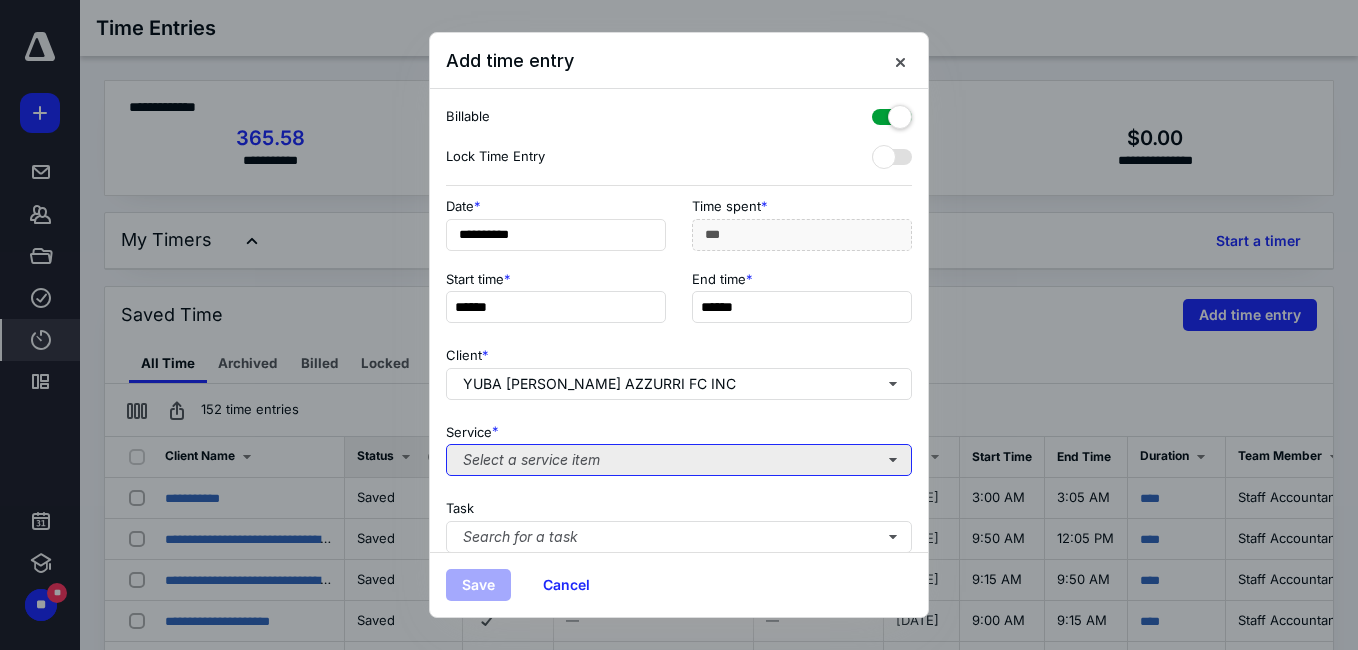 click on "Select a service item" at bounding box center (679, 460) 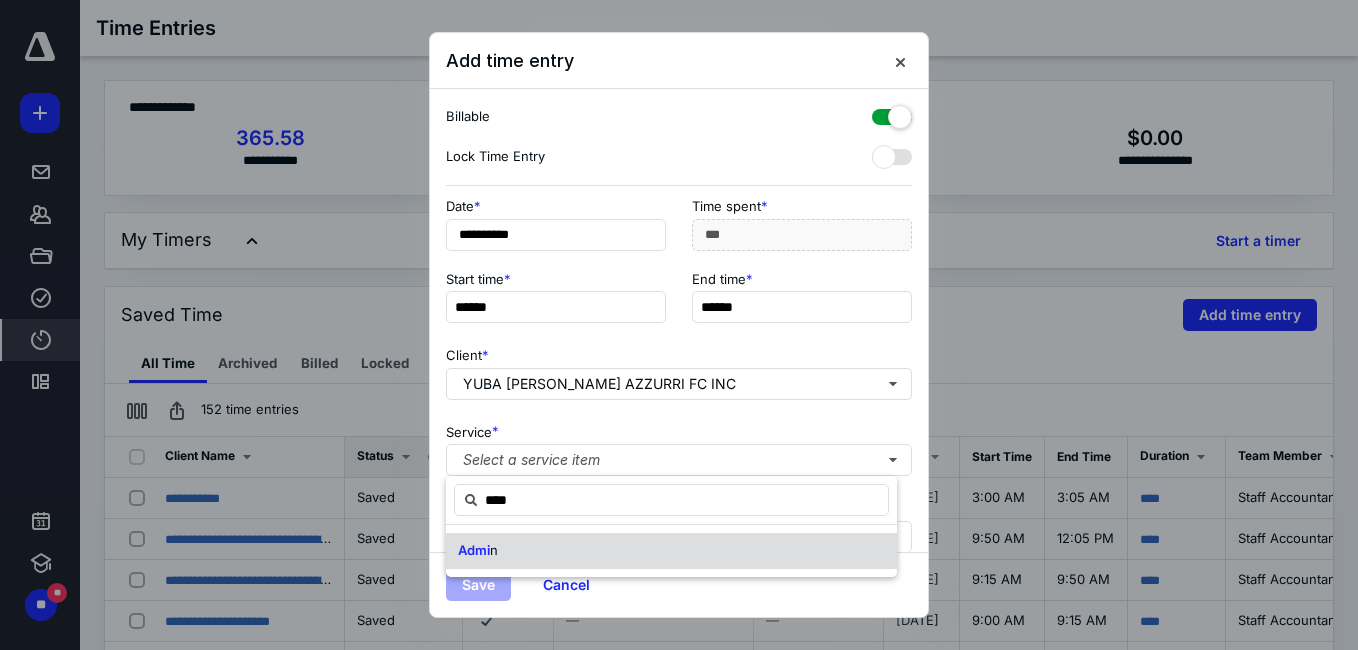 click on "Admi n" at bounding box center (671, 551) 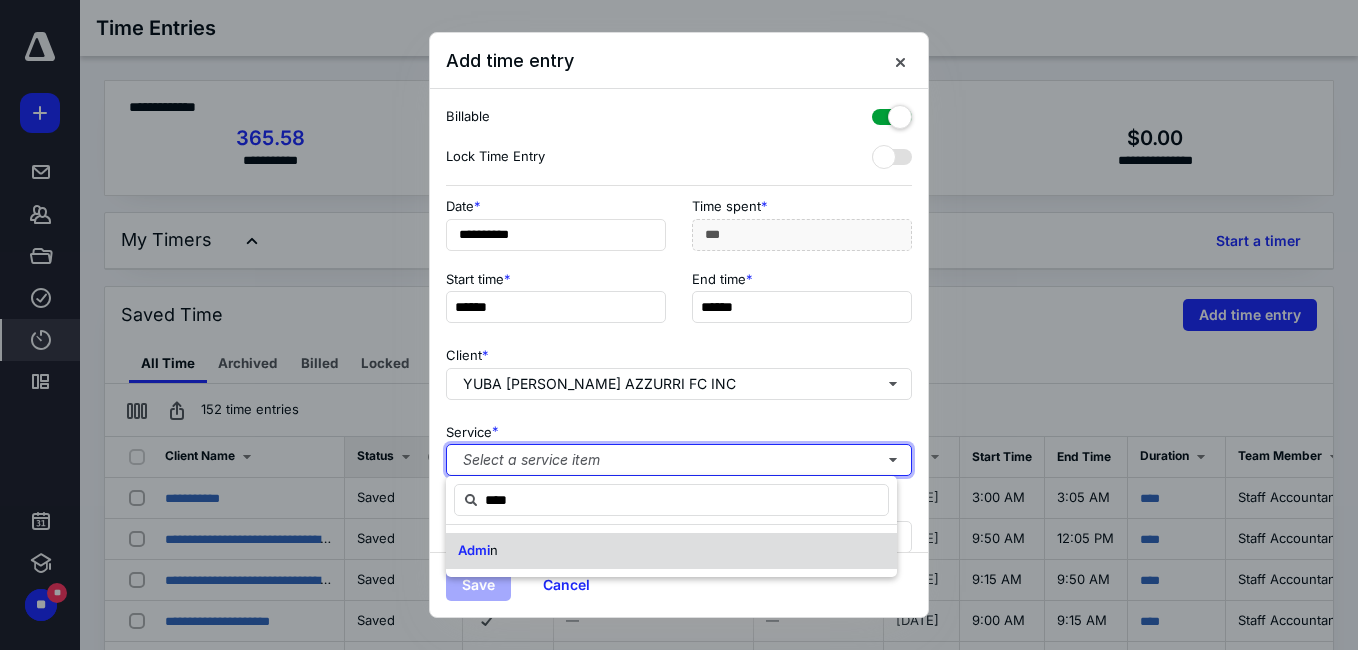 type 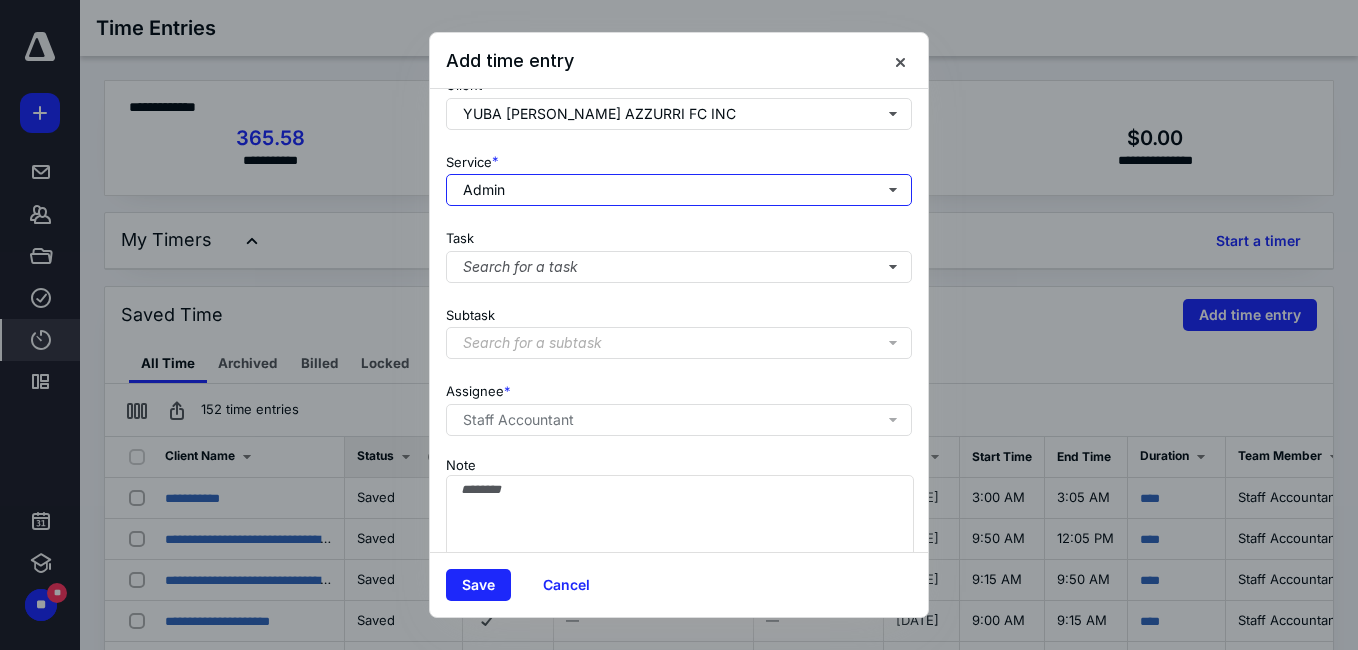 scroll, scrollTop: 324, scrollLeft: 0, axis: vertical 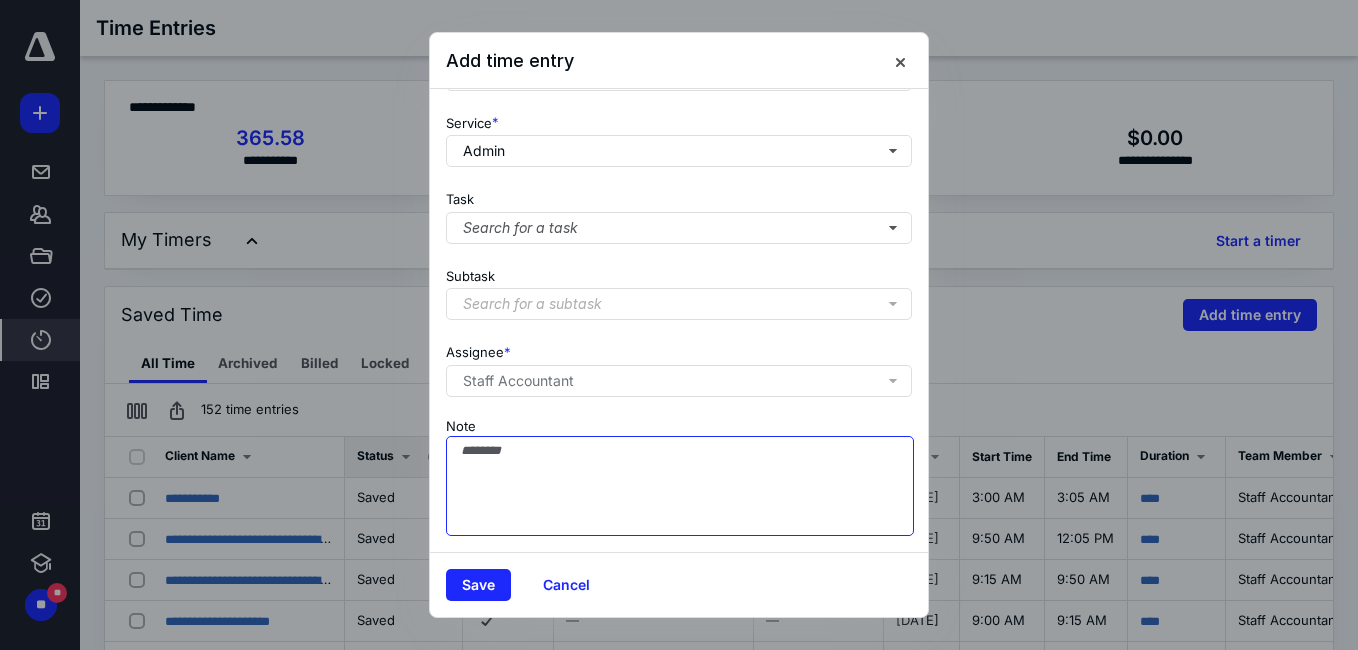 click on "Note" at bounding box center [680, 486] 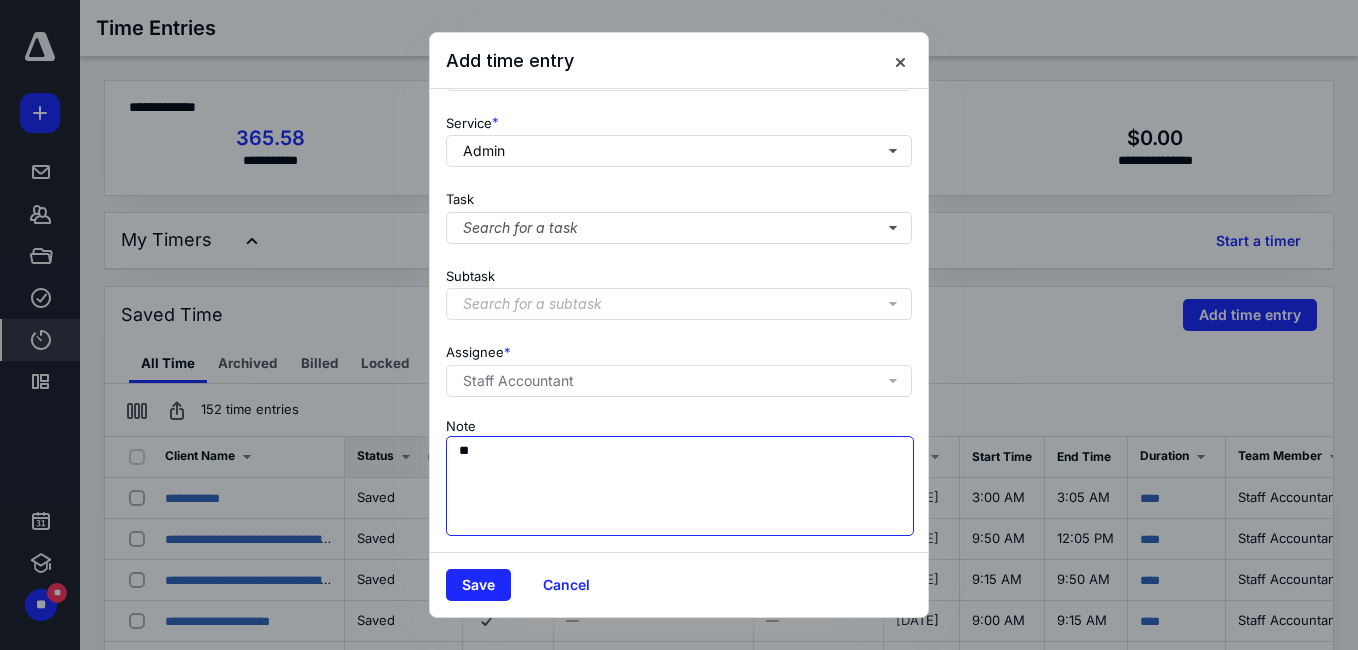type on "*" 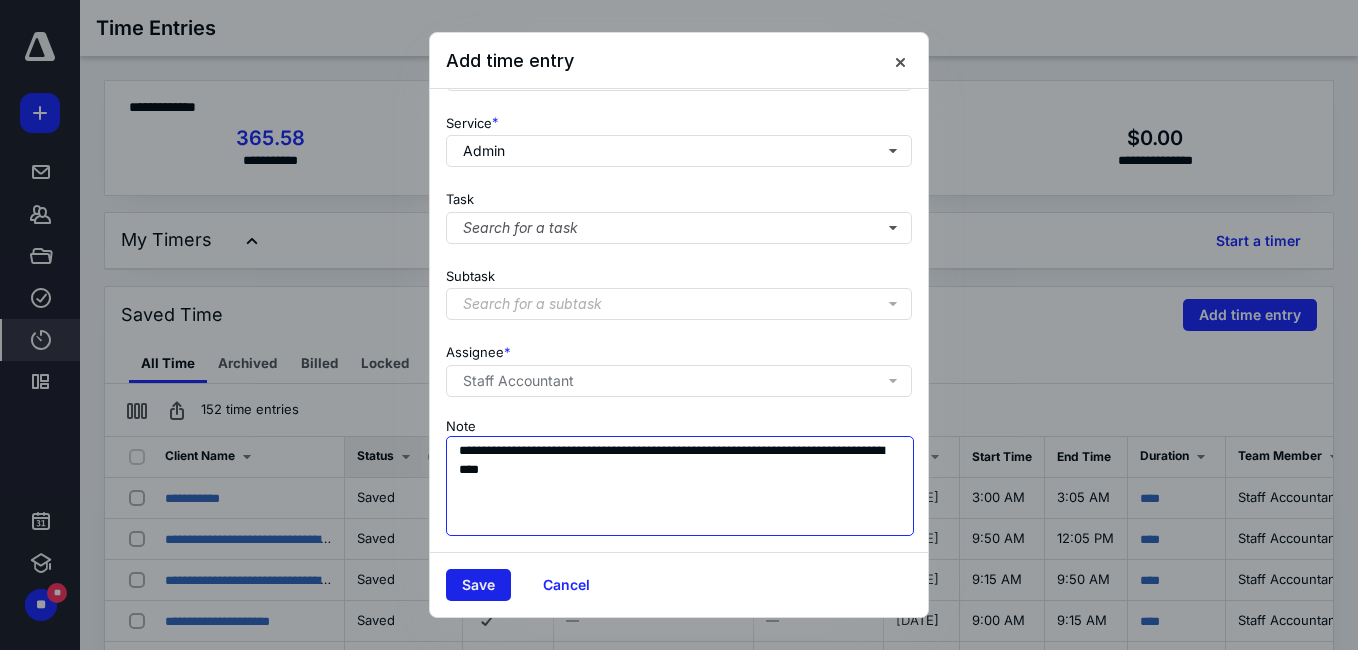 type on "**********" 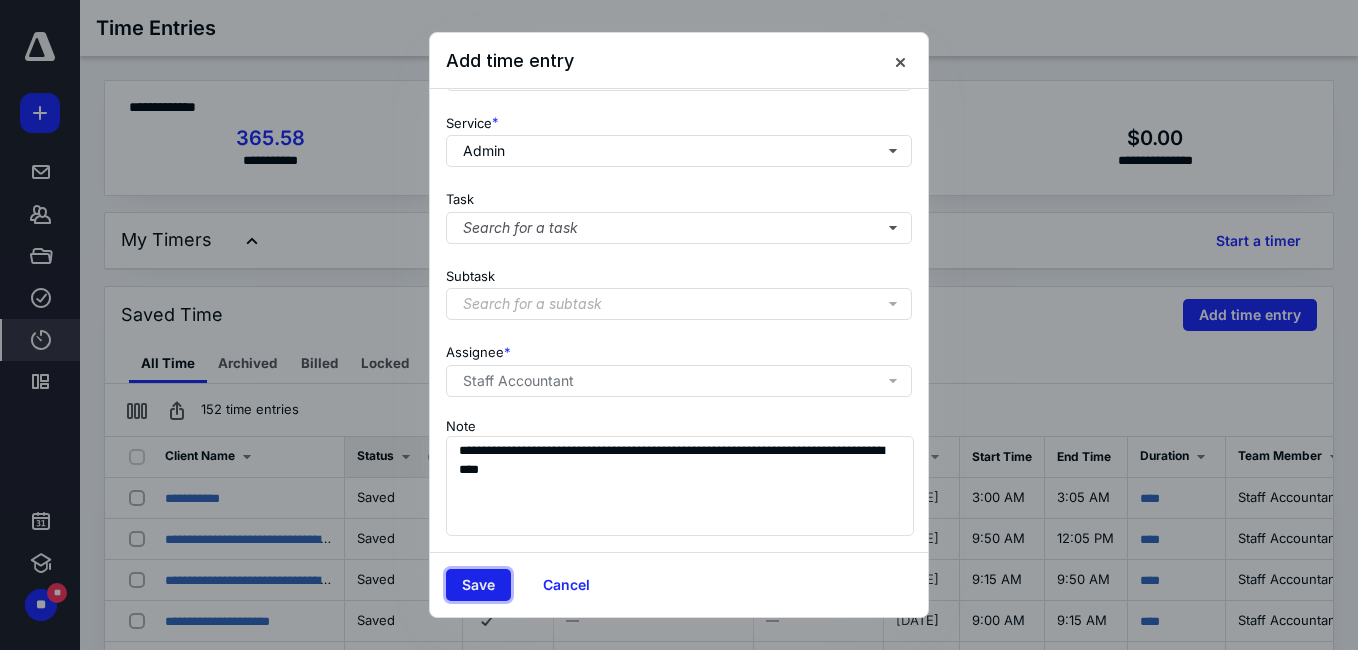 click on "Save" at bounding box center [478, 585] 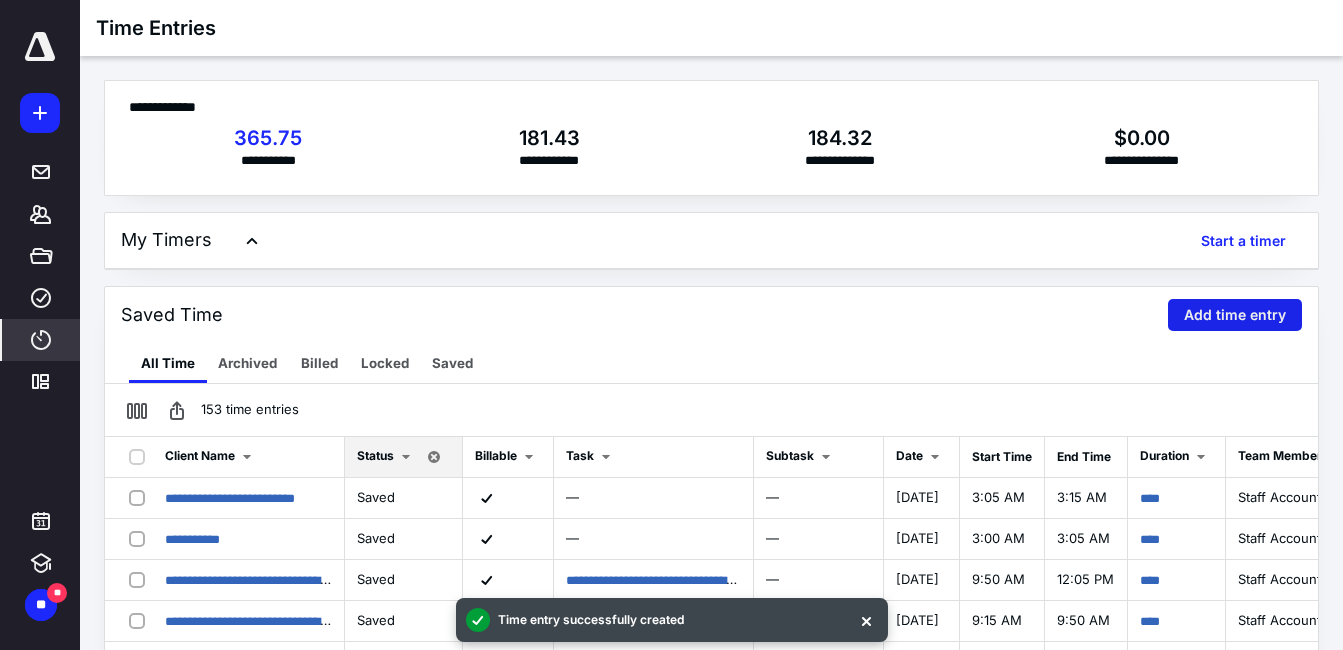 click on "Add time entry" at bounding box center [1235, 315] 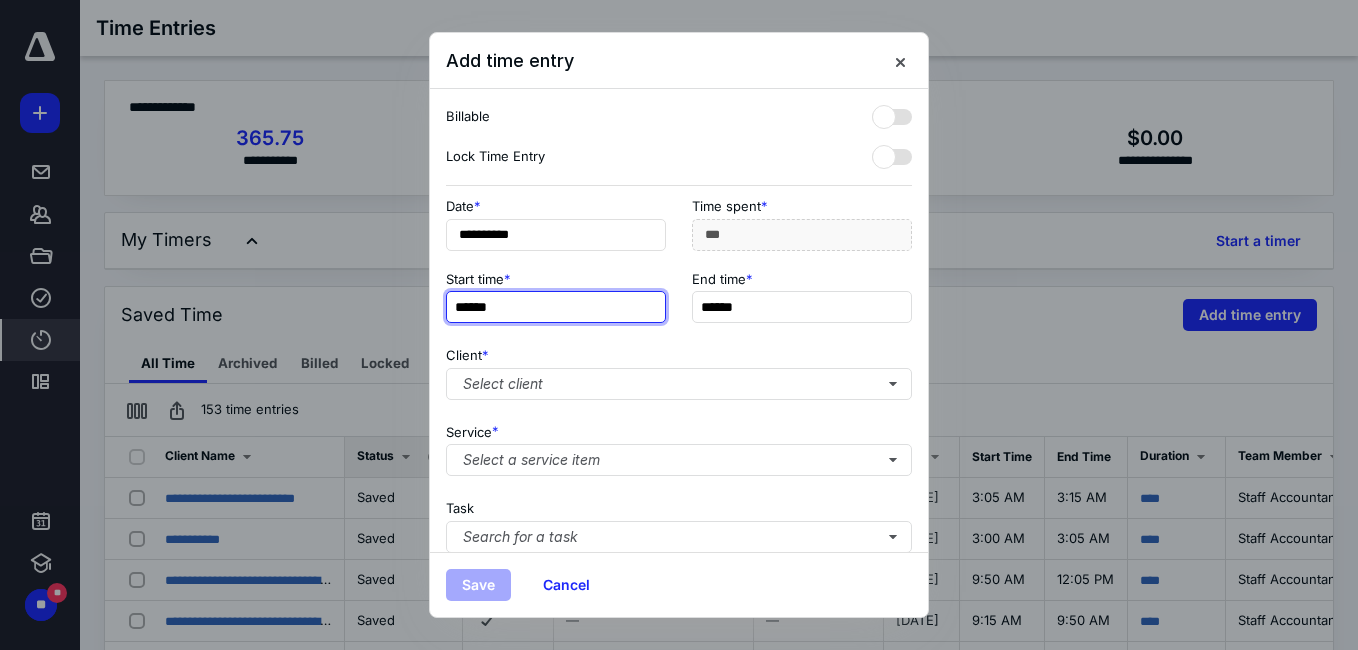type on "******" 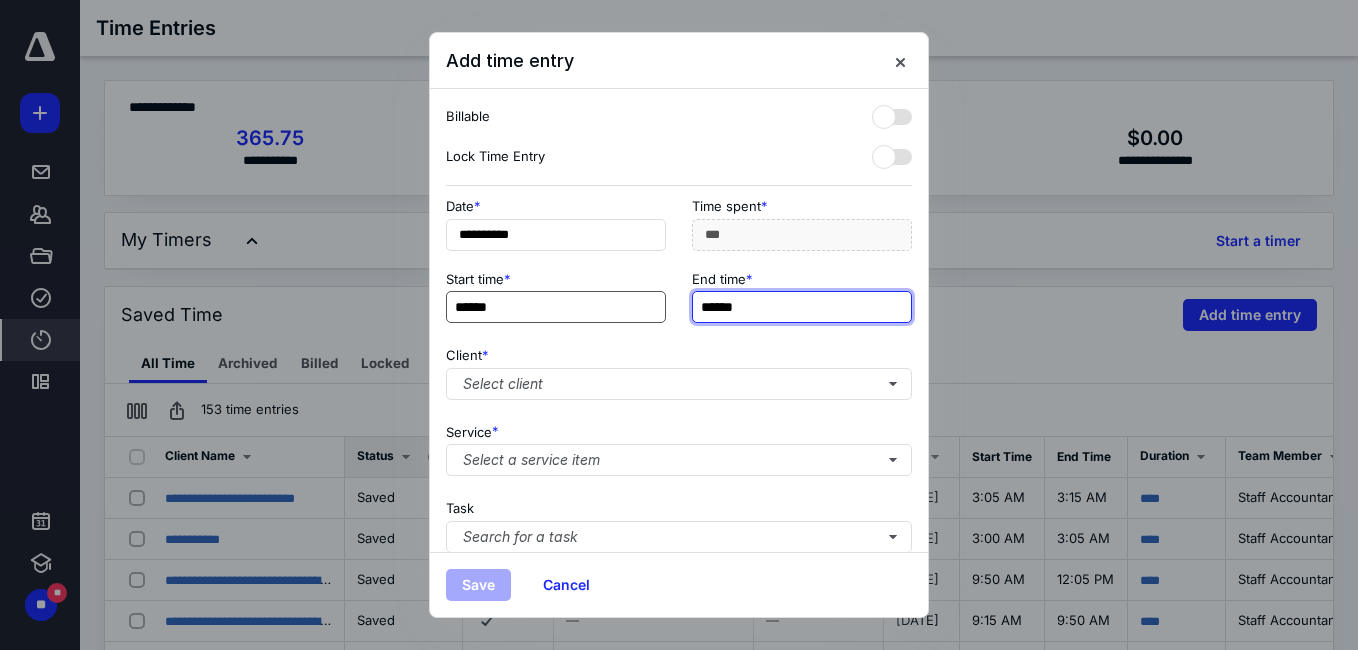 type on "******" 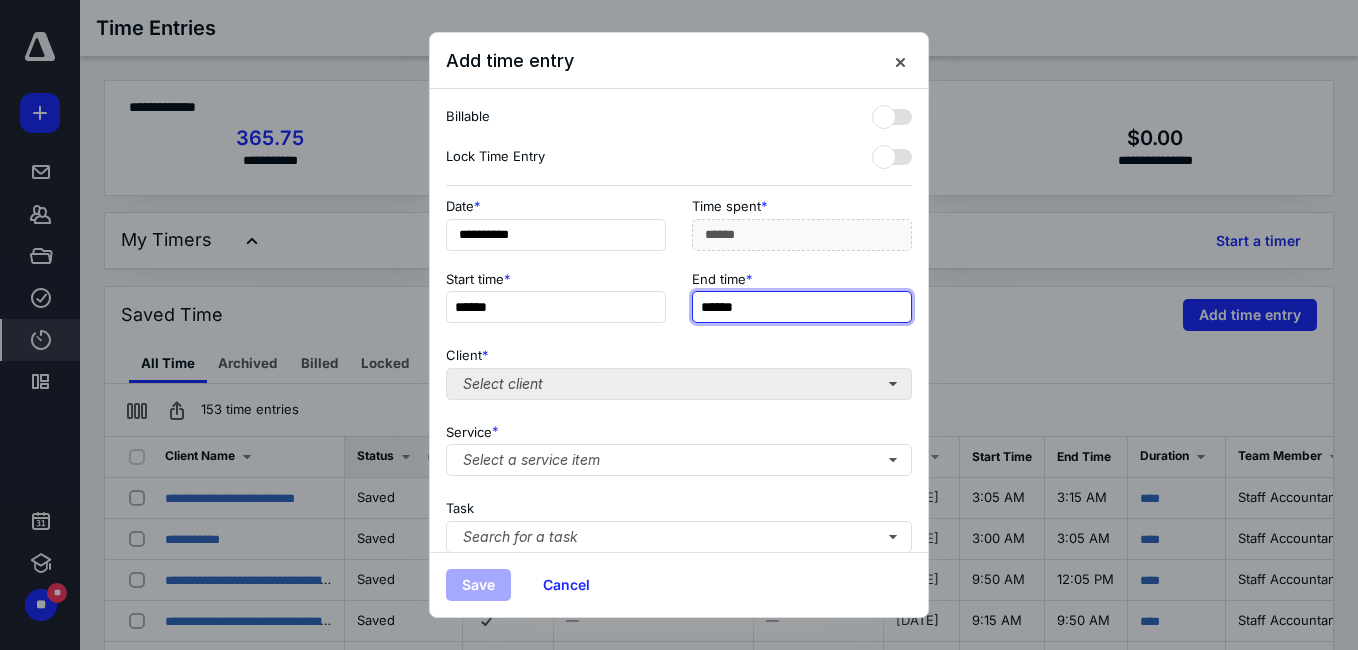 type on "******" 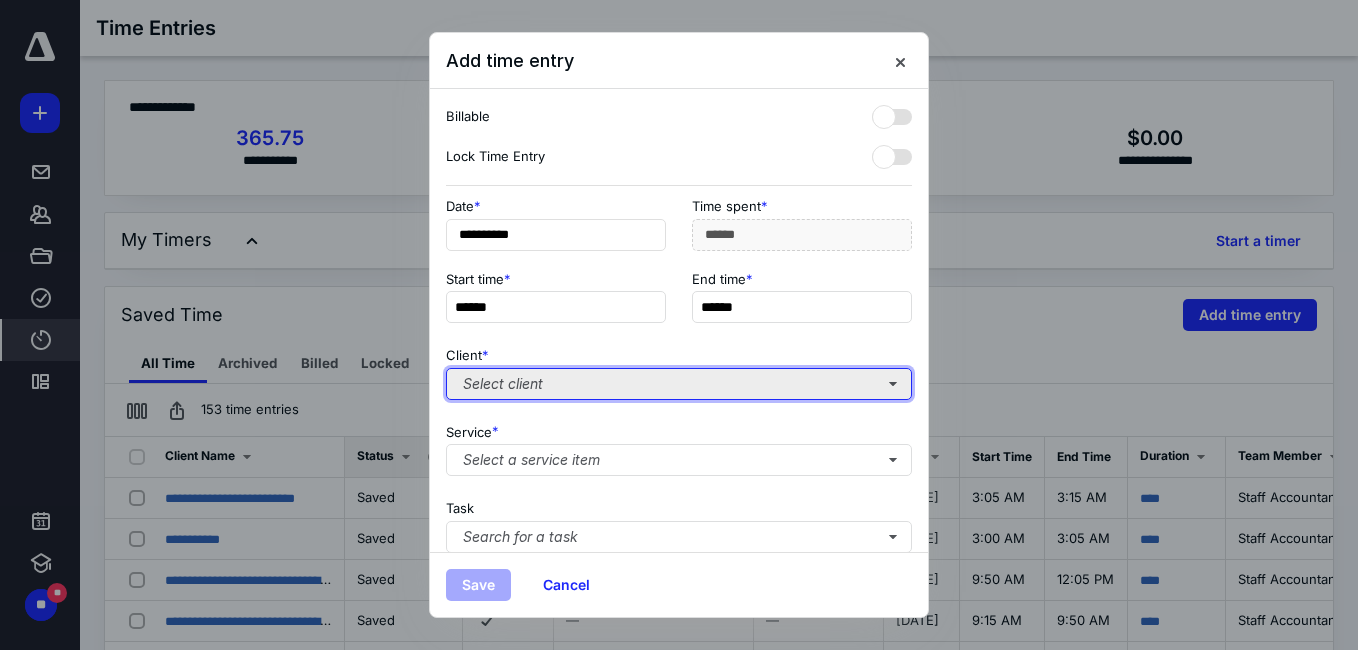 type on "***" 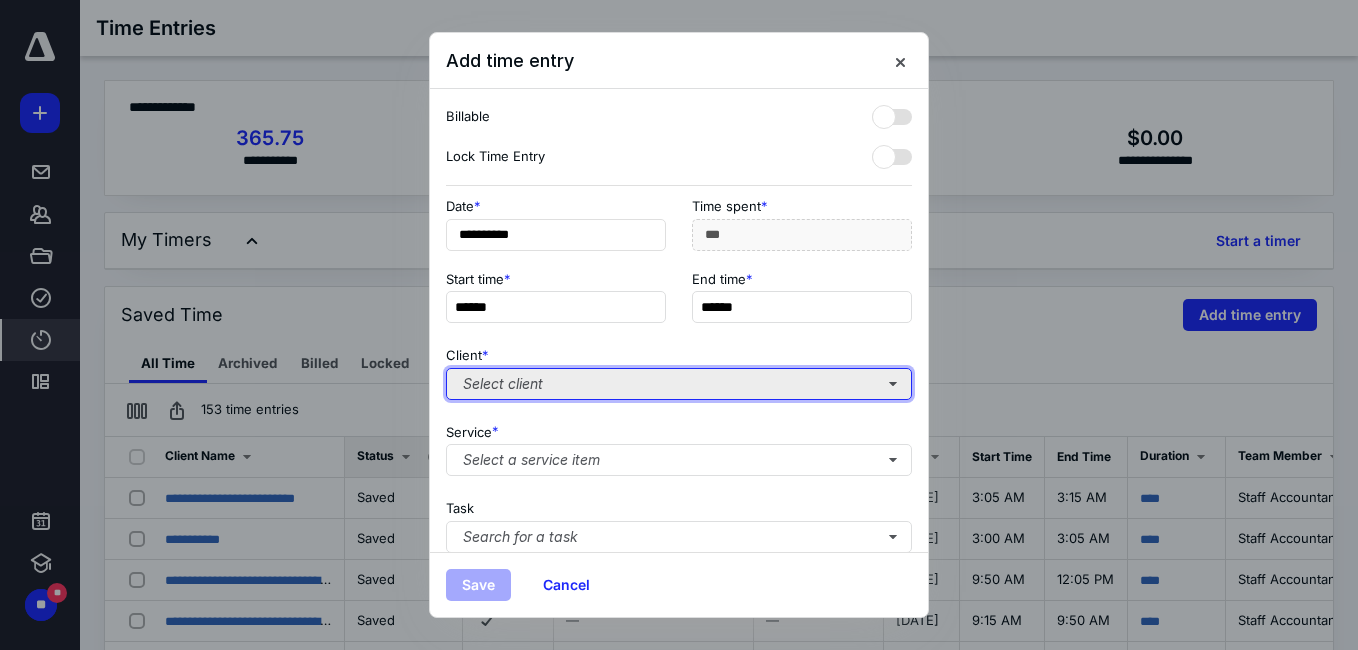click on "Select client" at bounding box center (679, 384) 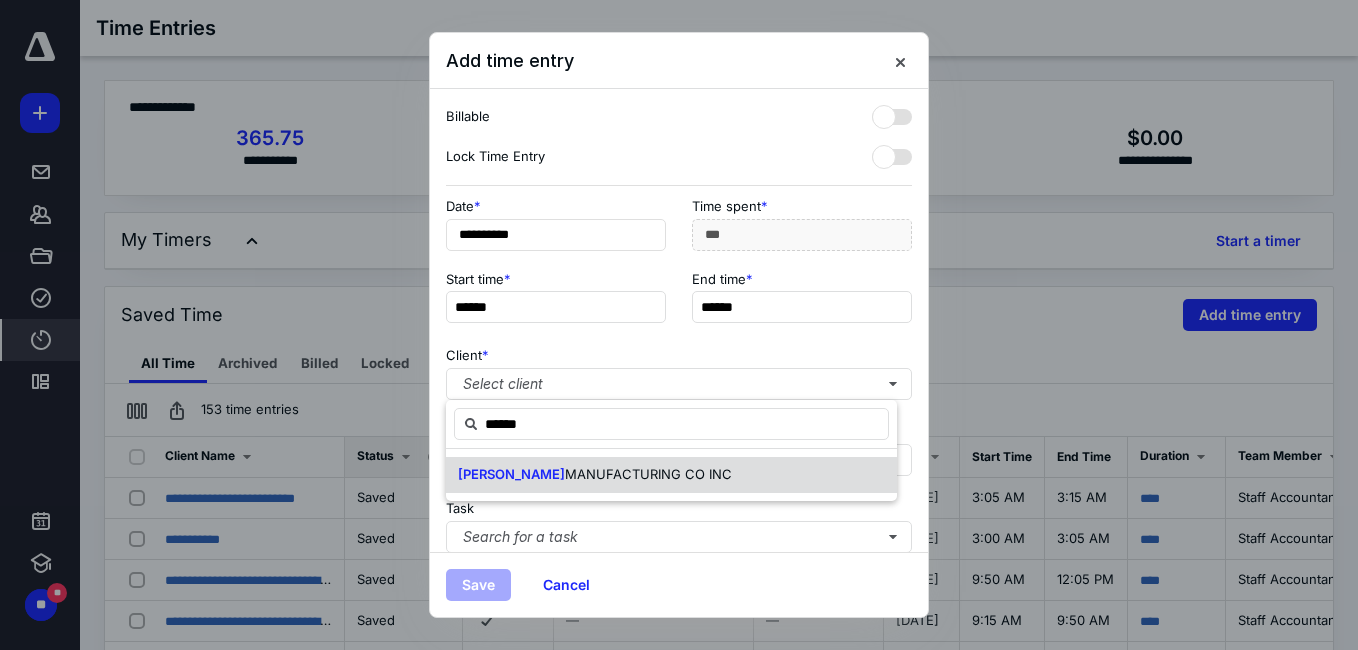 click on "NELSON  MANUFACTURING CO INC" at bounding box center [595, 475] 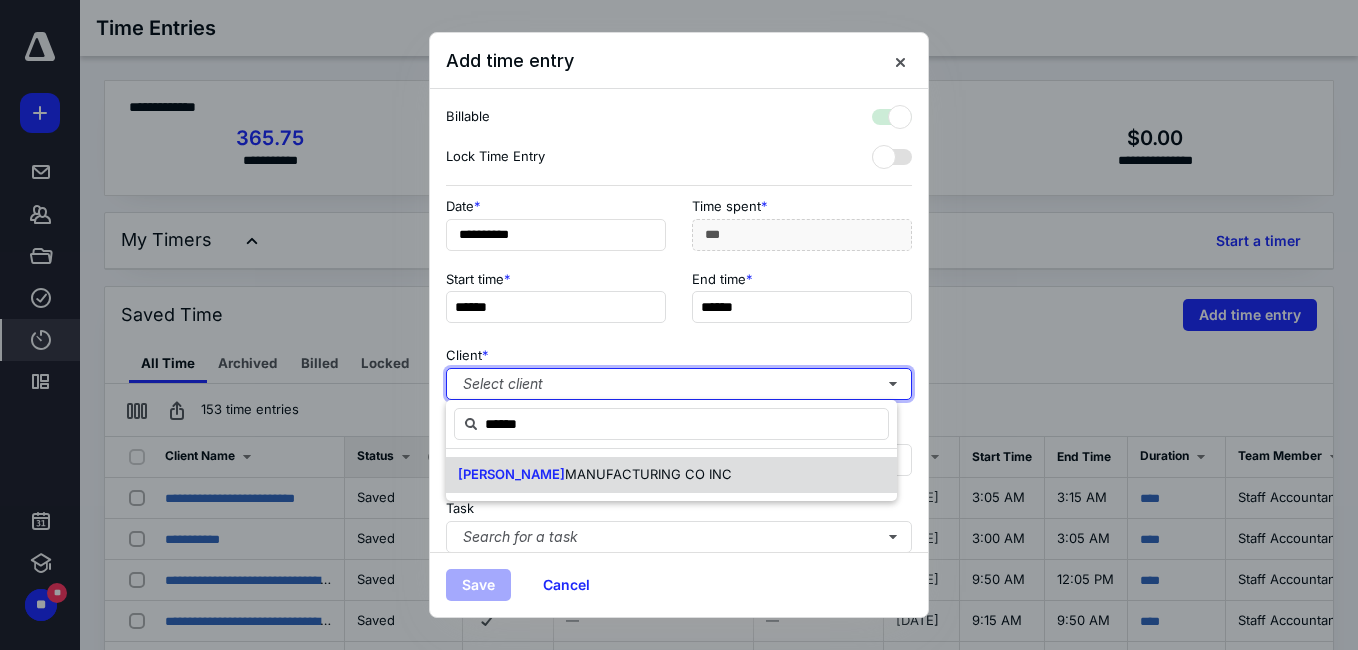 checkbox on "true" 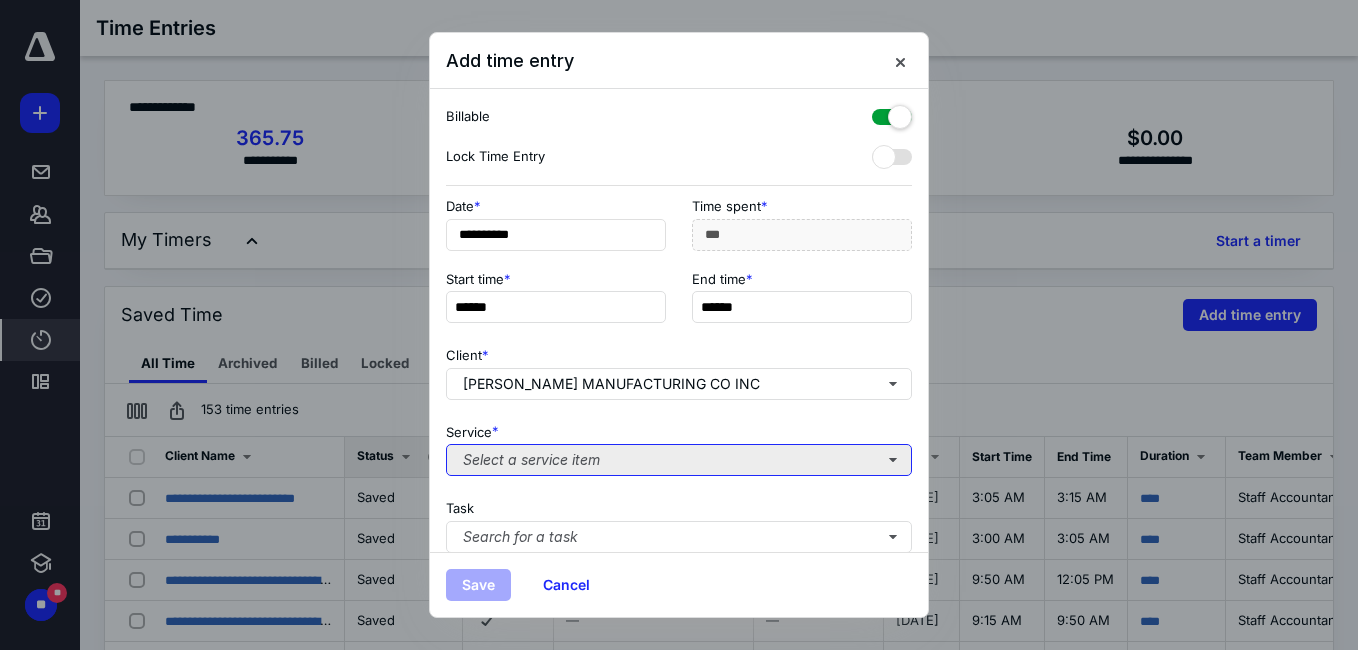 click on "Select a service item" at bounding box center [679, 460] 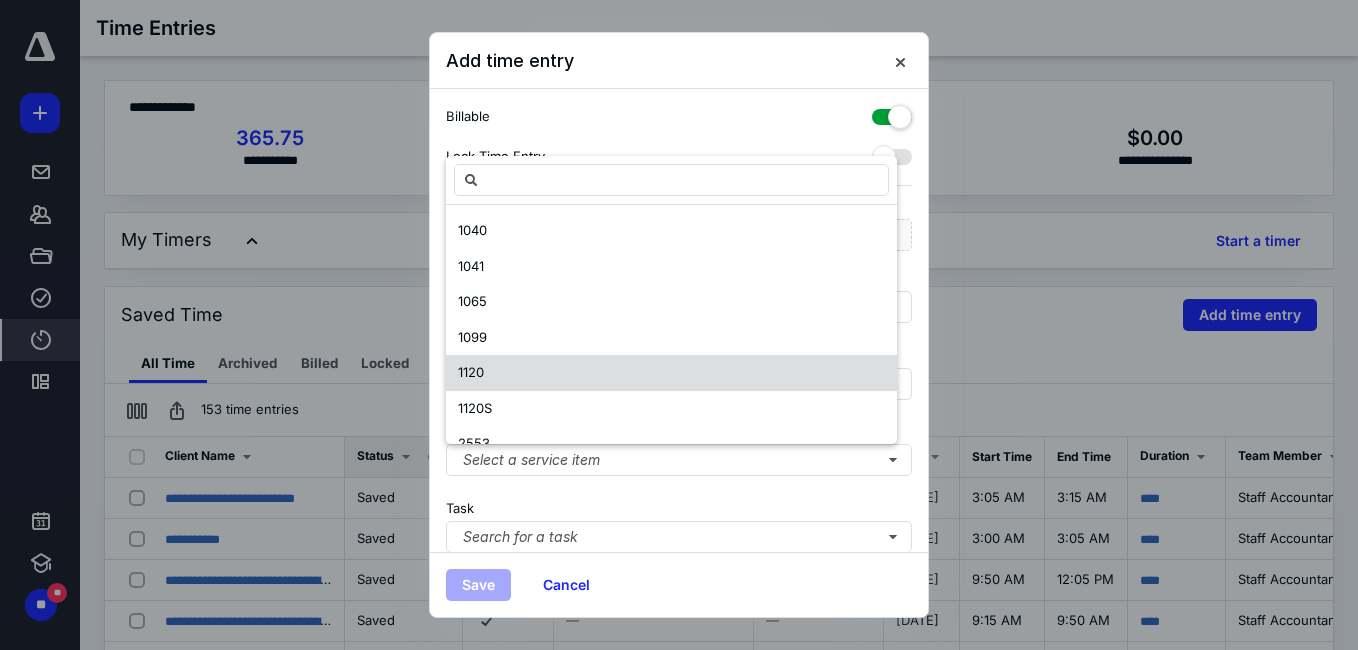 click on "1120" at bounding box center [471, 372] 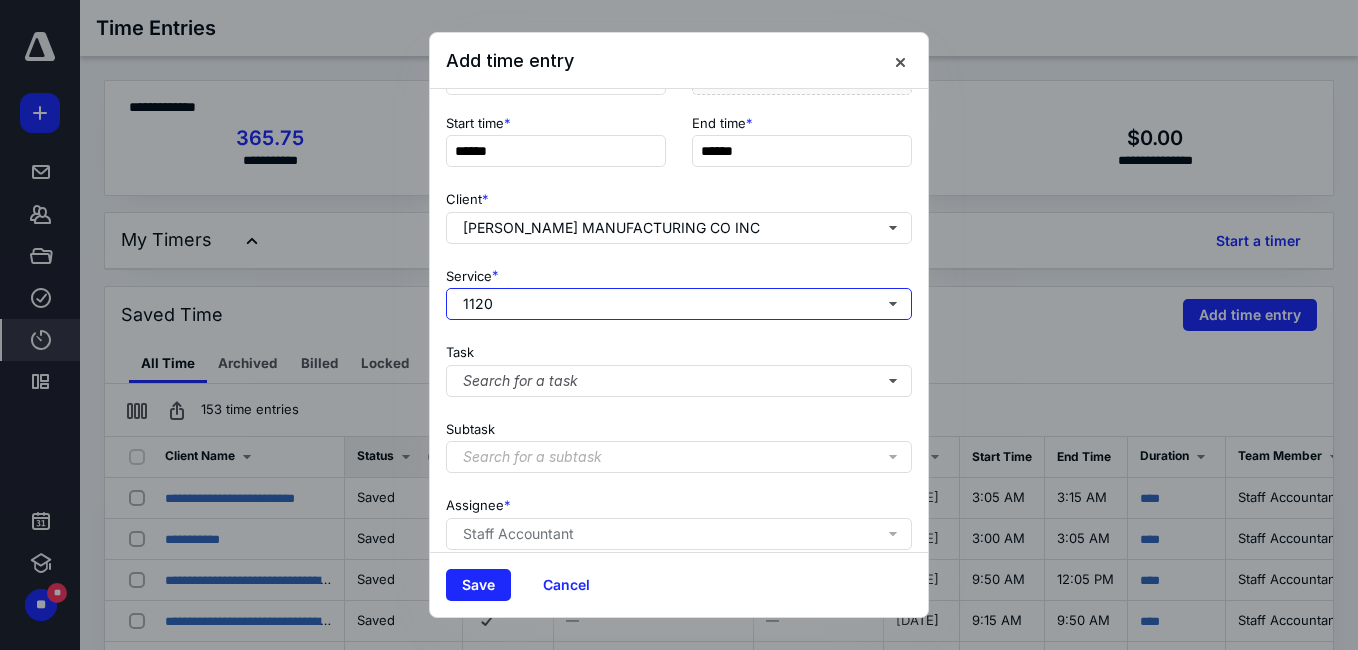 scroll, scrollTop: 200, scrollLeft: 0, axis: vertical 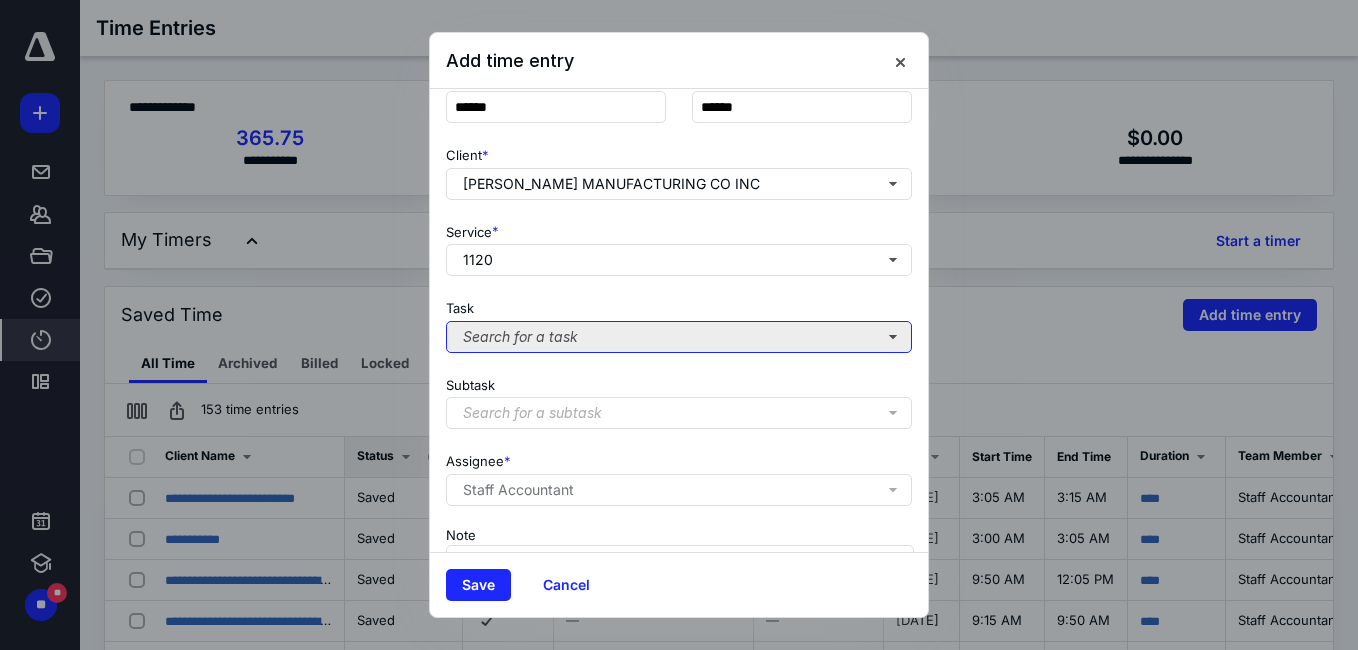click on "Search for a task" at bounding box center [679, 337] 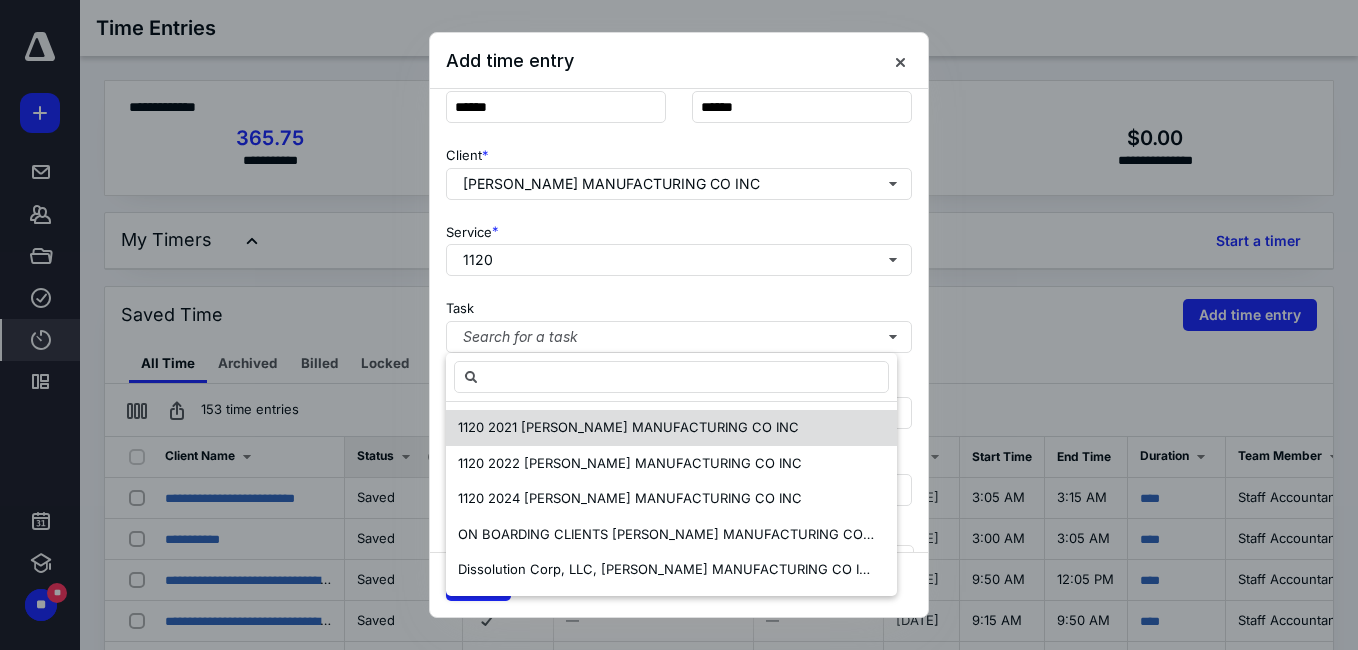 click on "1120  2021 NELSON MANUFACTURING CO INC" at bounding box center [628, 427] 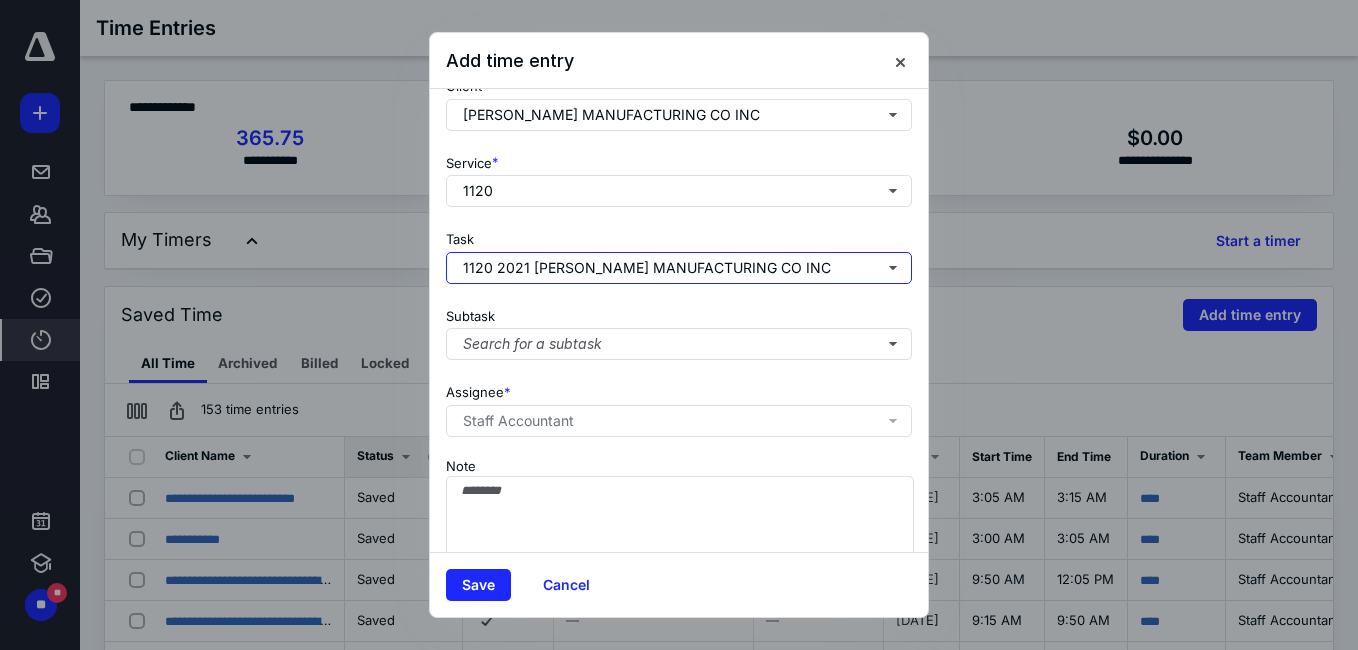 scroll, scrollTop: 324, scrollLeft: 0, axis: vertical 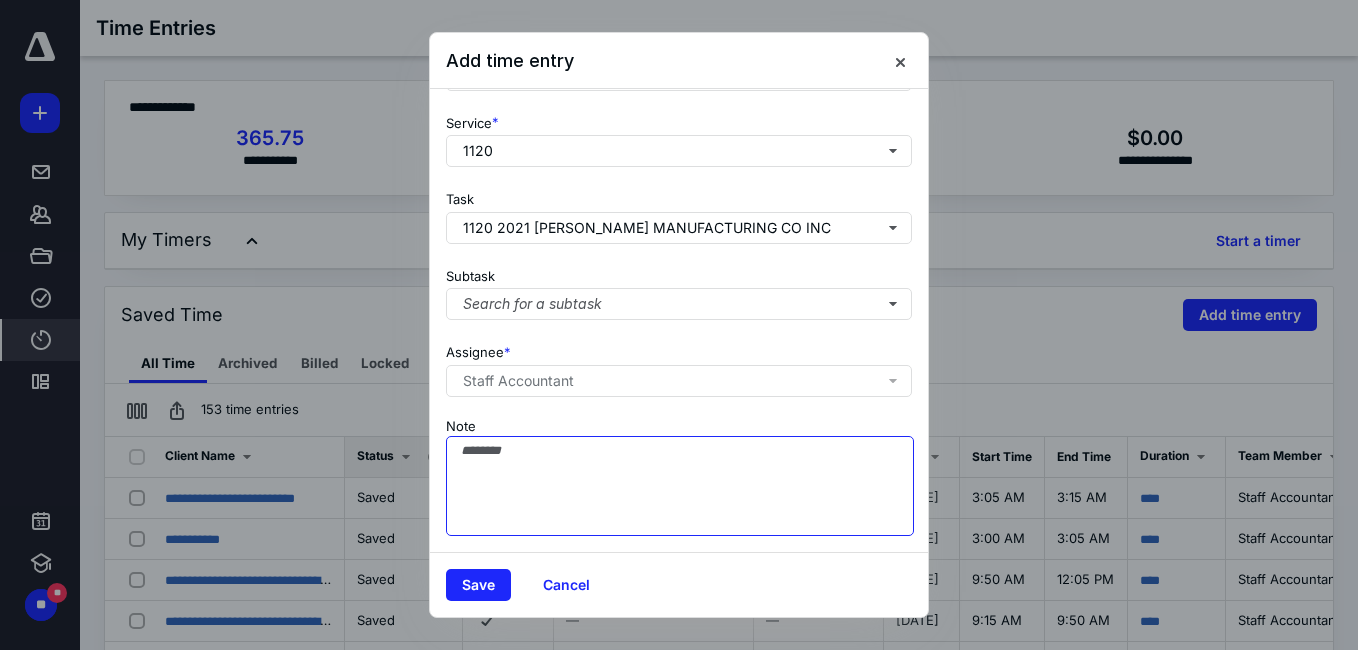 click on "Note" at bounding box center (680, 486) 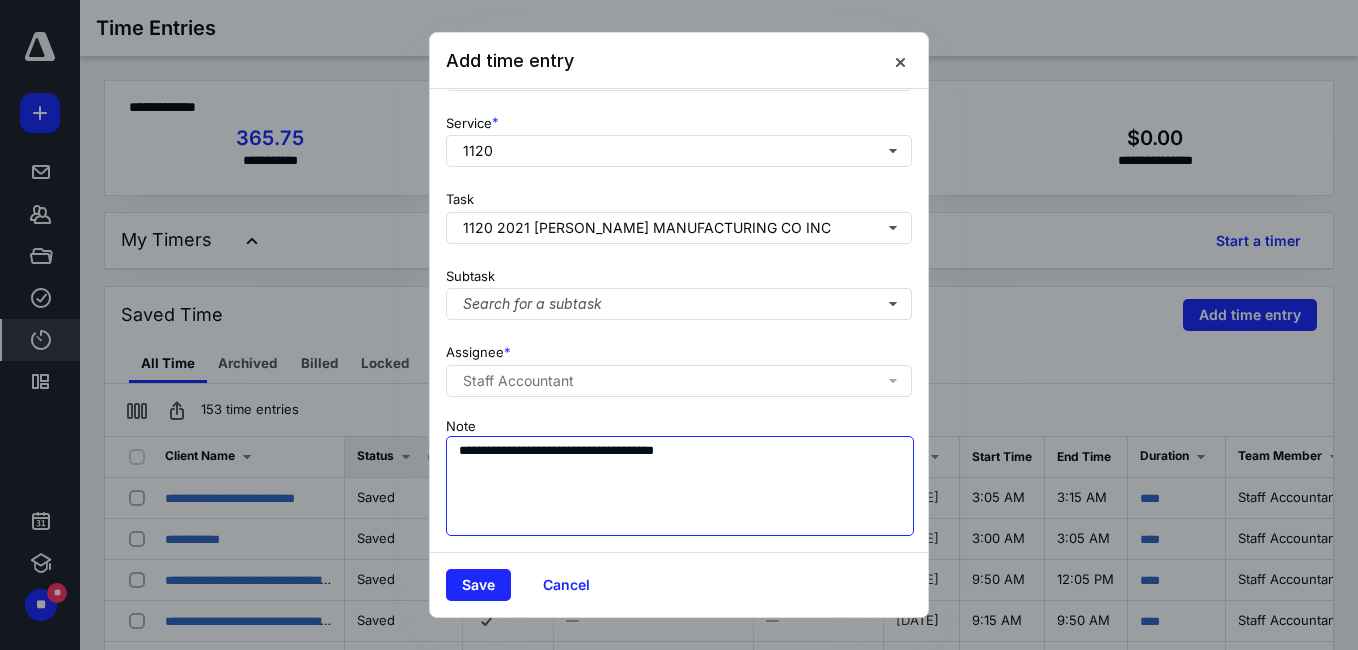 click on "**********" at bounding box center [680, 486] 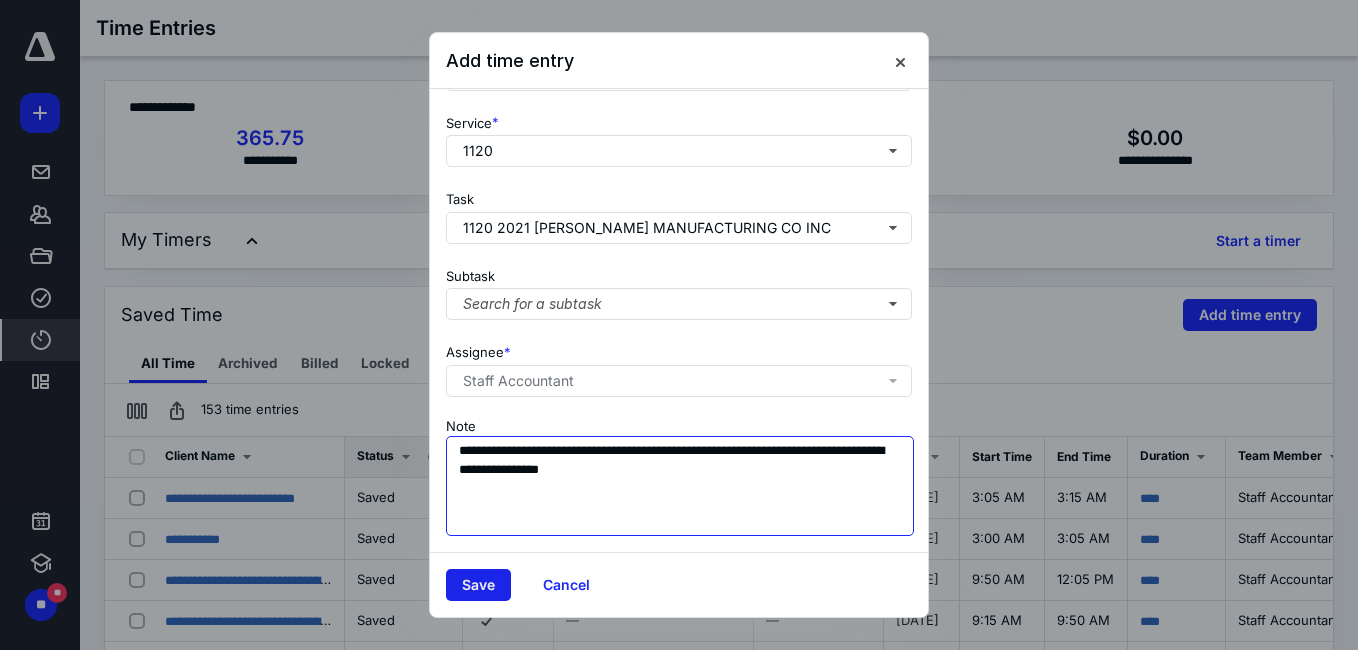 type on "**********" 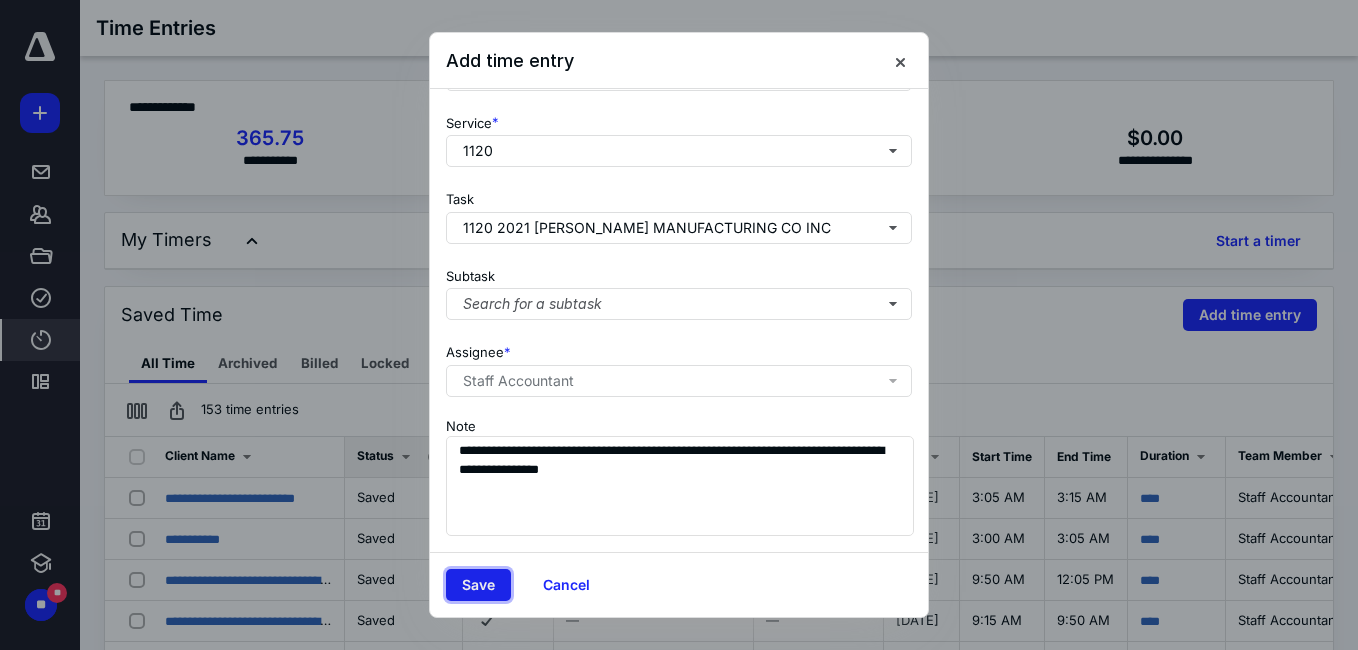 click on "Save" at bounding box center (478, 585) 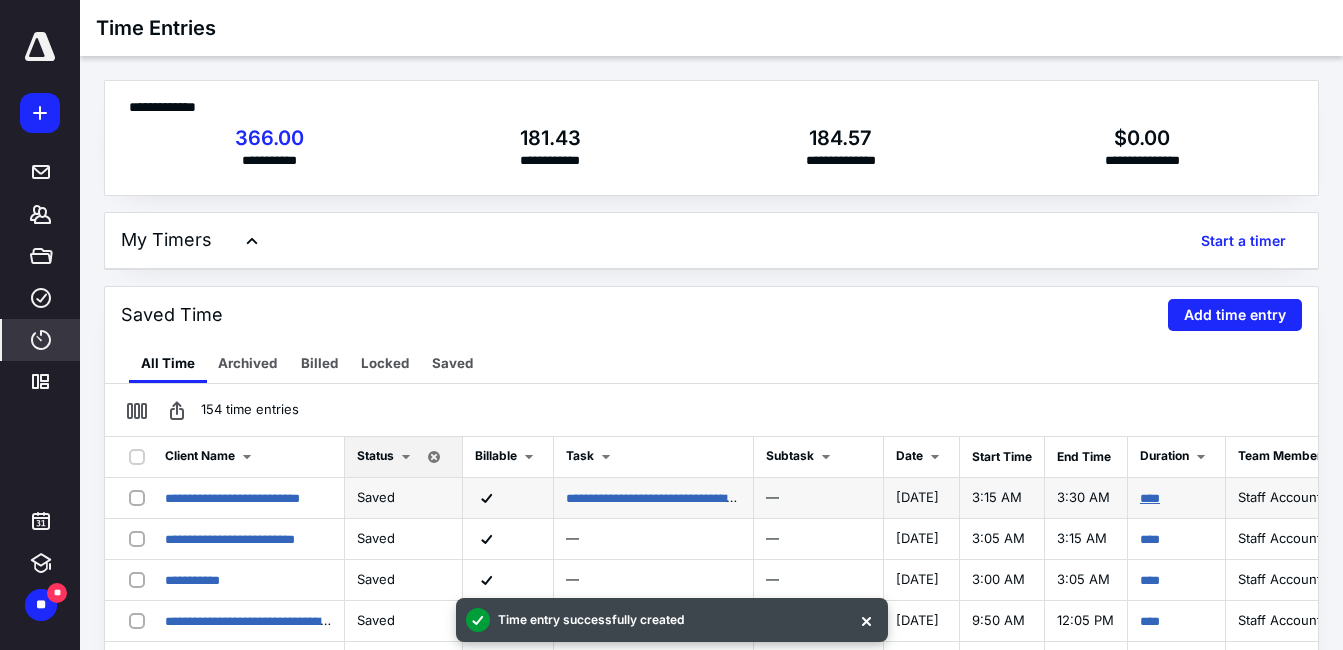 click on "****" at bounding box center [1150, 498] 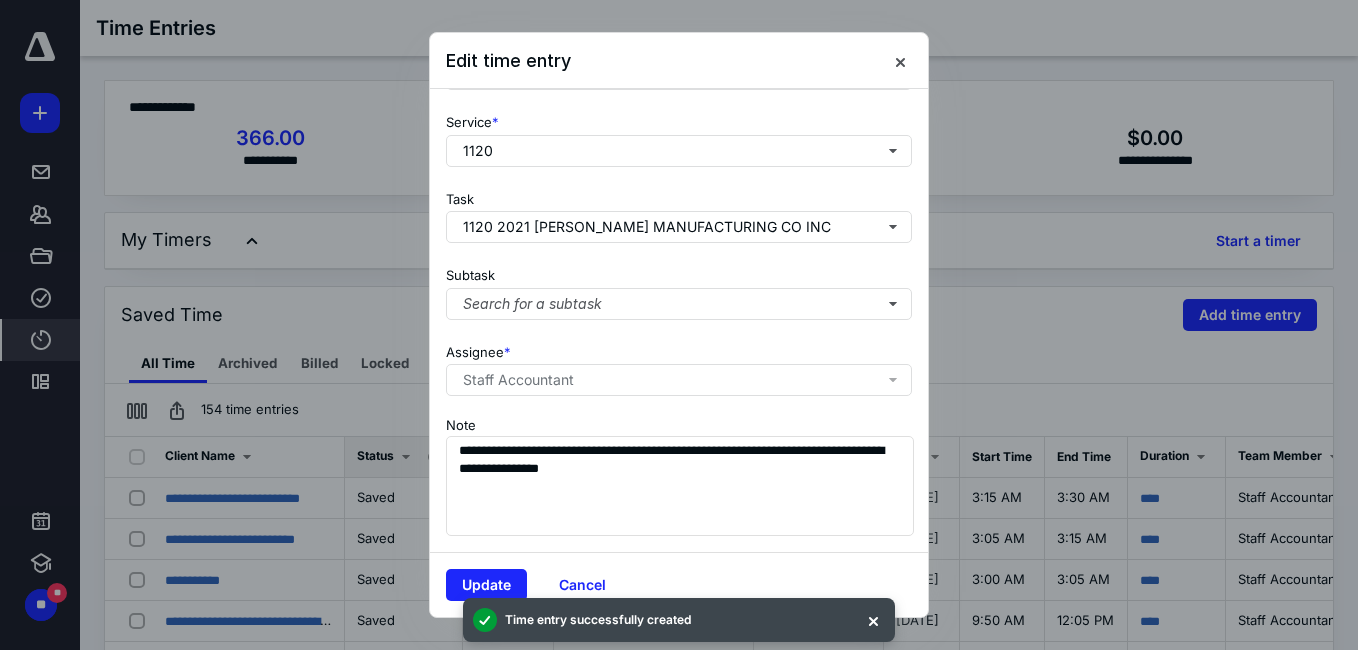 scroll, scrollTop: 356, scrollLeft: 0, axis: vertical 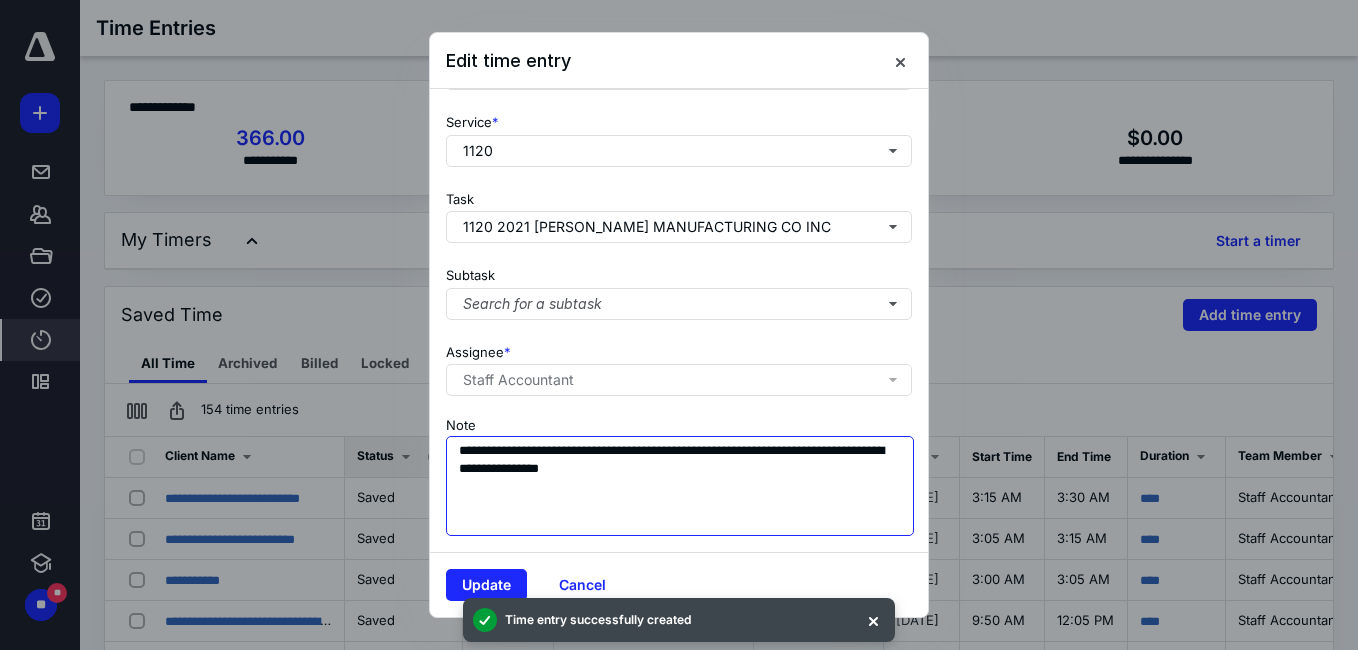 click on "**********" at bounding box center [680, 486] 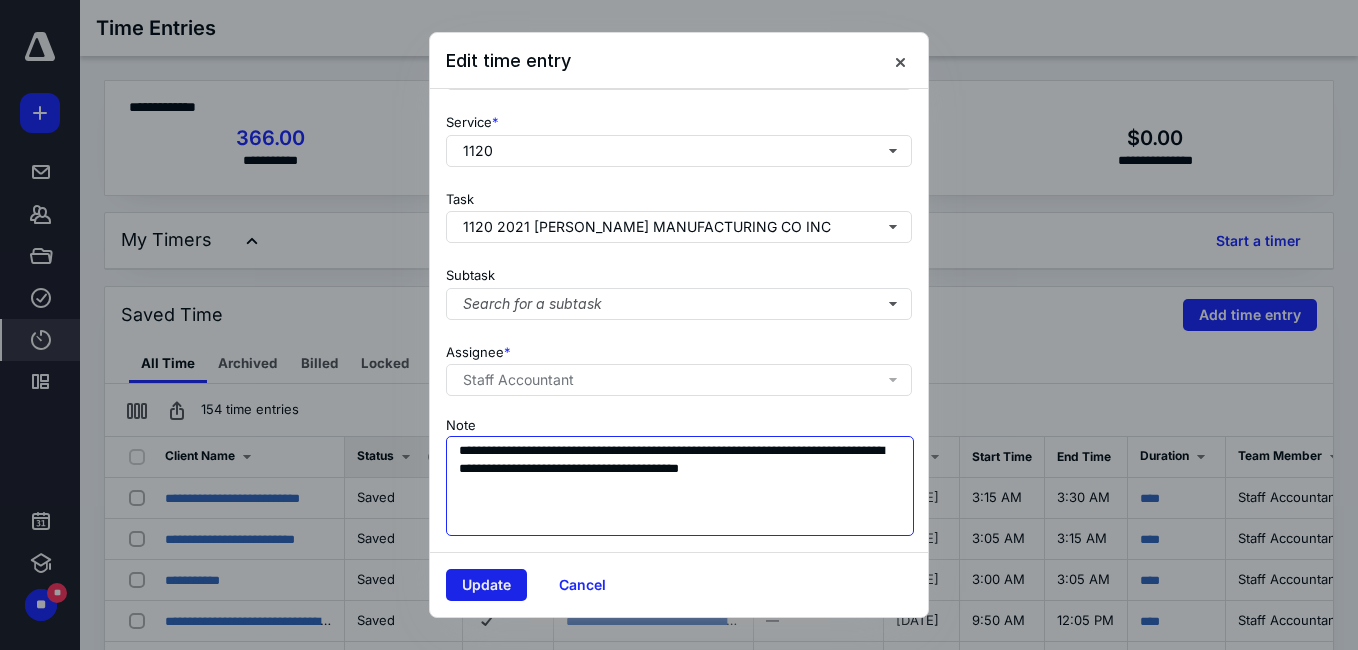 type on "**********" 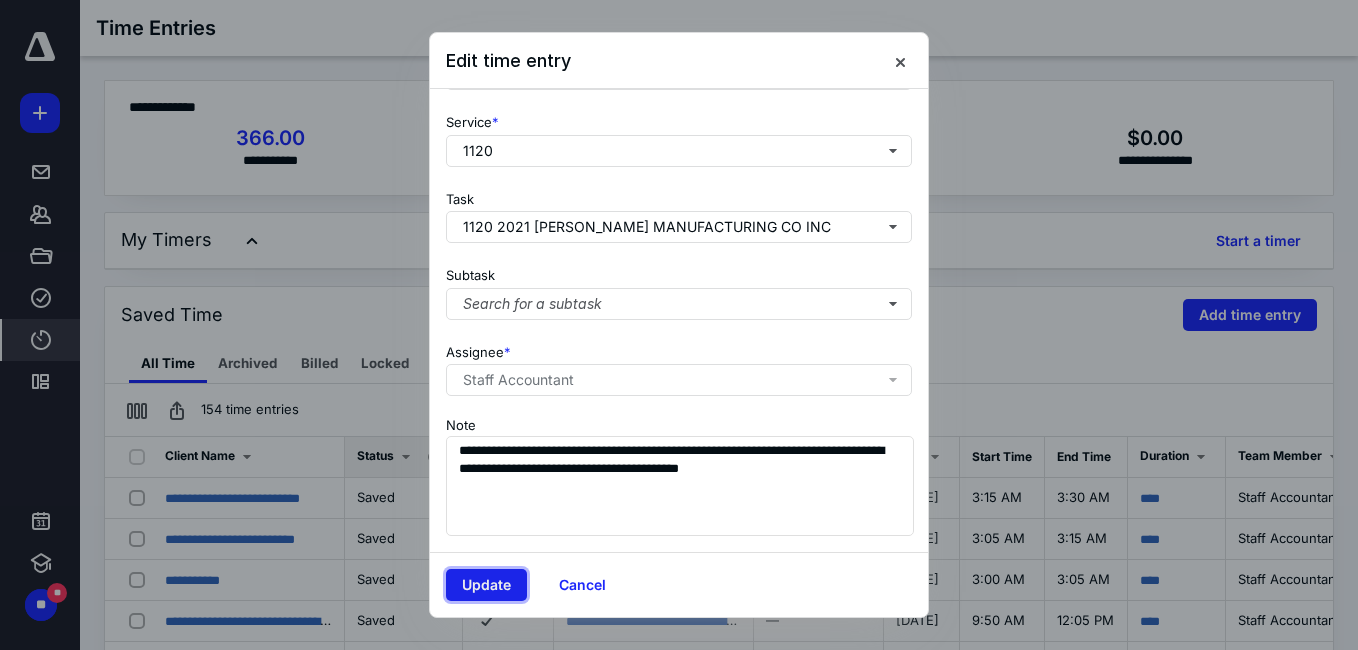 click on "Update" at bounding box center (486, 585) 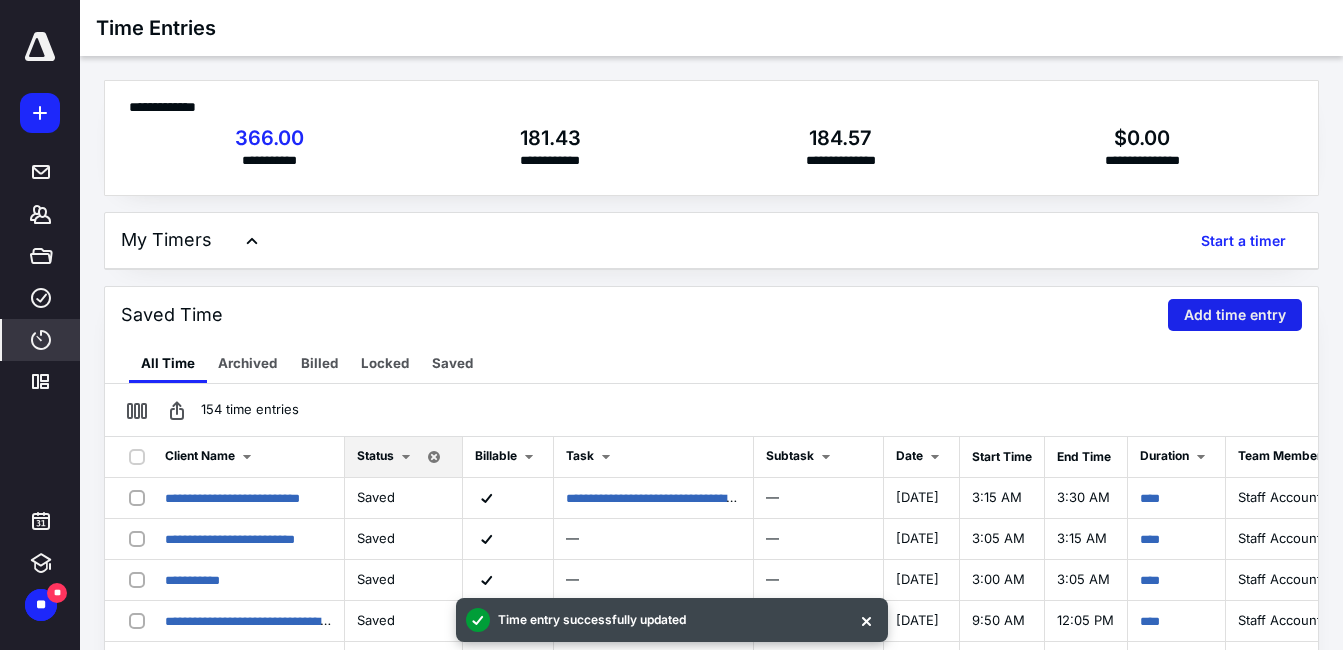 click on "Add time entry" at bounding box center (1235, 315) 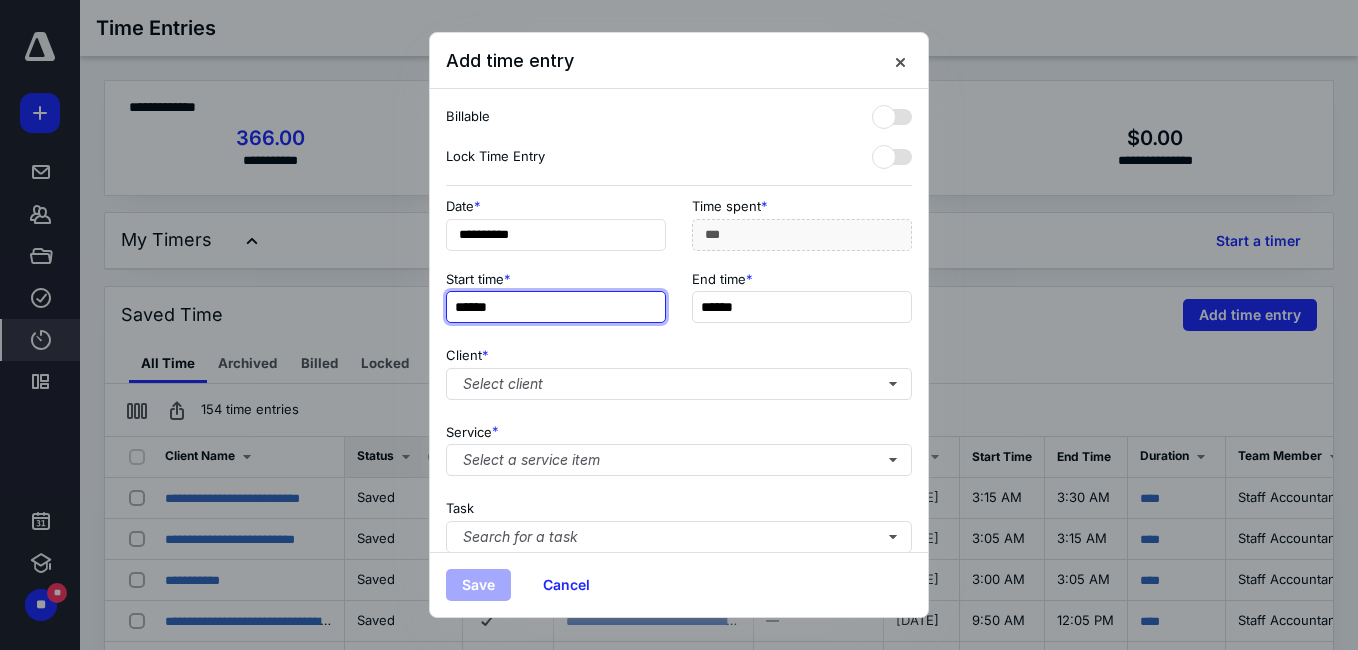 type on "******" 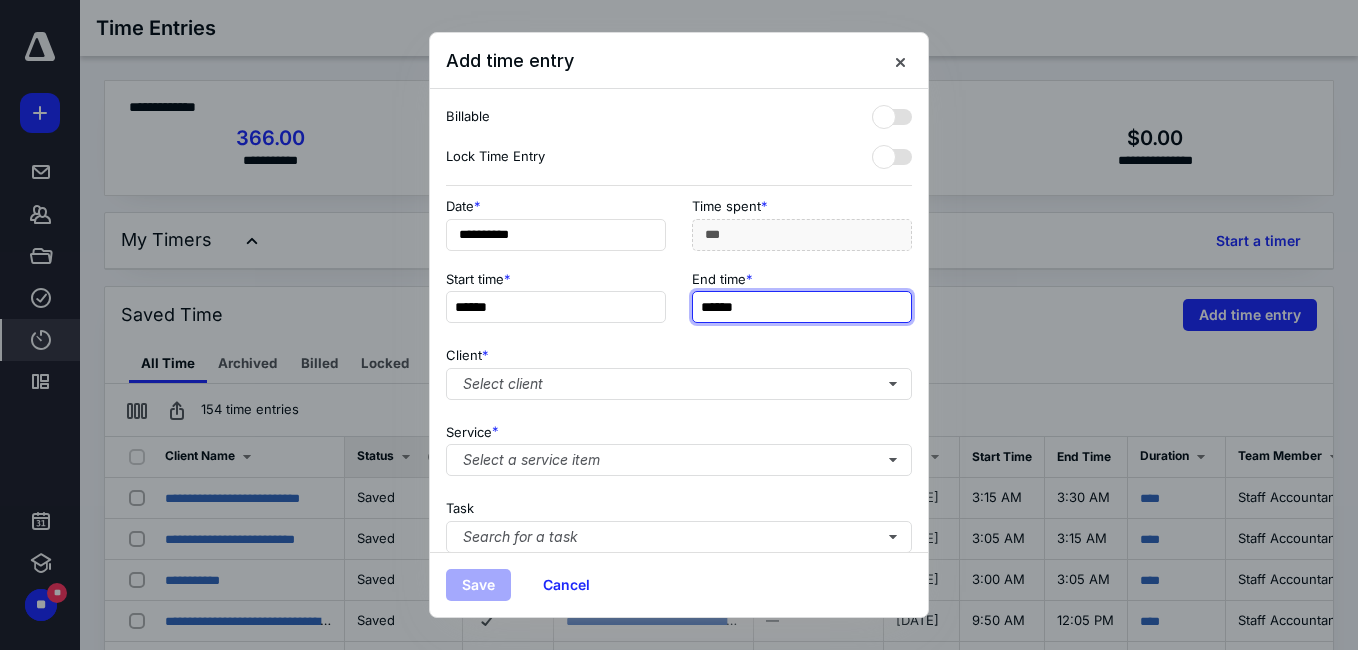 type on "******" 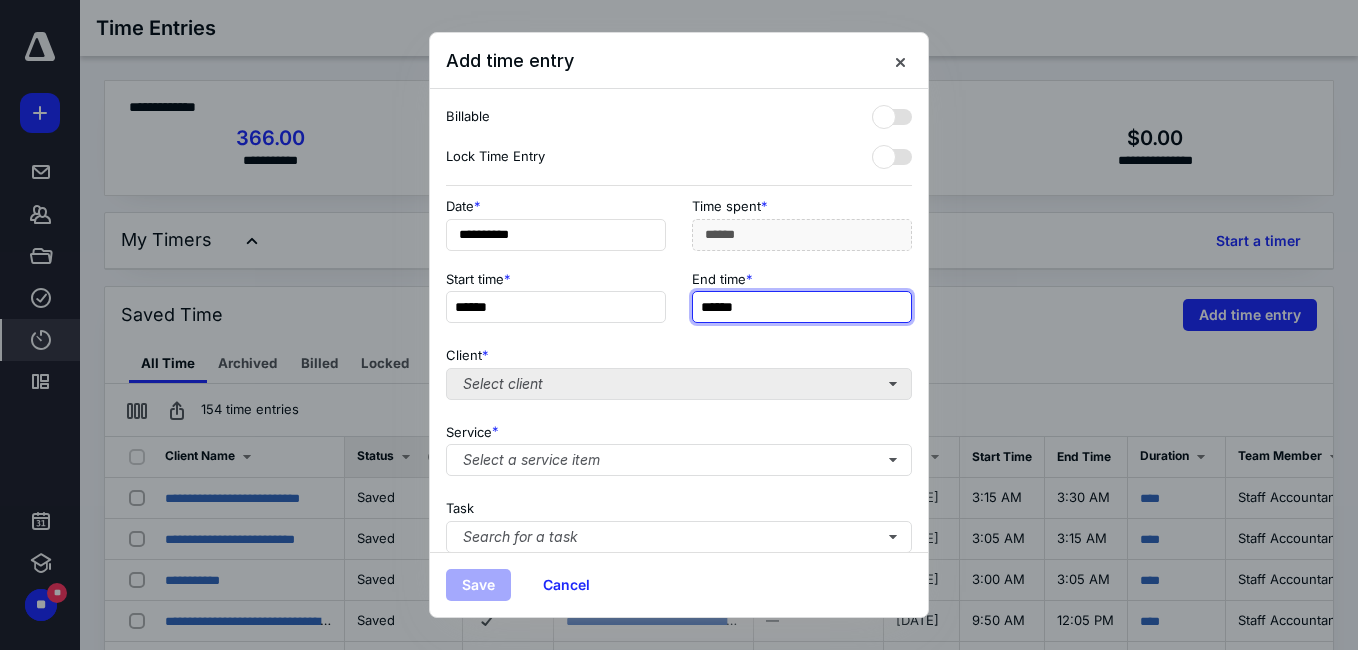 type on "******" 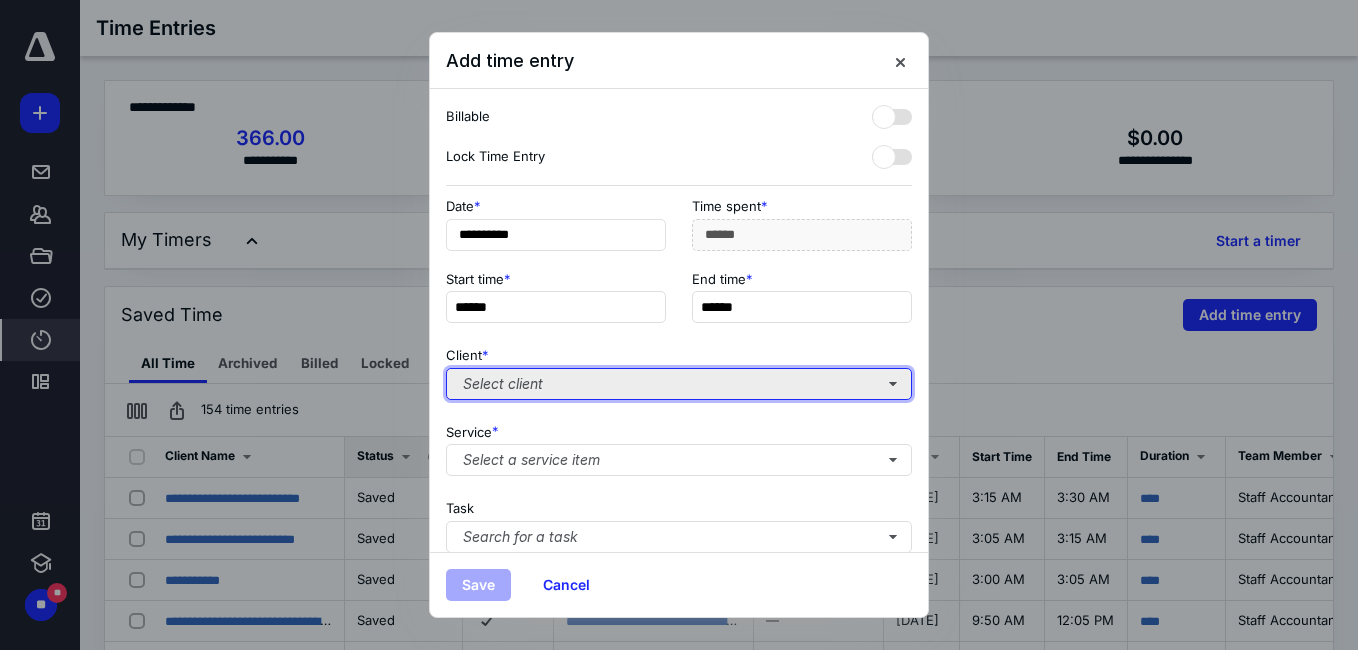 type on "**" 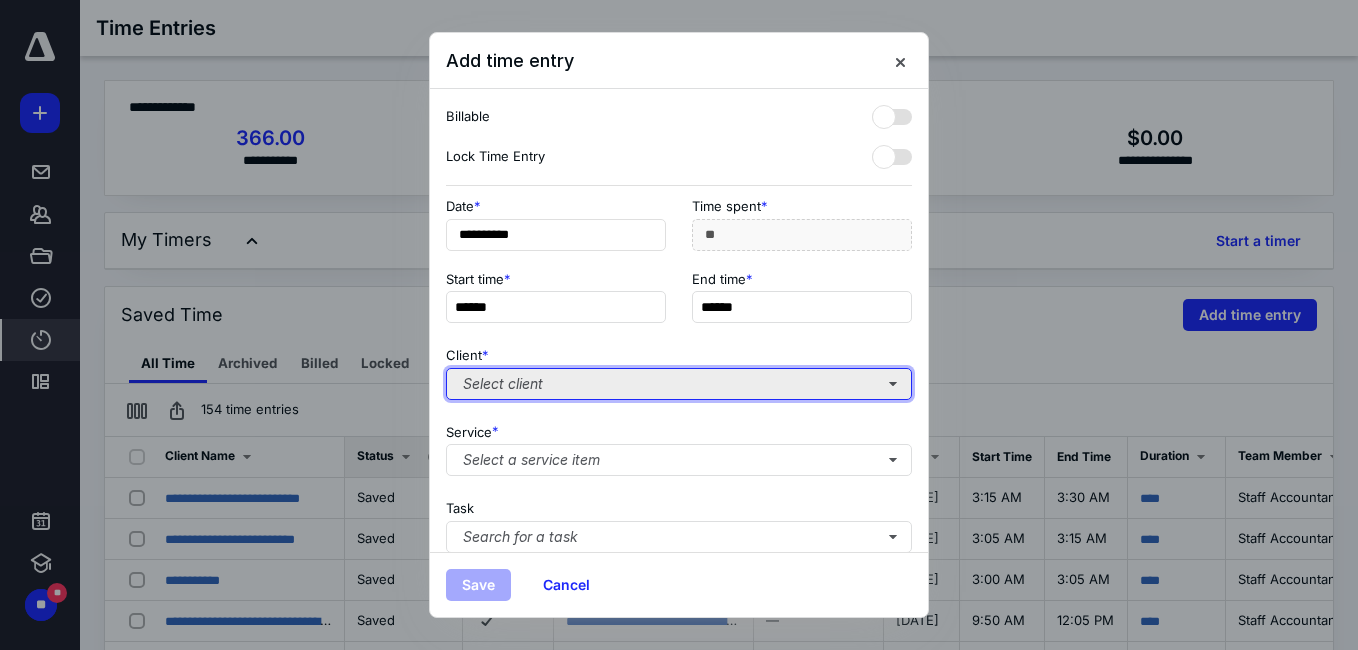 click on "Select client" at bounding box center (679, 384) 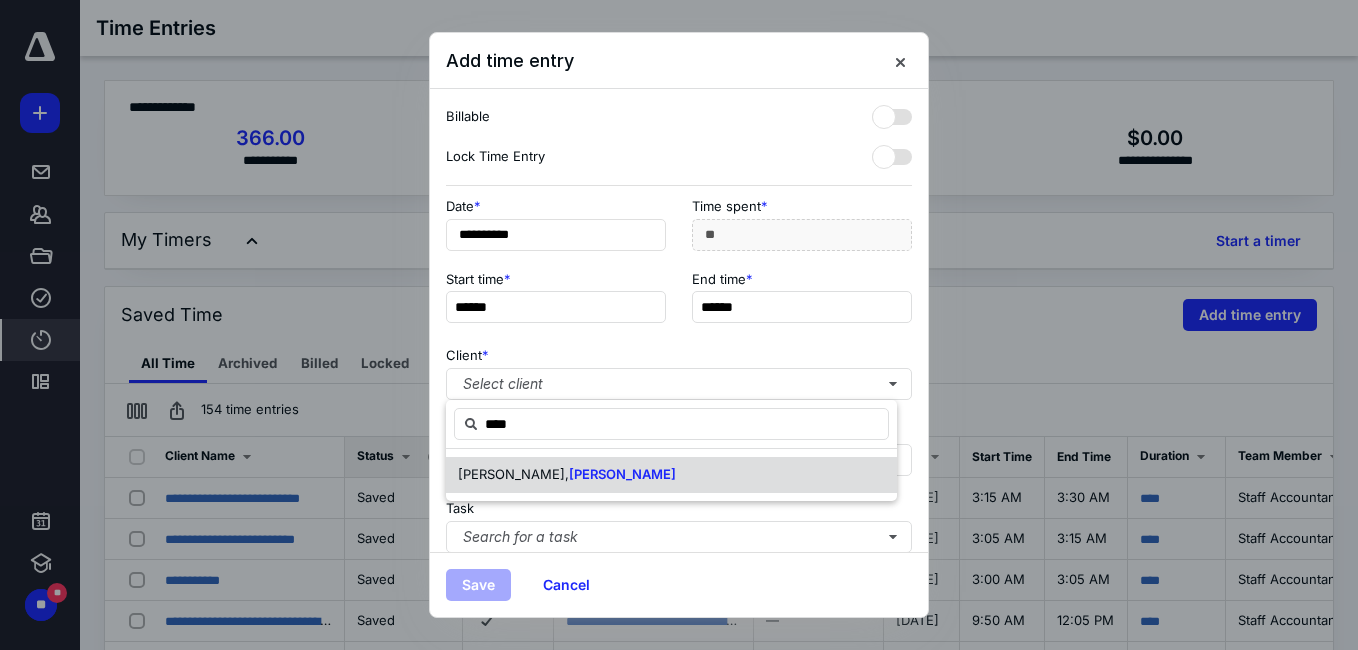 click on "EDELSTEIN,  LEON" at bounding box center [567, 475] 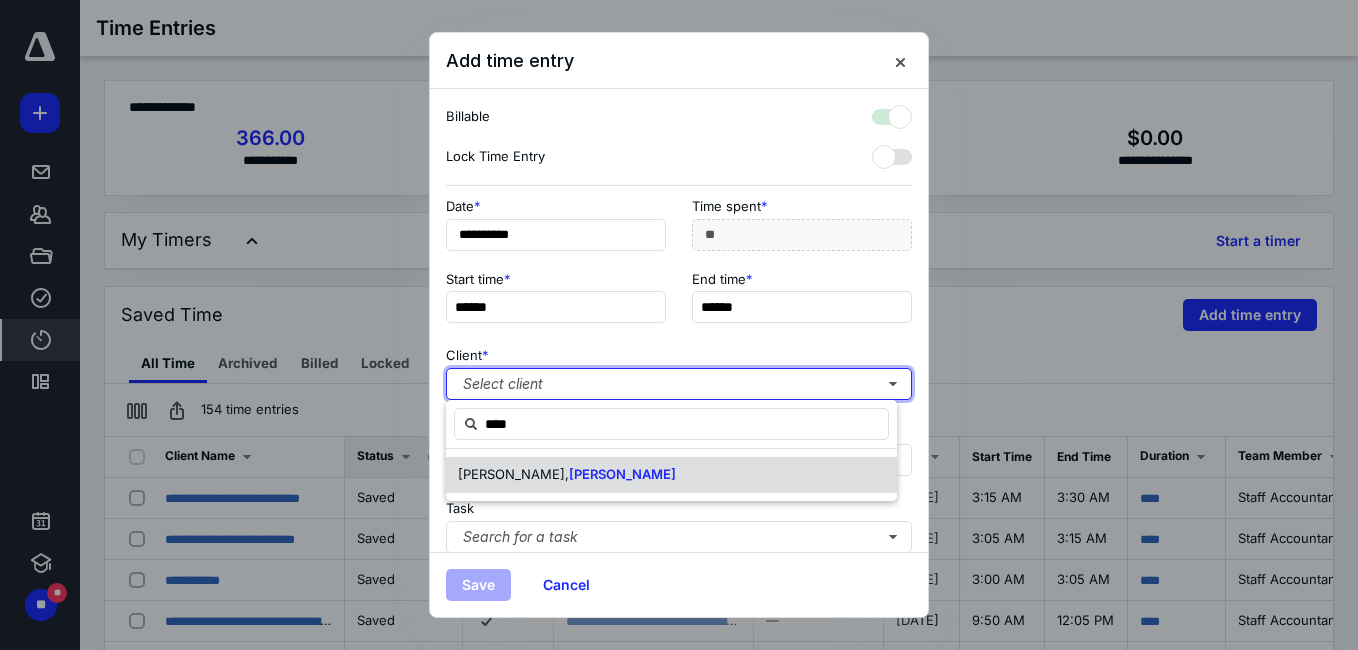 checkbox on "true" 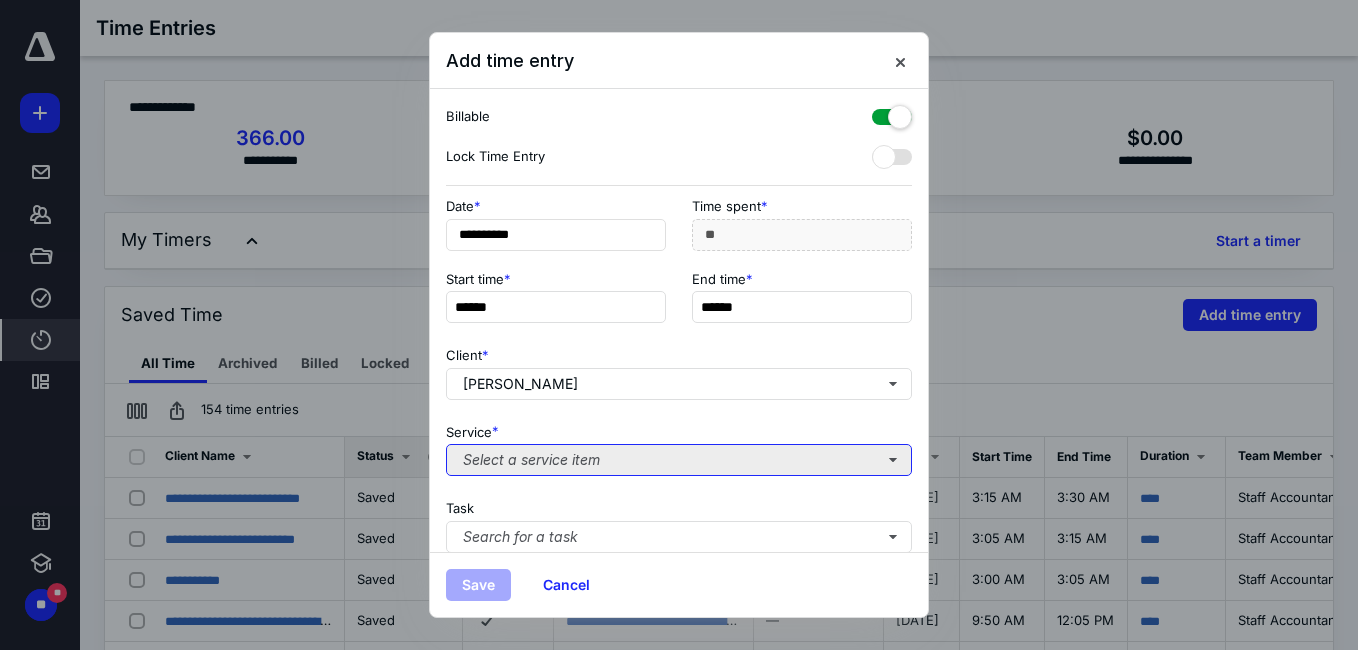 click on "Select a service item" at bounding box center [679, 460] 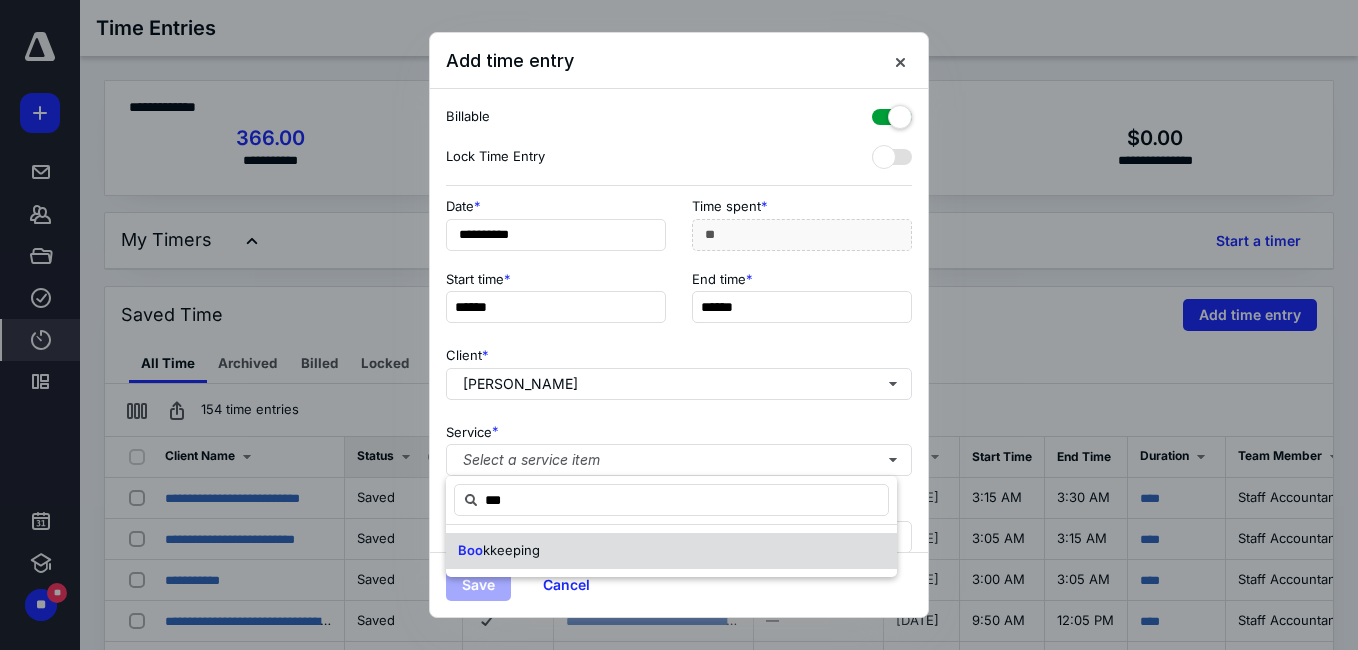 click on "kkeeping" at bounding box center [511, 550] 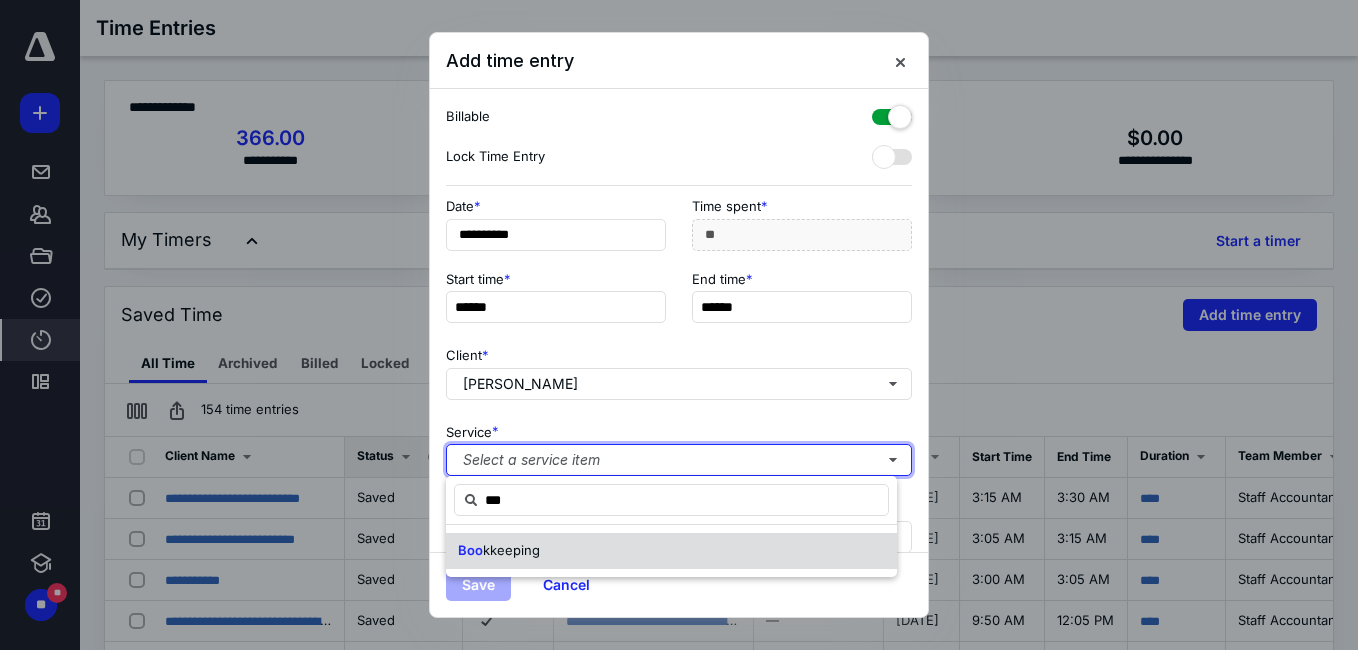 type 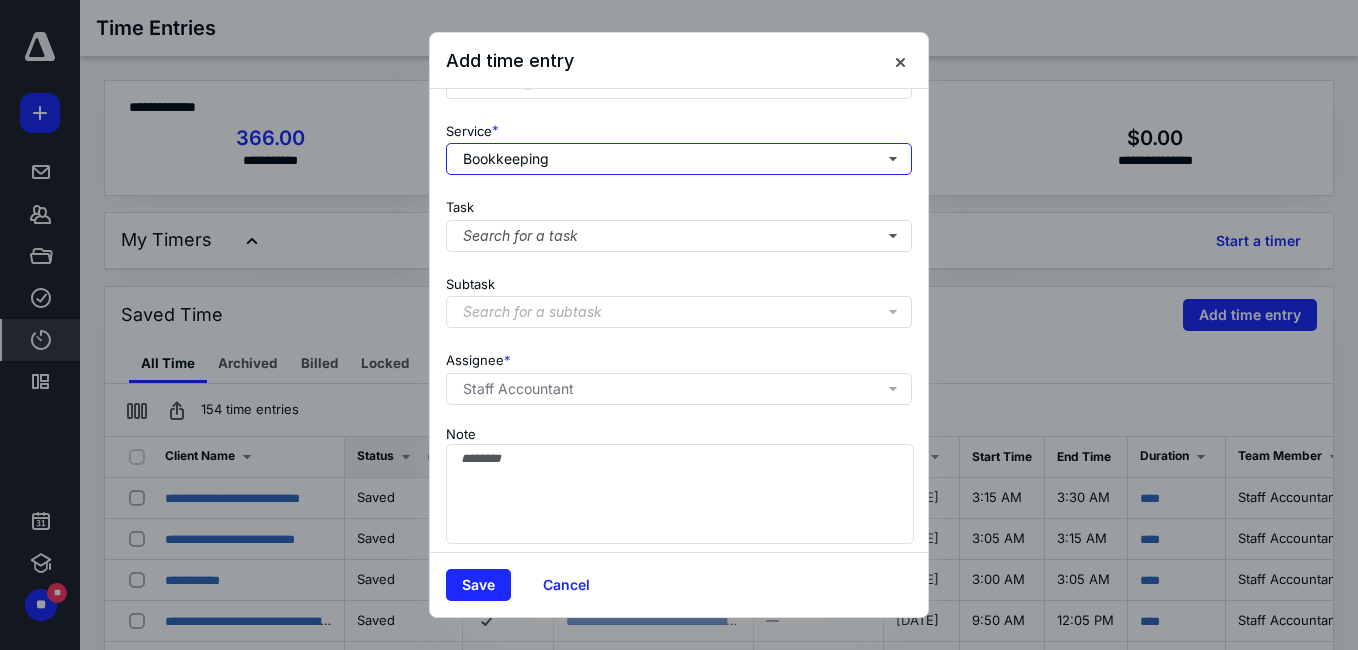 scroll, scrollTop: 324, scrollLeft: 0, axis: vertical 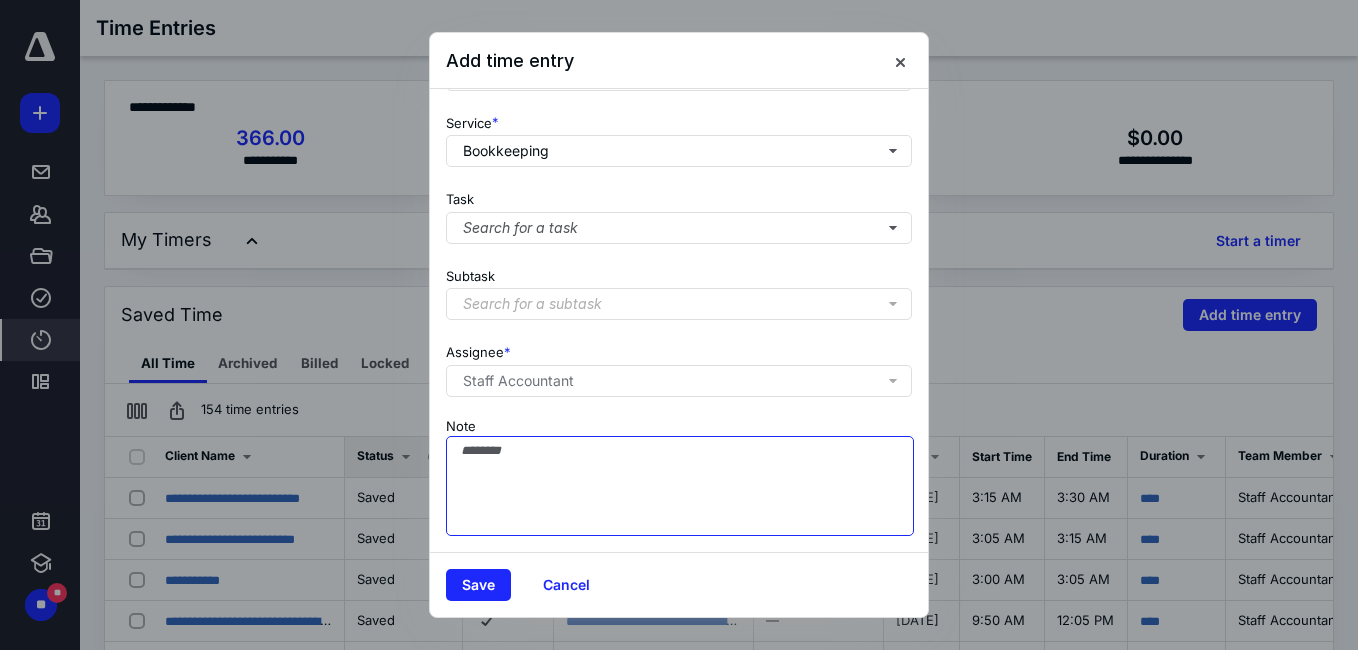 click on "Note" at bounding box center [680, 486] 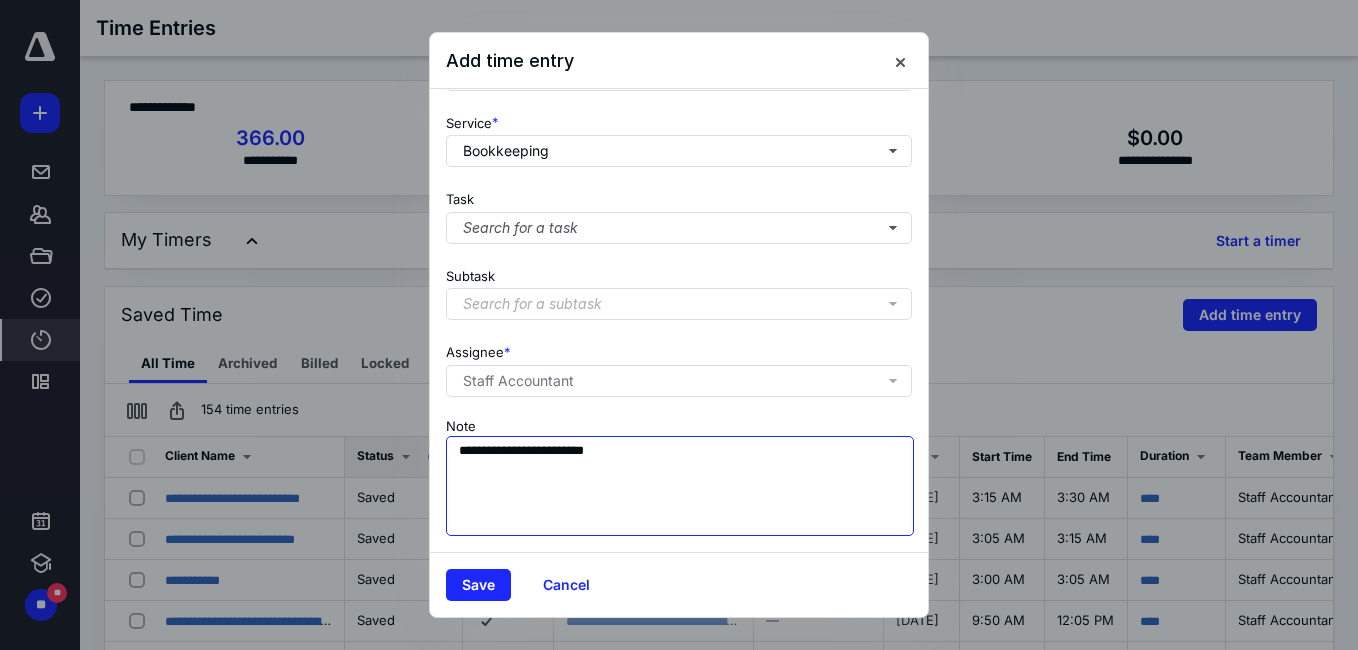 click on "**********" at bounding box center (680, 486) 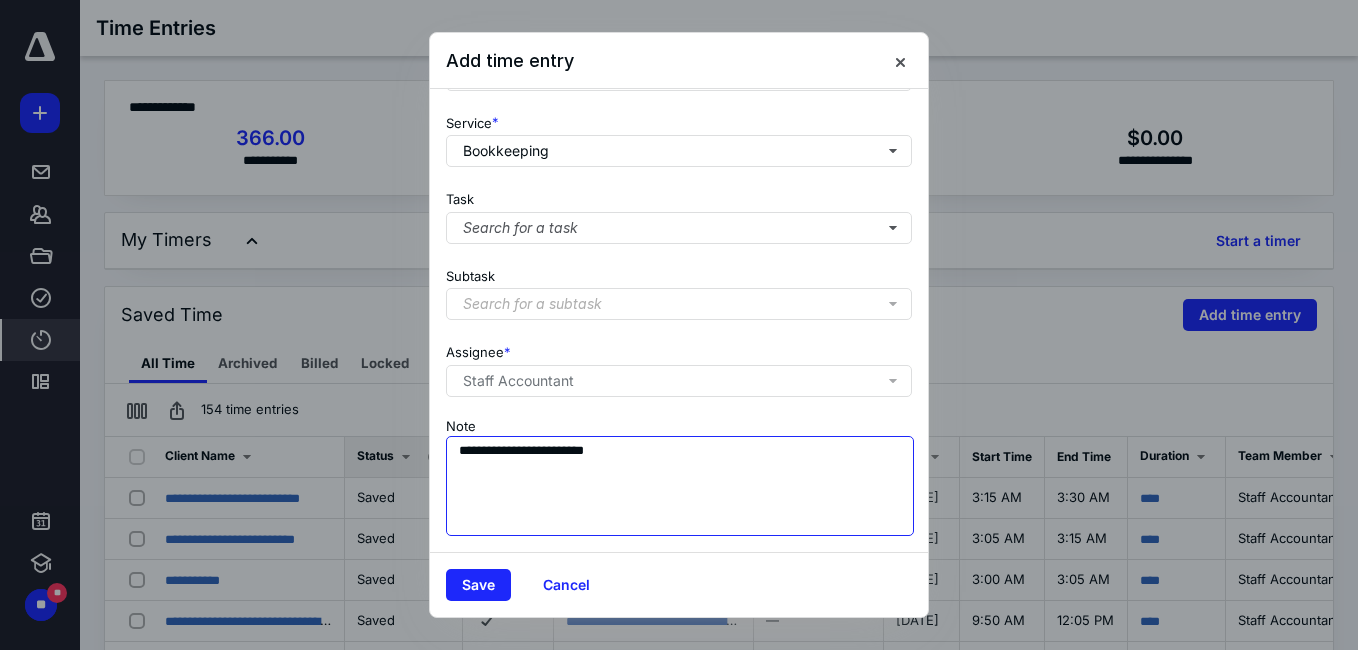 drag, startPoint x: 536, startPoint y: 437, endPoint x: 657, endPoint y: 442, distance: 121.103264 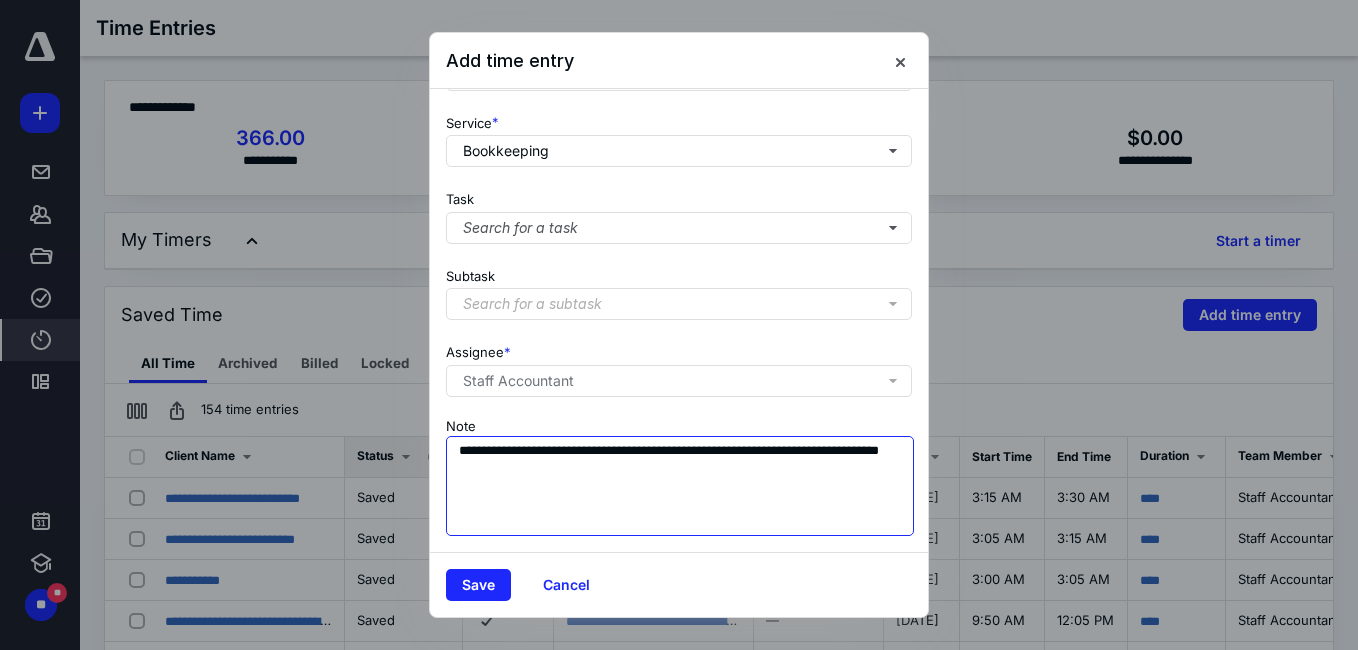 click on "**********" at bounding box center [680, 486] 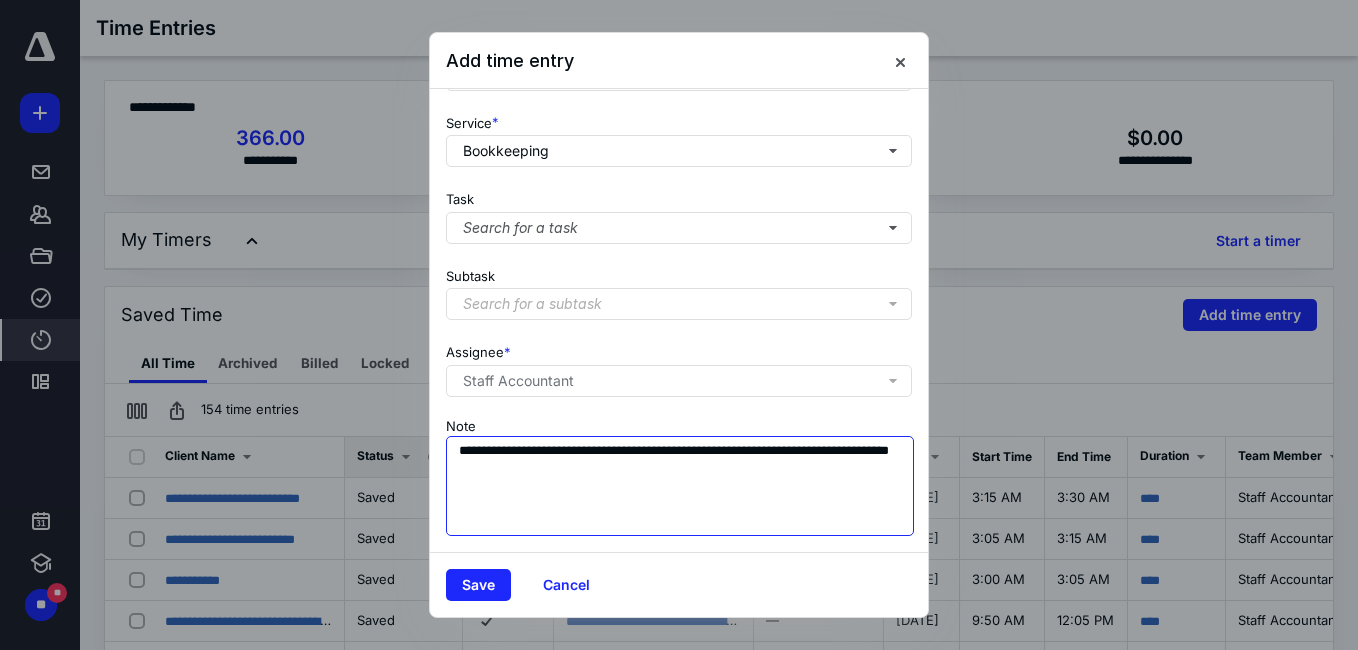 click on "**********" at bounding box center [680, 486] 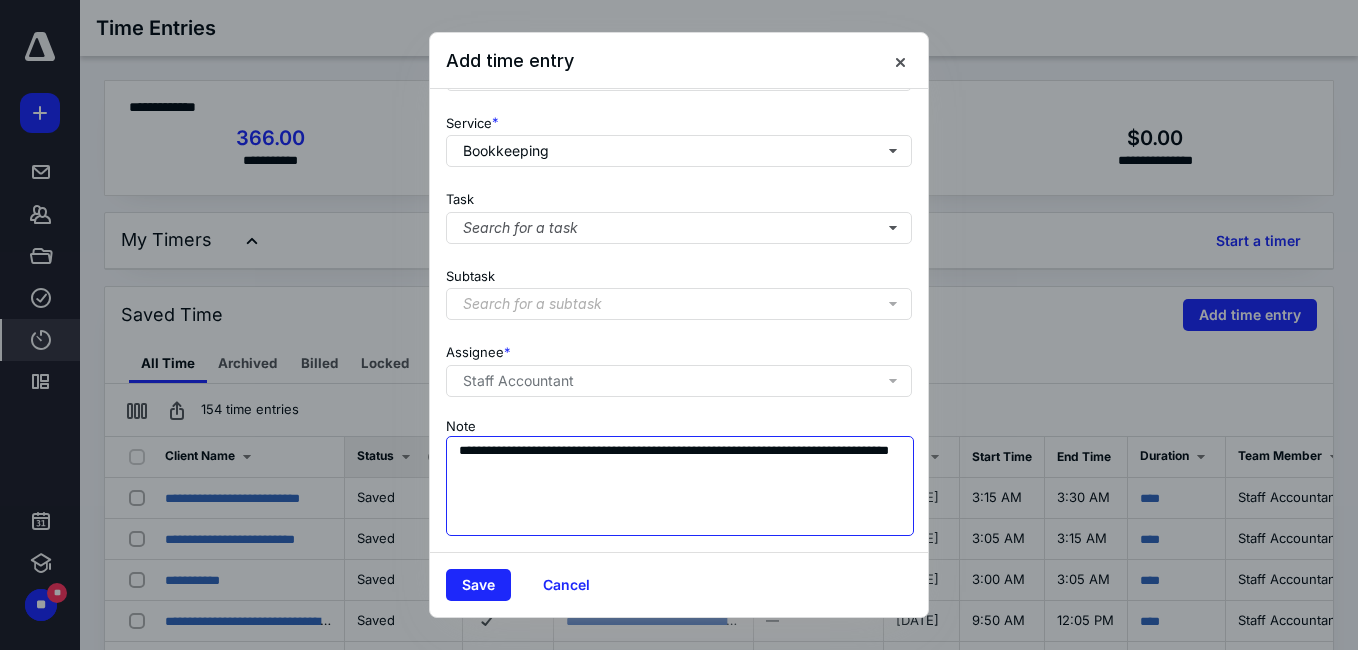 click on "**********" at bounding box center [680, 486] 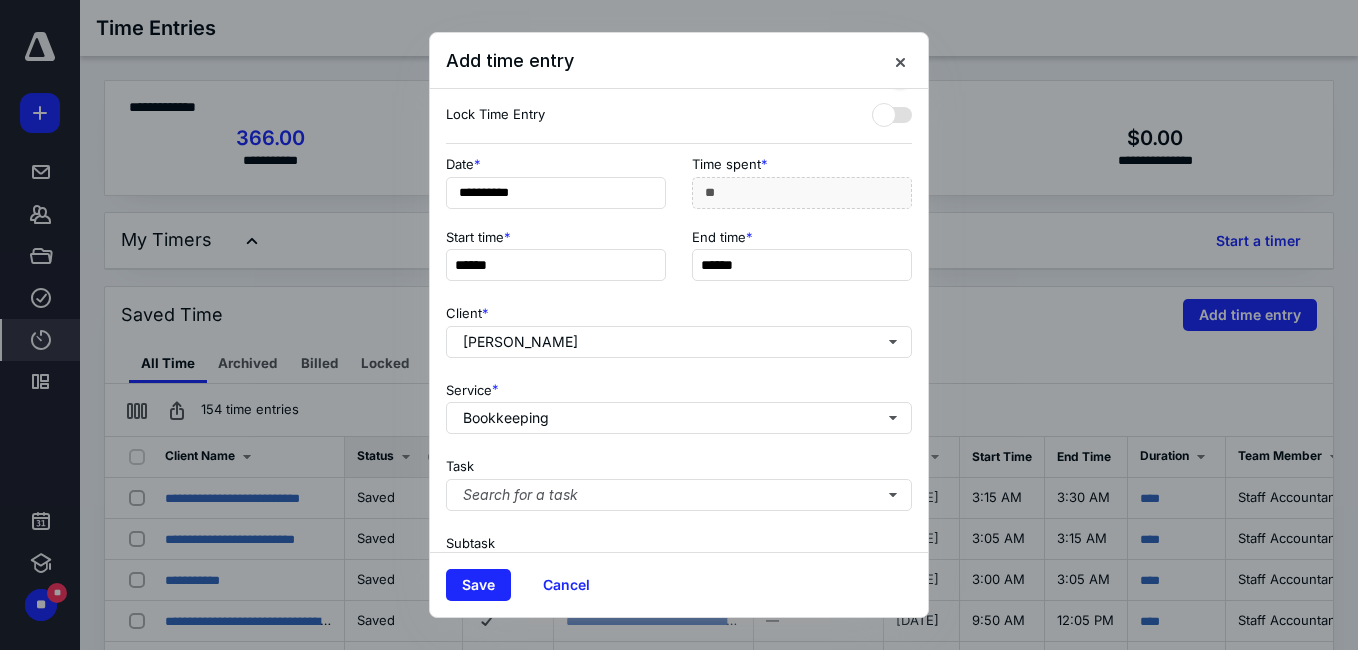 scroll, scrollTop: 0, scrollLeft: 0, axis: both 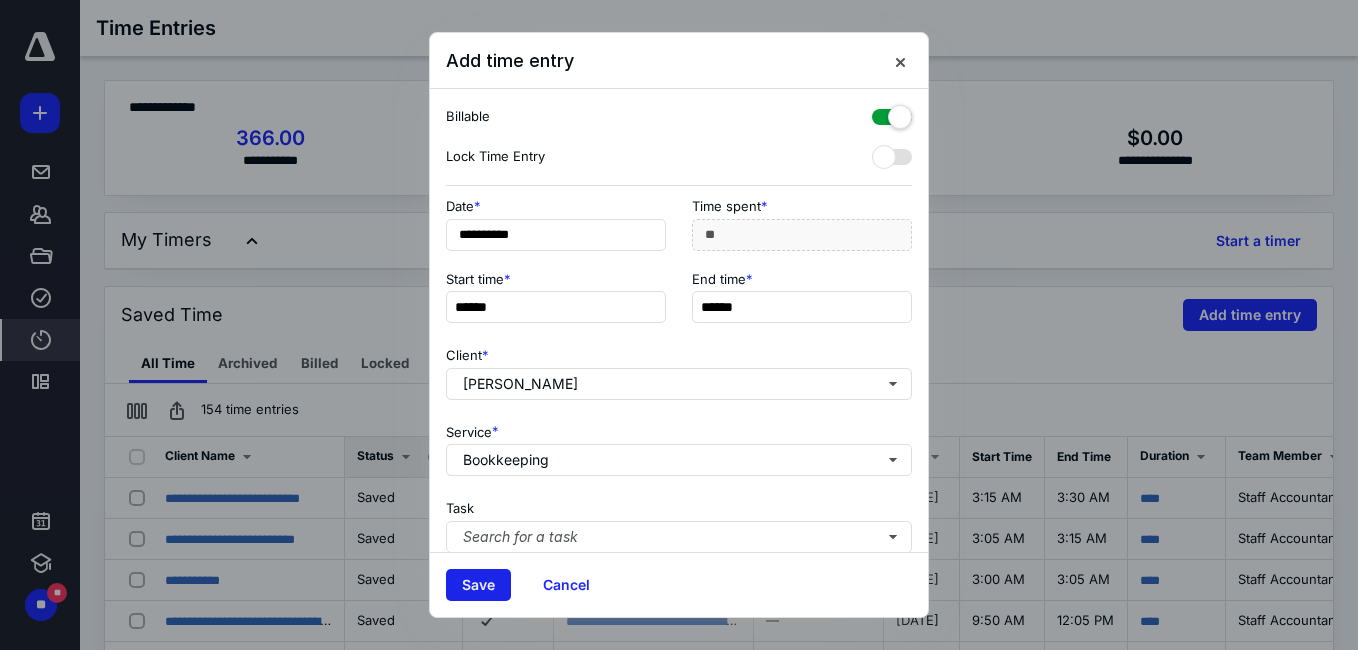 click on "Save" at bounding box center [478, 585] 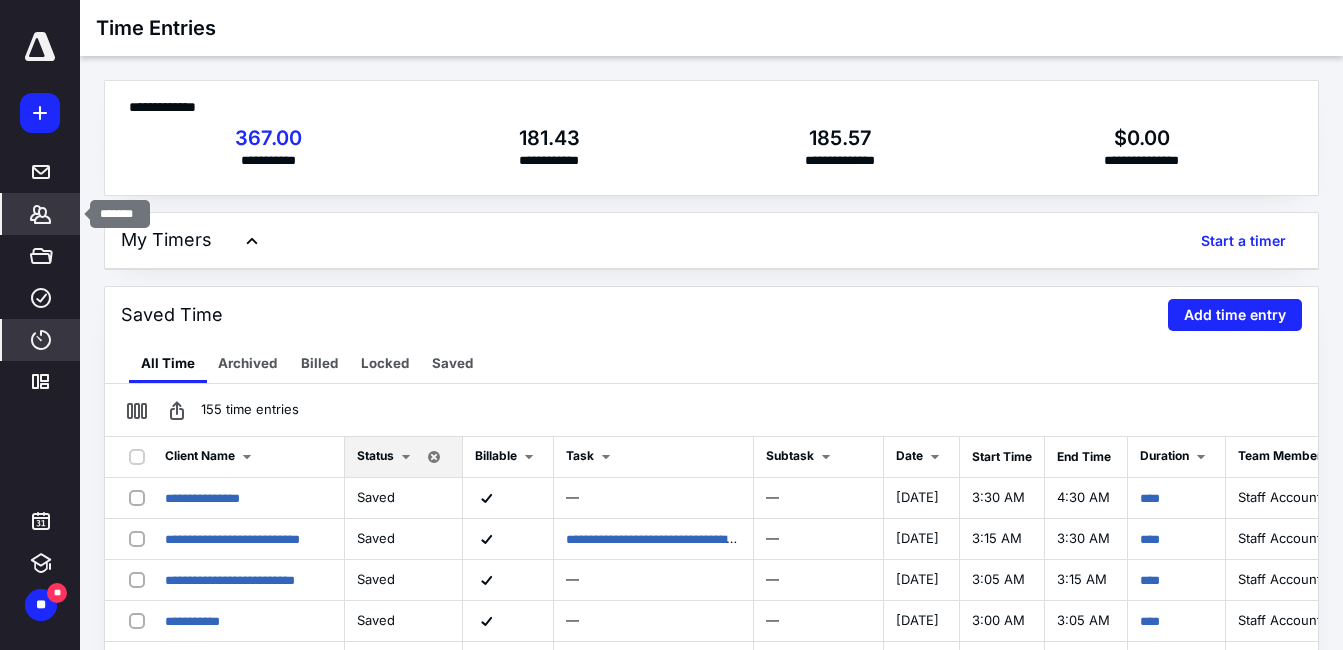 click 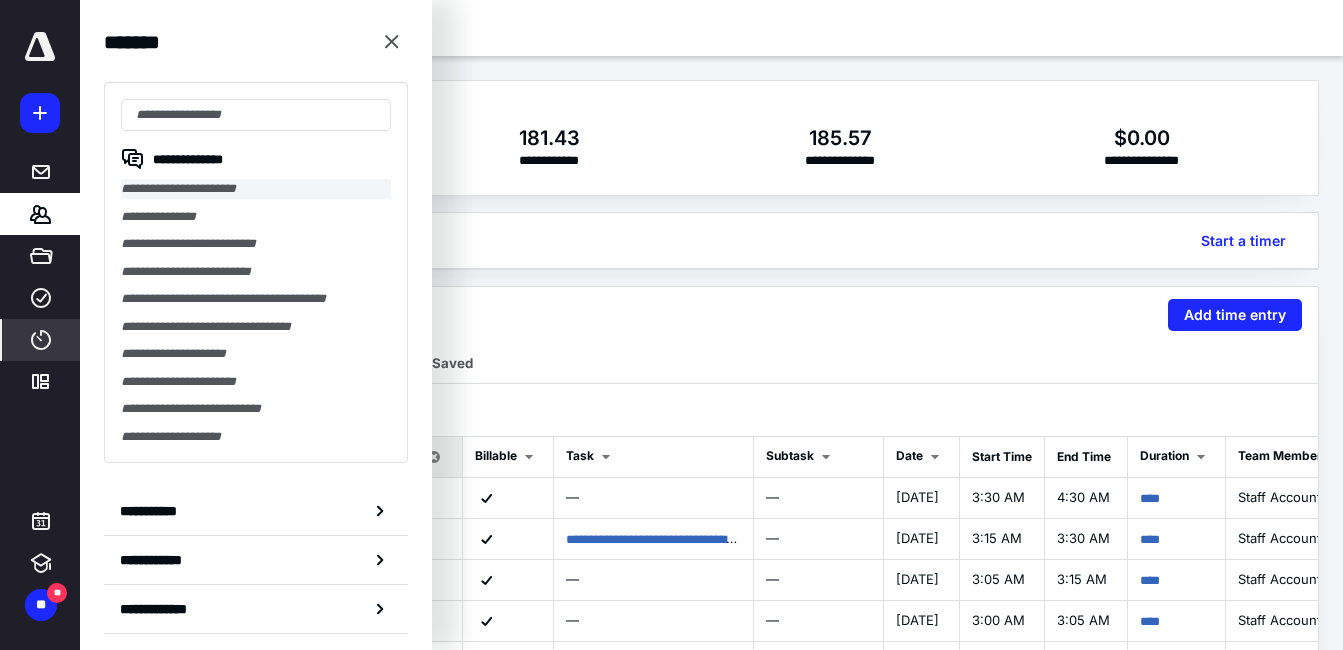 click on "**********" at bounding box center (256, 189) 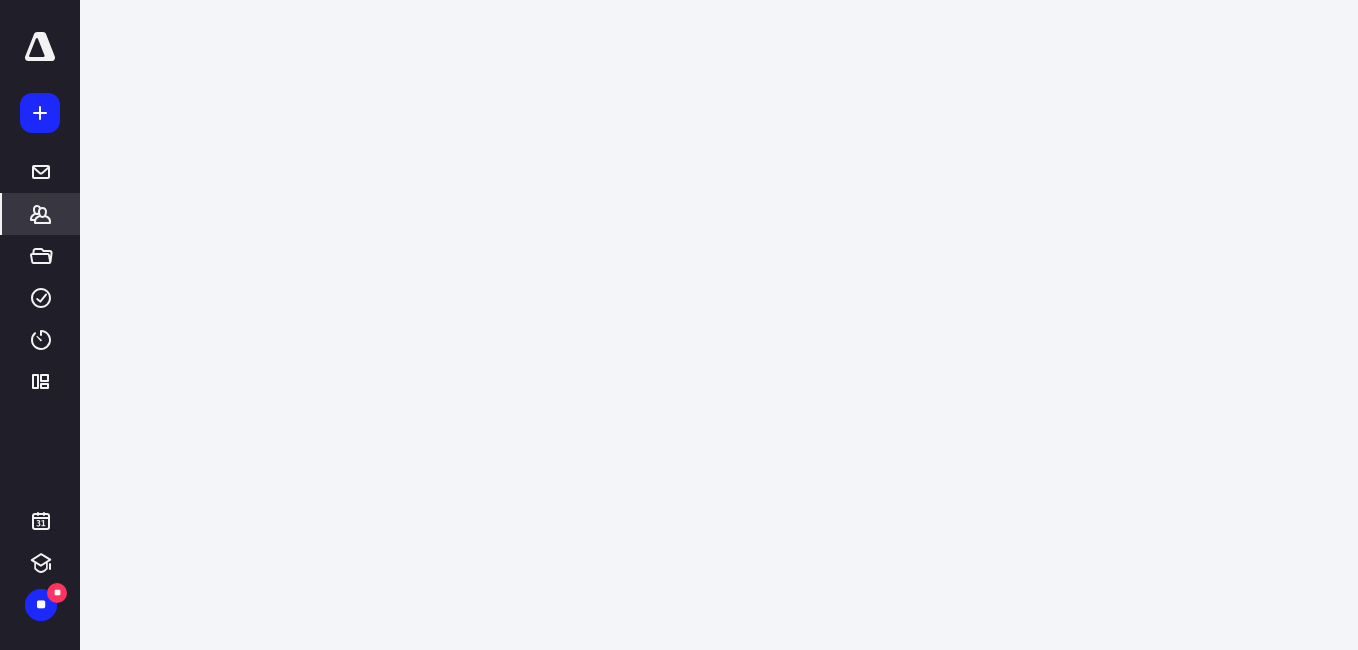click on "**********" at bounding box center [679, 178] 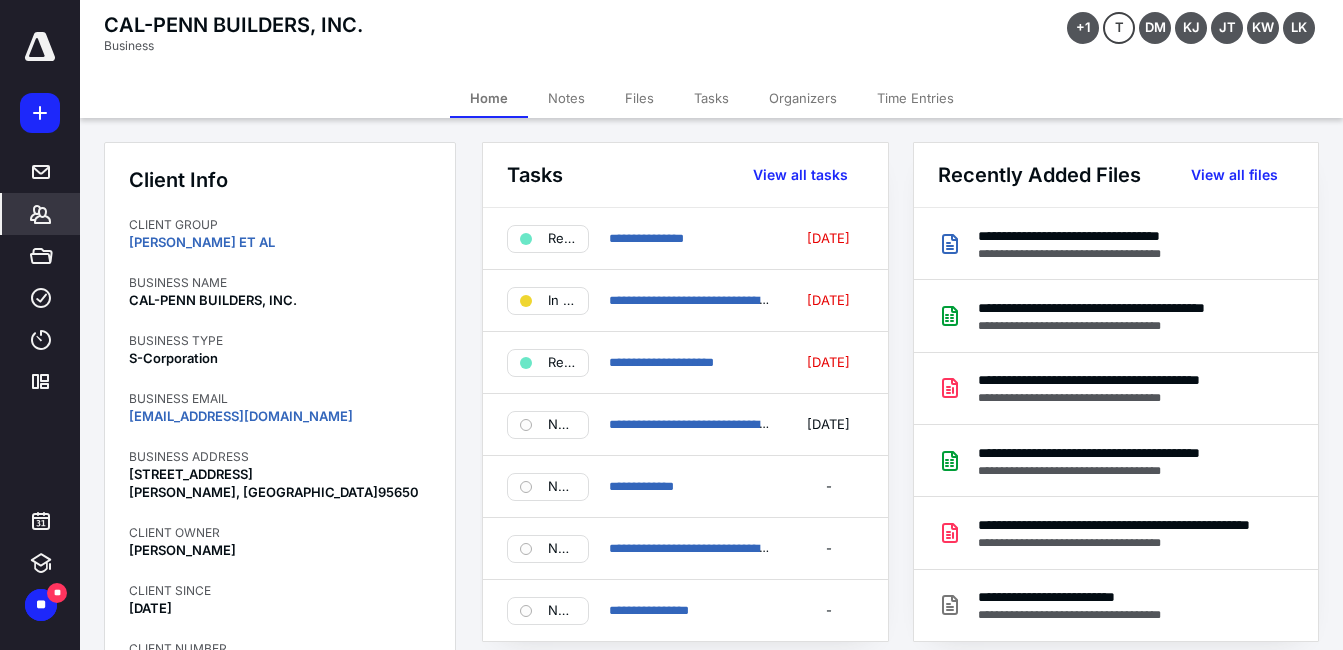 click on "Files" at bounding box center (639, 98) 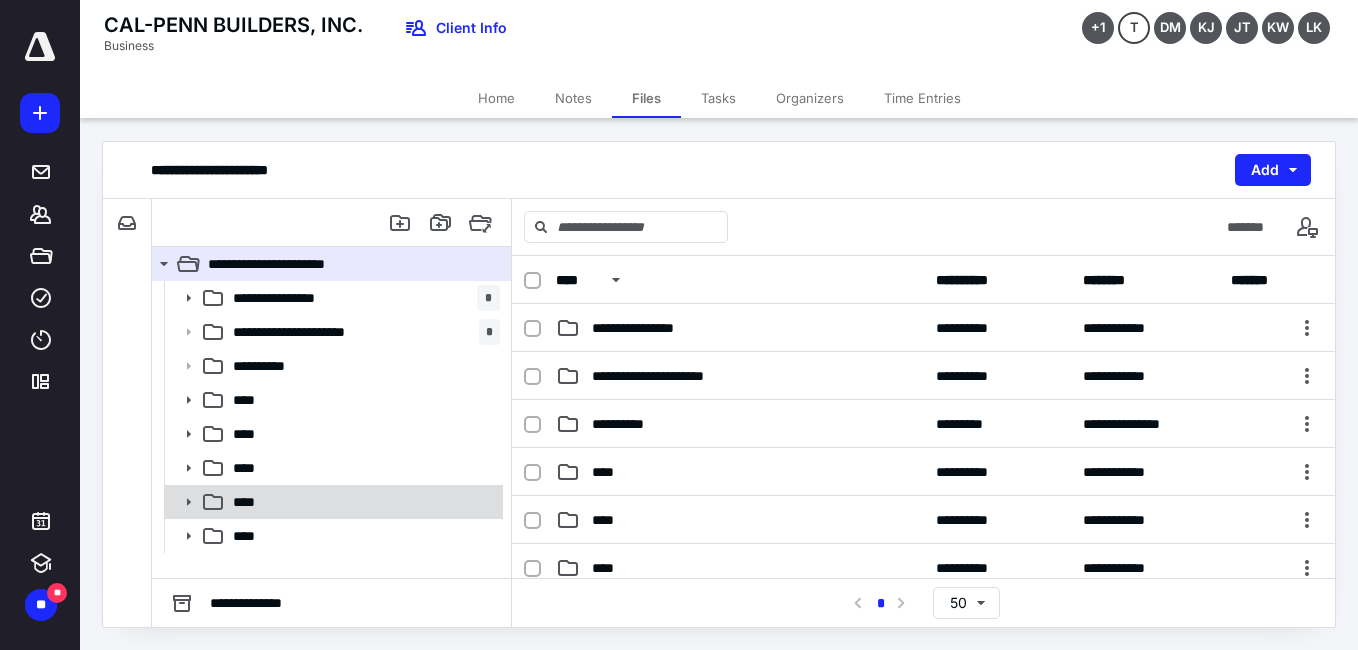 click on "****" at bounding box center (362, 502) 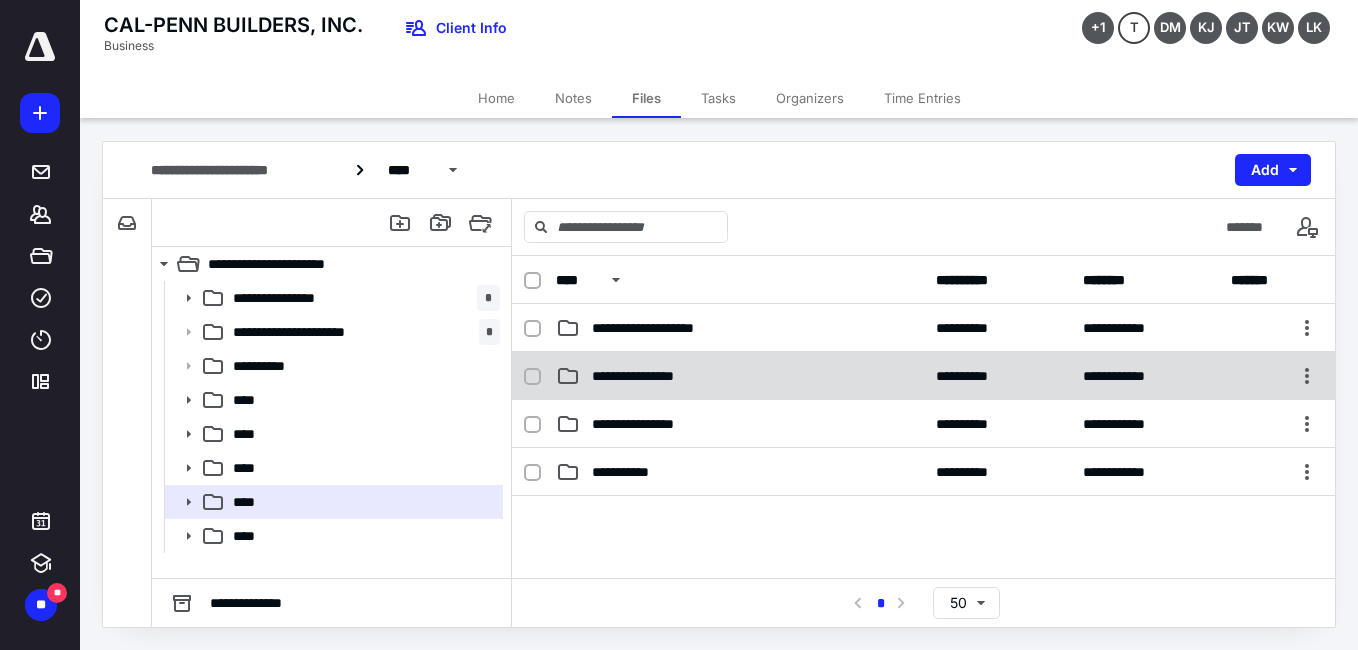 click on "**********" at bounding box center (655, 376) 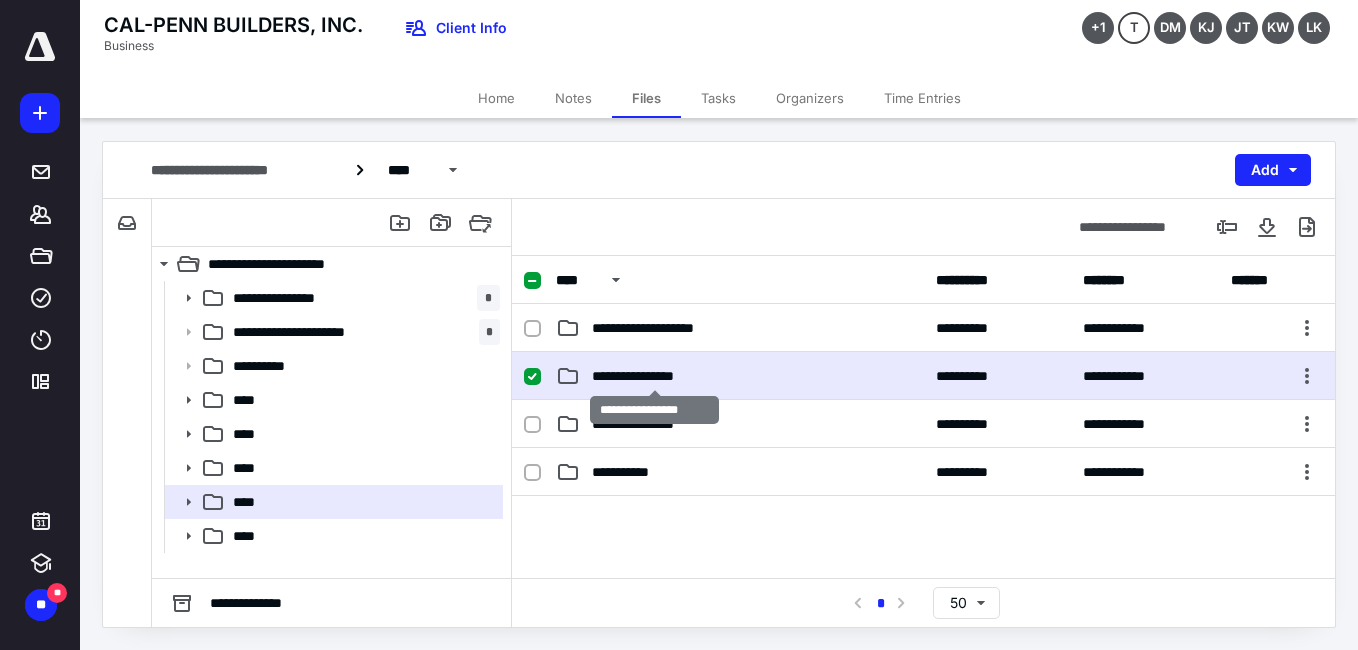 click on "**********" at bounding box center [655, 376] 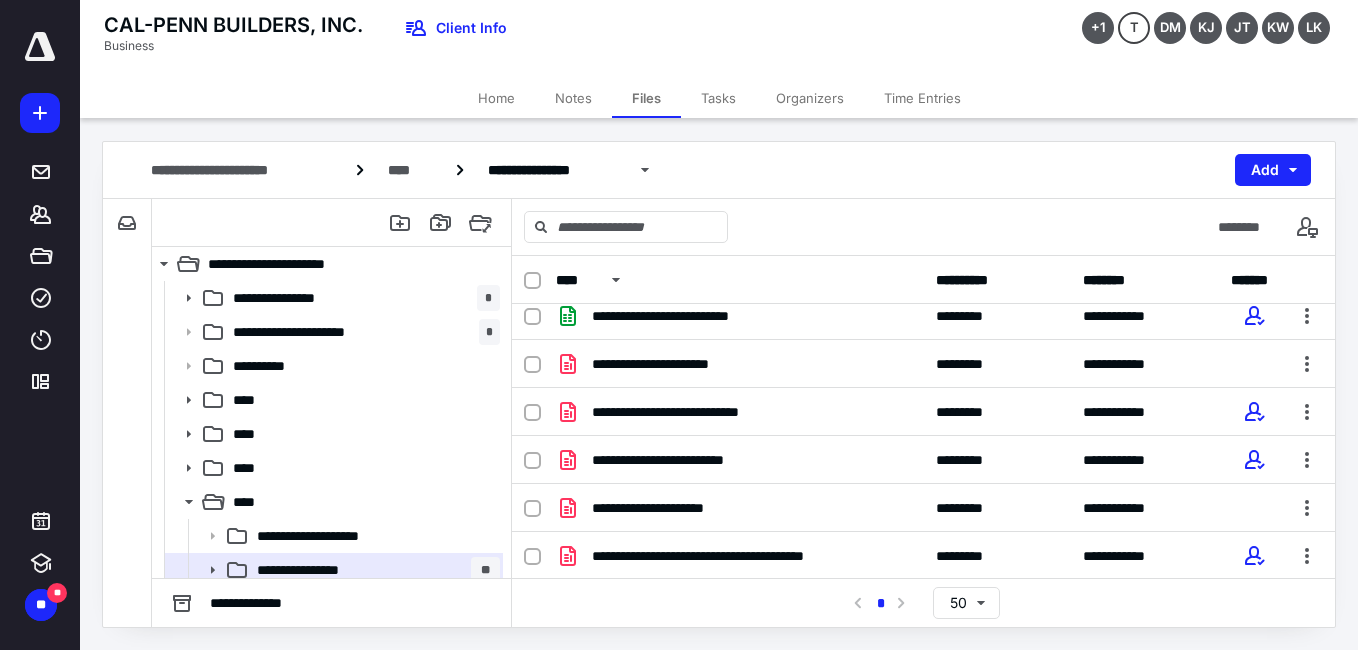scroll, scrollTop: 782, scrollLeft: 0, axis: vertical 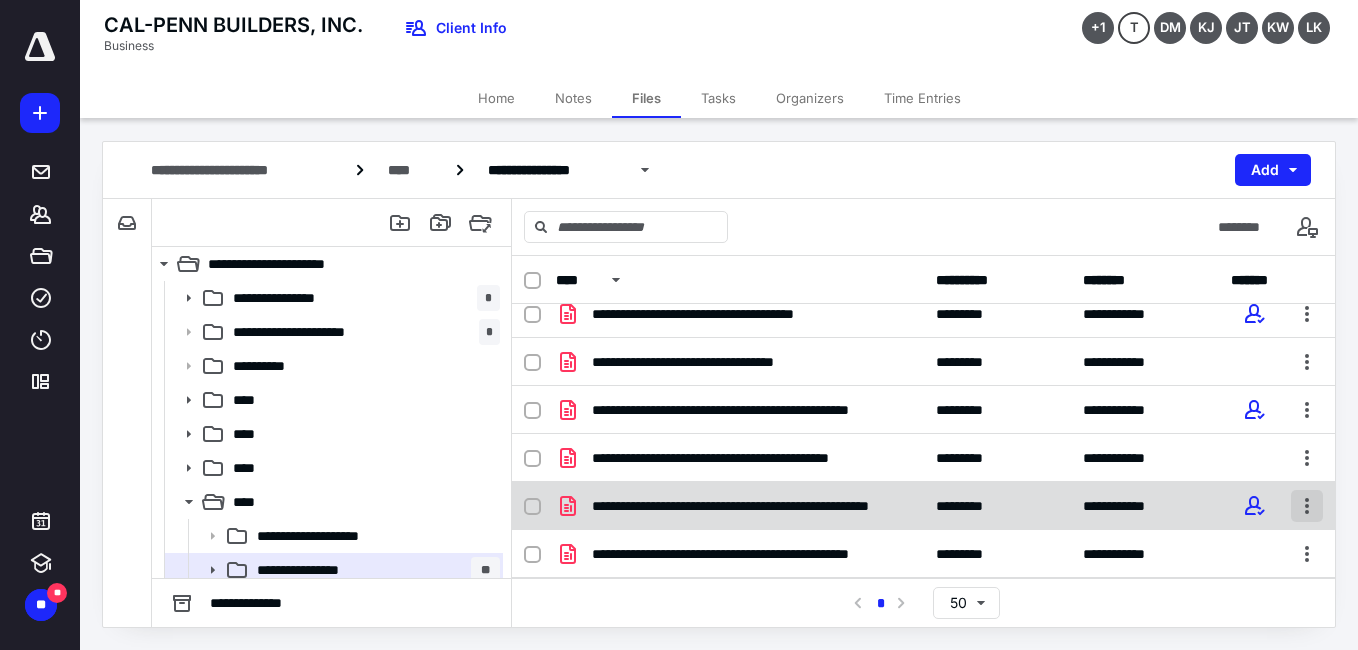 click at bounding box center [1307, 506] 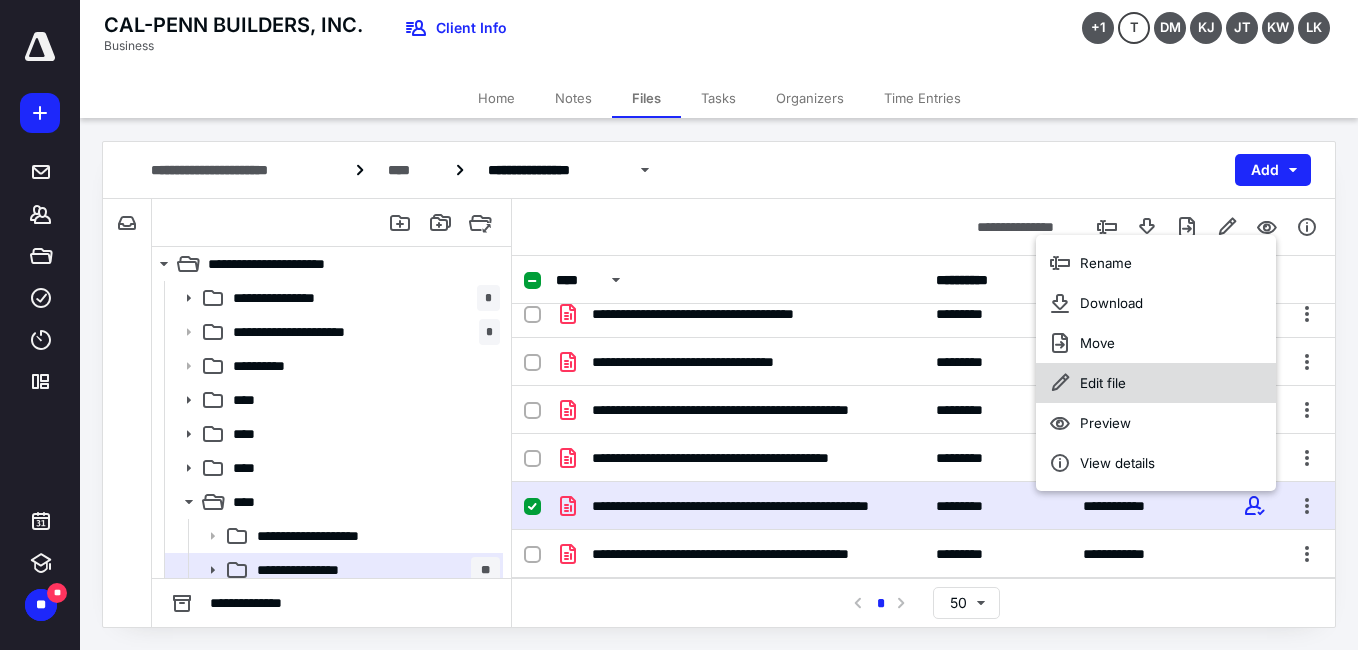 click on "Edit file" at bounding box center (1103, 383) 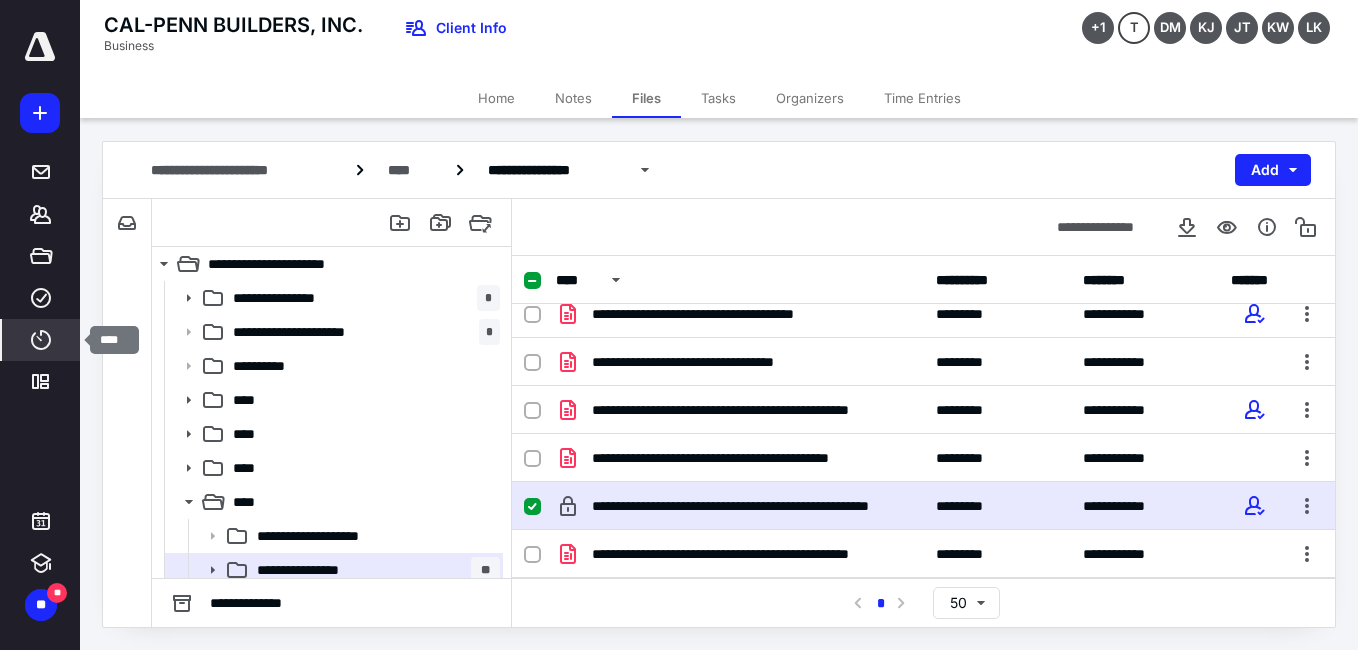 click 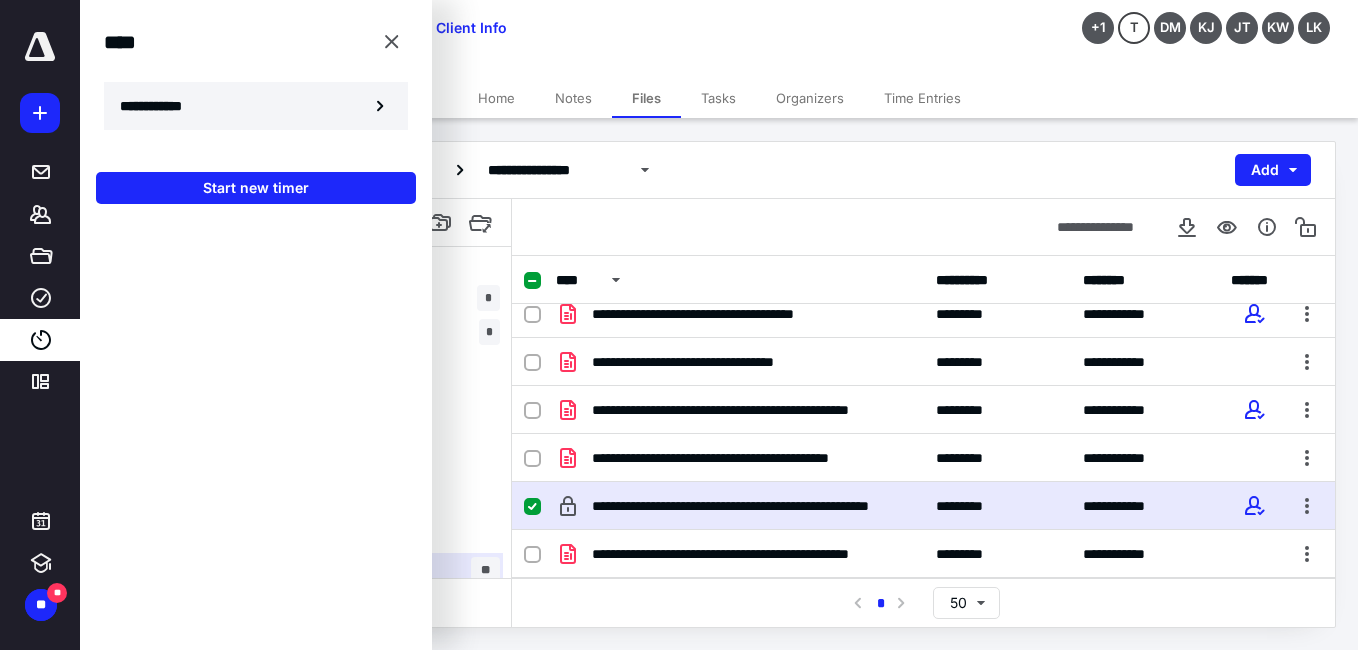 click on "**********" at bounding box center [162, 106] 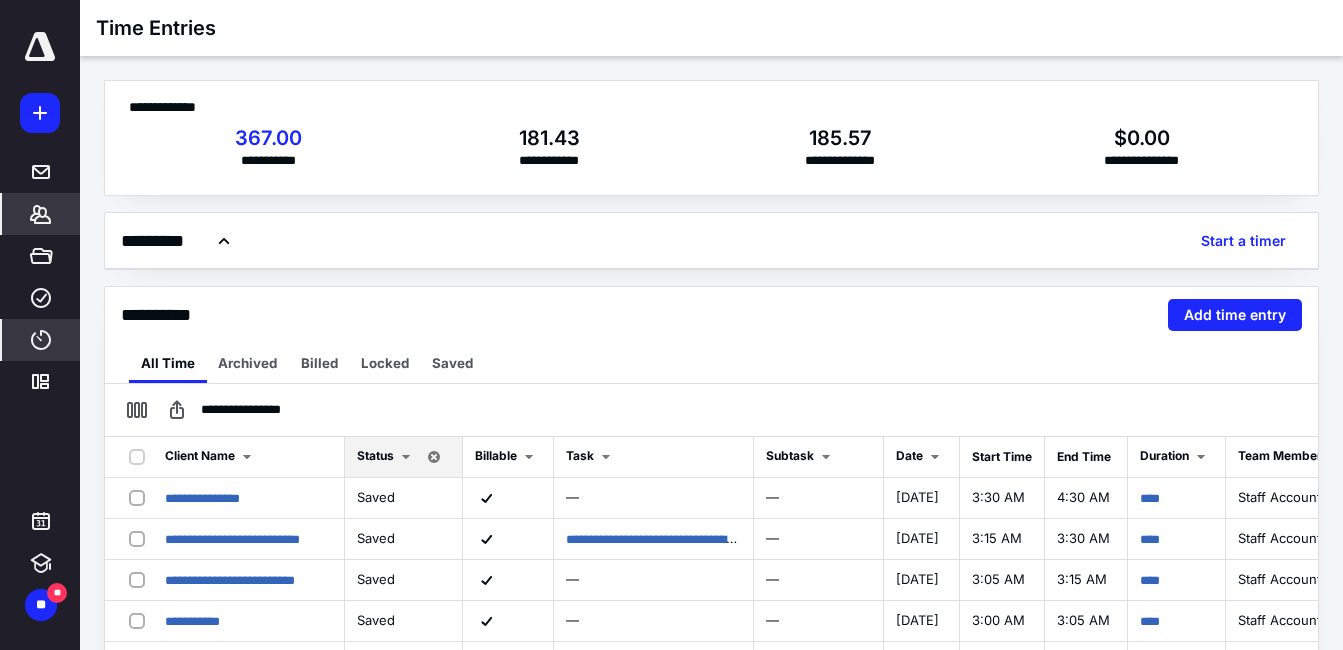 click 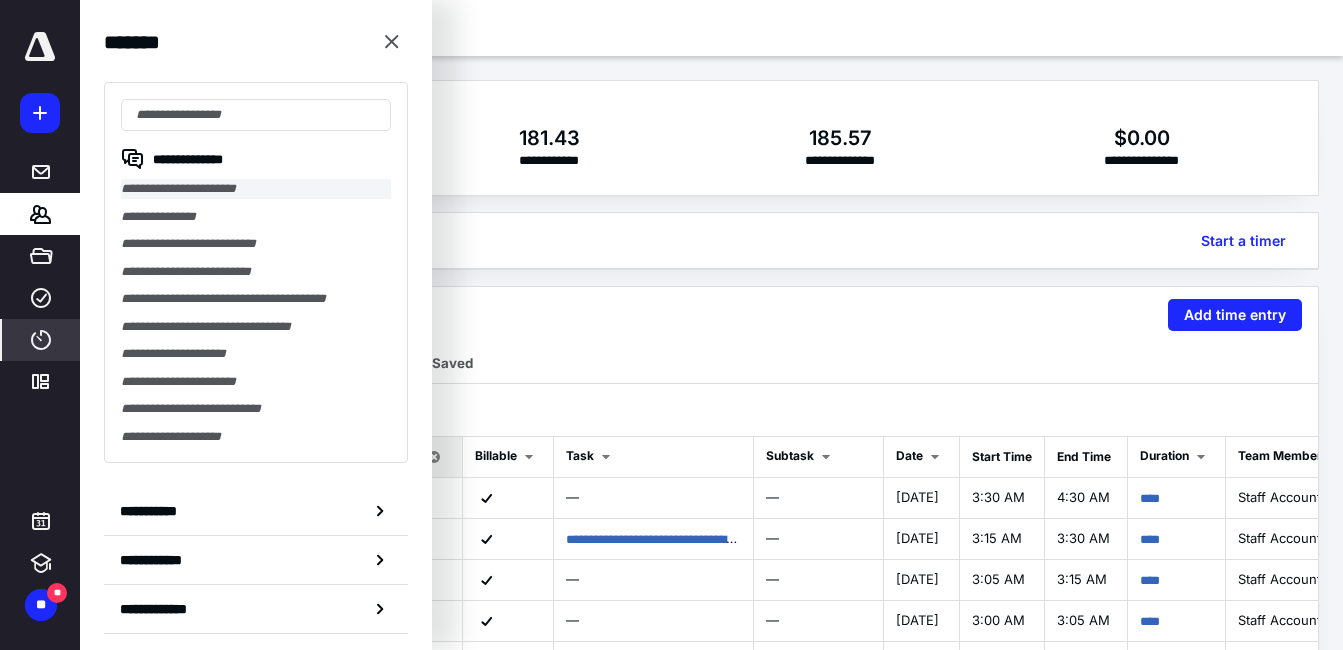 click on "**********" at bounding box center (256, 189) 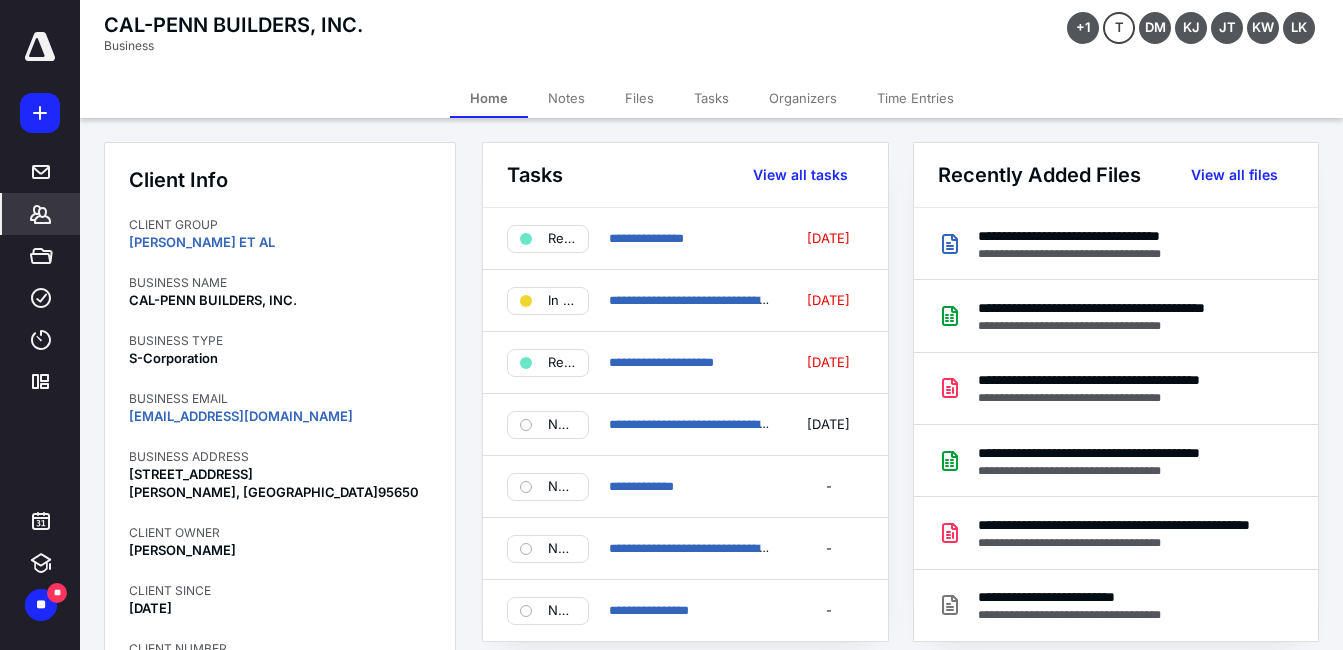 click on "Files" at bounding box center (639, 98) 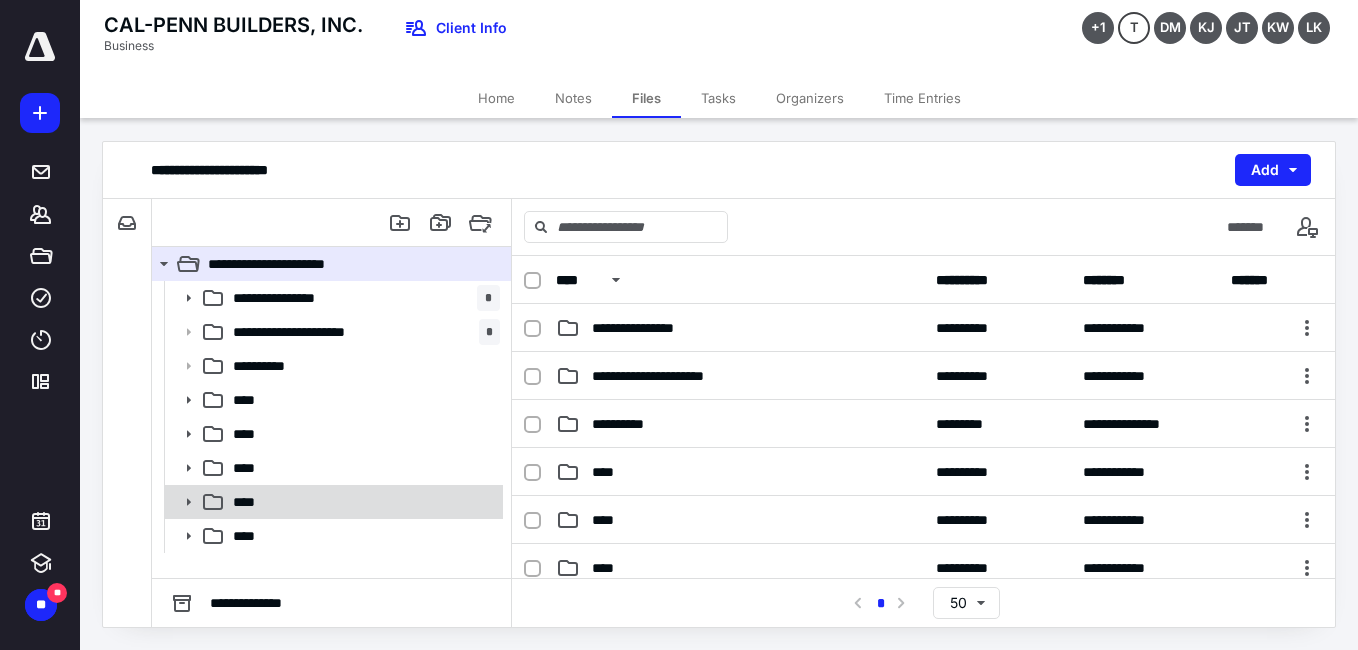 click 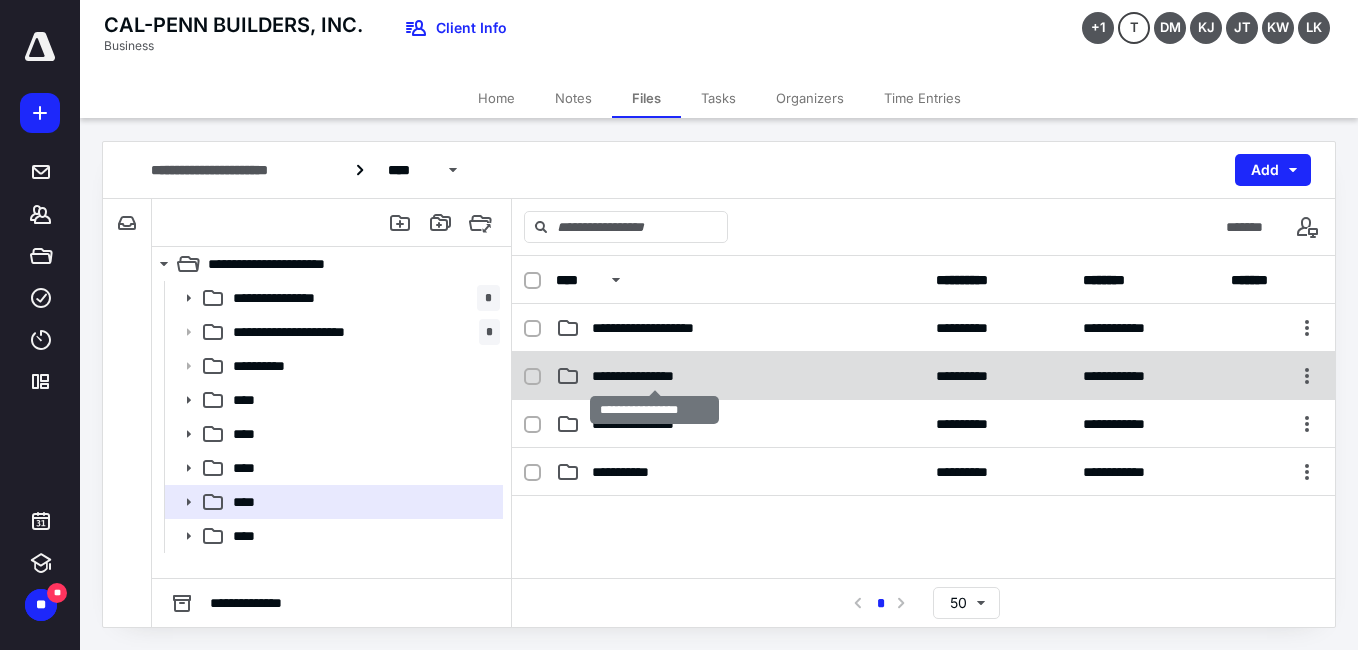 click on "**********" at bounding box center (655, 376) 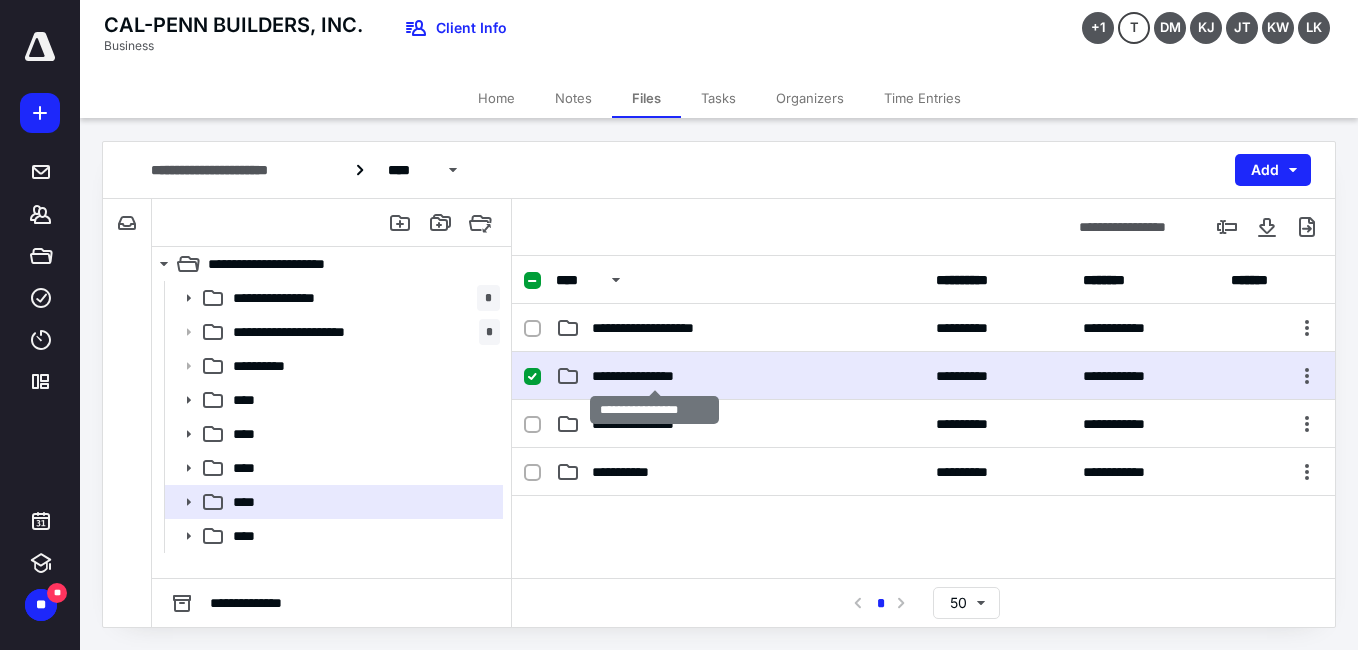 click on "**********" at bounding box center (655, 376) 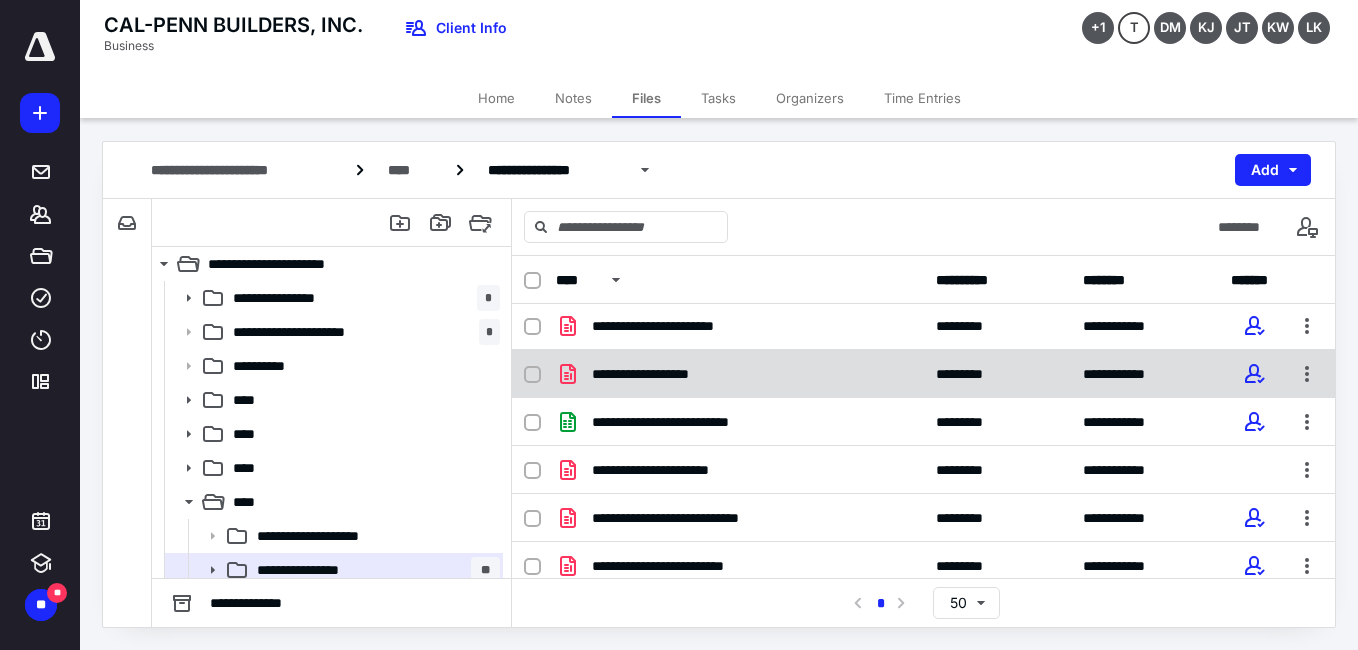 scroll, scrollTop: 200, scrollLeft: 0, axis: vertical 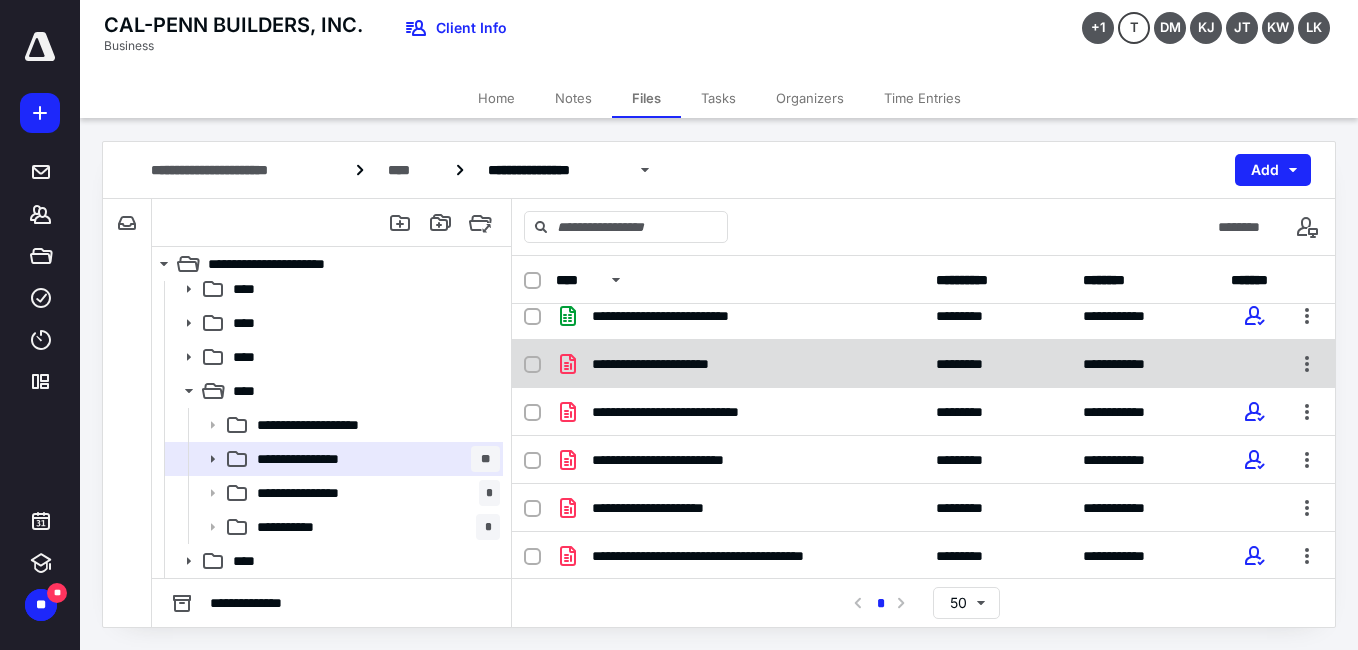 click on "**********" at bounding box center (675, 364) 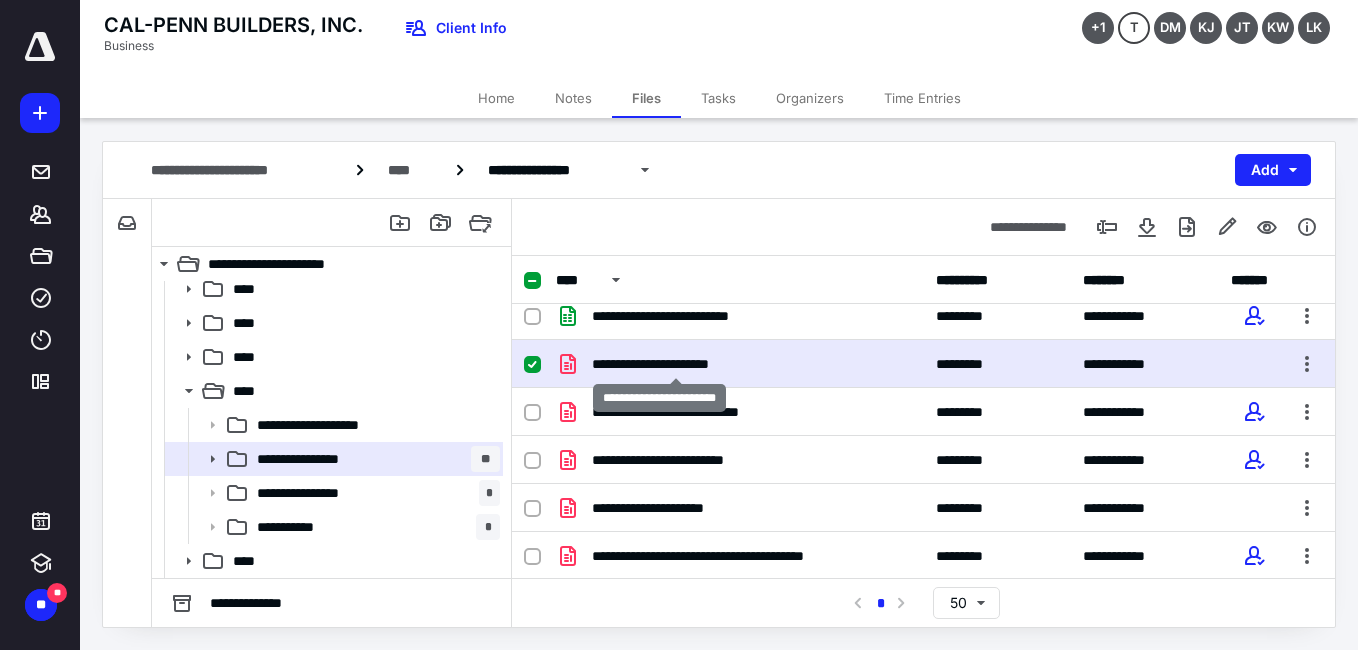 click on "**********" at bounding box center (675, 364) 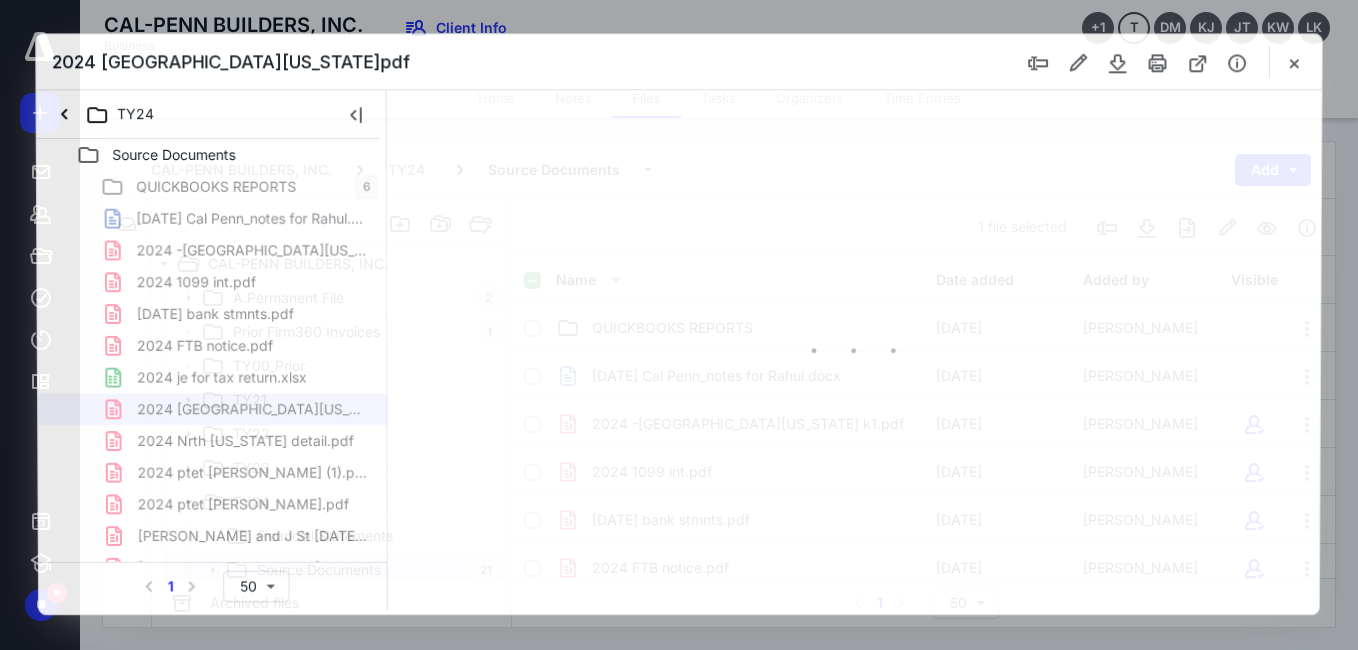 scroll, scrollTop: 111, scrollLeft: 0, axis: vertical 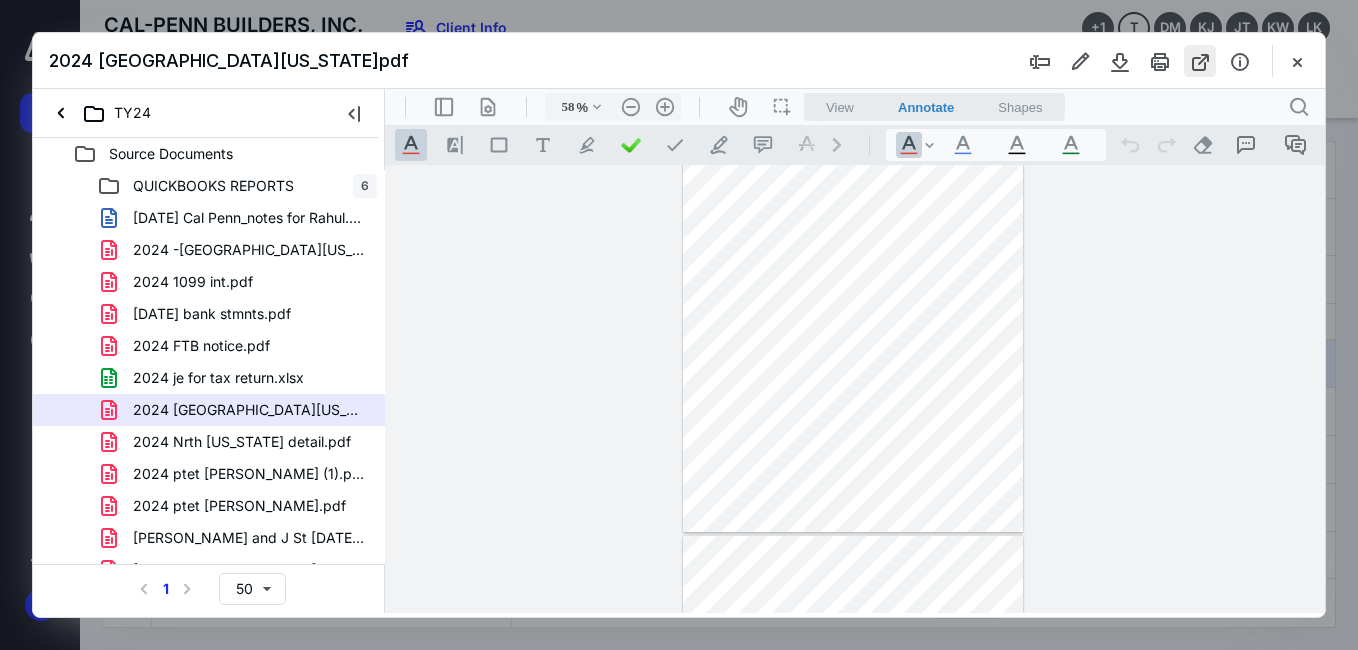 click at bounding box center [1200, 61] 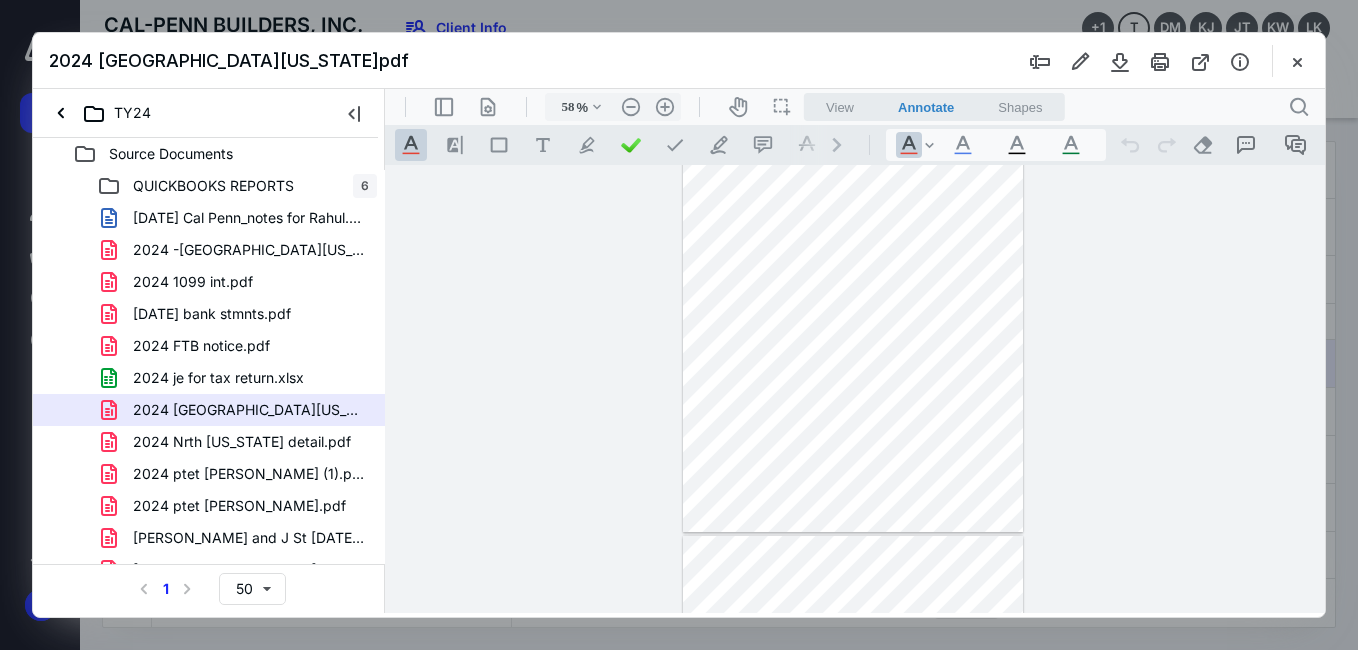 click on "2024 -north kentucky  k1.pdf" at bounding box center (249, 250) 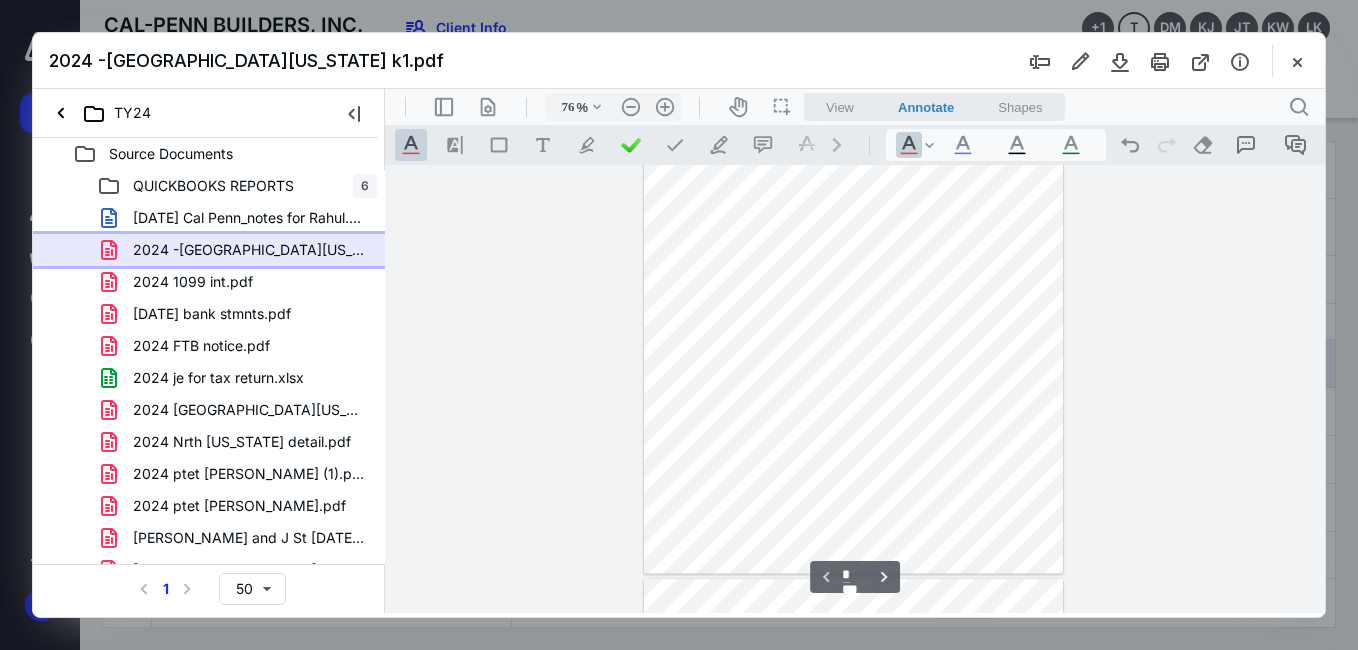 scroll, scrollTop: 169, scrollLeft: 0, axis: vertical 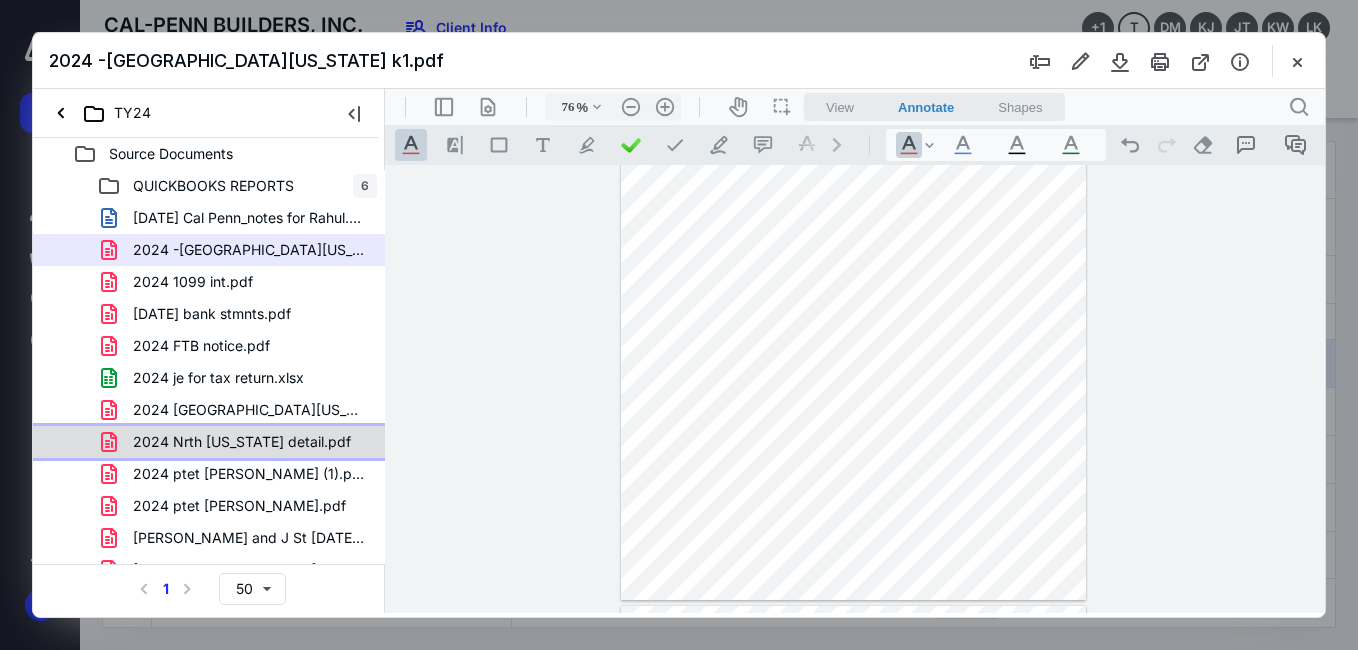click on "2024 Nrth Kentucky detail.pdf" at bounding box center [242, 442] 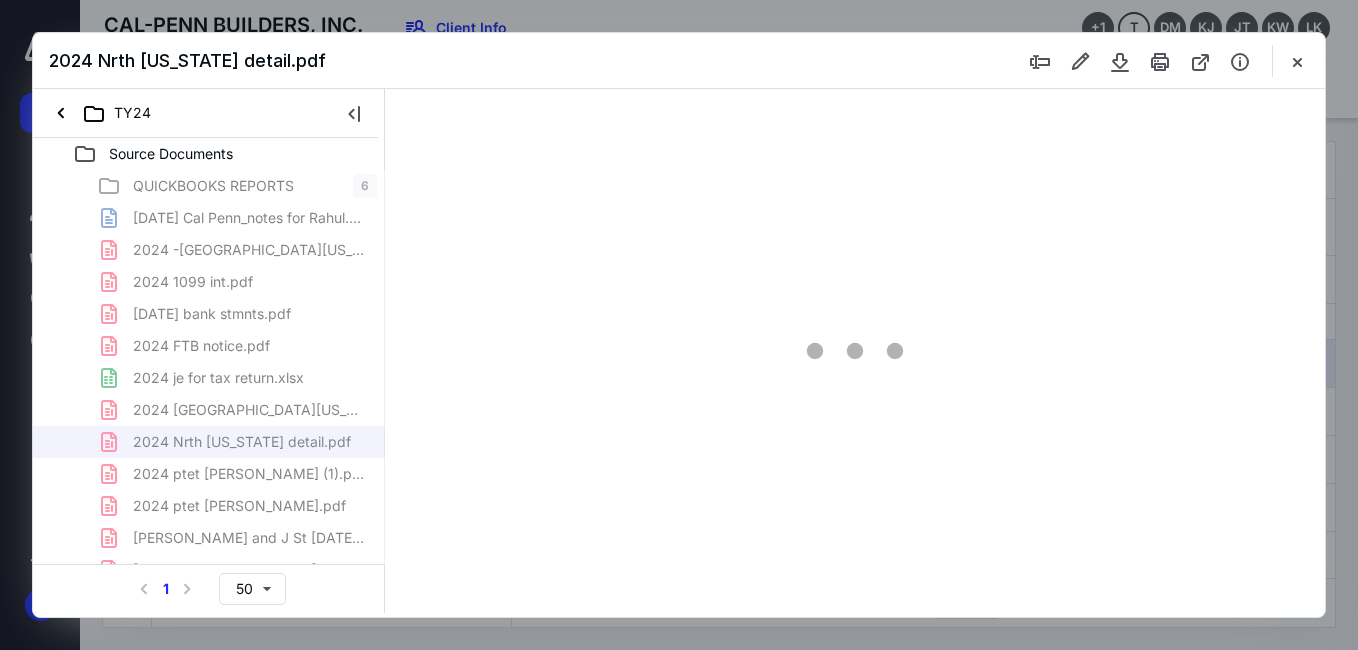 scroll, scrollTop: 78, scrollLeft: 0, axis: vertical 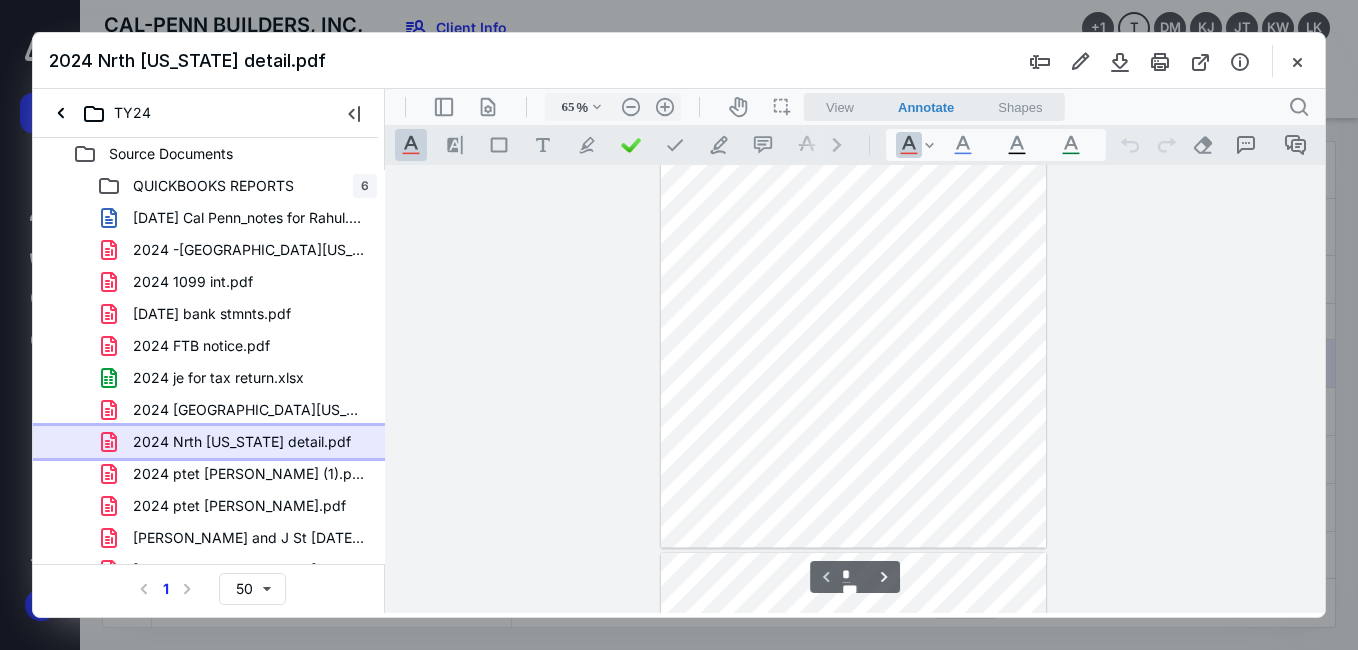 type on "73" 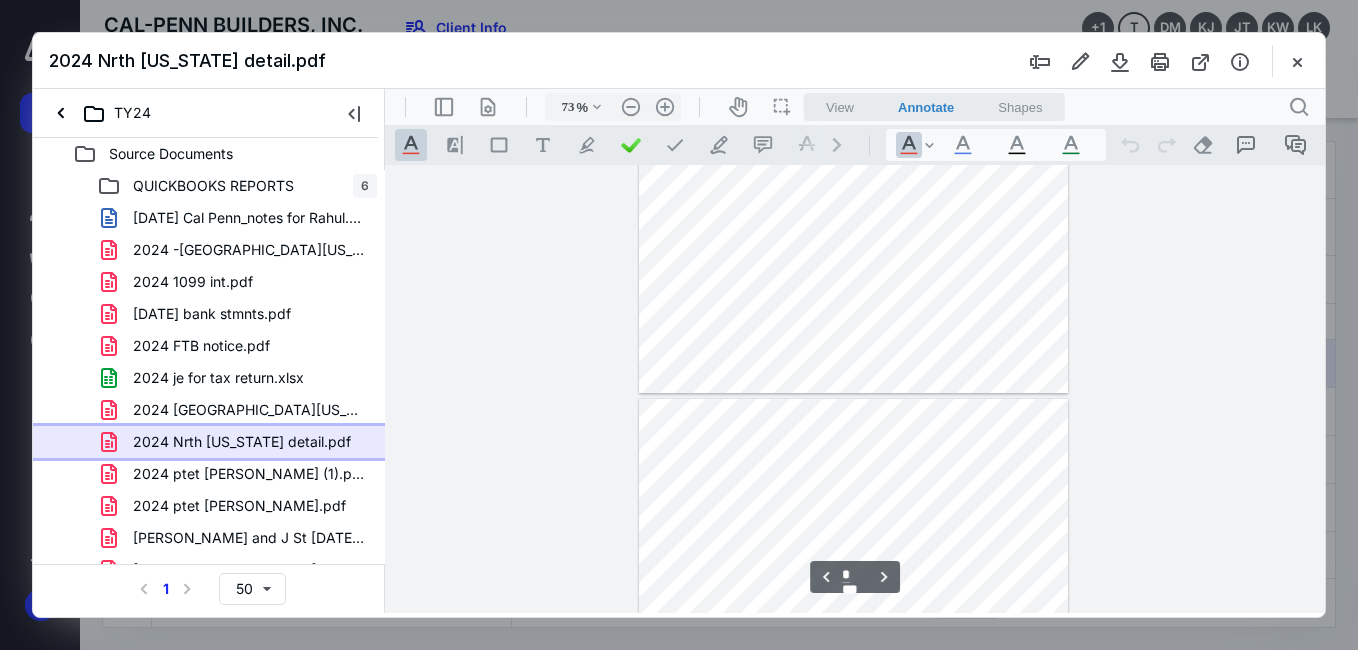 type on "*" 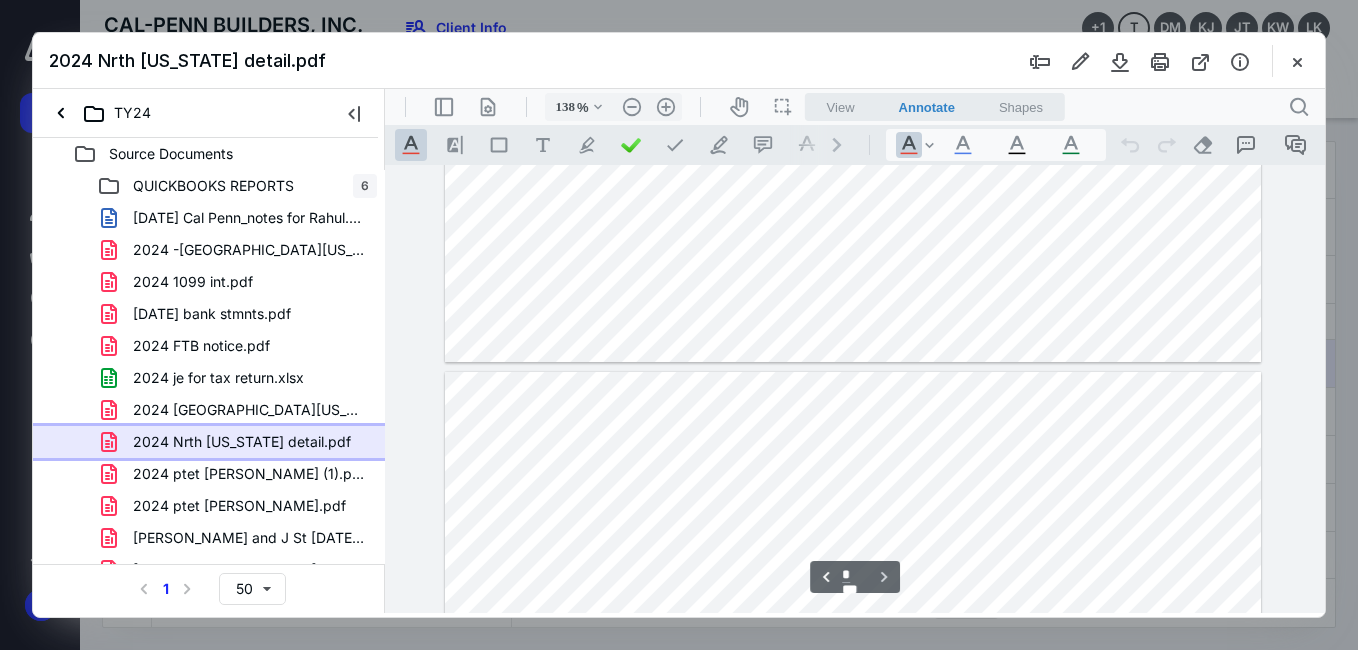 scroll, scrollTop: 3774, scrollLeft: 0, axis: vertical 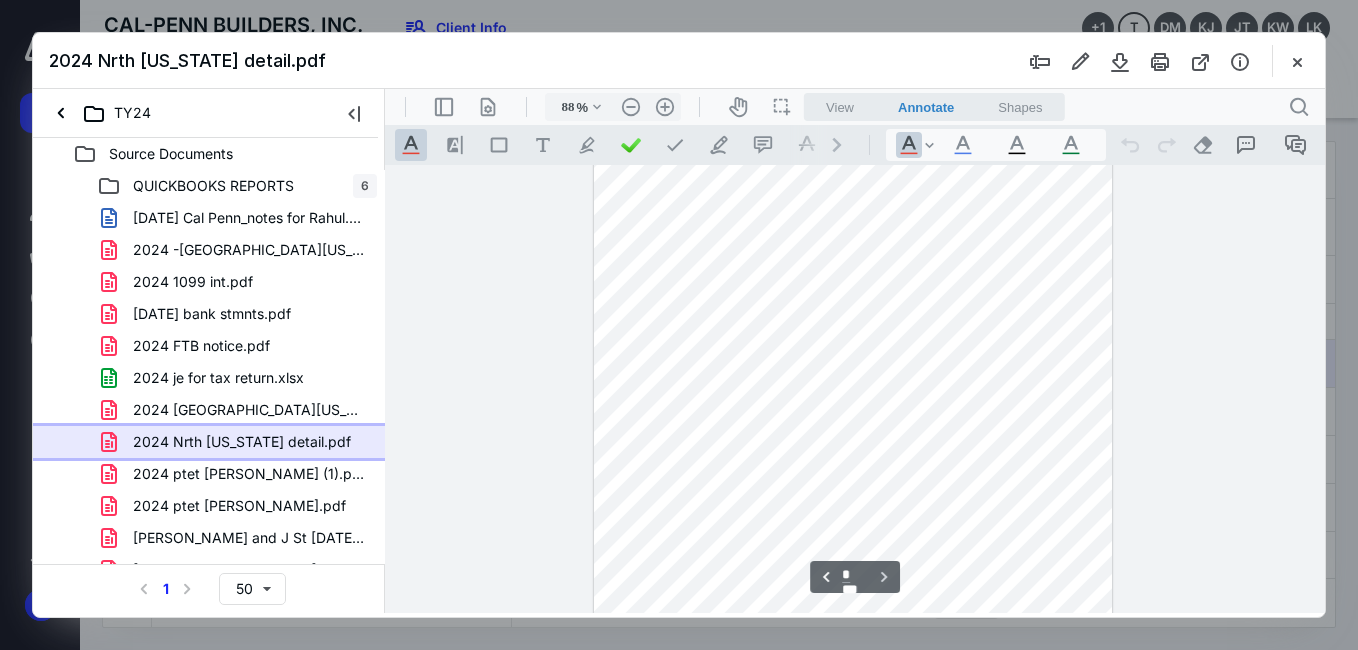 type on "63" 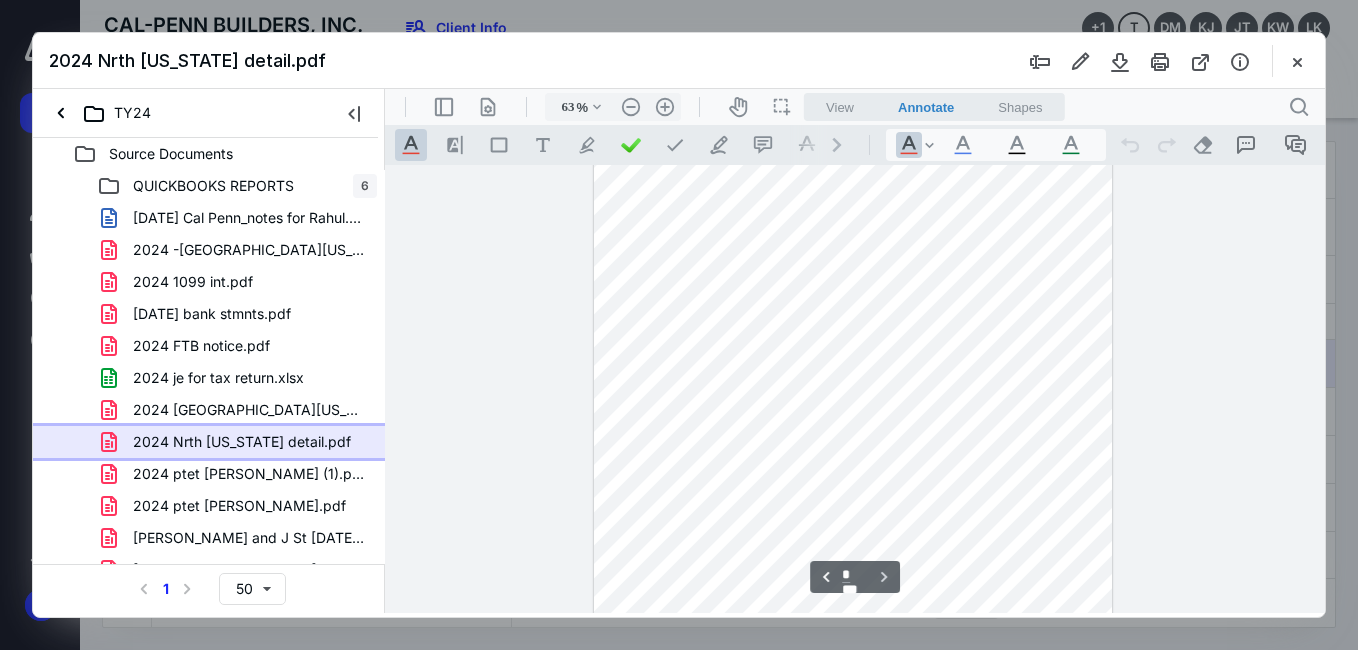 scroll, scrollTop: 1496, scrollLeft: 0, axis: vertical 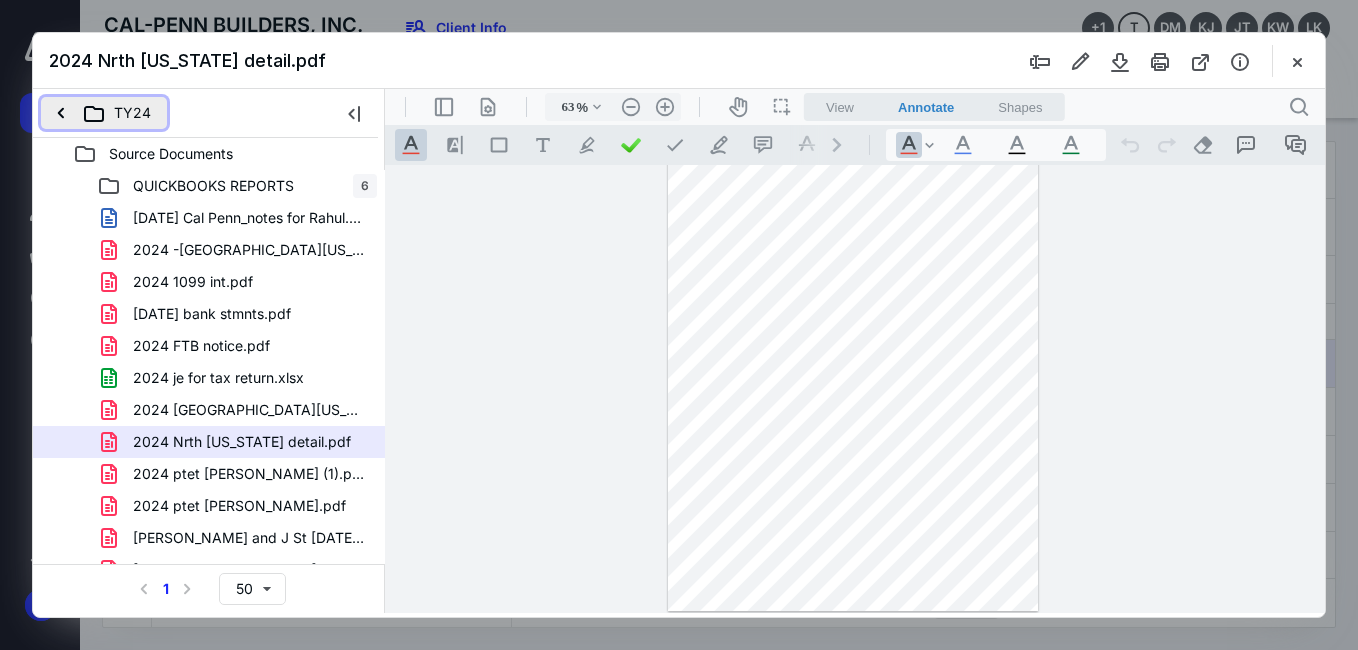 click on "TY24" at bounding box center [104, 113] 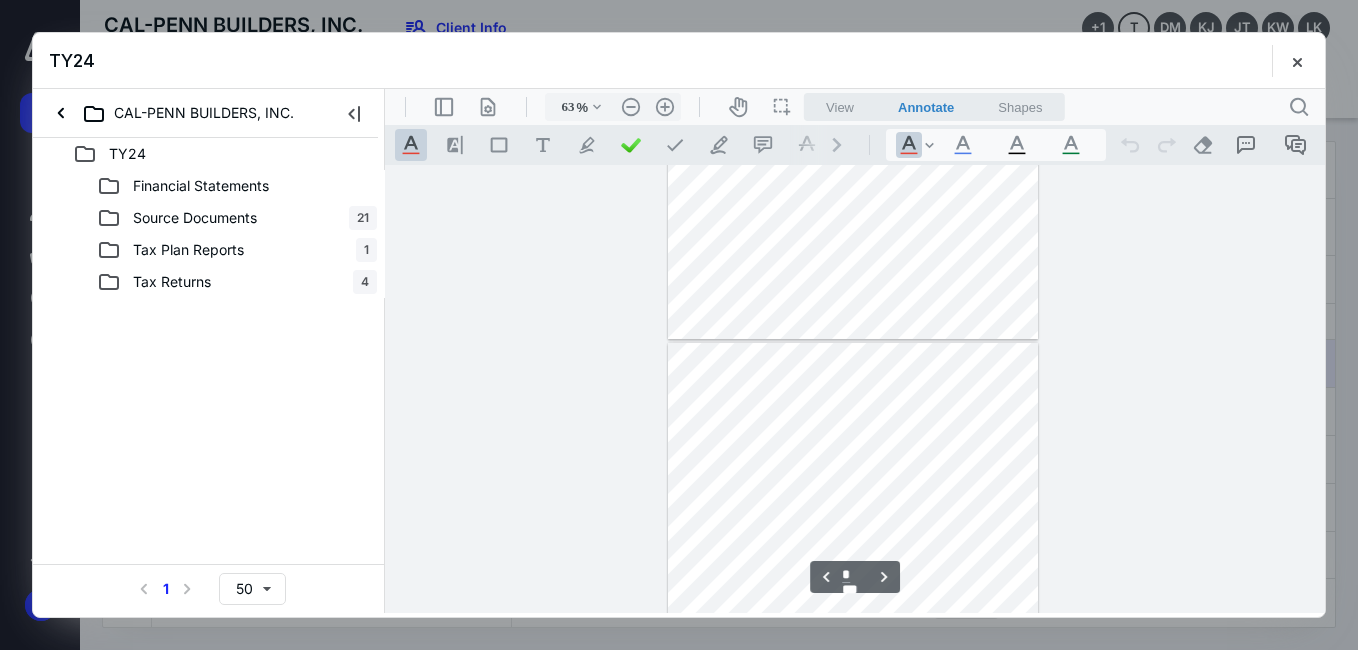 scroll, scrollTop: 271, scrollLeft: 0, axis: vertical 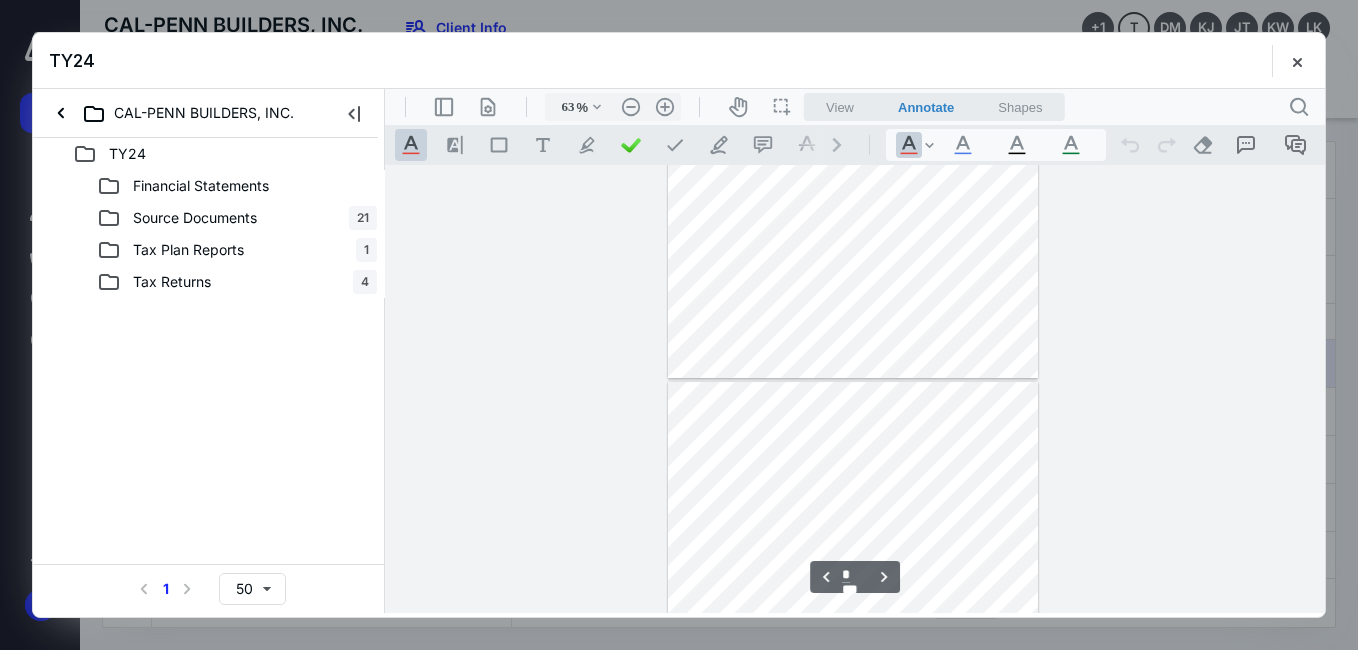 type on "*" 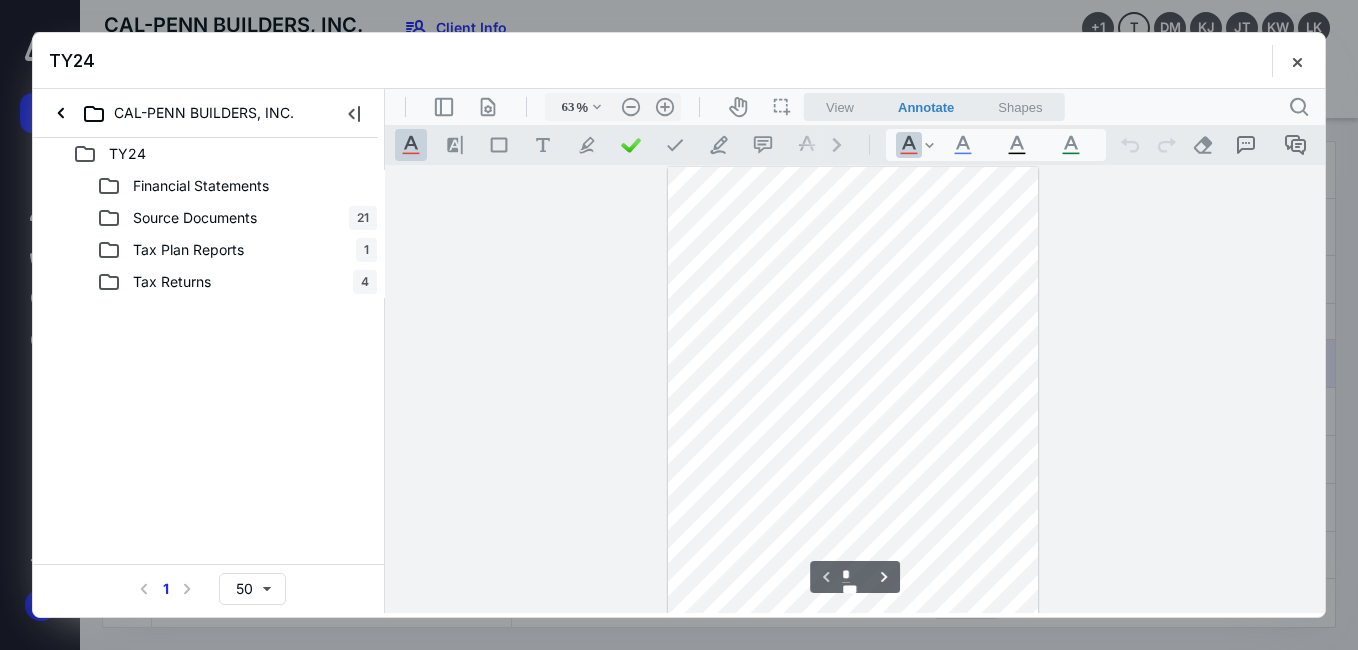 type 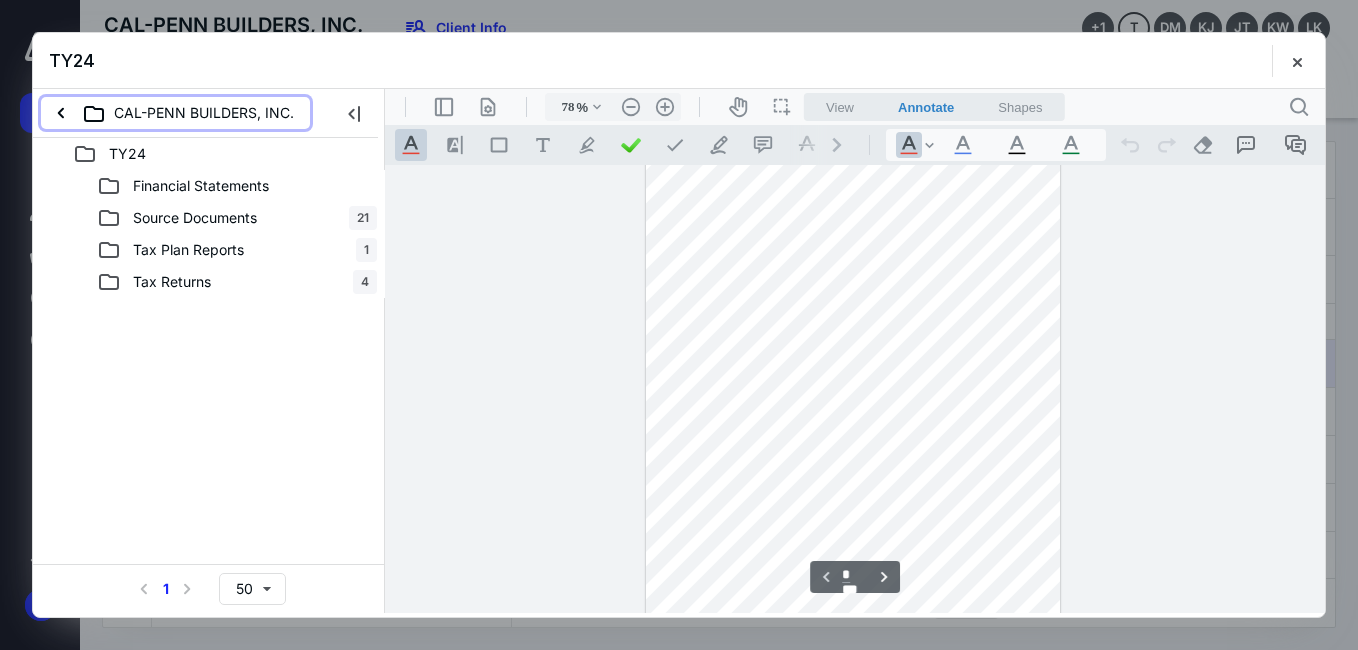 scroll, scrollTop: 61, scrollLeft: 0, axis: vertical 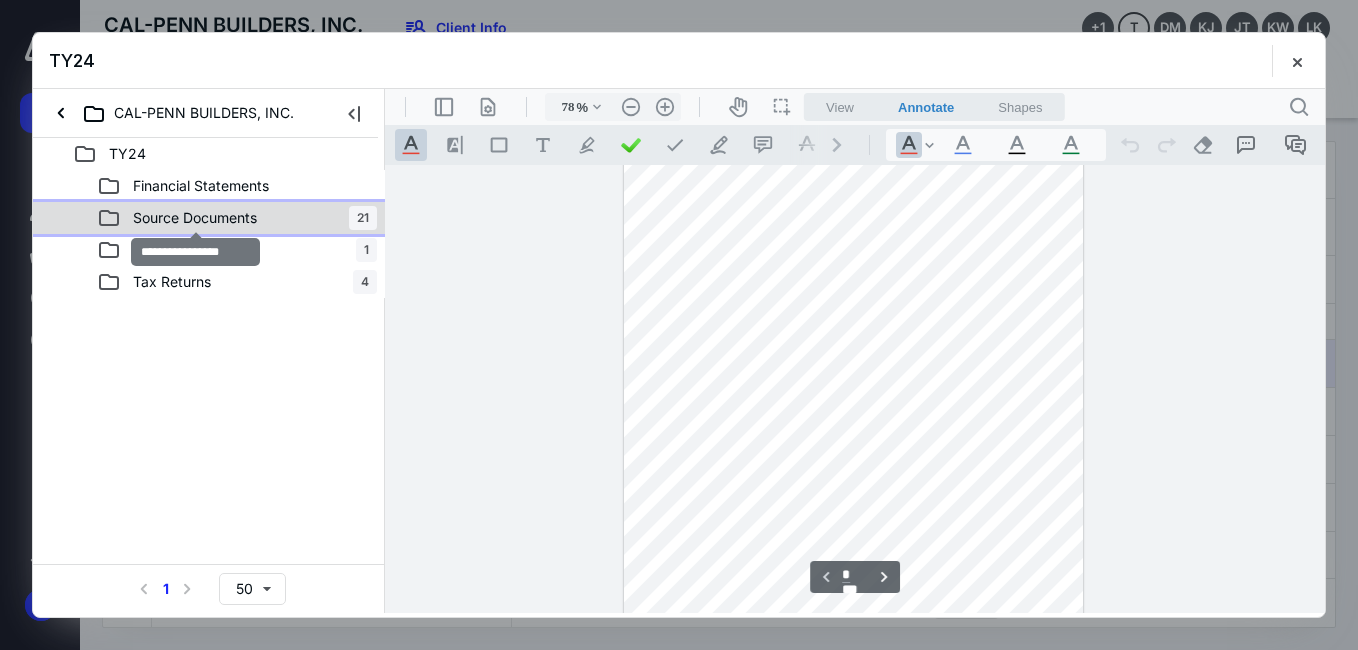 click on "Source Documents" at bounding box center (195, 218) 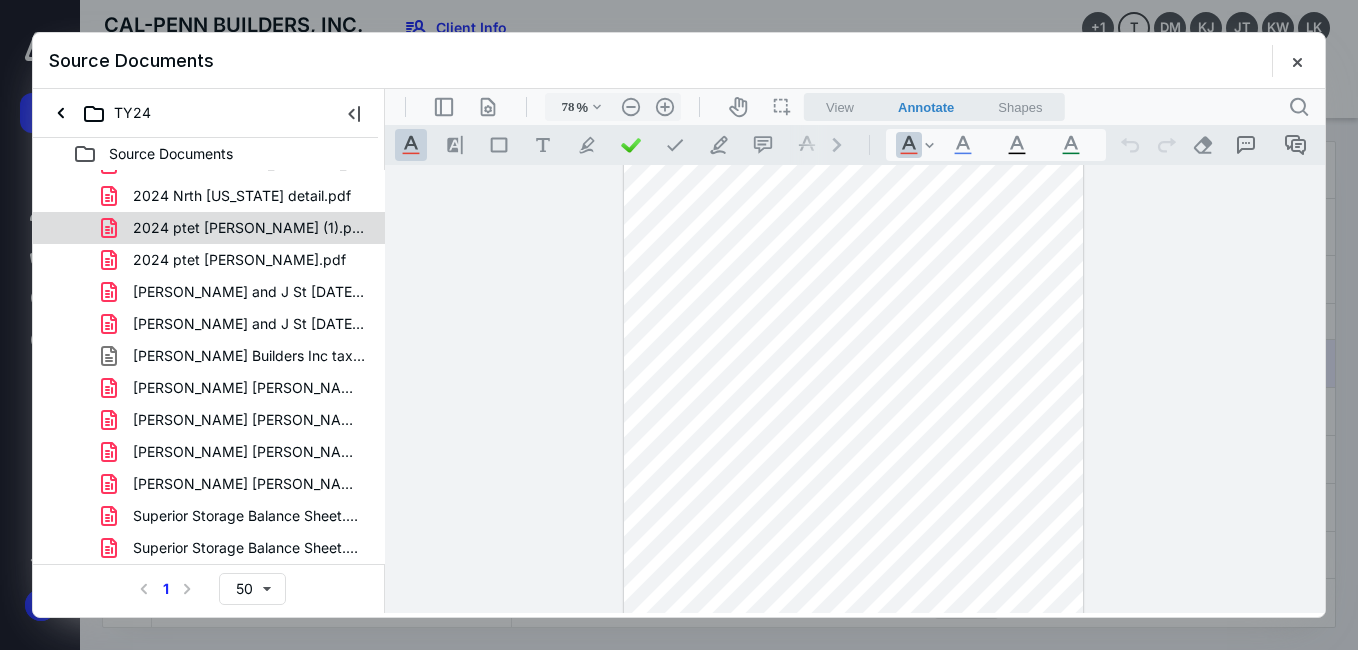 scroll, scrollTop: 310, scrollLeft: 0, axis: vertical 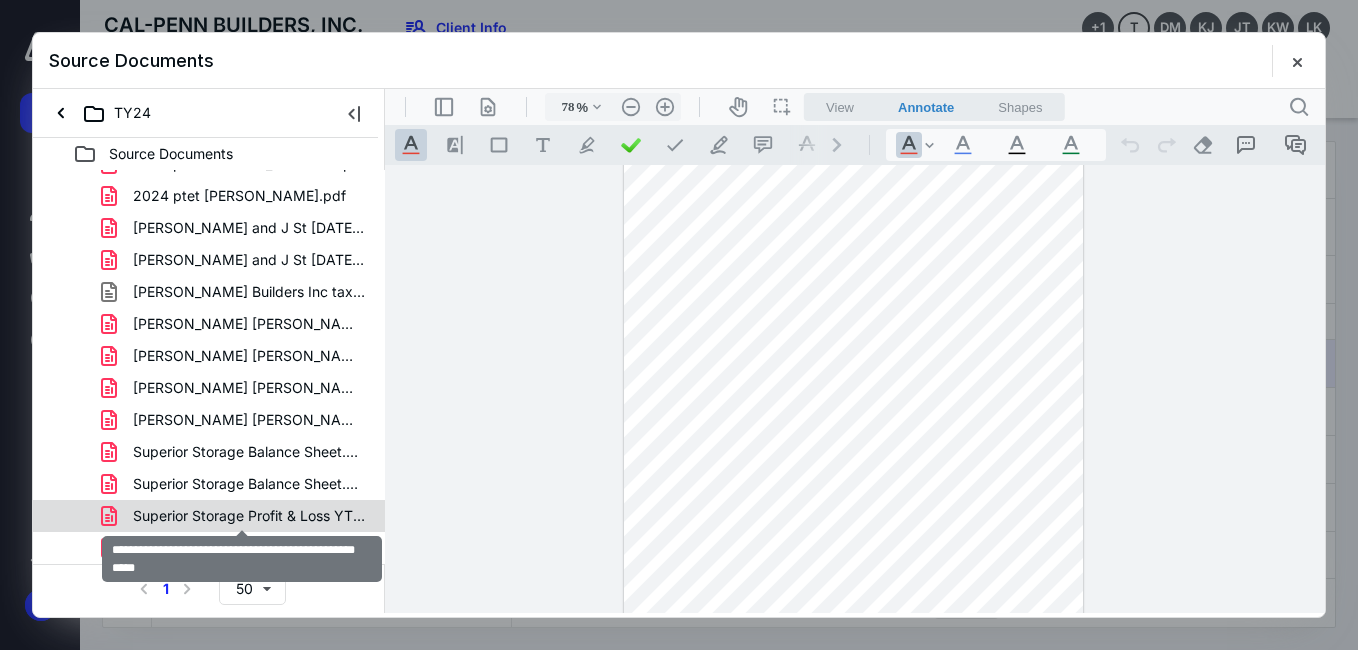 click on "Superior Storage Profit & Loss YTD.WD.2024-1231 (1).pdf" at bounding box center [249, 516] 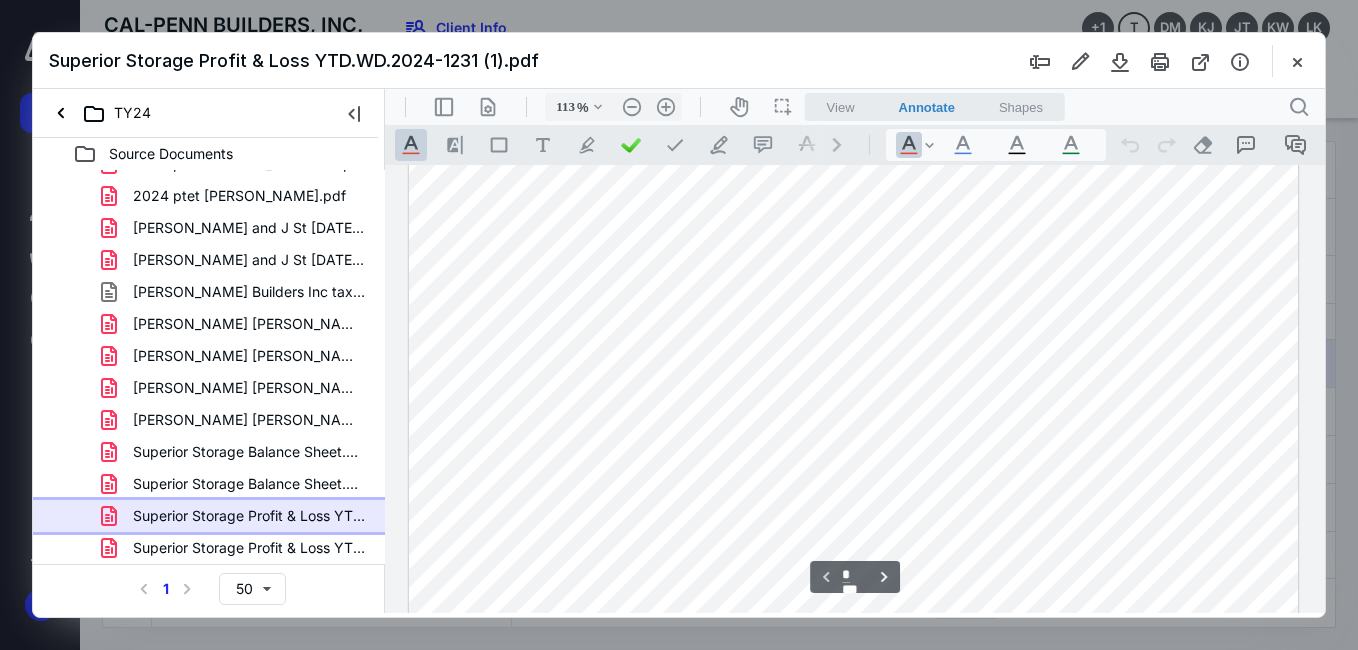 scroll, scrollTop: 0, scrollLeft: 0, axis: both 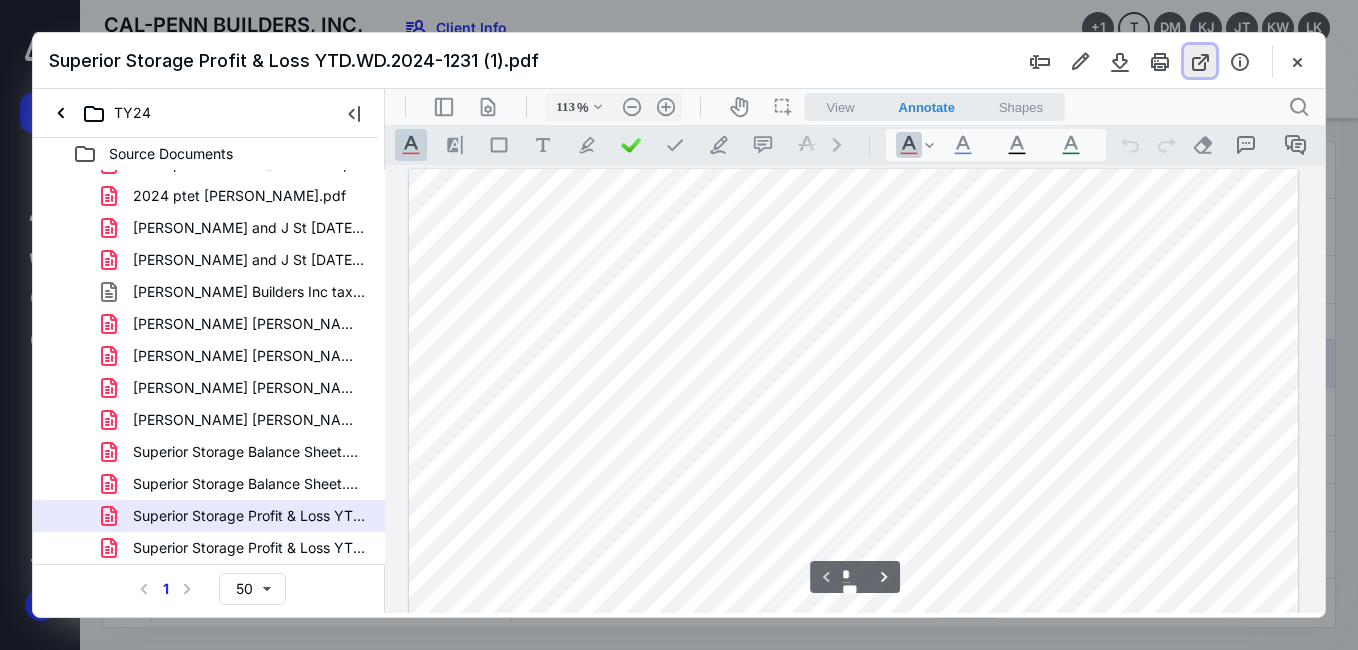 click at bounding box center [1200, 61] 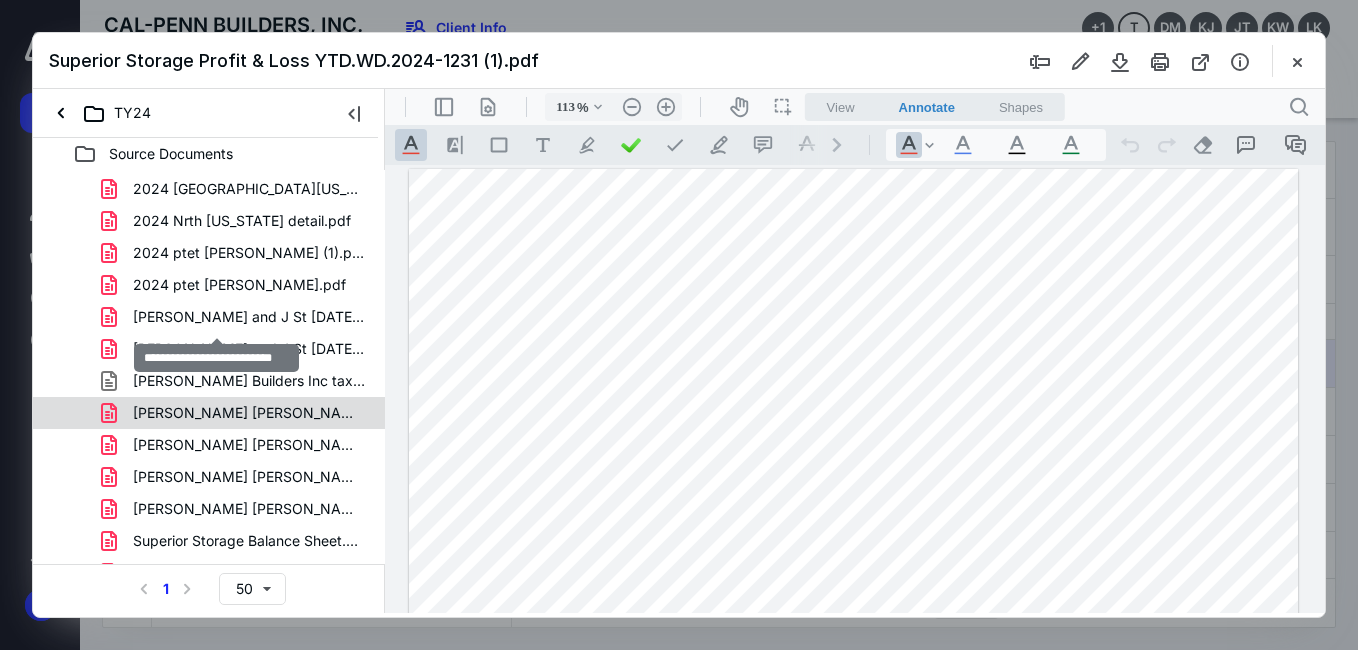 scroll, scrollTop: 310, scrollLeft: 0, axis: vertical 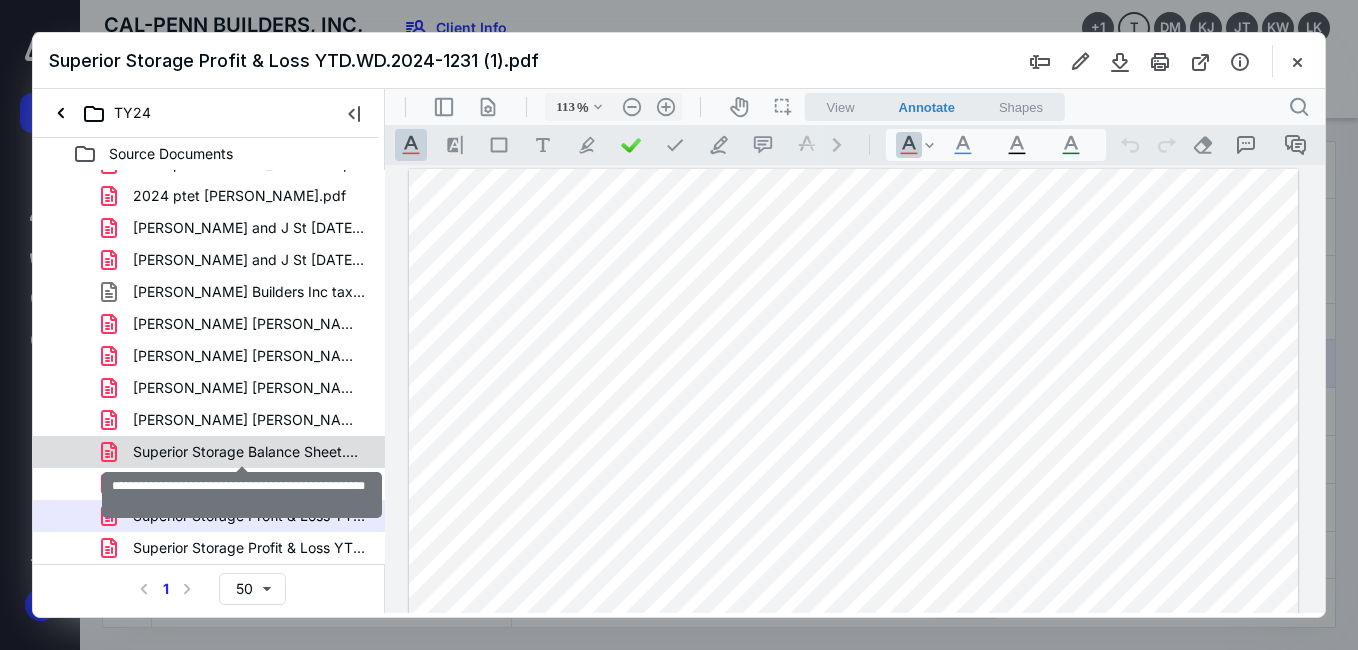 click on "Superior Storage Balance Sheet.WD.2024-1231 (1).pdf" at bounding box center [249, 452] 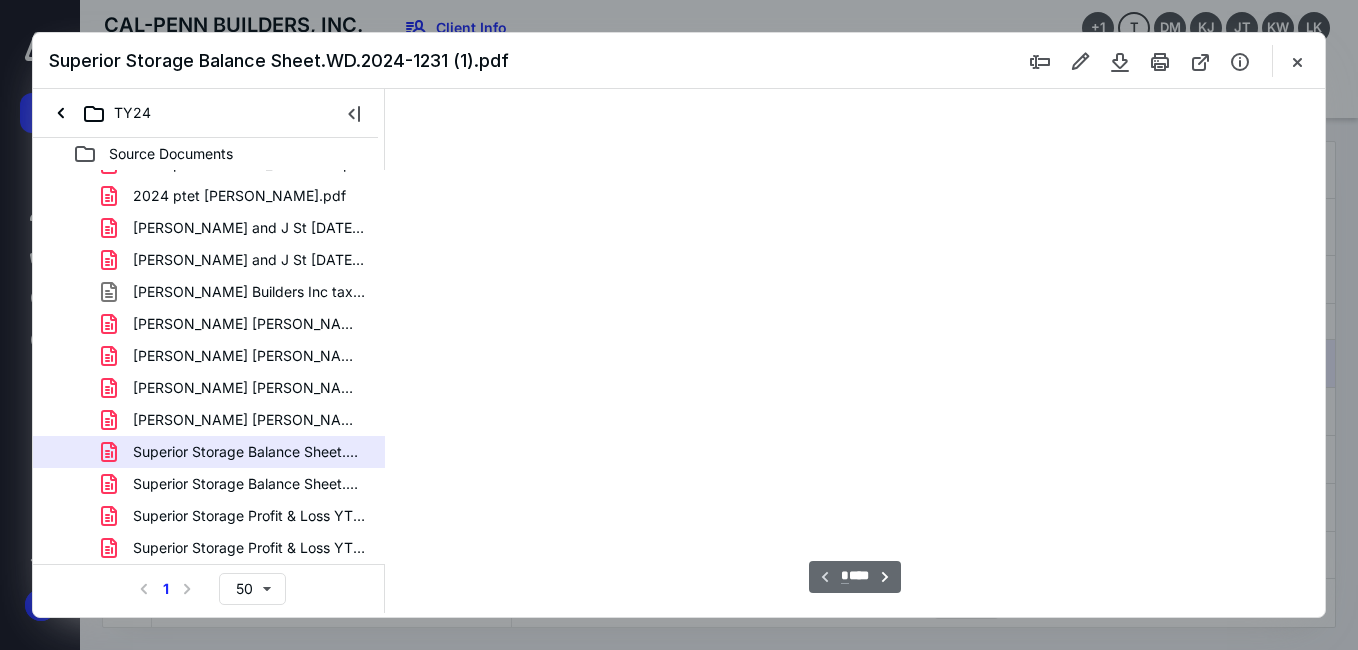 type on "57" 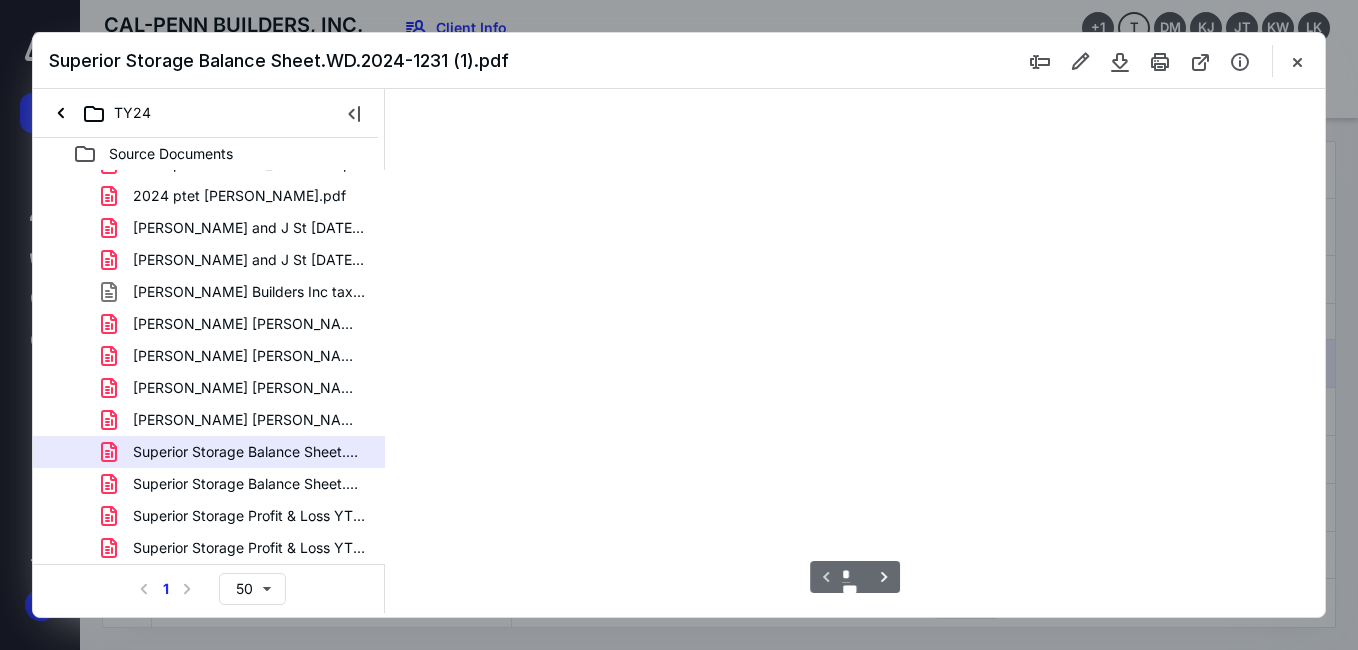 scroll, scrollTop: 78, scrollLeft: 0, axis: vertical 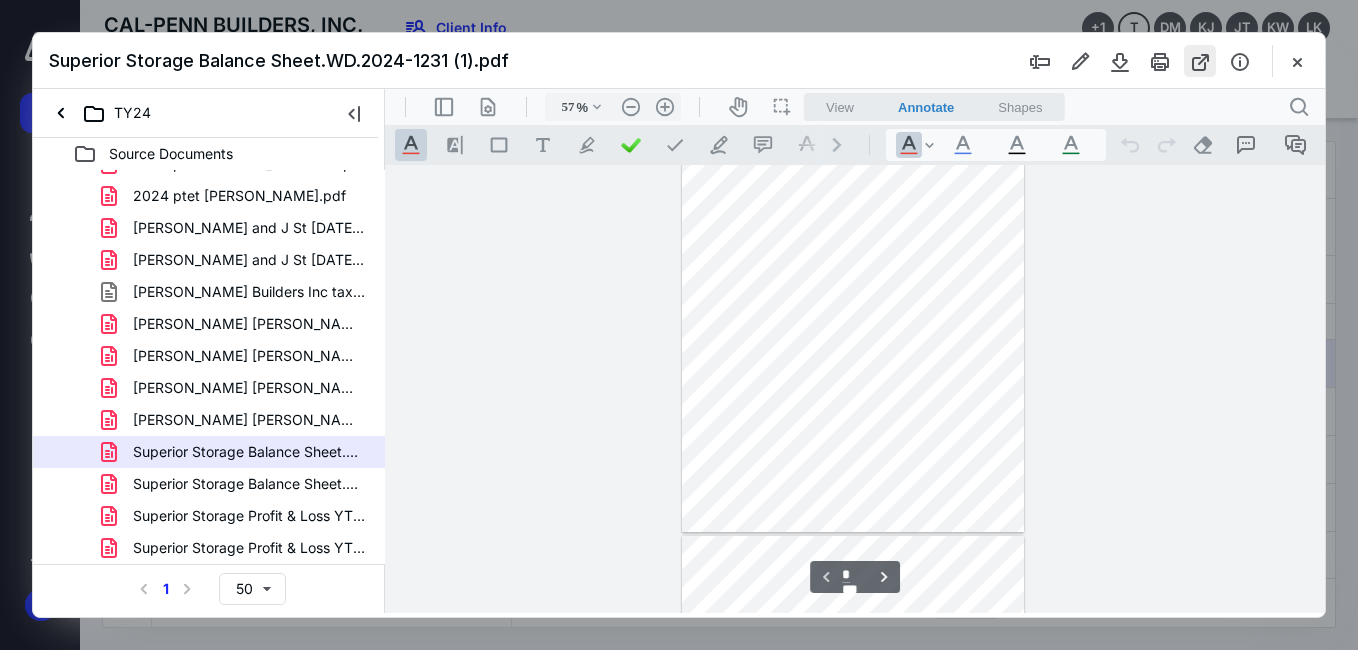 click at bounding box center [1200, 61] 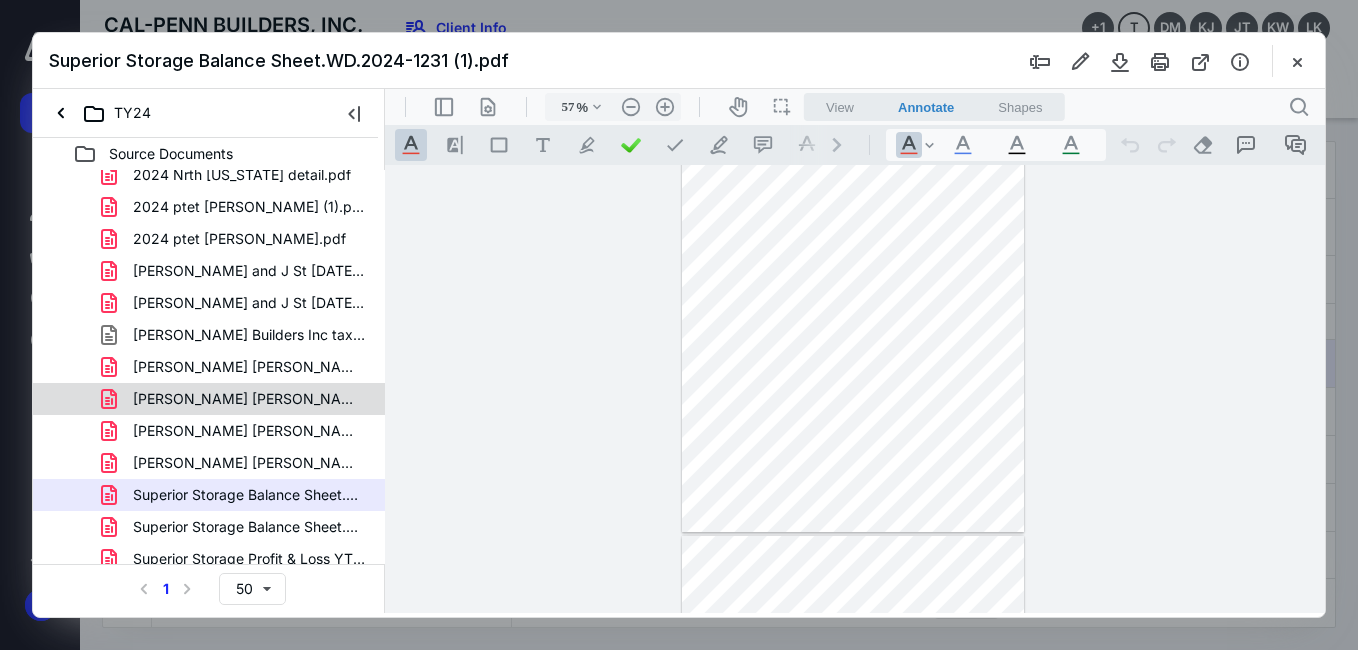 scroll, scrollTop: 310, scrollLeft: 0, axis: vertical 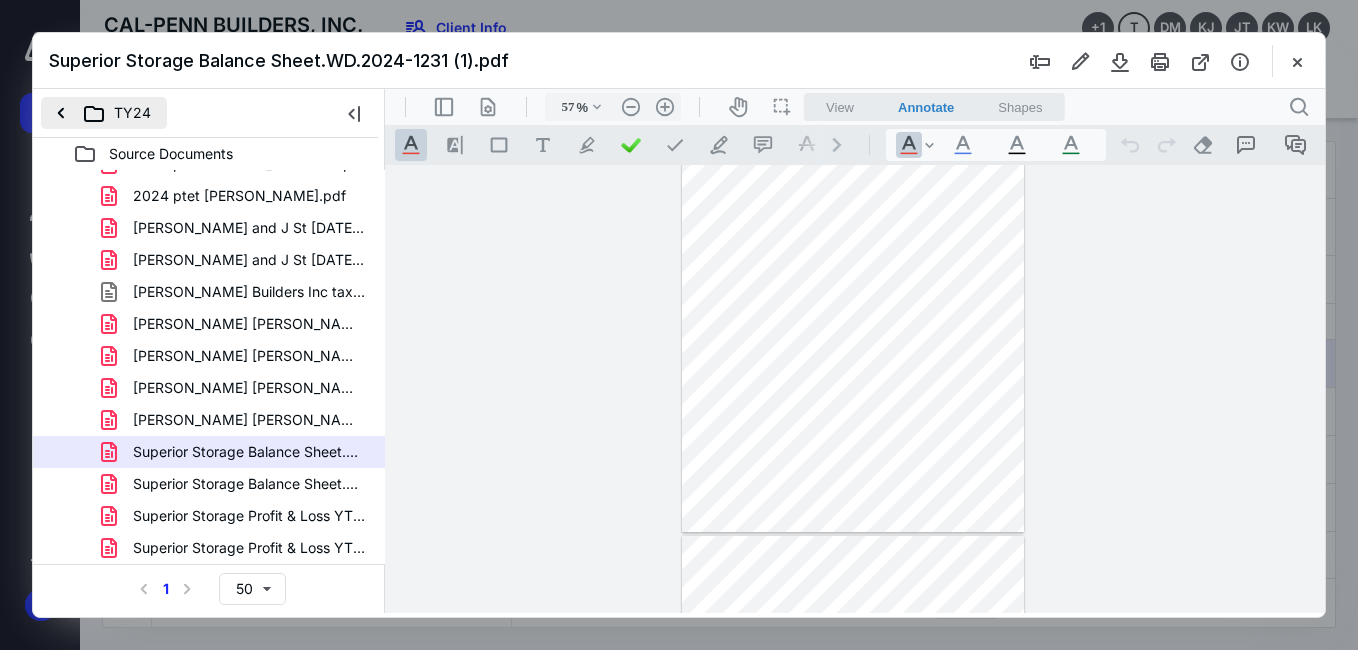 click on "TY24" at bounding box center [104, 113] 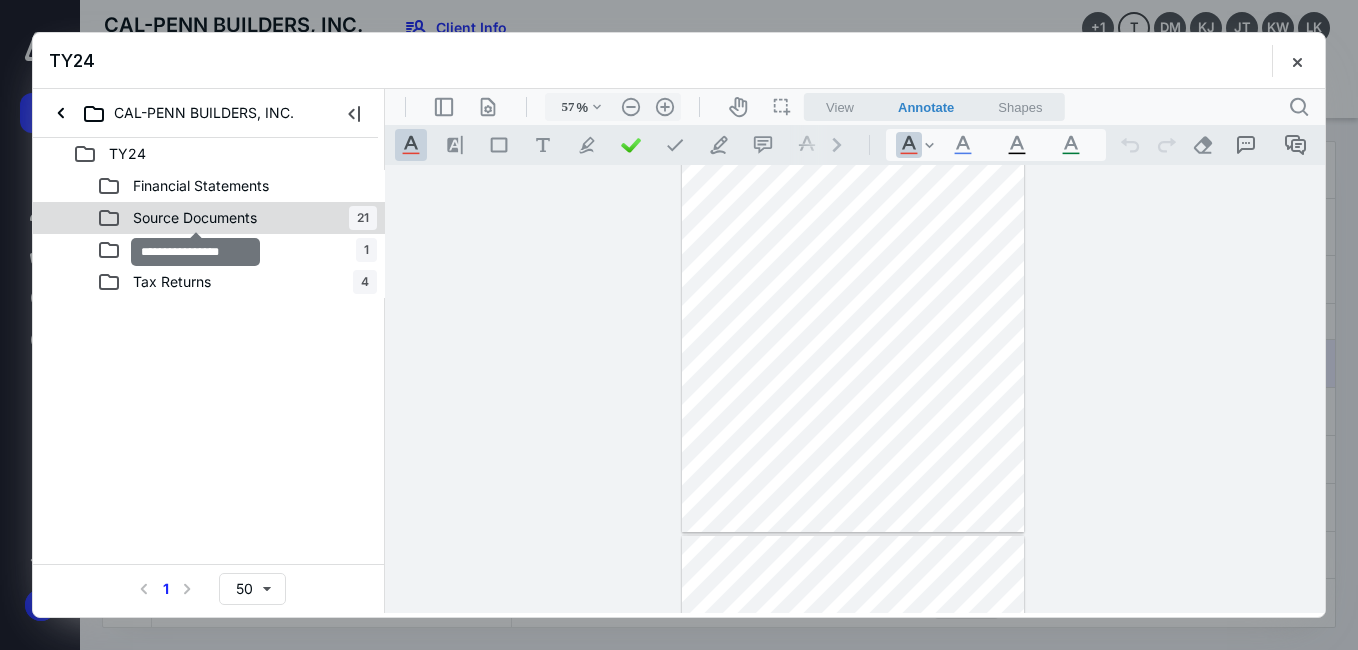 click on "Source Documents" at bounding box center (195, 218) 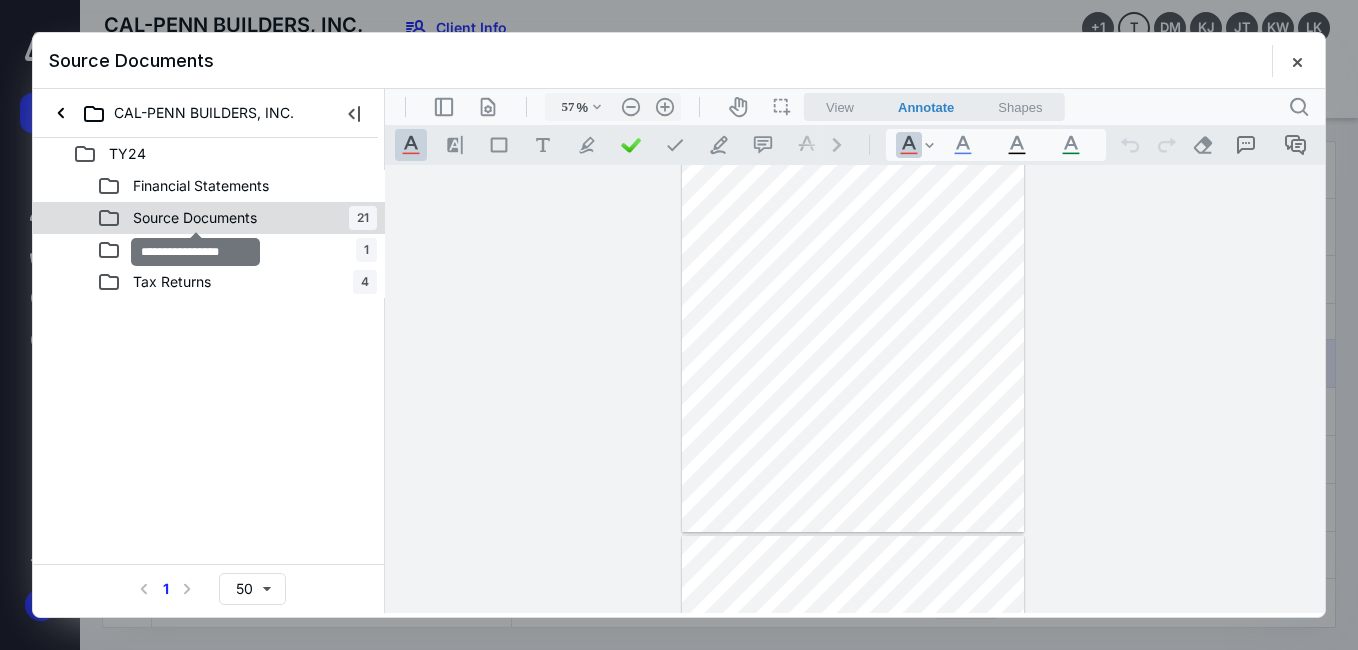 click on "Source Documents" at bounding box center (195, 218) 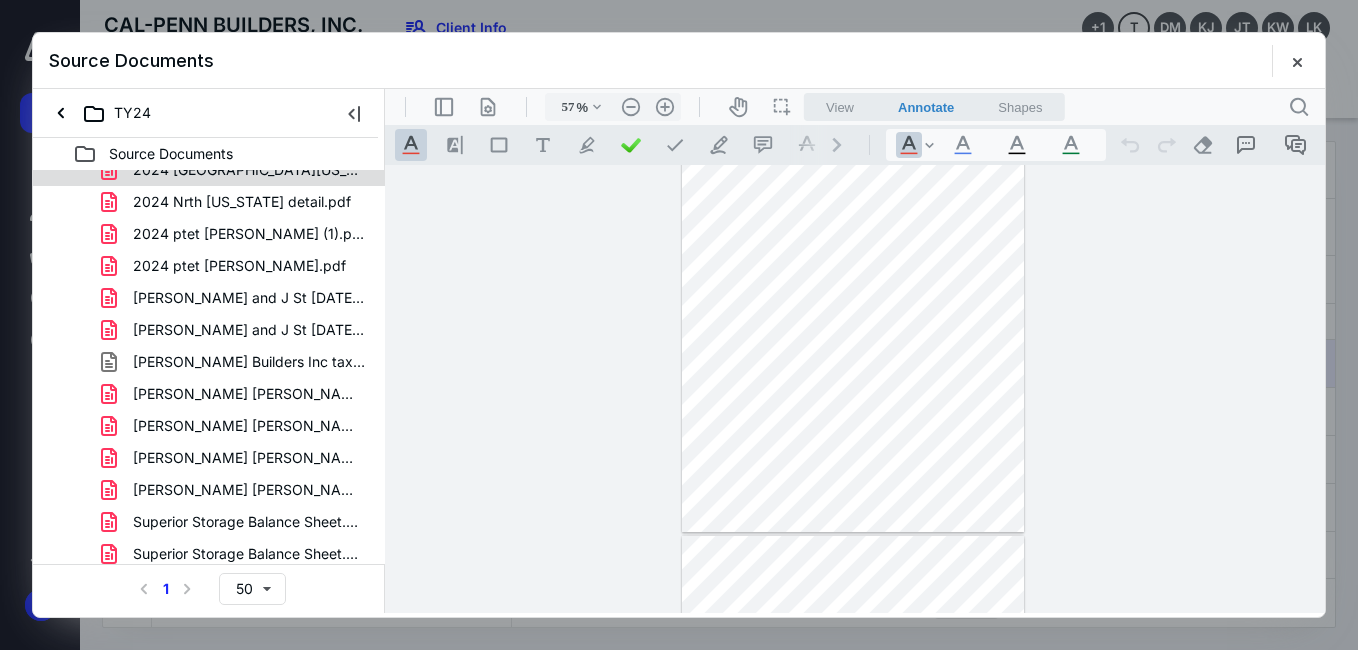 scroll, scrollTop: 310, scrollLeft: 0, axis: vertical 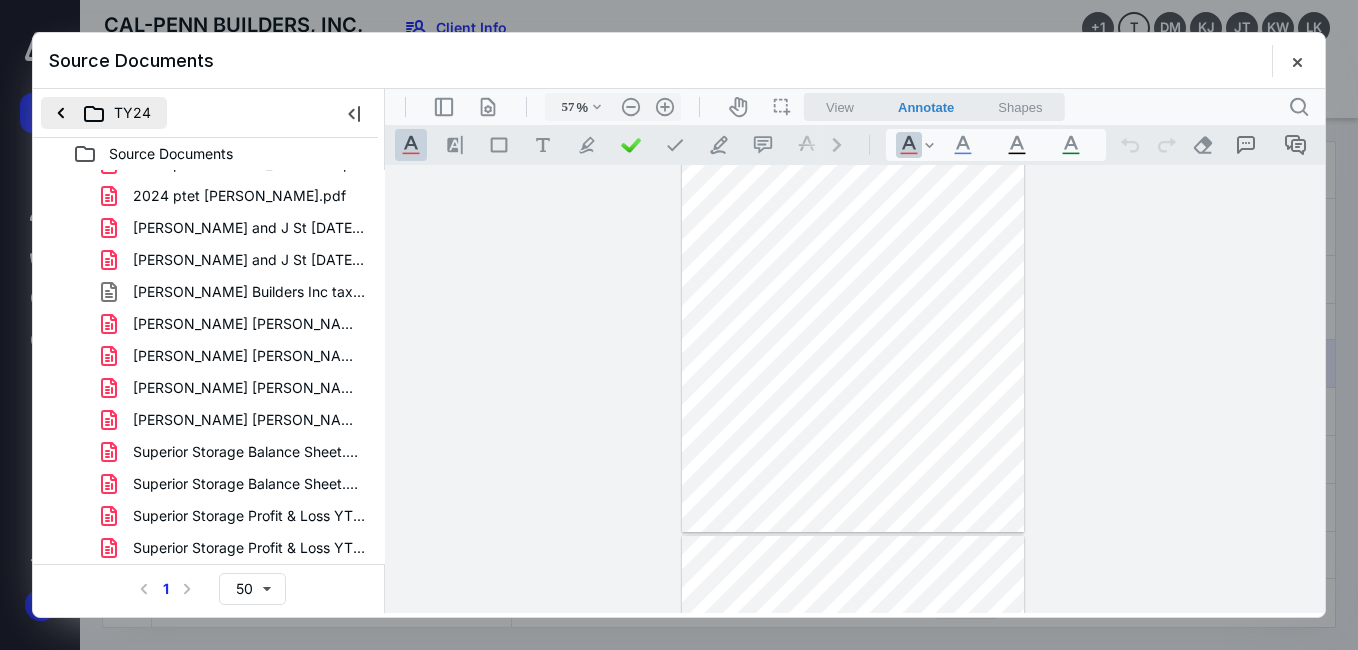 click on "TY24" at bounding box center [104, 113] 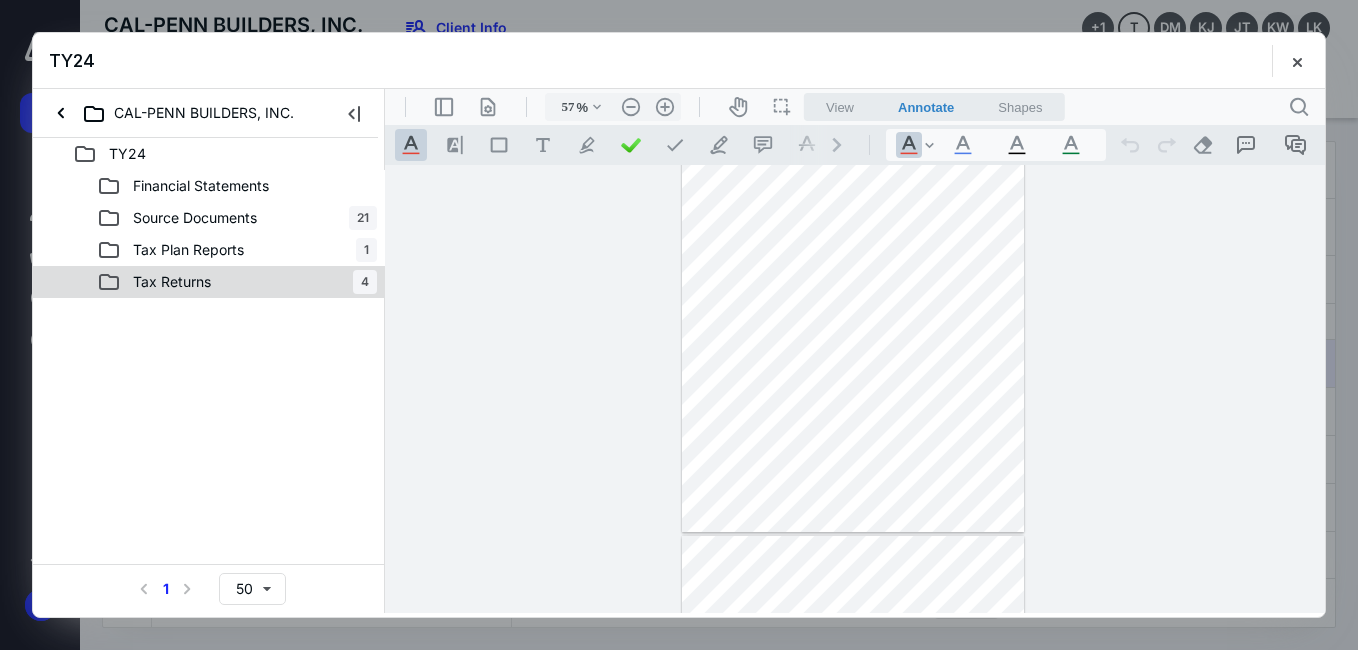 click on "Tax Returns" at bounding box center (172, 282) 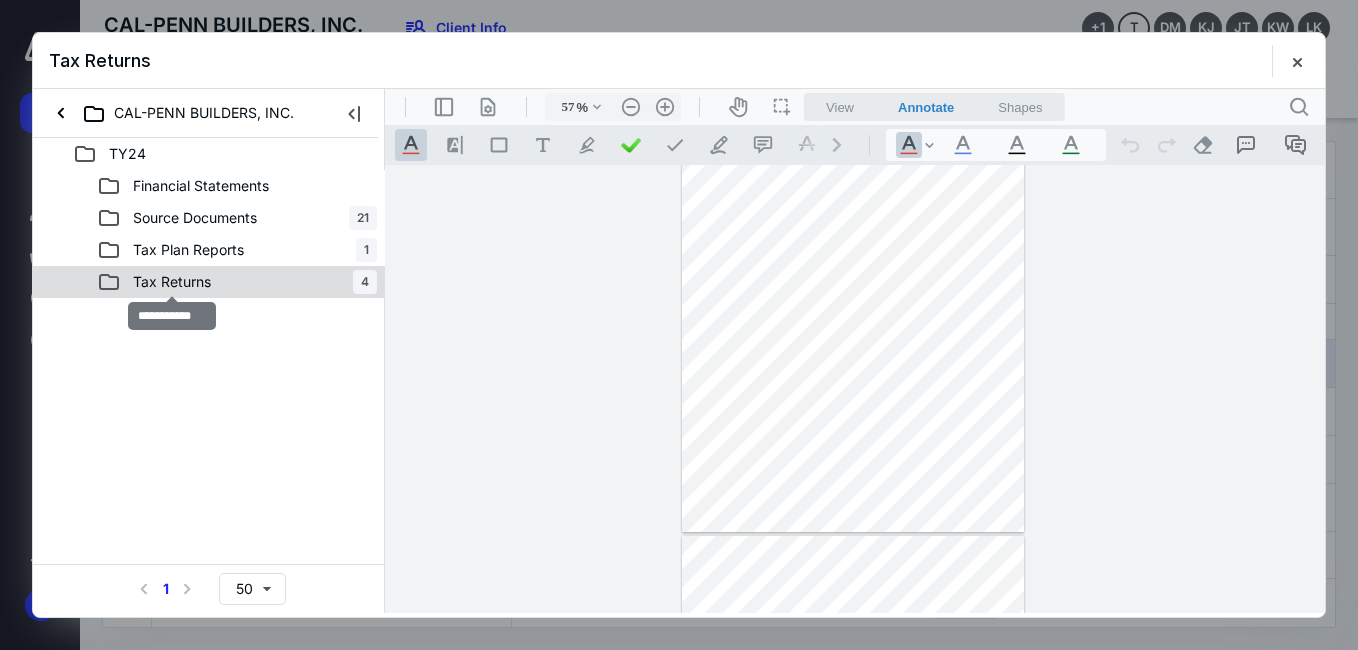 click on "Tax Returns" at bounding box center (172, 282) 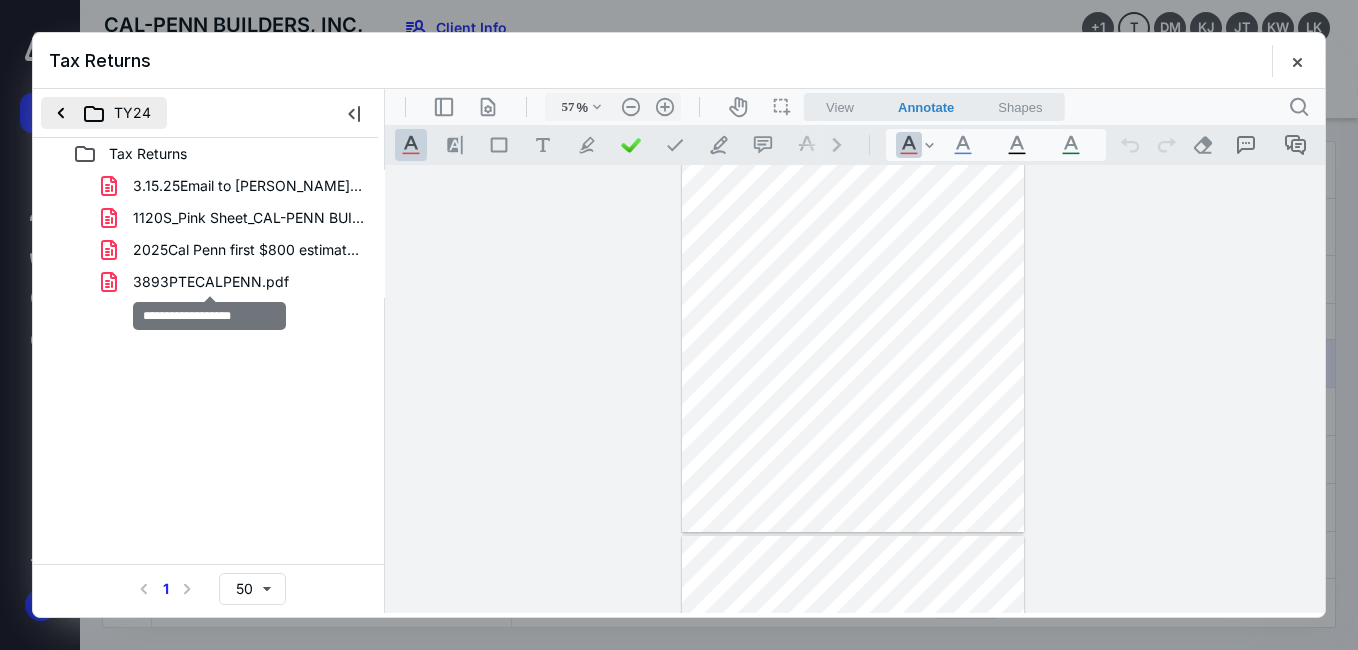 drag, startPoint x: 188, startPoint y: 290, endPoint x: 102, endPoint y: 104, distance: 204.9195 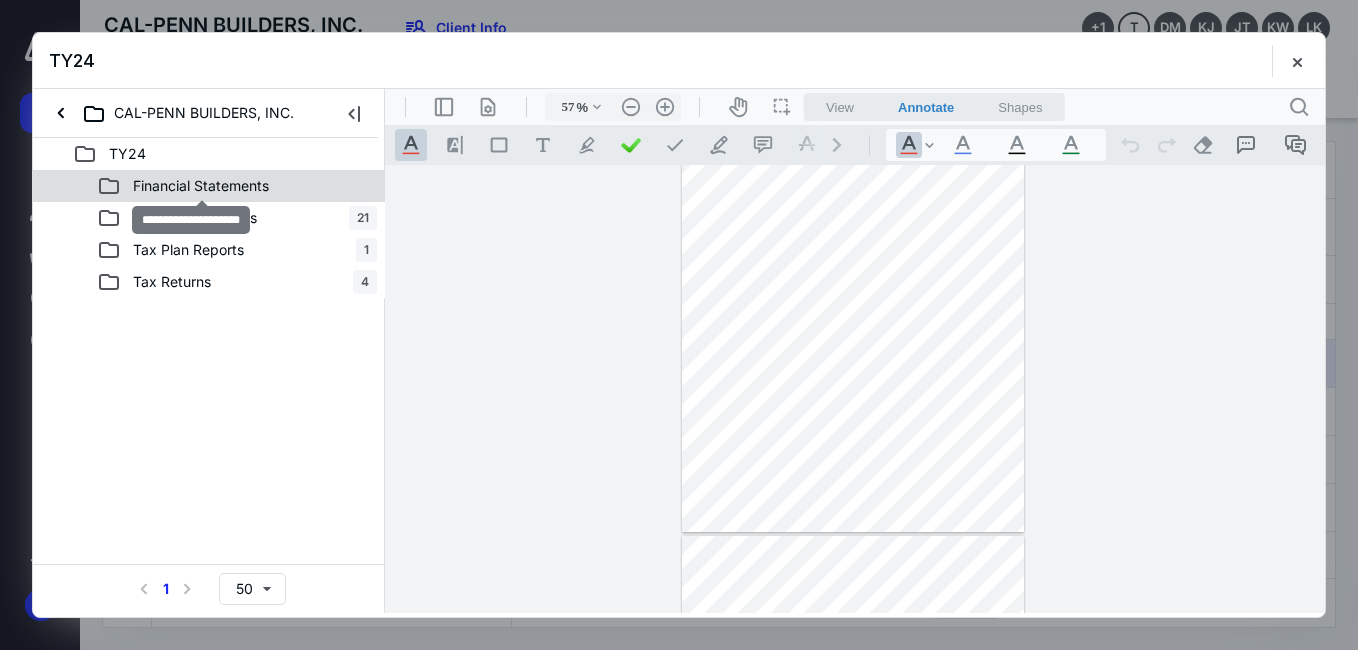 click on "Financial Statements" at bounding box center [201, 186] 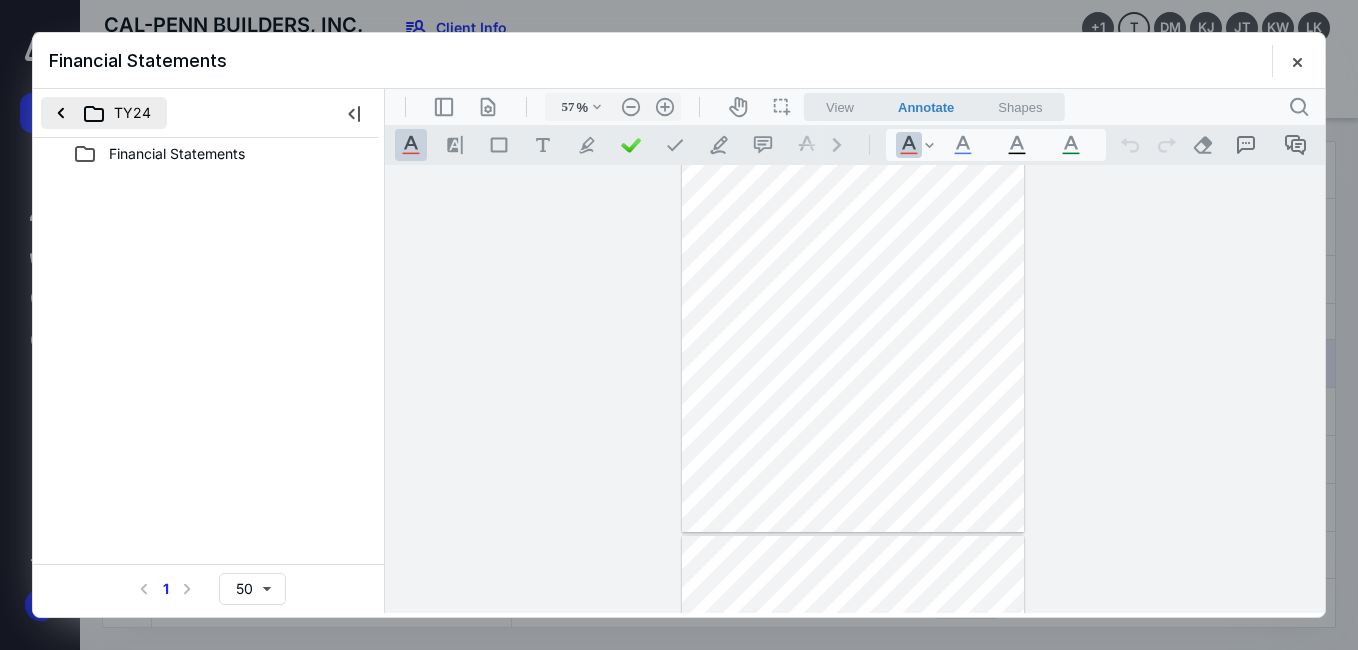drag, startPoint x: 209, startPoint y: 178, endPoint x: 71, endPoint y: 107, distance: 155.19342 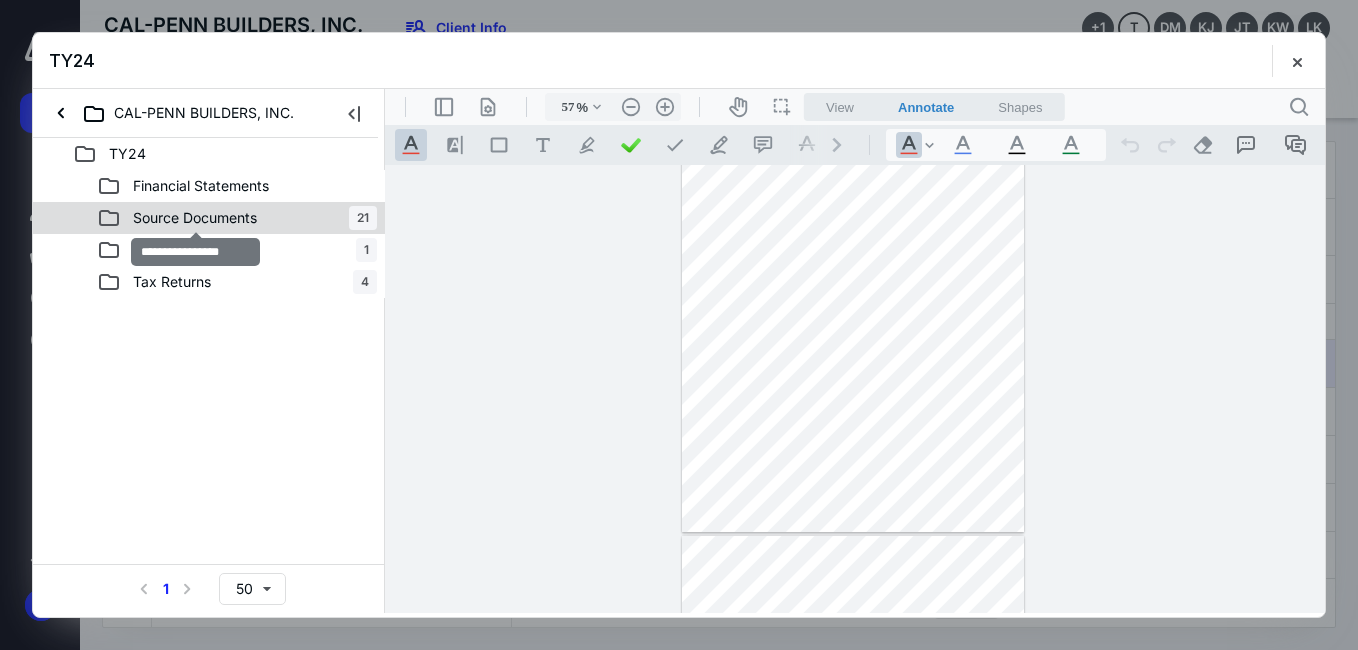 click on "Source Documents" at bounding box center (195, 218) 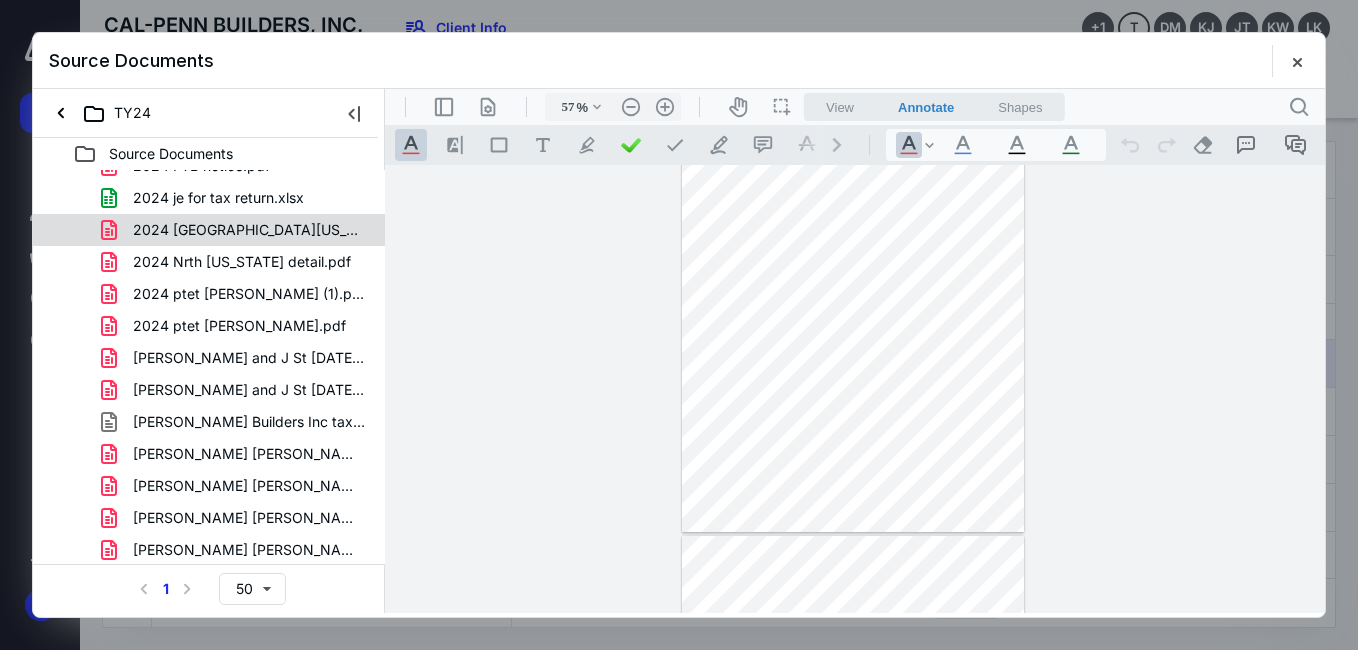 scroll, scrollTop: 310, scrollLeft: 0, axis: vertical 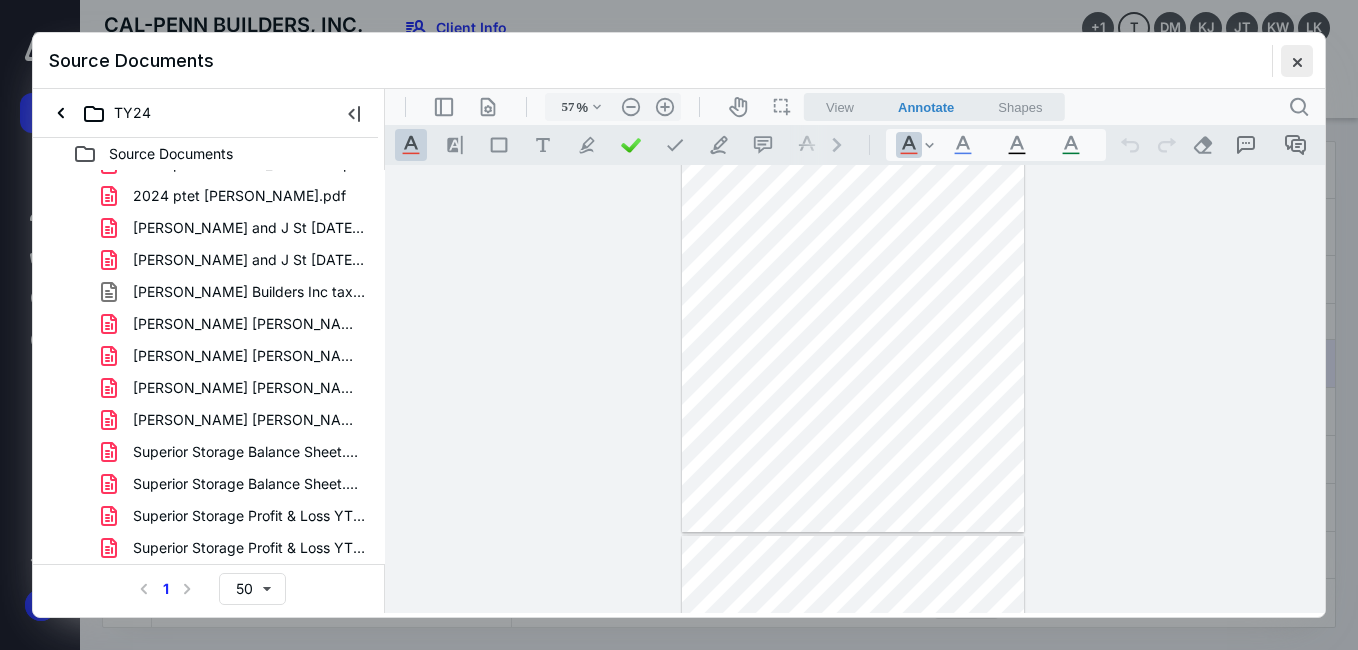 click at bounding box center [1297, 61] 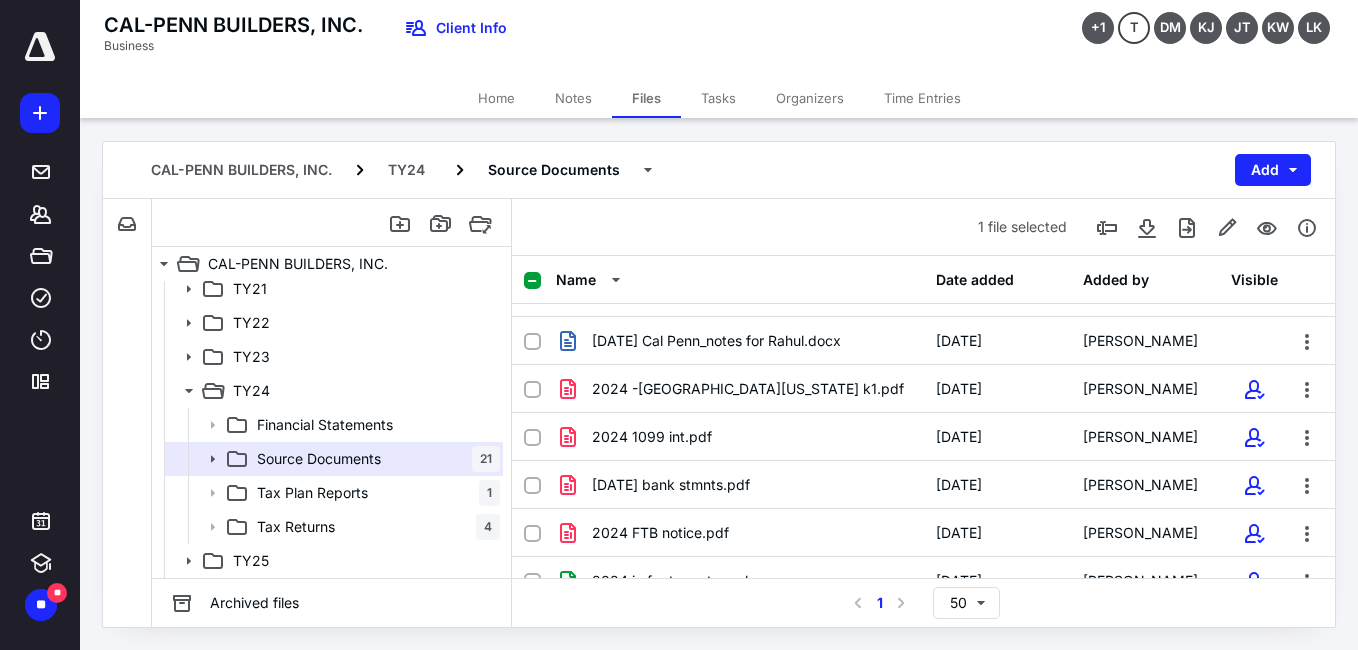 scroll, scrollTop: 0, scrollLeft: 0, axis: both 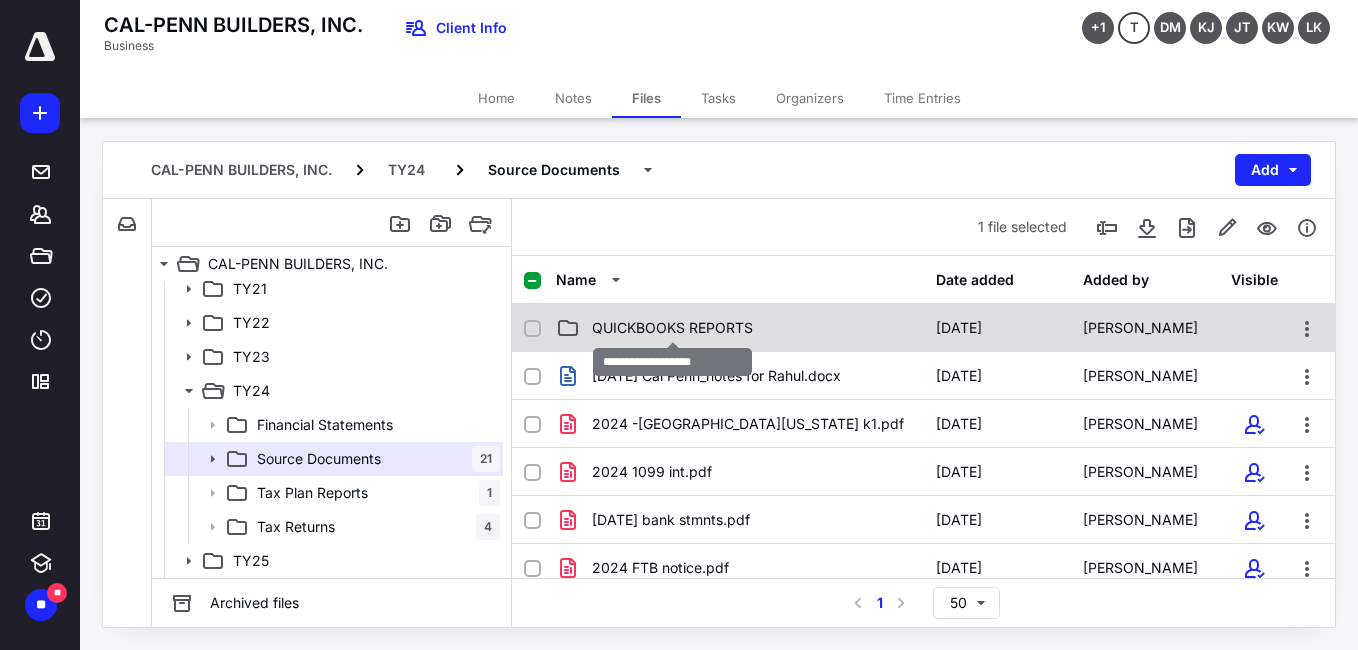 click on "QUICKBOOKS REPORTS" at bounding box center [672, 328] 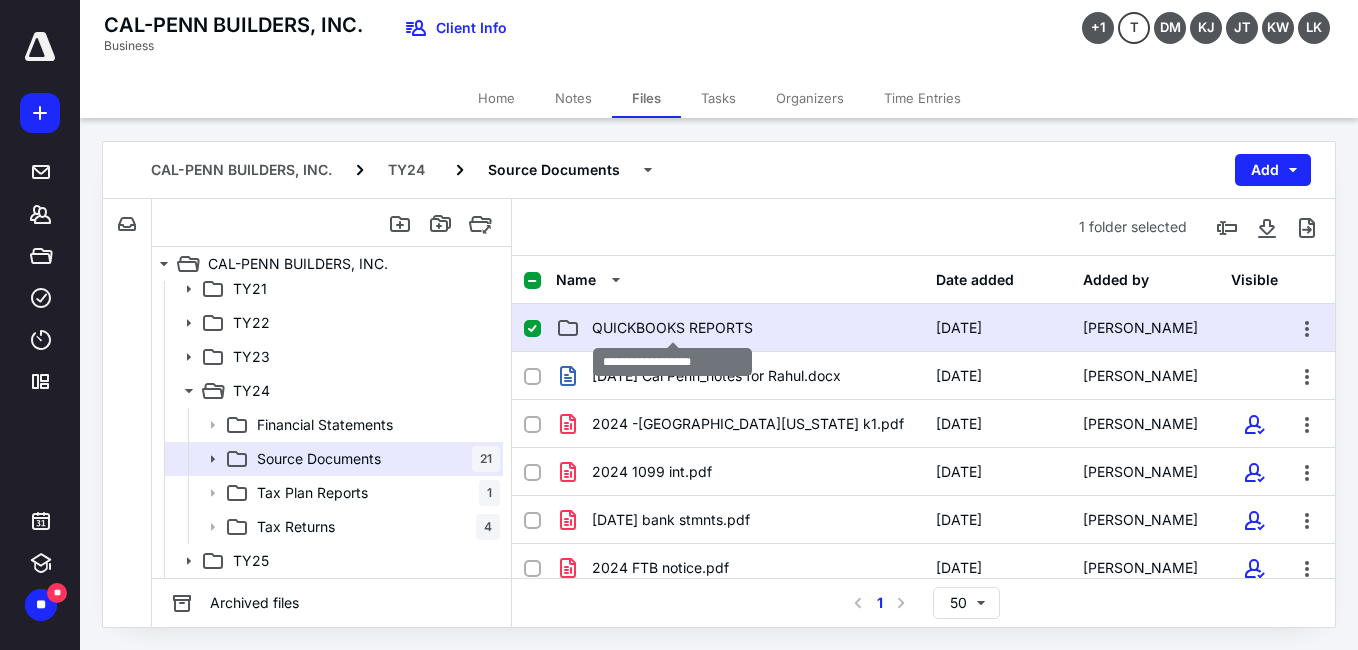 click on "QUICKBOOKS REPORTS" at bounding box center (672, 328) 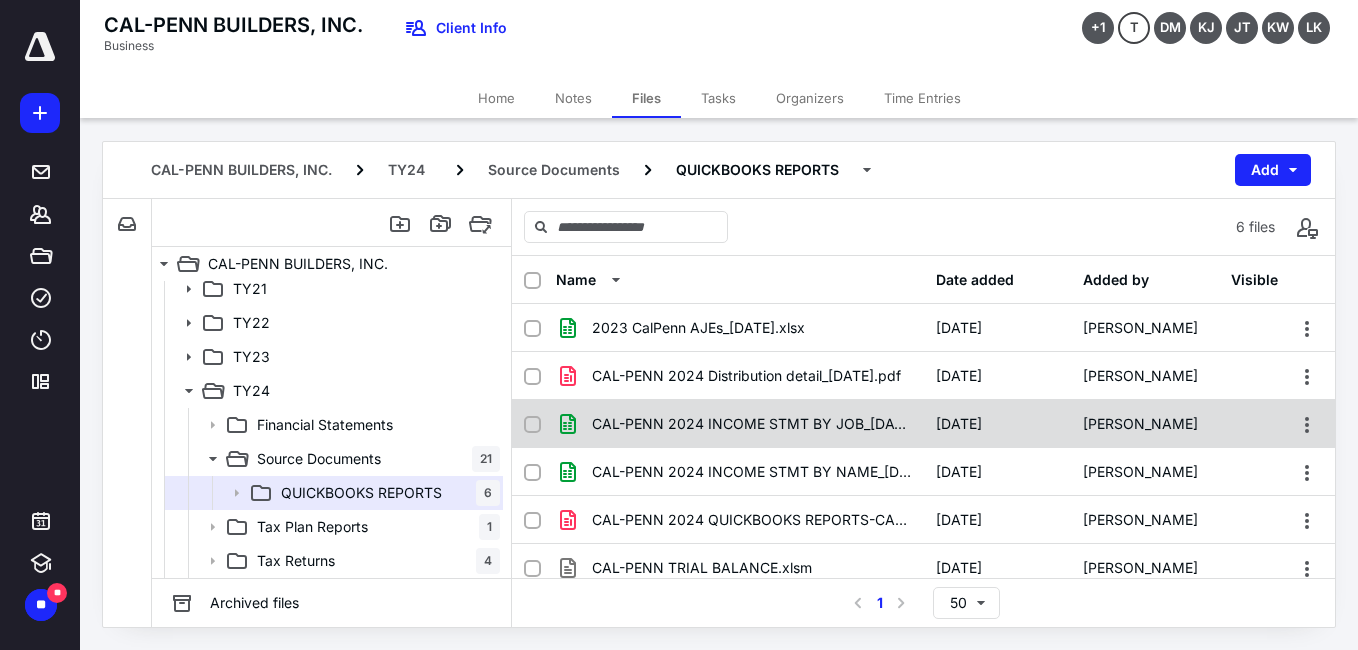 click on "CAL-PENN 2024 INCOME STMT BY JOB_7.9.25.xlsx" at bounding box center [752, 424] 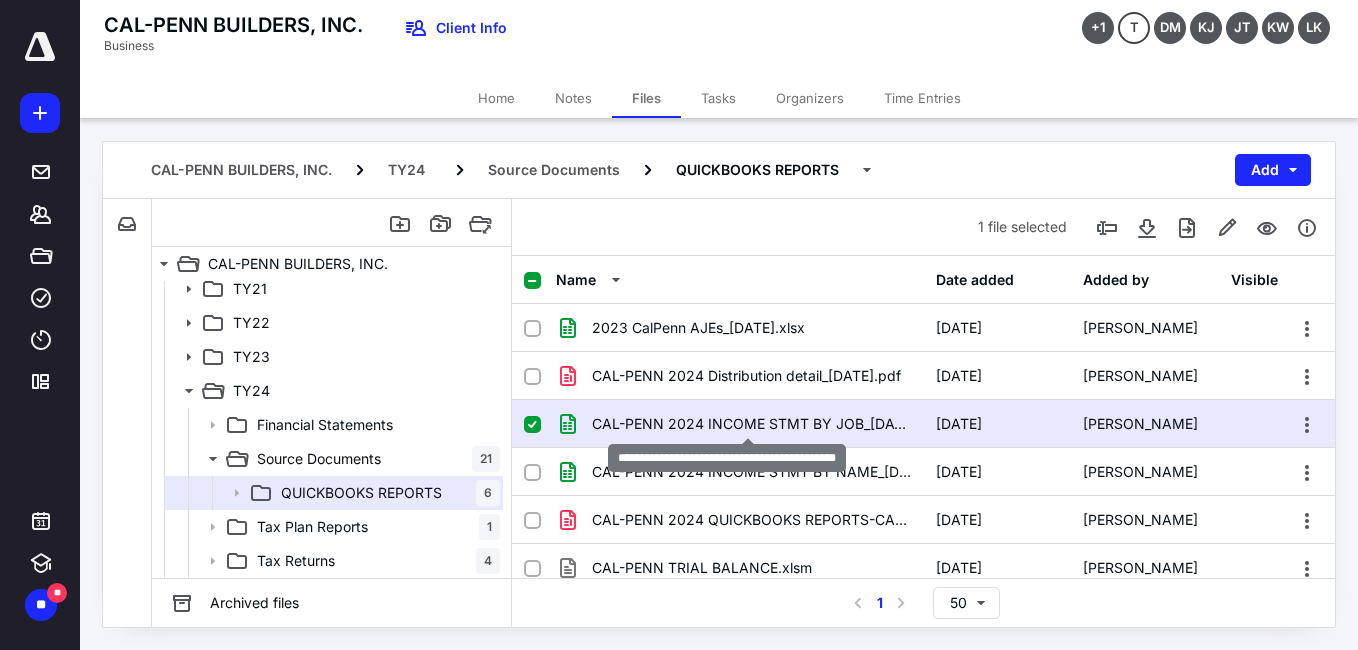 click on "CAL-PENN 2024 INCOME STMT BY JOB_7.9.25.xlsx" at bounding box center [752, 424] 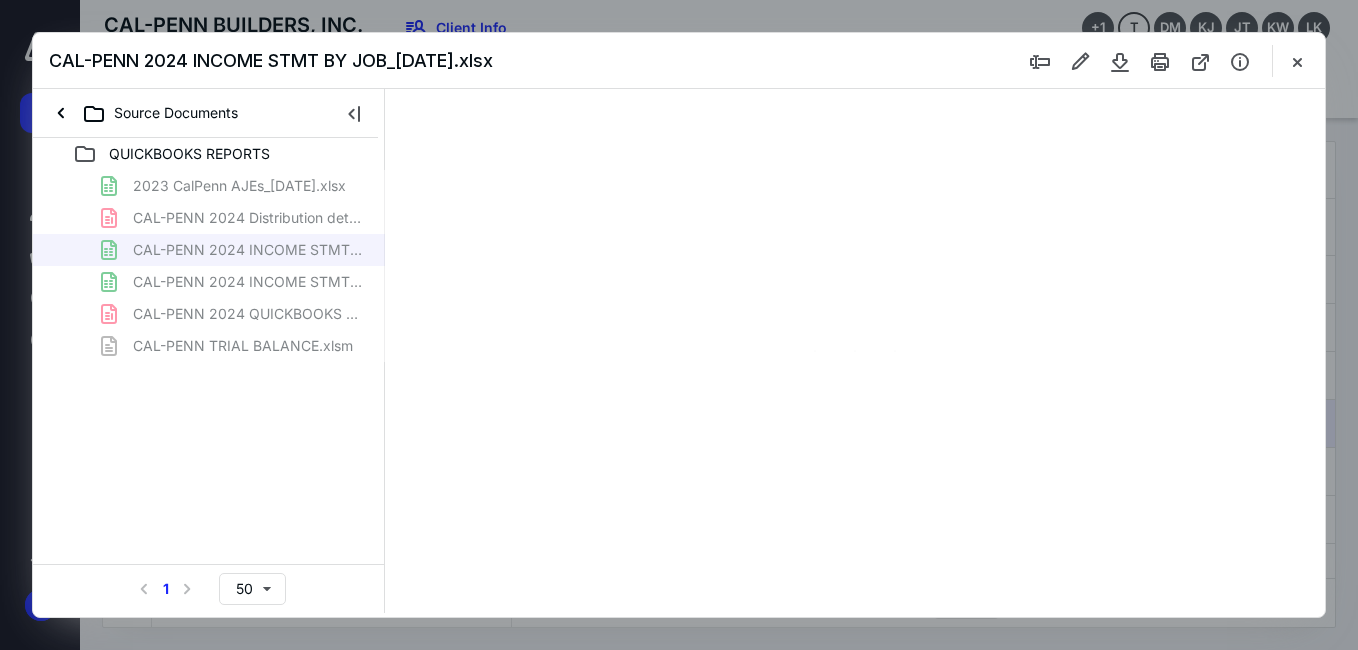 scroll, scrollTop: 0, scrollLeft: 0, axis: both 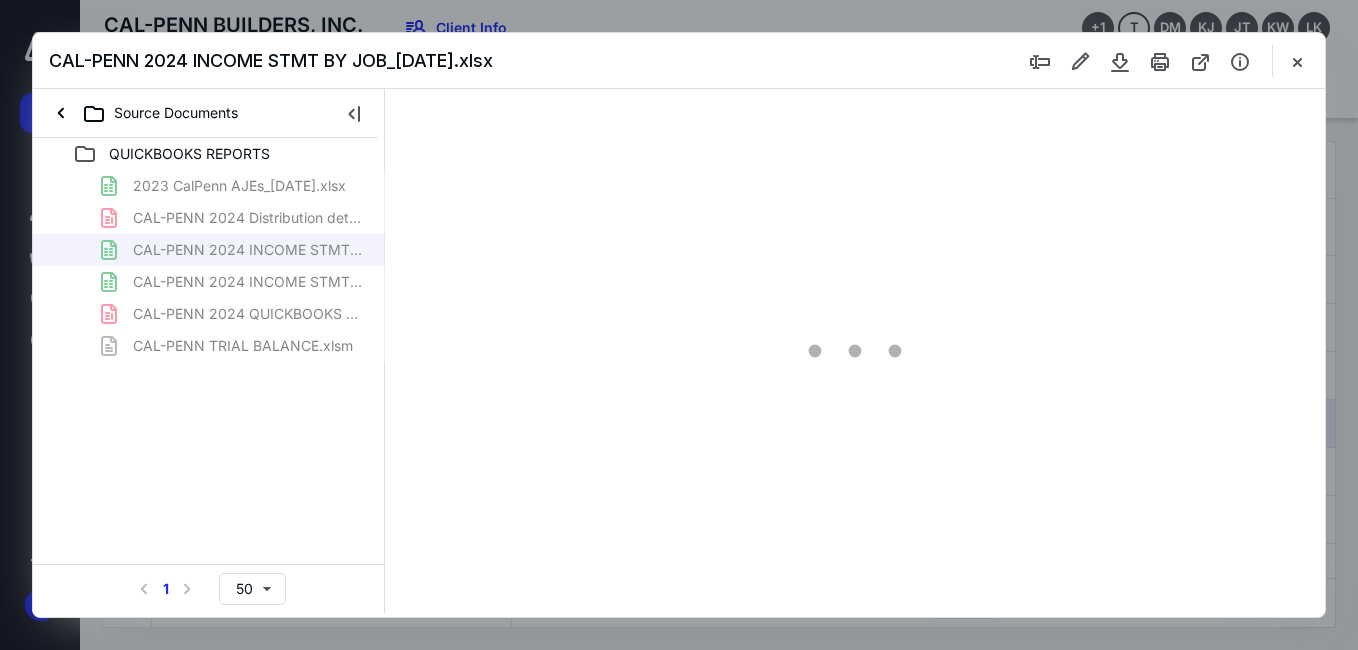 type on "71" 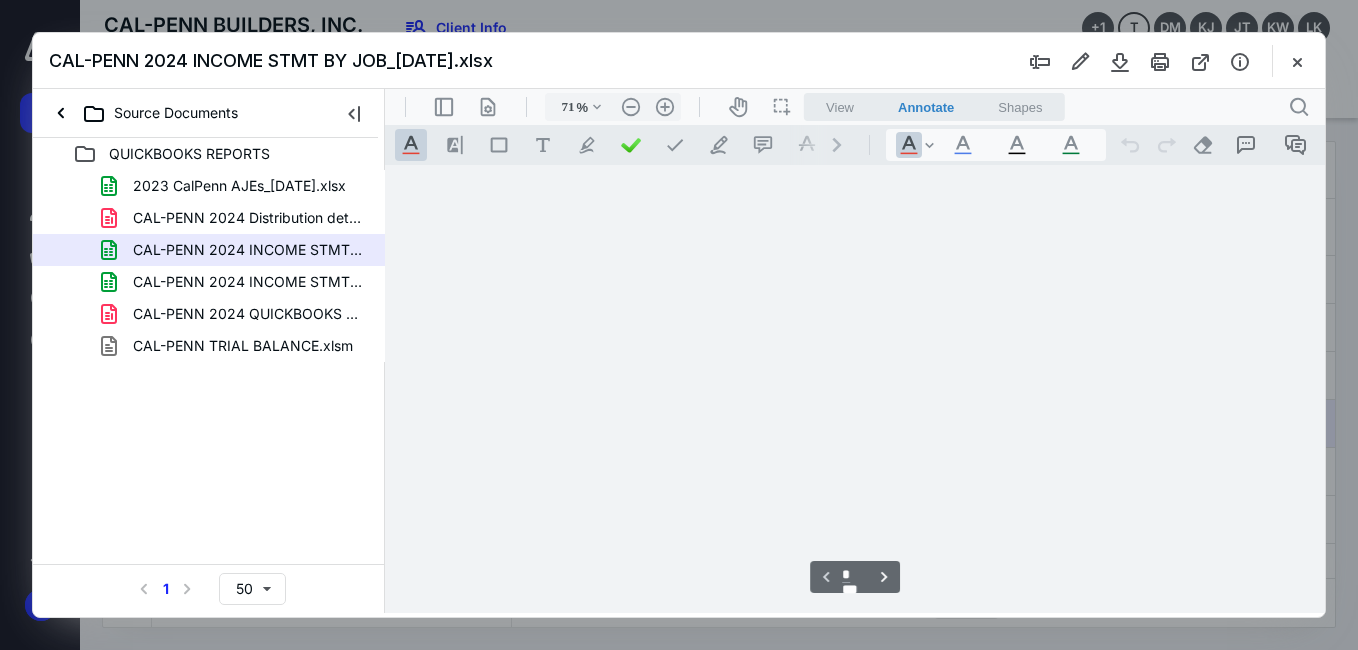 scroll, scrollTop: 79, scrollLeft: 1753, axis: both 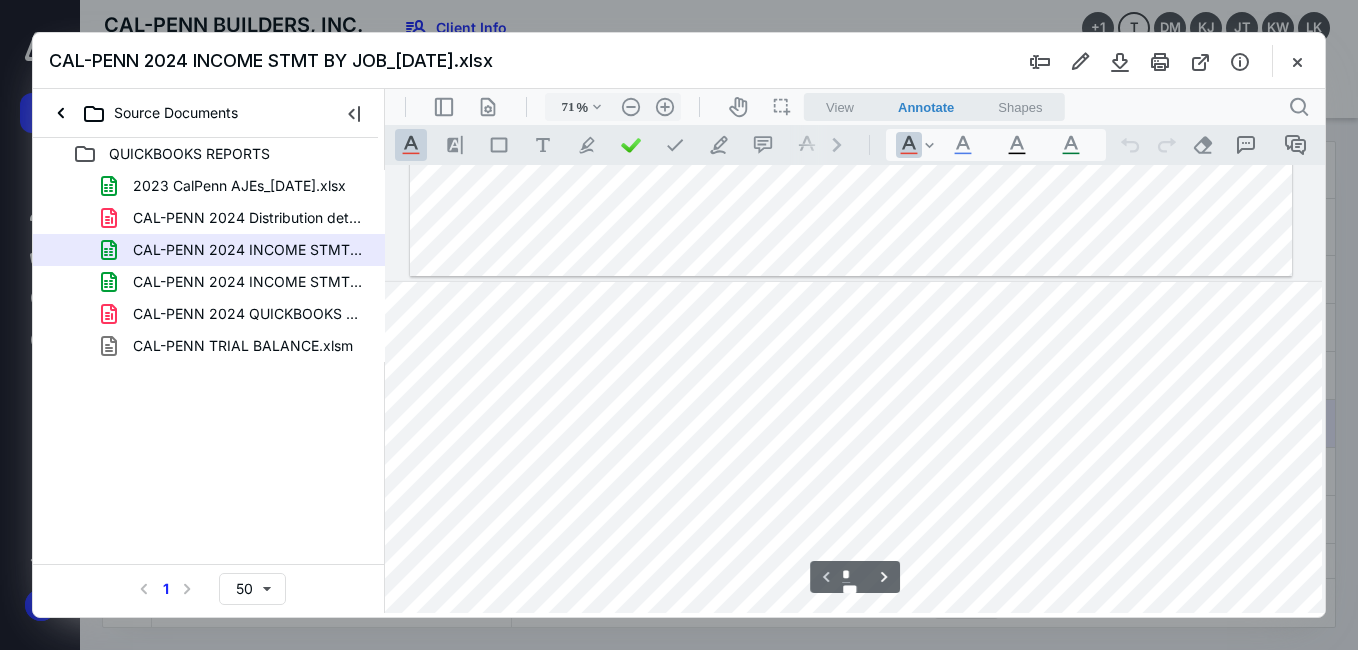type on "*" 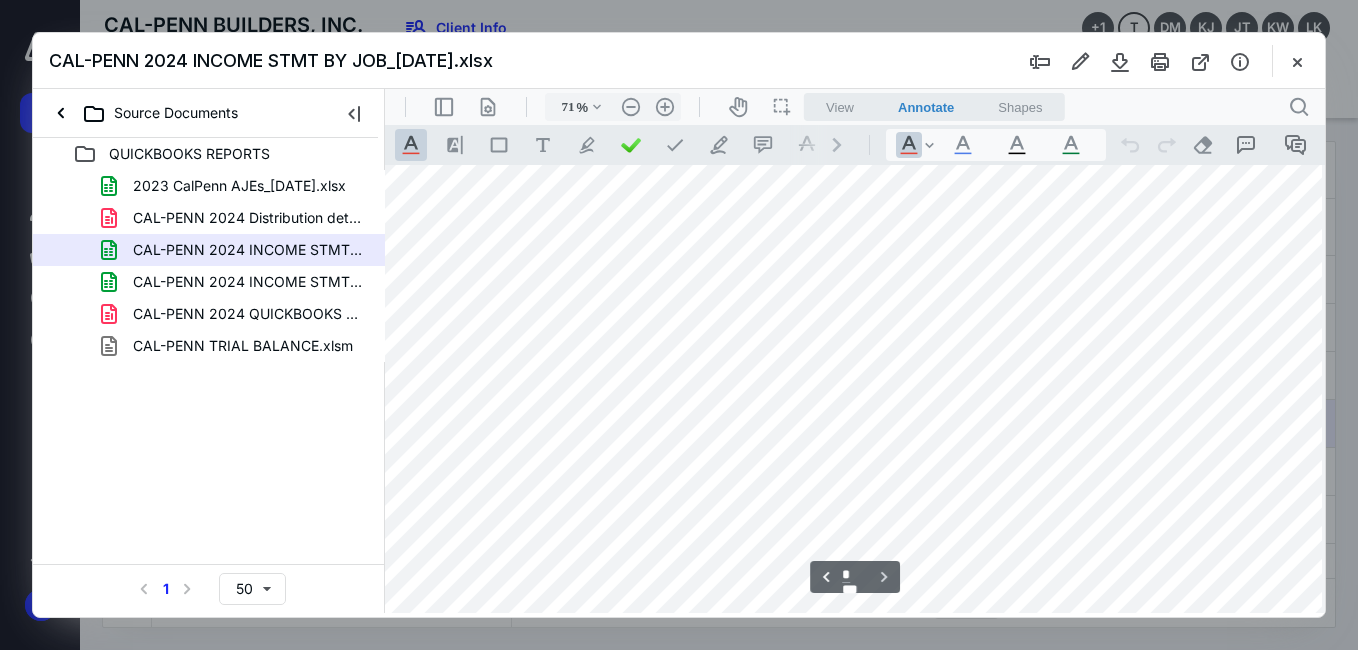 scroll, scrollTop: 479, scrollLeft: 1753, axis: both 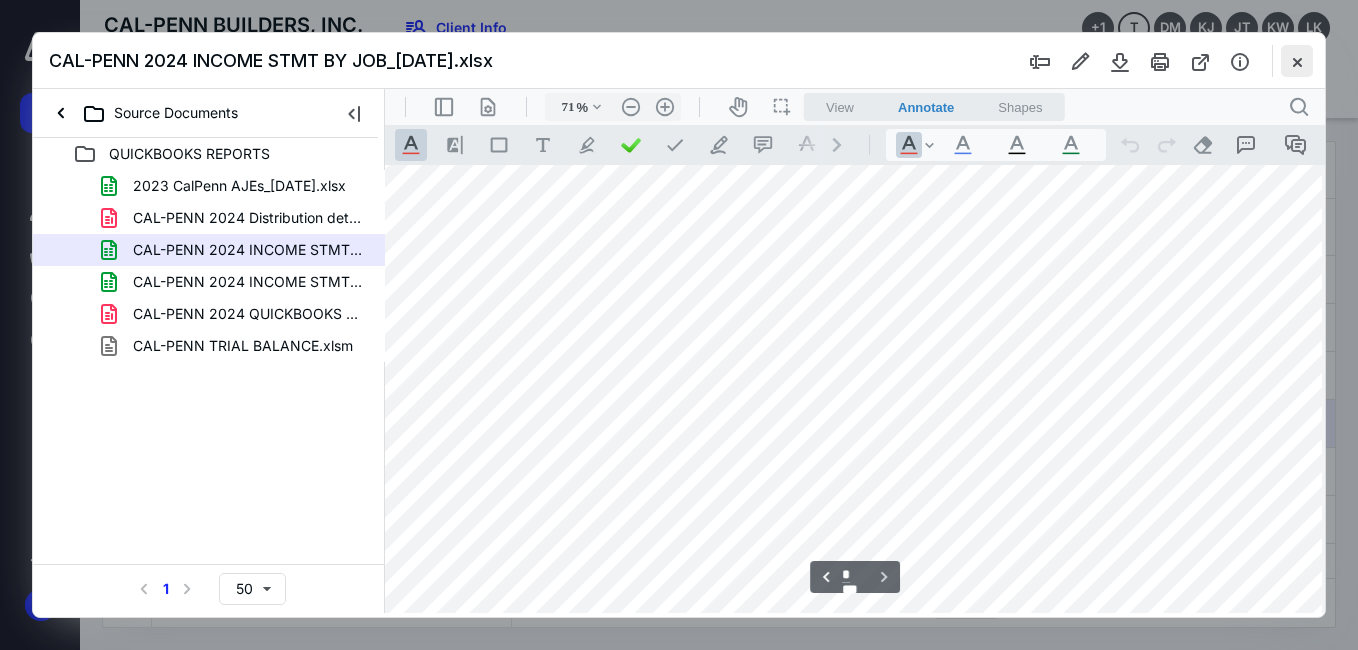 click at bounding box center (1297, 61) 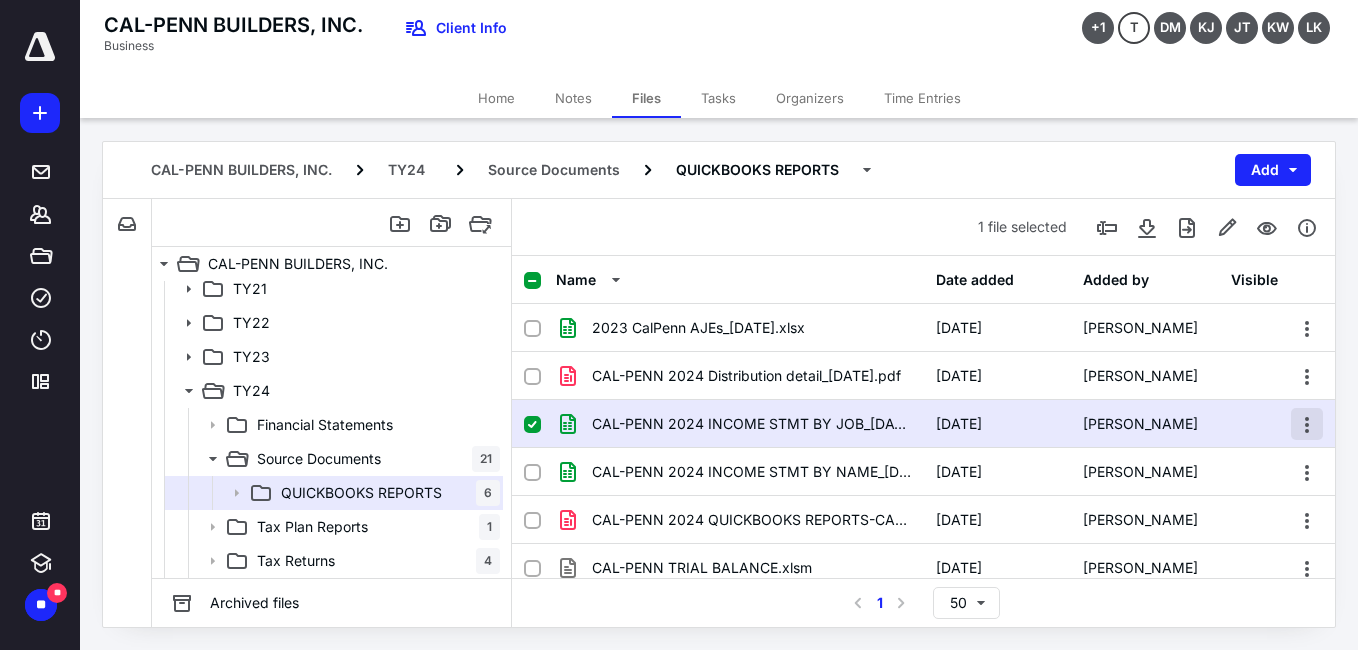 click at bounding box center [1307, 424] 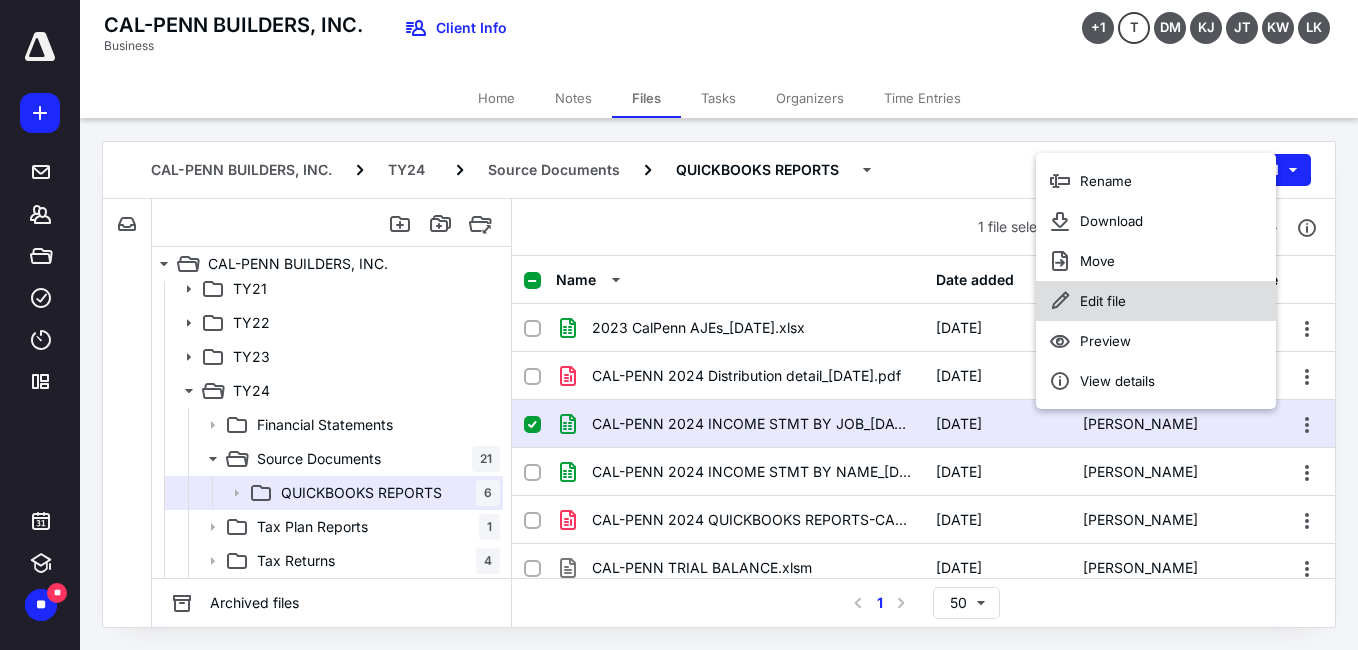 click on "Edit file" at bounding box center (1103, 301) 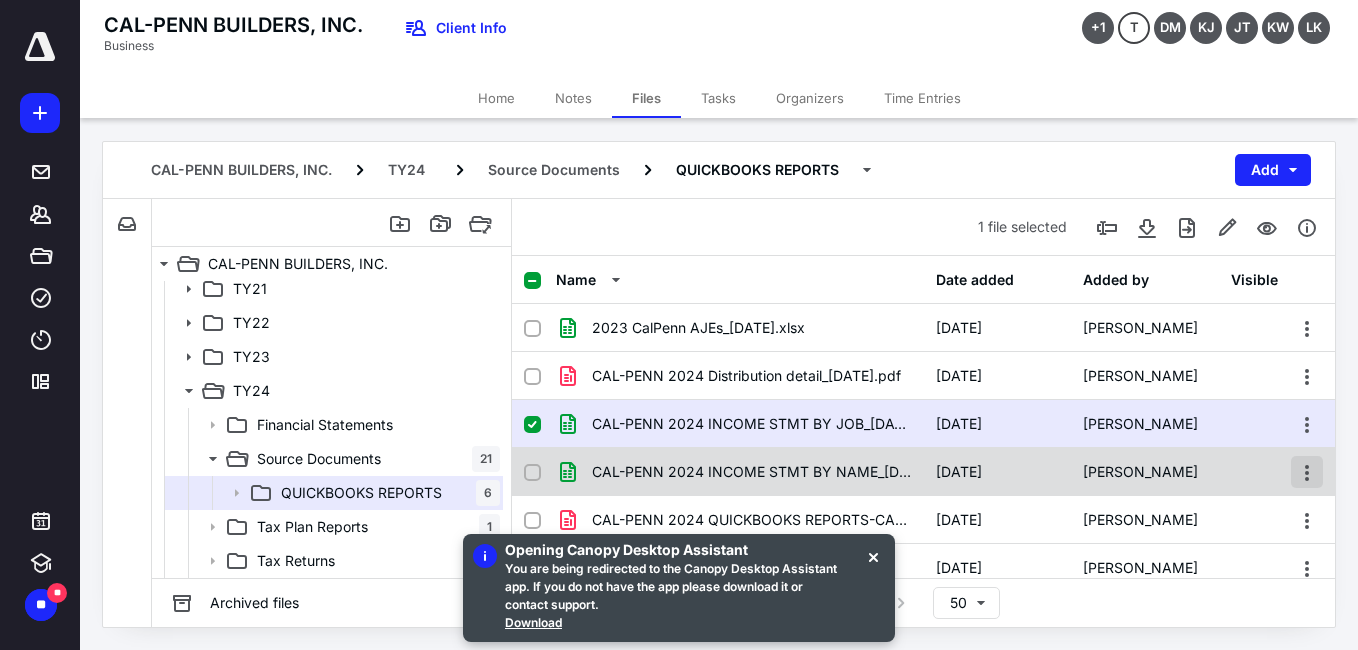 click at bounding box center [1307, 472] 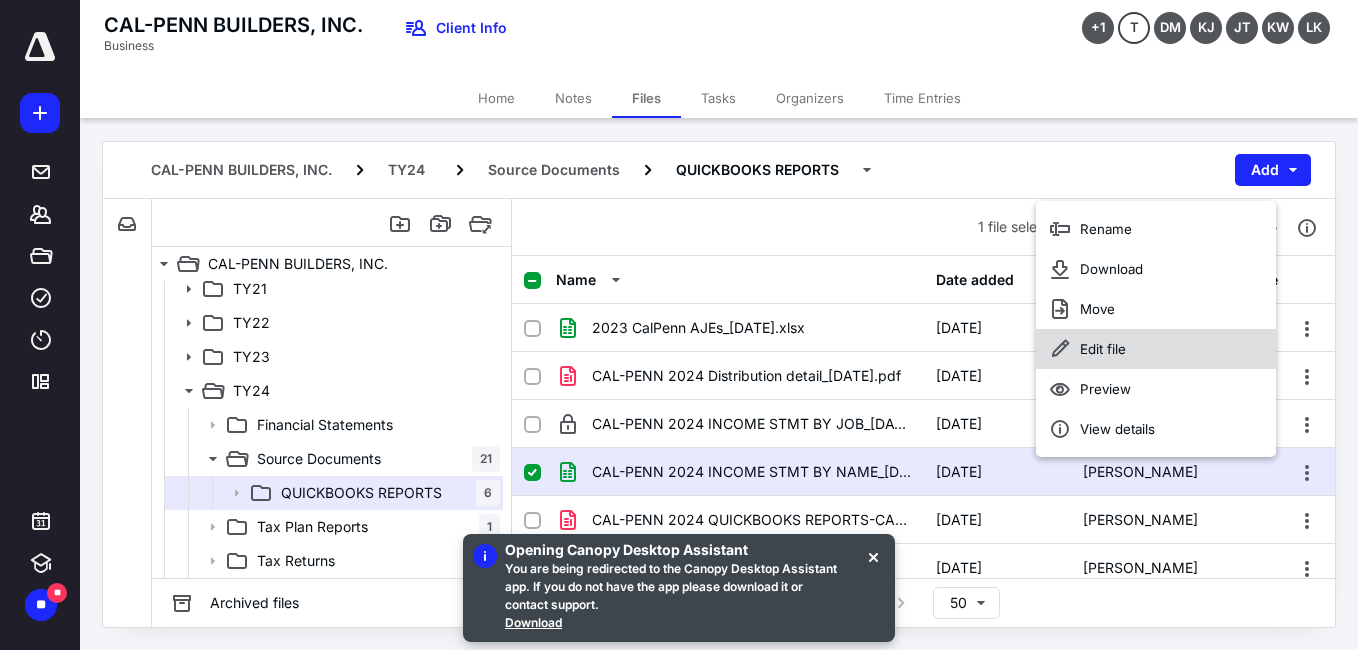 click on "Edit file" at bounding box center (1103, 349) 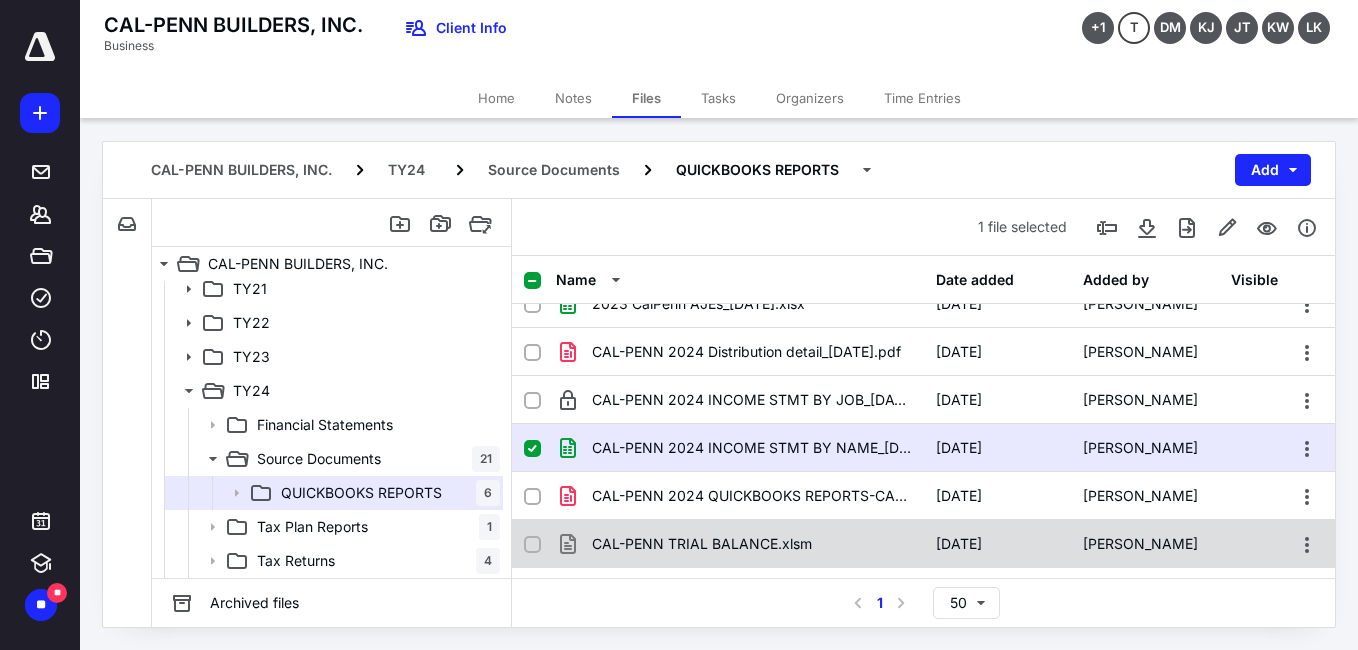 scroll, scrollTop: 26, scrollLeft: 0, axis: vertical 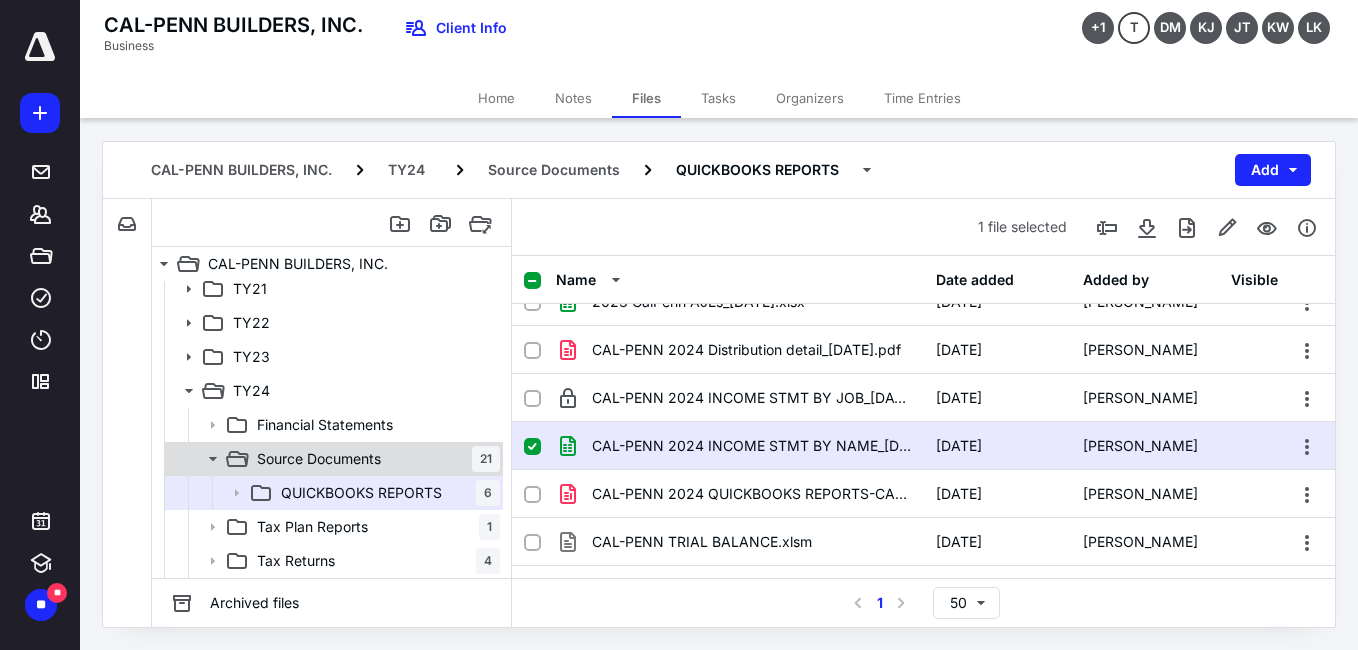 click on "Source Documents" at bounding box center (319, 459) 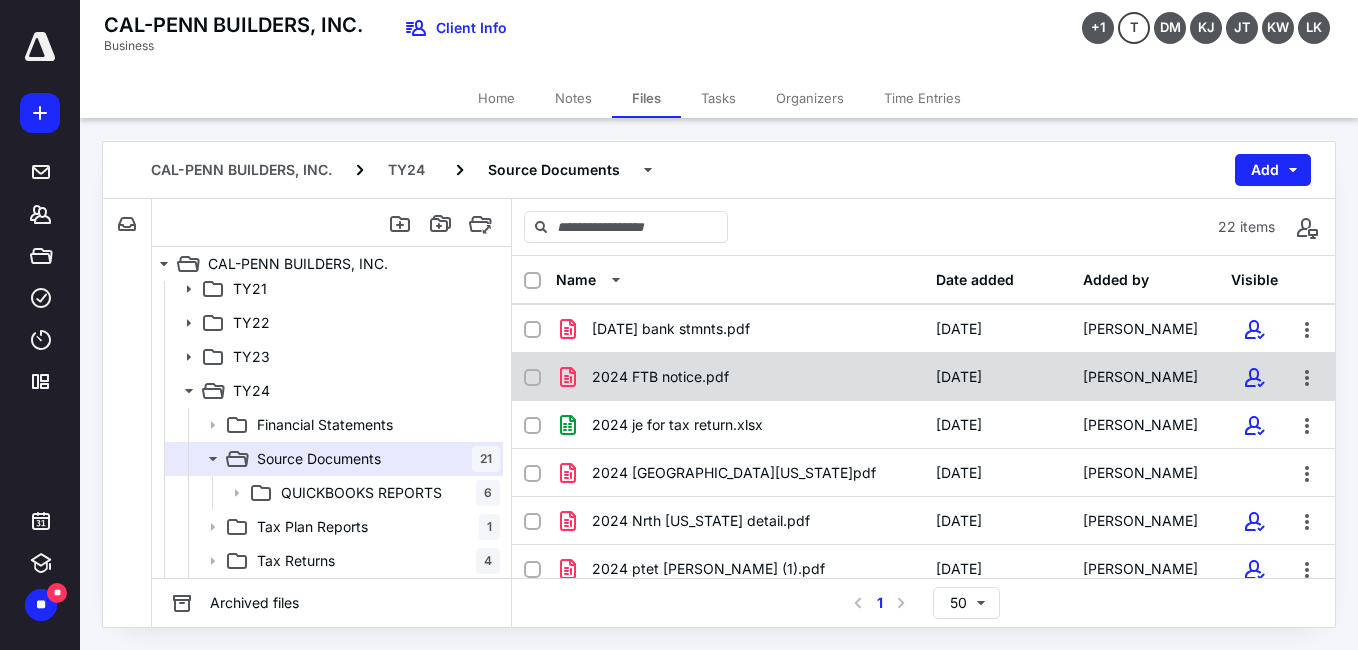 scroll, scrollTop: 200, scrollLeft: 0, axis: vertical 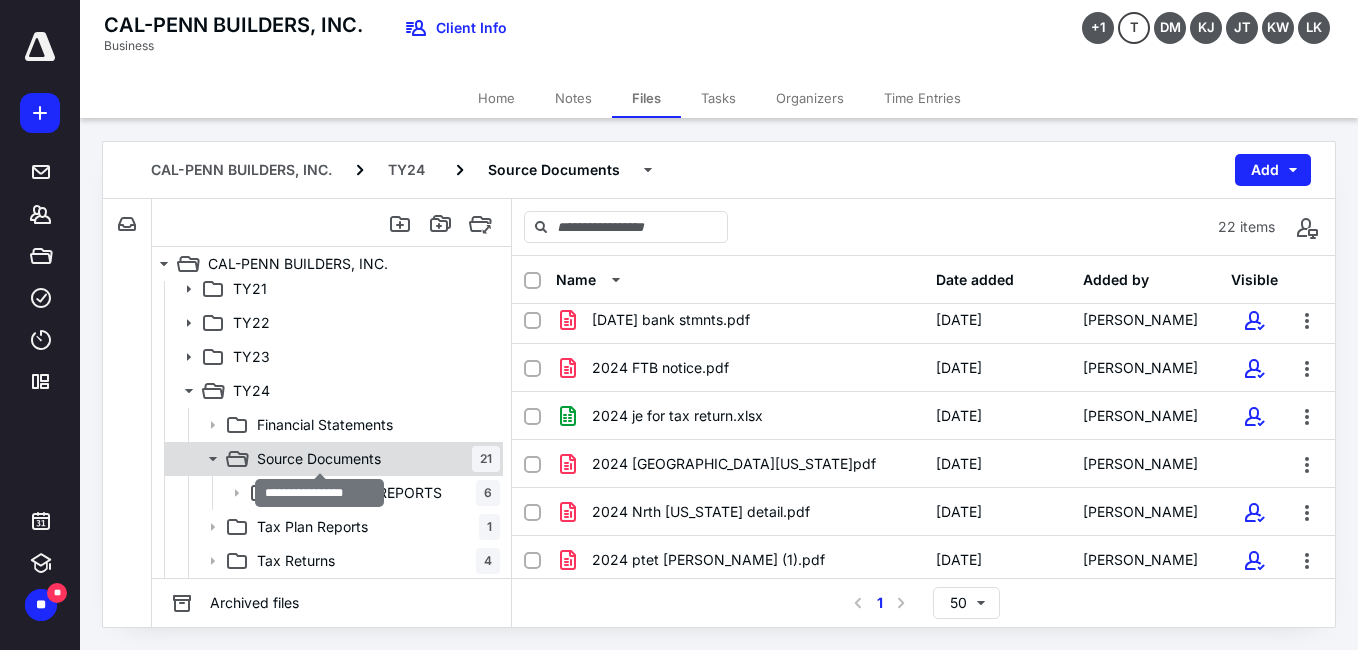 click on "Source Documents" at bounding box center (319, 459) 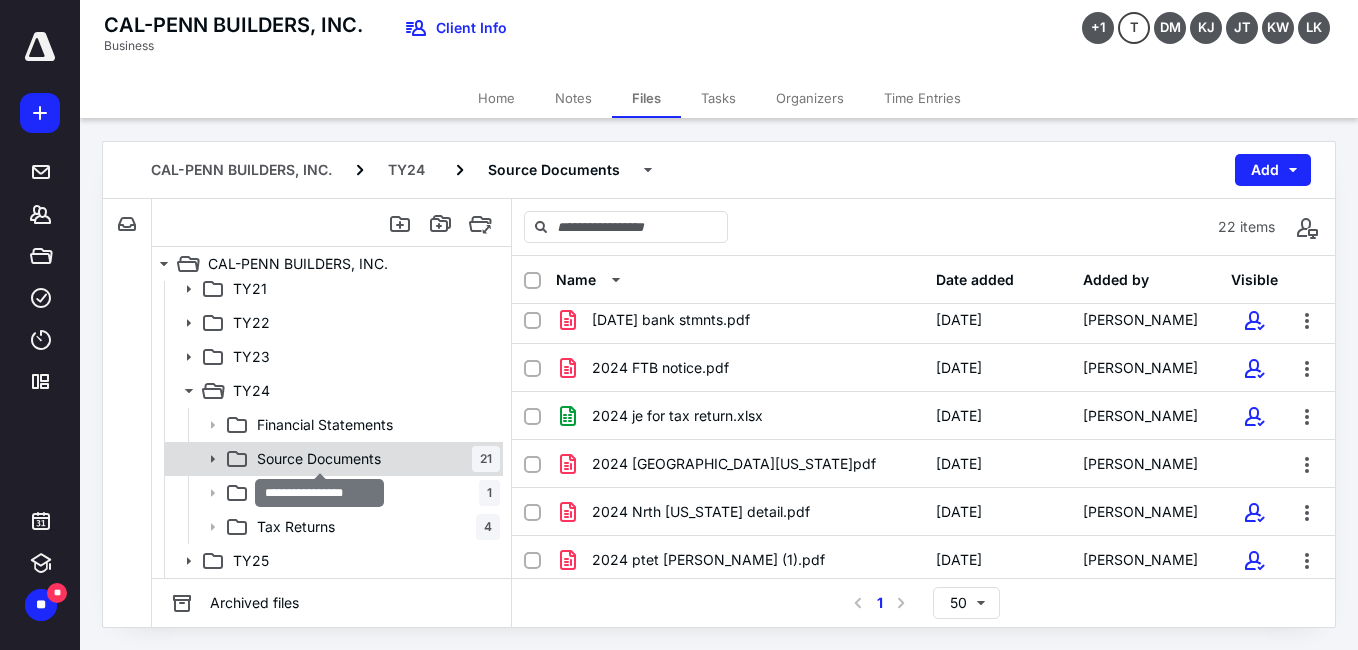 click on "Source Documents" at bounding box center (319, 459) 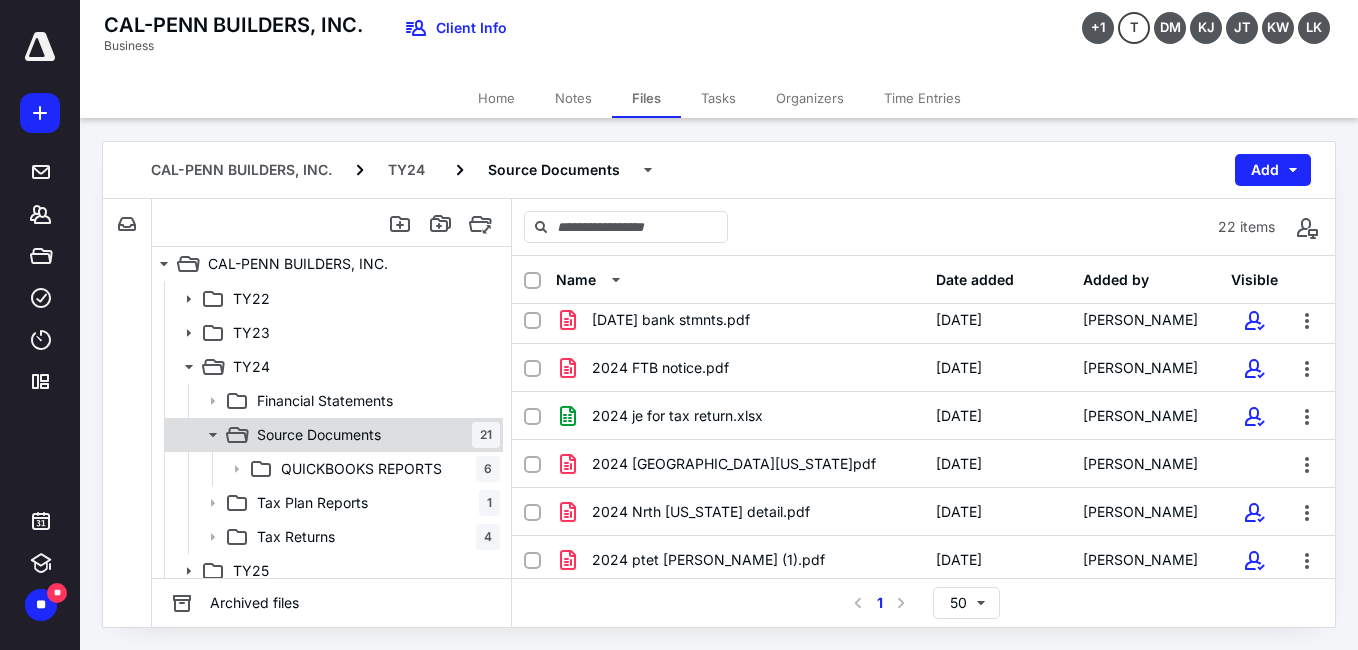 scroll, scrollTop: 145, scrollLeft: 0, axis: vertical 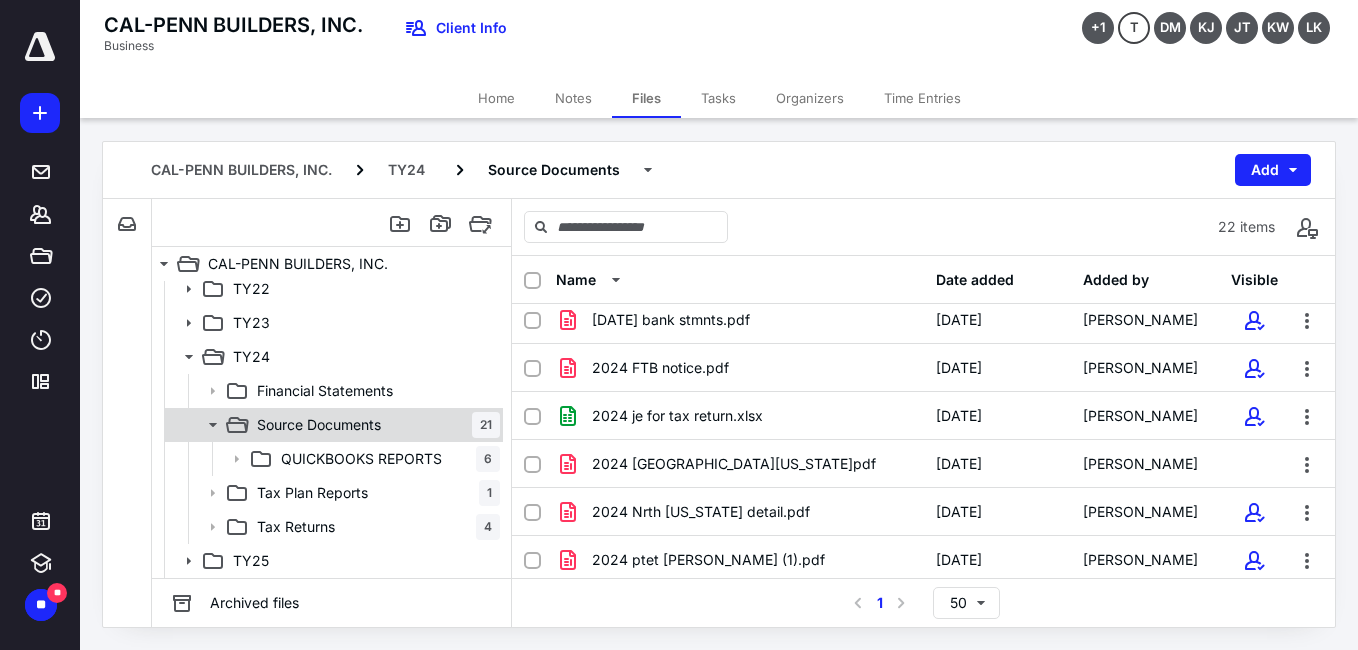 click 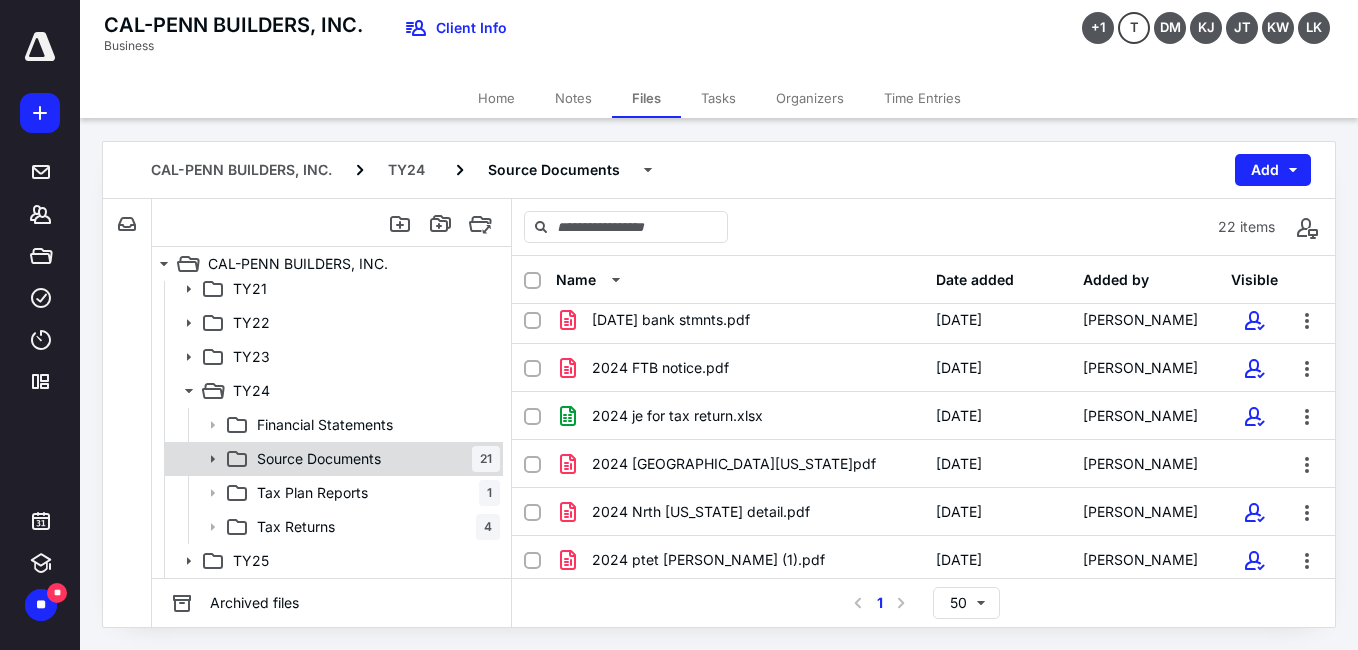 click on "Source Documents 21" at bounding box center (374, 459) 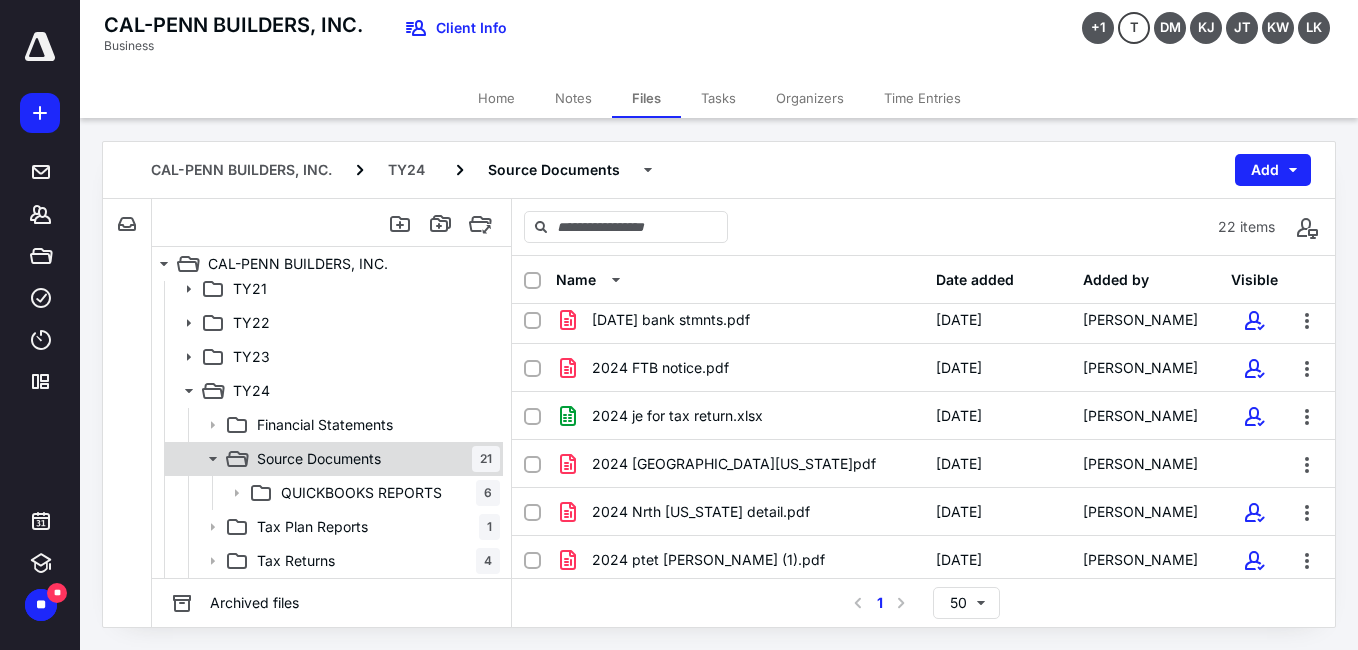 scroll, scrollTop: 145, scrollLeft: 0, axis: vertical 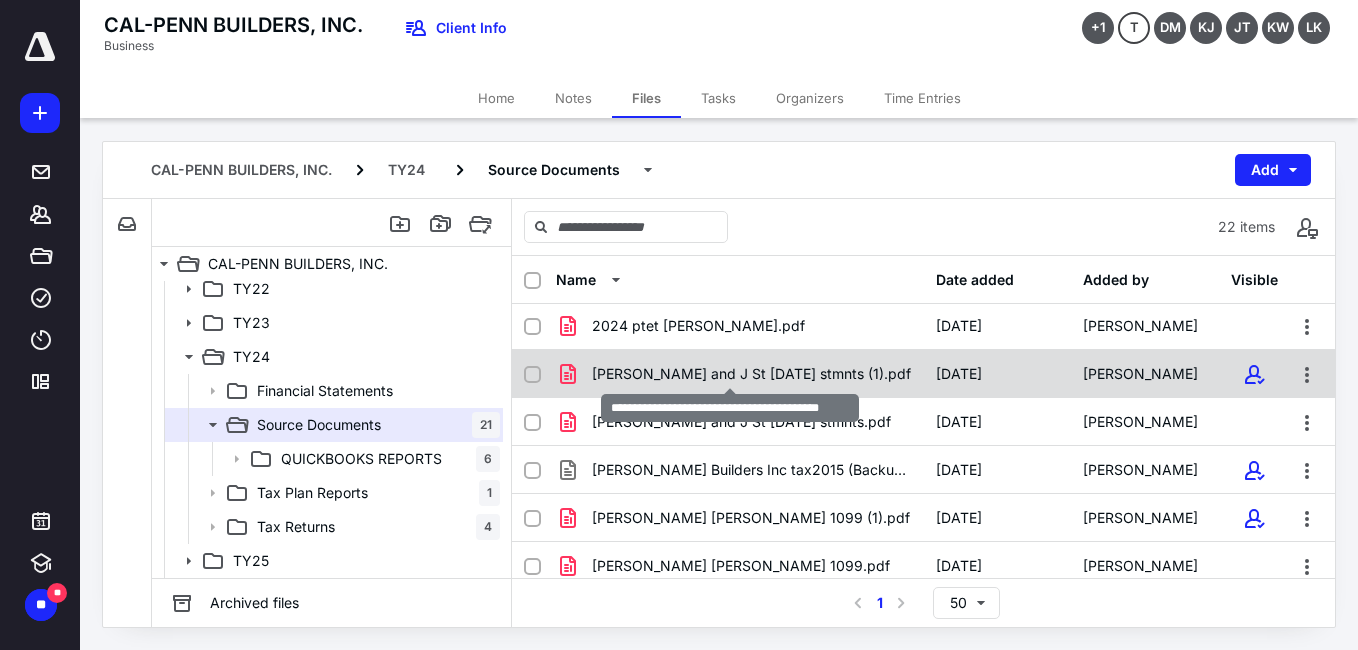 click on "Alice and J St dec. 31 2024 stmnts (1).pdf" at bounding box center [751, 374] 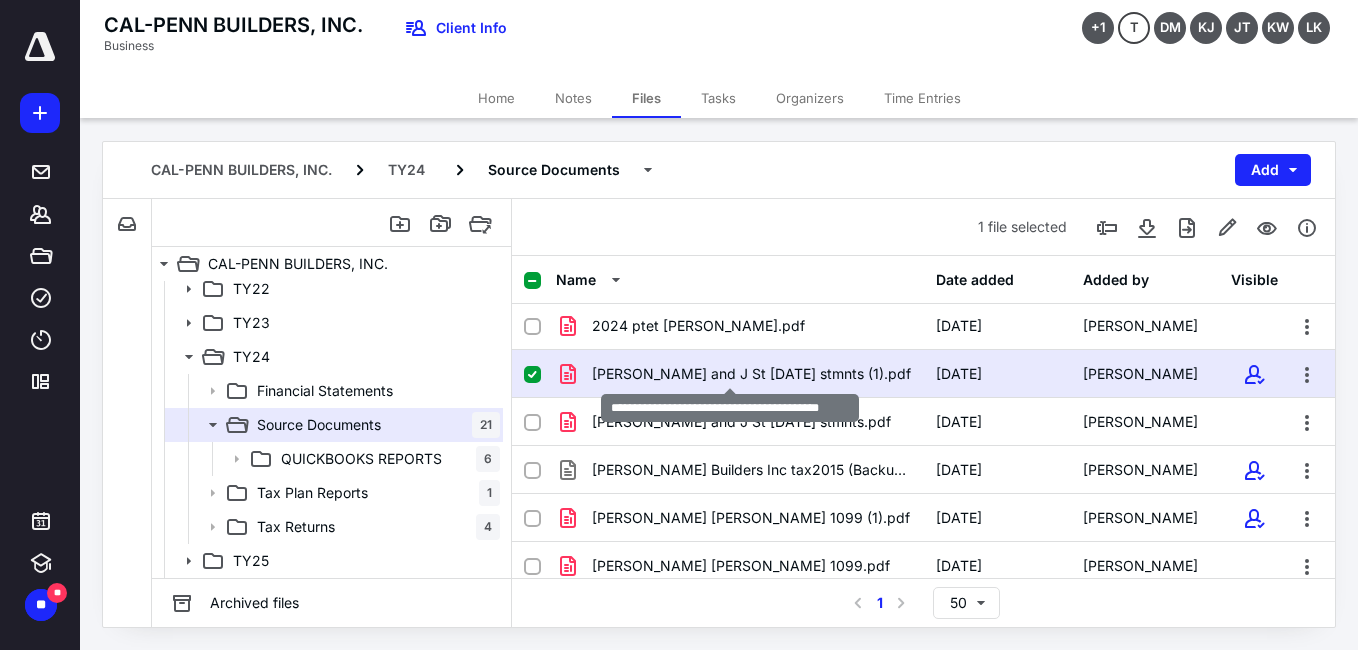 click on "Alice and J St dec. 31 2024 stmnts (1).pdf" at bounding box center [751, 374] 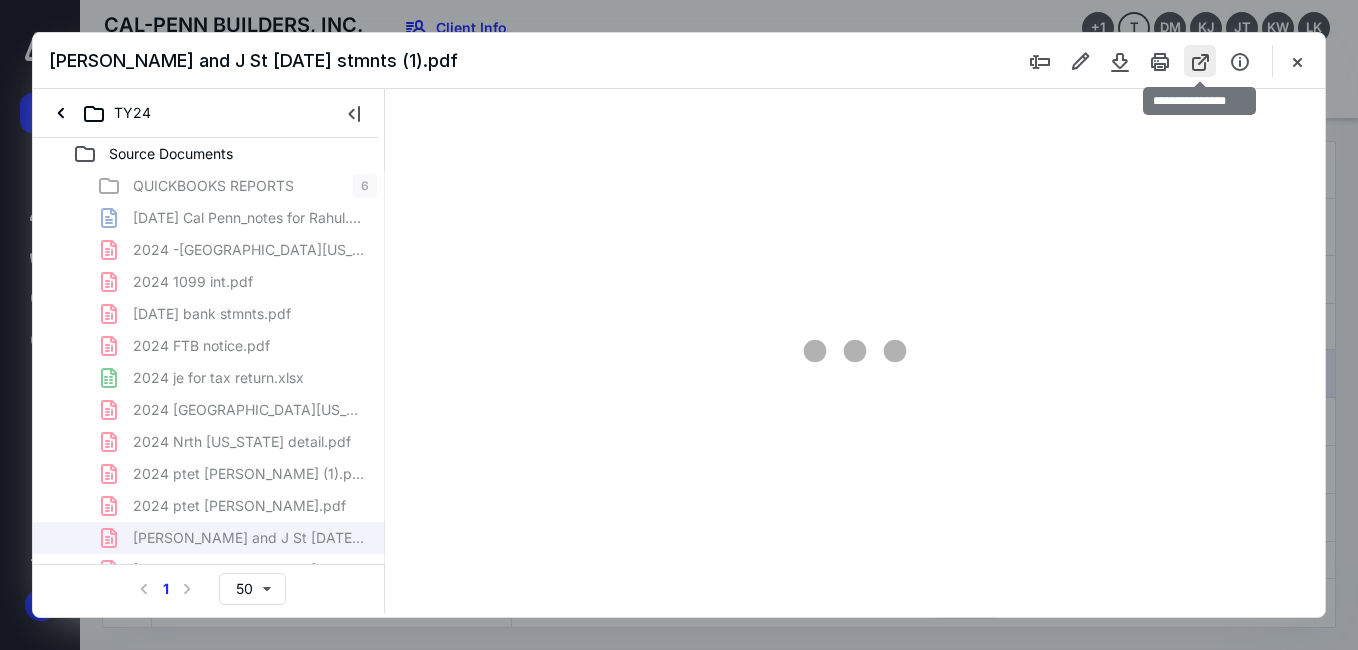 scroll, scrollTop: 0, scrollLeft: 0, axis: both 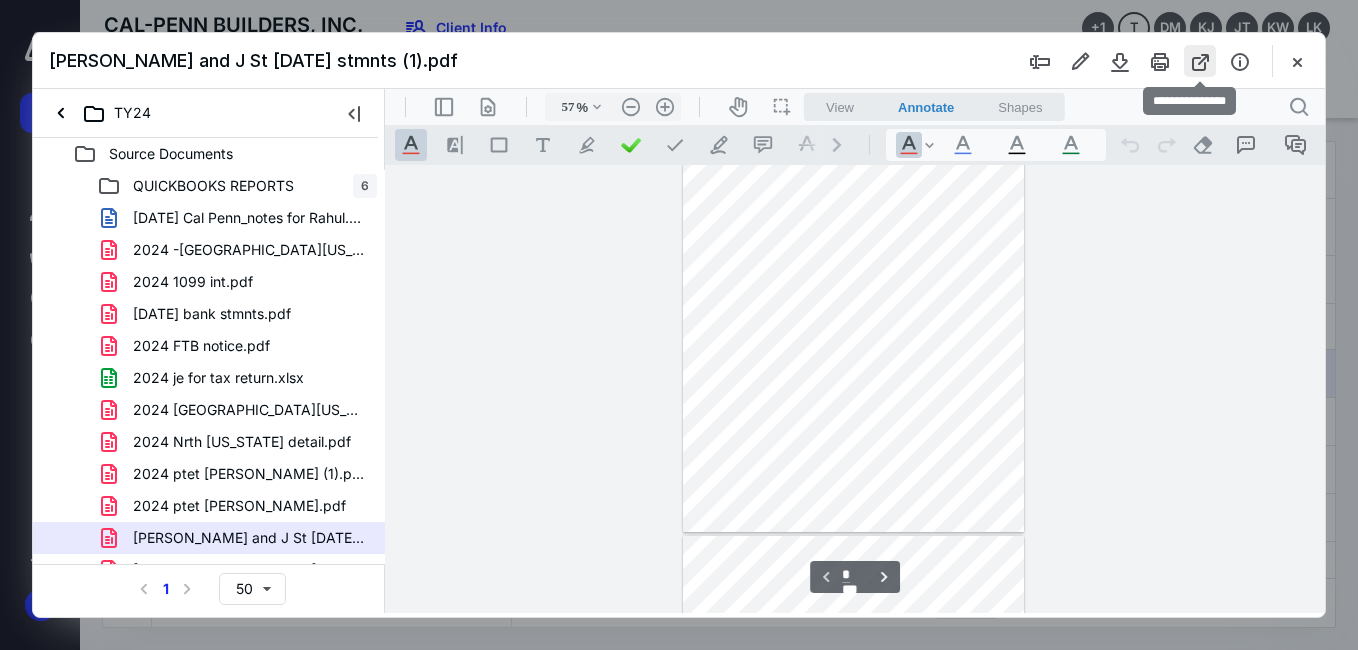 click at bounding box center [1200, 61] 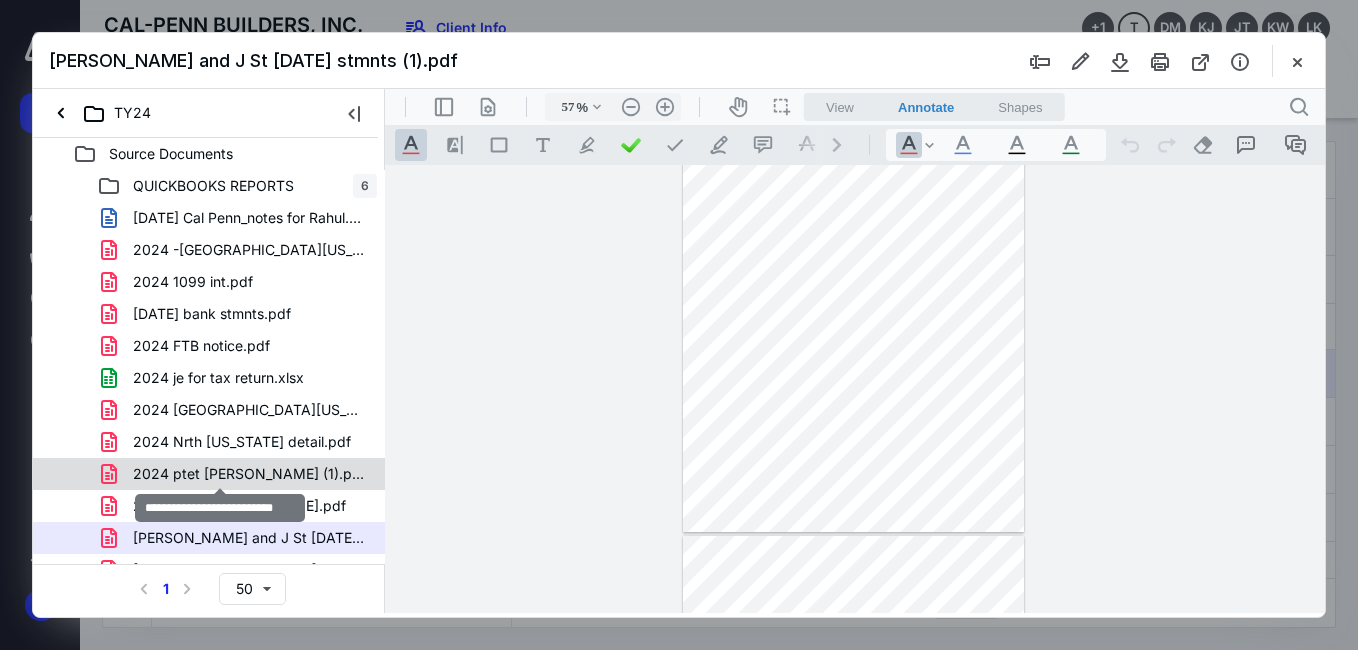 click on "2024 ptet Cal Penn (1).pdf" at bounding box center [249, 474] 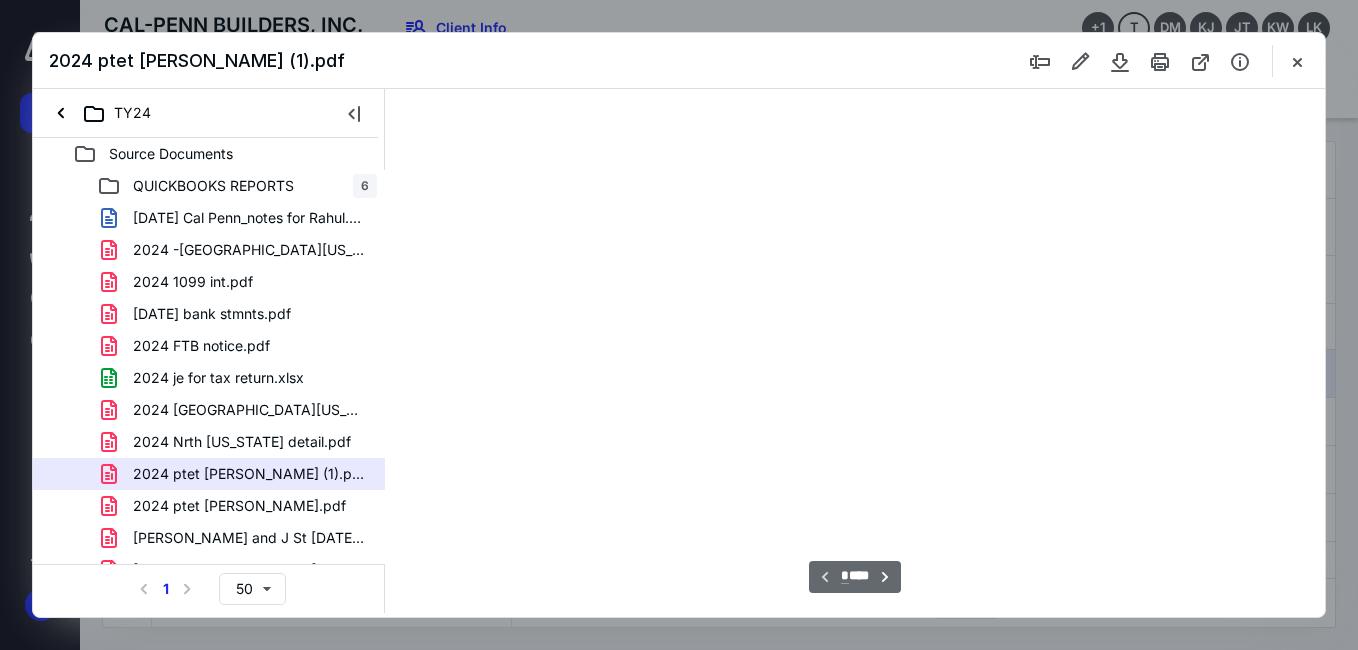 scroll, scrollTop: 78, scrollLeft: 0, axis: vertical 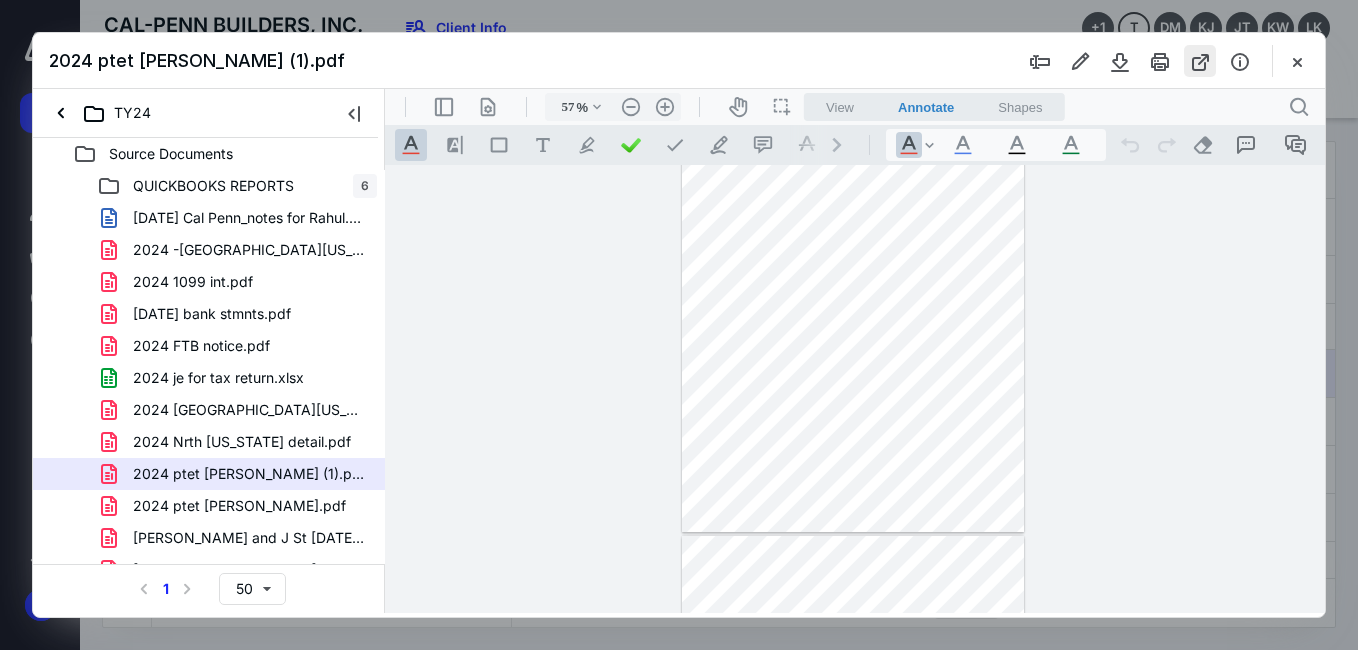 click at bounding box center [1200, 61] 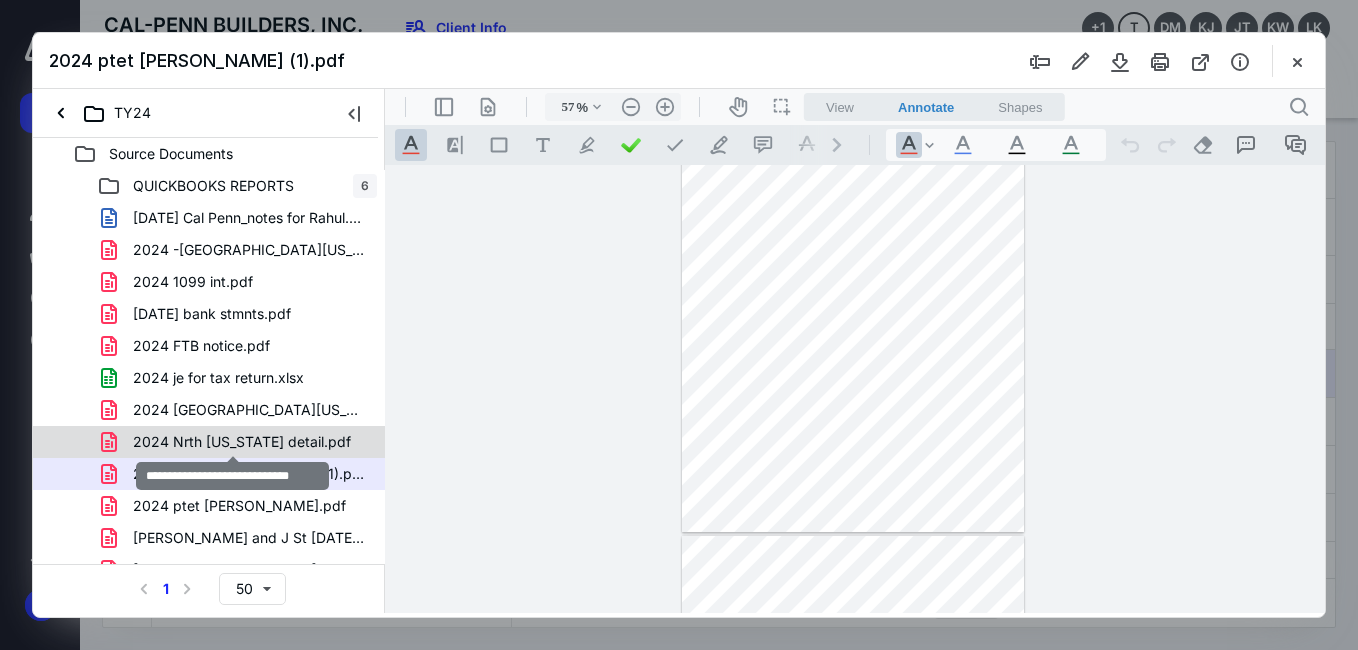 click on "2024 Nrth Kentucky detail.pdf" at bounding box center (242, 442) 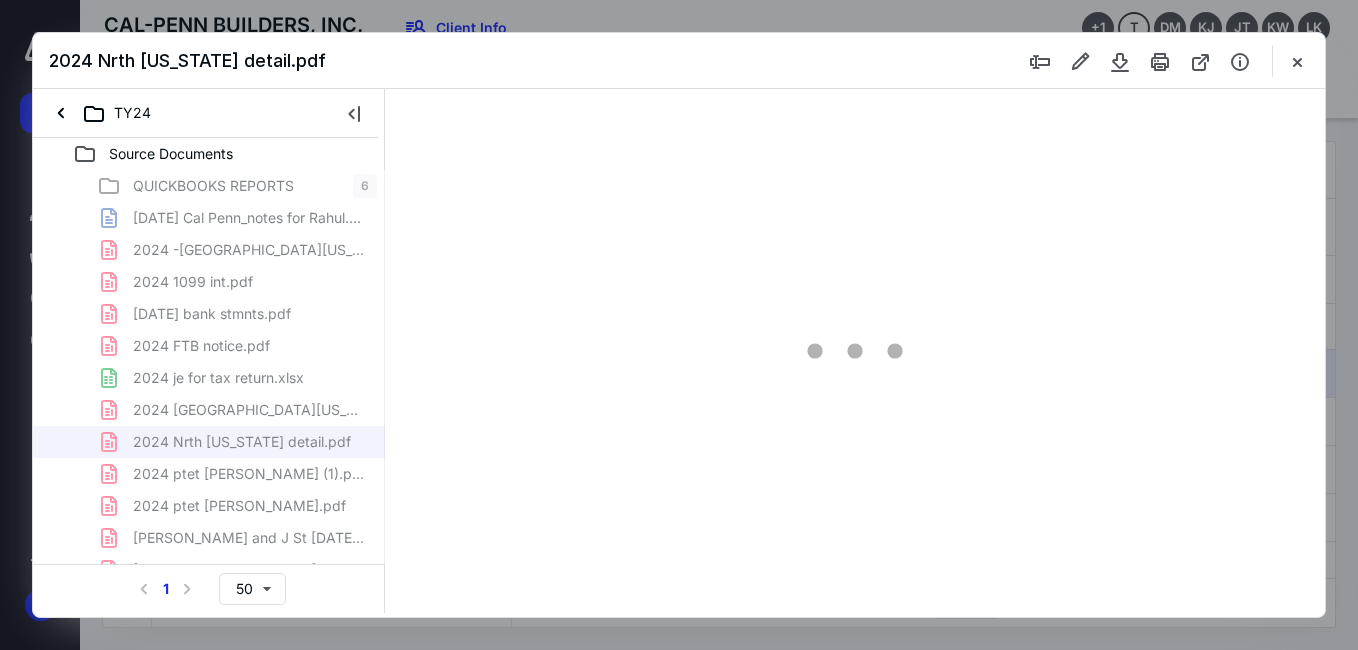 scroll, scrollTop: 78, scrollLeft: 0, axis: vertical 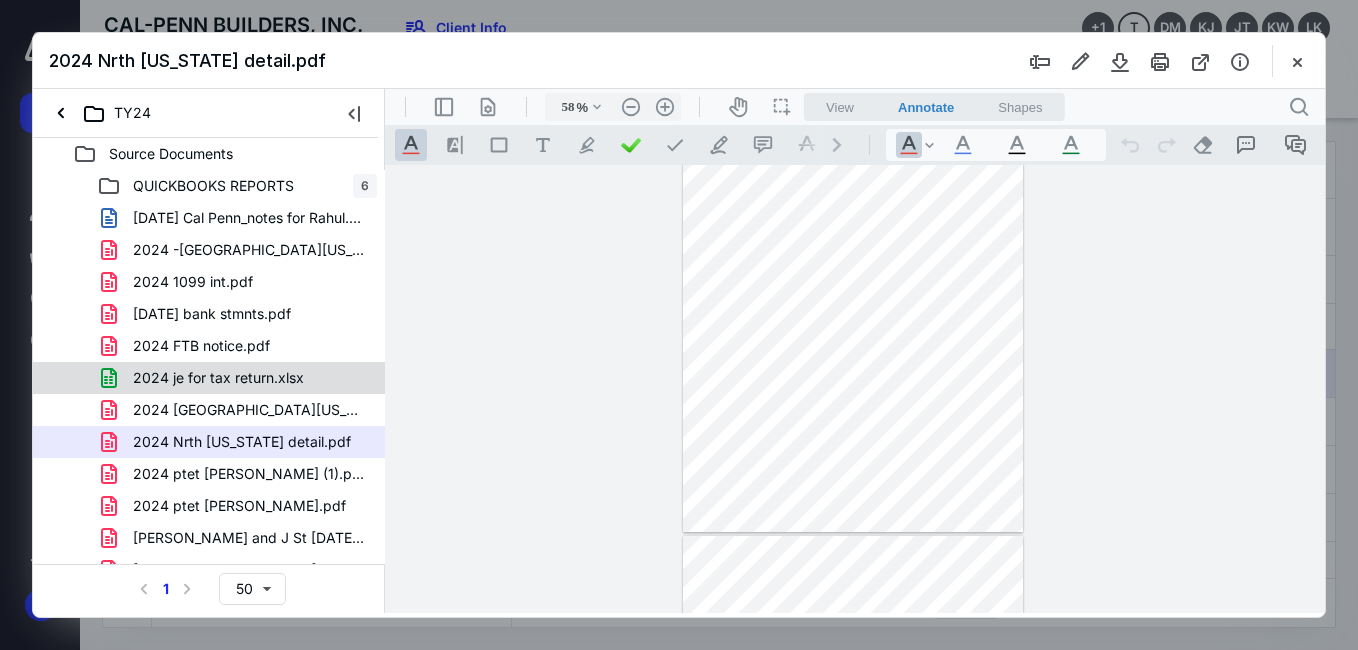 click on "2024 je for tax return.xlsx" at bounding box center [206, 378] 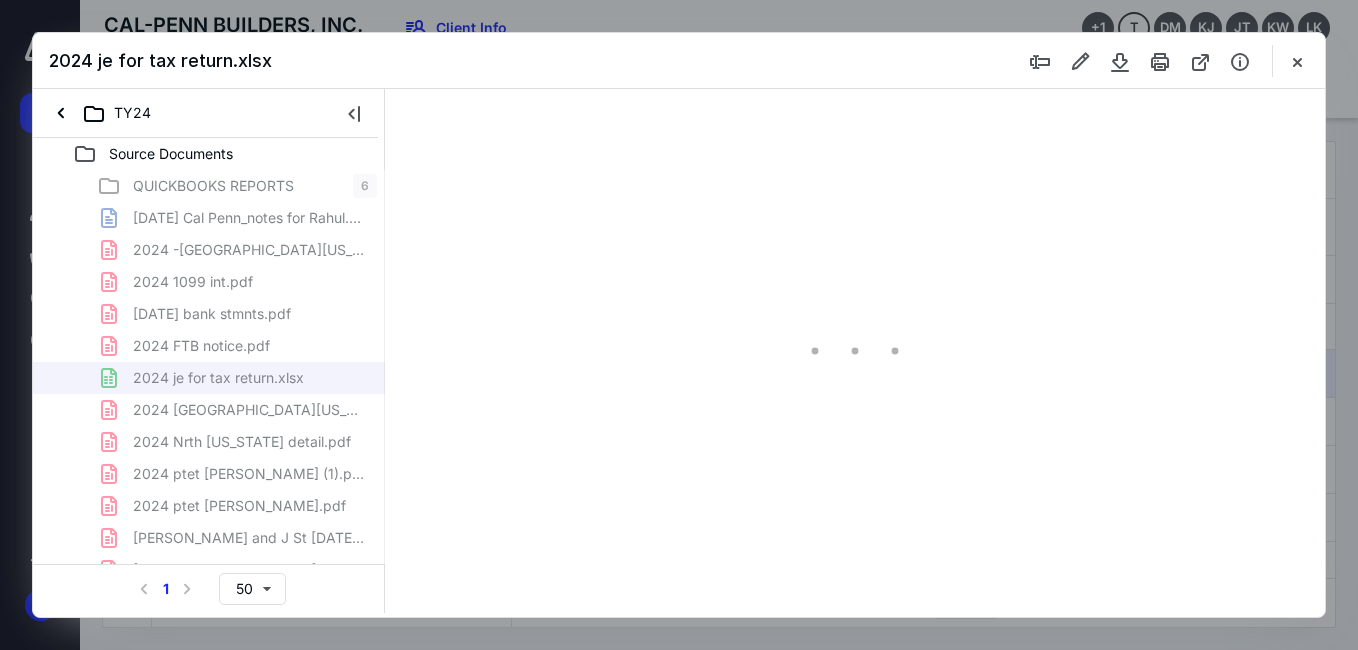 type on "85" 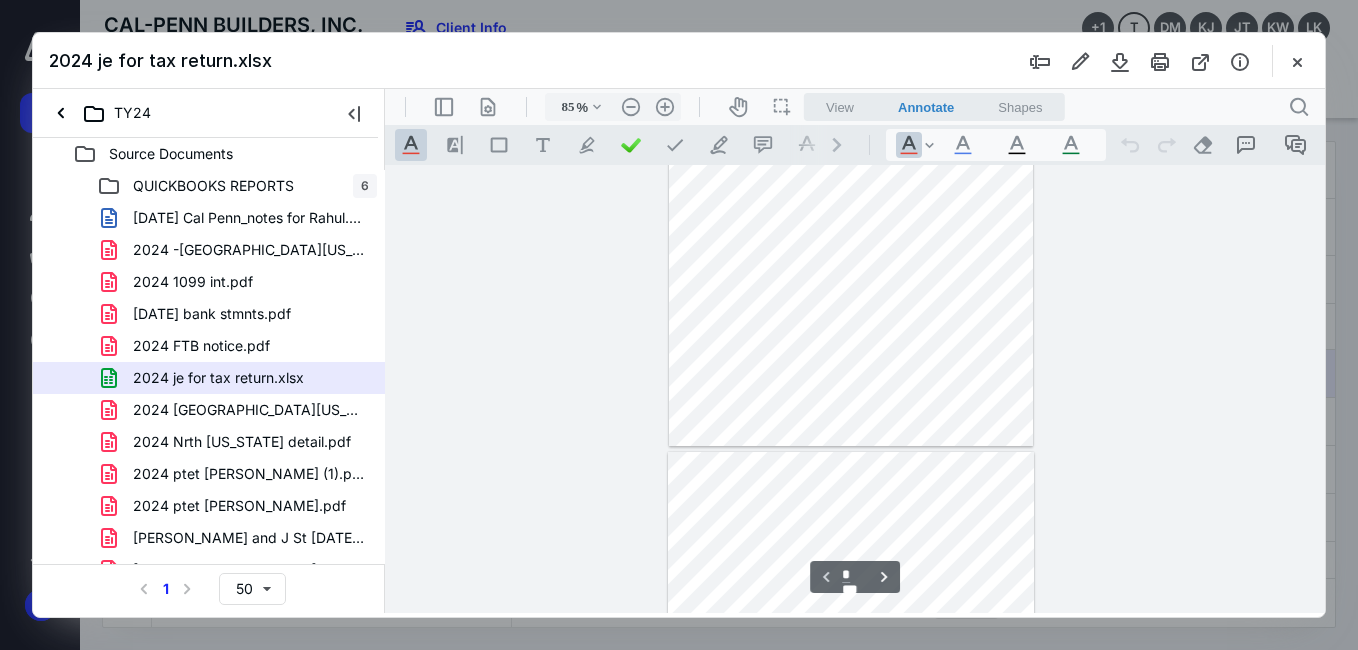 scroll, scrollTop: 0, scrollLeft: 58, axis: horizontal 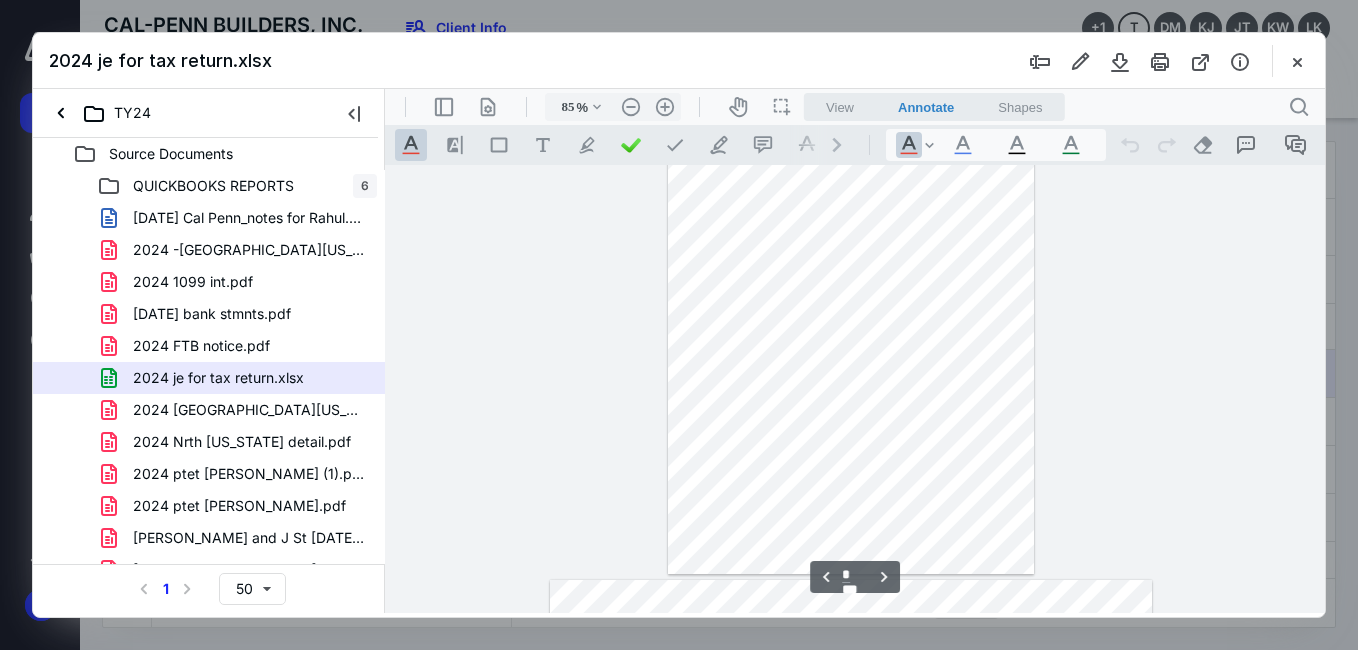 type on "*" 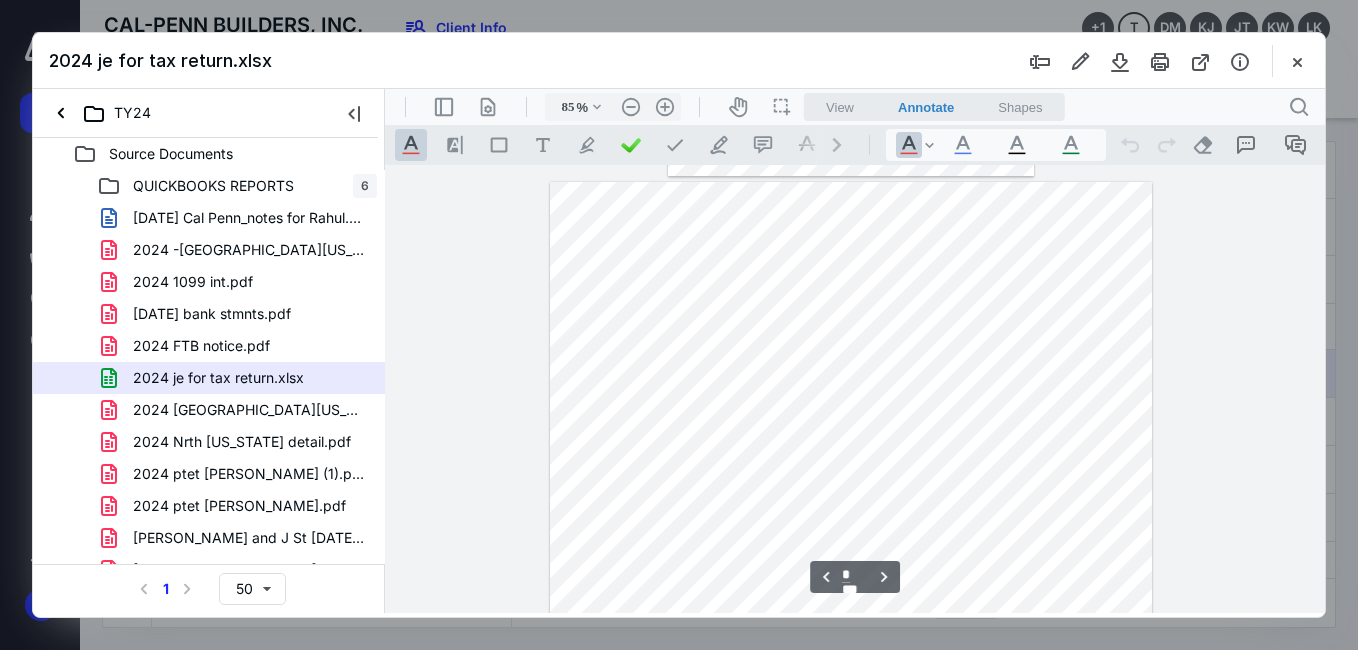 scroll, scrollTop: 900, scrollLeft: 58, axis: both 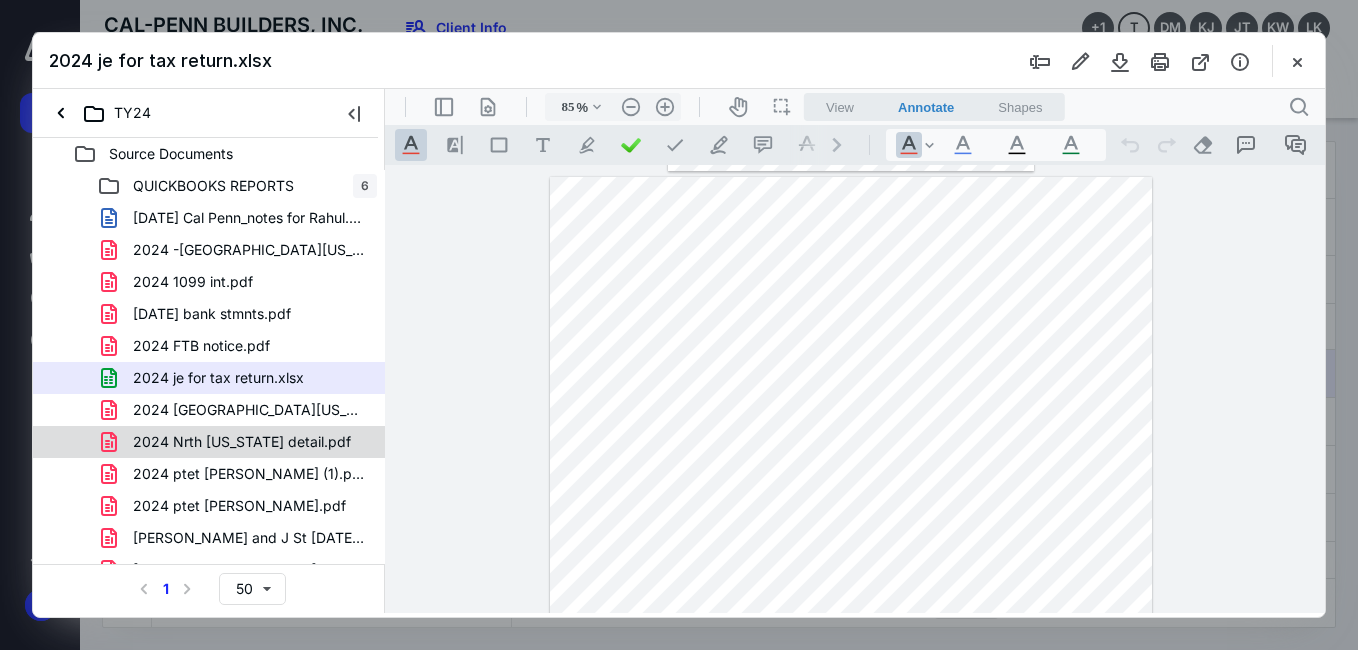 click on "2024 Nrth Kentucky detail.pdf" at bounding box center [242, 442] 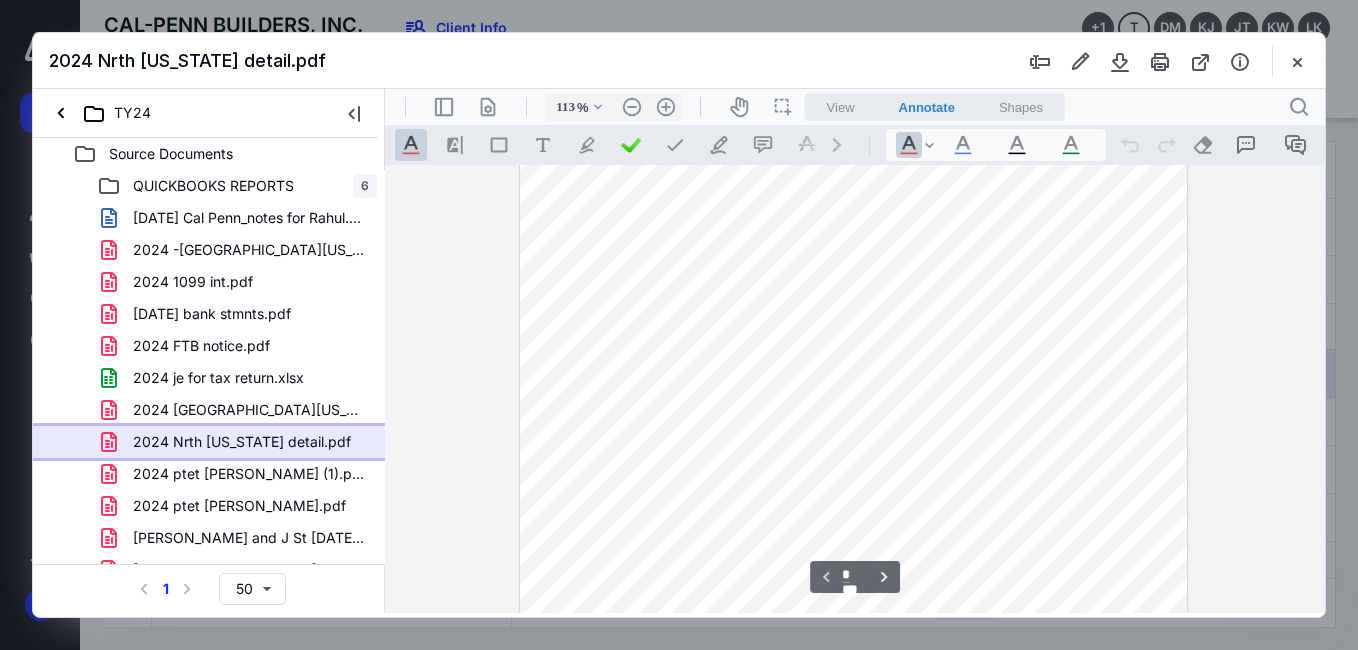 scroll, scrollTop: 0, scrollLeft: 0, axis: both 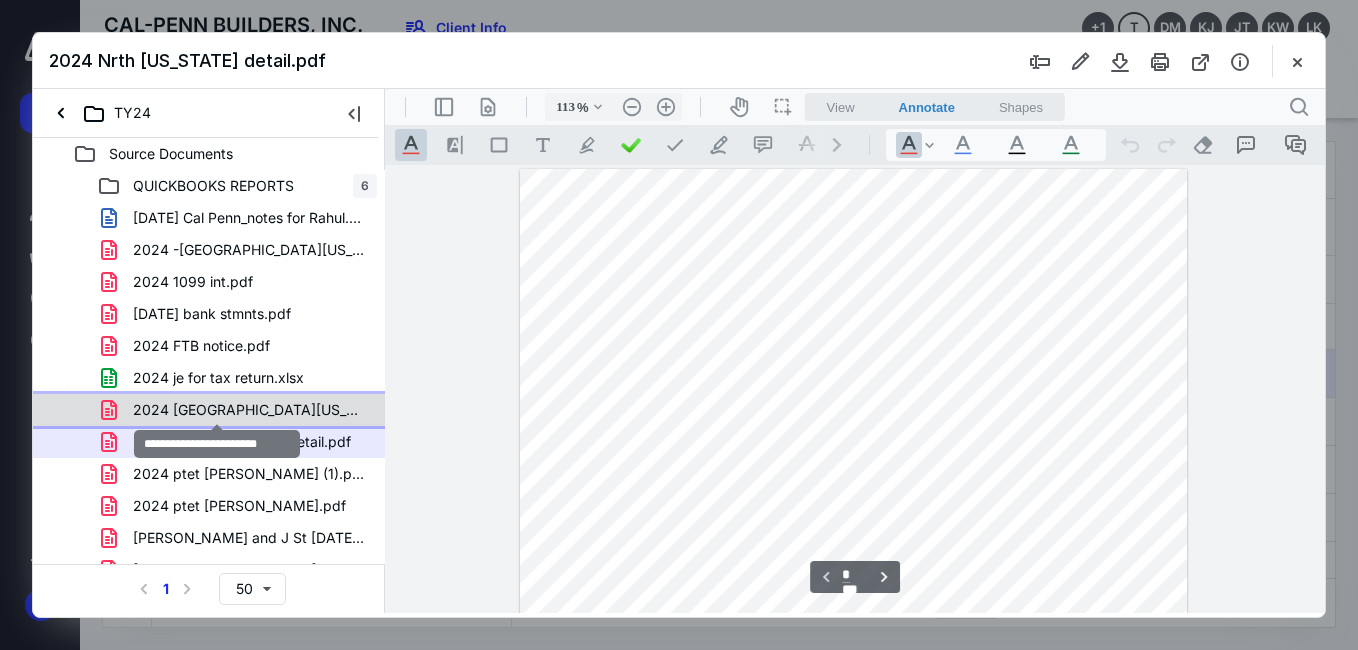 click on "2024 North Kentucky.pdf" at bounding box center [249, 410] 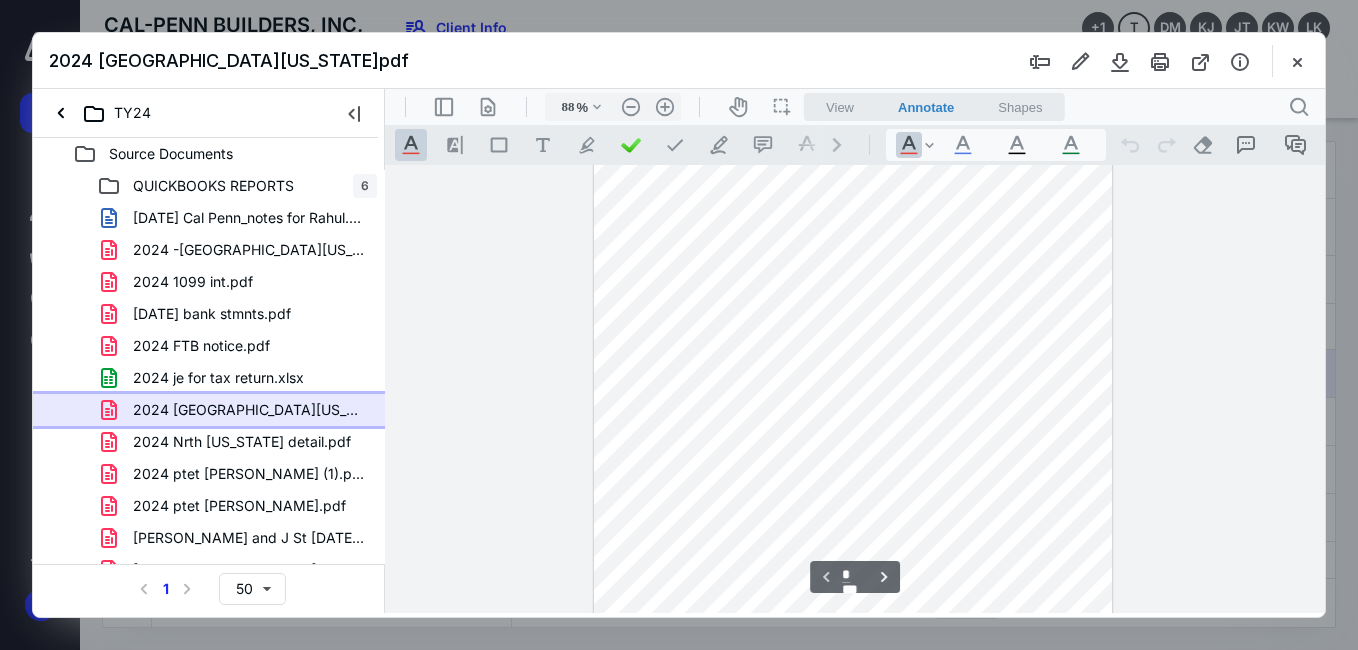 scroll, scrollTop: 0, scrollLeft: 0, axis: both 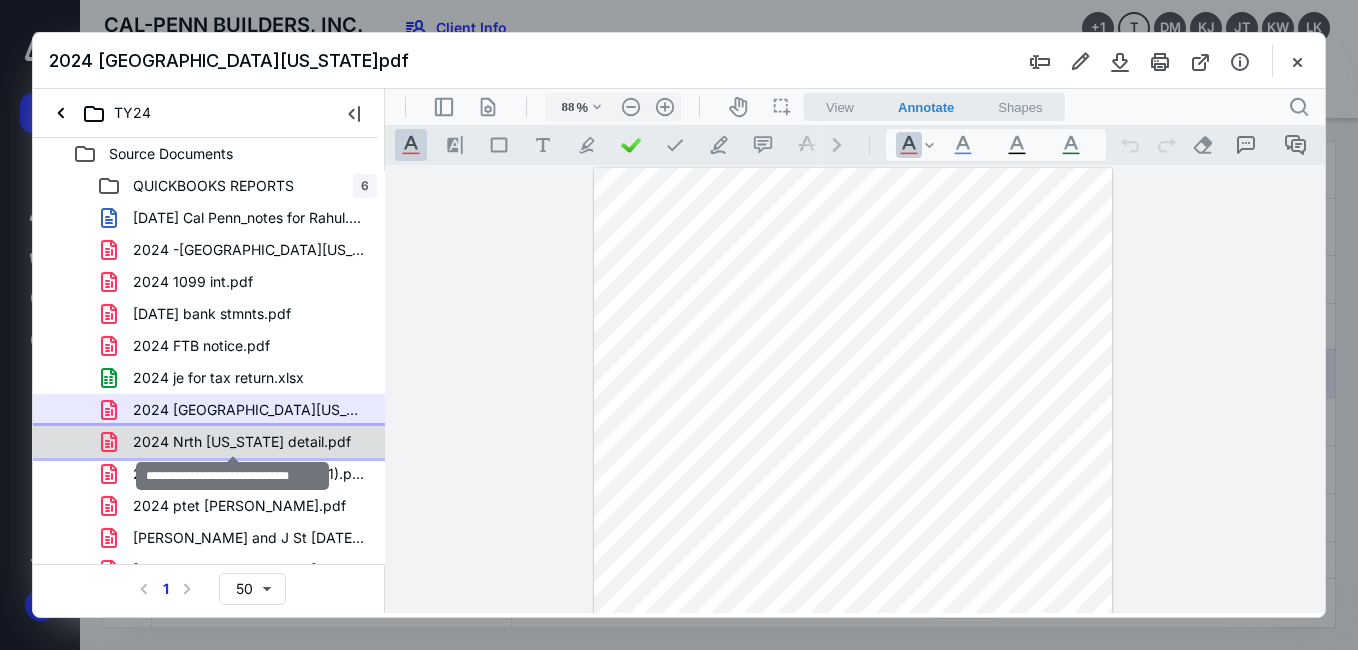 click on "2024 Nrth Kentucky detail.pdf" at bounding box center (242, 442) 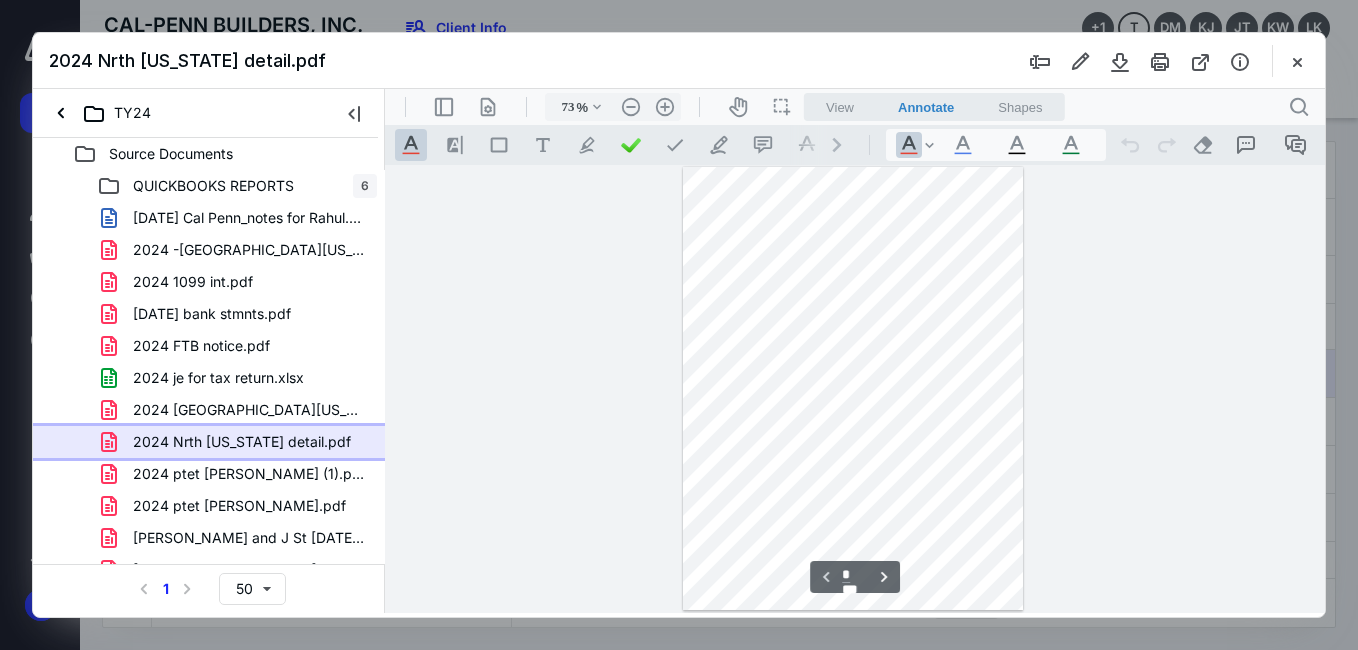scroll, scrollTop: 70, scrollLeft: 0, axis: vertical 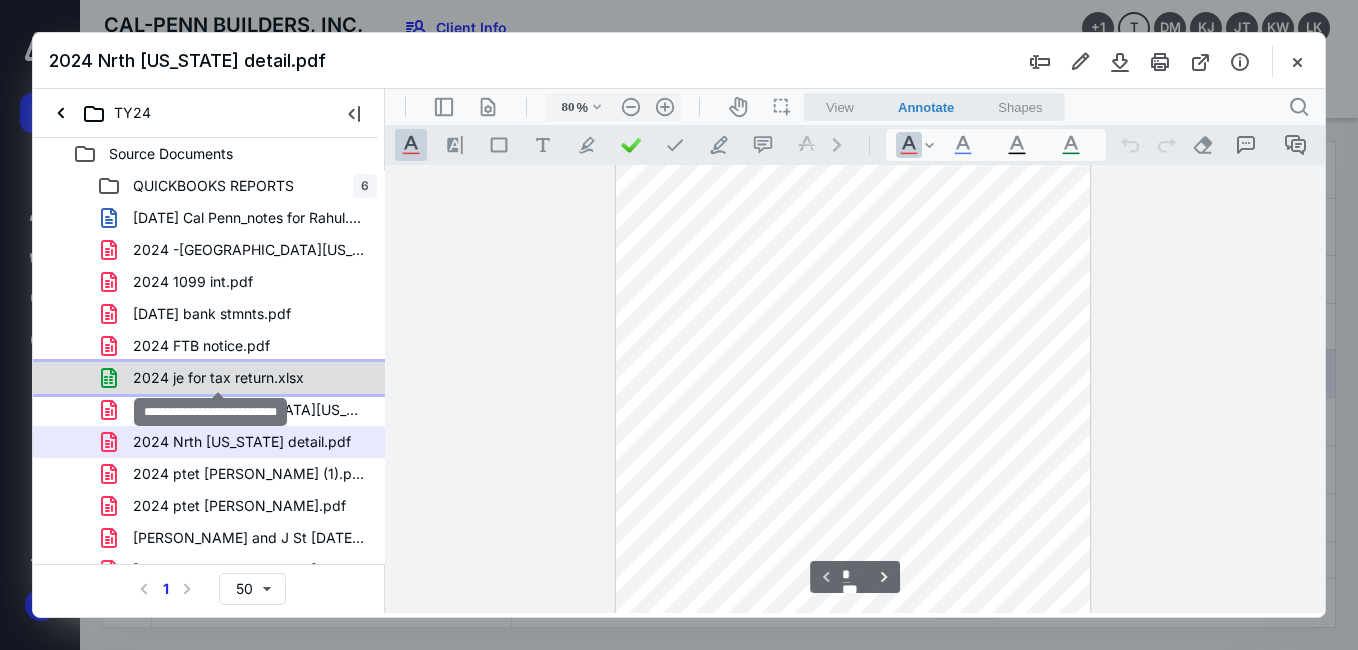 click on "2024 je for tax return.xlsx" at bounding box center [218, 378] 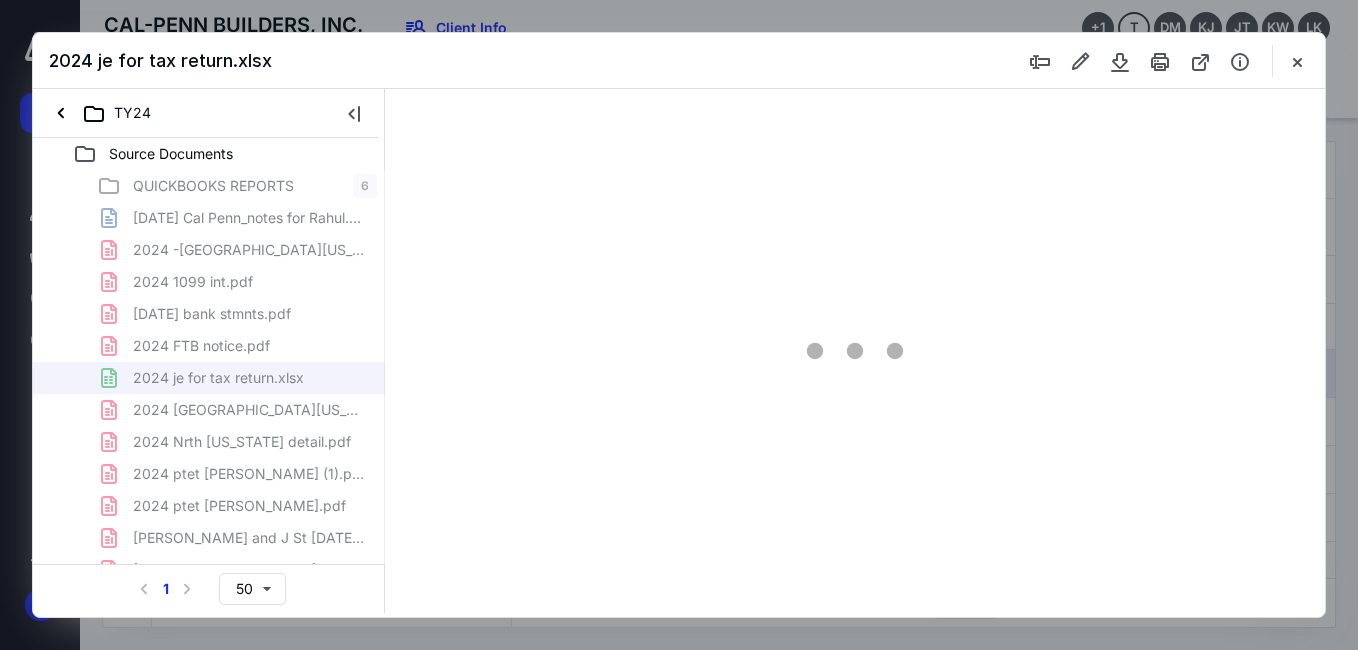 type on "85" 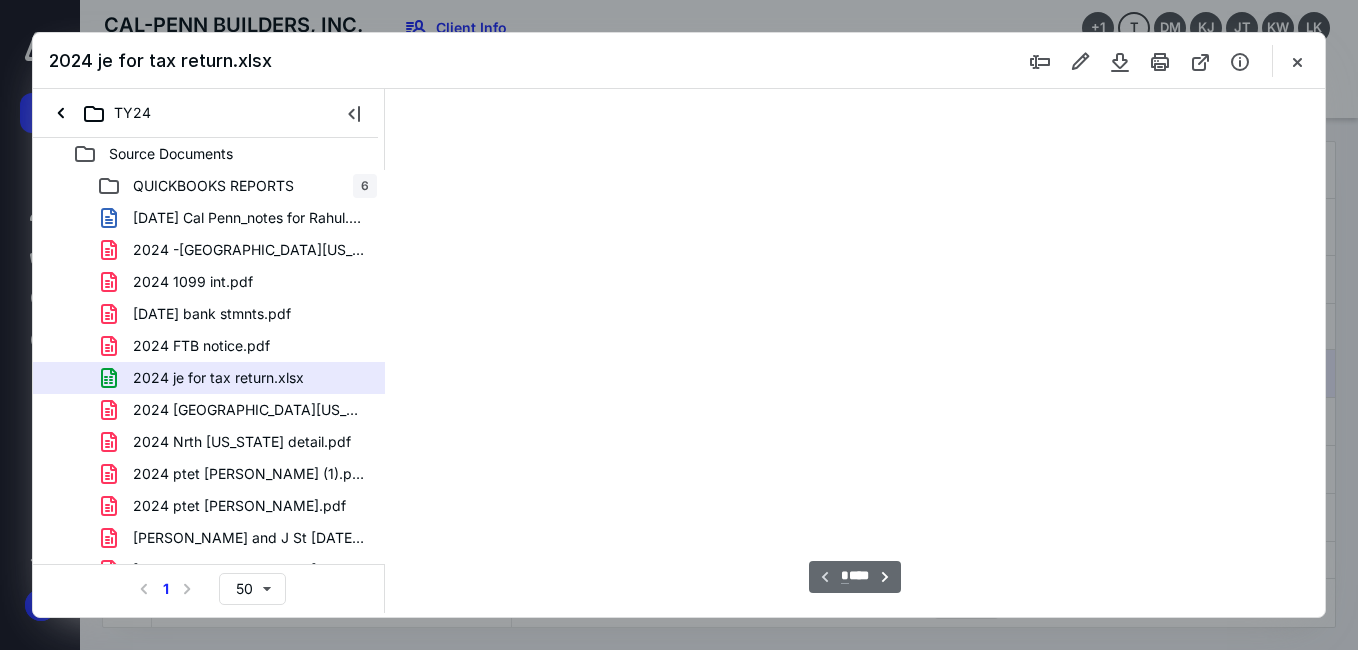scroll, scrollTop: 79, scrollLeft: 58, axis: both 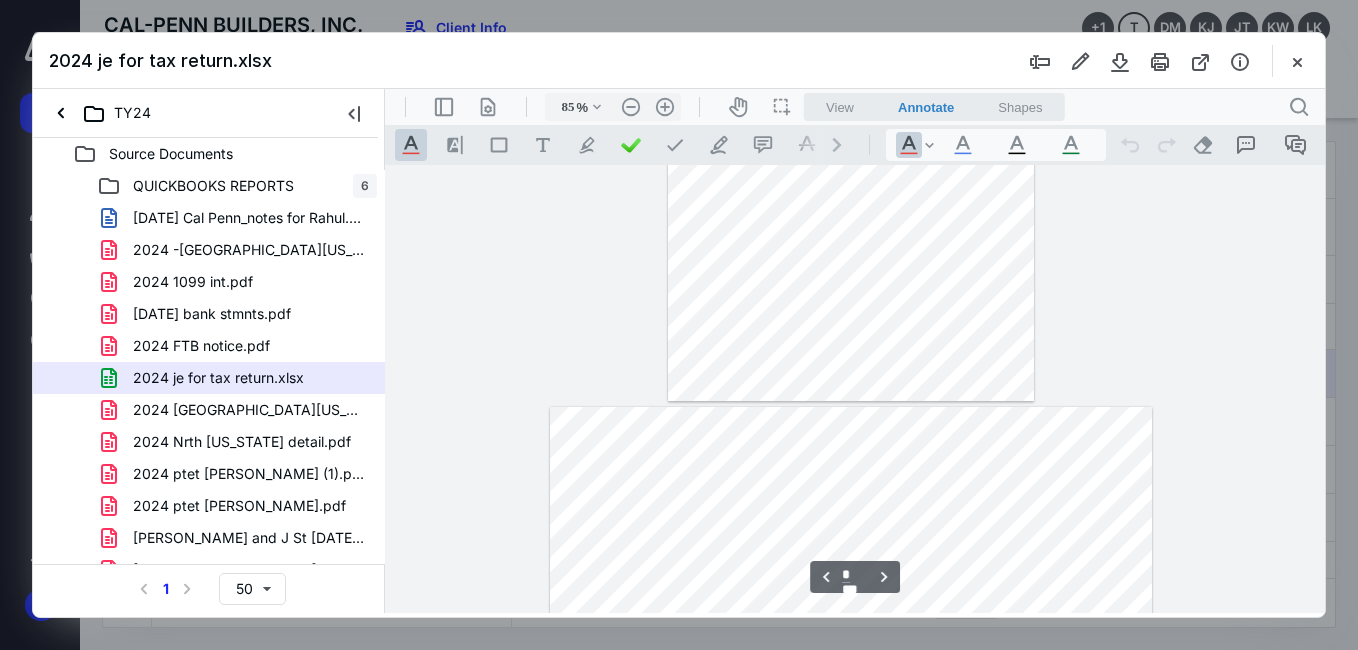 type on "*" 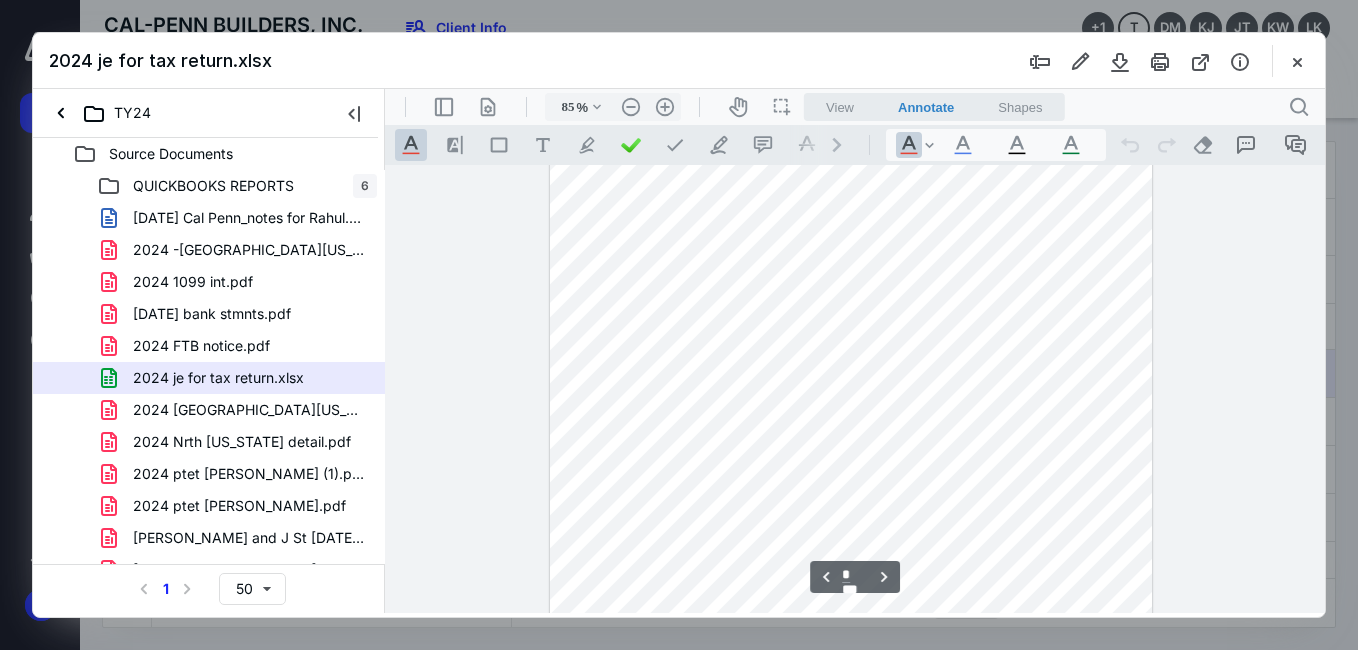 scroll, scrollTop: 979, scrollLeft: 58, axis: both 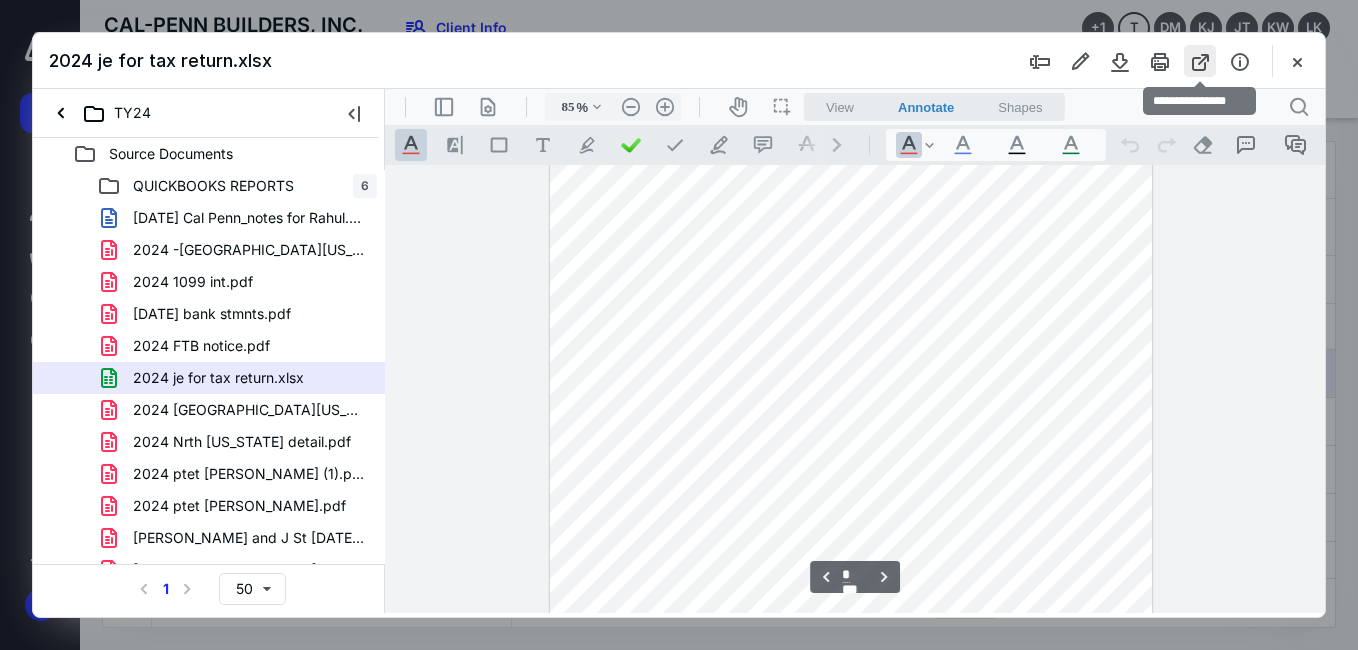 click at bounding box center (1200, 61) 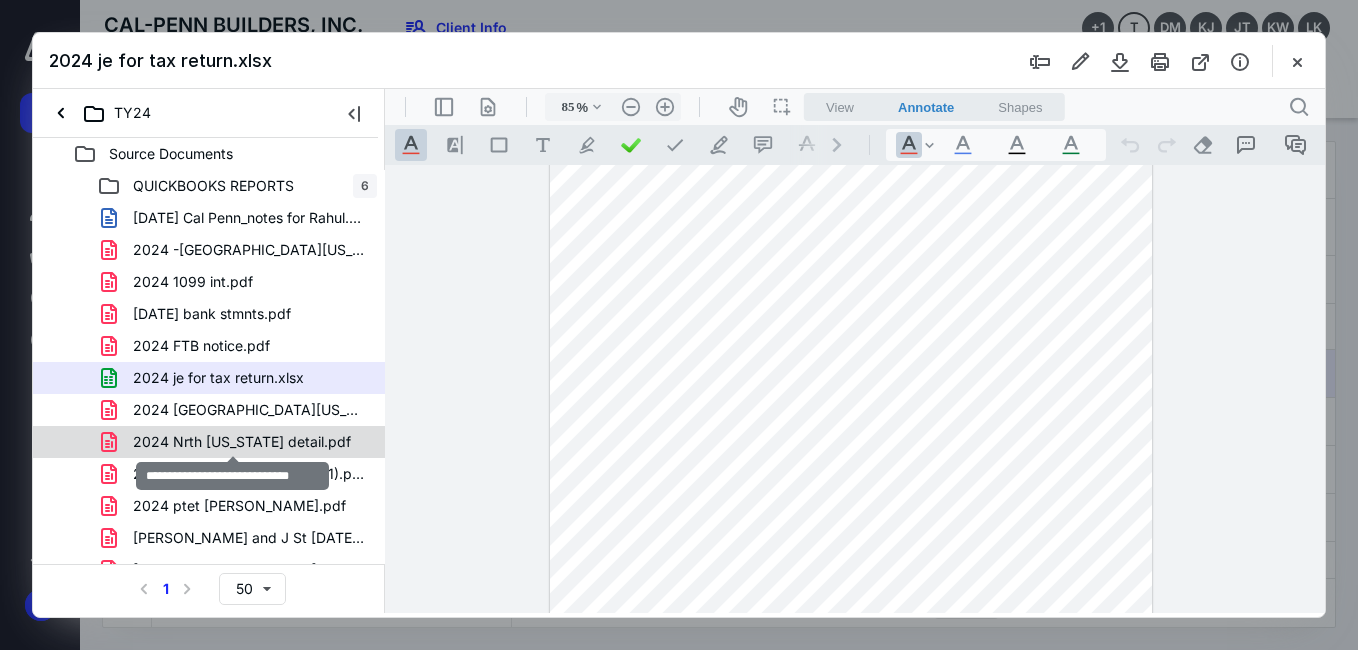 click on "2024 Nrth Kentucky detail.pdf" at bounding box center [242, 442] 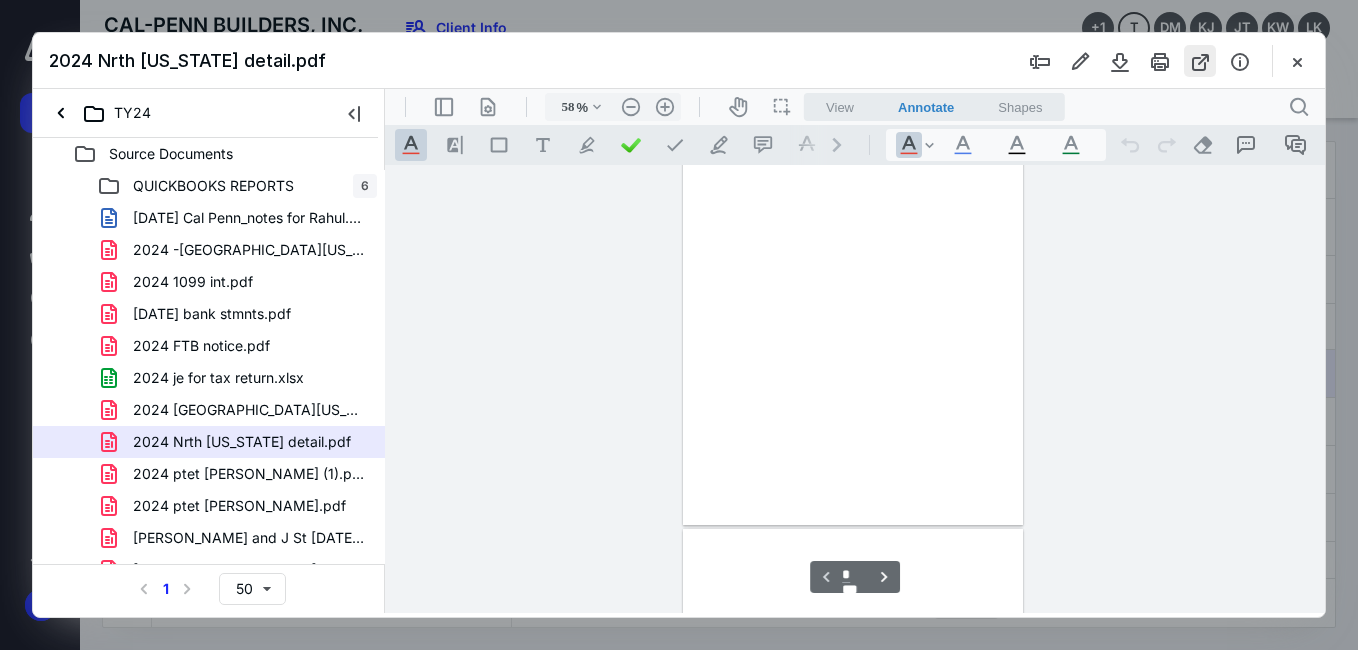 scroll, scrollTop: 78, scrollLeft: 0, axis: vertical 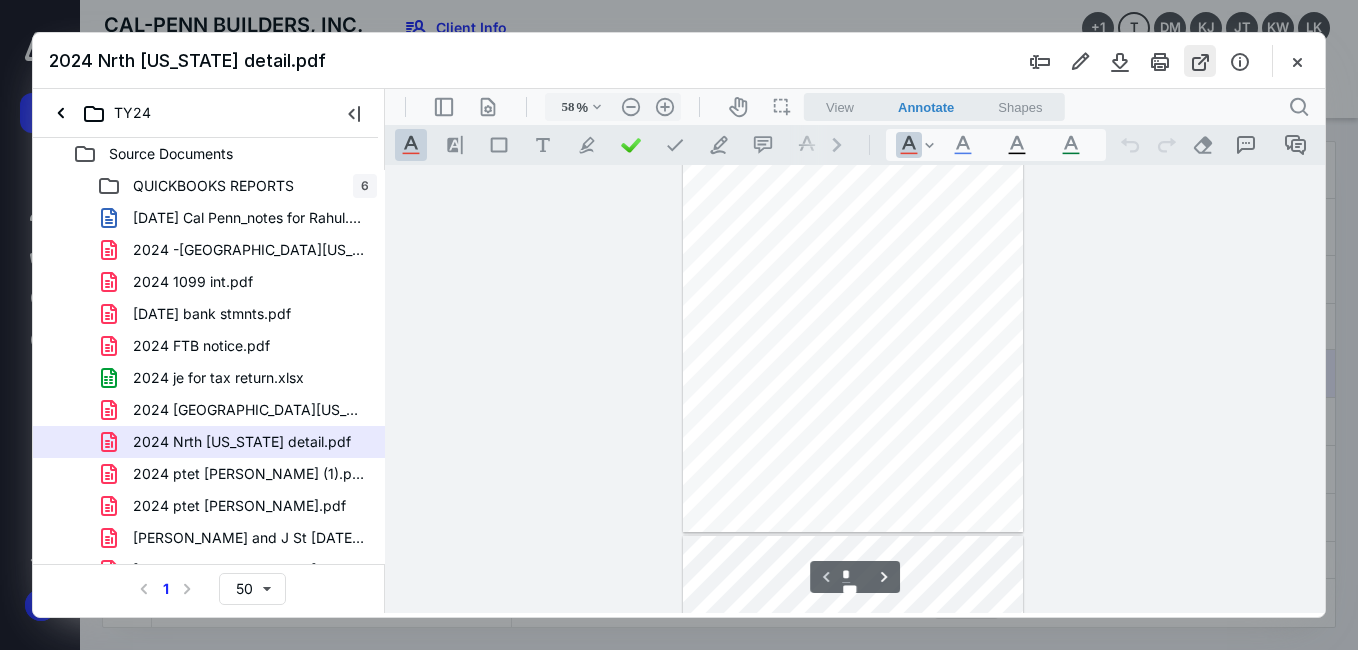 click at bounding box center [1200, 61] 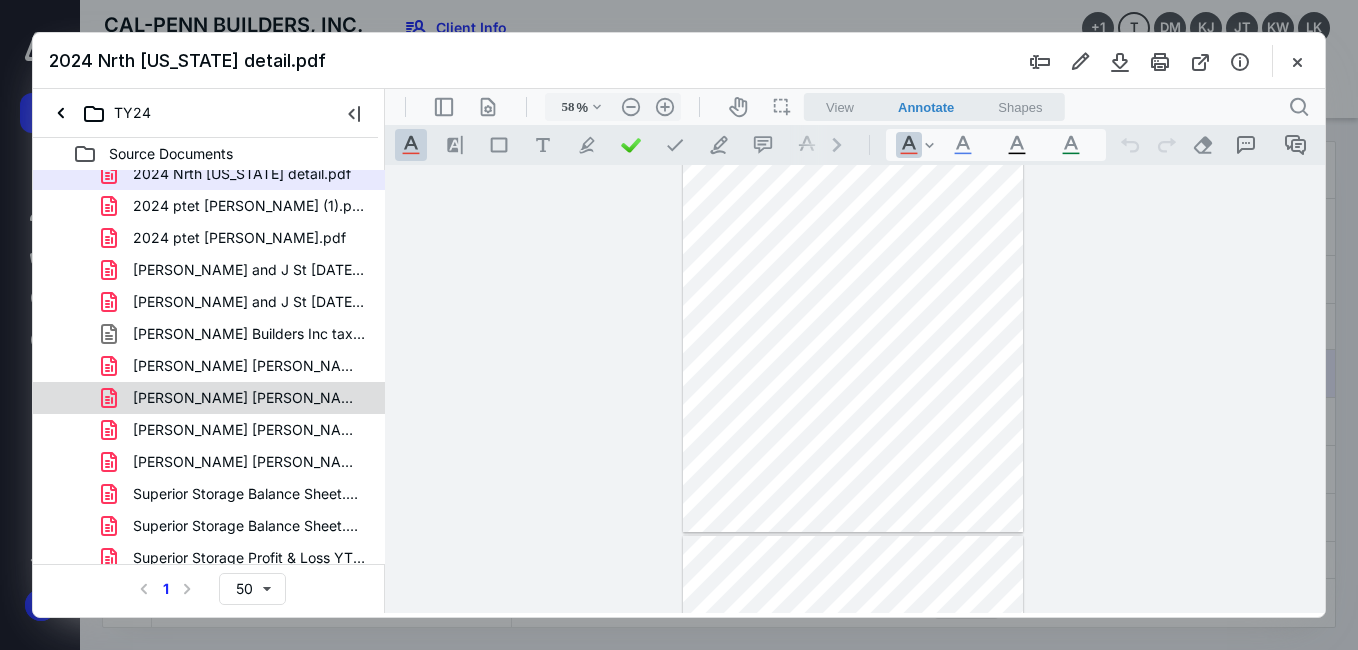 scroll, scrollTop: 300, scrollLeft: 0, axis: vertical 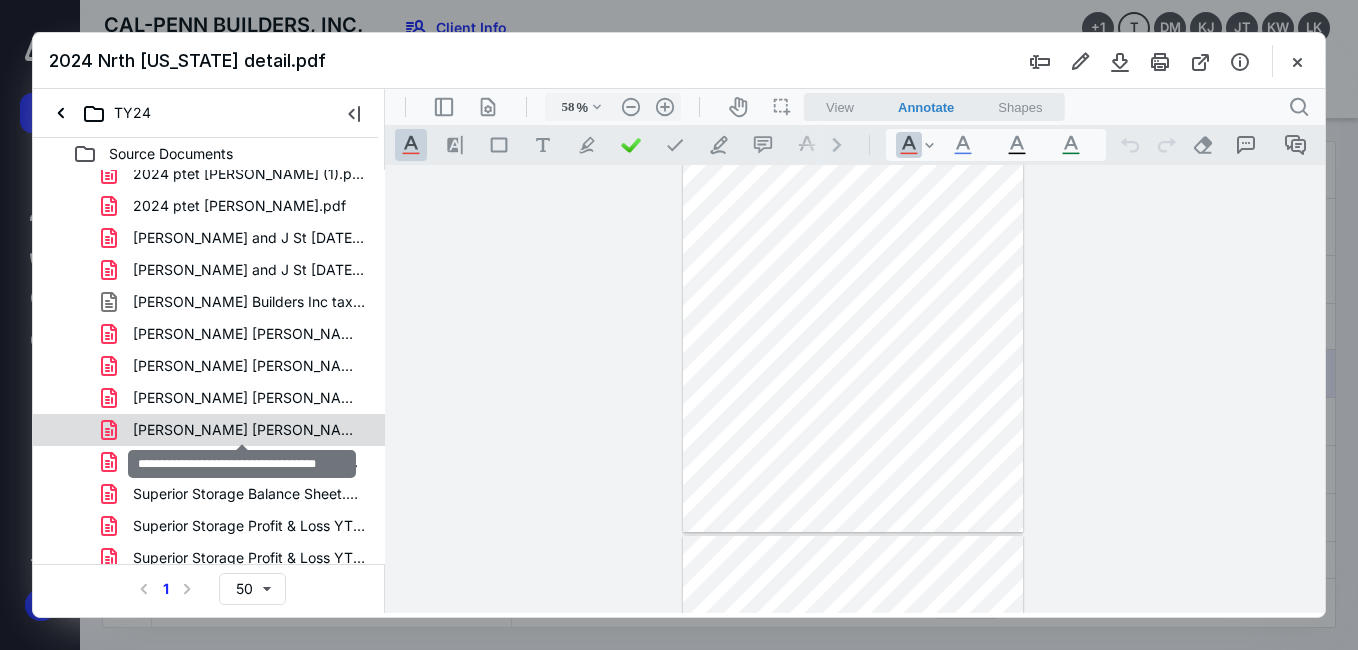 click on "merrill lynch year end statement.pdf" at bounding box center [249, 430] 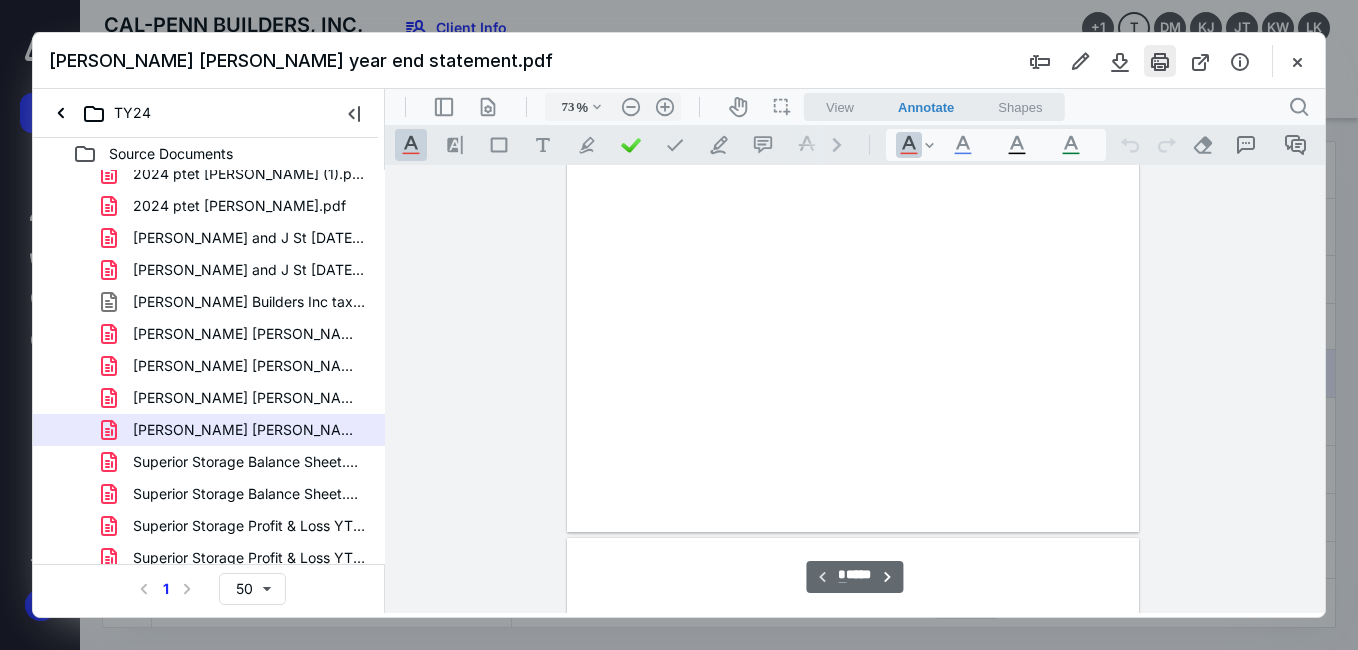 scroll, scrollTop: 79, scrollLeft: 0, axis: vertical 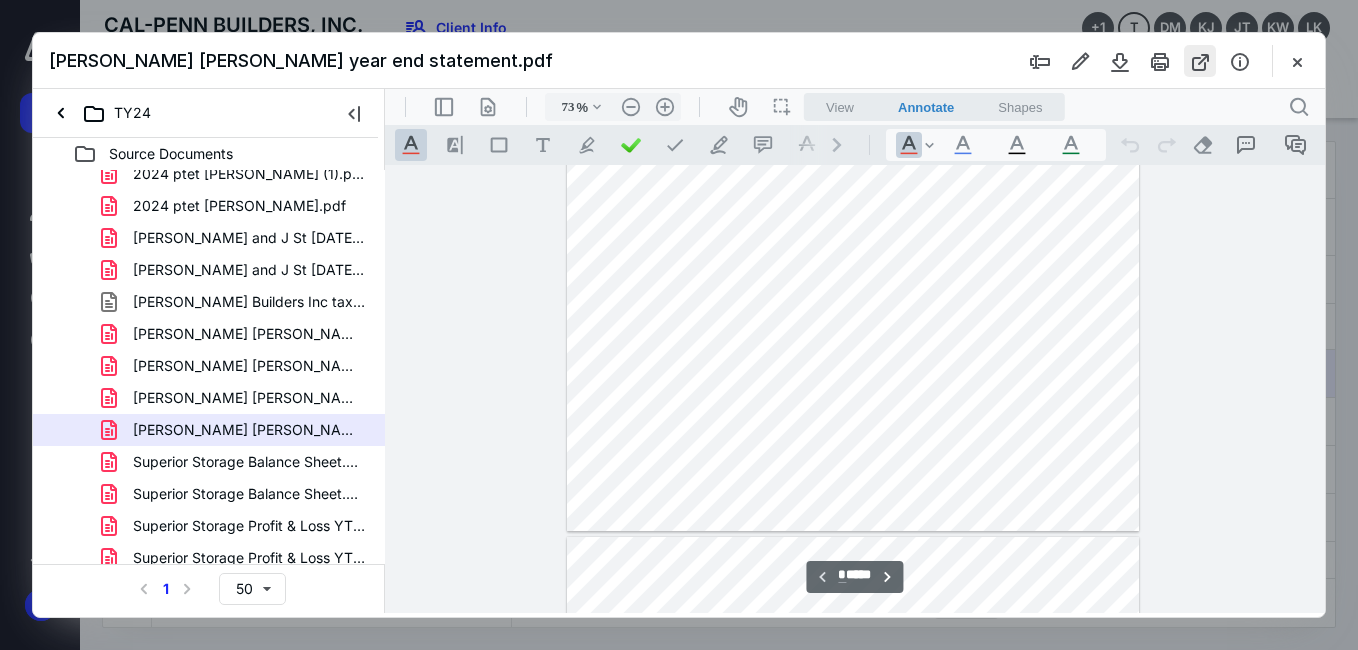 click at bounding box center (1200, 61) 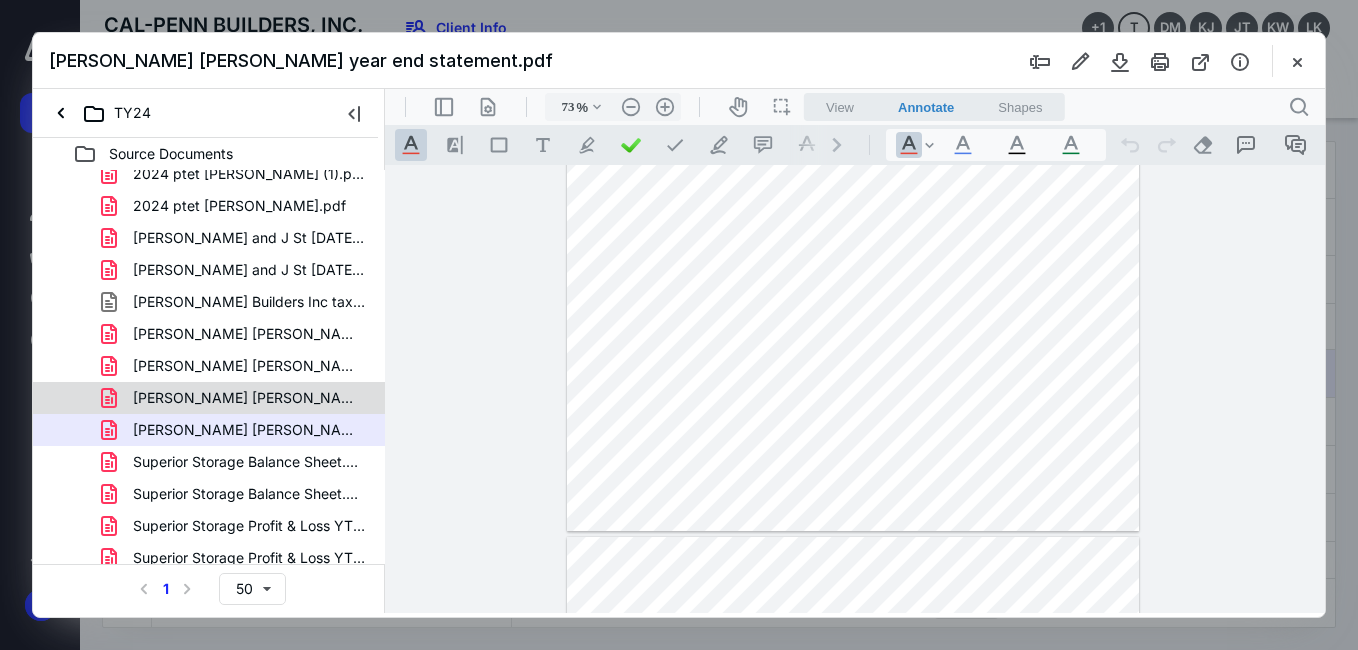 click on "merrill lynch year end statement (1).pdf" at bounding box center [249, 398] 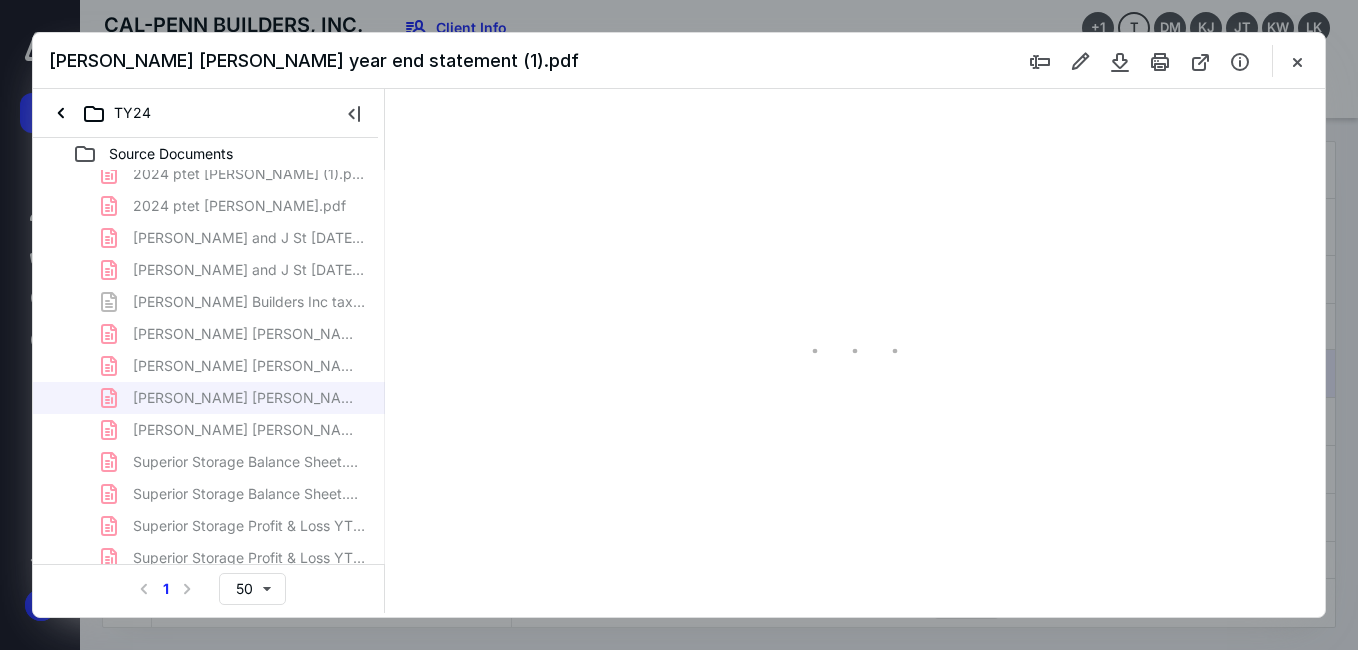 click on "QUICKBOOKS REPORTS 6 7.9.25 Cal Penn_notes for Rahul.docx 2024 -north kentucky  k1.pdf 2024 1099 int.pdf 2024 dec bank stmnts.pdf 2024 FTB notice.pdf 2024 je for tax return.xlsx 2024 North Kentucky.pdf 2024 Nrth Kentucky detail.pdf 2024 ptet Cal Penn (1).pdf 2024 ptet Cal Penn.pdf Alice and J St dec. 31 2024 stmnts (1).pdf Alice and J St dec. 31 2024 stmnts.pdf Cal Penn Builders Inc tax2015 (Backup Jun 16,2025  04 00 P.qbb Merrill Lynch 1099 (1).pdf Merrill Lynch 1099.pdf merrill lynch year end statement (1).pdf merrill lynch year end statement.pdf Superior Storage Balance Sheet.WD.2024-1231 (1).pdf Superior Storage Balance Sheet.WD.2024-1231.pdf Superior Storage Profit & Loss YTD.WD.2024-1231 (1).pdf Superior Storage Profit & Loss YTD.WD.2024-1231.pdf" at bounding box center (209, 222) 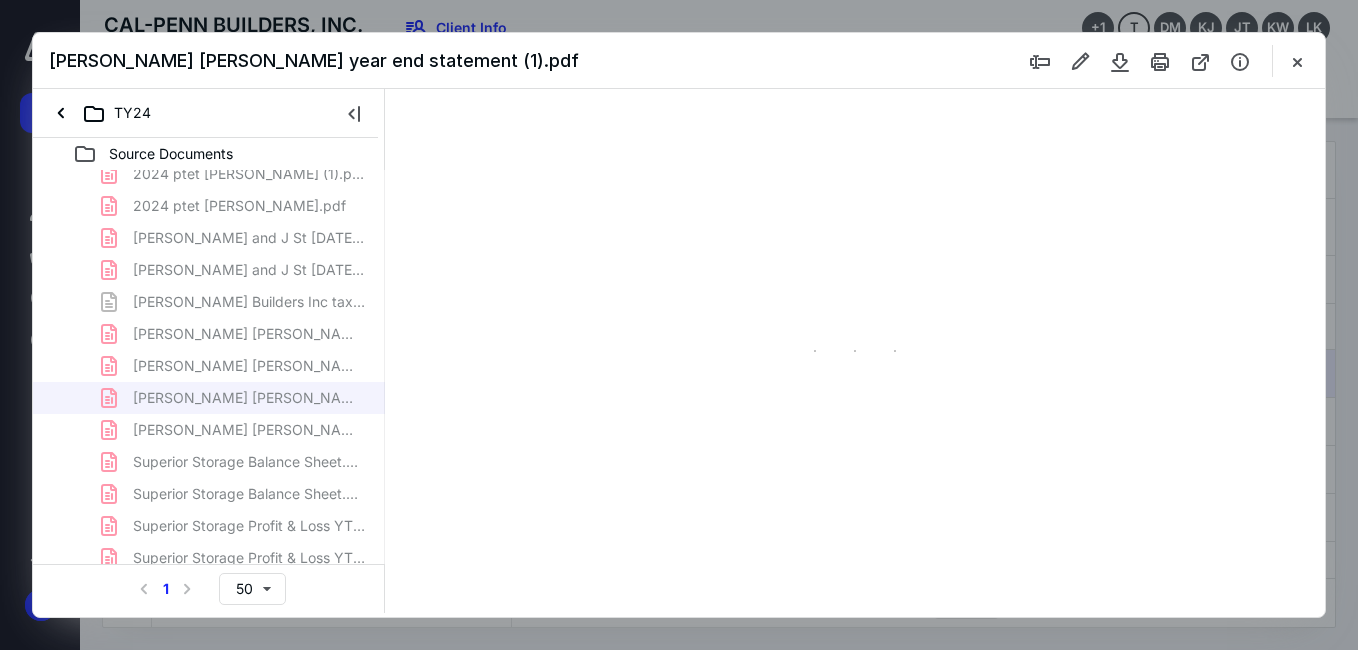 click on "QUICKBOOKS REPORTS 6 7.9.25 Cal Penn_notes for Rahul.docx 2024 -north kentucky  k1.pdf 2024 1099 int.pdf 2024 dec bank stmnts.pdf 2024 FTB notice.pdf 2024 je for tax return.xlsx 2024 North Kentucky.pdf 2024 Nrth Kentucky detail.pdf 2024 ptet Cal Penn (1).pdf 2024 ptet Cal Penn.pdf Alice and J St dec. 31 2024 stmnts (1).pdf Alice and J St dec. 31 2024 stmnts.pdf Cal Penn Builders Inc tax2015 (Backup Jun 16,2025  04 00 P.qbb Merrill Lynch 1099 (1).pdf Merrill Lynch 1099.pdf merrill lynch year end statement (1).pdf merrill lynch year end statement.pdf Superior Storage Balance Sheet.WD.2024-1231 (1).pdf Superior Storage Balance Sheet.WD.2024-1231.pdf Superior Storage Profit & Loss YTD.WD.2024-1231 (1).pdf Superior Storage Profit & Loss YTD.WD.2024-1231.pdf" at bounding box center (209, 222) 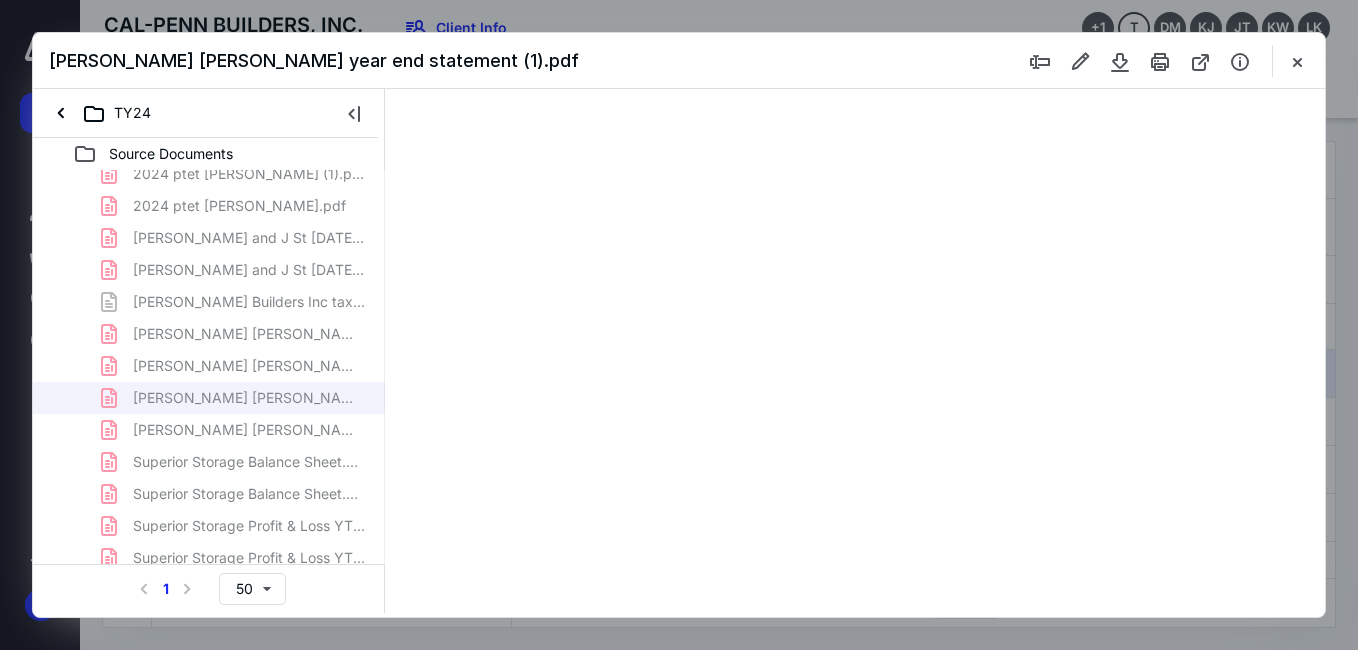 type on "73" 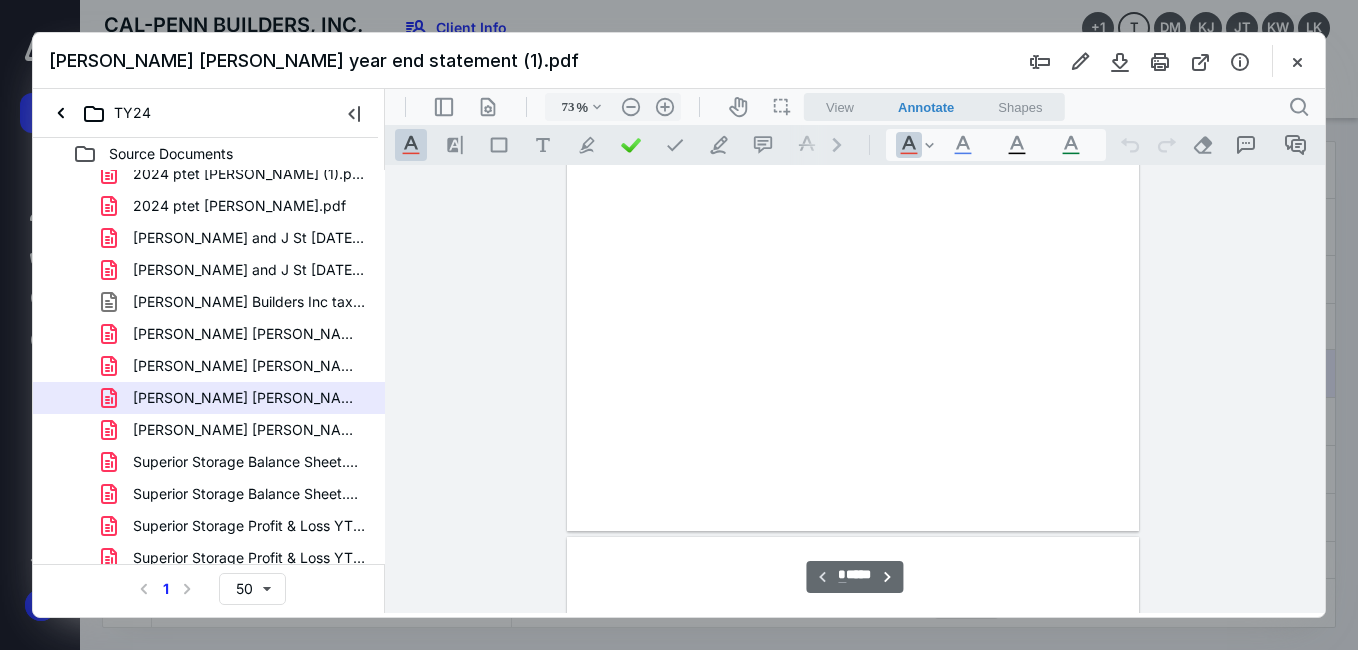 scroll, scrollTop: 79, scrollLeft: 0, axis: vertical 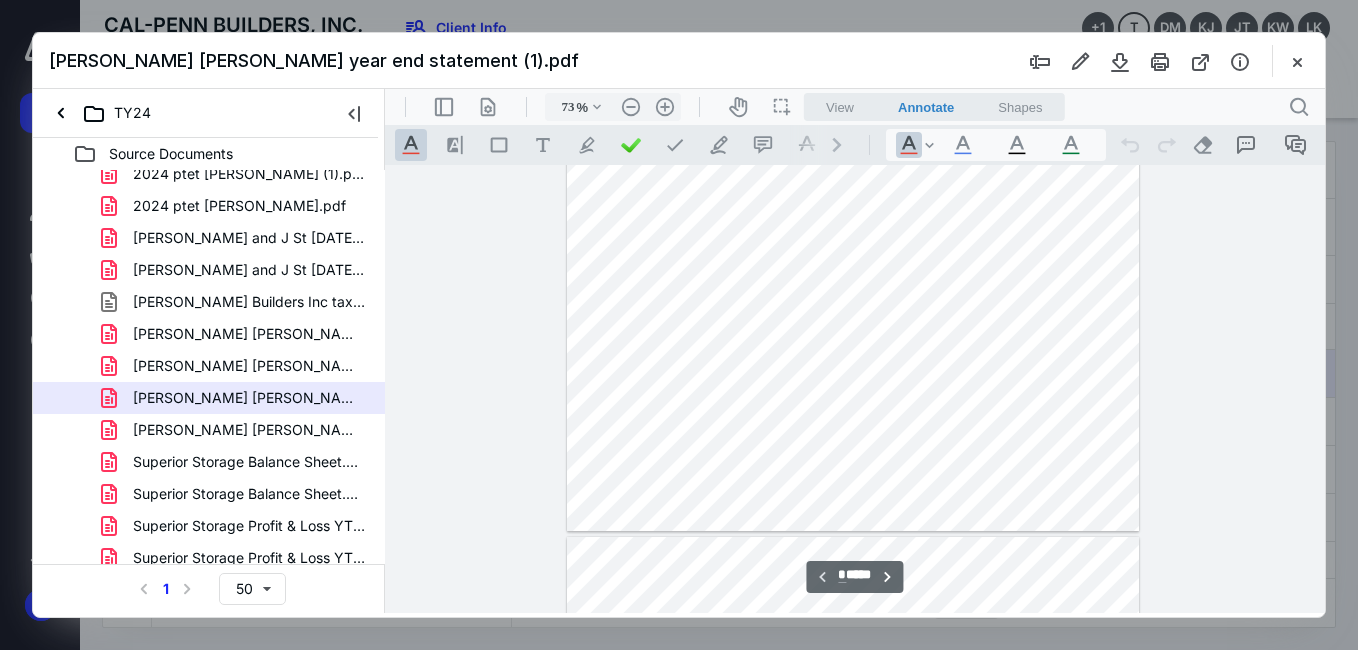 type on "*" 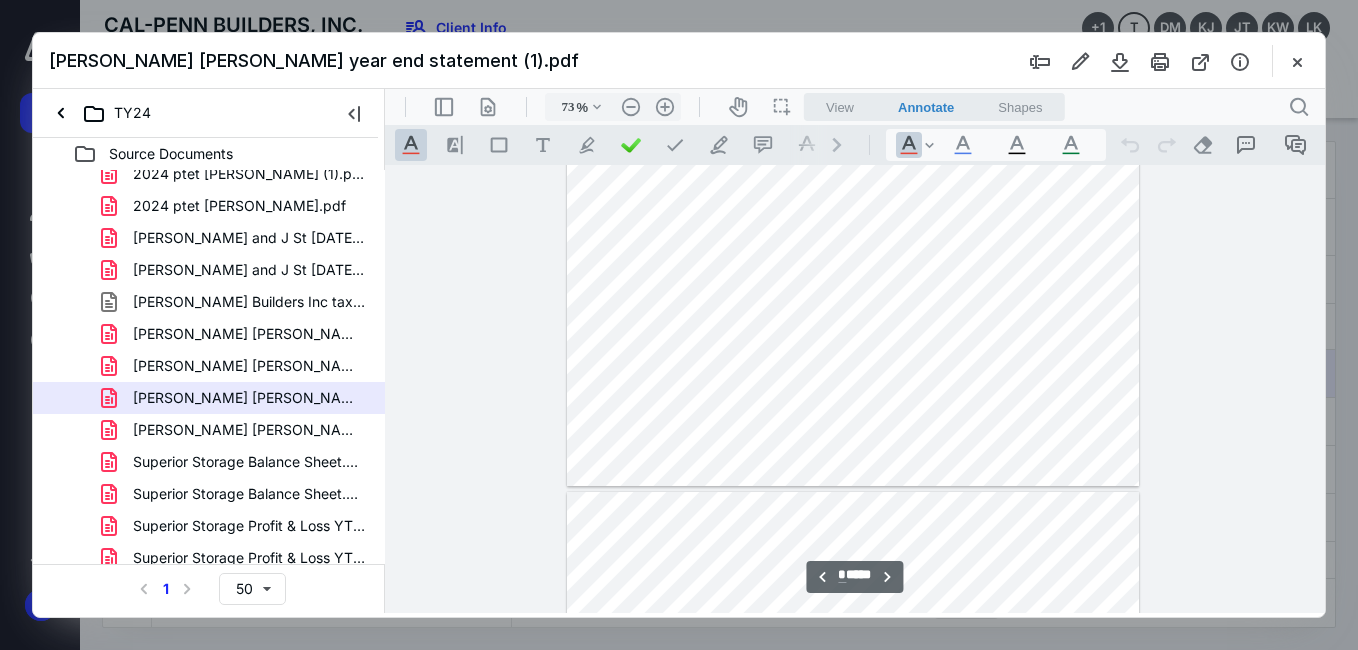 scroll, scrollTop: 579, scrollLeft: 0, axis: vertical 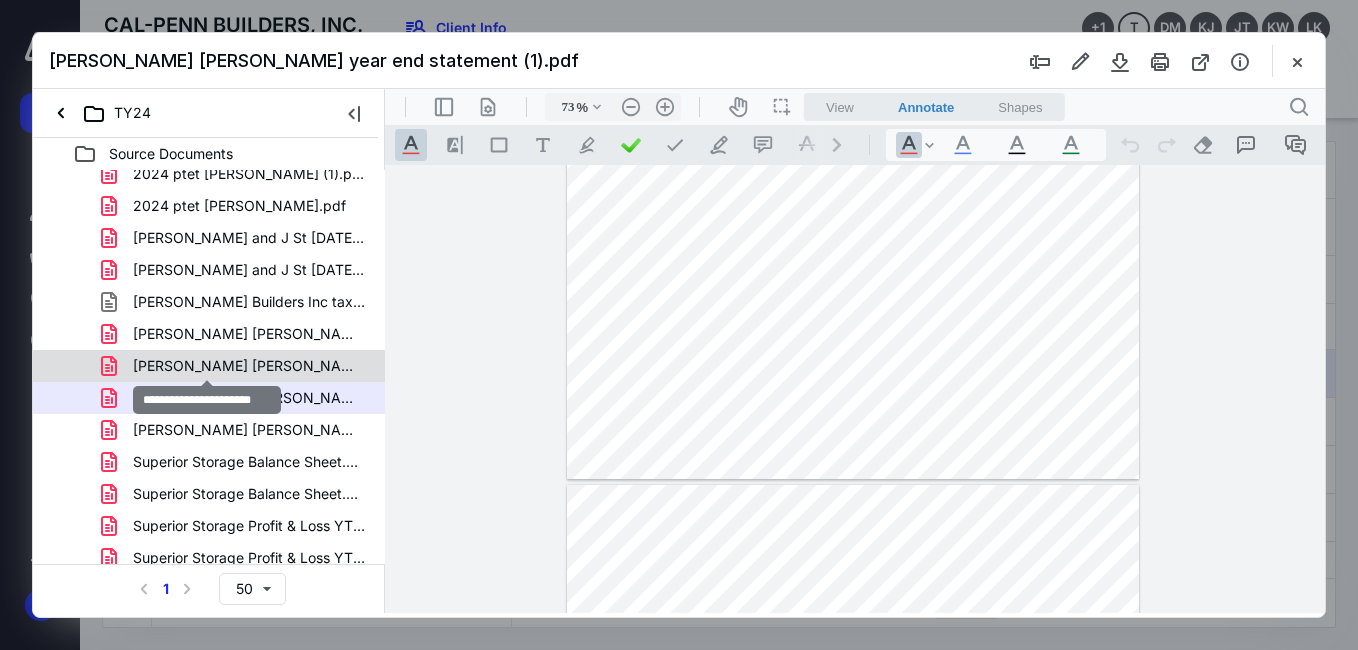 click on "Merrill Lynch 1099.pdf" at bounding box center [249, 366] 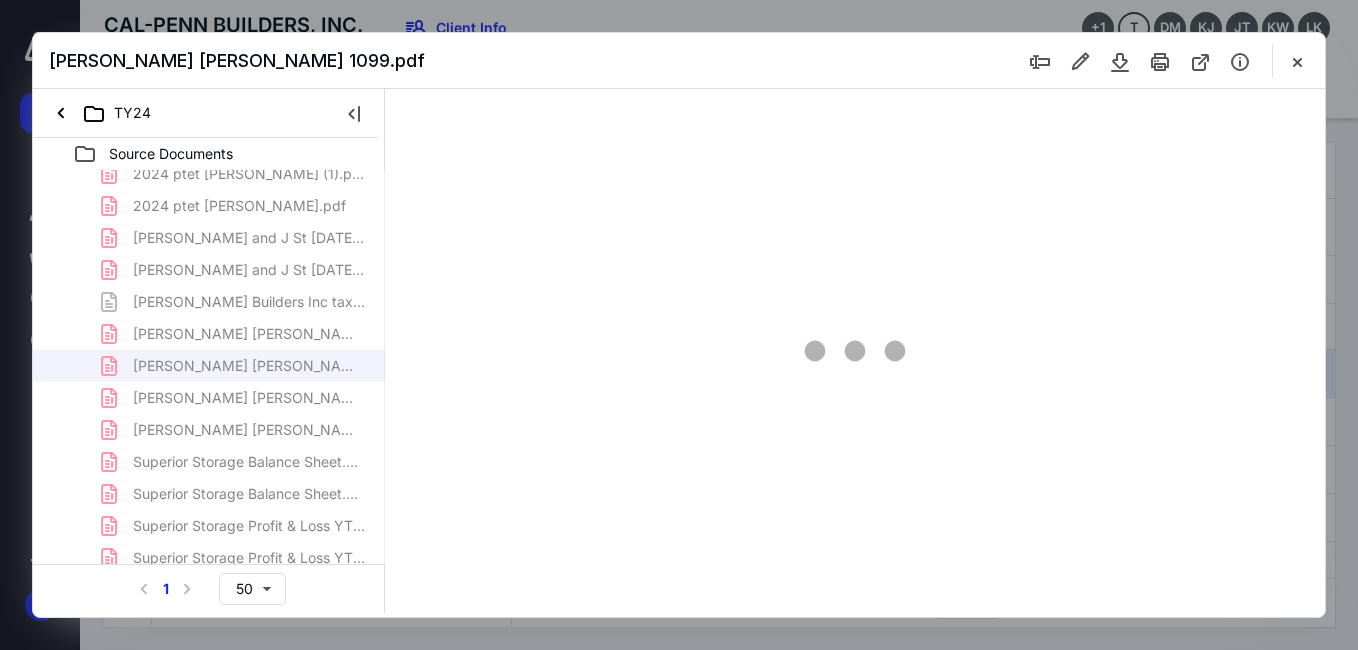 type on "73" 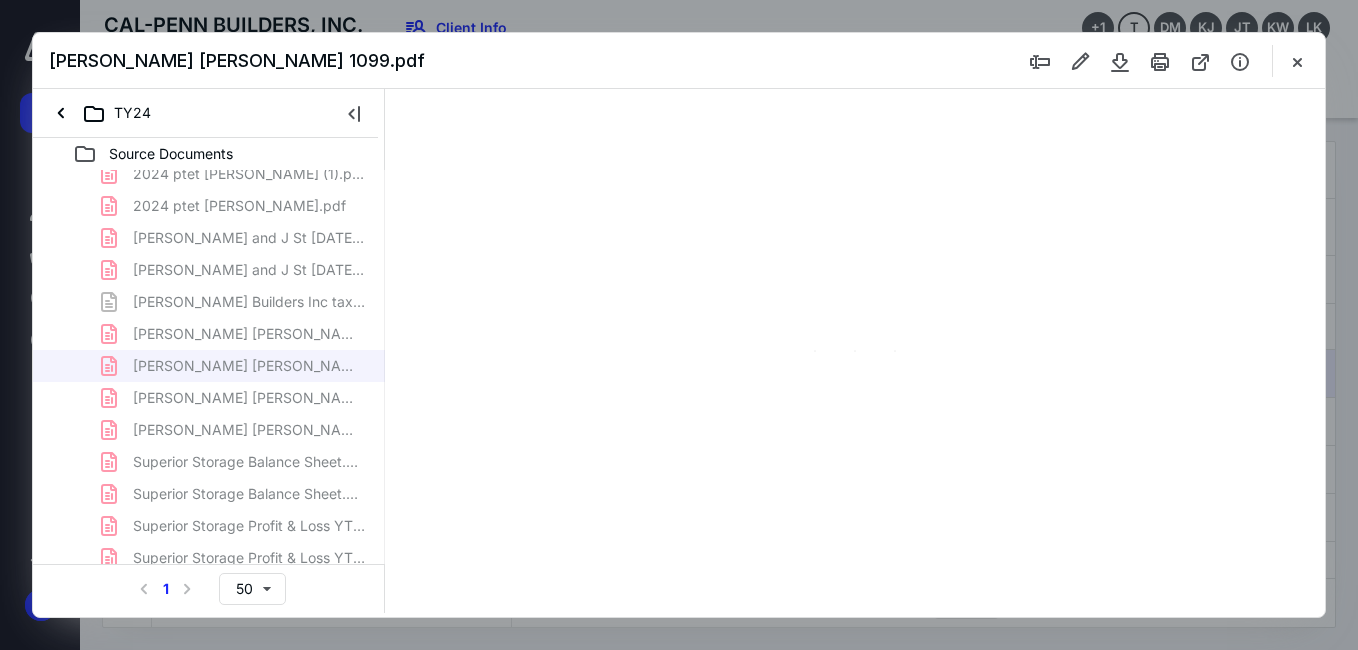 scroll, scrollTop: 79, scrollLeft: 0, axis: vertical 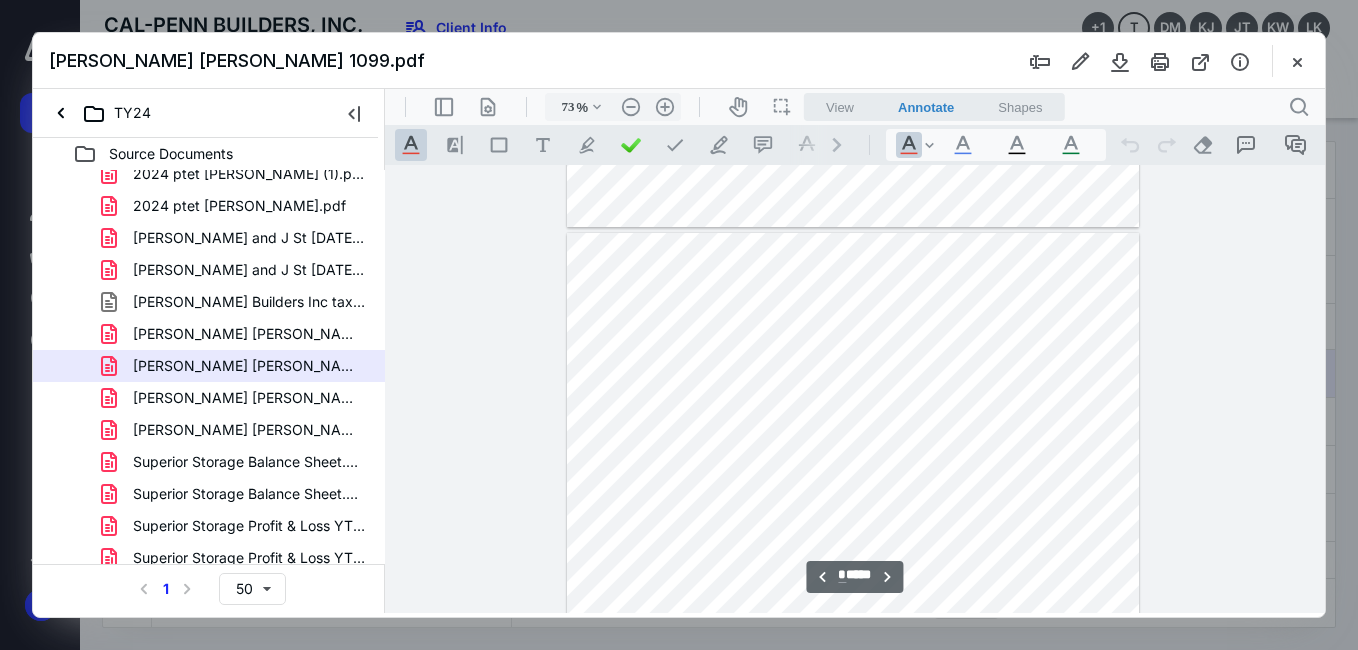type on "*" 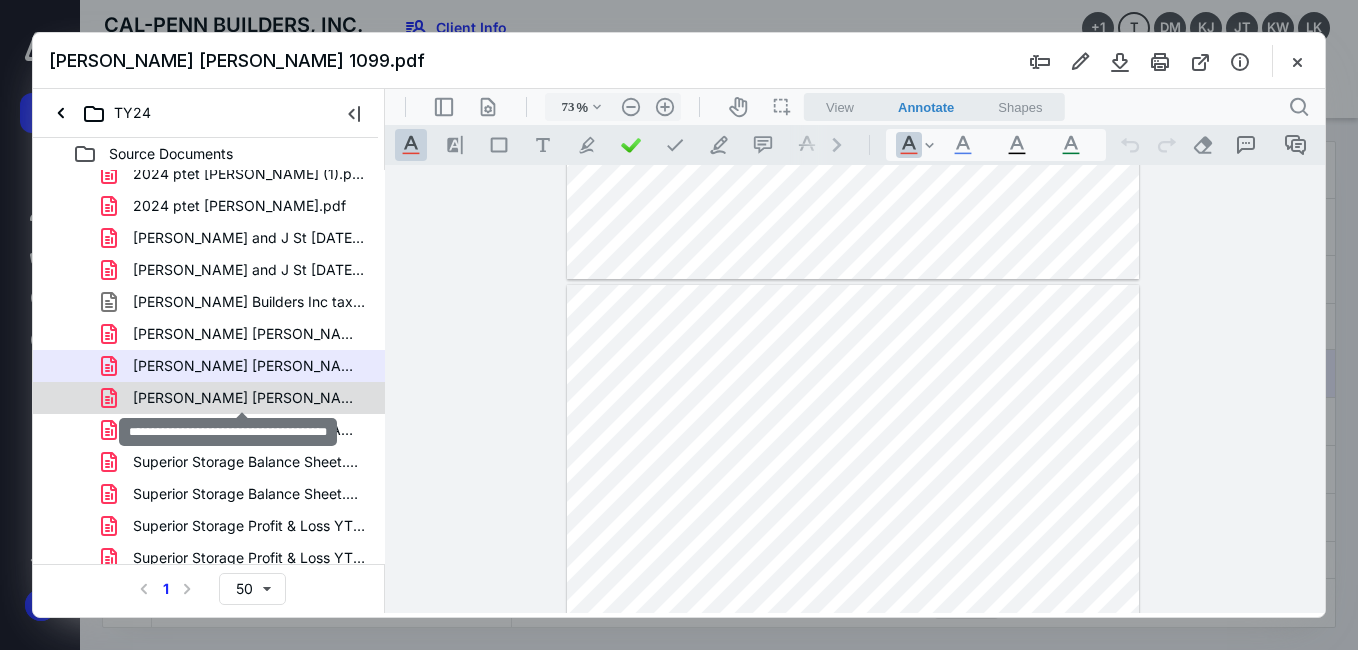click on "merrill lynch year end statement (1).pdf" at bounding box center (249, 398) 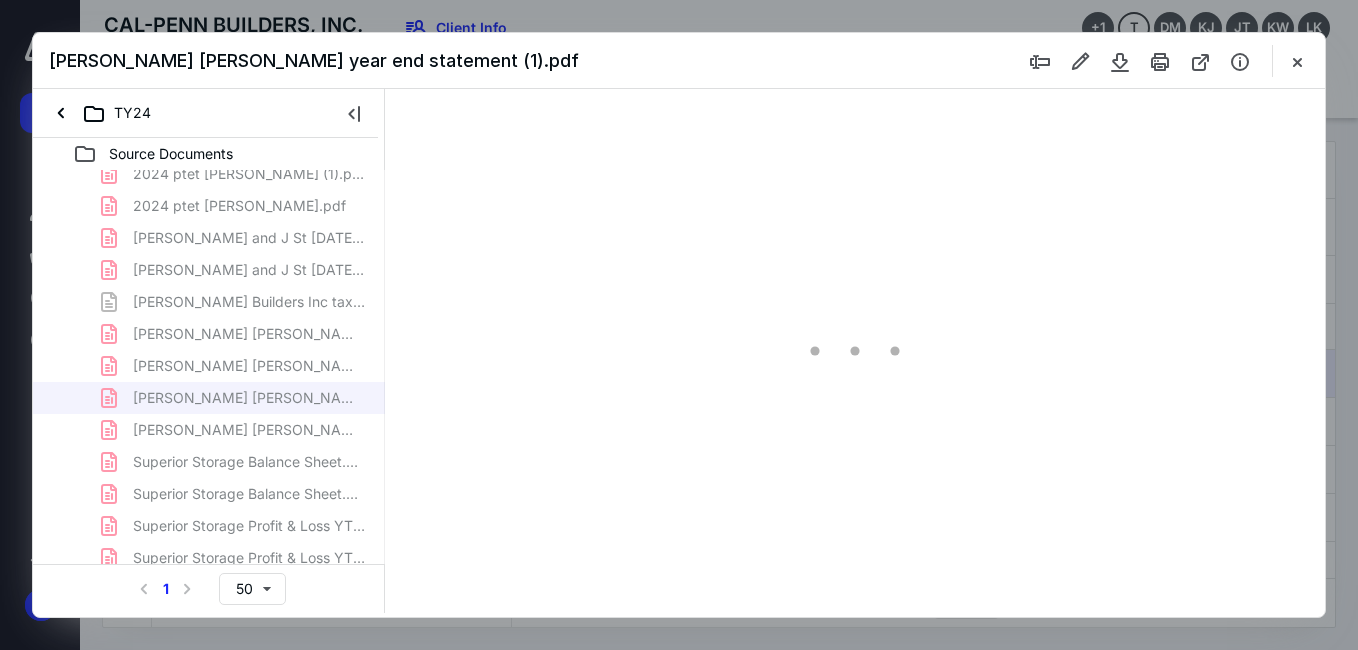 type on "73" 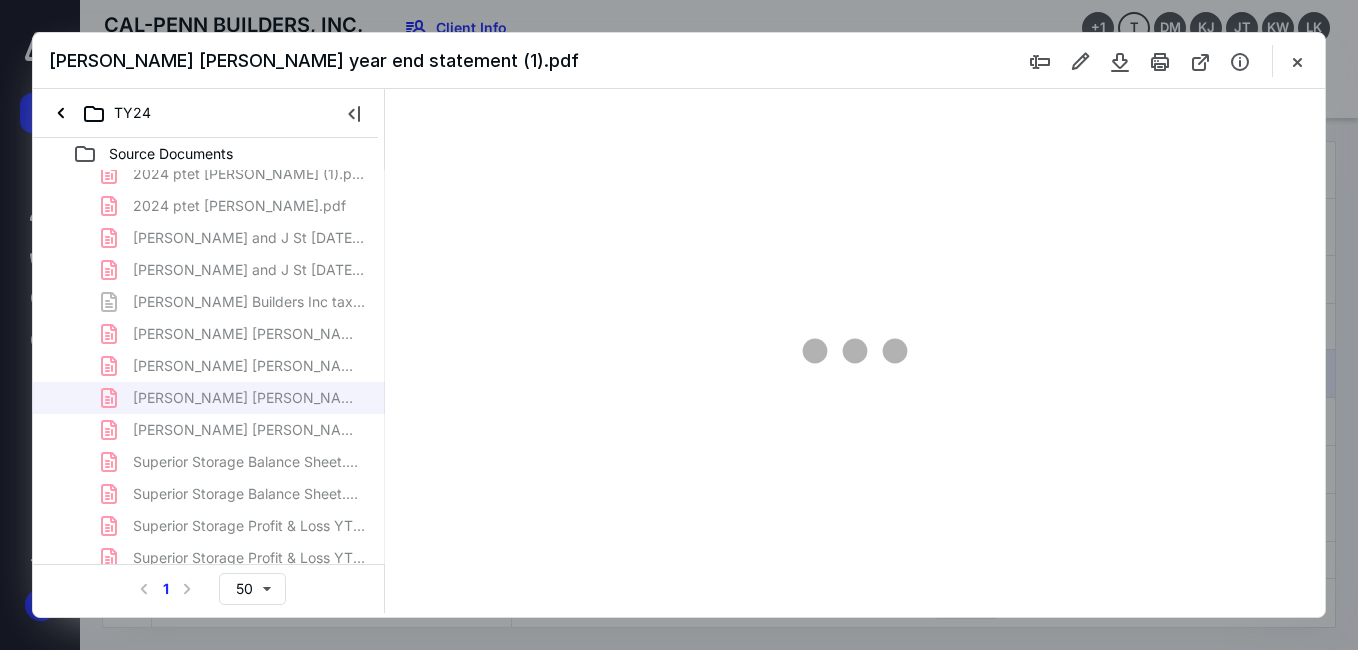 scroll, scrollTop: 79, scrollLeft: 0, axis: vertical 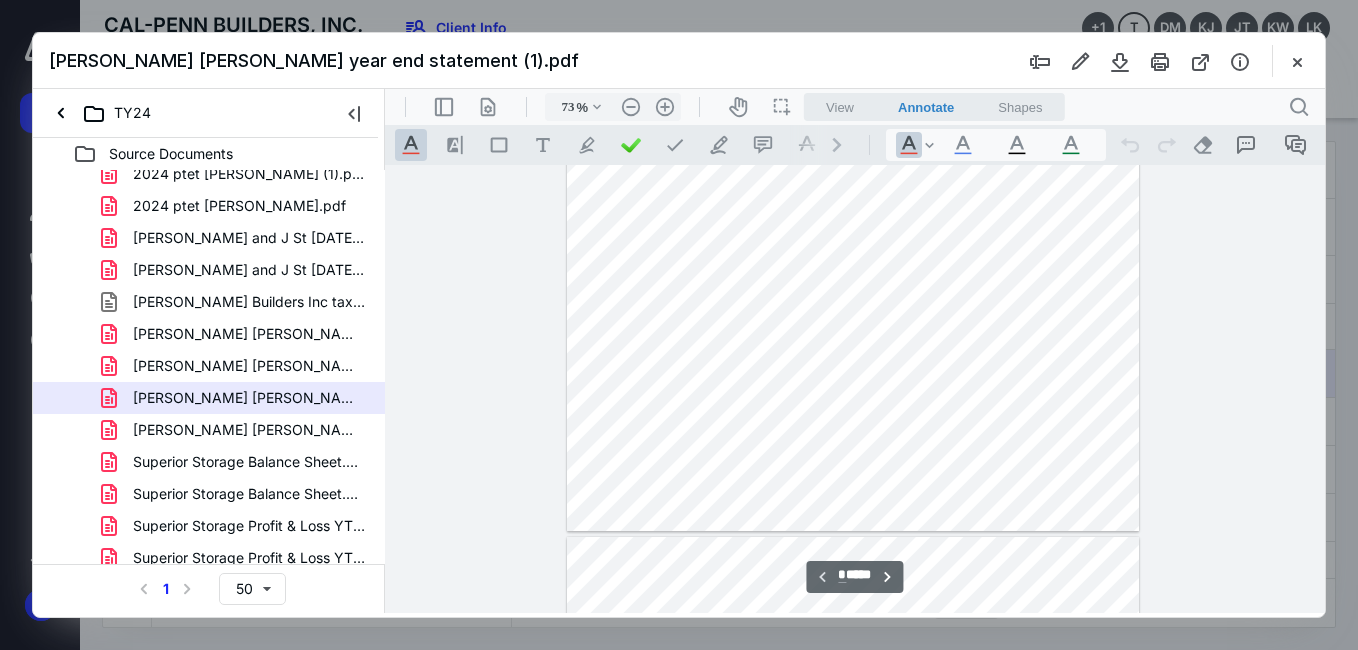type on "*" 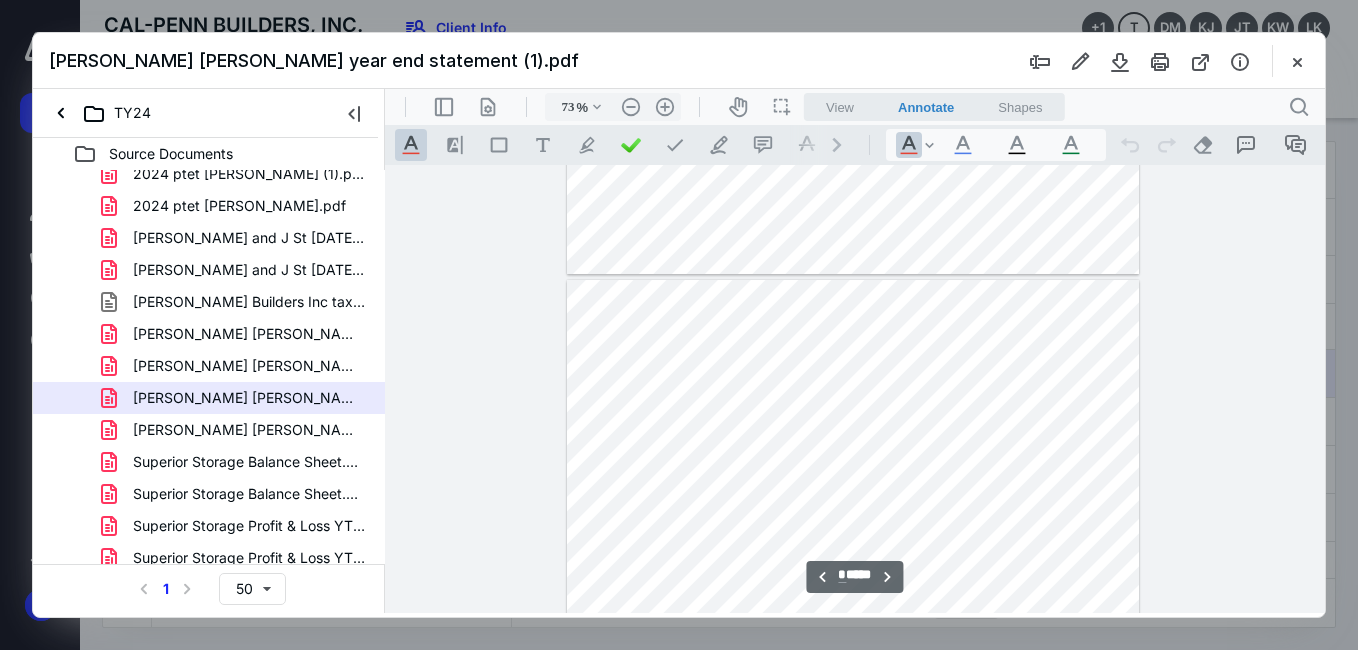 scroll, scrollTop: 579, scrollLeft: 0, axis: vertical 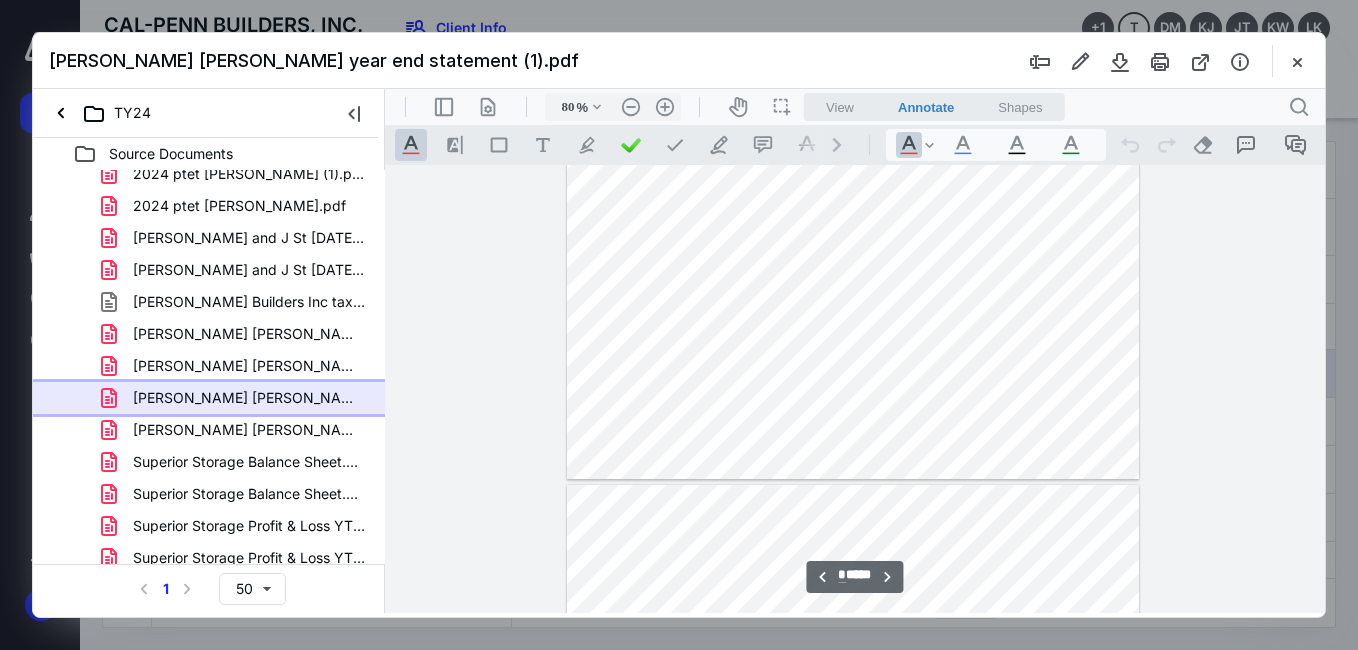 type on "88" 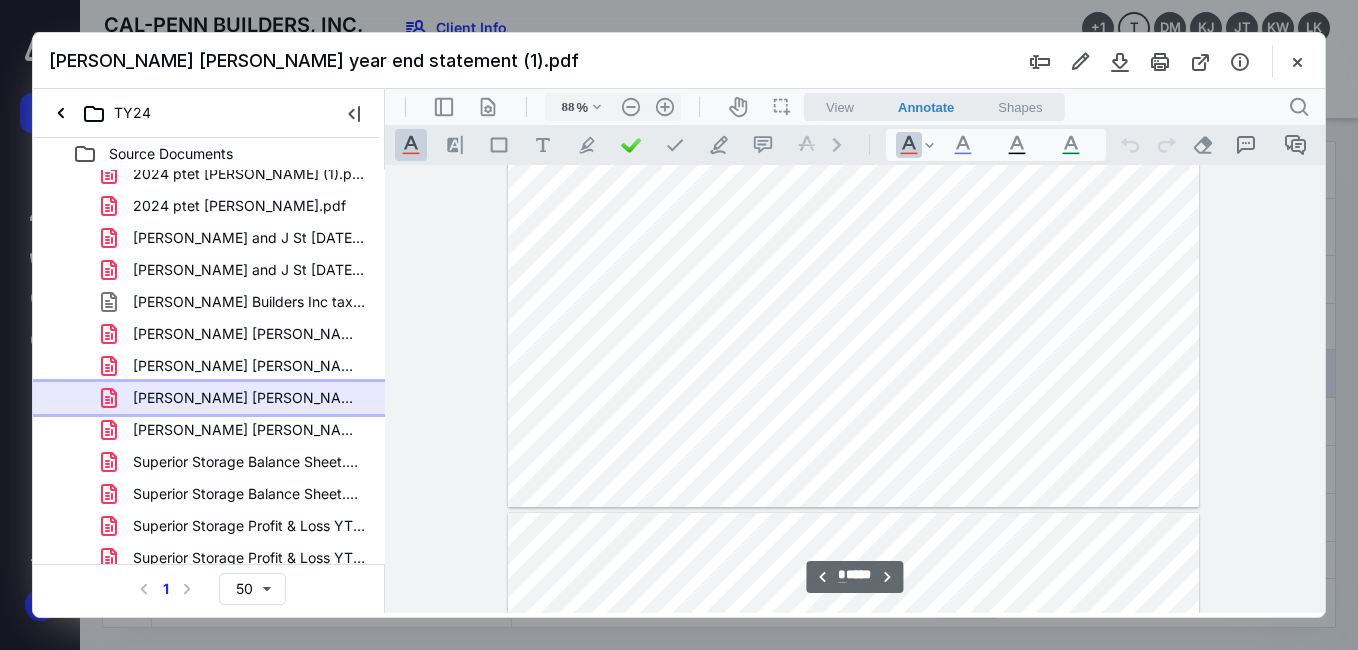 scroll, scrollTop: 1843, scrollLeft: 0, axis: vertical 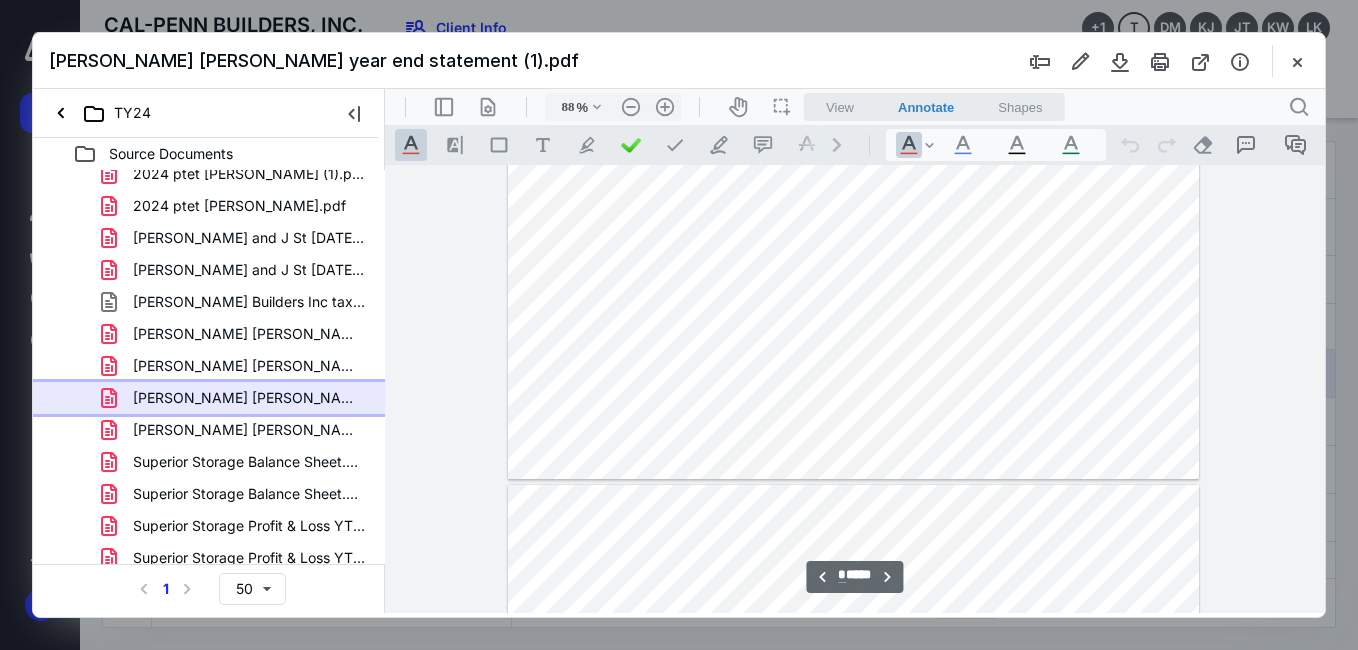 type on "*" 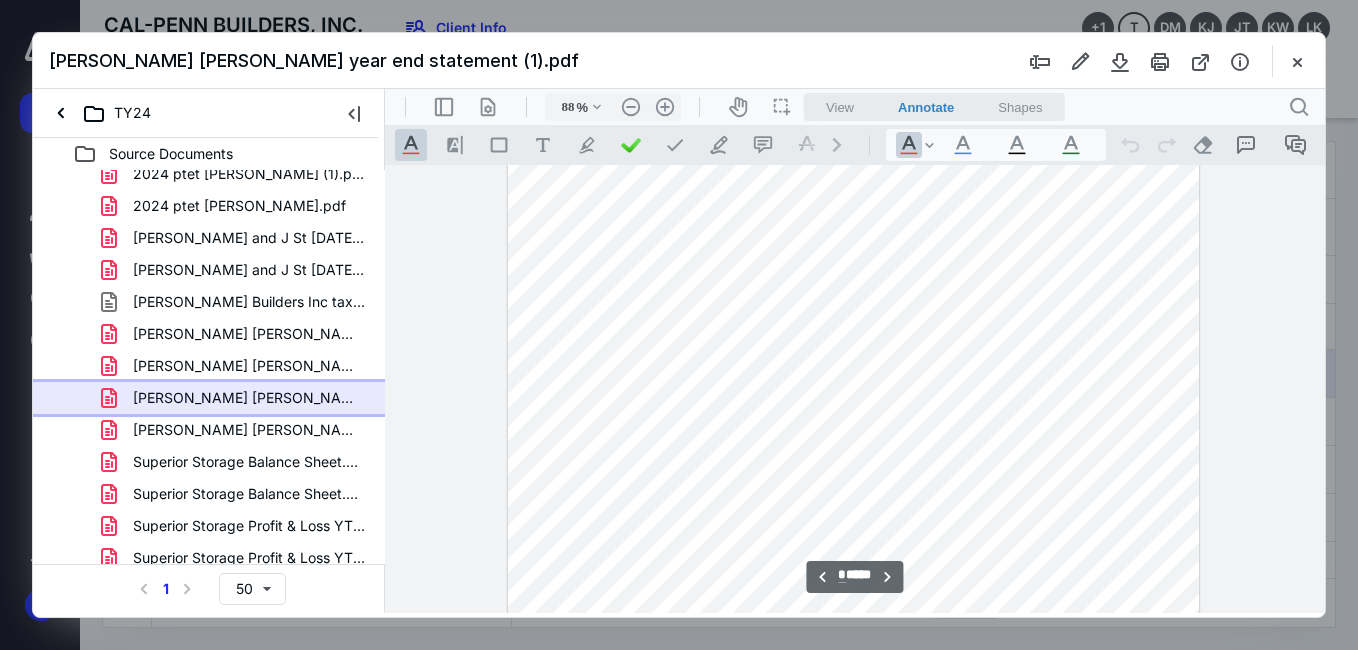 scroll, scrollTop: 2343, scrollLeft: 0, axis: vertical 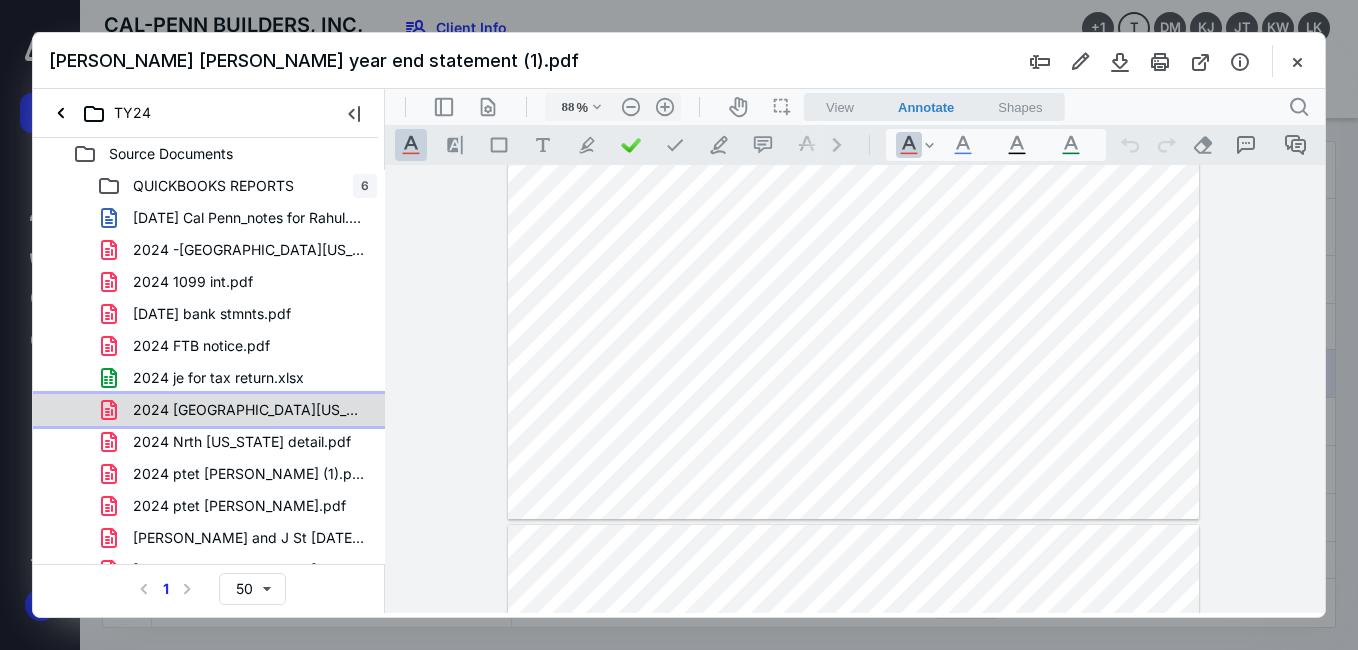 click on "2024 North Kentucky.pdf" at bounding box center (237, 410) 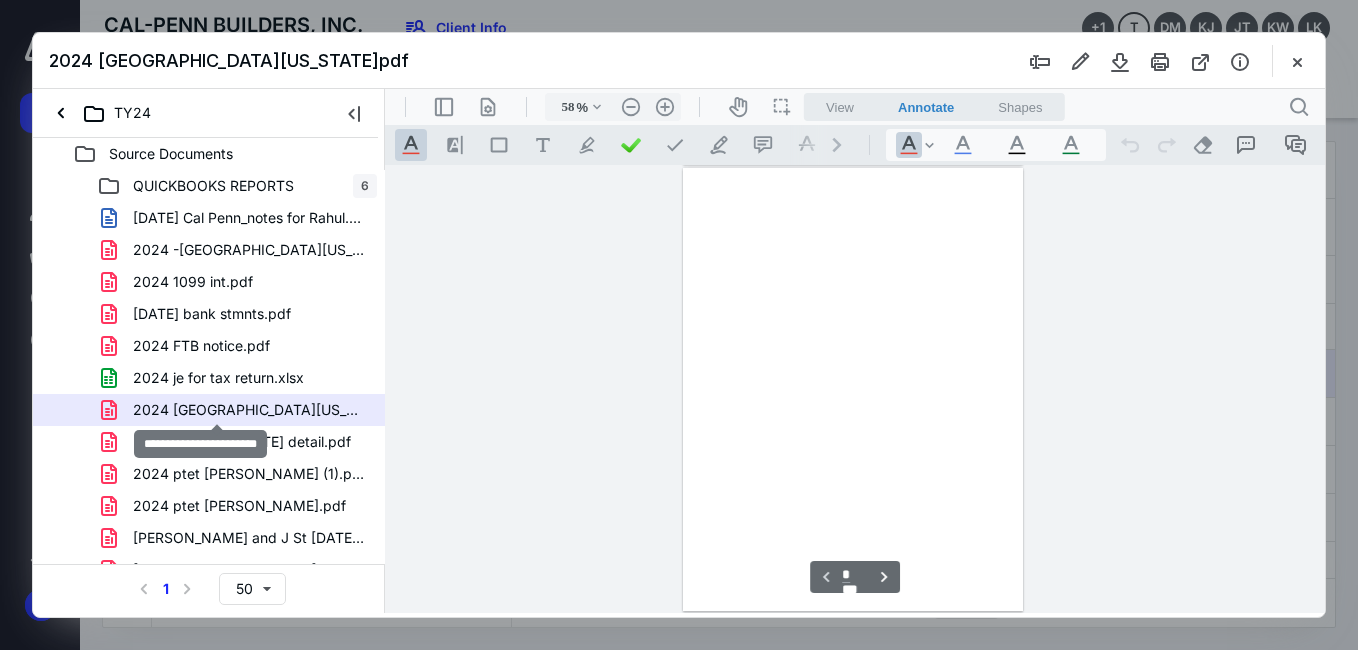 scroll, scrollTop: 78, scrollLeft: 0, axis: vertical 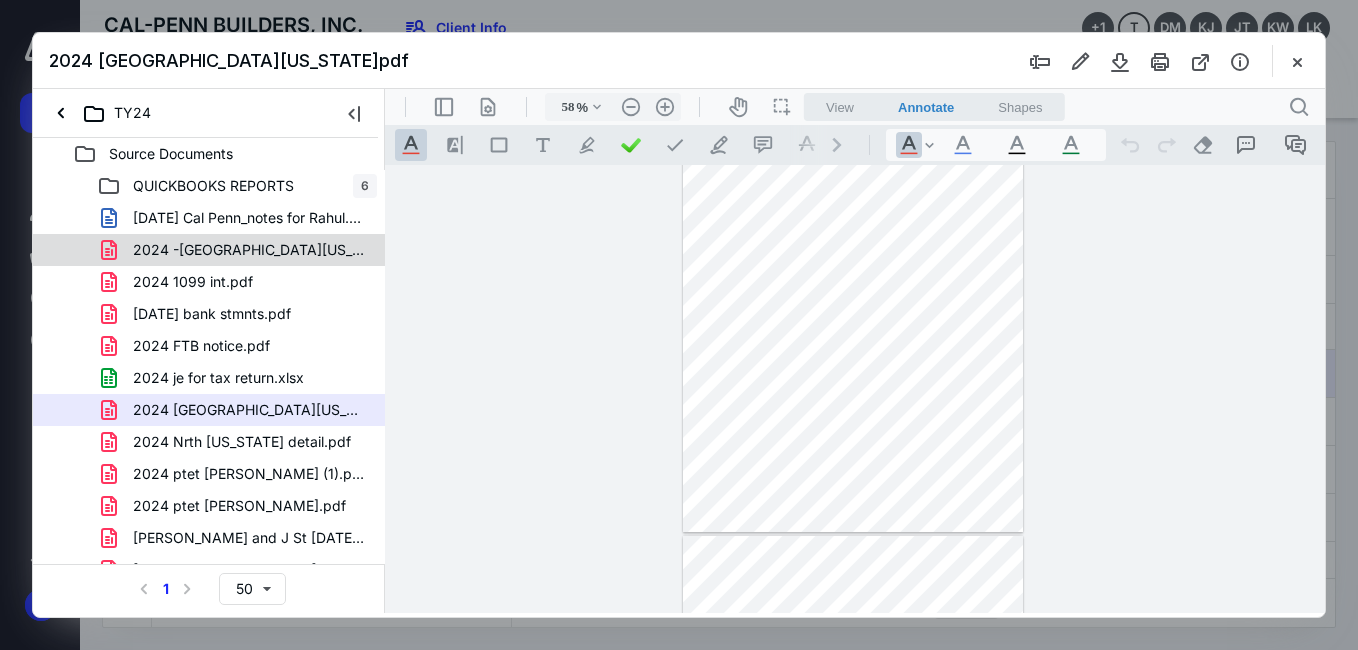 click on "2024 -north kentucky  k1.pdf" at bounding box center (249, 250) 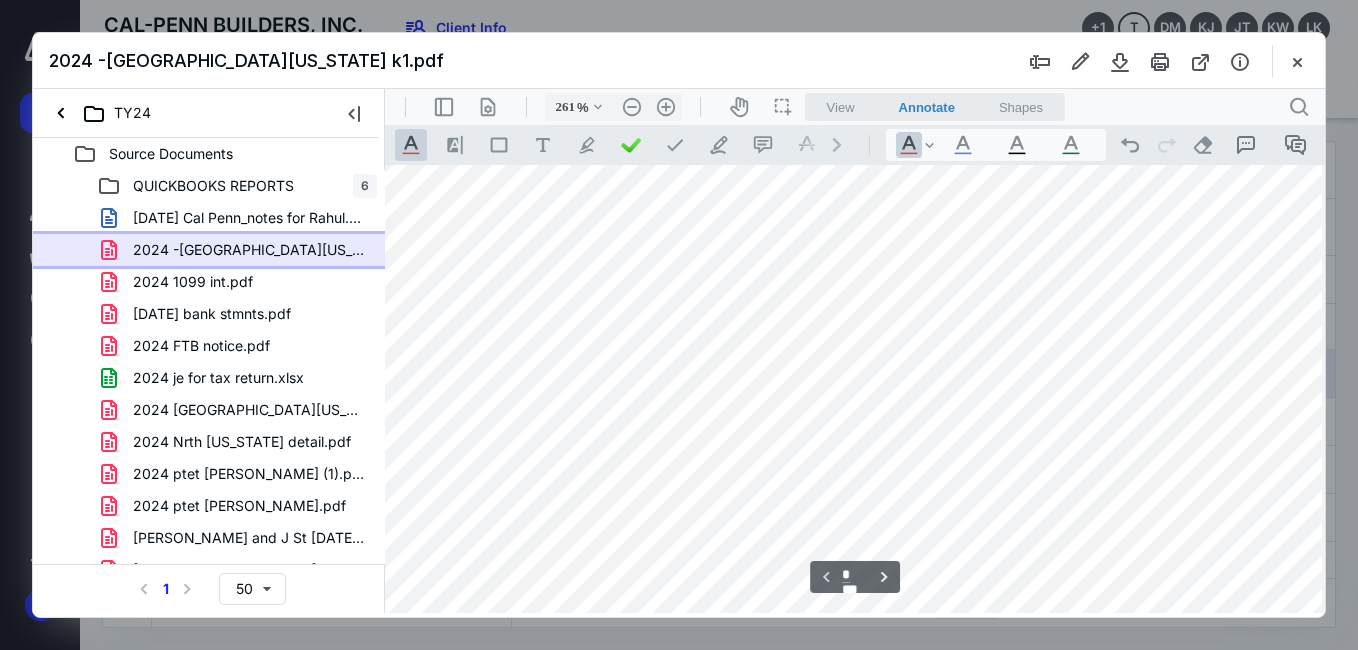 scroll, scrollTop: 778, scrollLeft: 28, axis: both 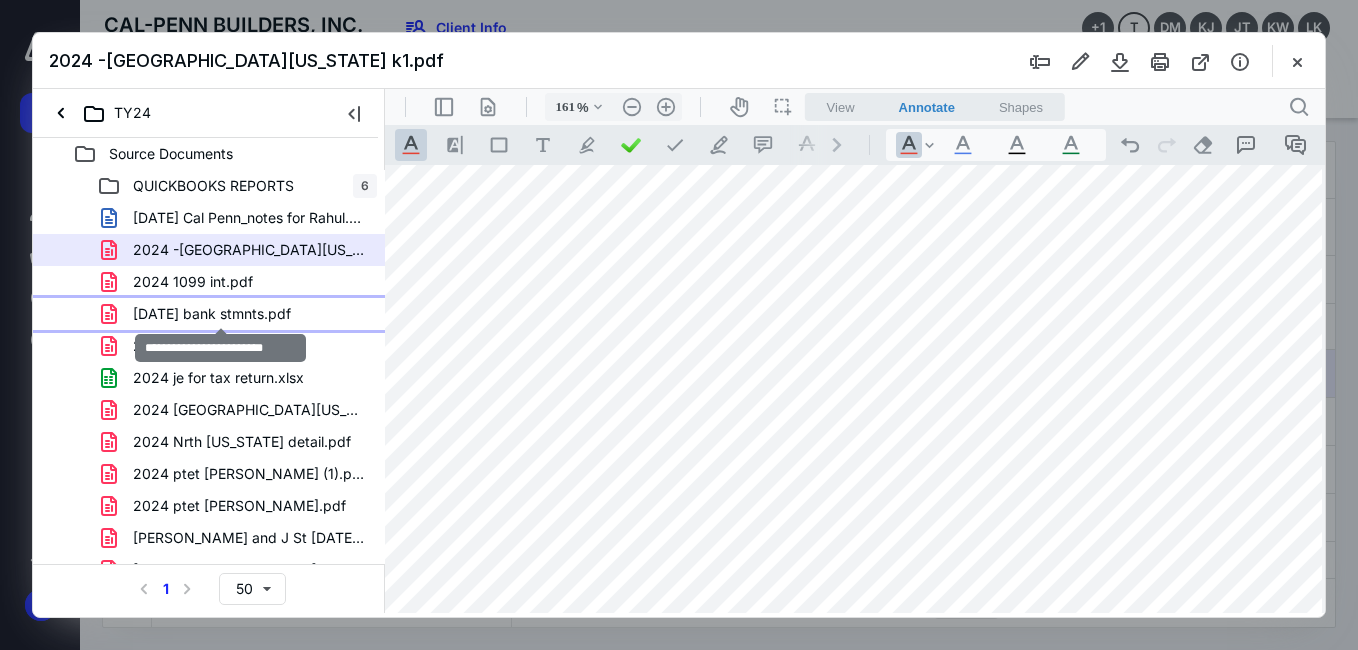 click on "2024 dec bank stmnts.pdf" at bounding box center (212, 314) 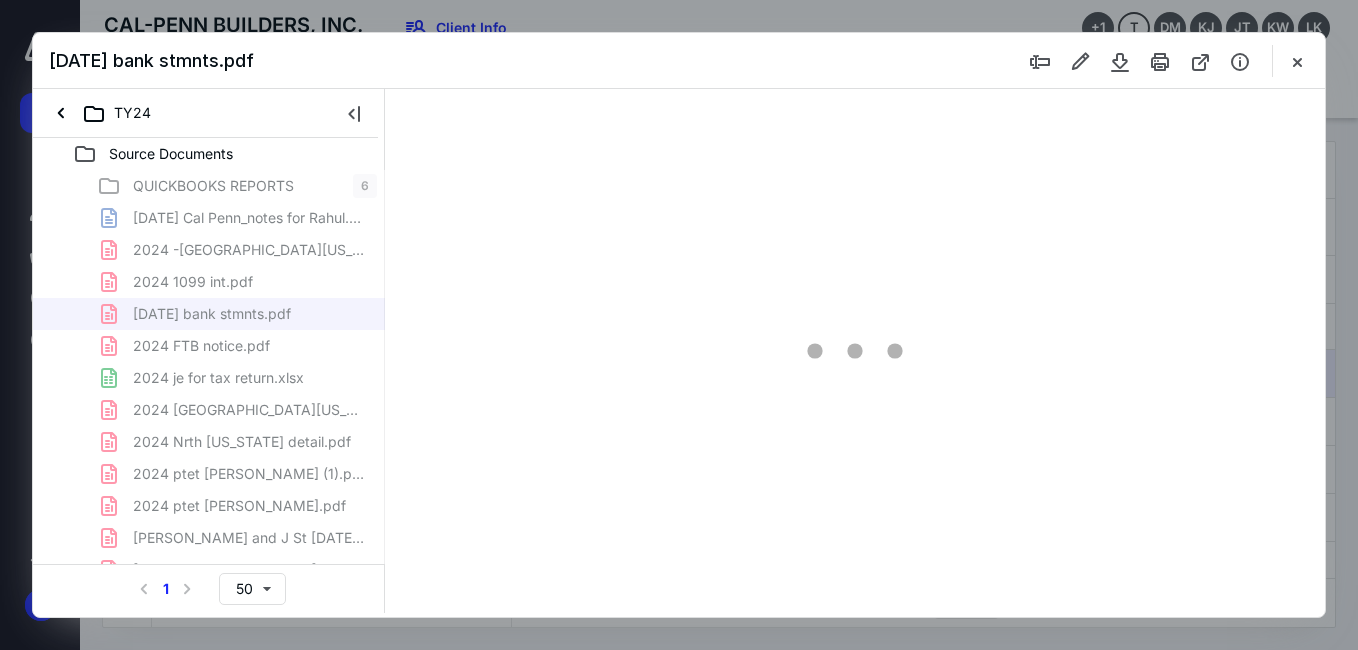 type on "57" 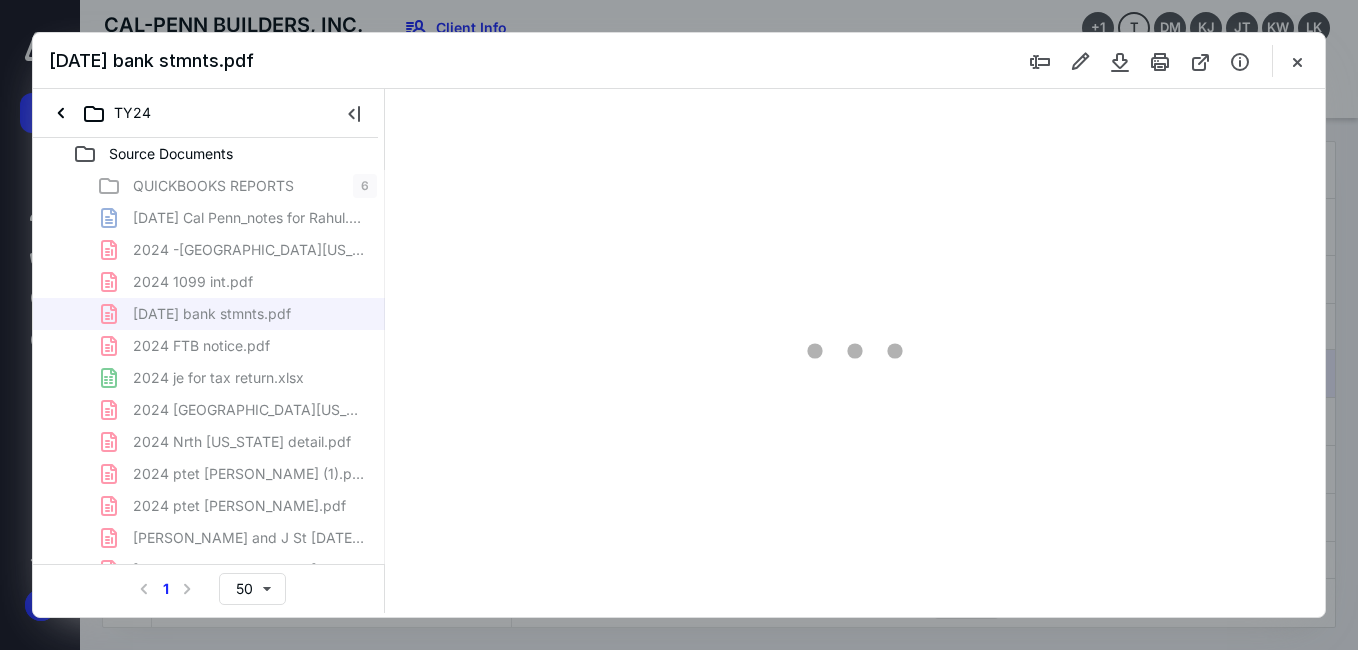 scroll, scrollTop: 0, scrollLeft: 0, axis: both 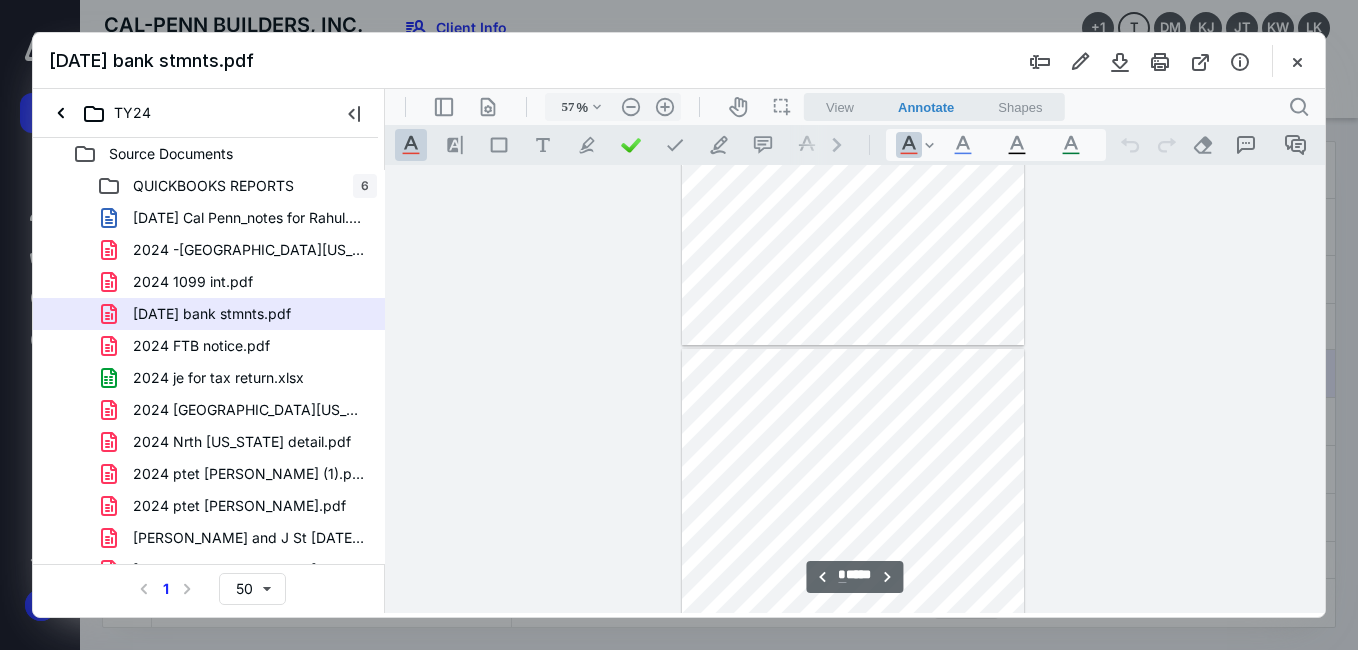 type on "*" 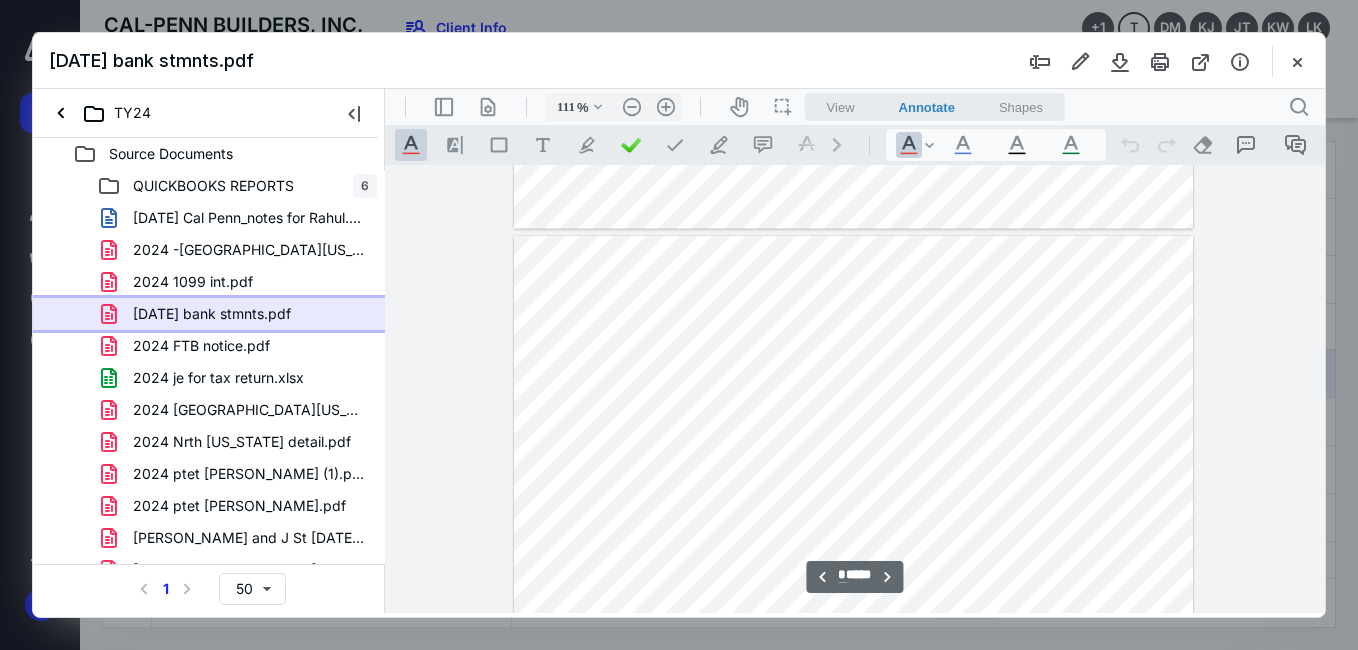 scroll, scrollTop: 4549, scrollLeft: 0, axis: vertical 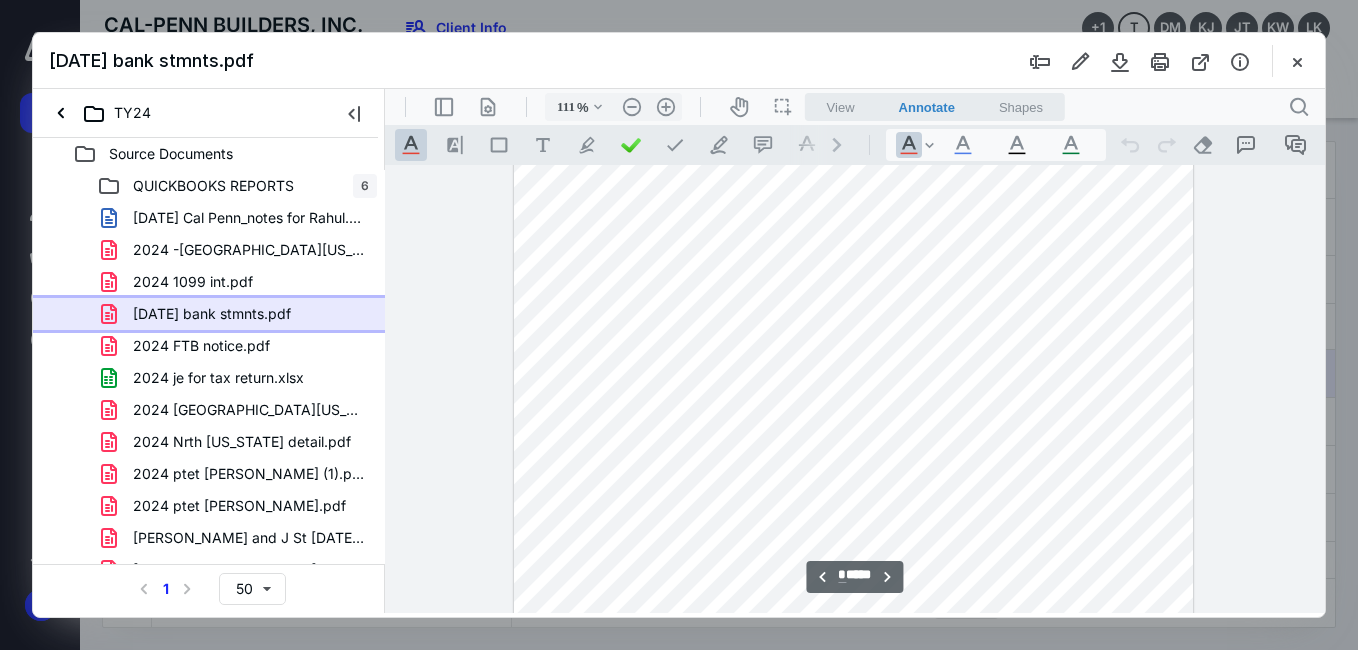 type on "136" 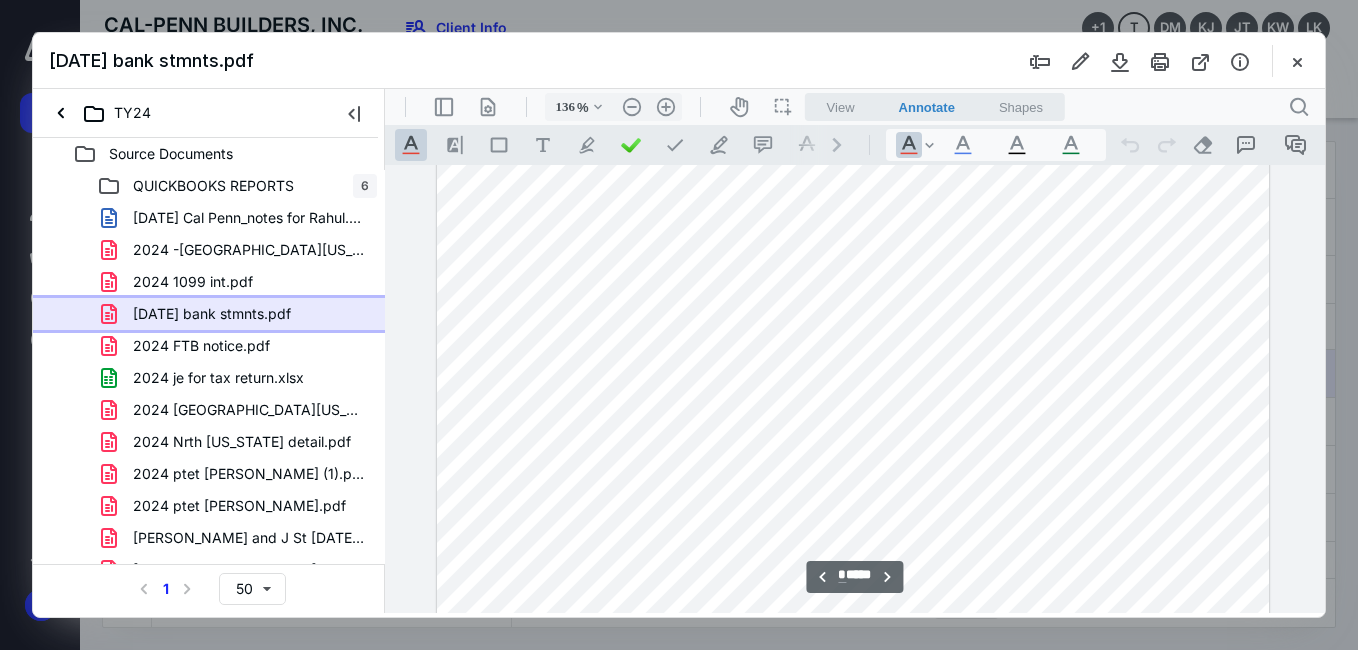 scroll, scrollTop: 5917, scrollLeft: 0, axis: vertical 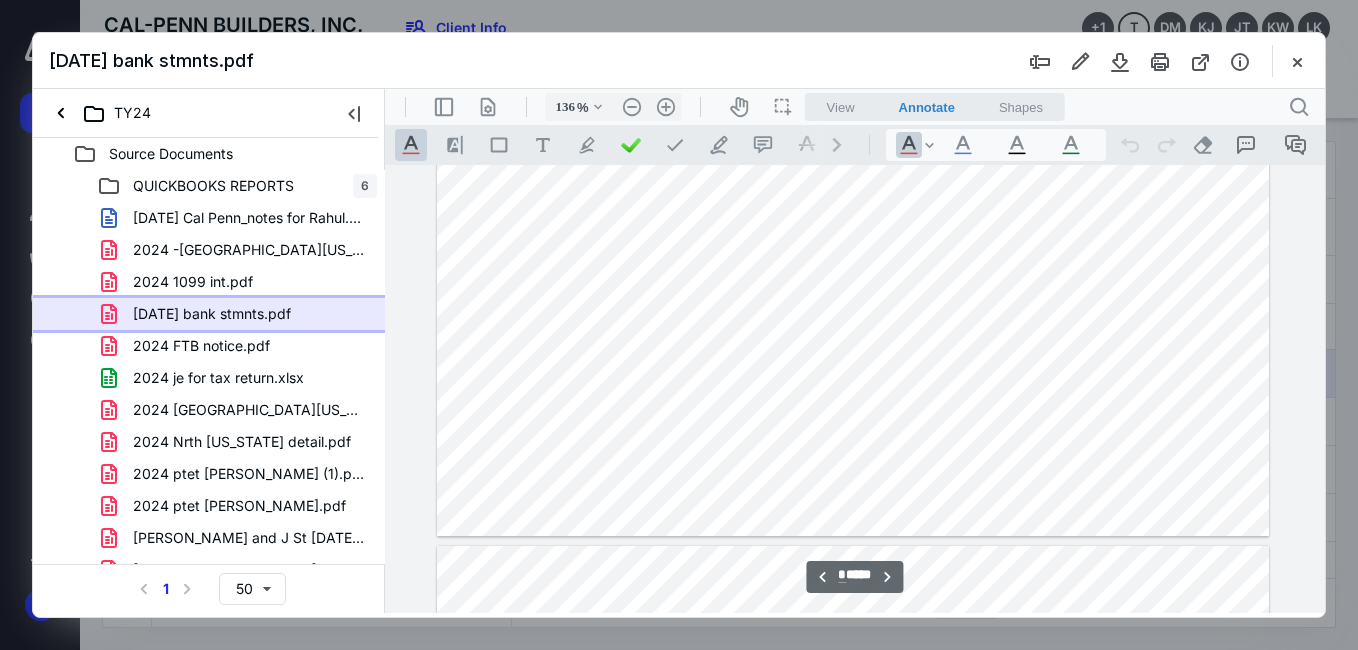 type on "*" 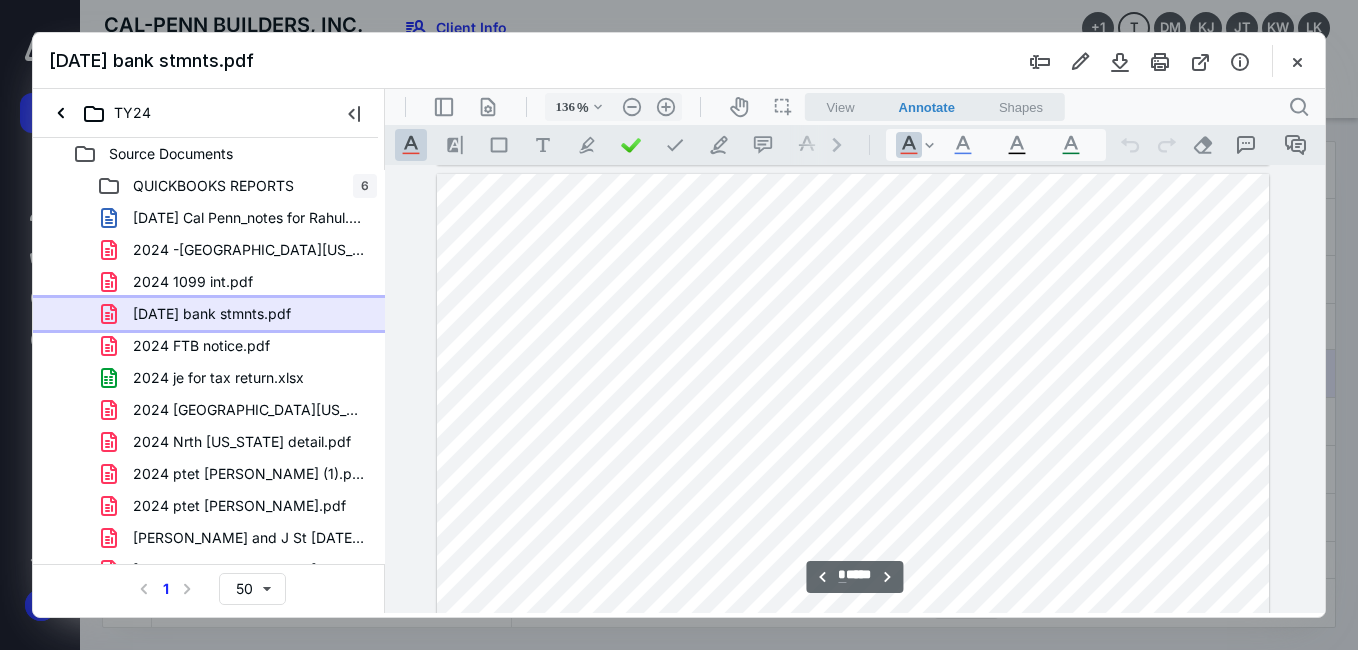 scroll, scrollTop: 7417, scrollLeft: 0, axis: vertical 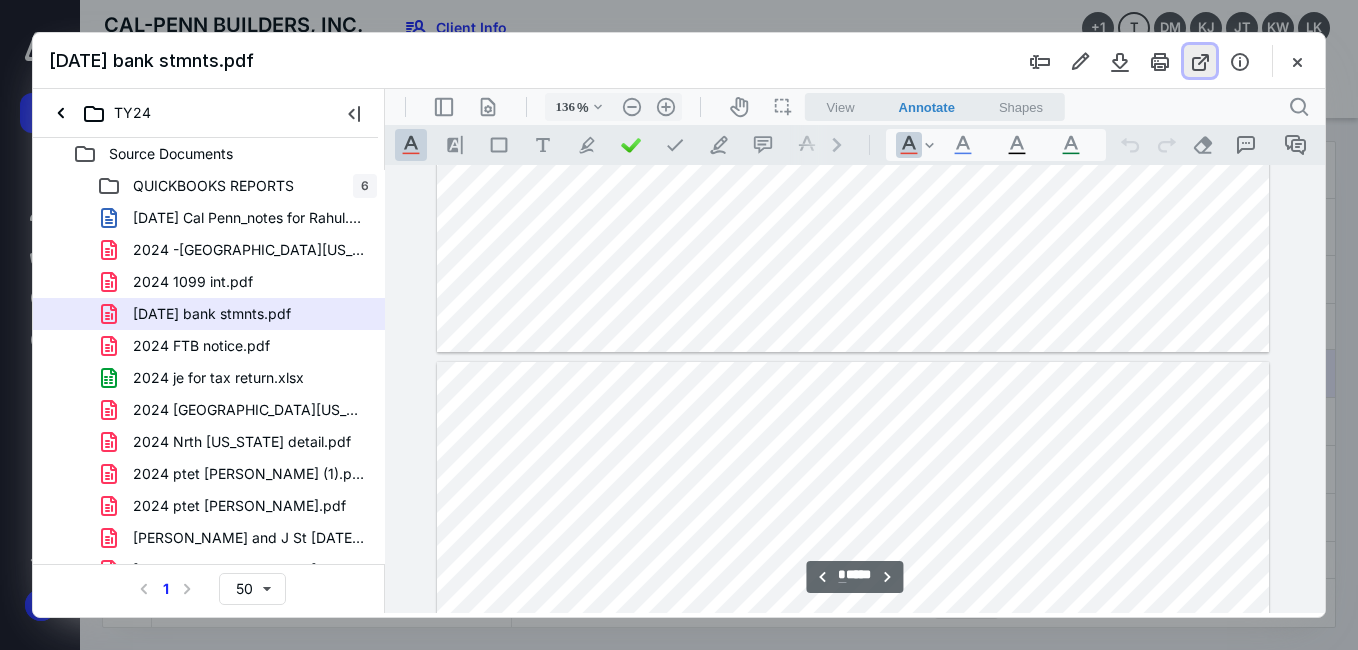 click at bounding box center [1200, 61] 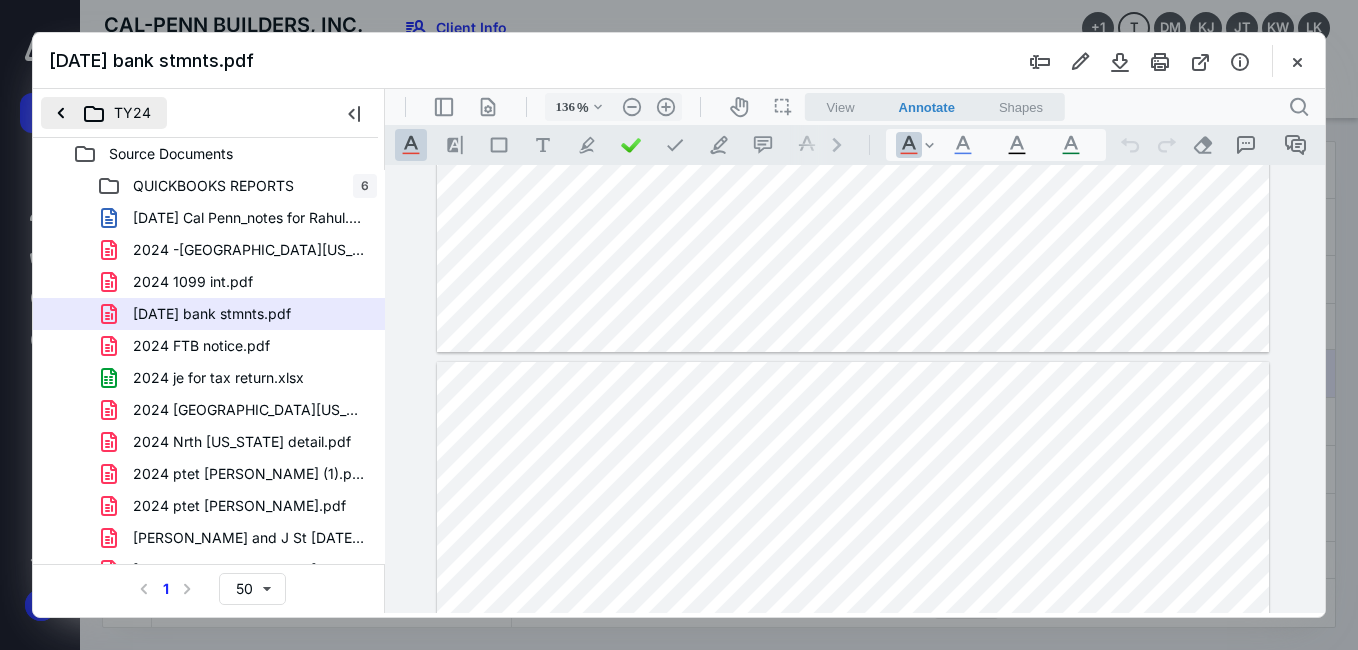 click on "TY24" at bounding box center [104, 113] 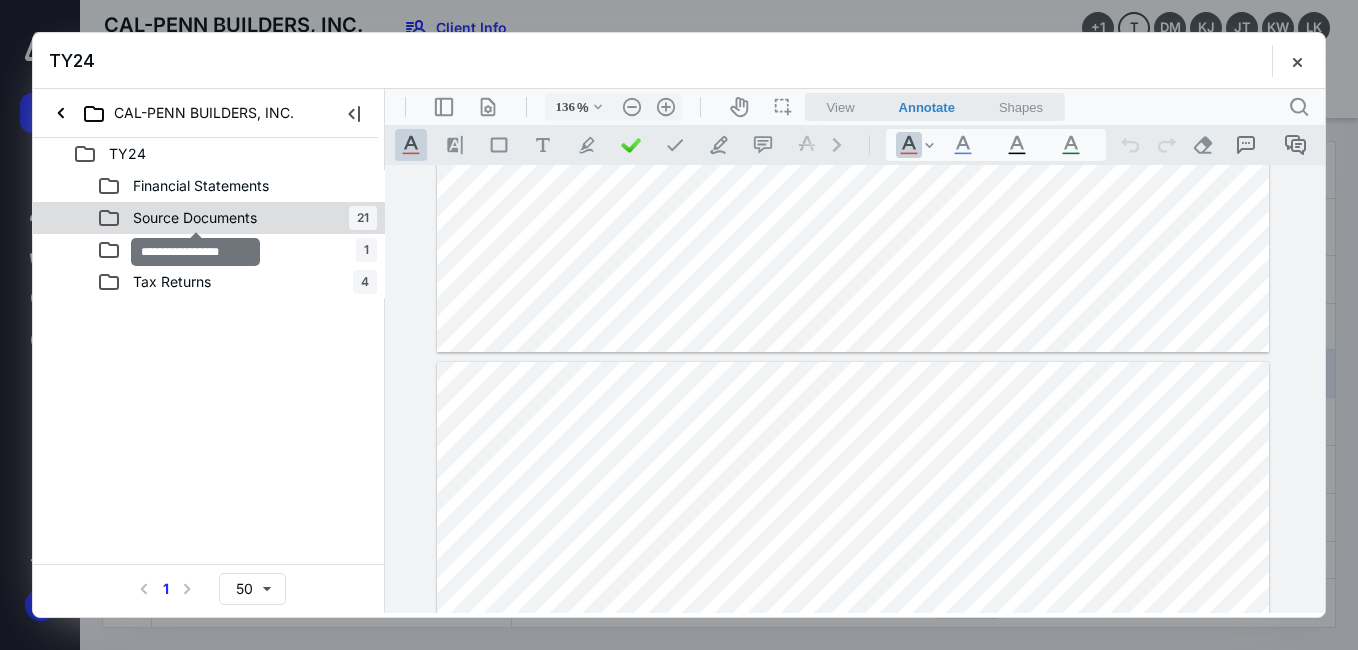 click on "Source Documents" at bounding box center [195, 218] 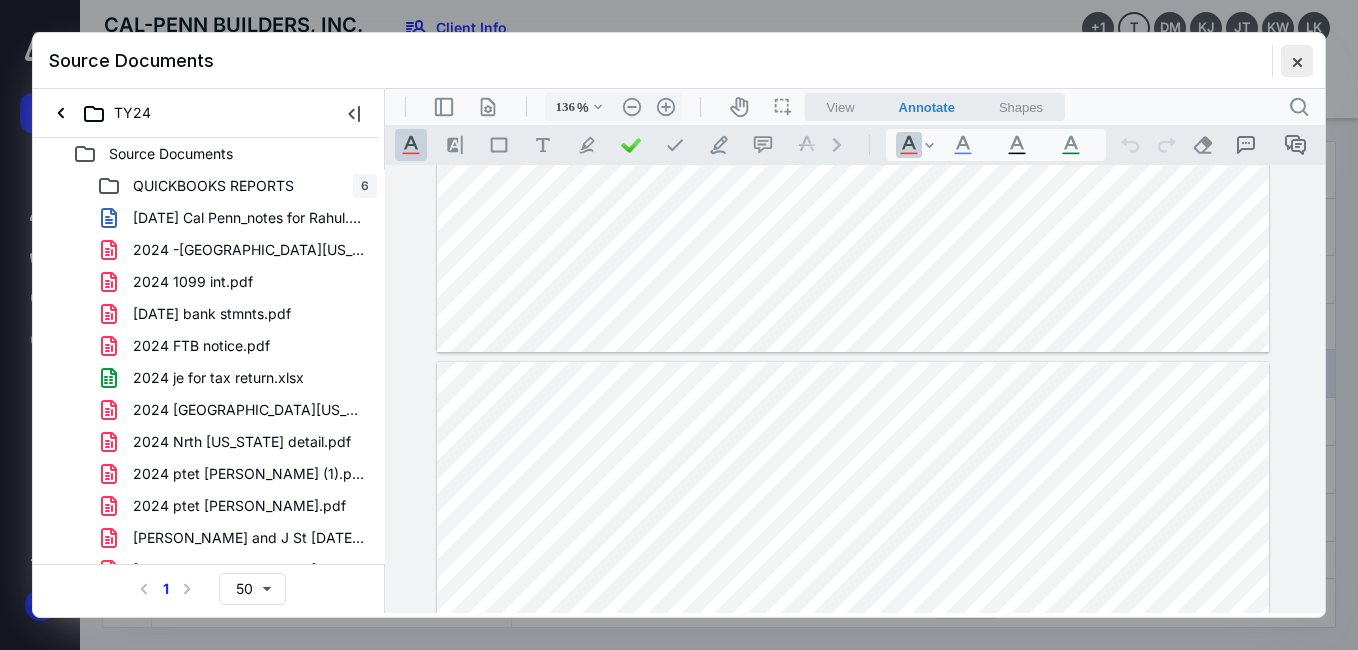click at bounding box center (1297, 61) 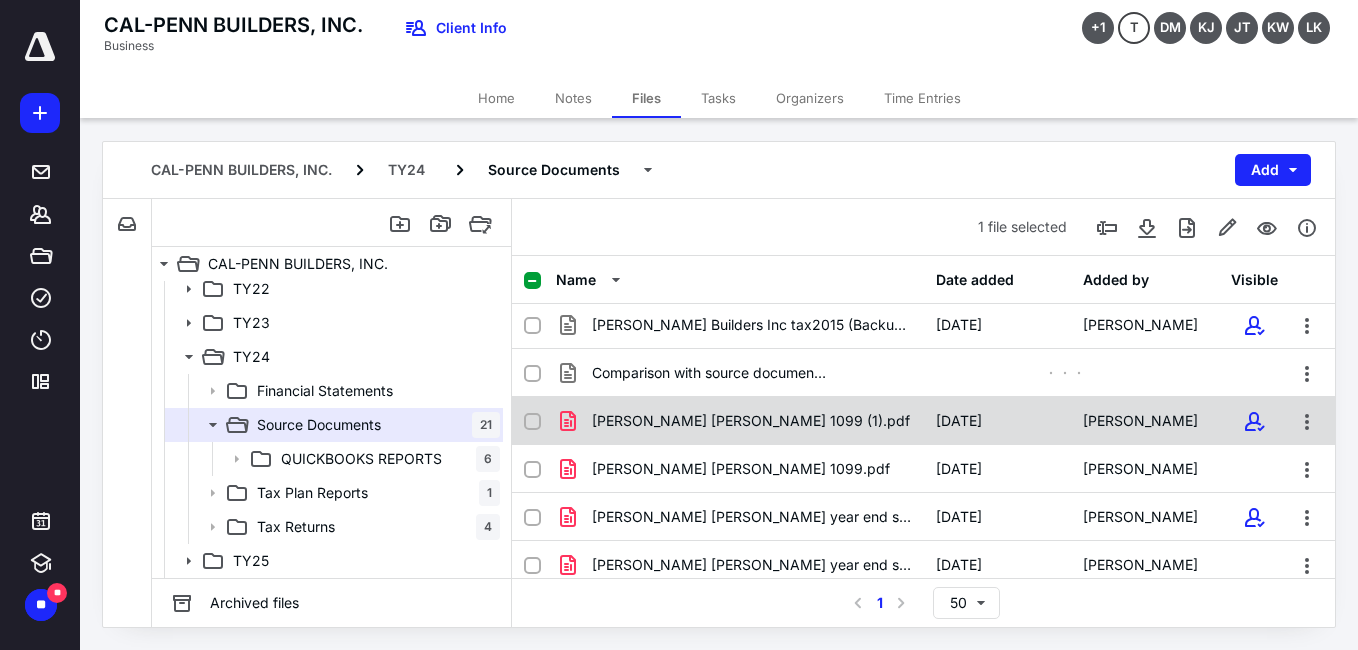 scroll, scrollTop: 626, scrollLeft: 0, axis: vertical 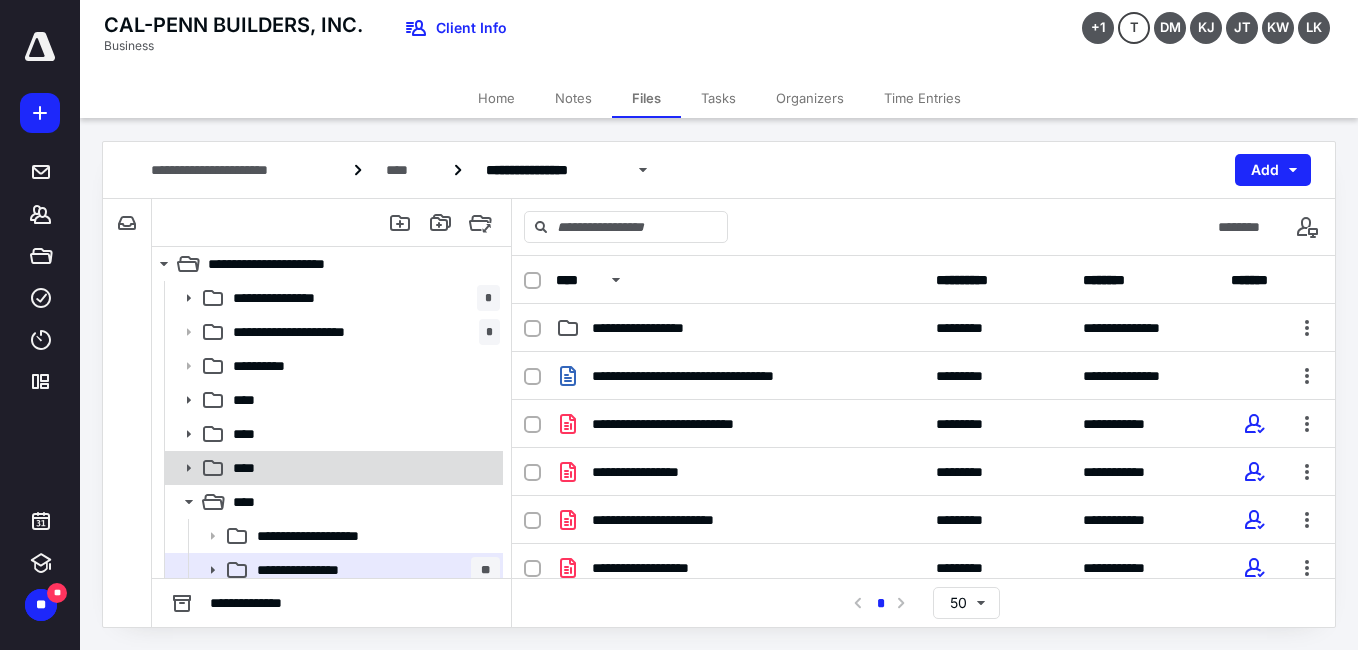 click on "****" at bounding box center [362, 468] 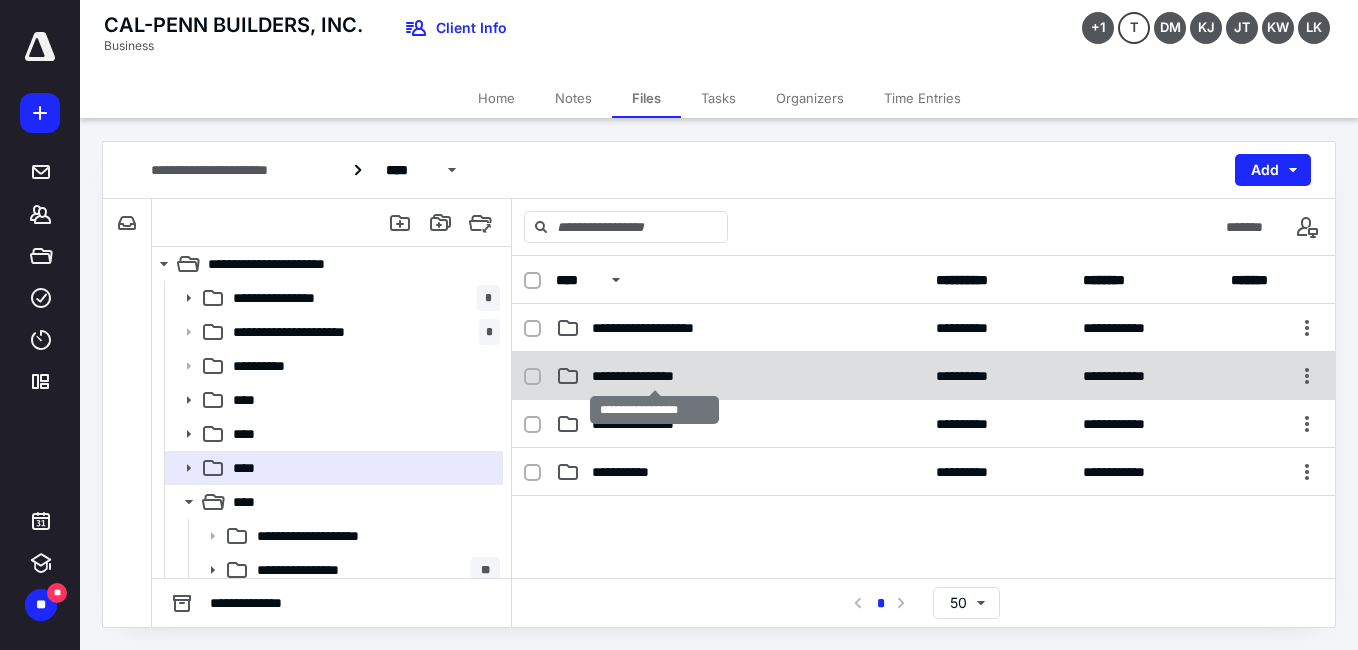 click on "**********" at bounding box center (655, 376) 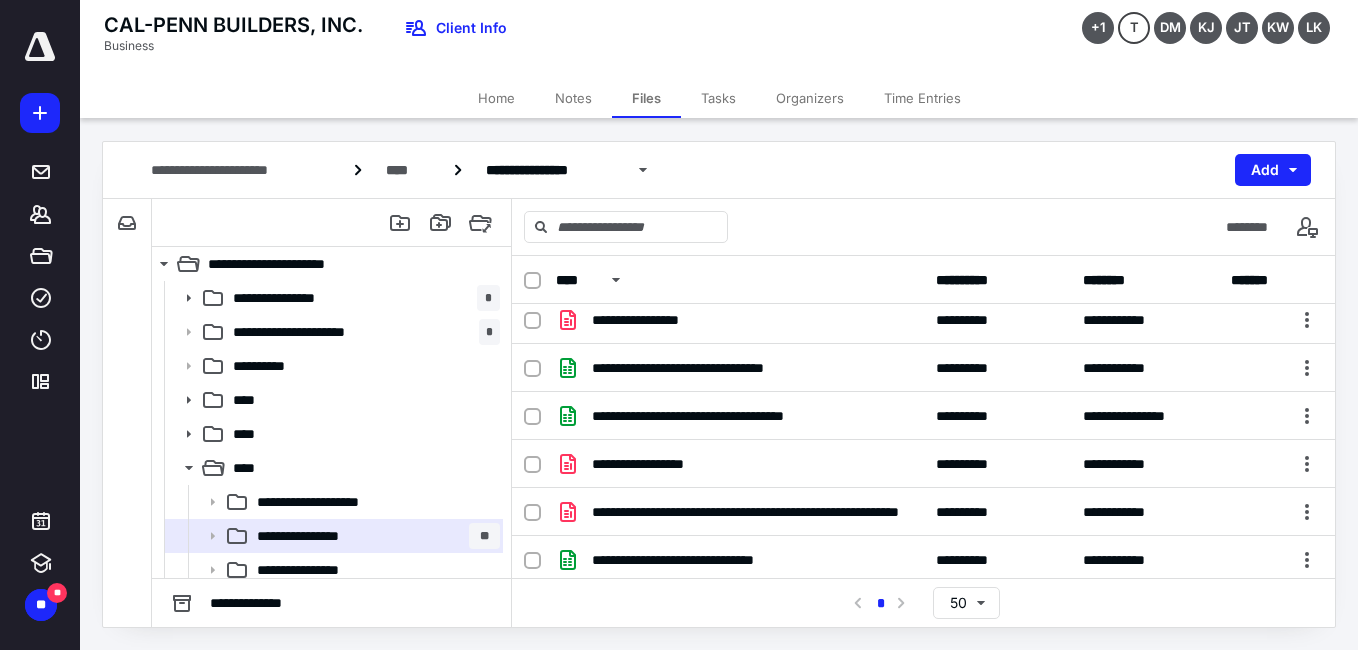 scroll, scrollTop: 782, scrollLeft: 0, axis: vertical 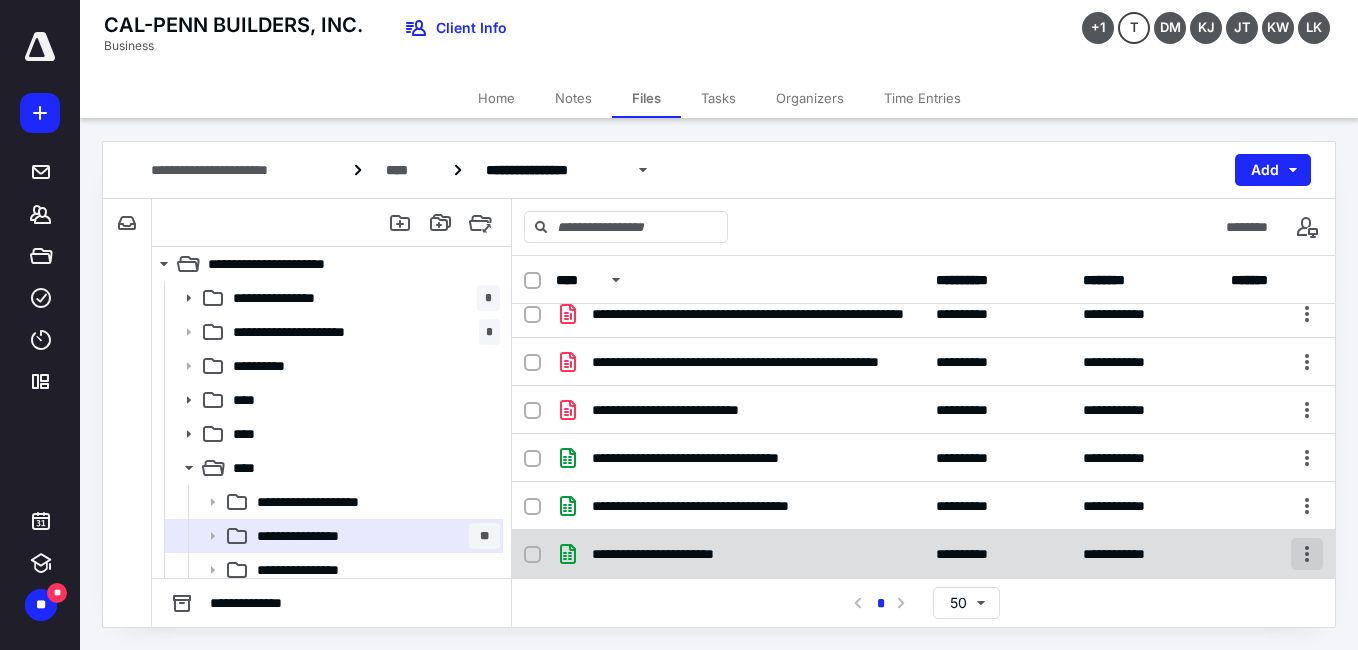 click at bounding box center (1307, 554) 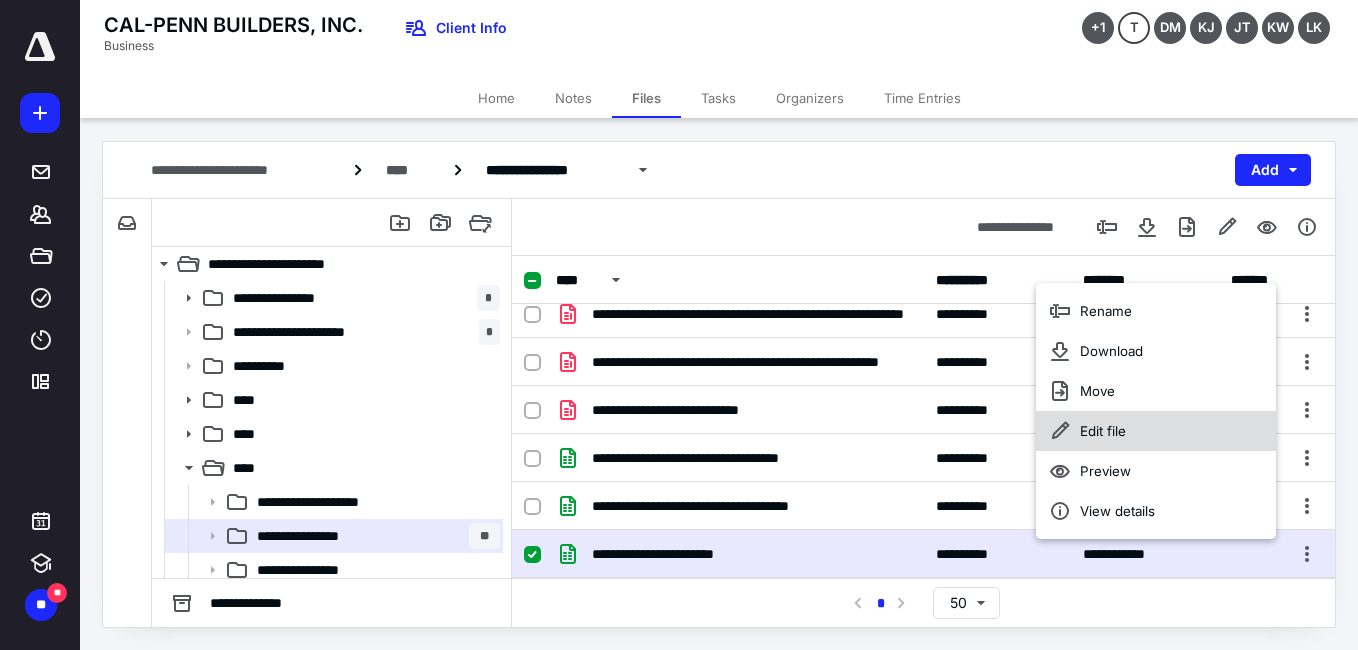 click on "Edit file" at bounding box center (1156, 431) 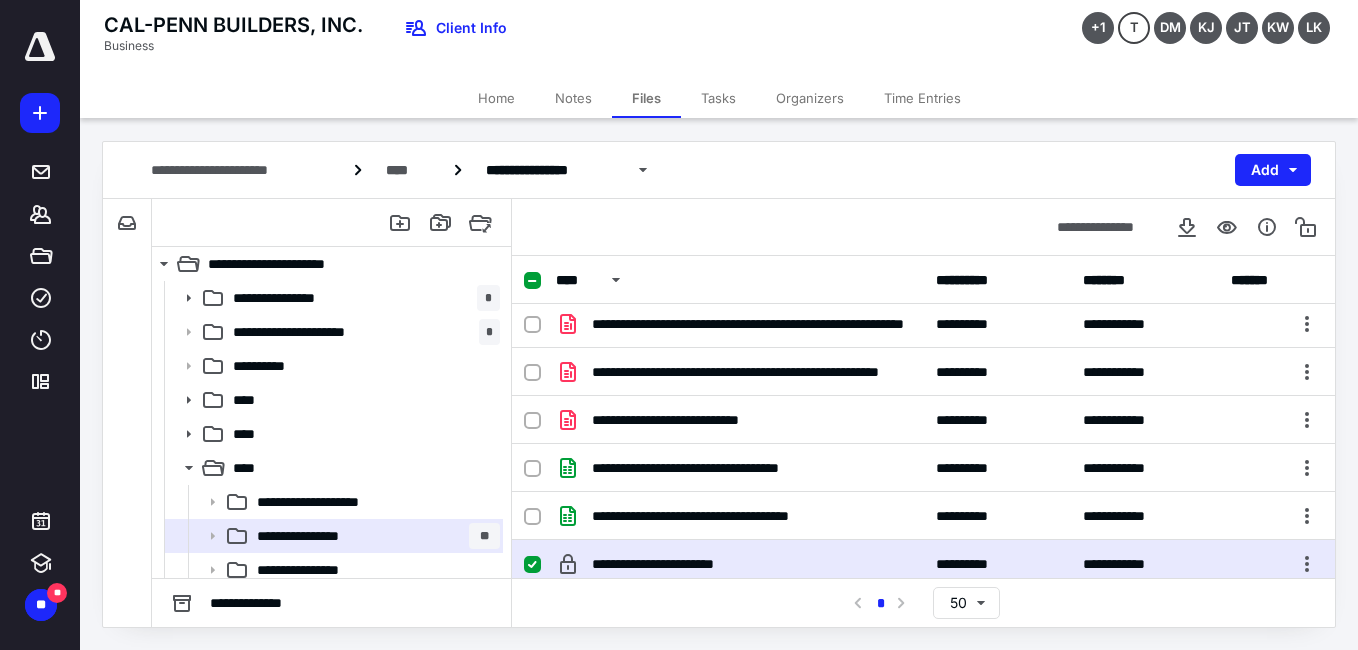 scroll, scrollTop: 782, scrollLeft: 0, axis: vertical 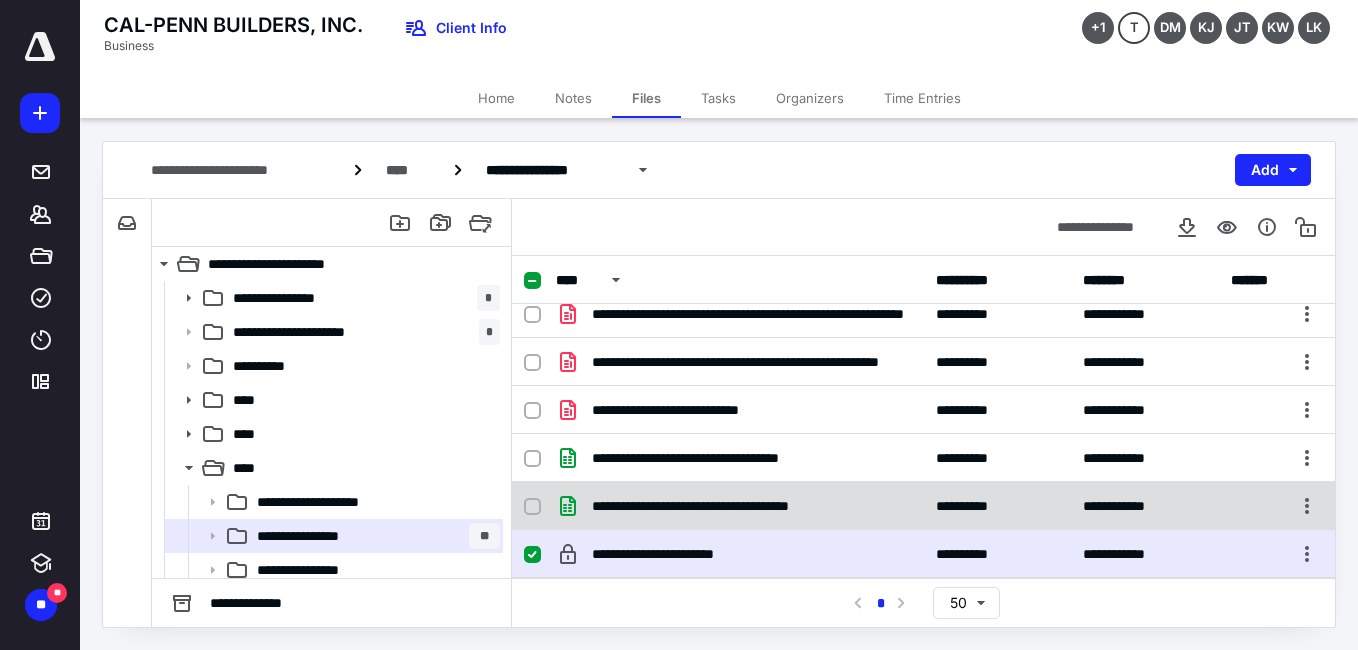 click on "**********" at bounding box center [923, 506] 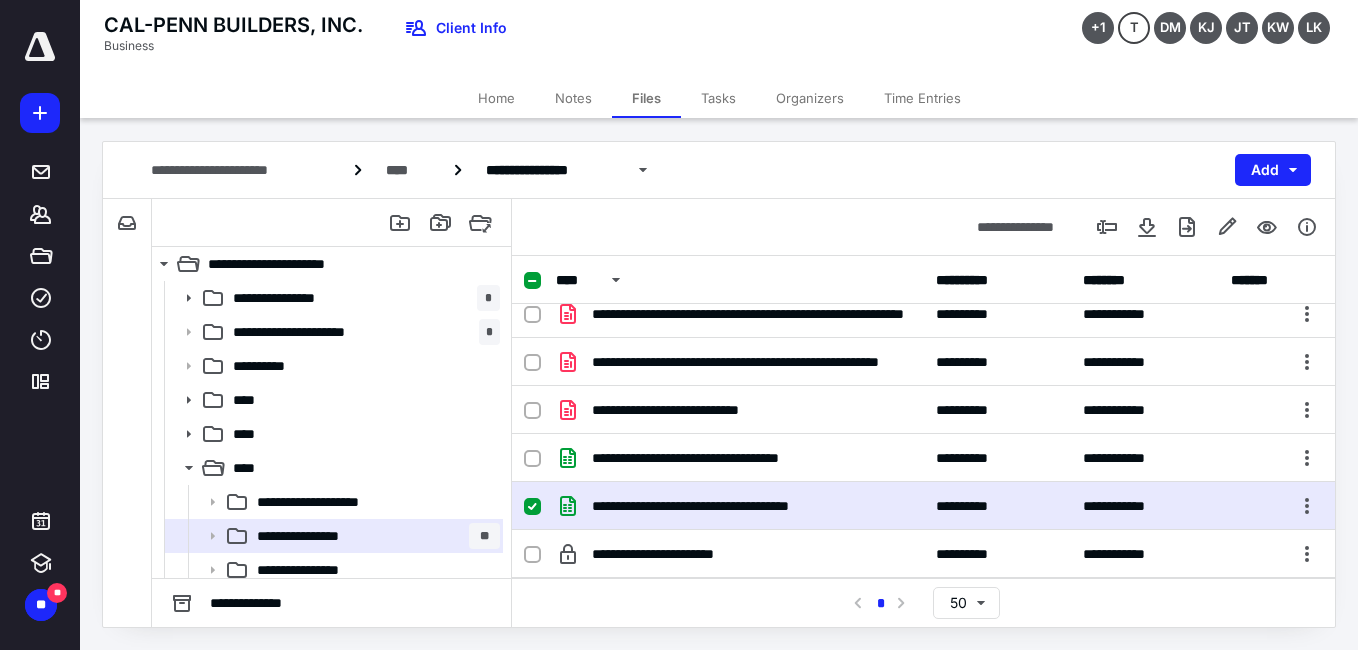 click on "**********" at bounding box center [923, 506] 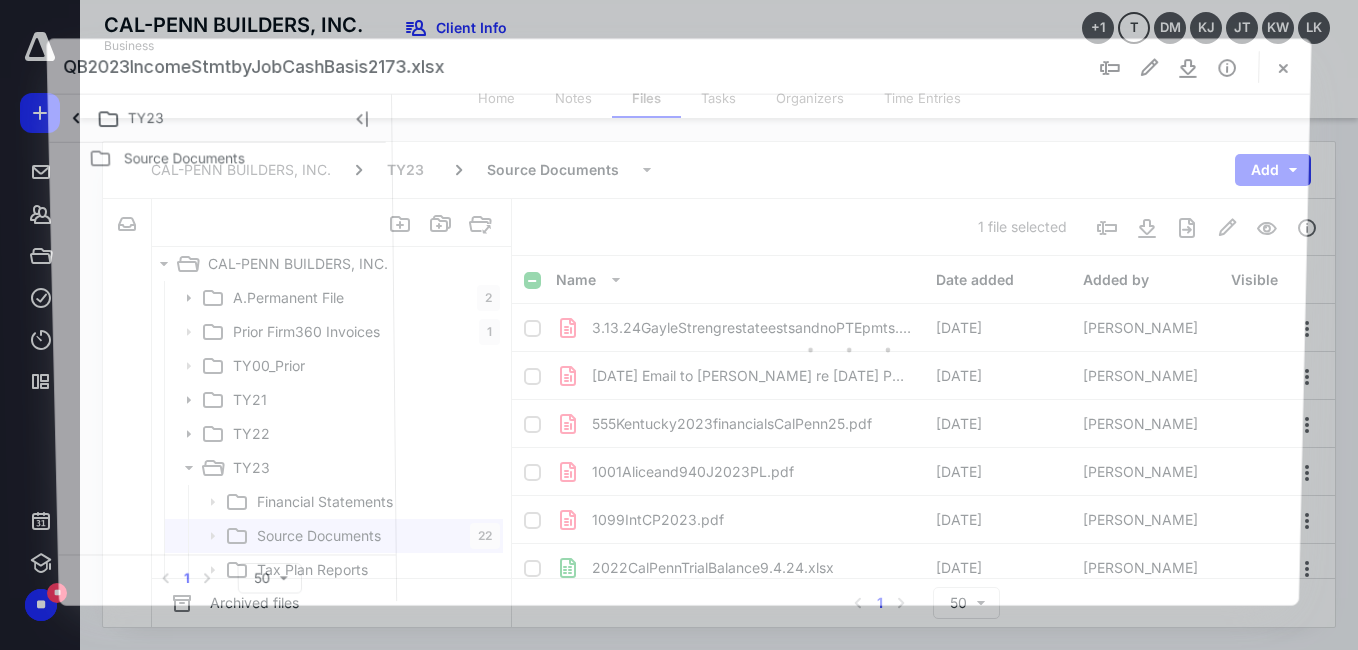 scroll, scrollTop: 782, scrollLeft: 0, axis: vertical 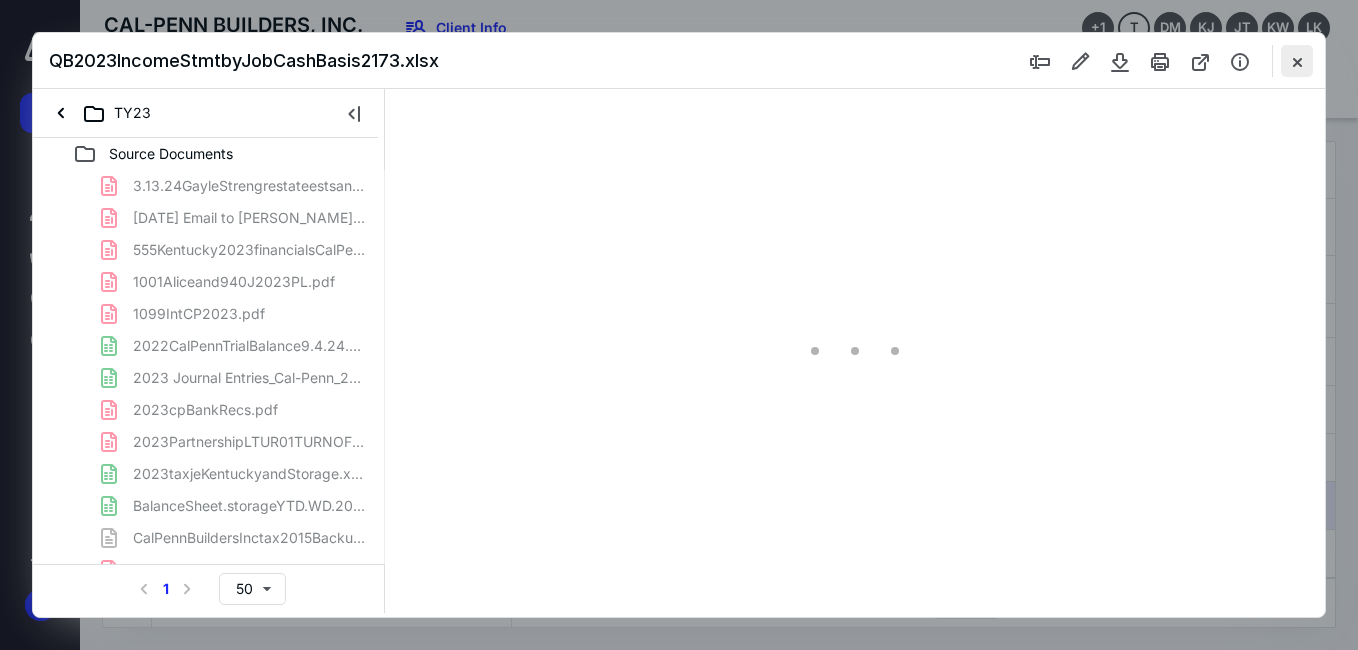 click at bounding box center [1297, 61] 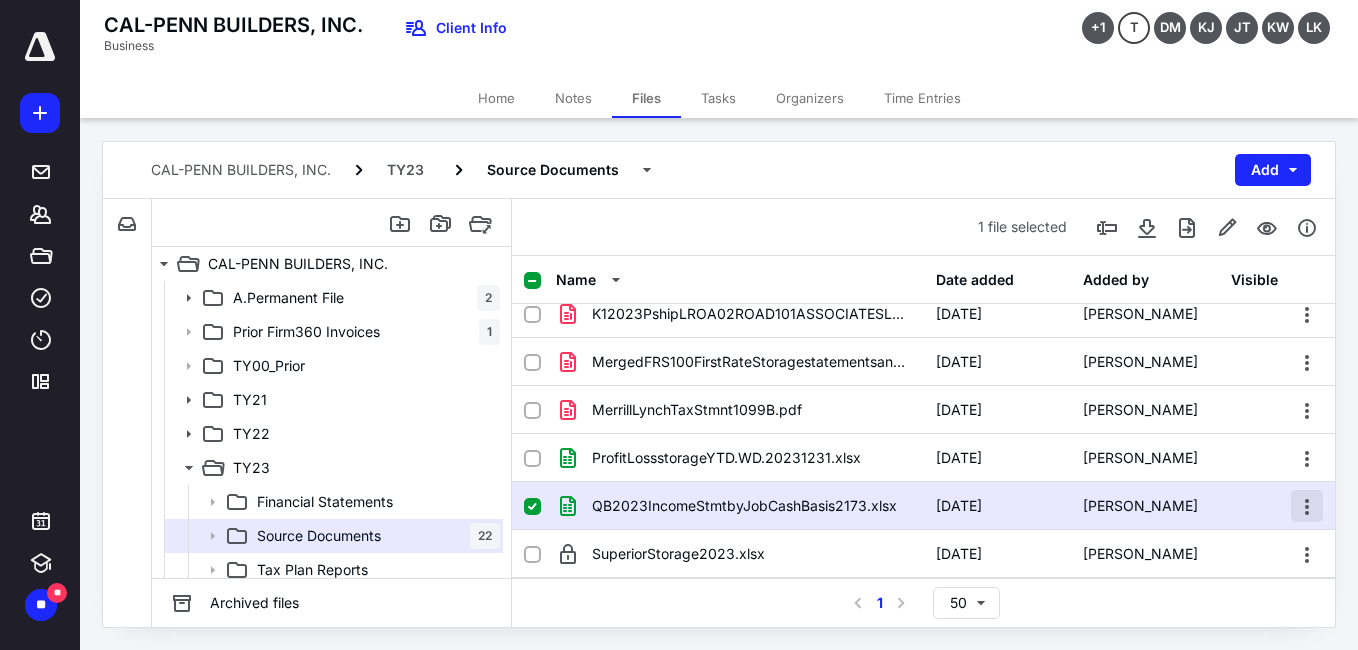 click at bounding box center [1307, 506] 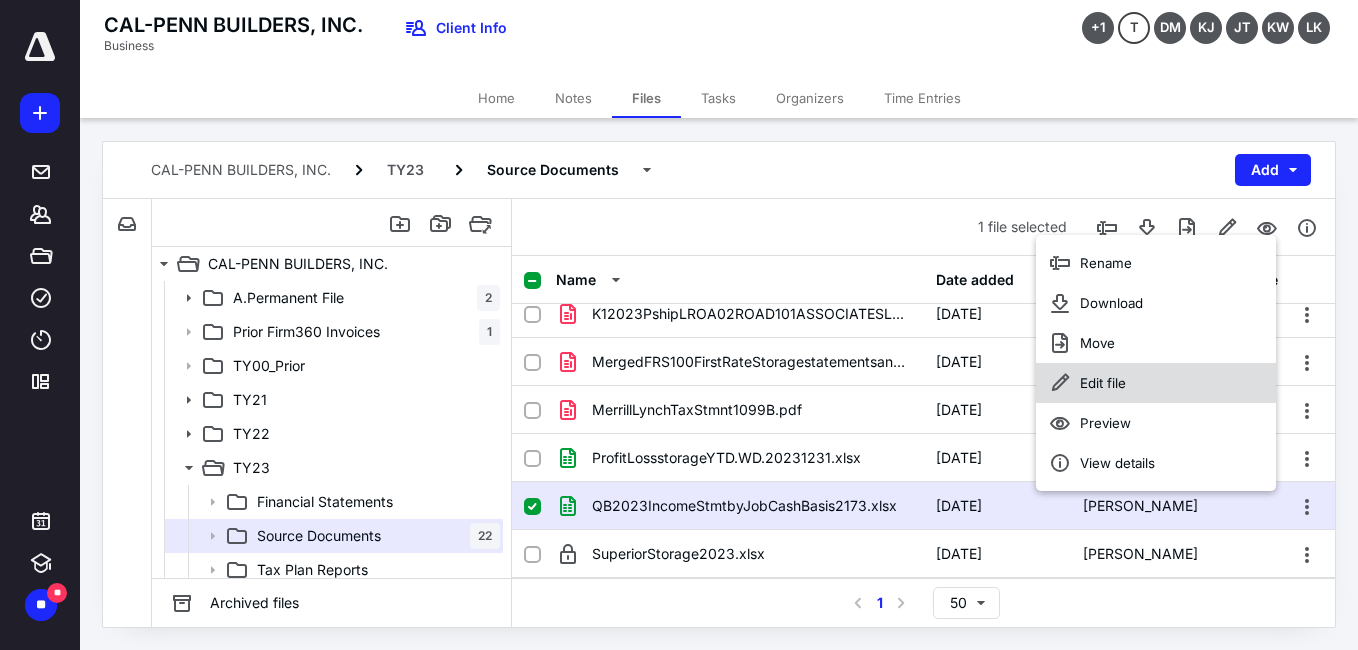 click on "Edit file" at bounding box center (1103, 383) 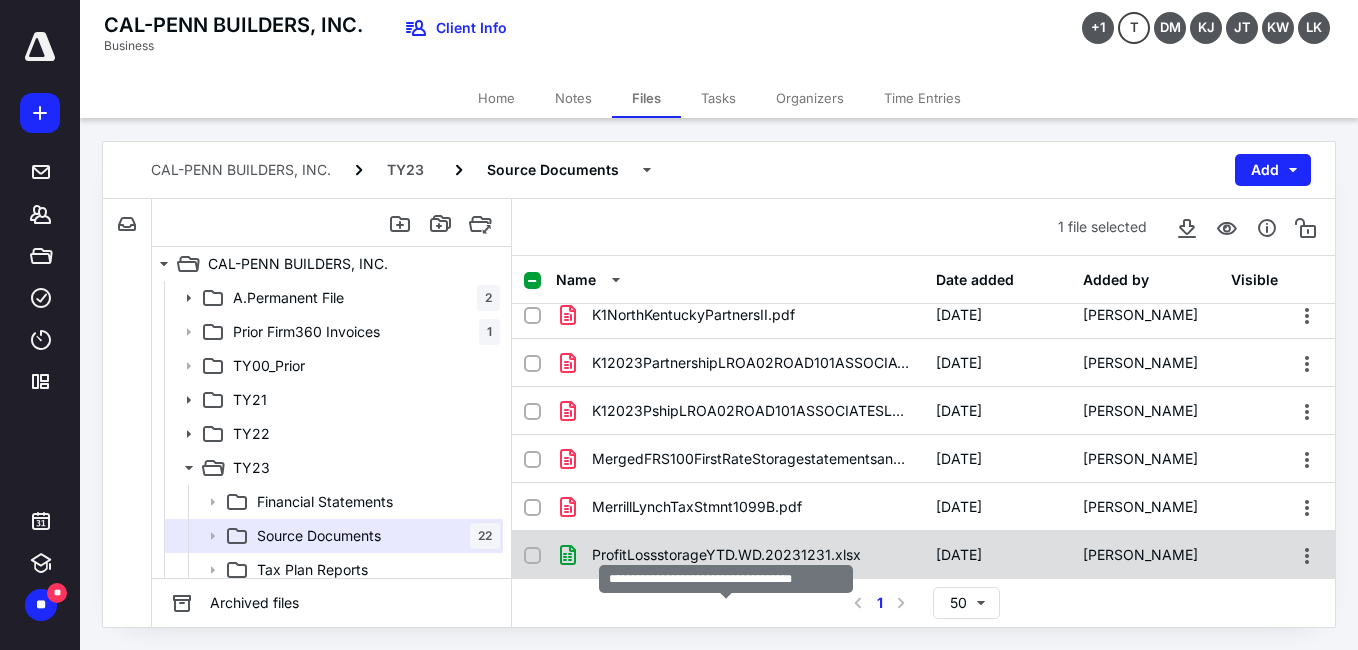 scroll, scrollTop: 582, scrollLeft: 0, axis: vertical 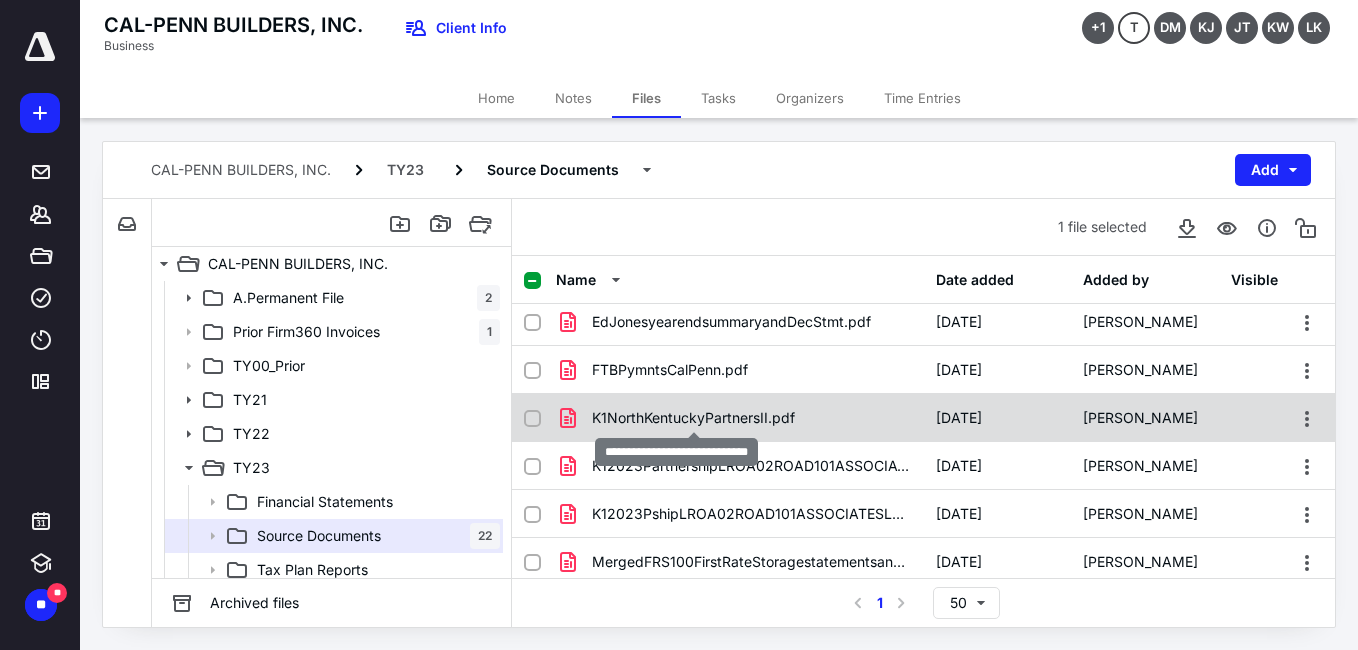 click on "K1NorthKentuckyPartnersII.pdf" at bounding box center [693, 418] 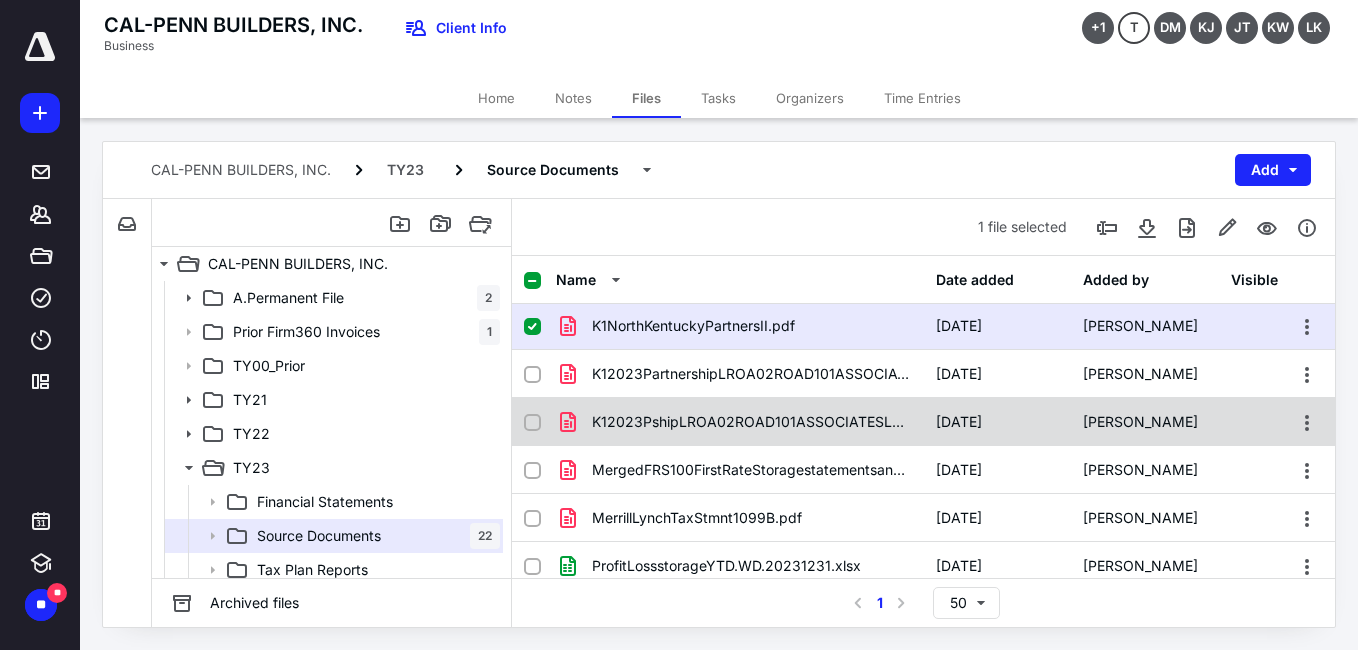 scroll, scrollTop: 682, scrollLeft: 0, axis: vertical 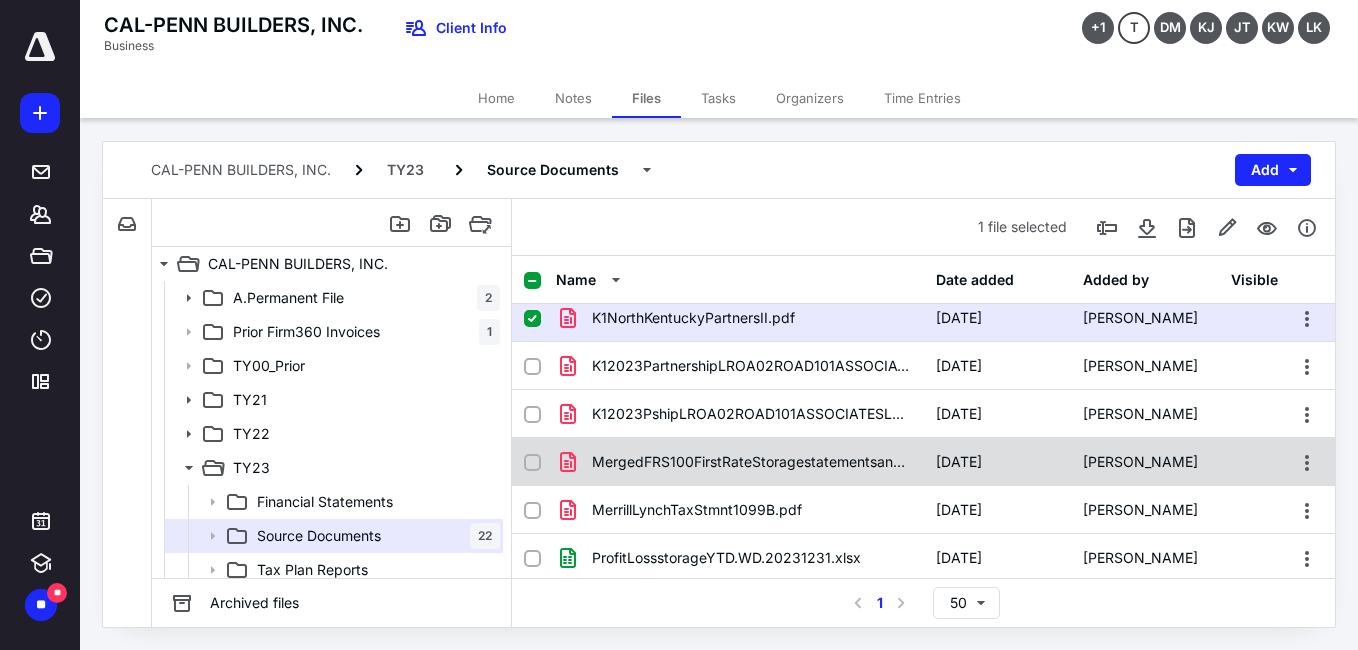 click on "MergedFRS100FirstRateStoragestatementsanddetail052023.pdf [DATE] [PERSON_NAME]" at bounding box center [923, 462] 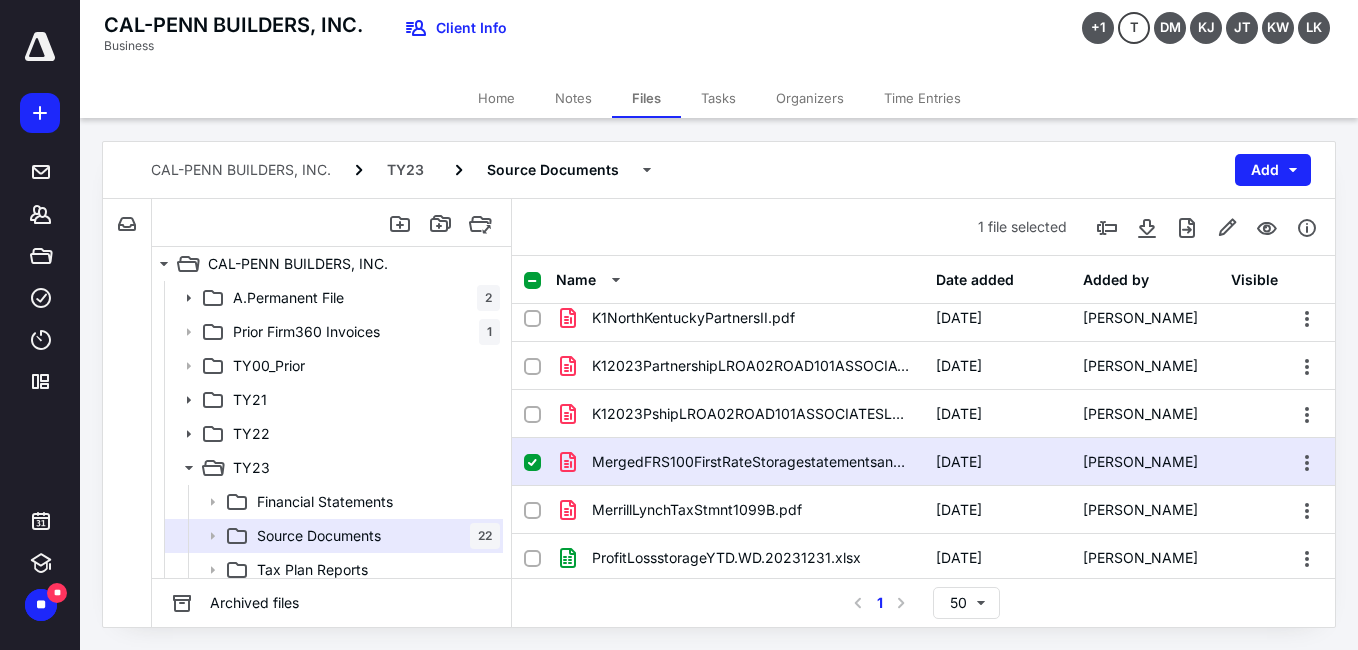 click on "MergedFRS100FirstRateStoragestatementsanddetail052023.pdf [DATE] [PERSON_NAME]" at bounding box center [923, 462] 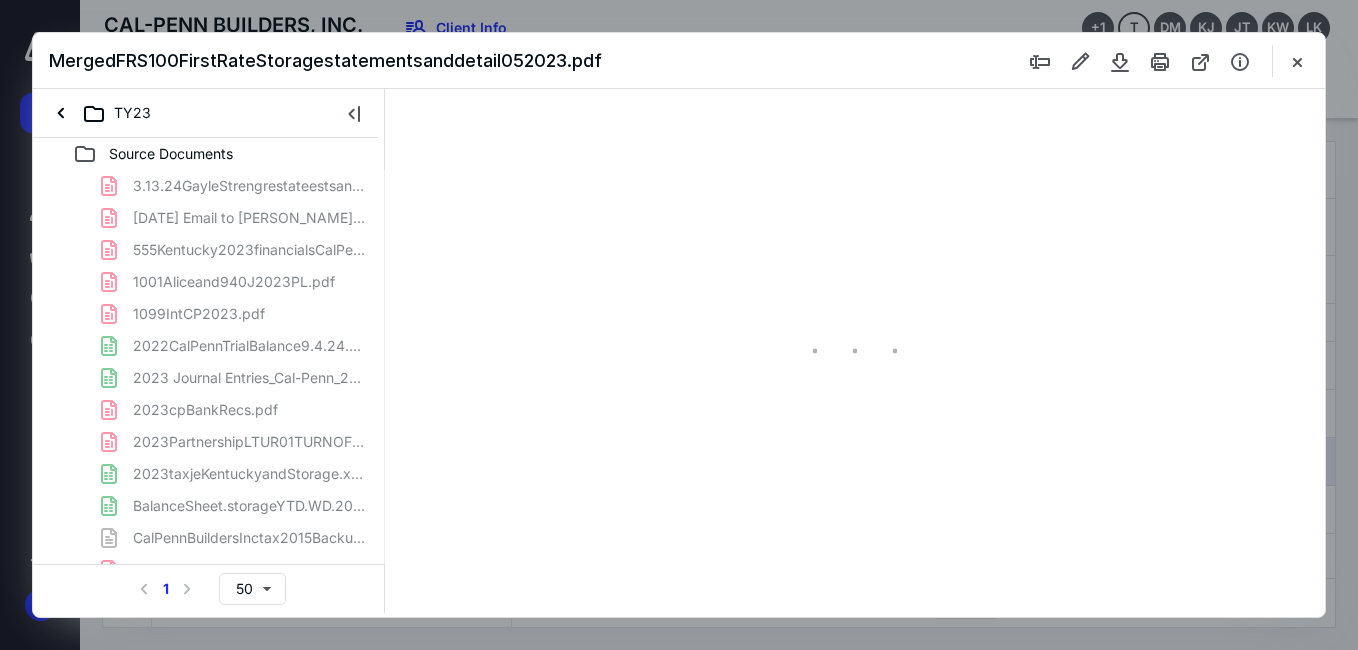 scroll, scrollTop: 0, scrollLeft: 0, axis: both 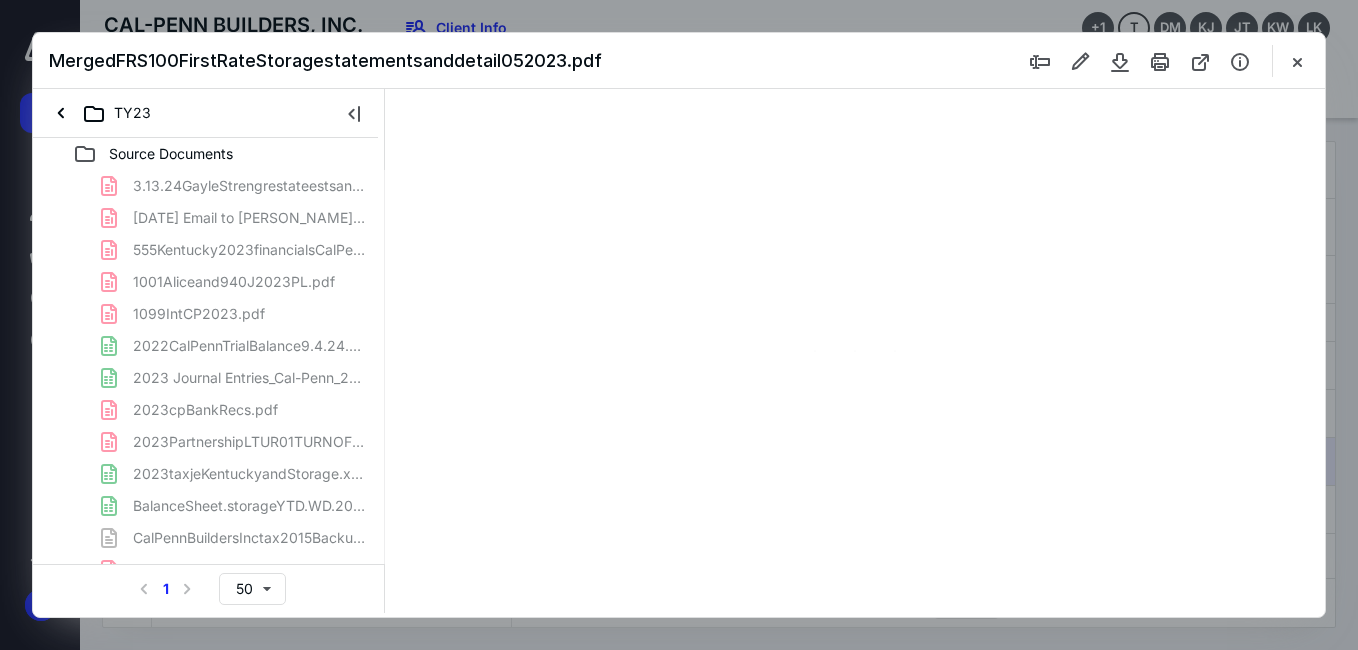 type on "57" 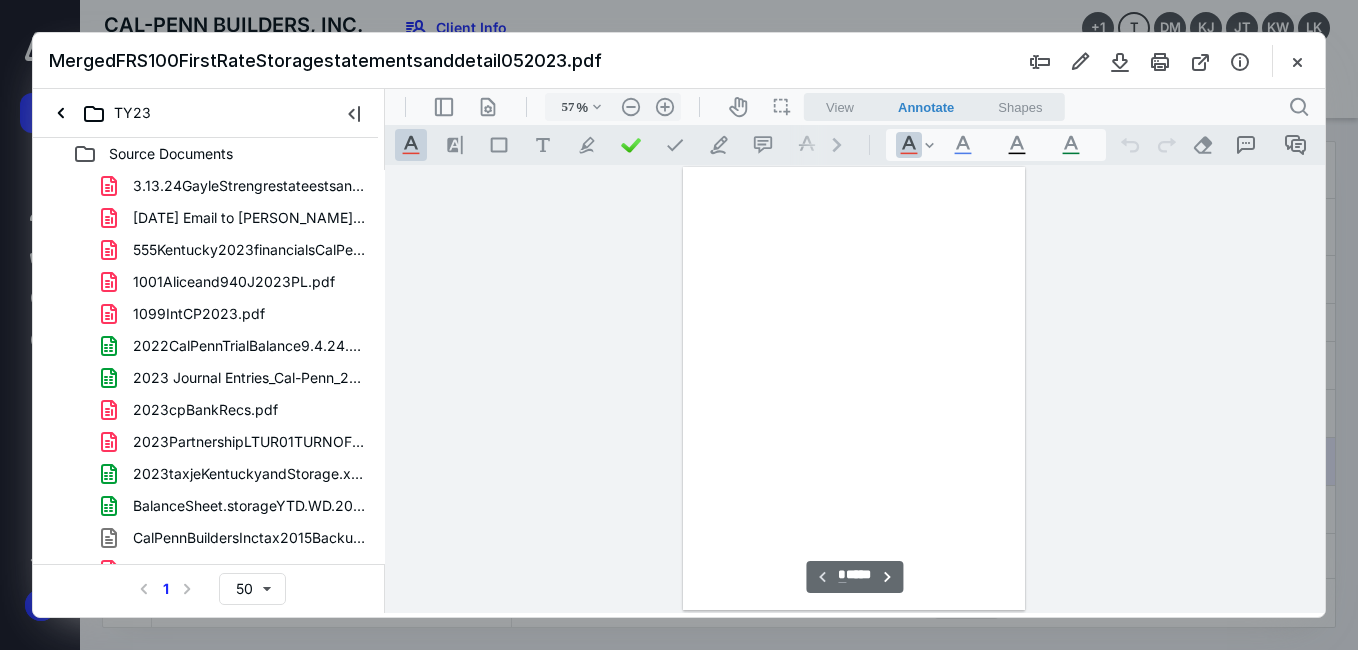 scroll, scrollTop: 78, scrollLeft: 0, axis: vertical 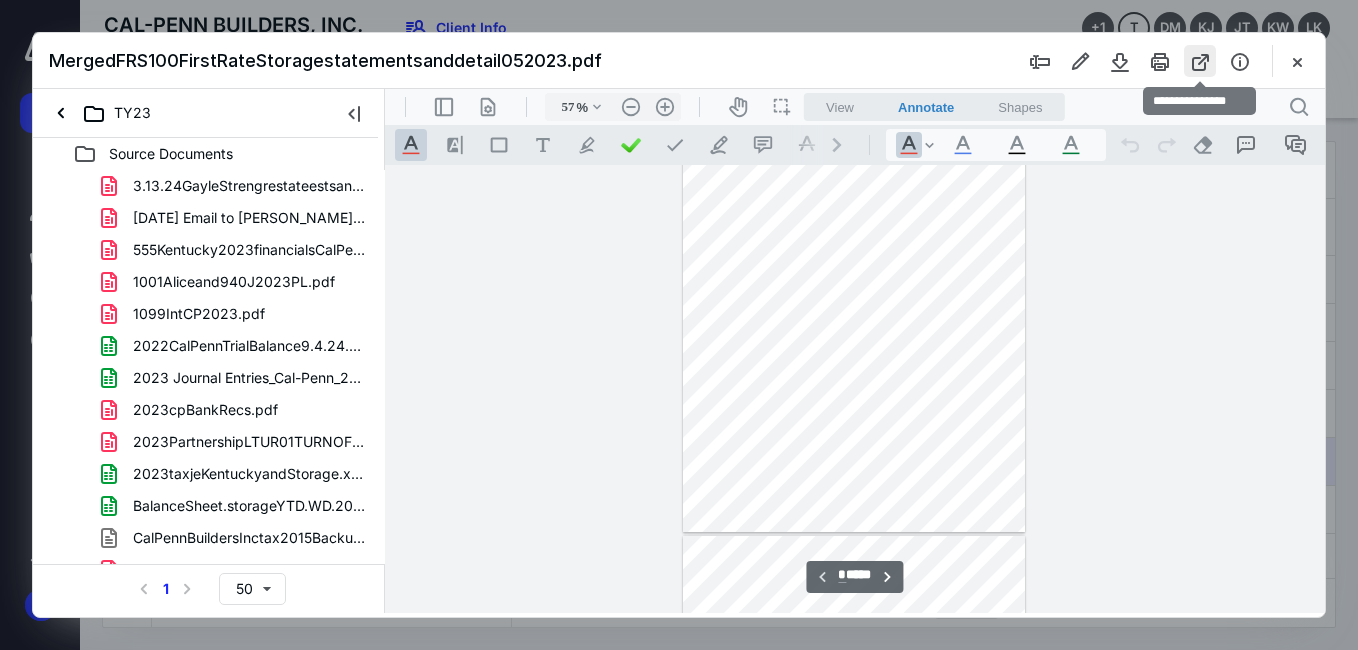 click at bounding box center (1200, 61) 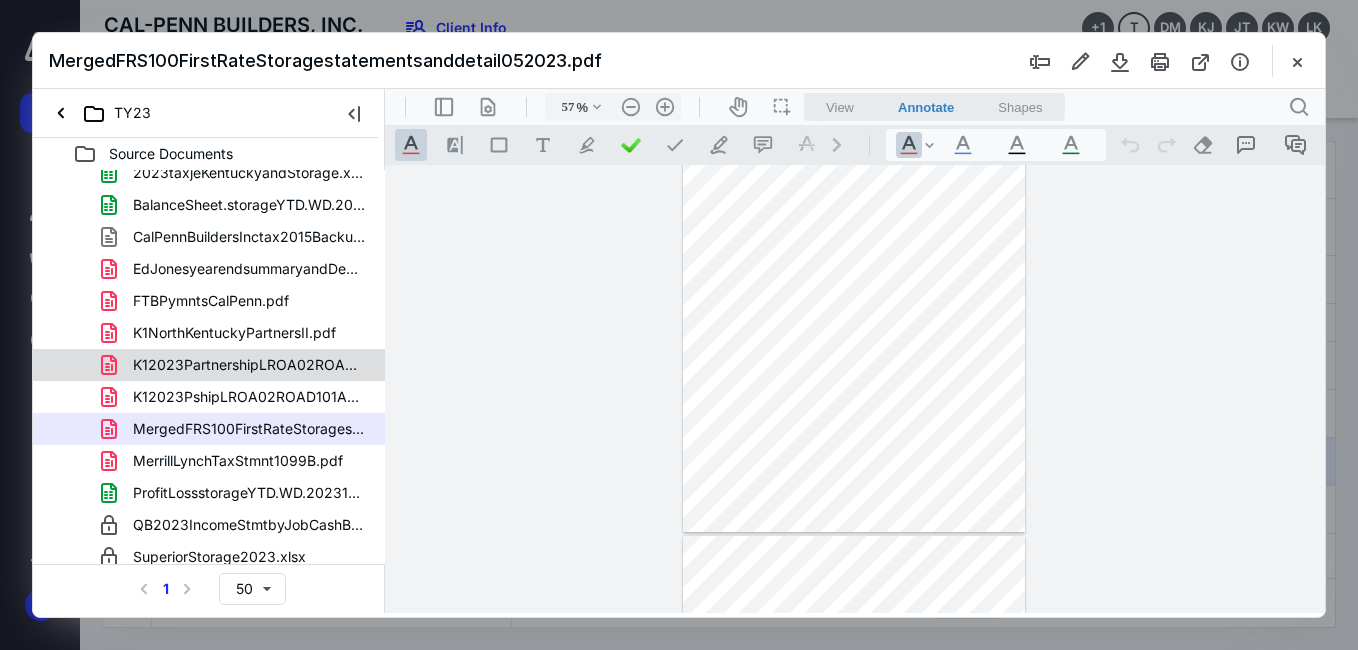 scroll, scrollTop: 310, scrollLeft: 0, axis: vertical 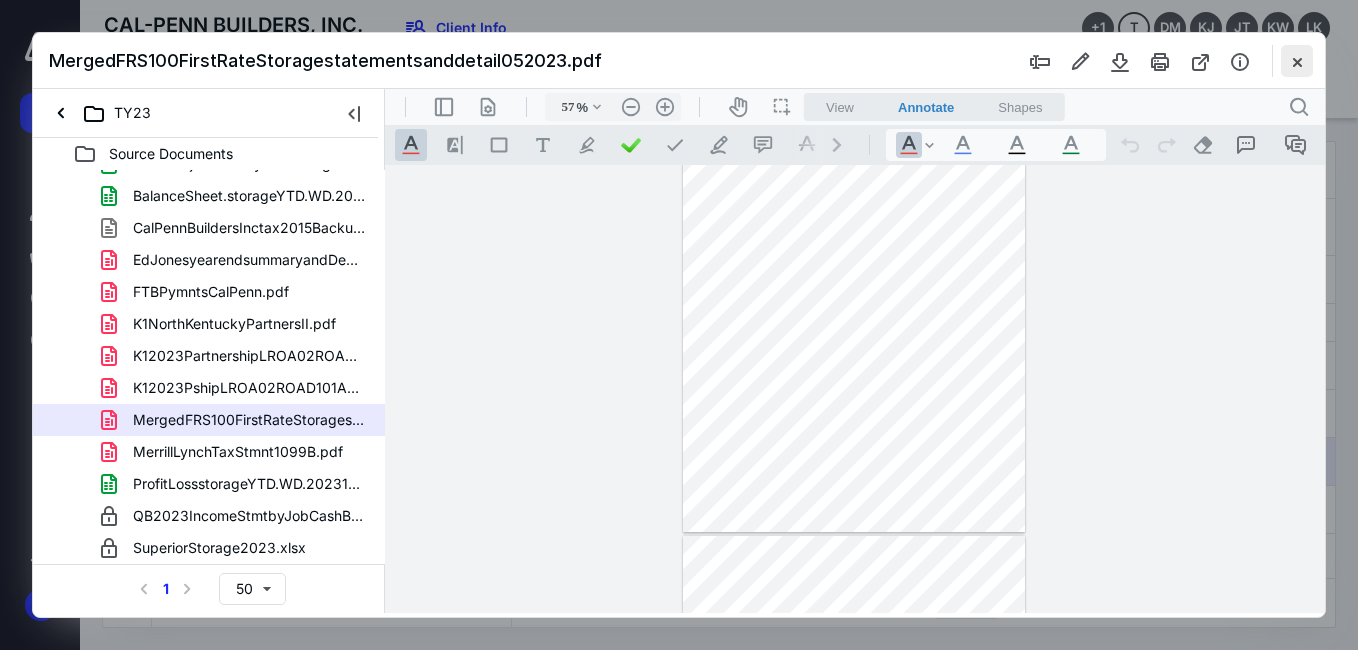click at bounding box center (1297, 61) 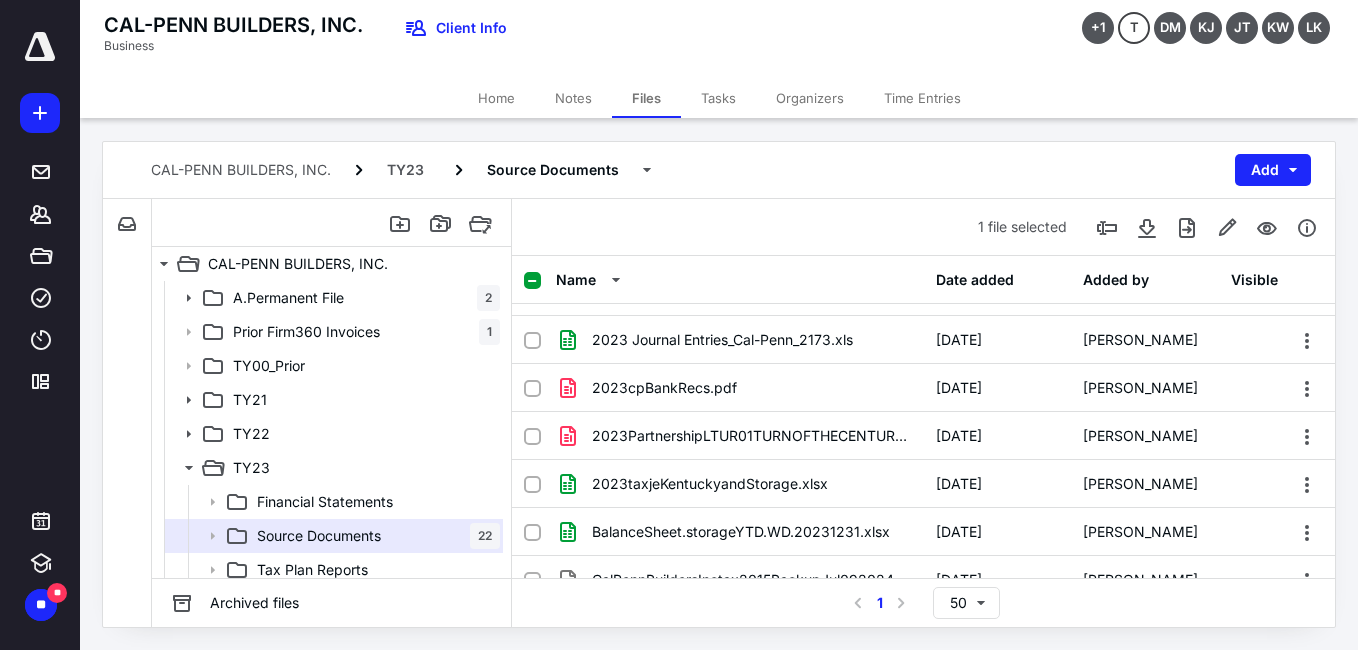 scroll, scrollTop: 182, scrollLeft: 0, axis: vertical 